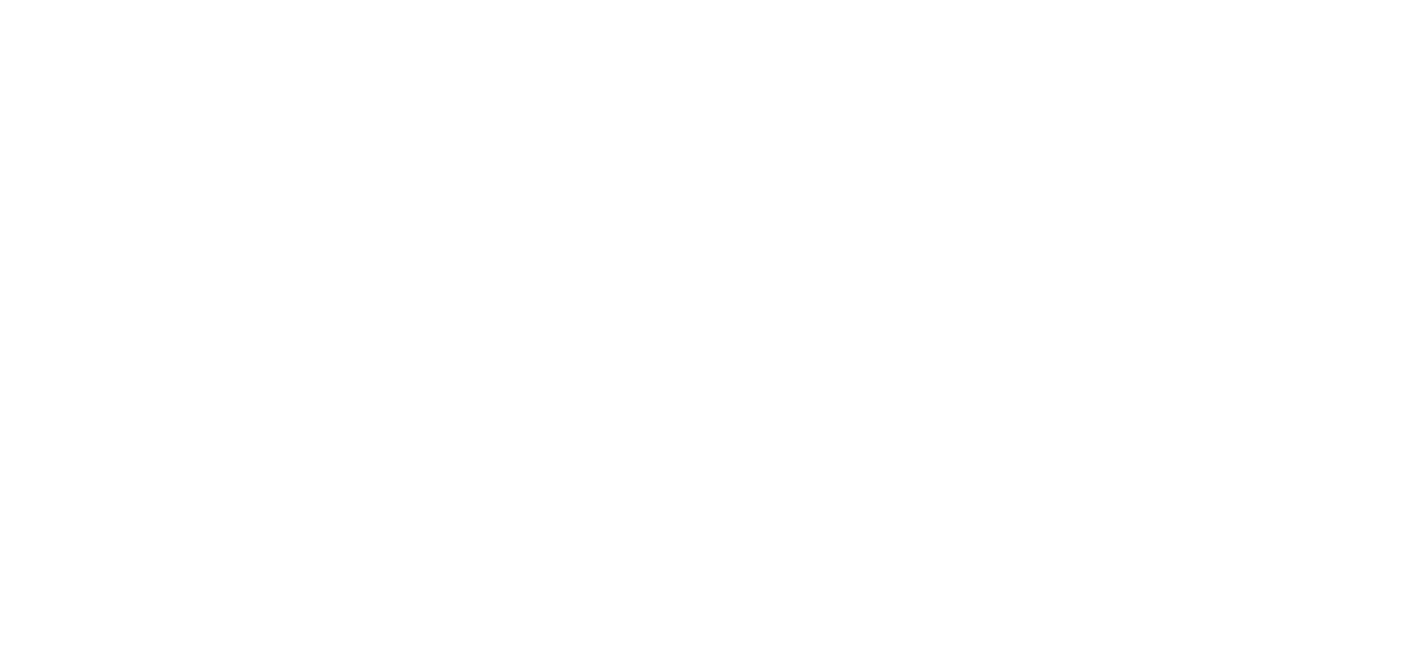 scroll, scrollTop: 0, scrollLeft: 0, axis: both 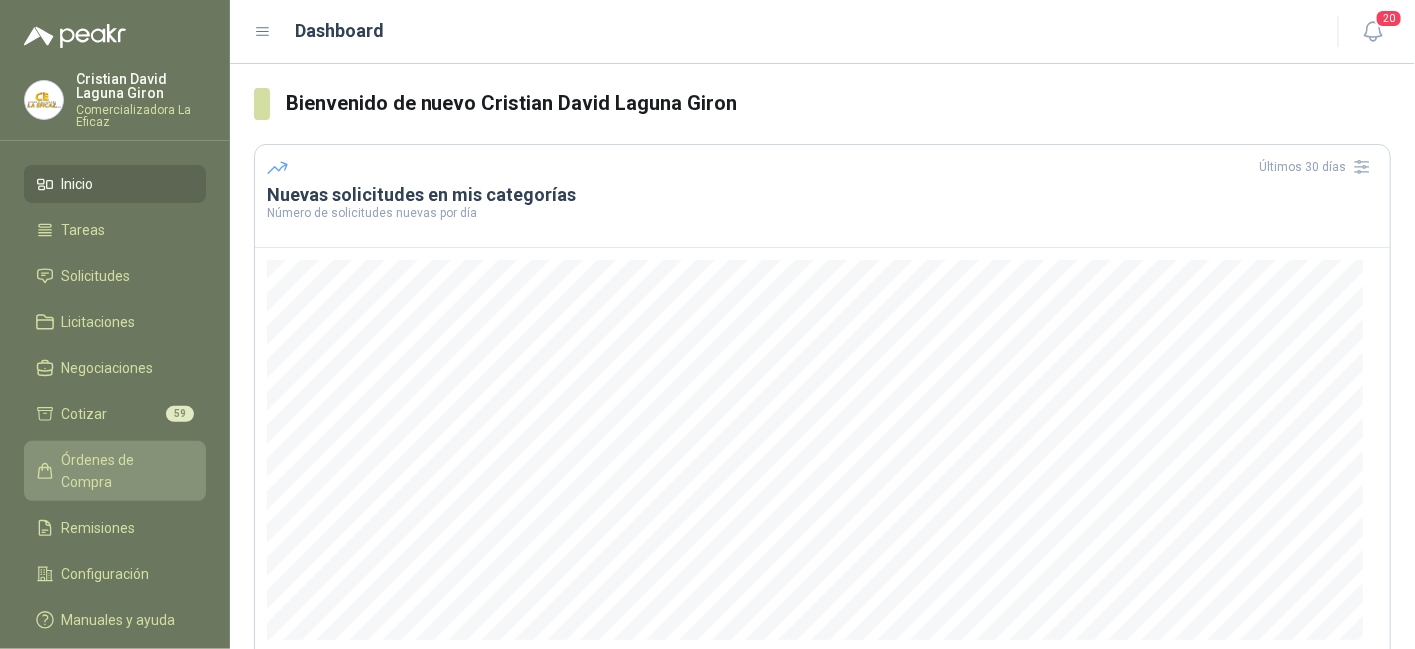 click on "Órdenes de Compra" at bounding box center (124, 471) 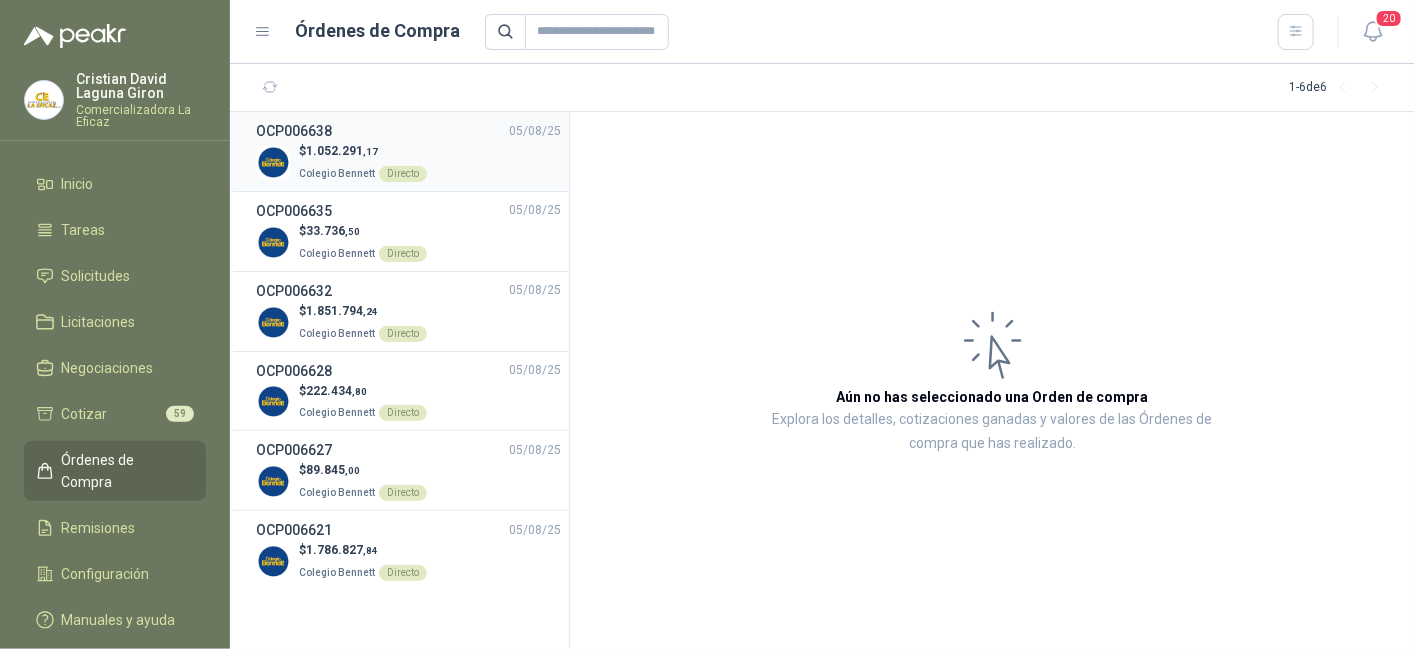 click on "Colegio Bennett Directo" at bounding box center [363, 172] 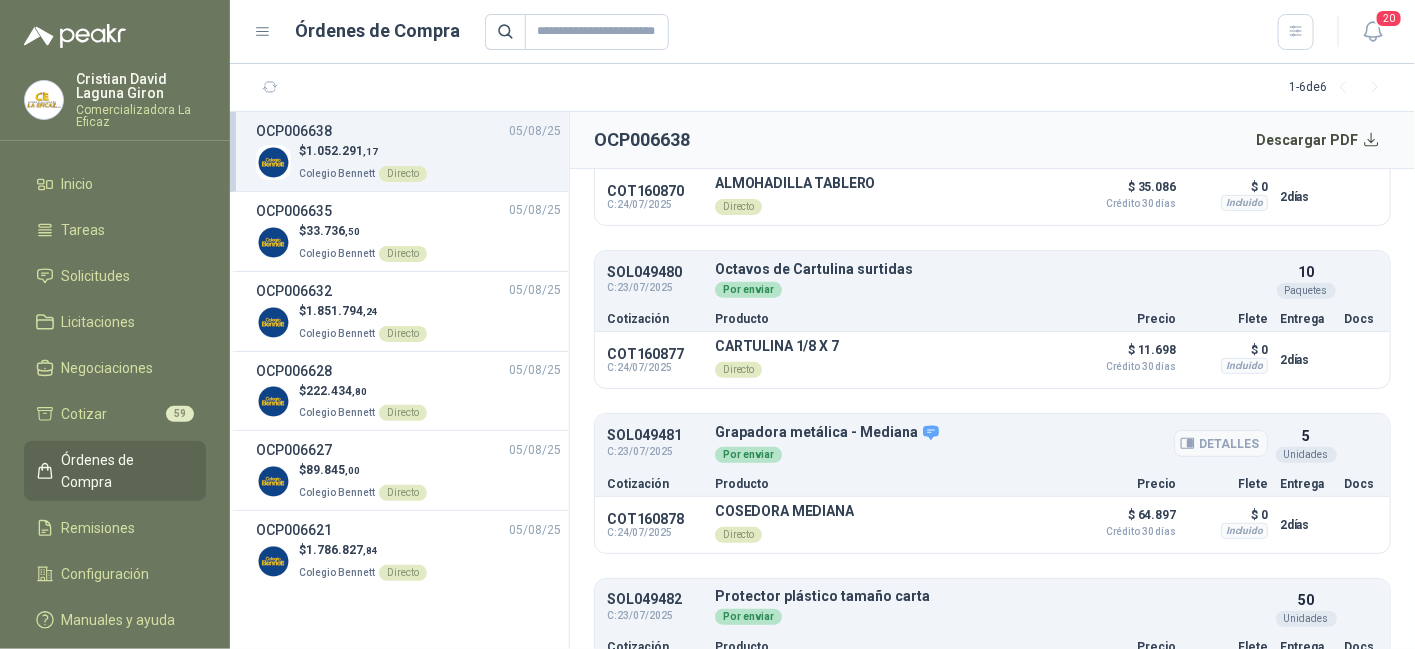 scroll, scrollTop: 3044, scrollLeft: 0, axis: vertical 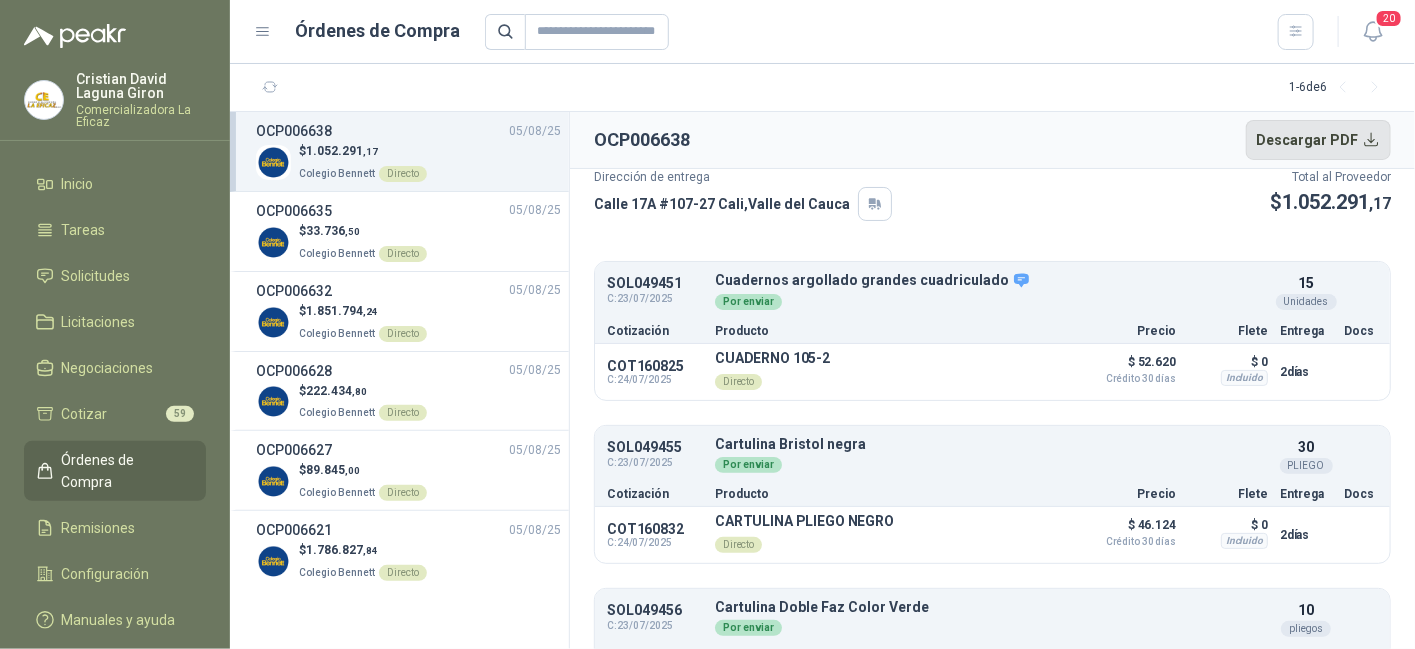 click on "Descargar PDF" at bounding box center [1319, 140] 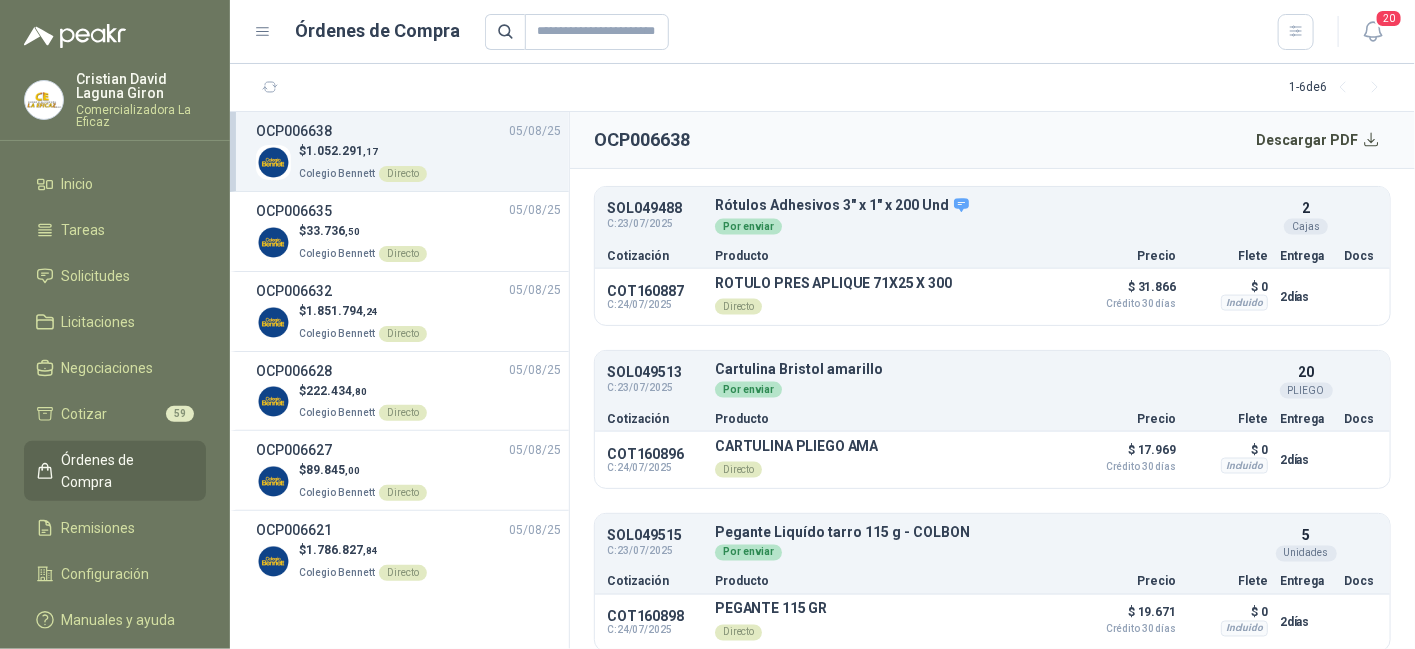 scroll, scrollTop: 4444, scrollLeft: 0, axis: vertical 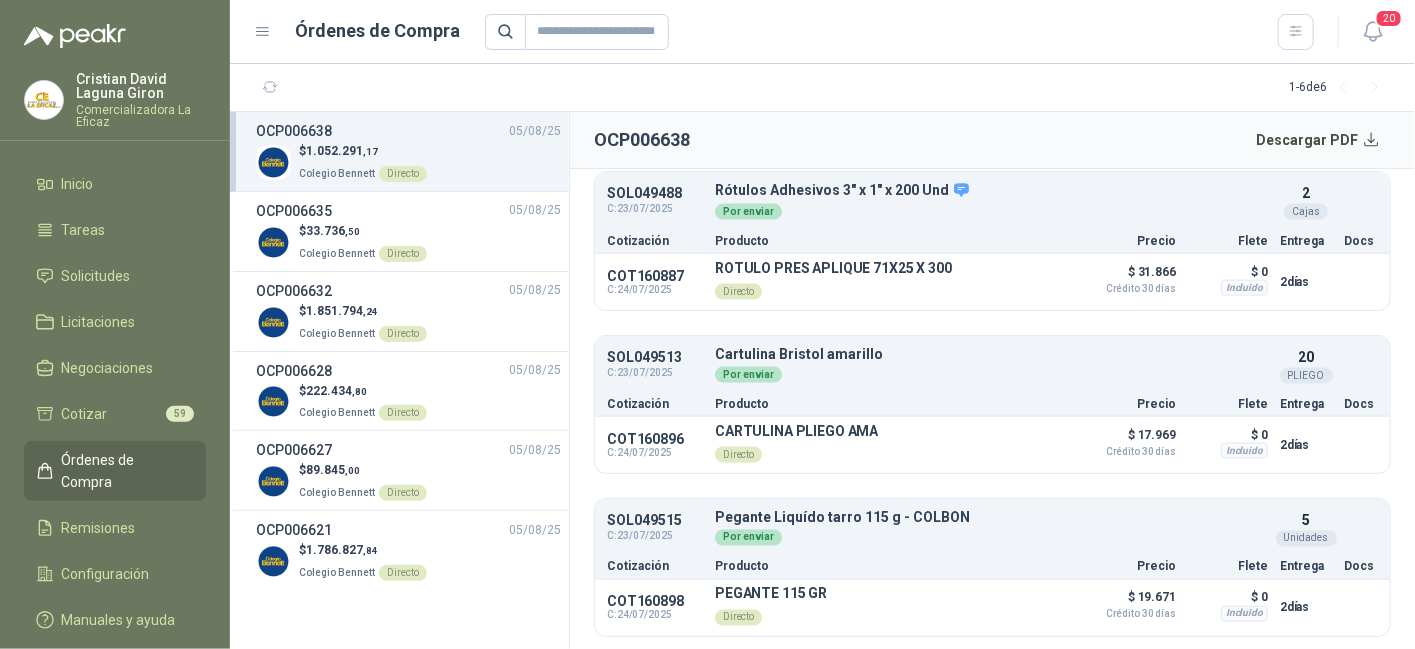 click on "Órdenes de Compra" at bounding box center (124, 471) 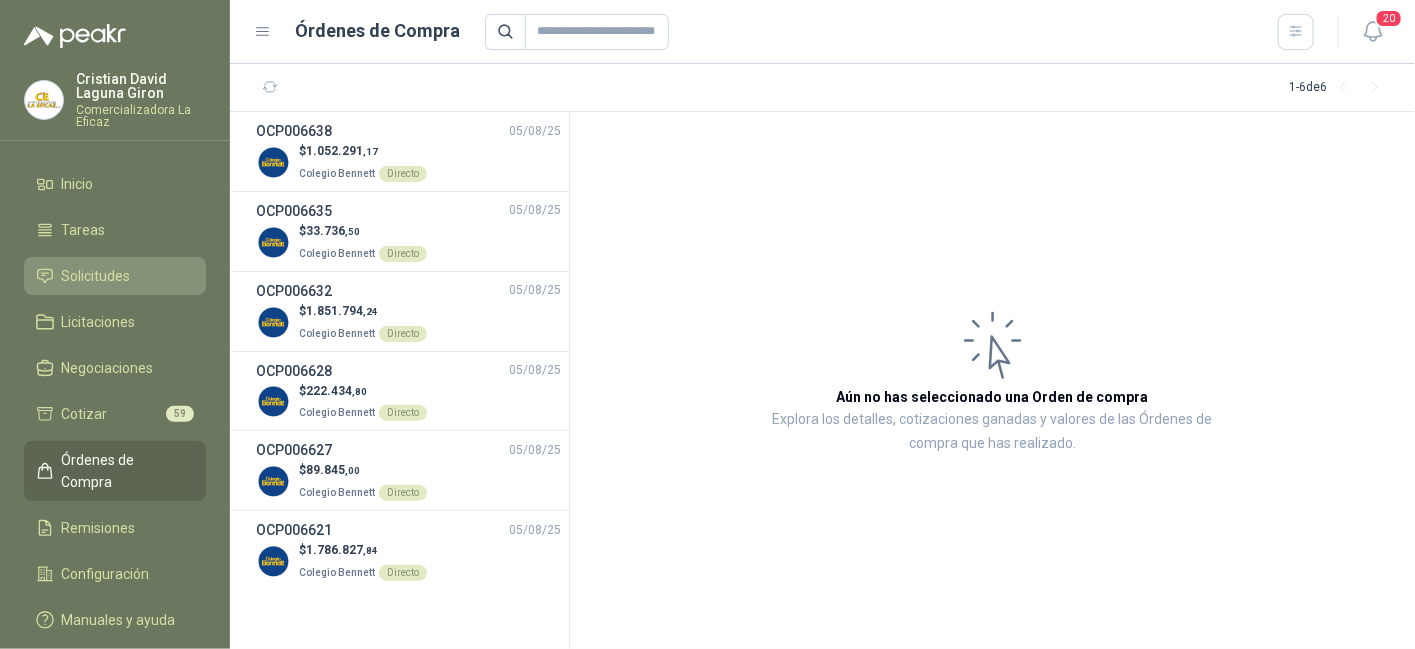 click on "Solicitudes" at bounding box center (96, 276) 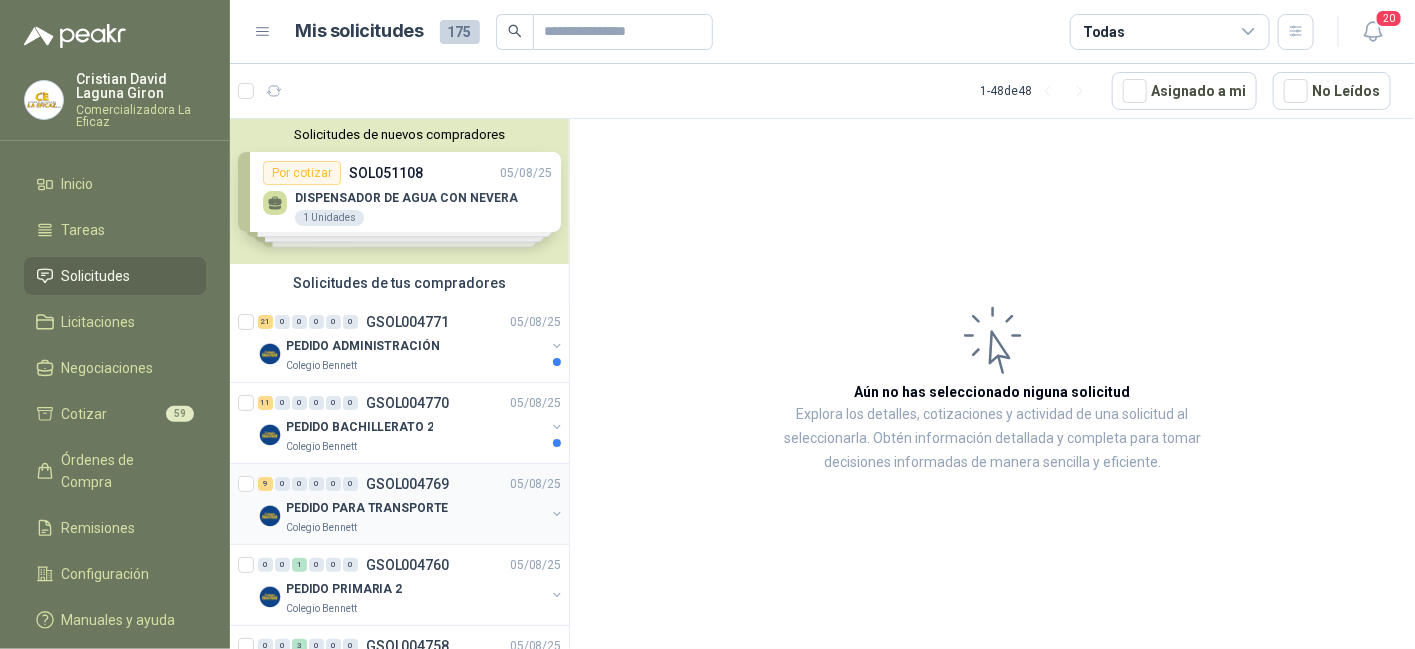 click on "PEDIDO PARA TRANSPORTE" at bounding box center (415, 508) 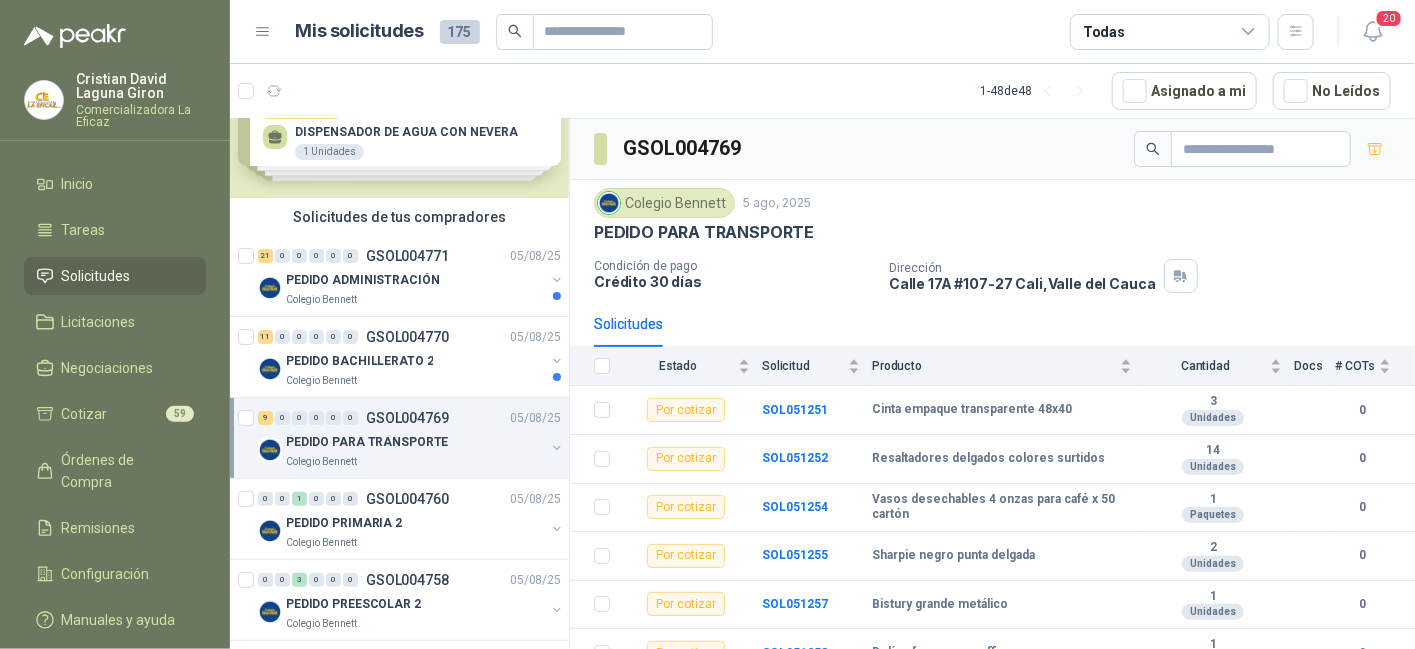 scroll, scrollTop: 100, scrollLeft: 0, axis: vertical 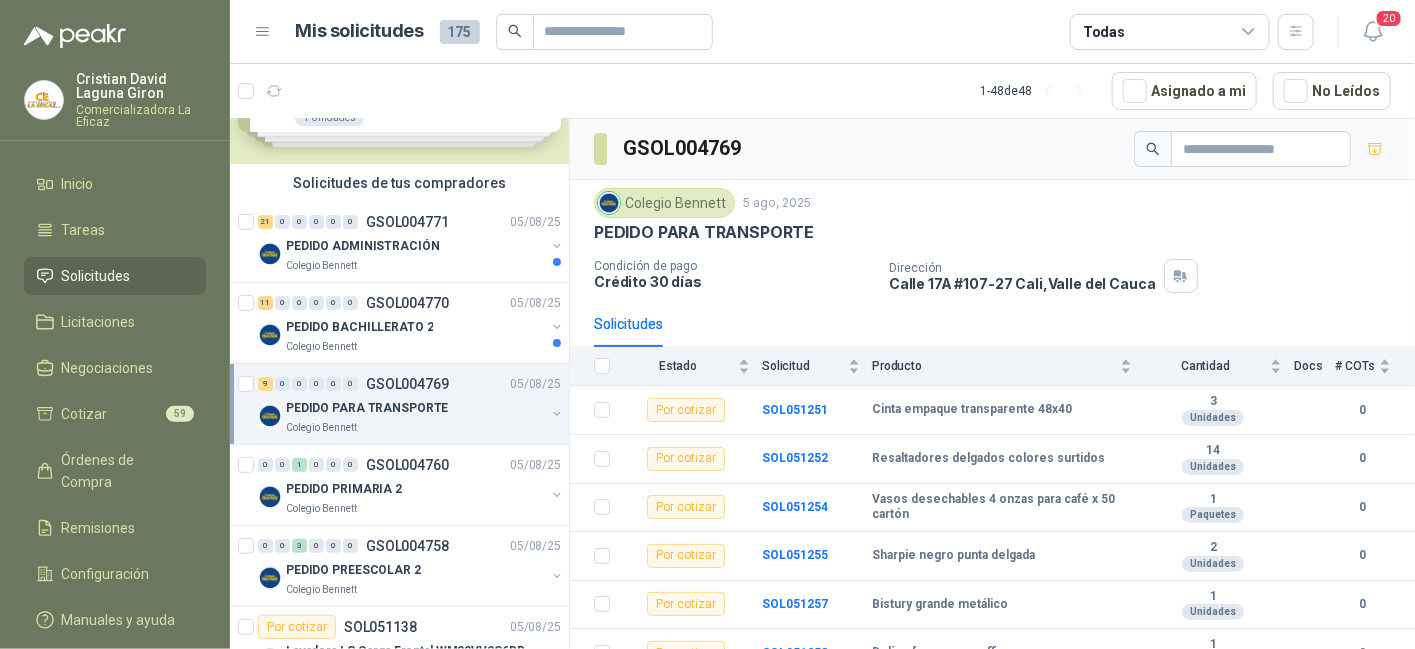 click on "PEDIDO PARA TRANSPORTE" at bounding box center [367, 408] 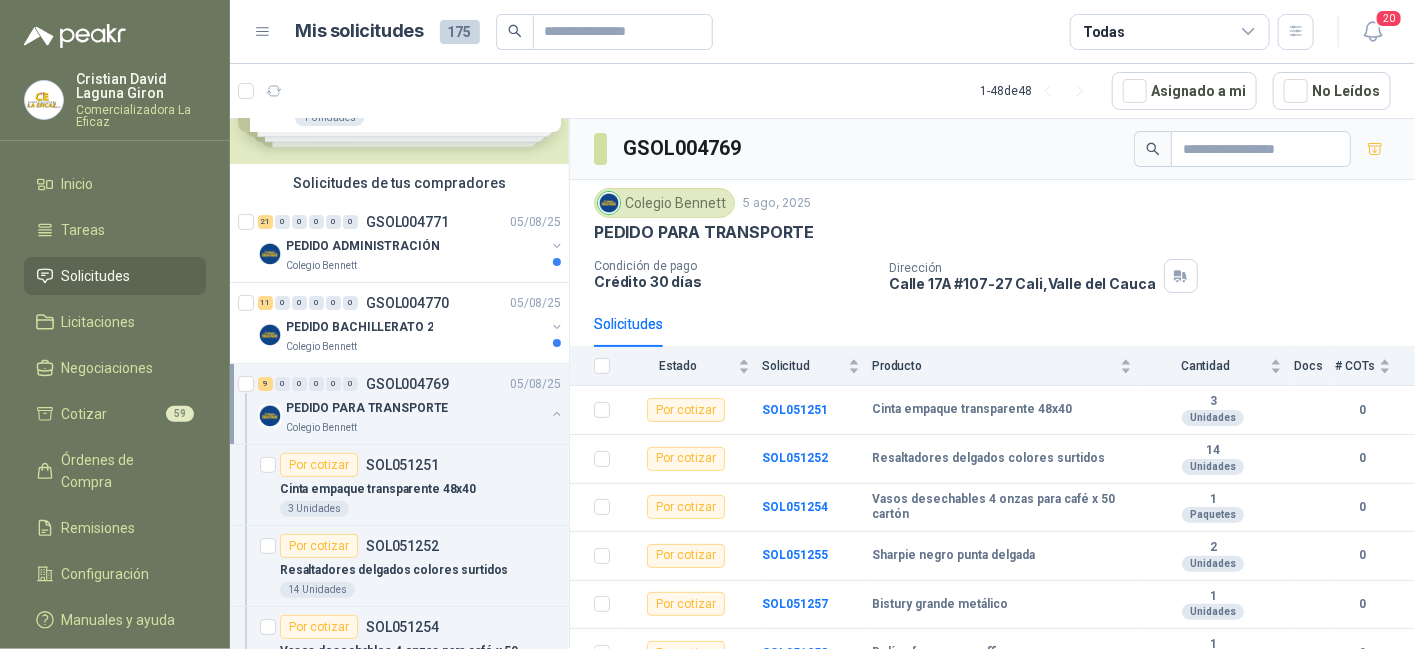 scroll, scrollTop: 5, scrollLeft: 0, axis: vertical 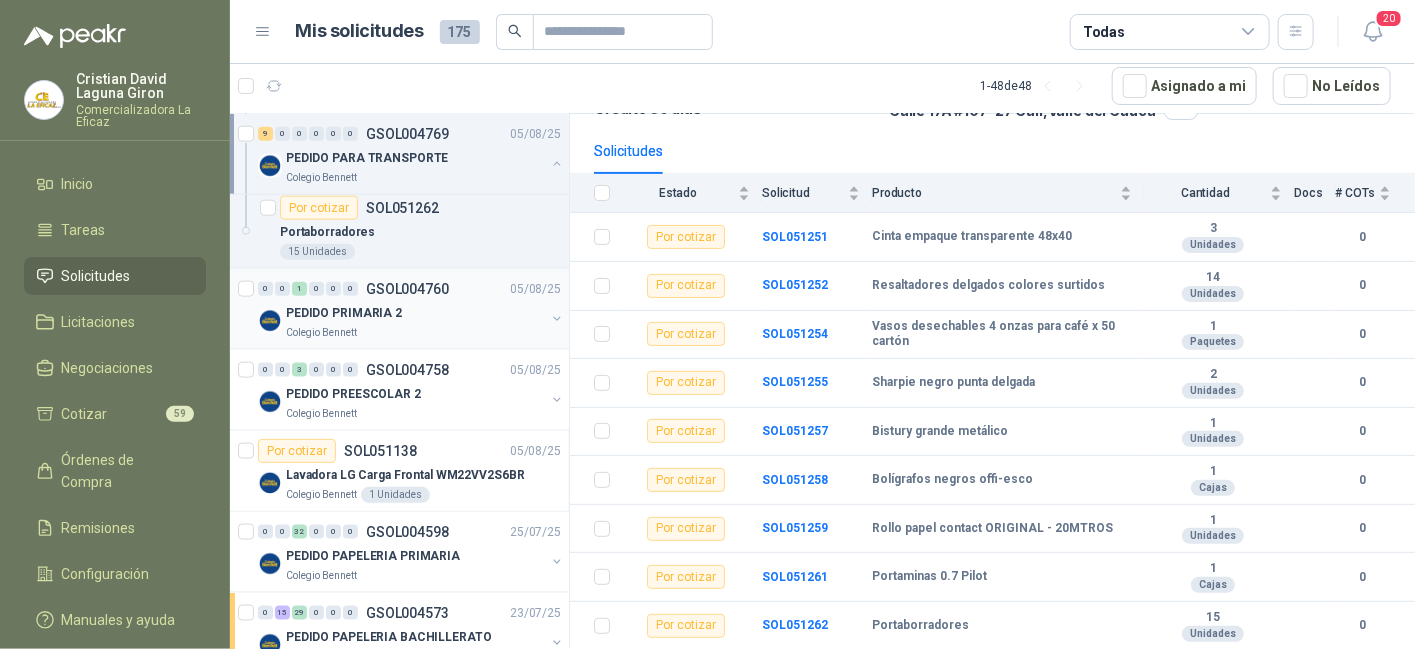 click on "Colegio Bennett" at bounding box center (415, 333) 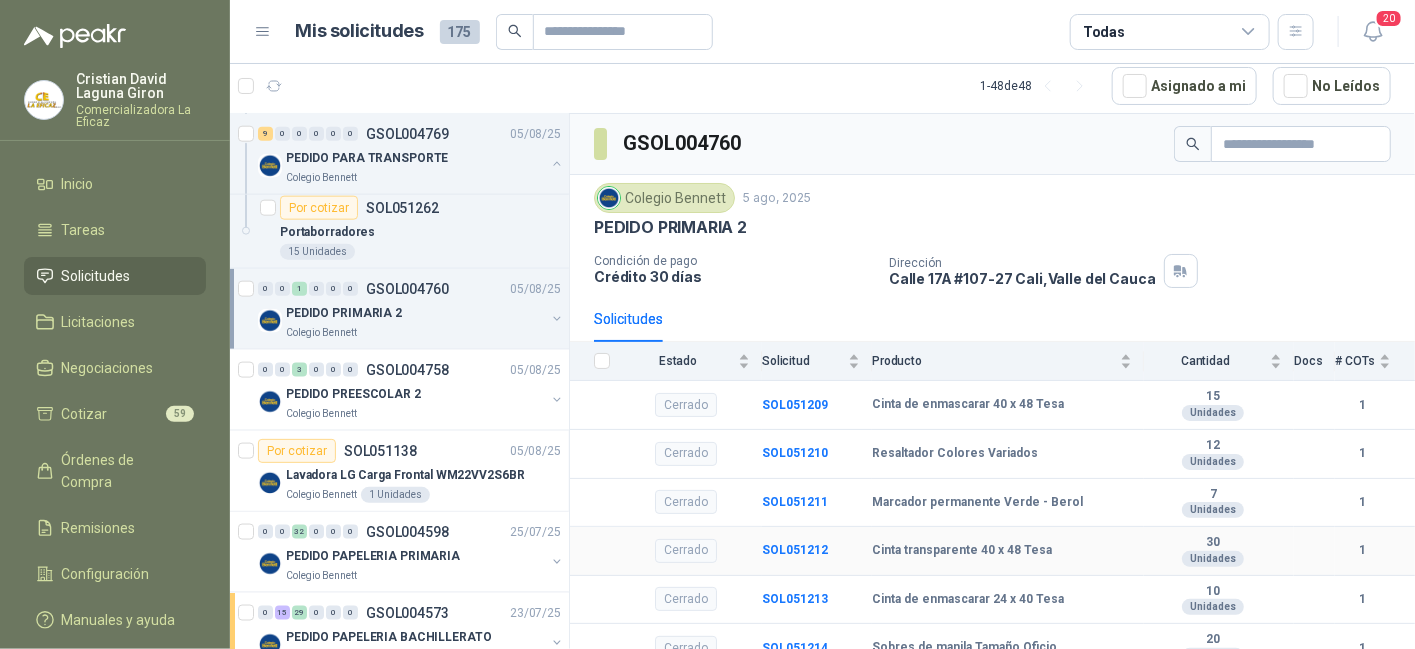 scroll, scrollTop: 70, scrollLeft: 0, axis: vertical 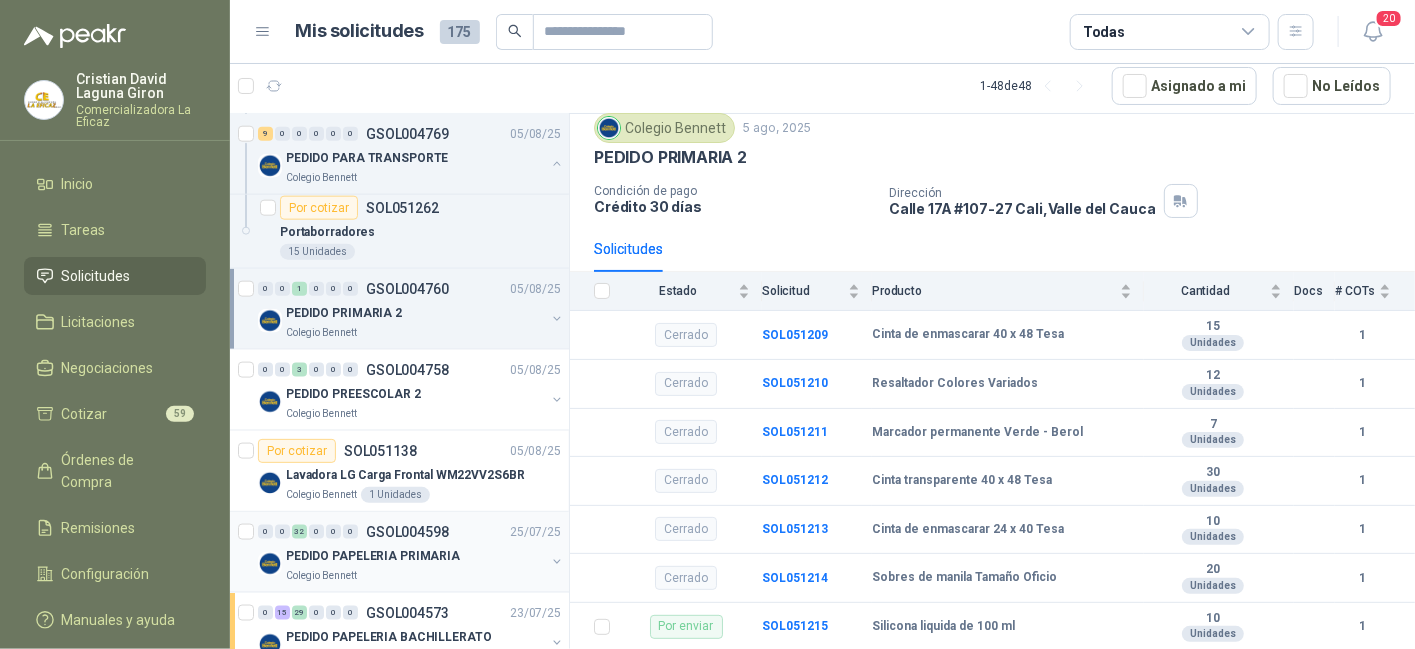 click on "PEDIDO PAPELERIA PRIMARIA" at bounding box center [373, 556] 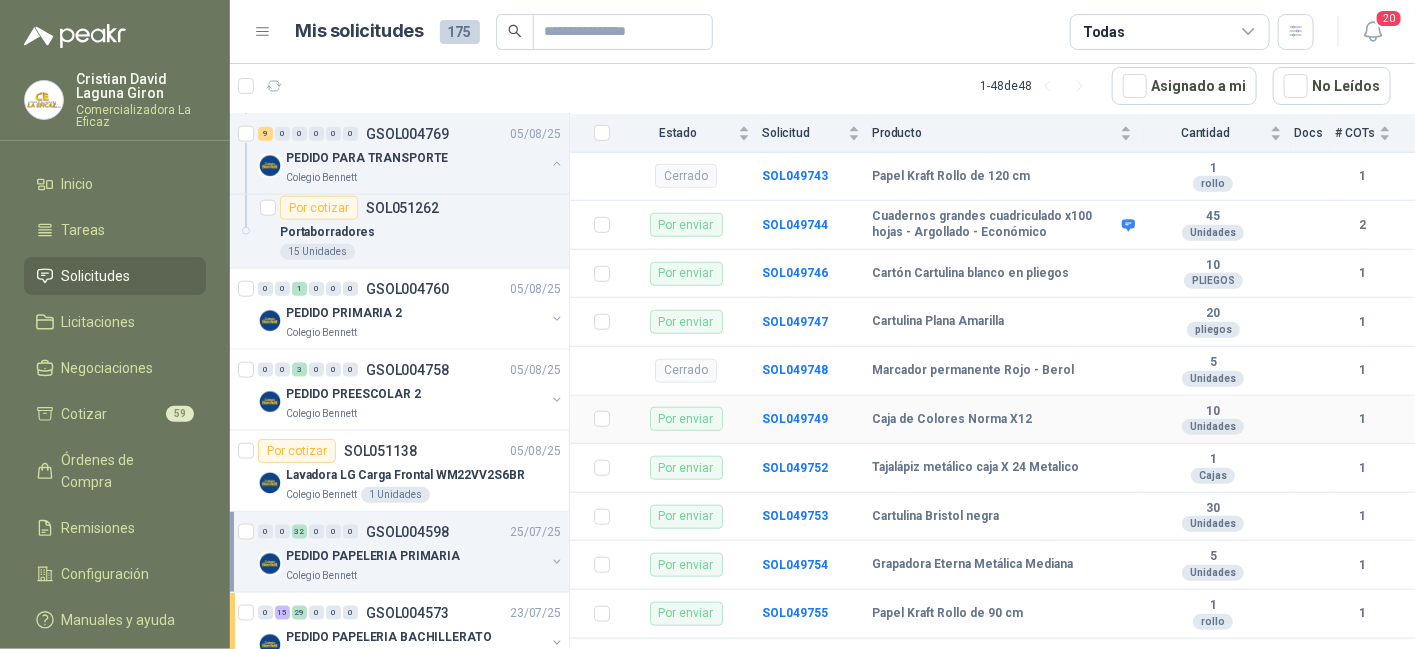 scroll, scrollTop: 700, scrollLeft: 0, axis: vertical 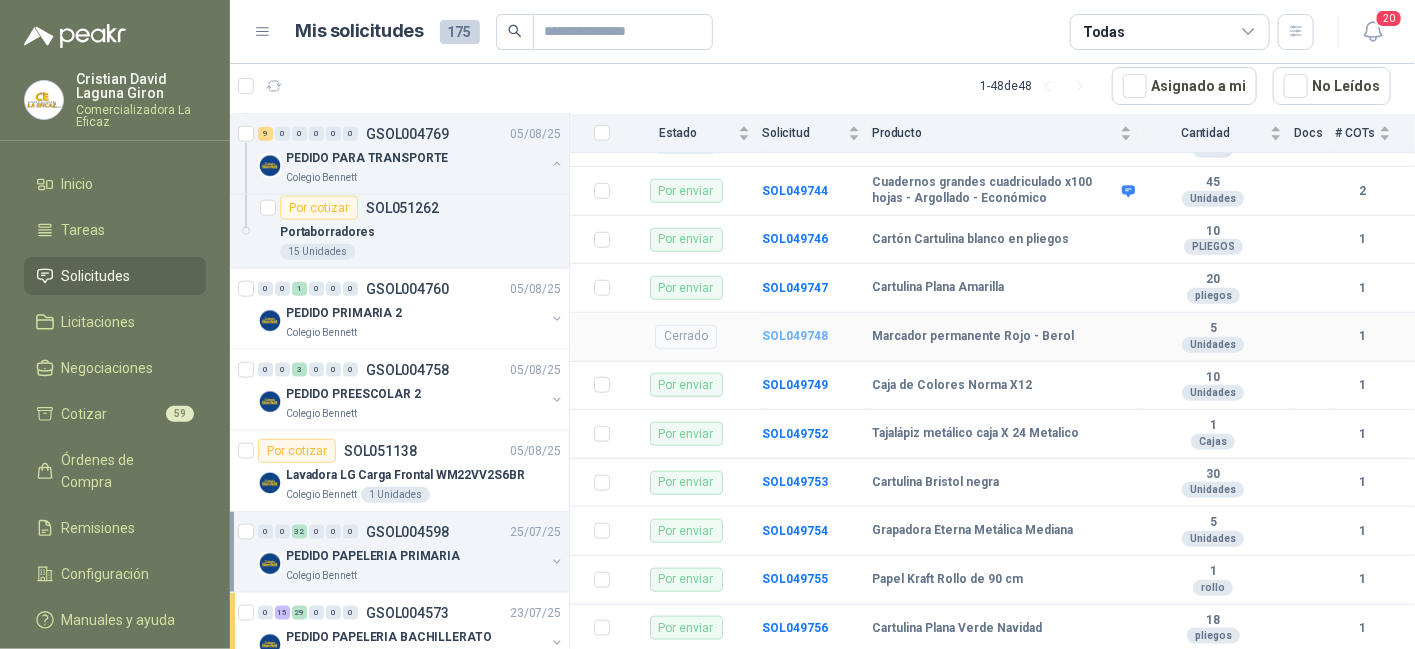 click on "SOL049748" at bounding box center (795, 336) 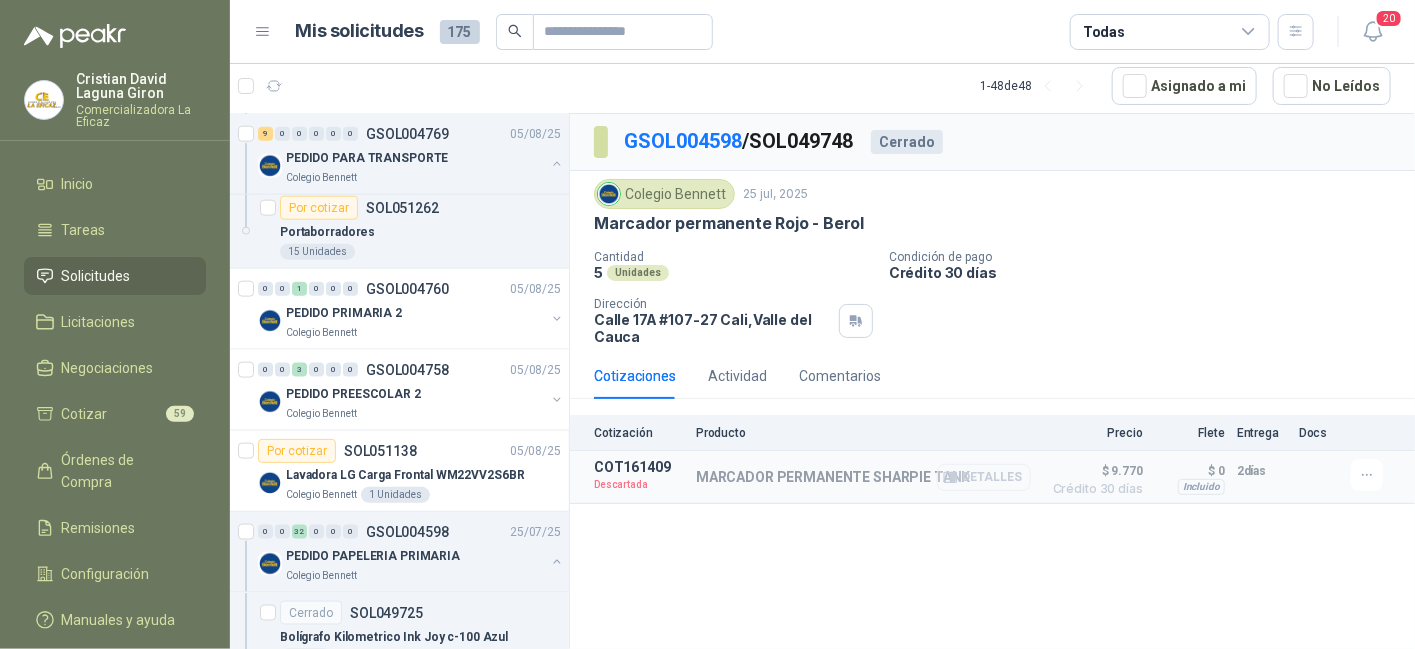 click on "Detalles" at bounding box center (984, 477) 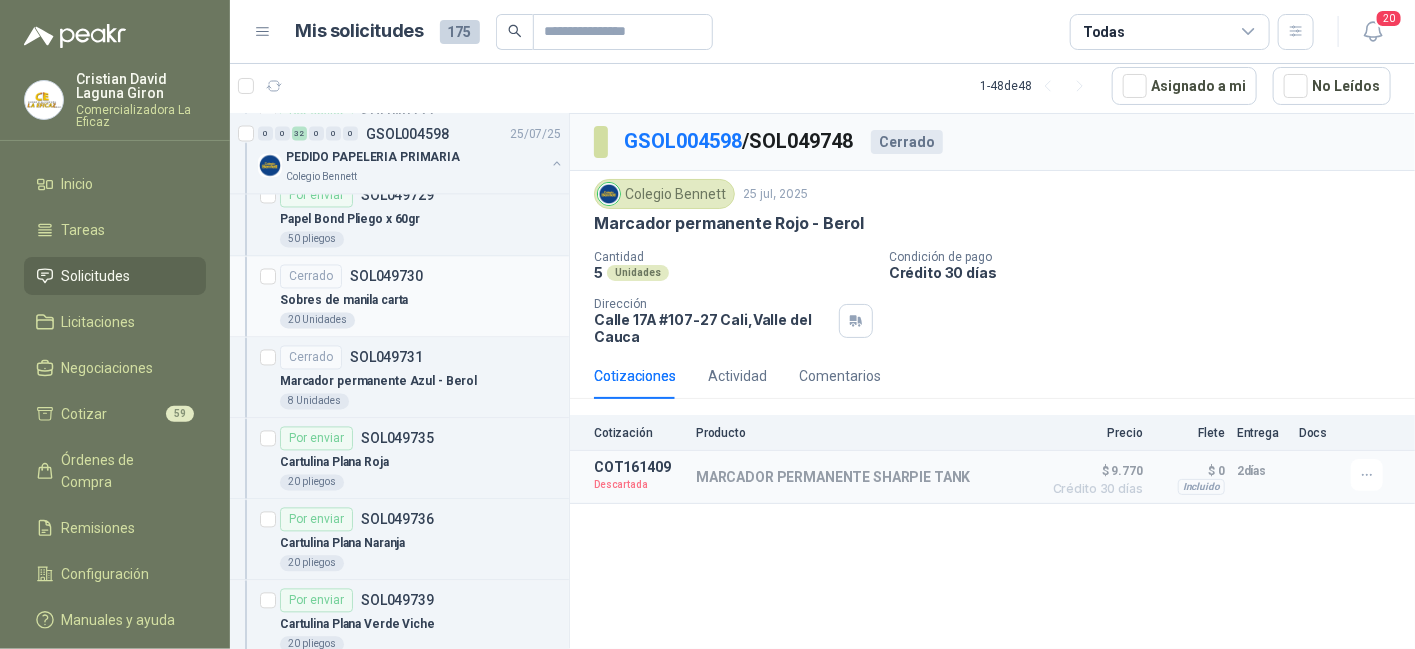 scroll, scrollTop: 1600, scrollLeft: 0, axis: vertical 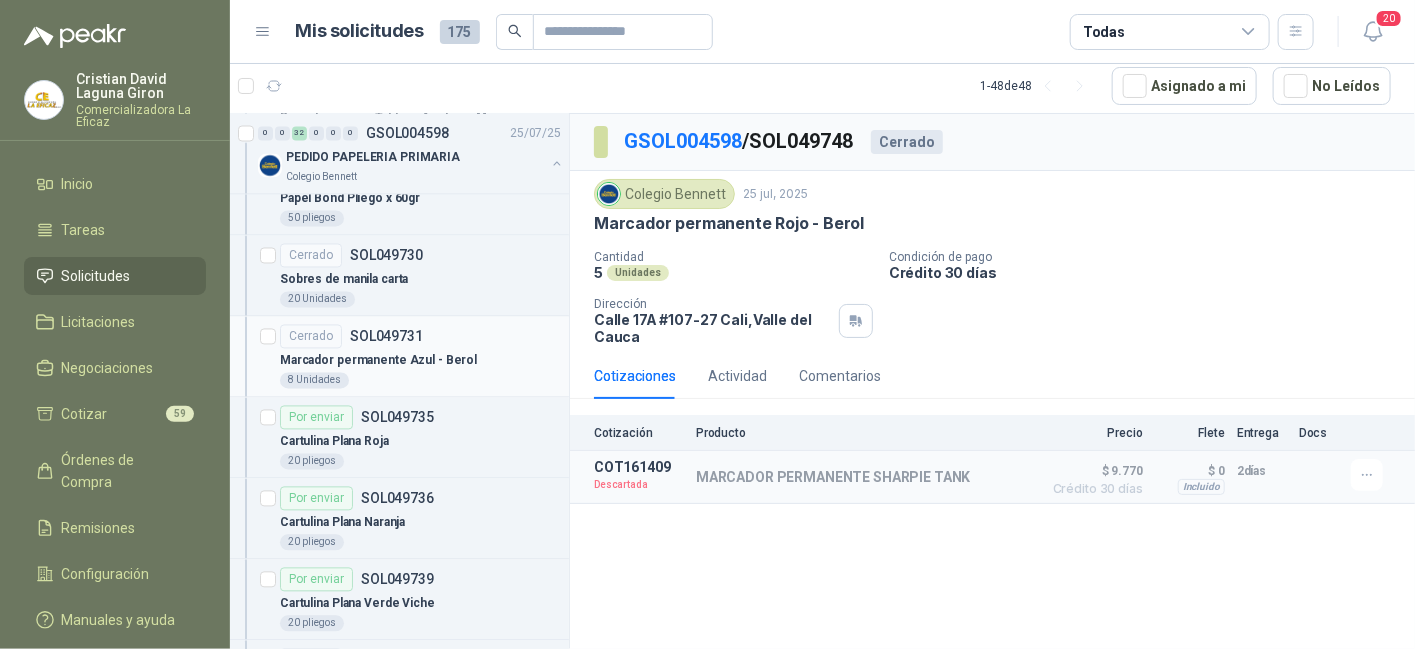 click on "Marcador permanente  Azul - Berol" at bounding box center [378, 361] 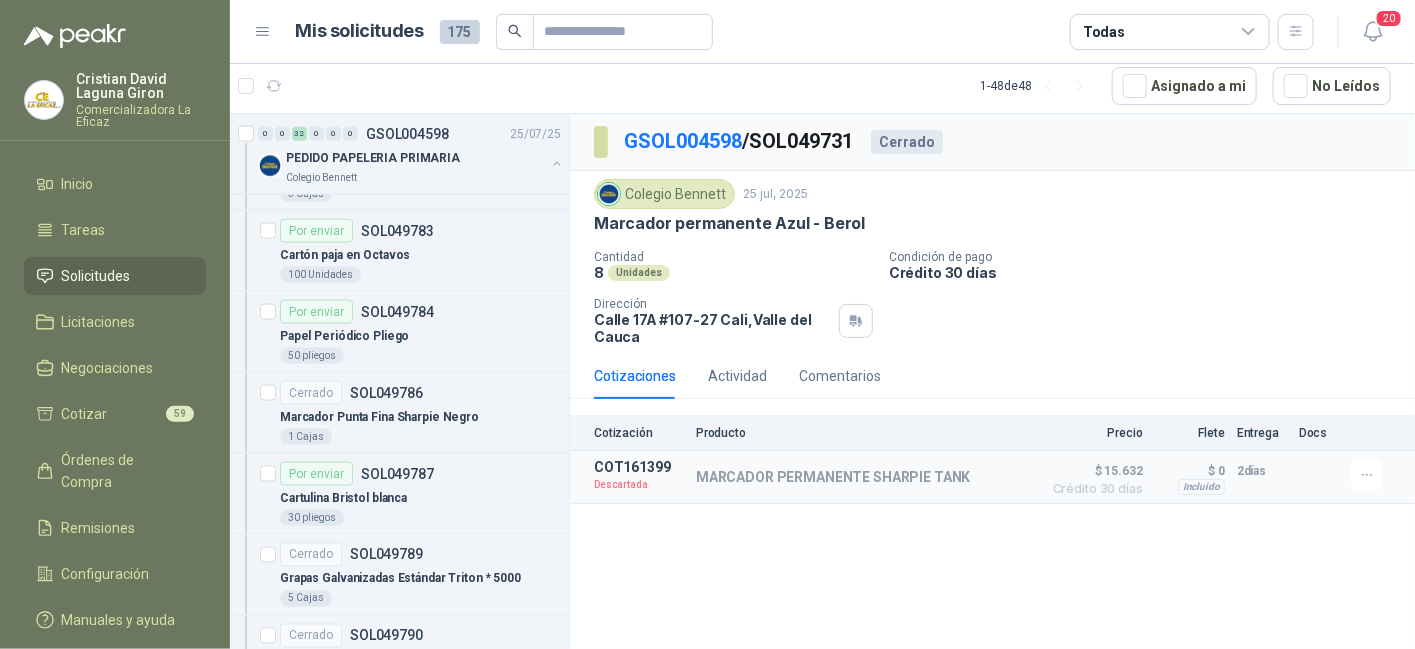 scroll, scrollTop: 4400, scrollLeft: 0, axis: vertical 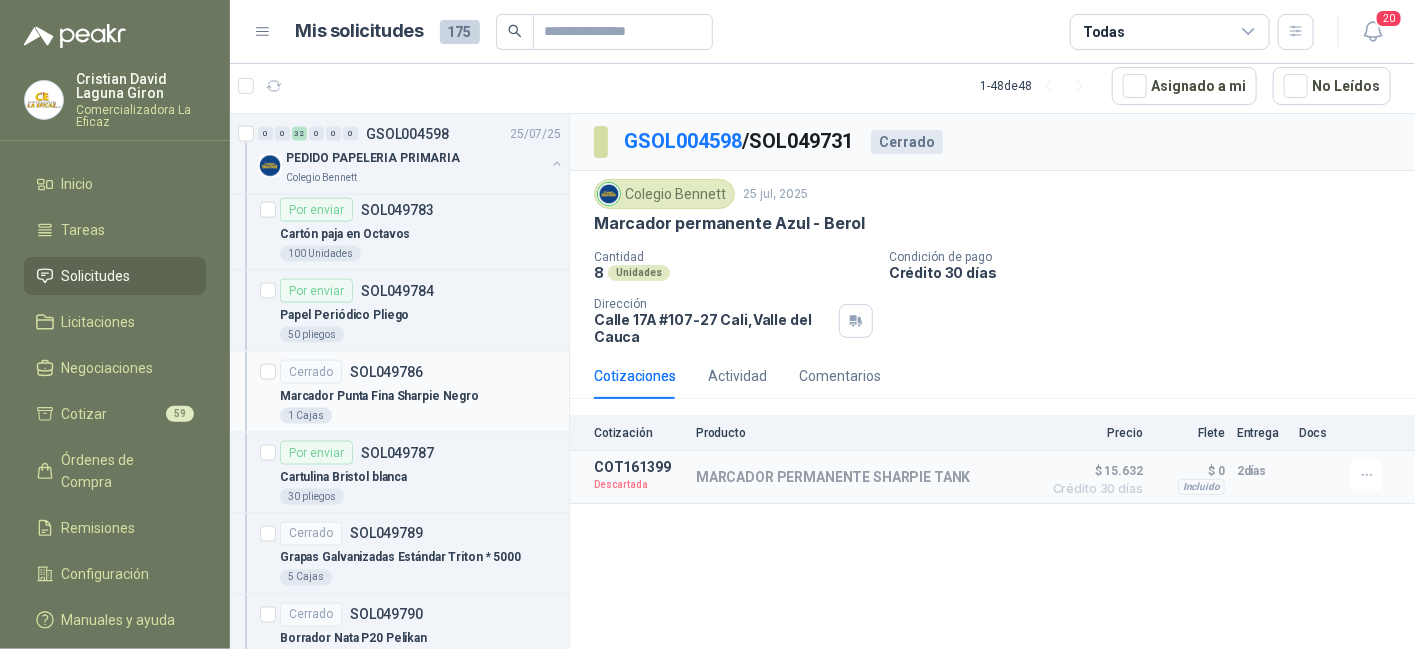 click on "1   Cajas" at bounding box center [420, 416] 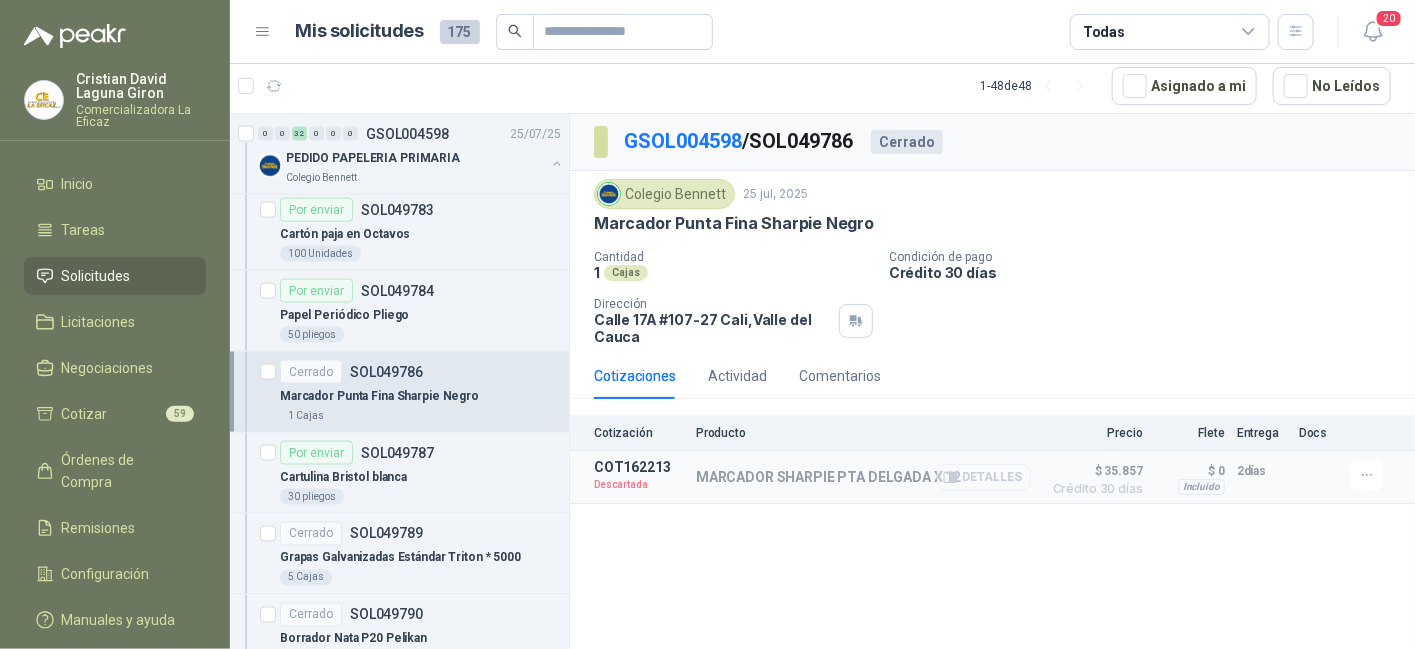 click on "Detalles" at bounding box center [984, 477] 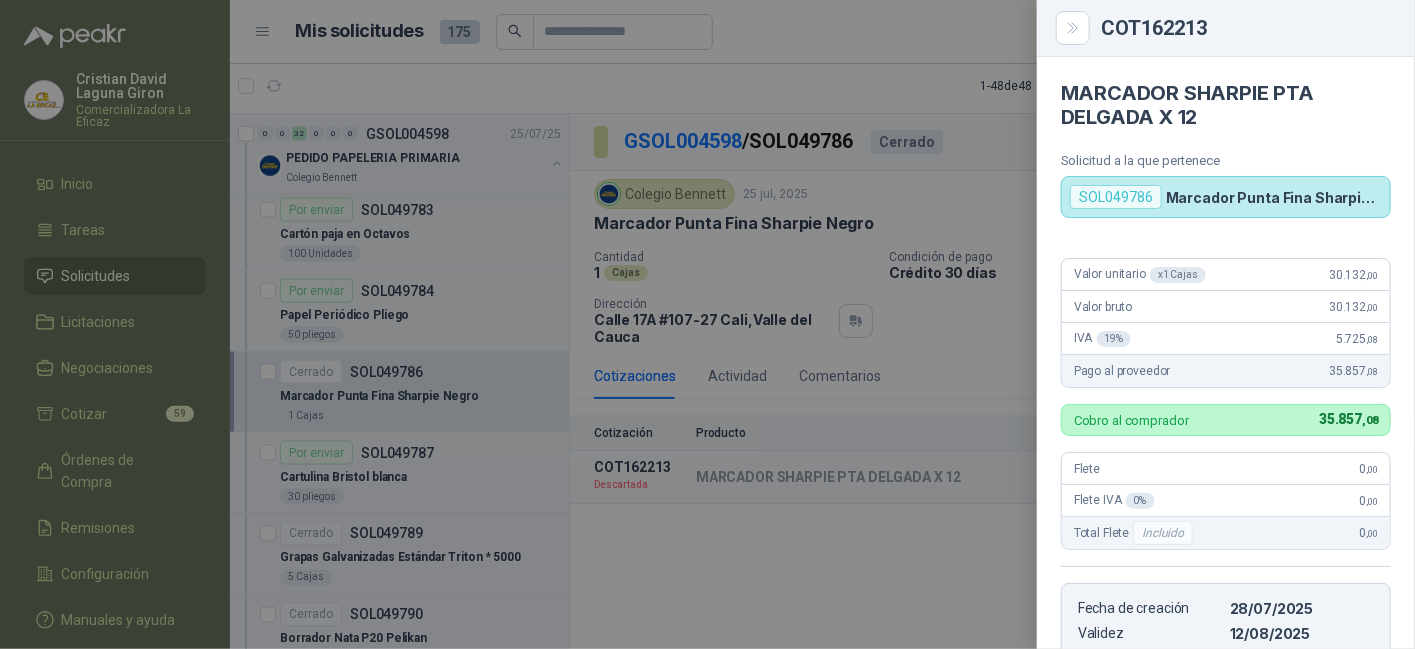 click at bounding box center [707, 324] 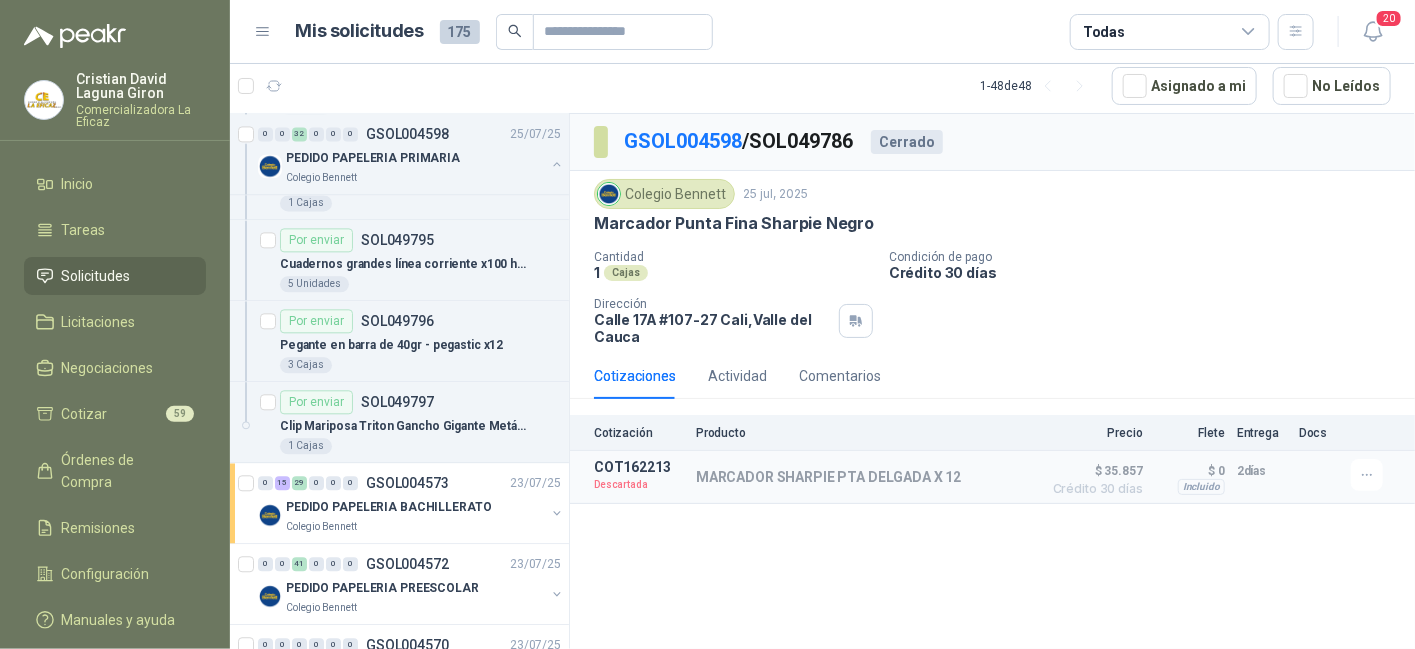 scroll, scrollTop: 5100, scrollLeft: 0, axis: vertical 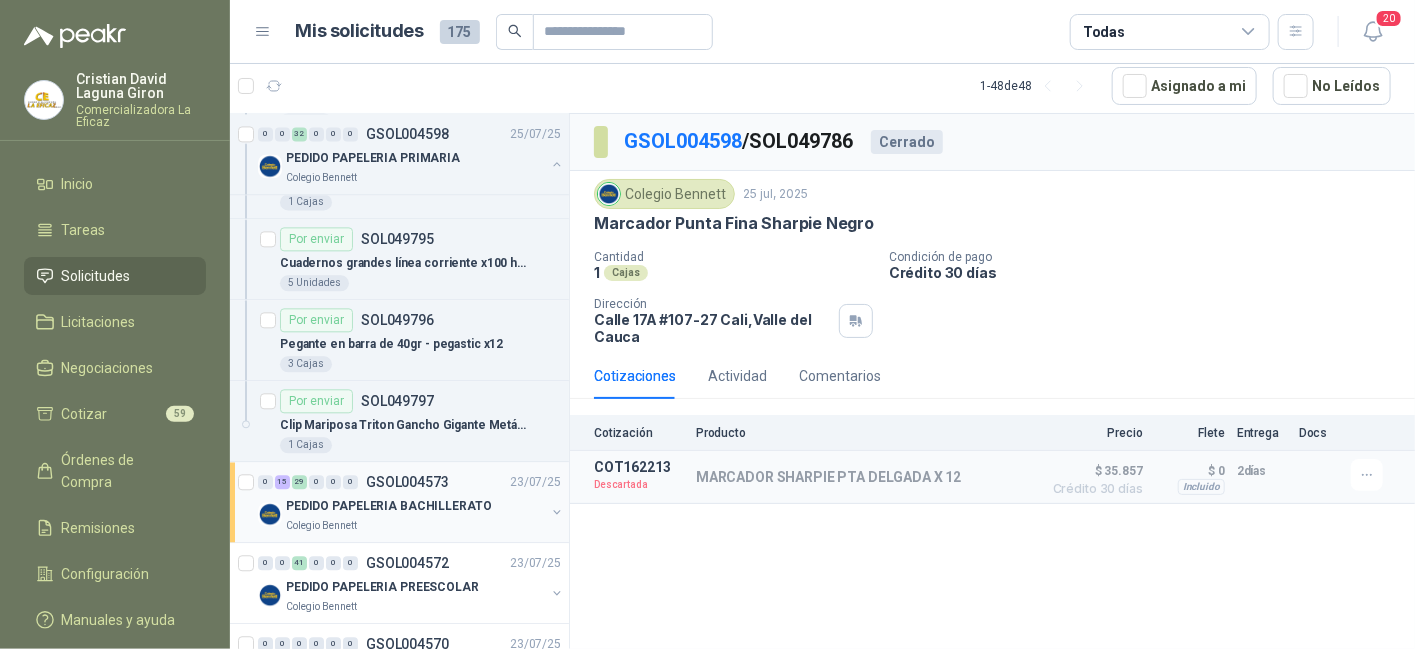 click on "Colegio Bennett" at bounding box center [415, 526] 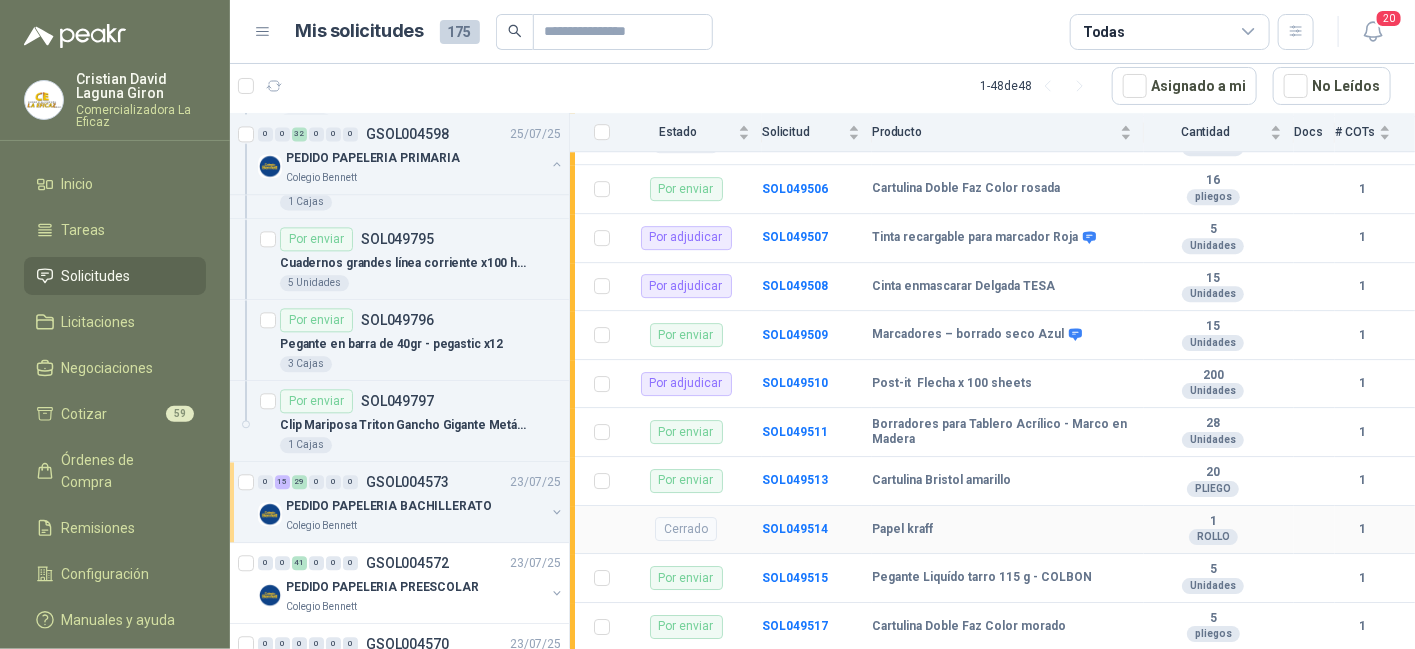 scroll, scrollTop: 2617, scrollLeft: 0, axis: vertical 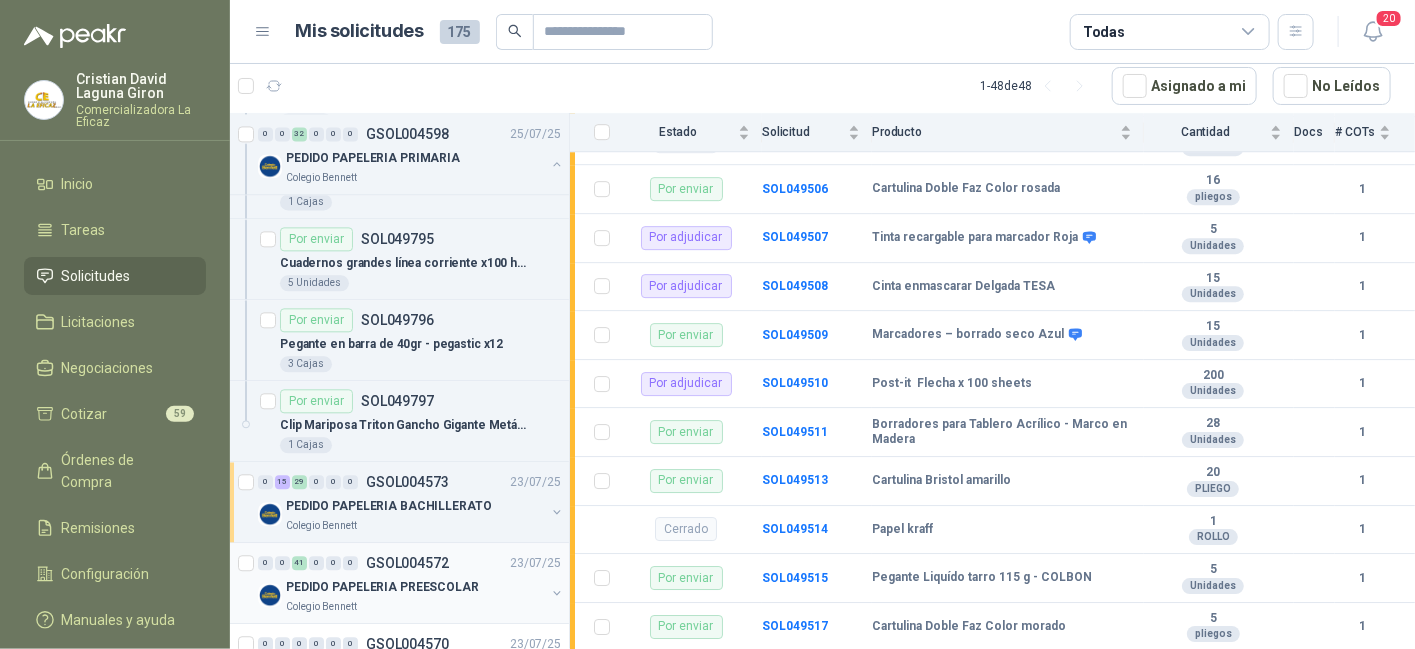 click on "PEDIDO PAPELERIA PREESCOLAR" at bounding box center (415, 587) 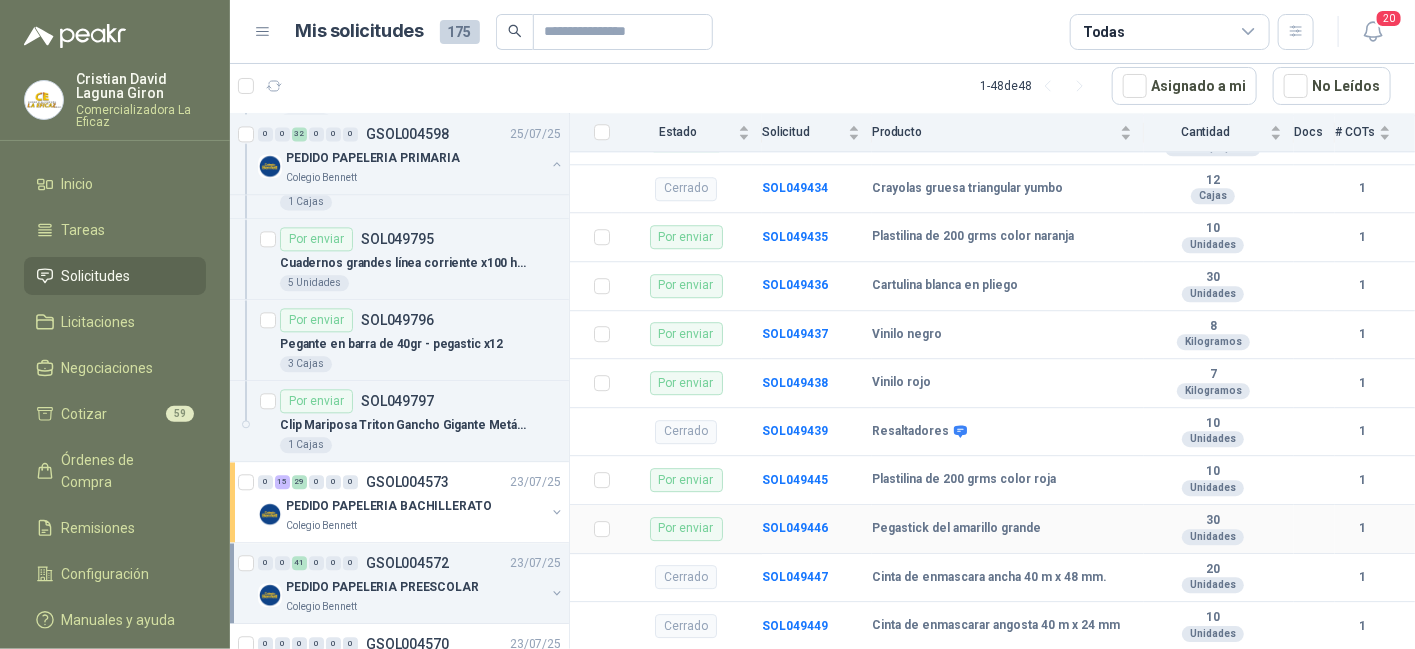 scroll, scrollTop: 2324, scrollLeft: 0, axis: vertical 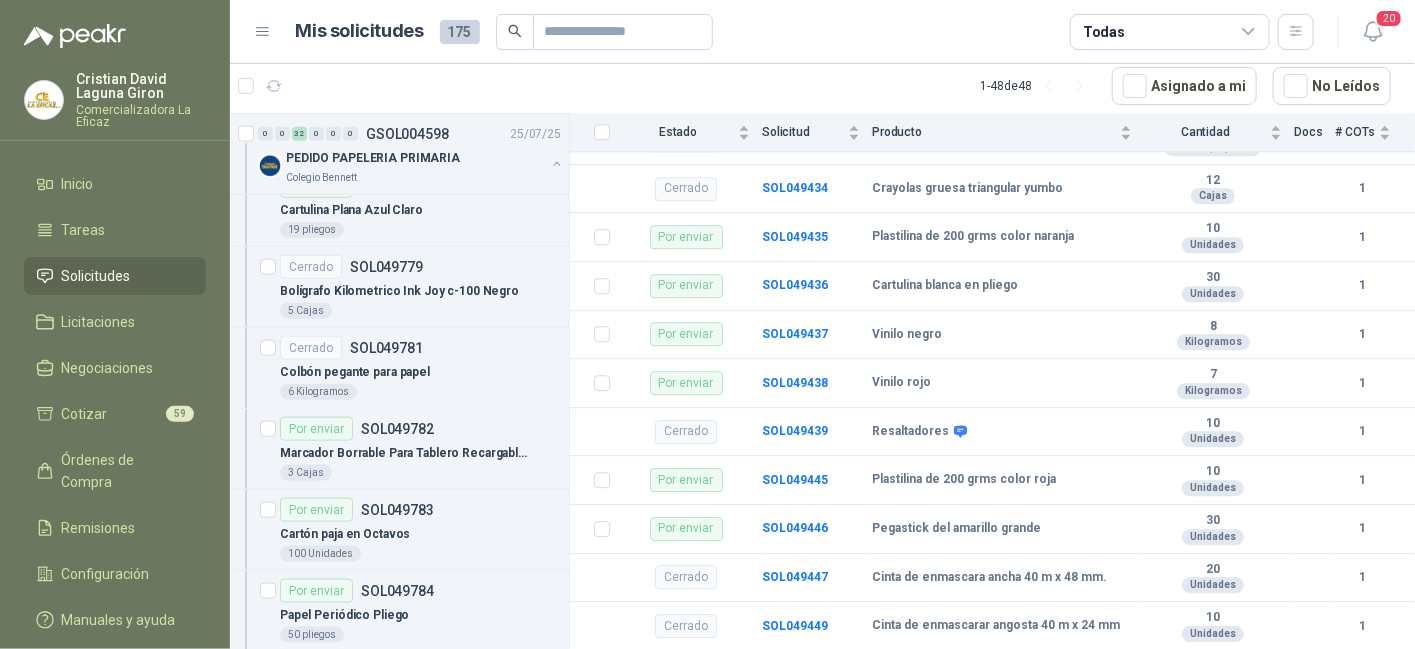 click on "Solicitudes" at bounding box center (96, 276) 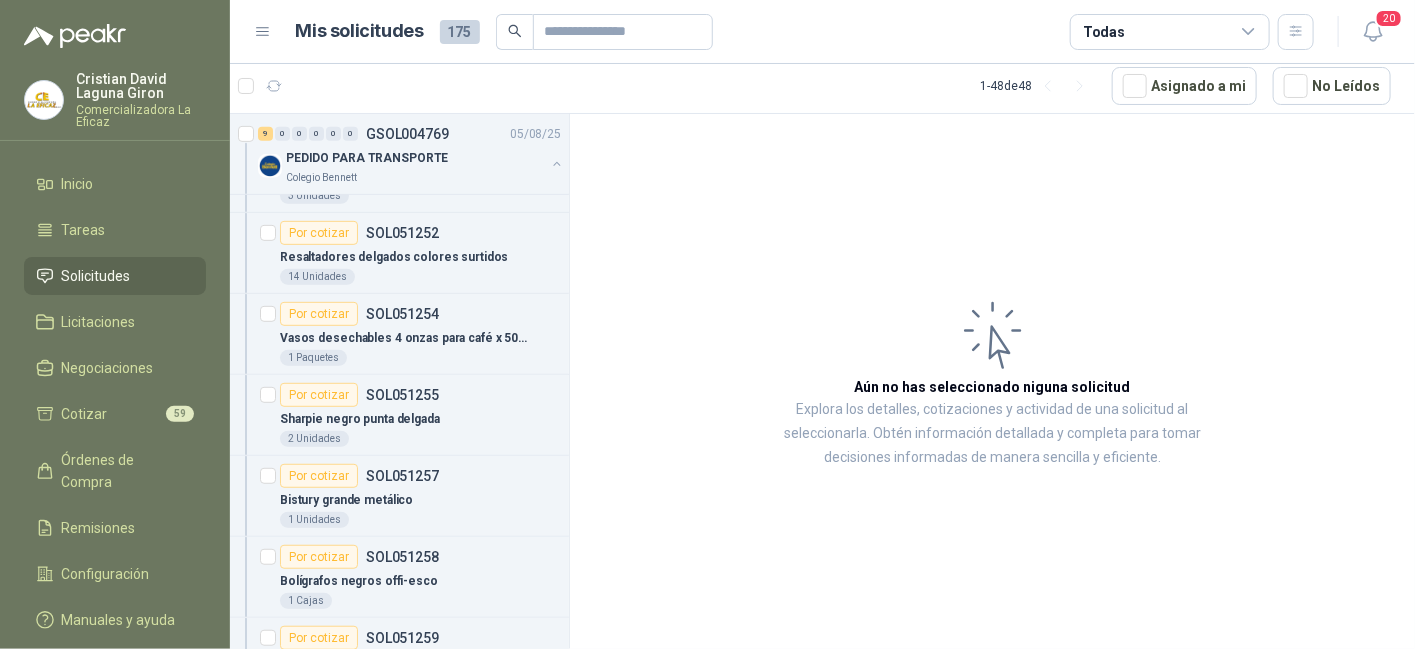 scroll, scrollTop: 396, scrollLeft: 0, axis: vertical 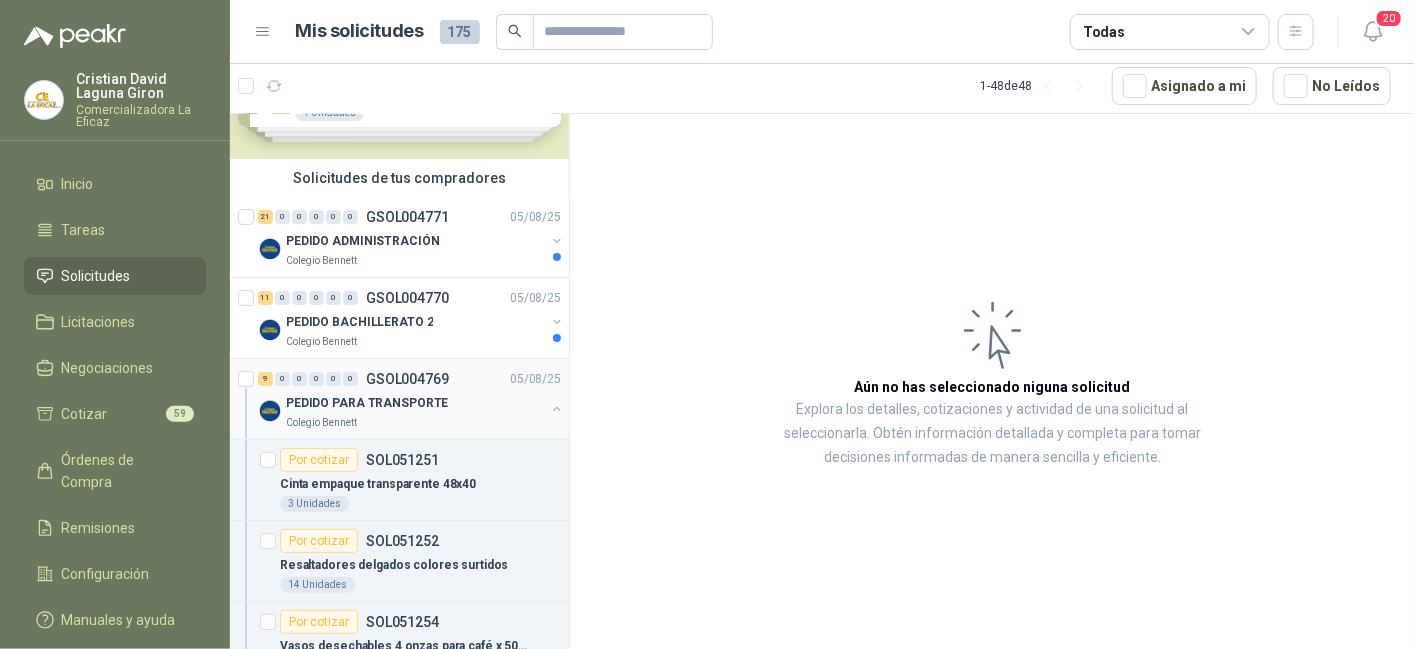 click on "Colegio Bennett" at bounding box center (321, 423) 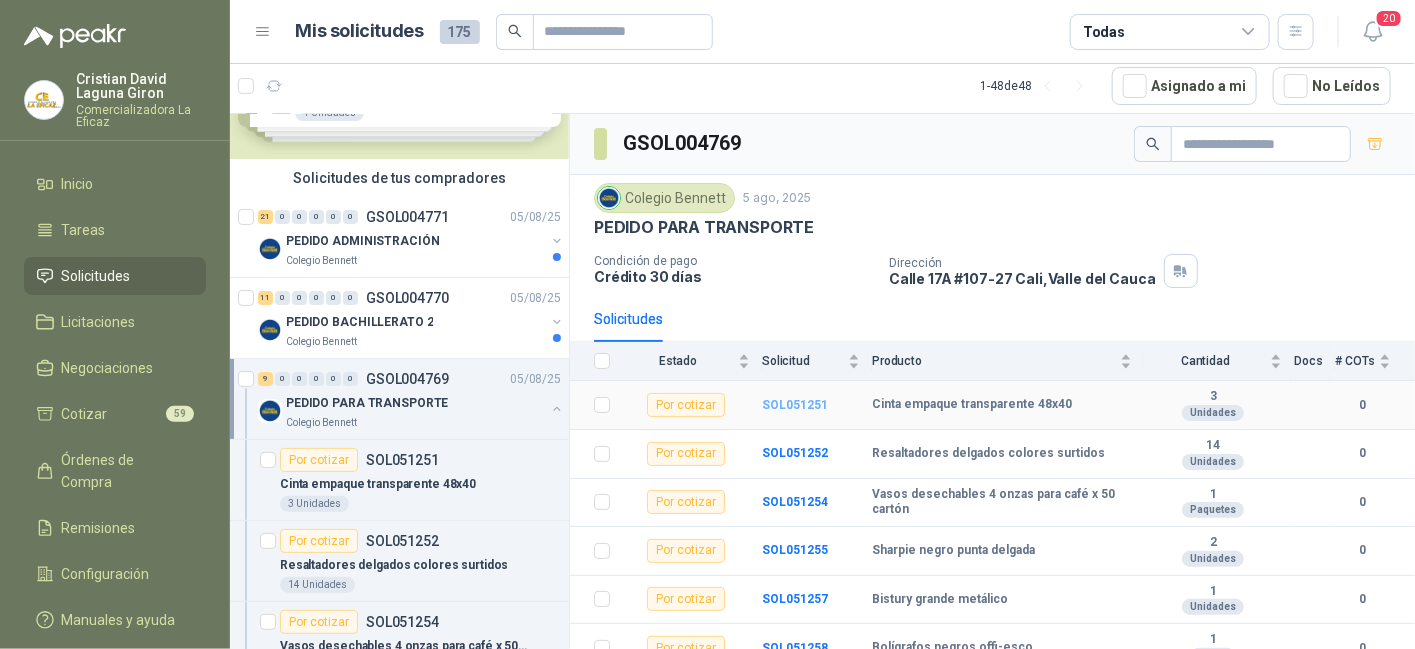 click on "SOL051251" at bounding box center [795, 405] 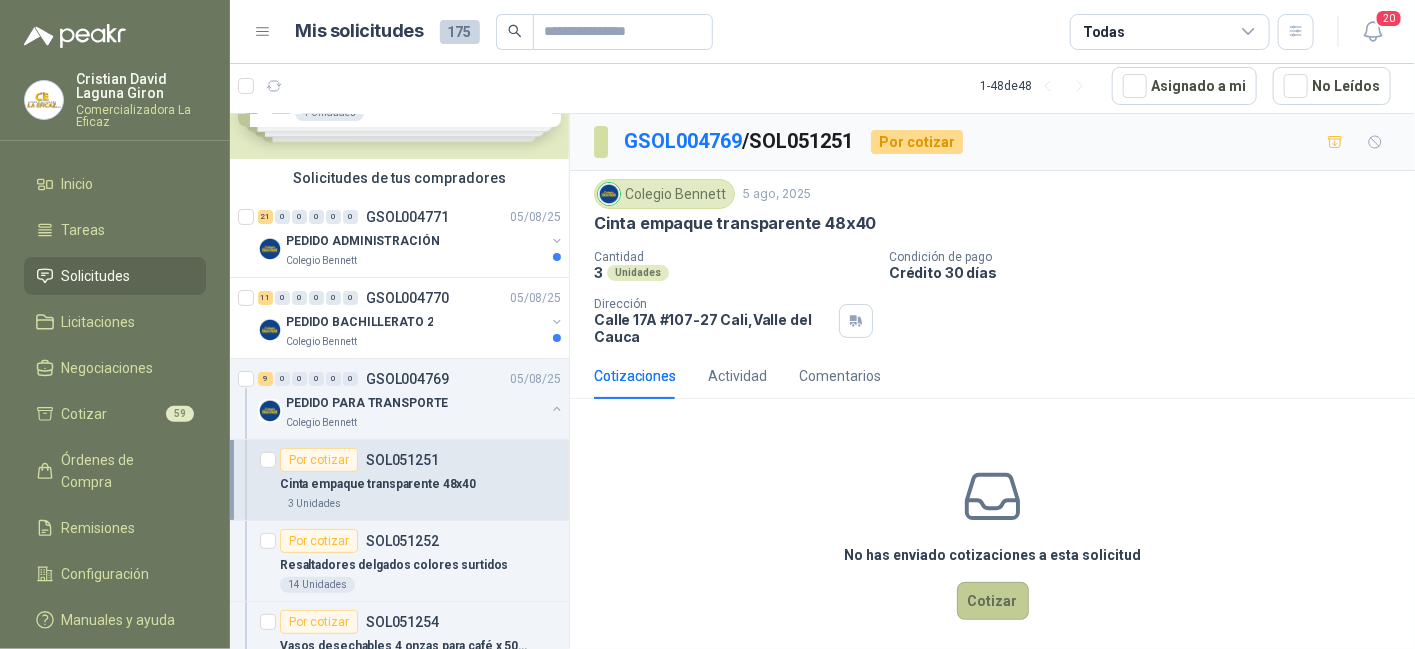 click on "Cotizar" at bounding box center [993, 601] 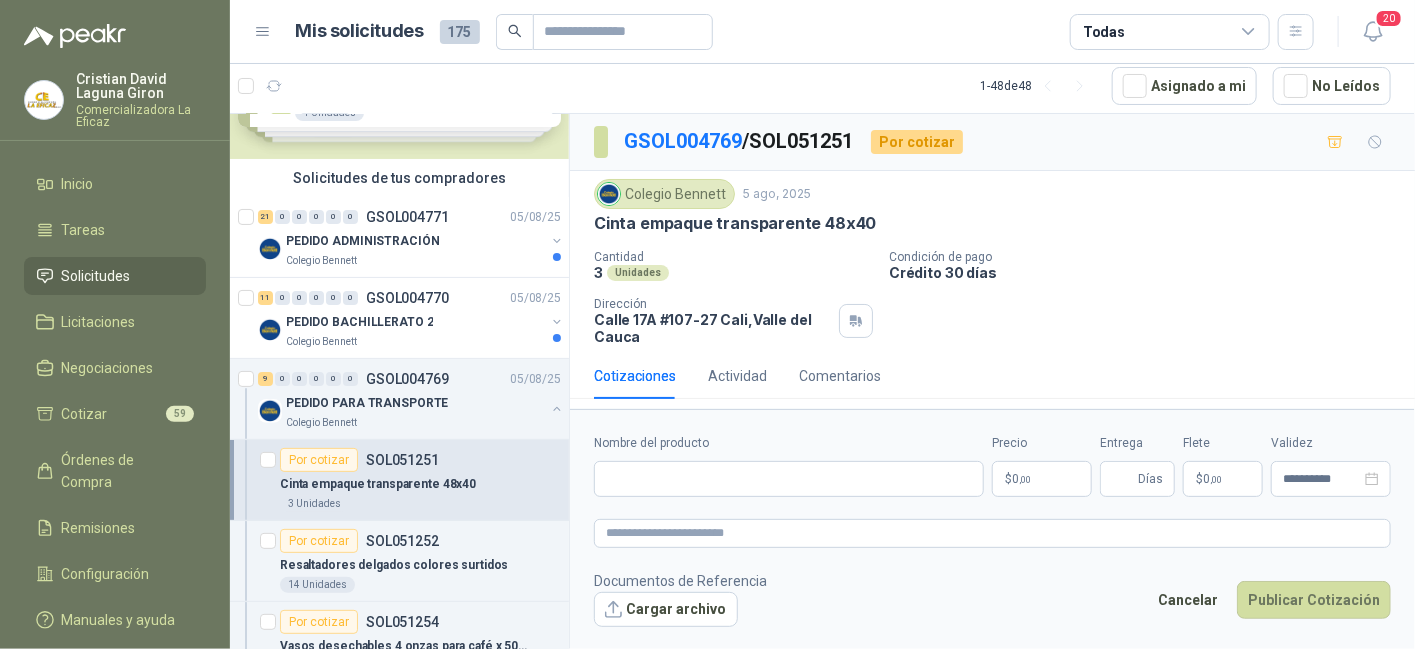 type 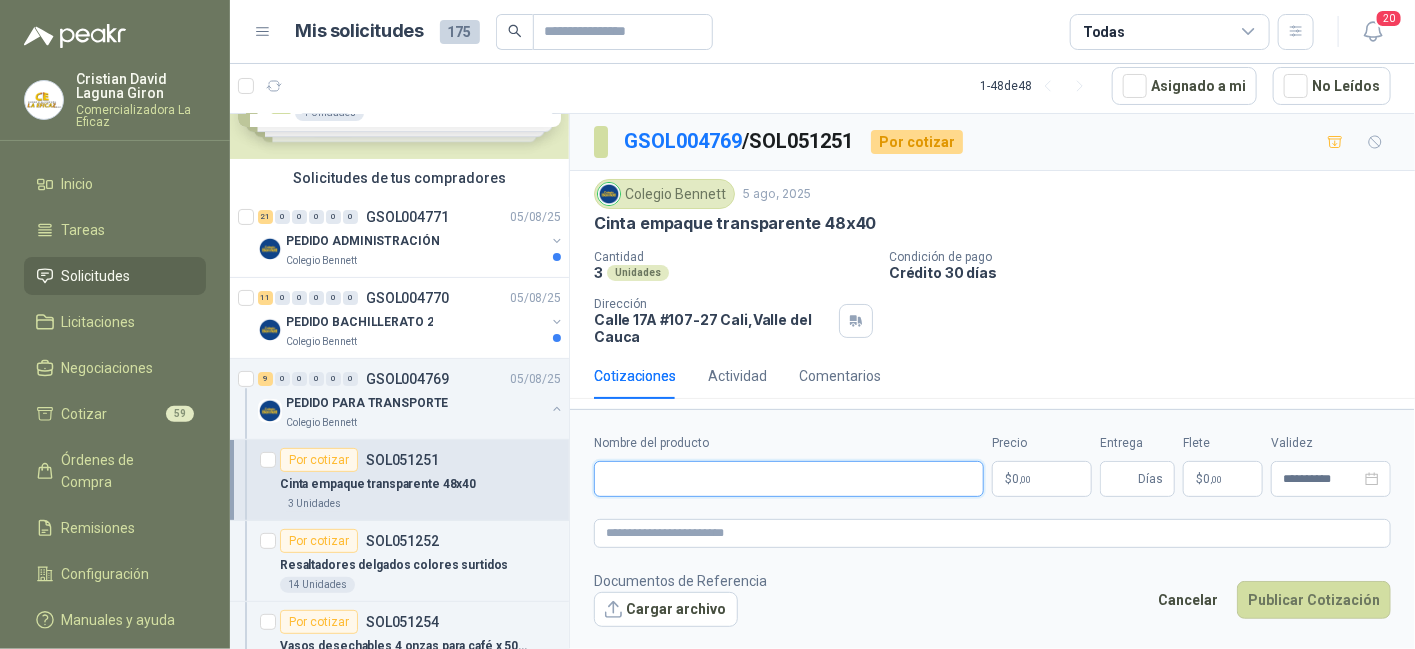 click on "Nombre del producto" at bounding box center [789, 479] 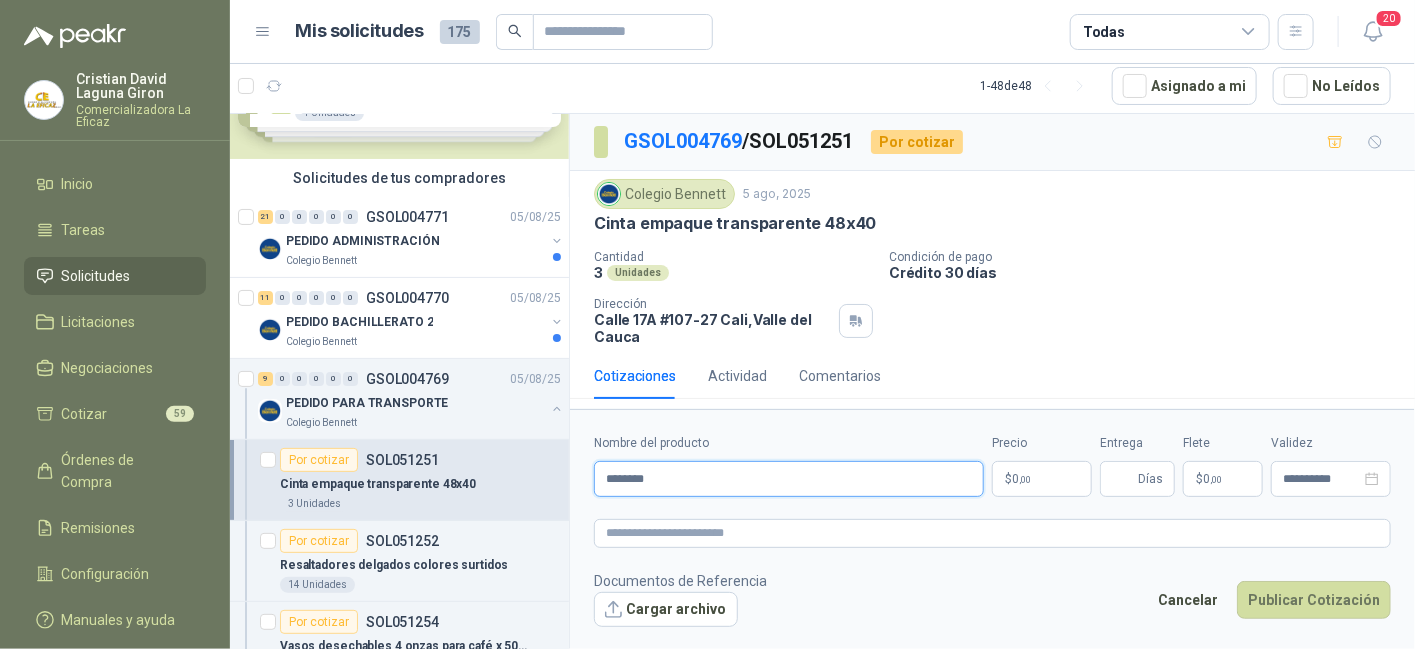 type on "**********" 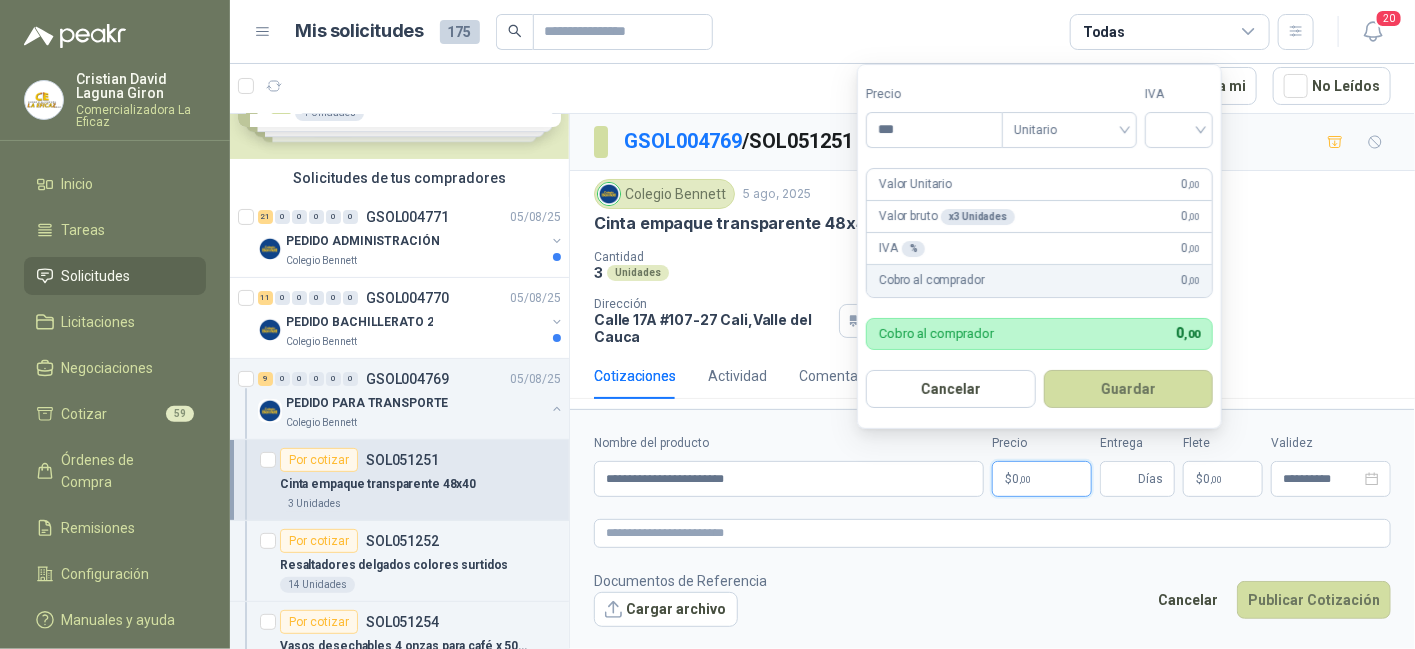 click on "$  0 ,00" at bounding box center (1042, 479) 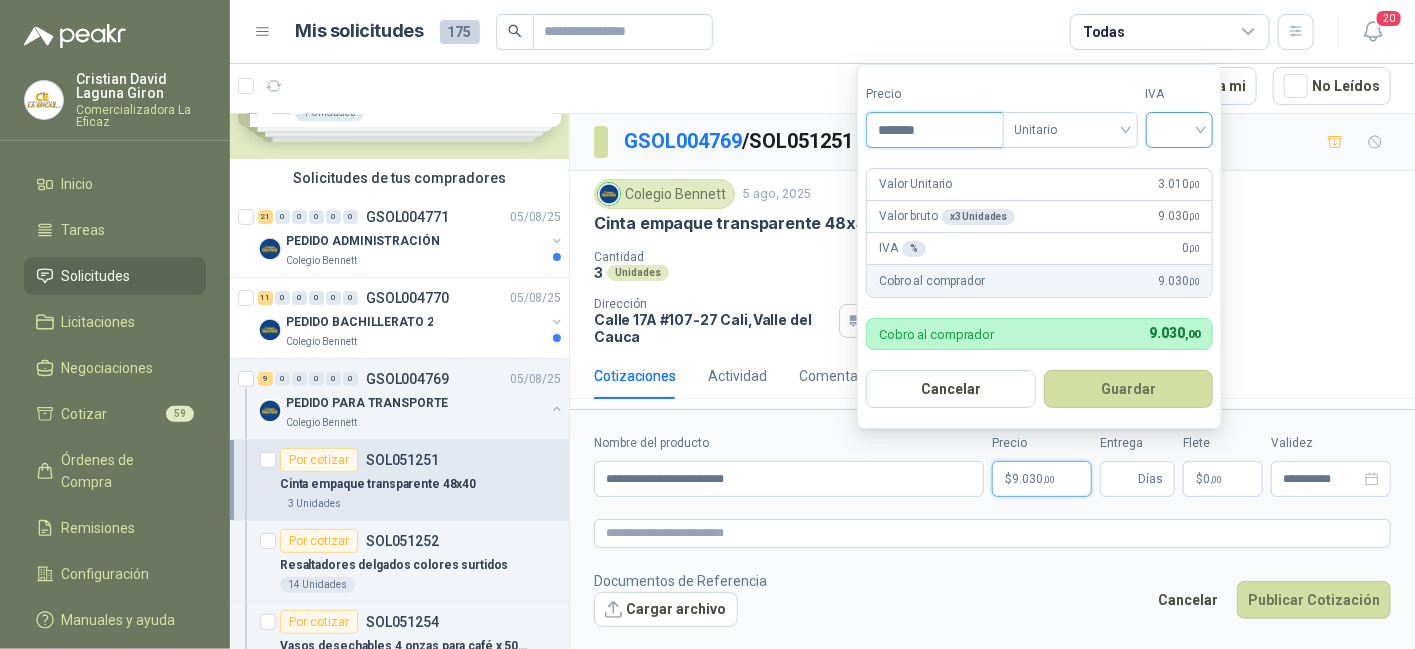 type on "*******" 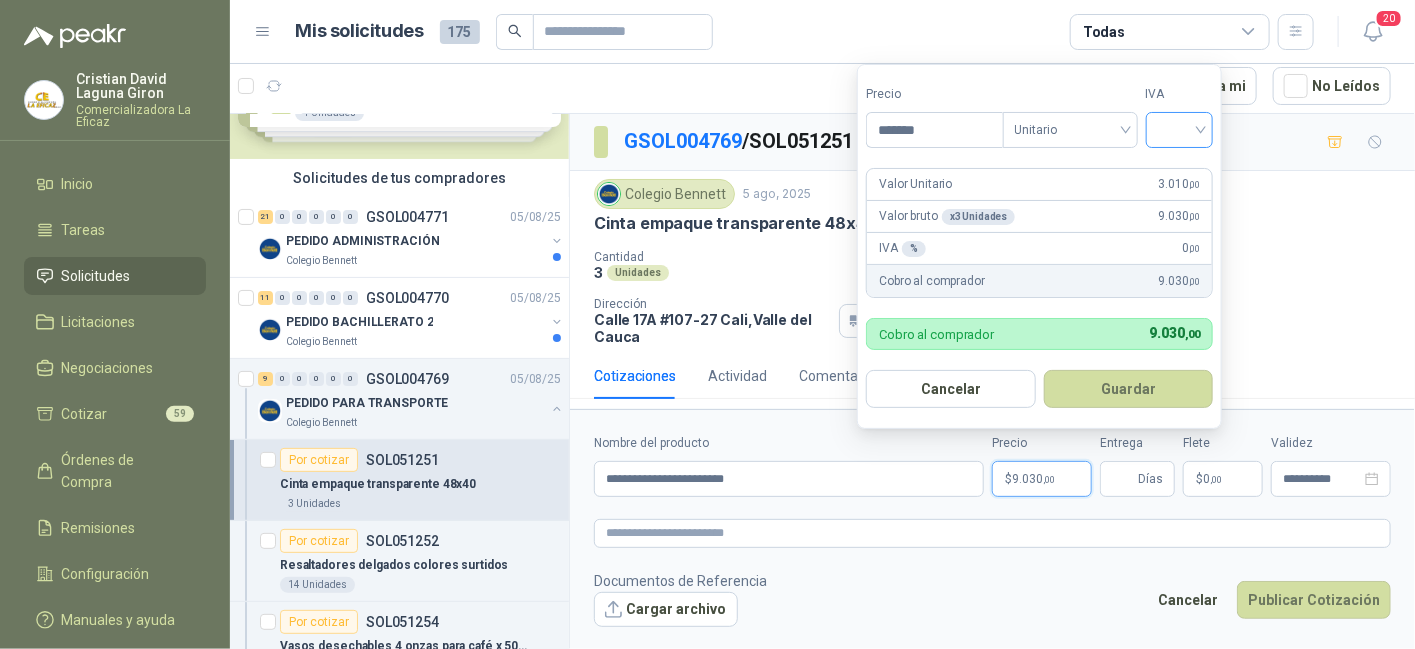 click at bounding box center (1180, 128) 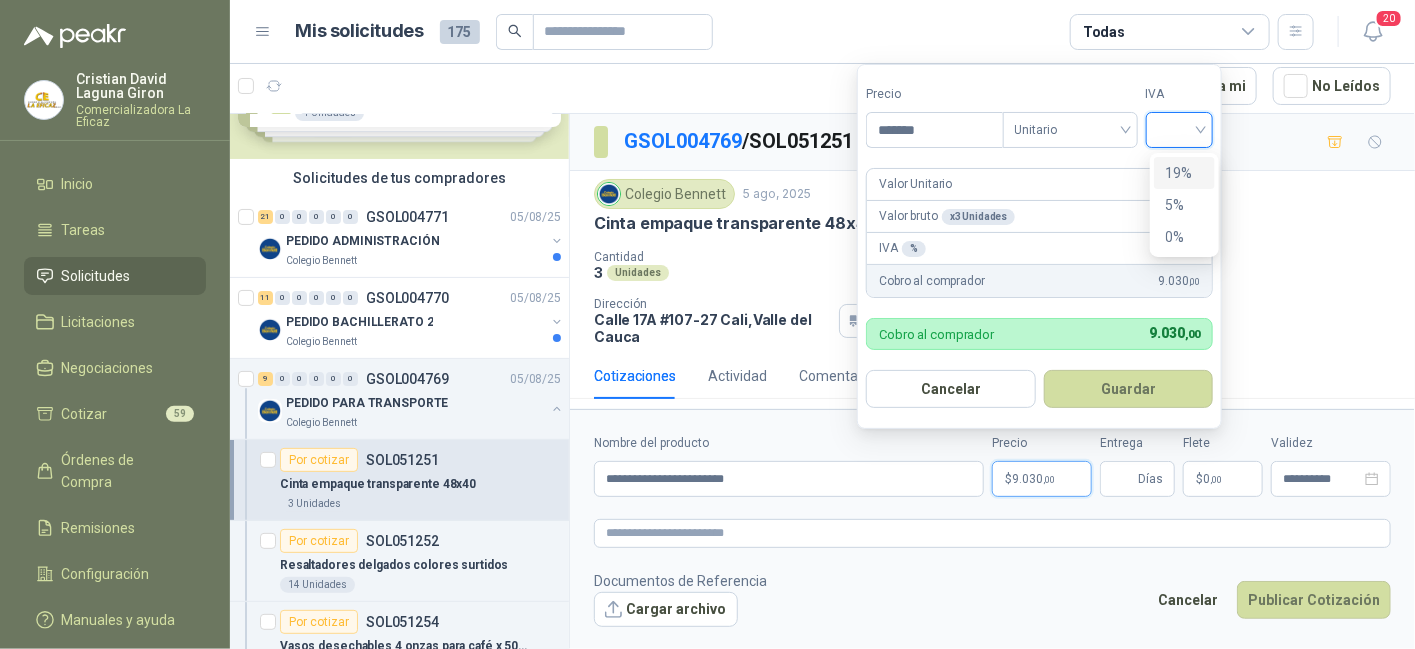 click on "19%" at bounding box center [1184, 173] 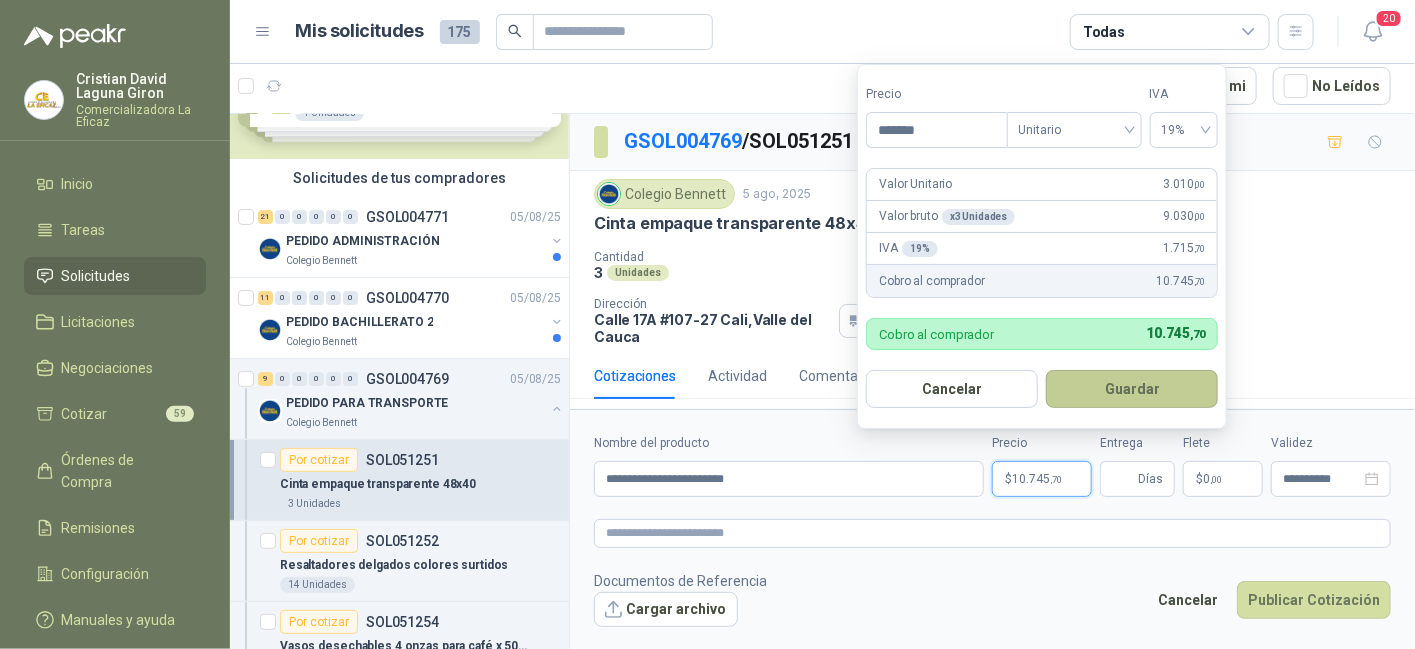 click on "Guardar" at bounding box center [1132, 389] 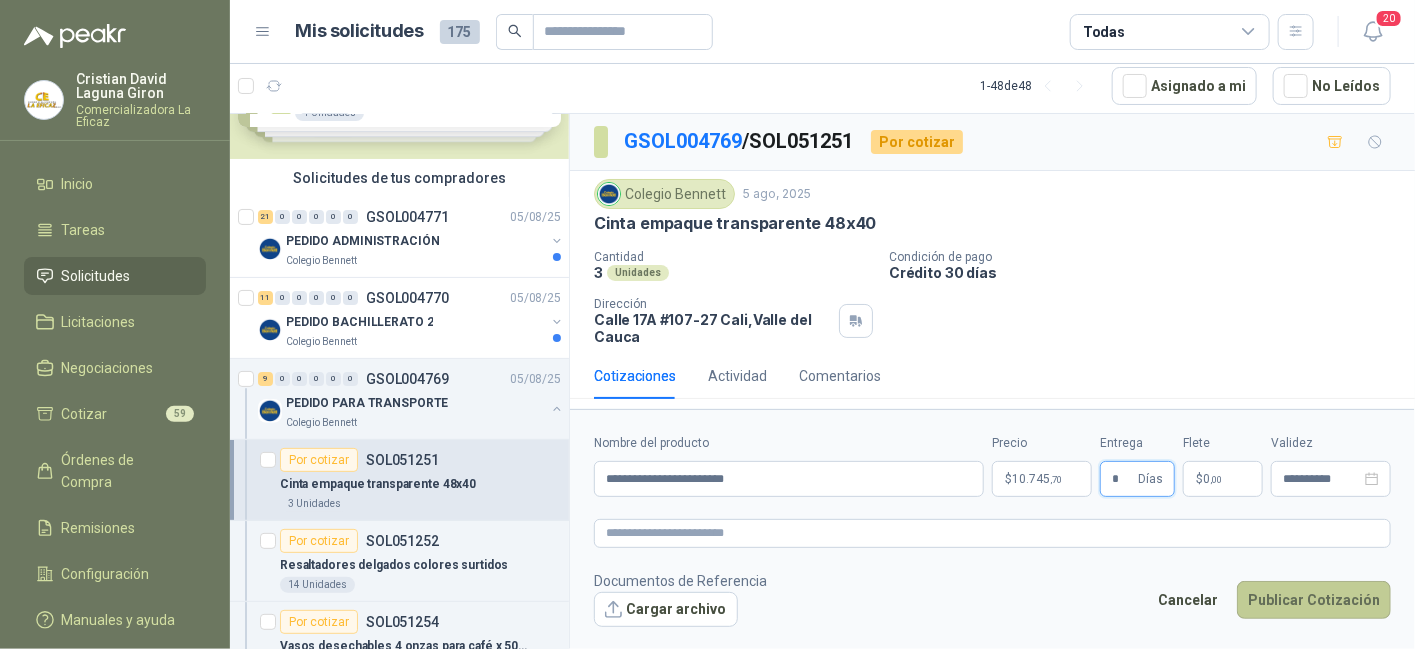 type on "*" 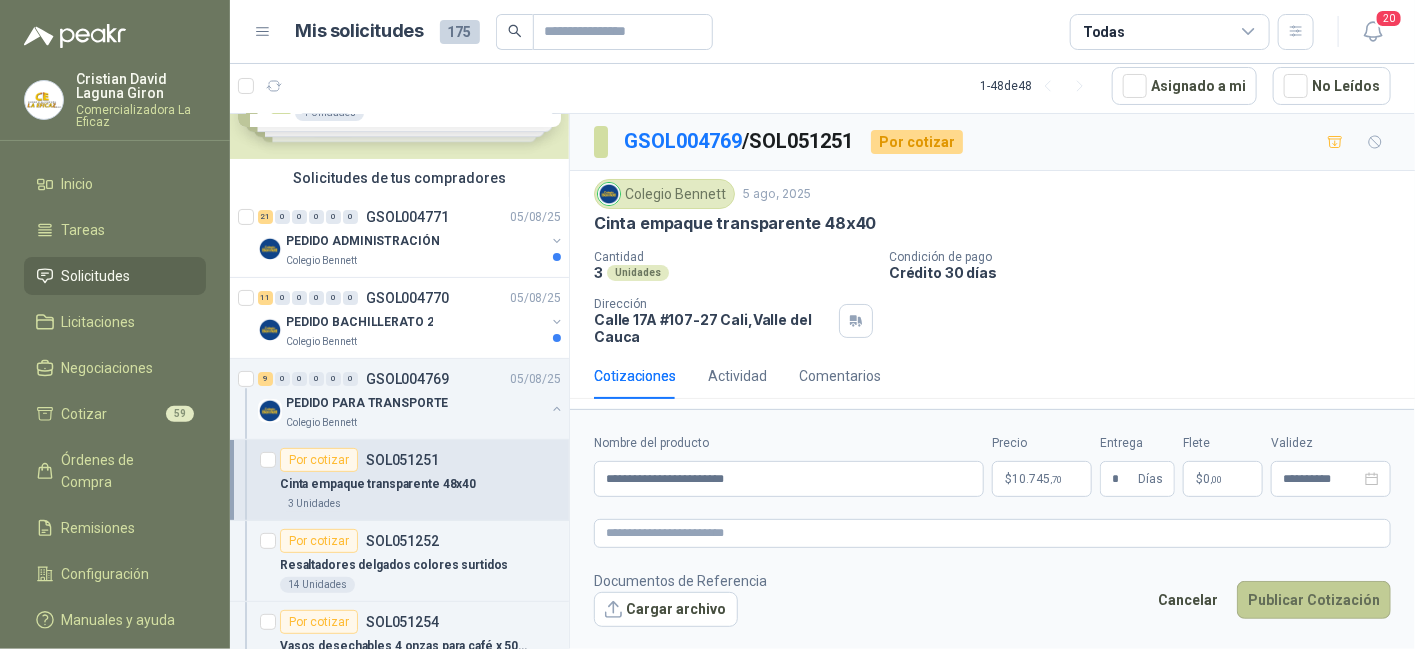 click on "Publicar Cotización" at bounding box center (1314, 600) 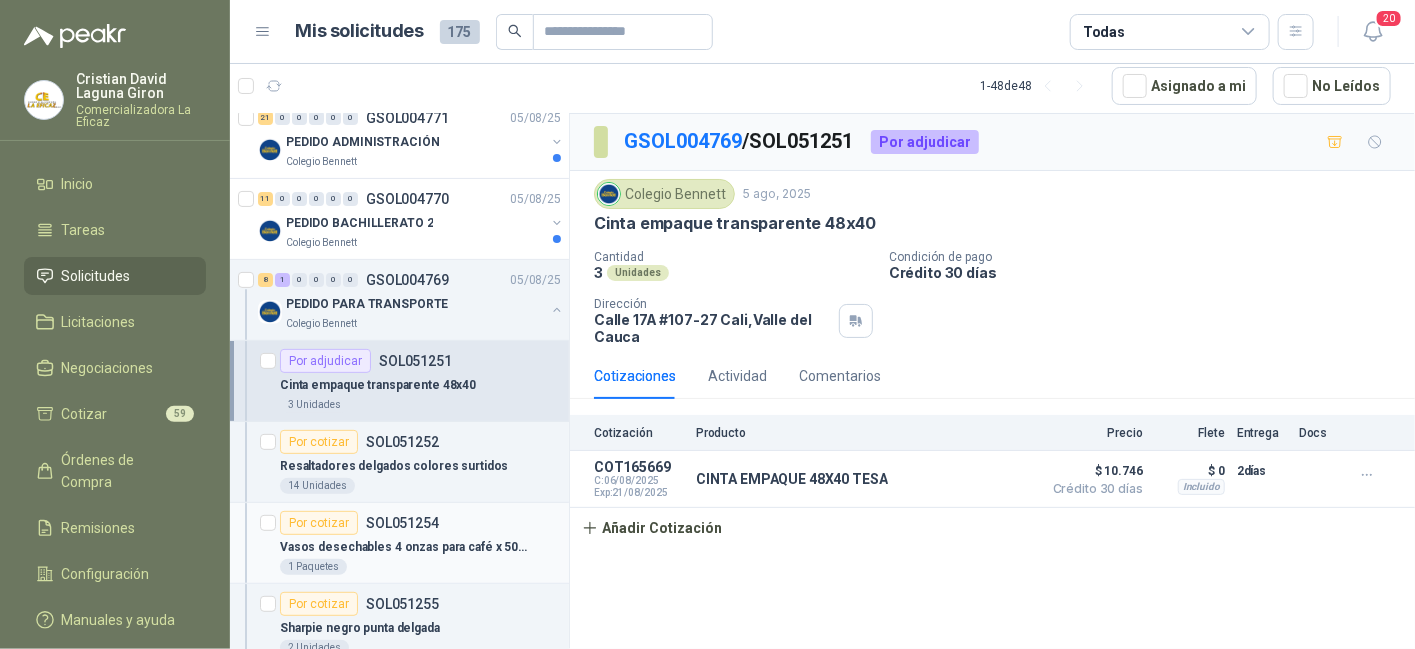 scroll, scrollTop: 200, scrollLeft: 0, axis: vertical 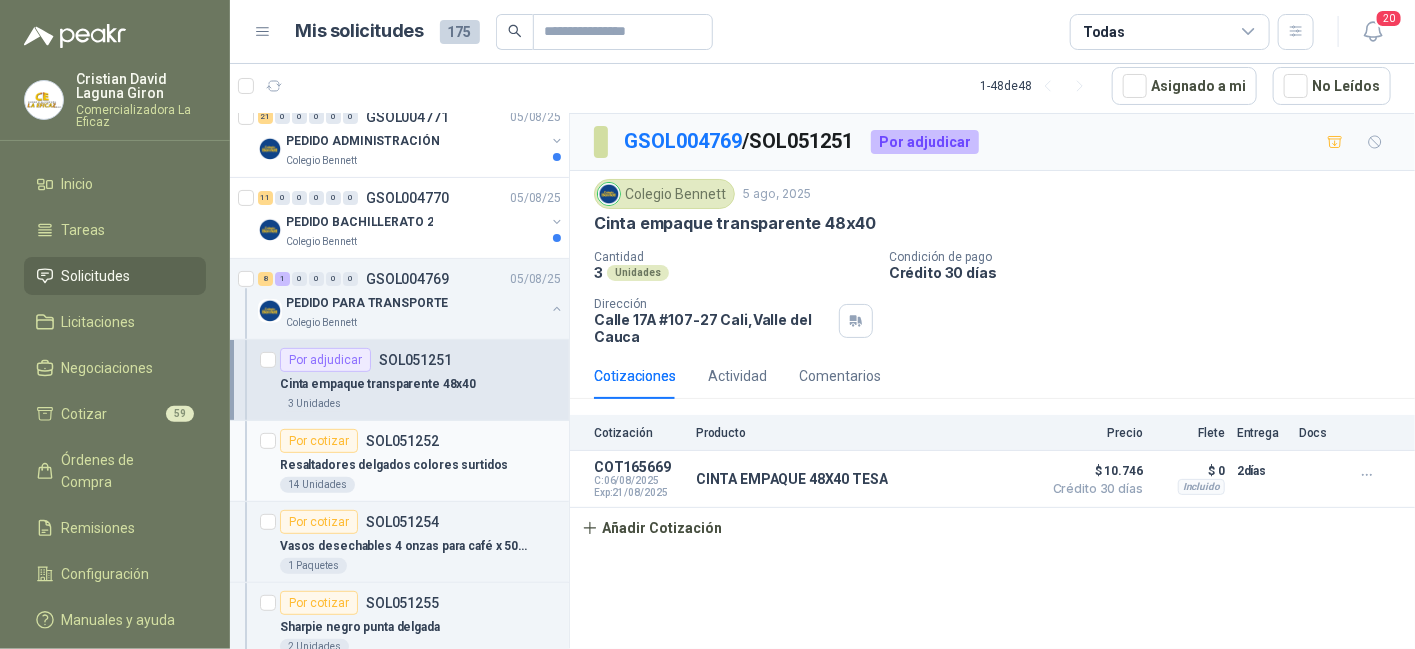 click on "Resaltadores delgados colores surtidos" at bounding box center [394, 465] 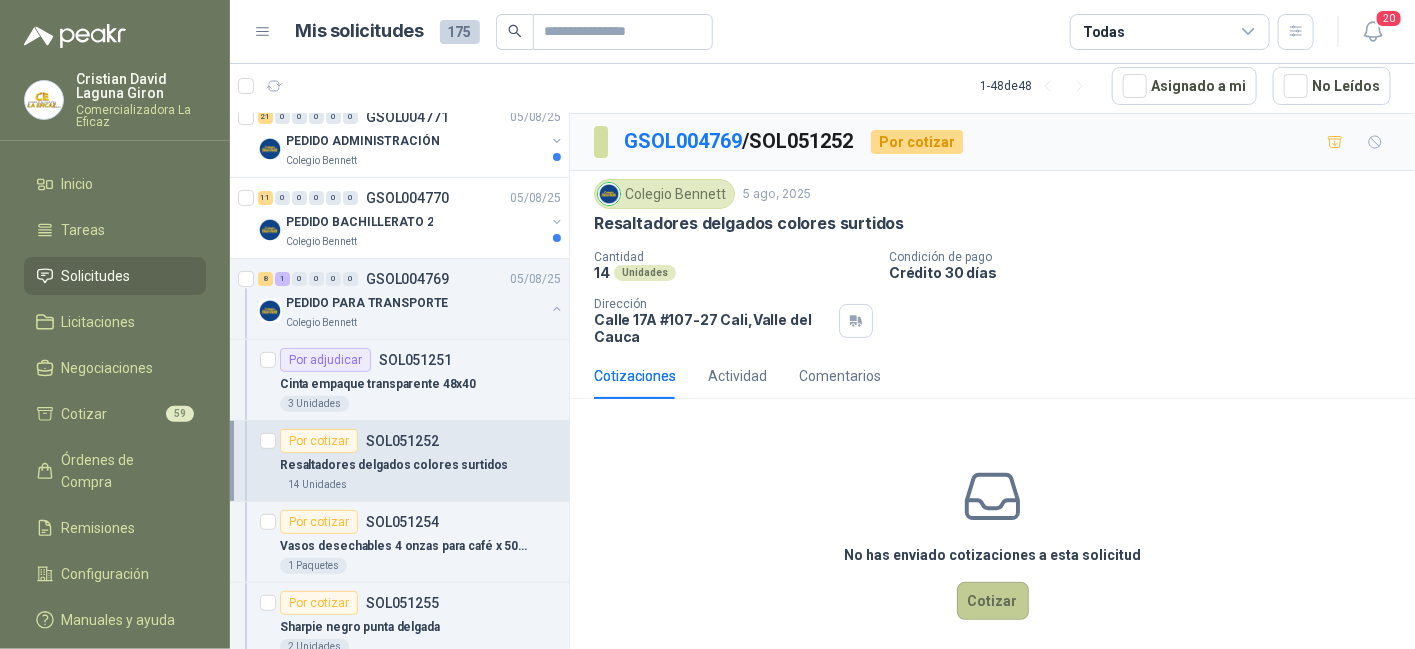 click on "Cotizar" at bounding box center [993, 601] 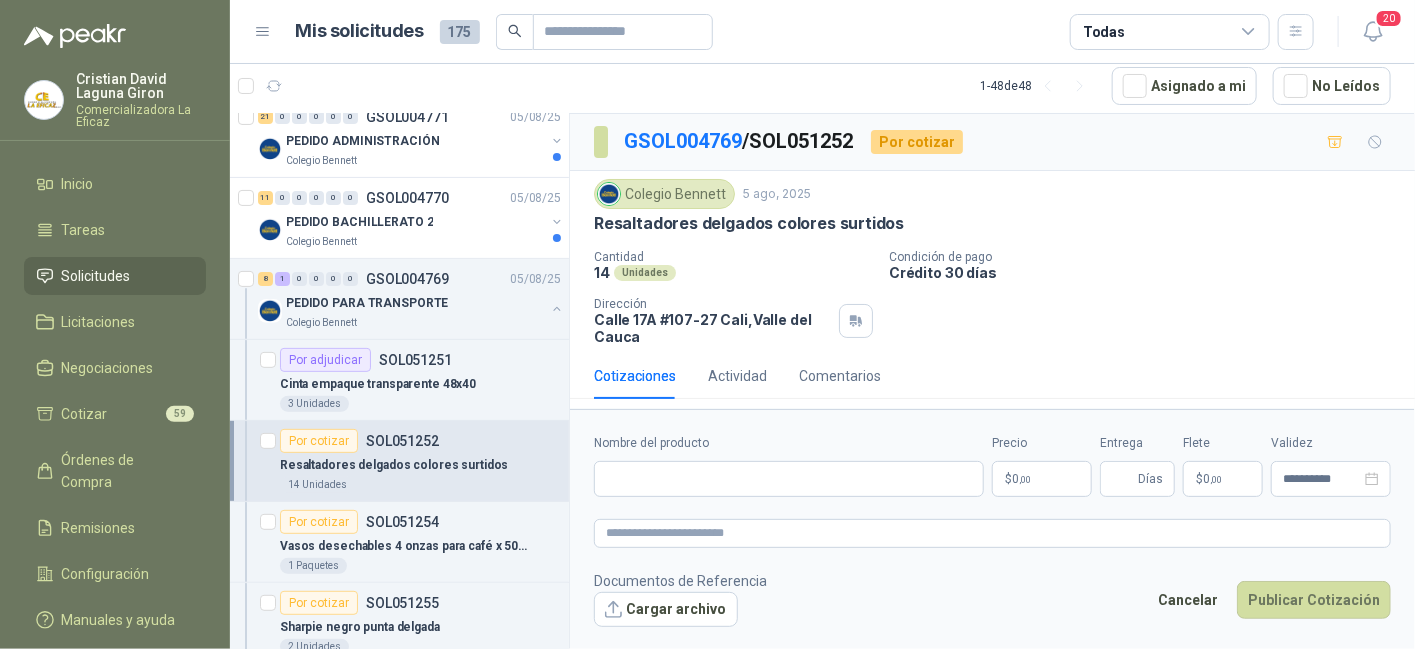 type 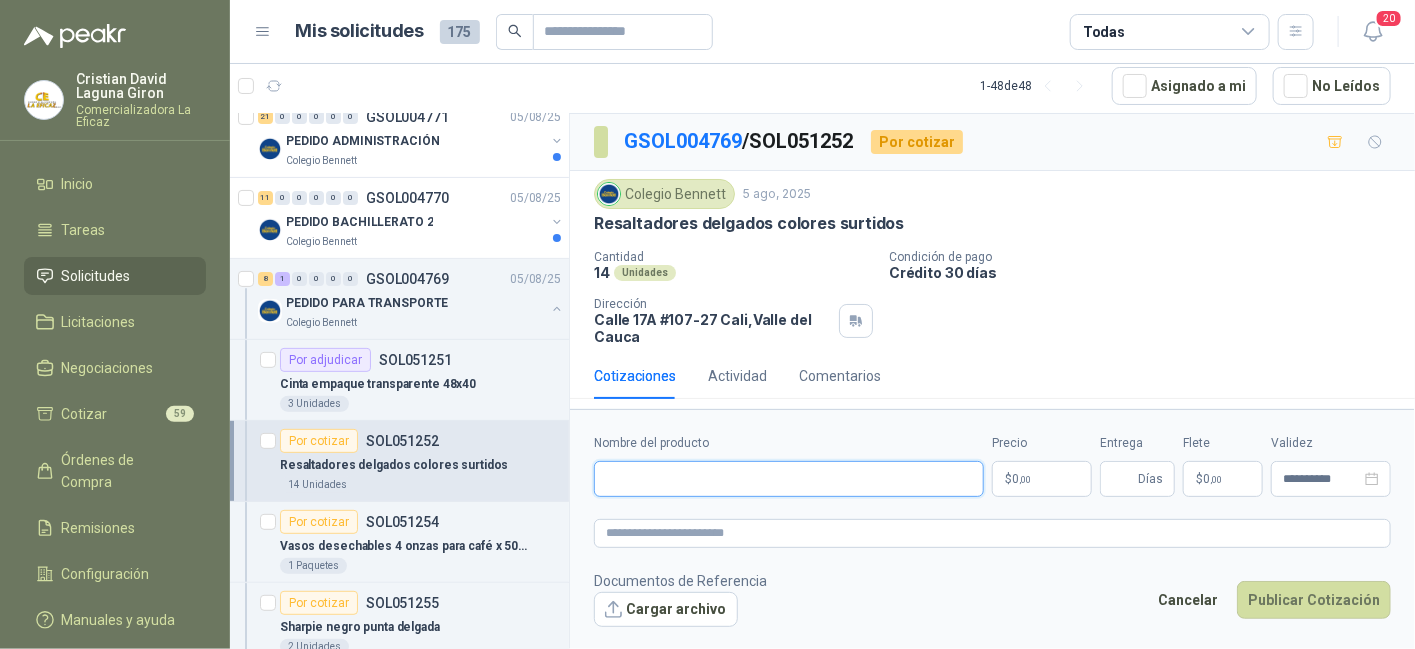 click on "Nombre del producto" at bounding box center [789, 479] 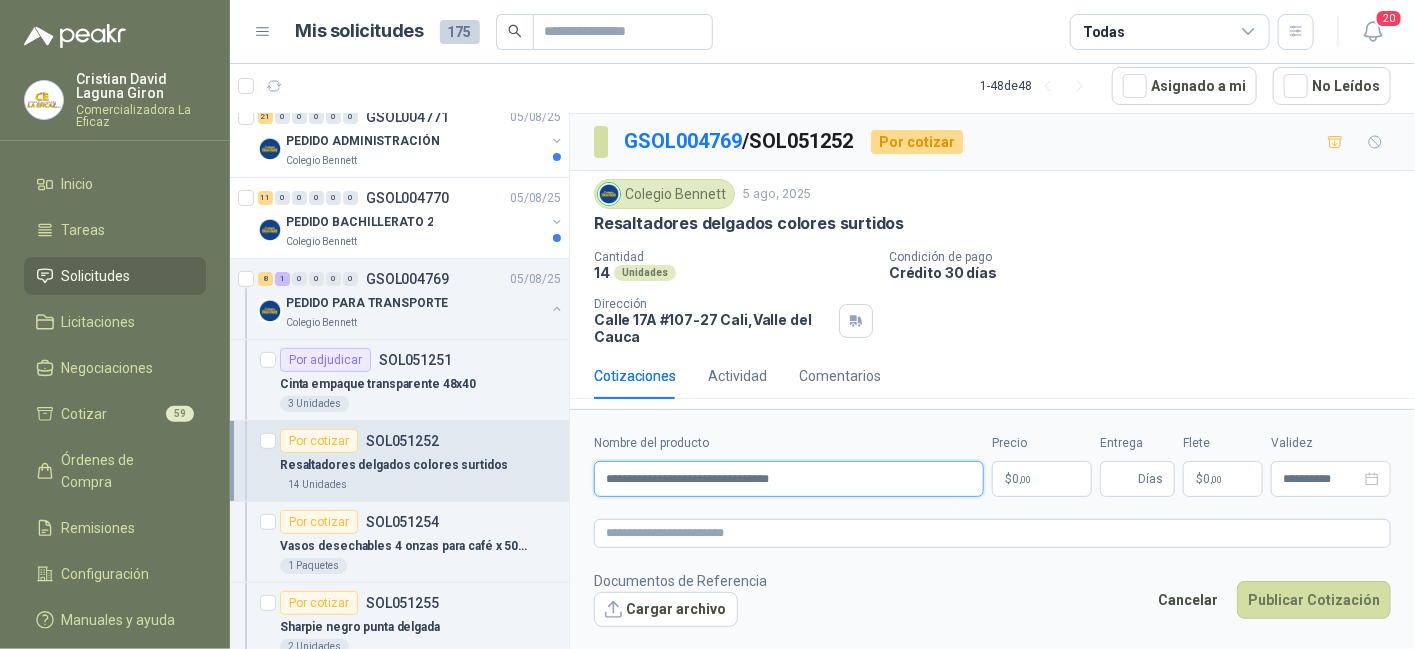 type on "**********" 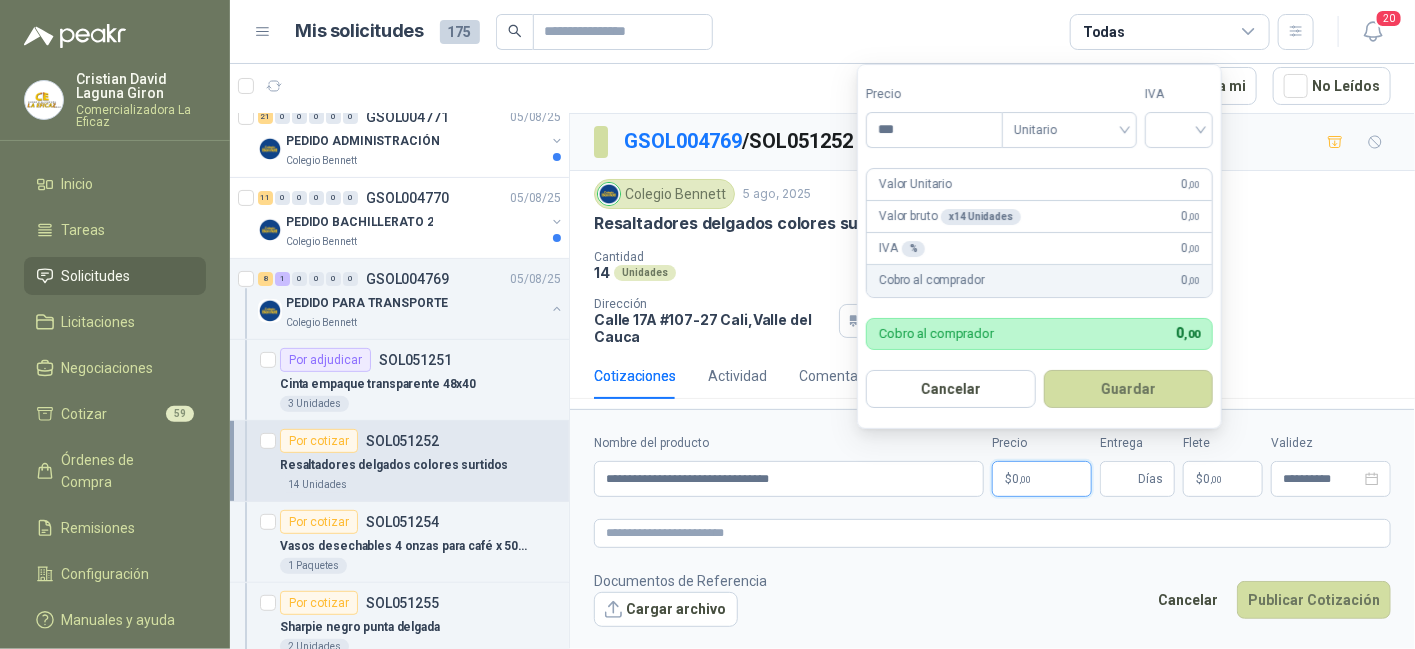 click on ",00" at bounding box center [1025, 479] 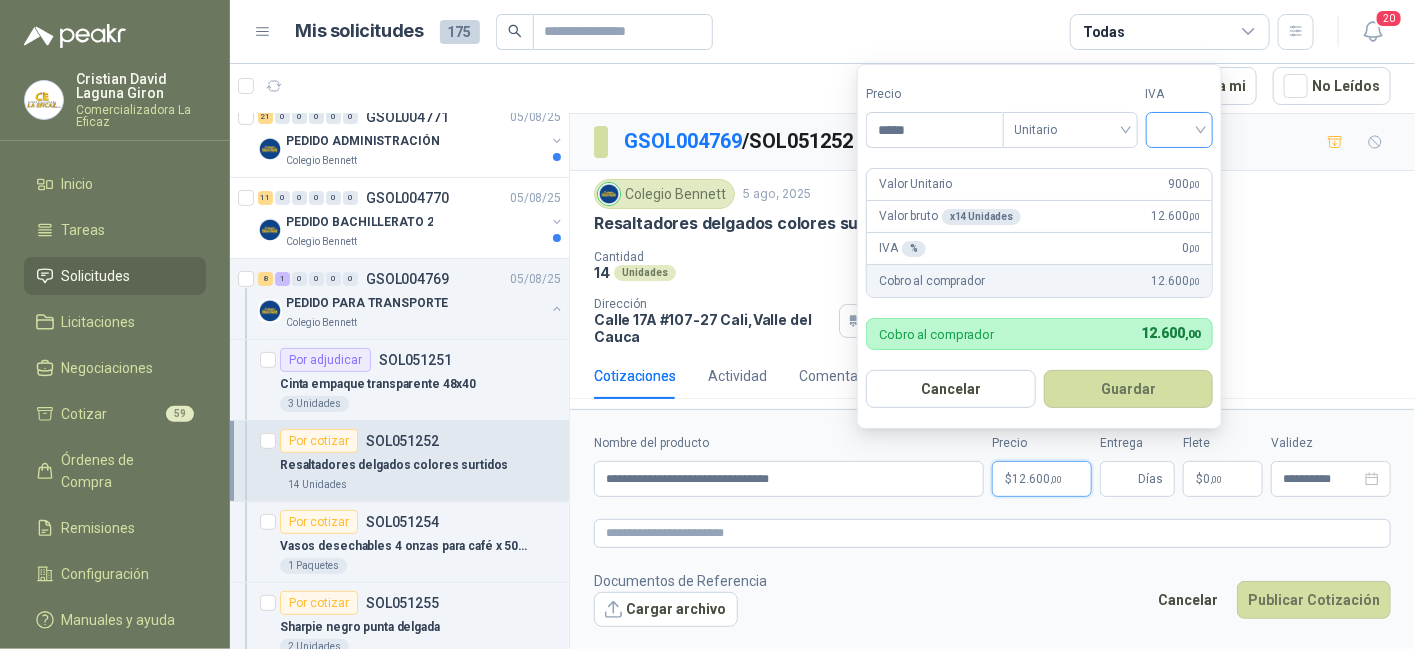 type on "*****" 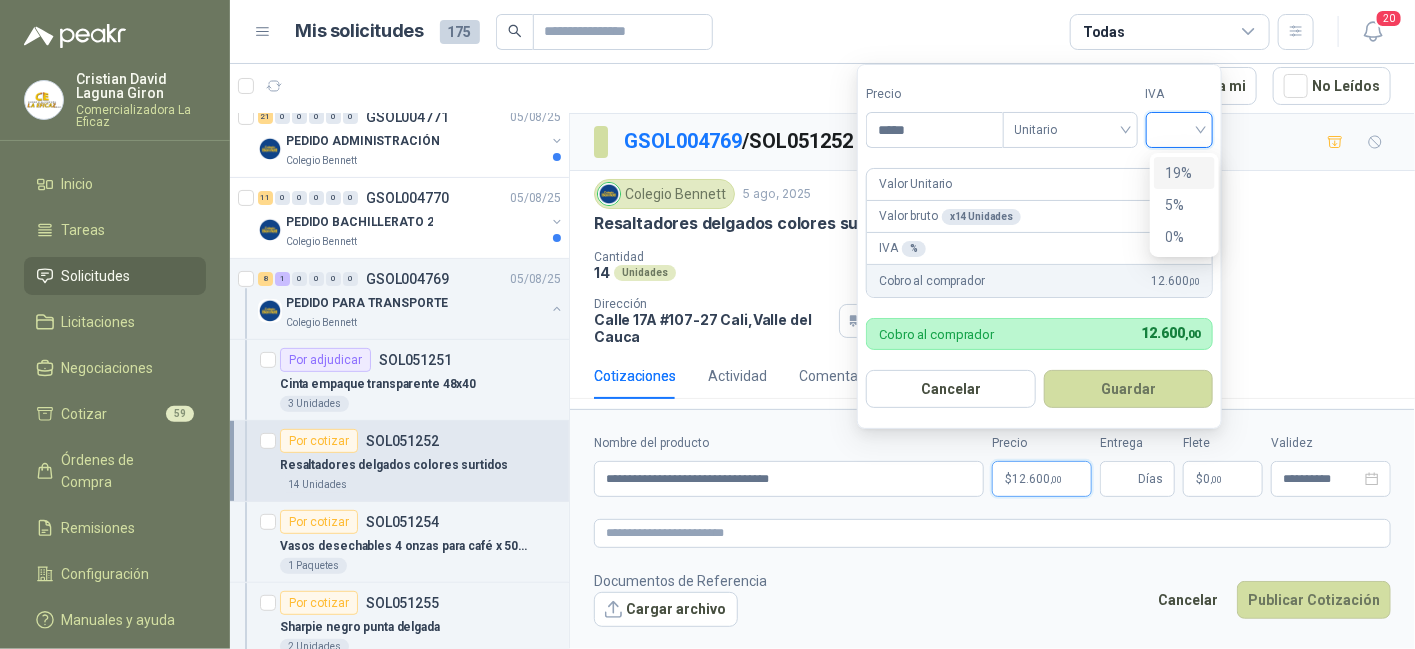 click on "19%" at bounding box center [1184, 173] 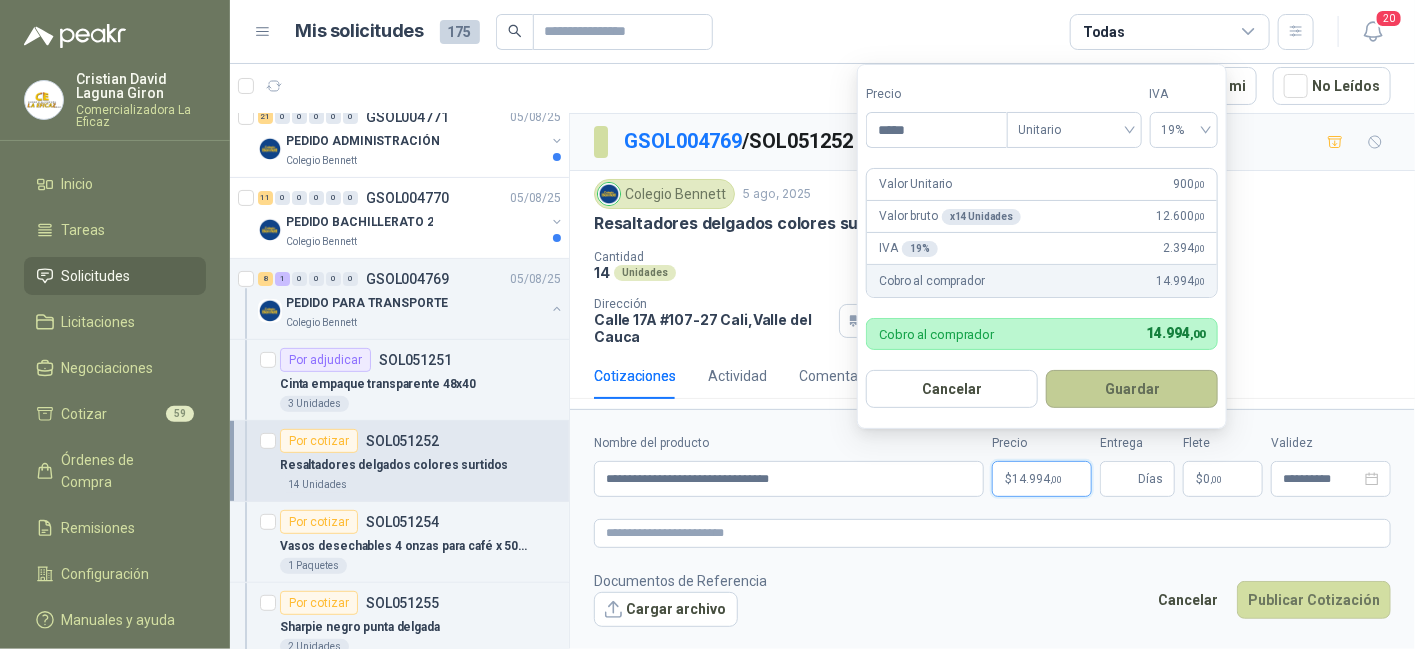 click on "Guardar" at bounding box center [1132, 389] 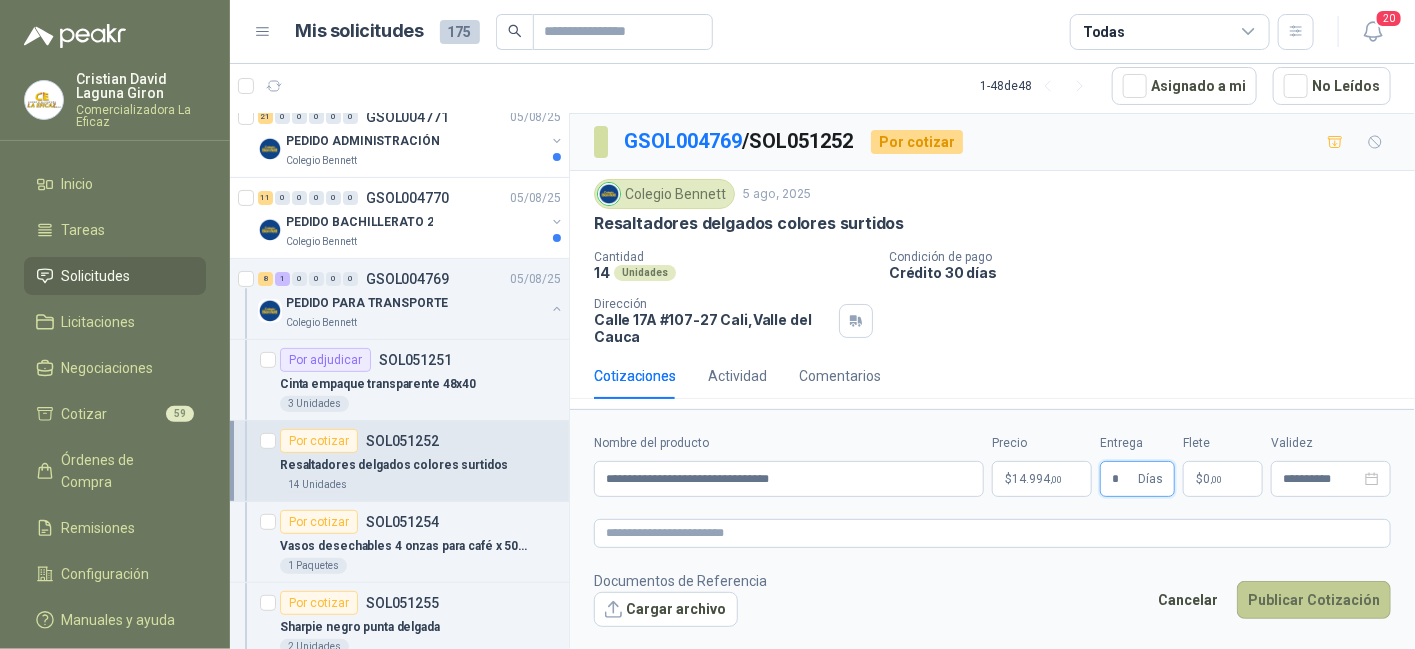 type on "*" 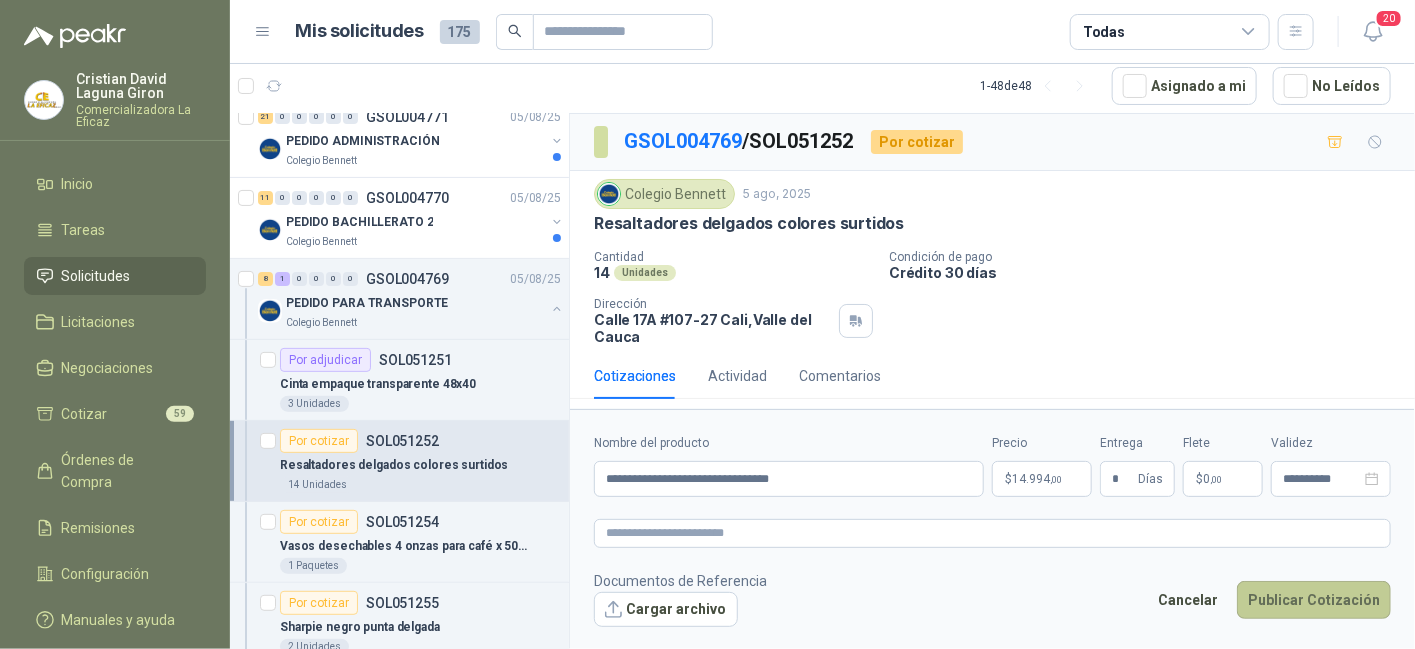 click on "Publicar Cotización" at bounding box center [1314, 600] 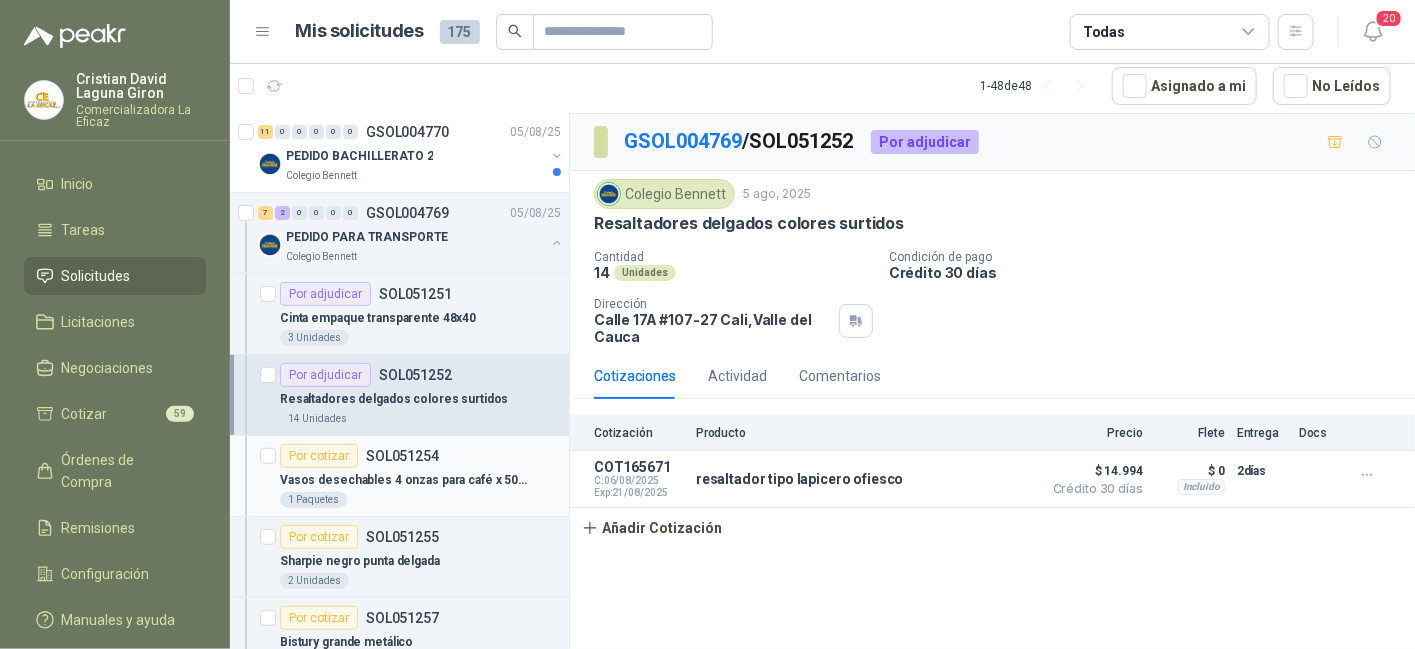 scroll, scrollTop: 300, scrollLeft: 0, axis: vertical 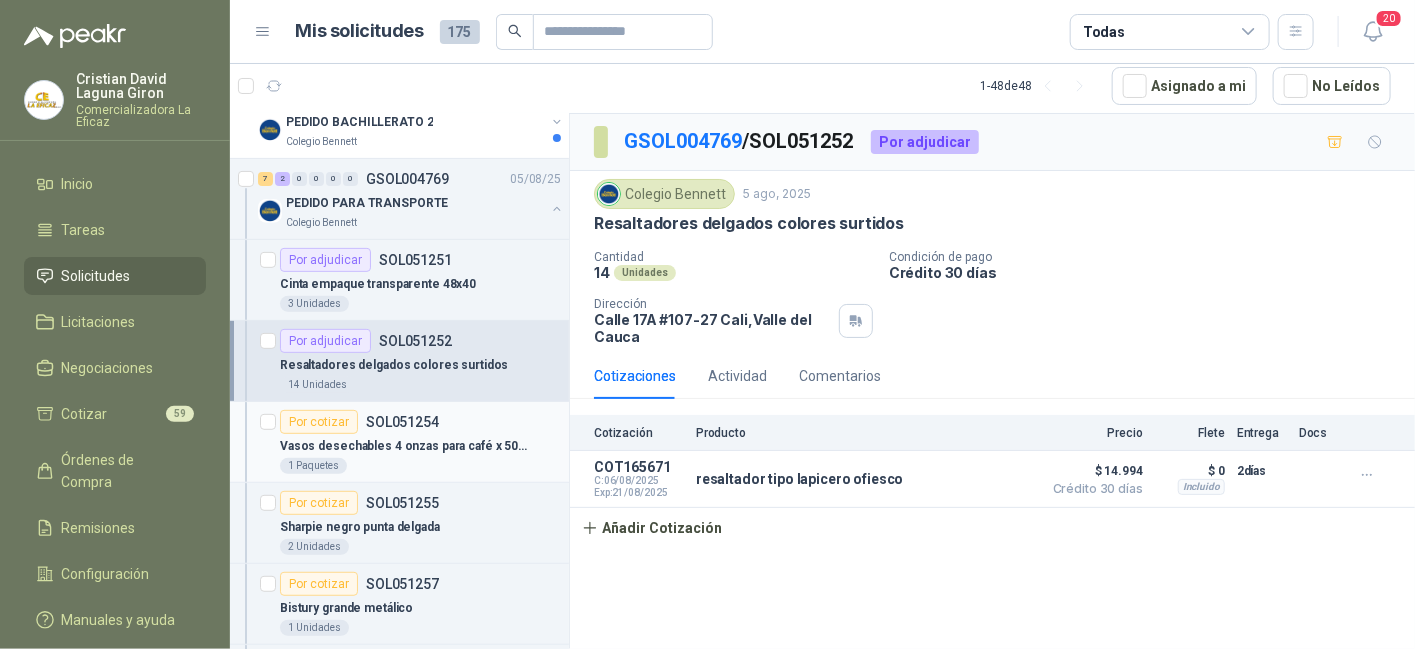 click on "Vasos desechables 4 onzas para café x 50 cartón" at bounding box center [404, 446] 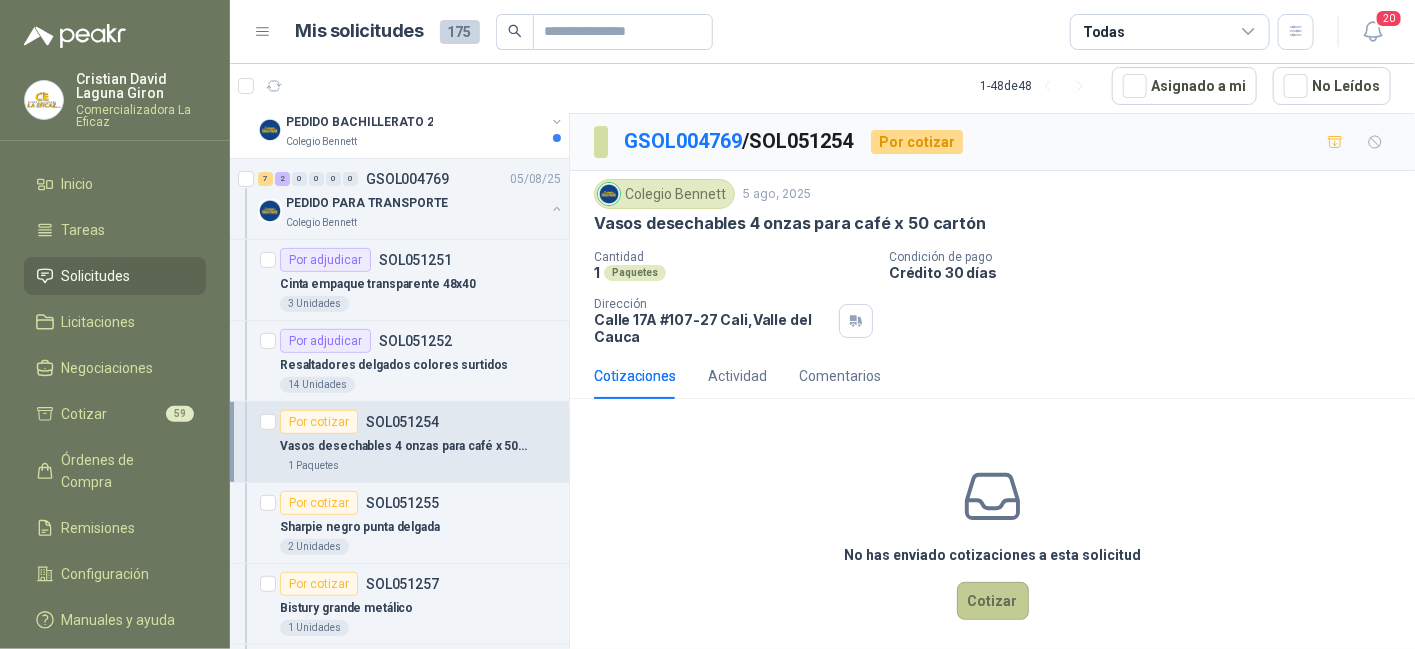 click on "Cotizar" at bounding box center (993, 601) 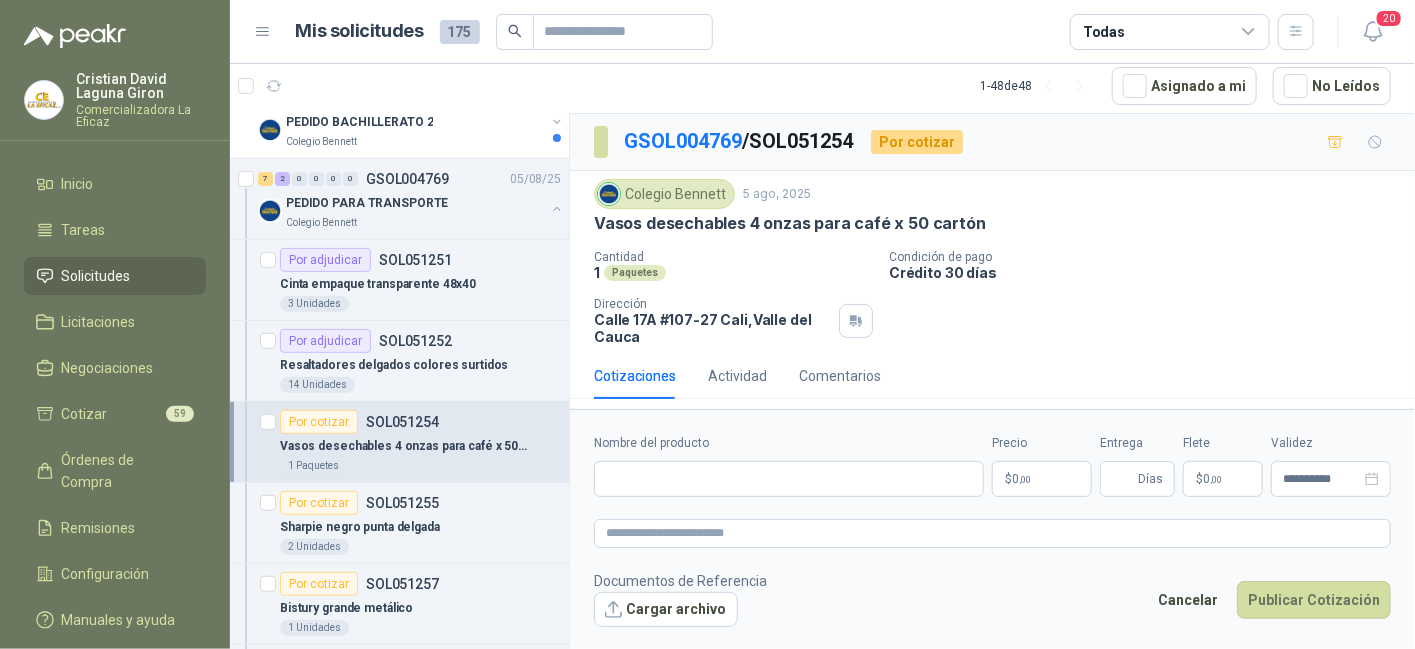 type 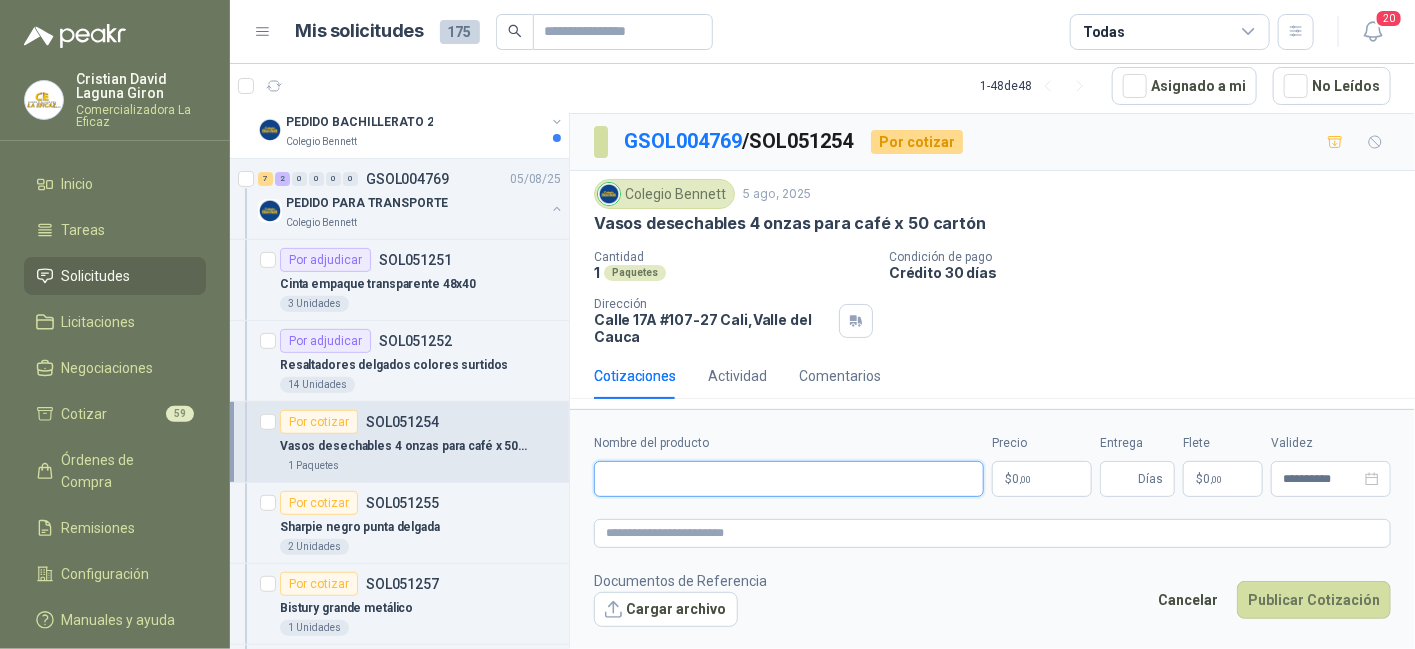 click on "Nombre del producto" at bounding box center (789, 479) 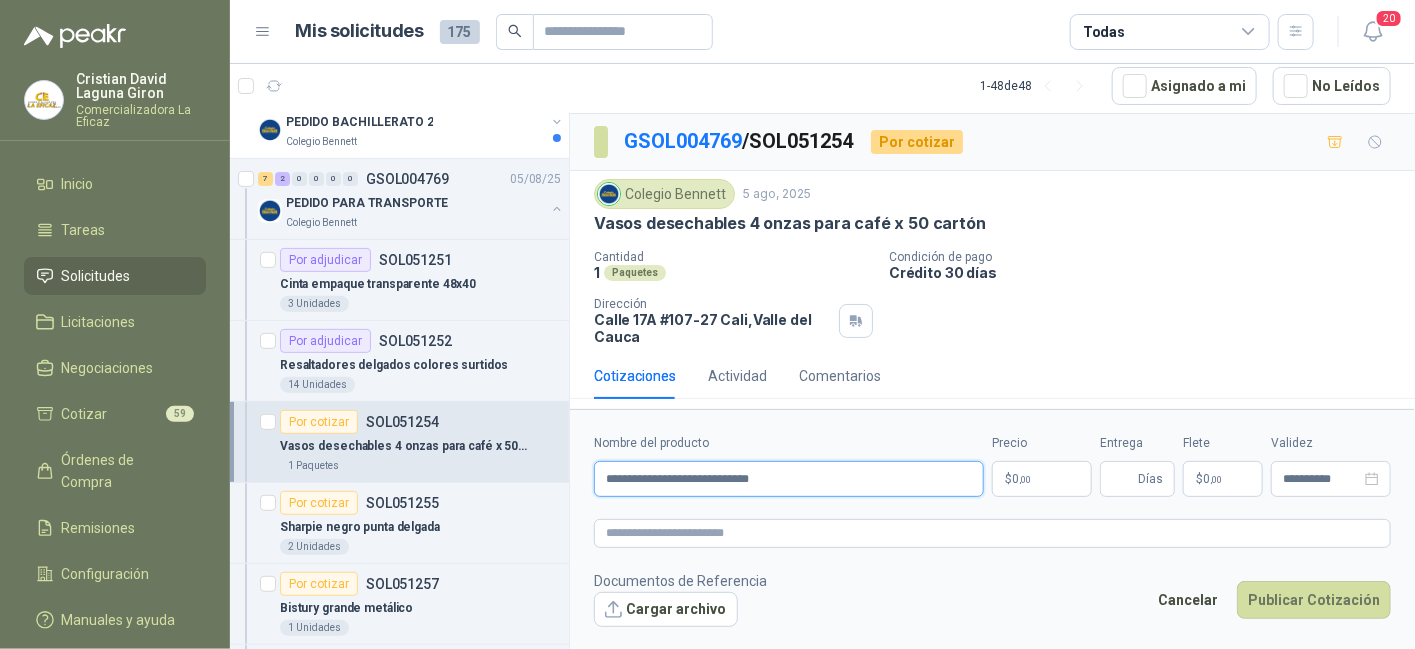type on "**********" 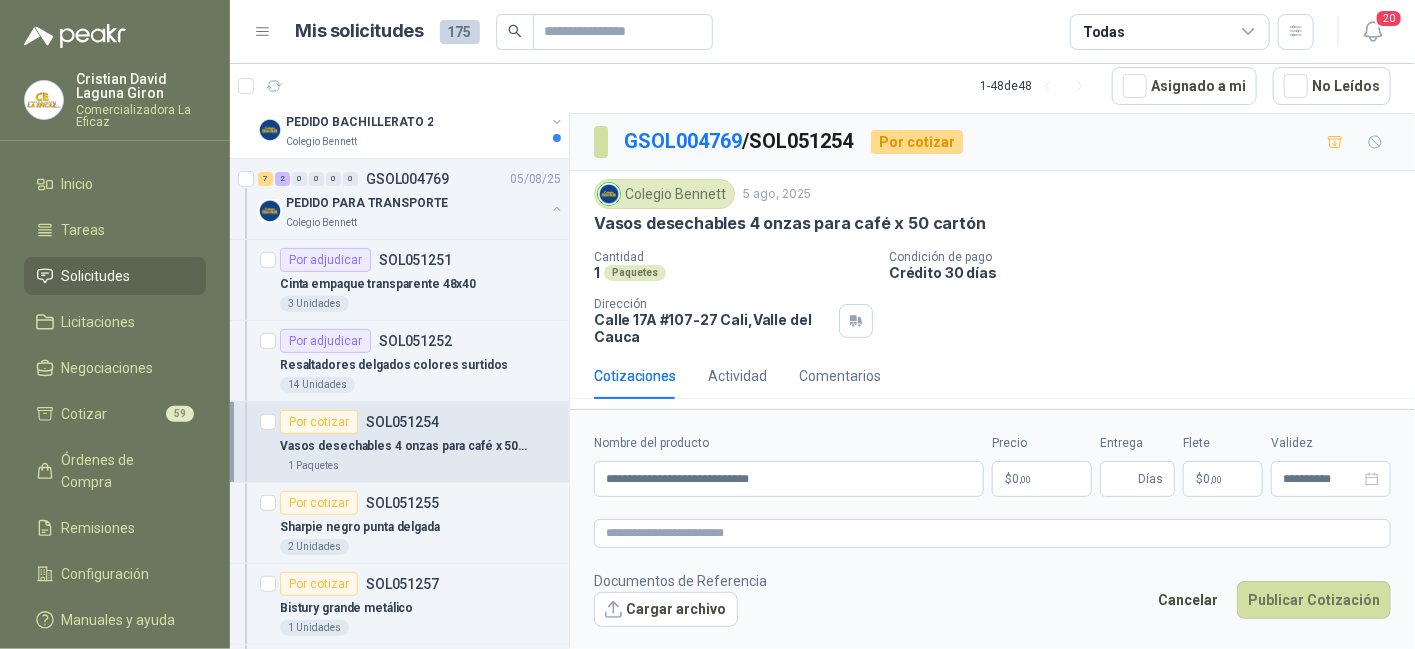 click on "$  0 ,00" at bounding box center (1042, 479) 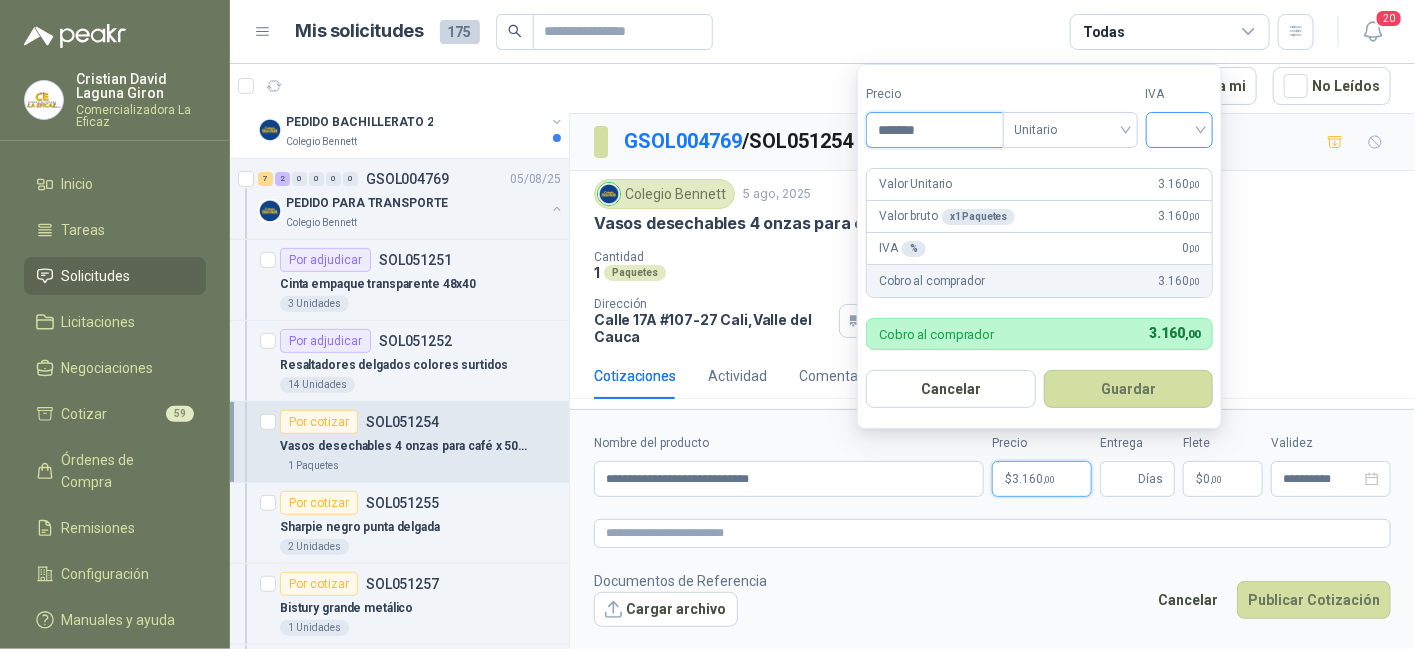 type on "*******" 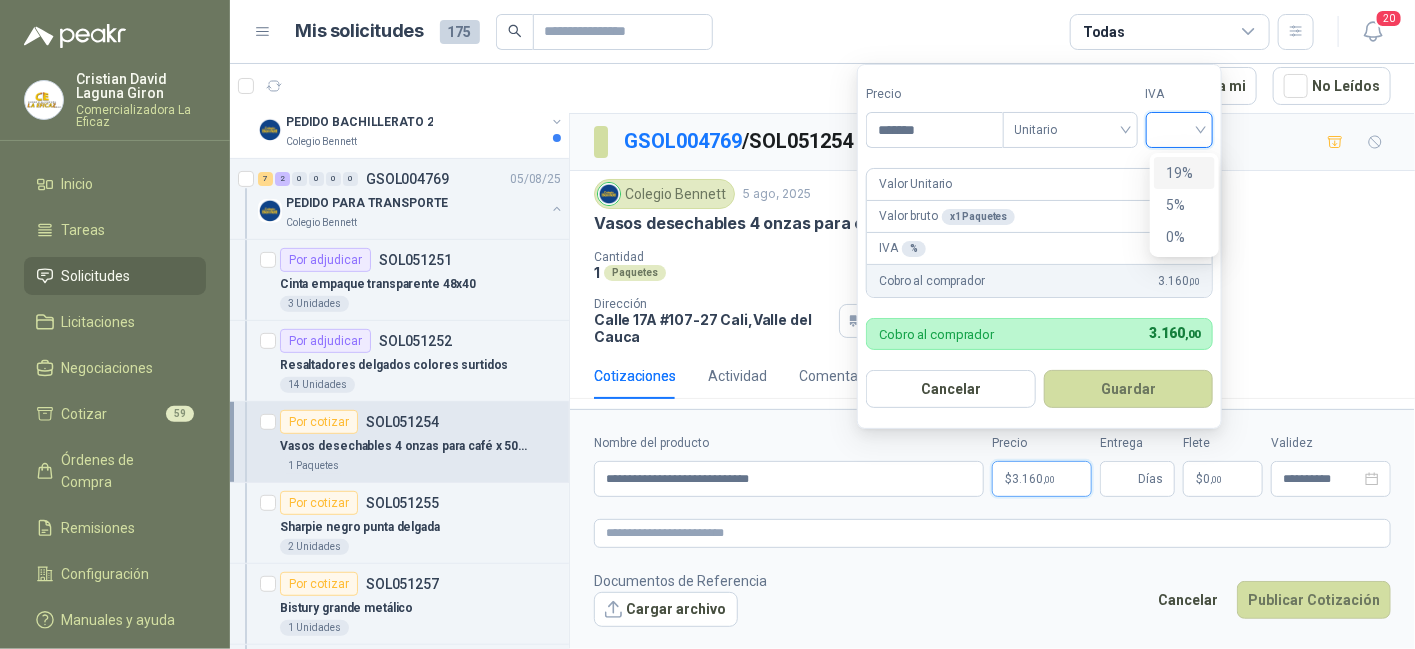 click at bounding box center [1180, 128] 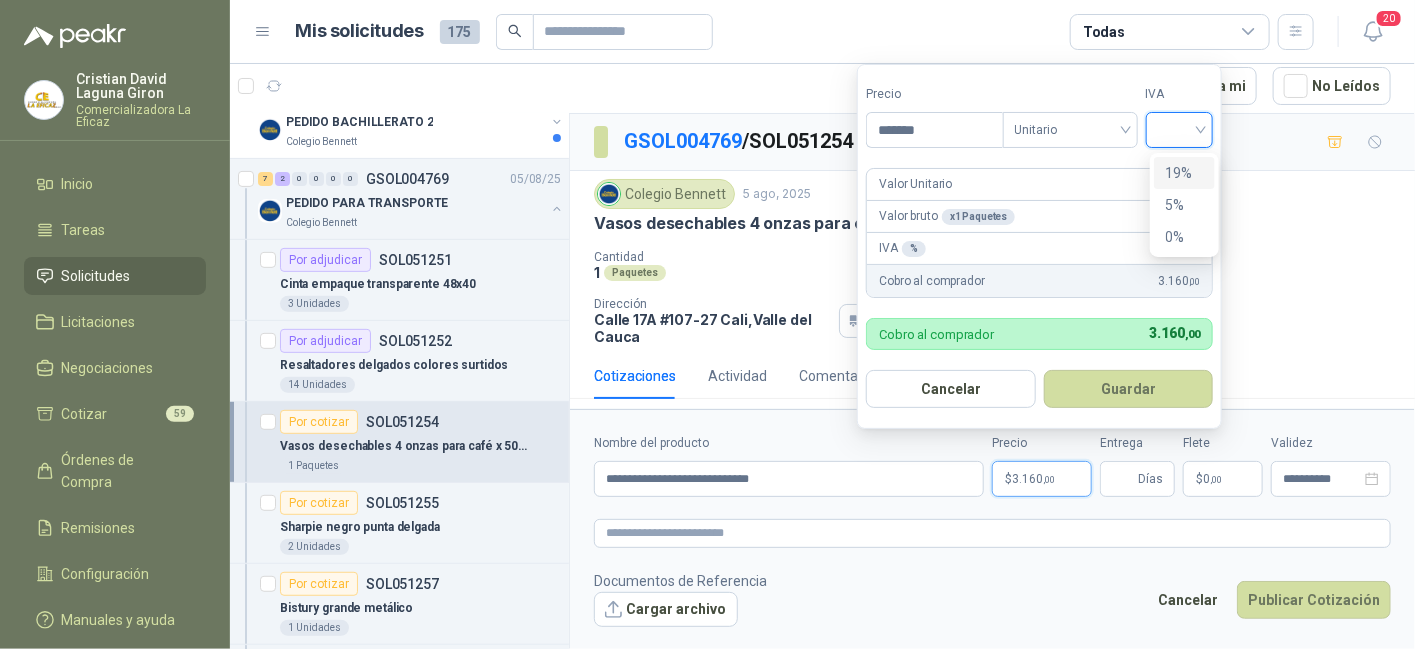 click on "19%" at bounding box center [1184, 173] 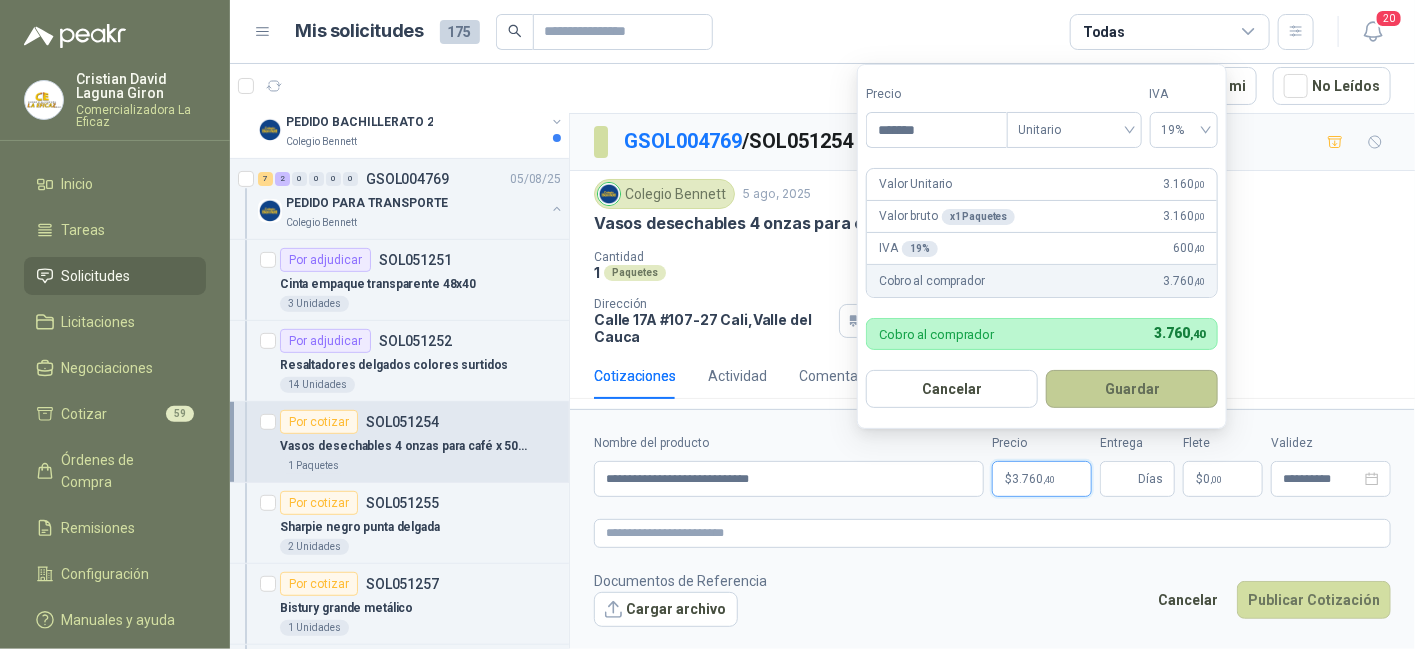 click on "Guardar" at bounding box center (1132, 389) 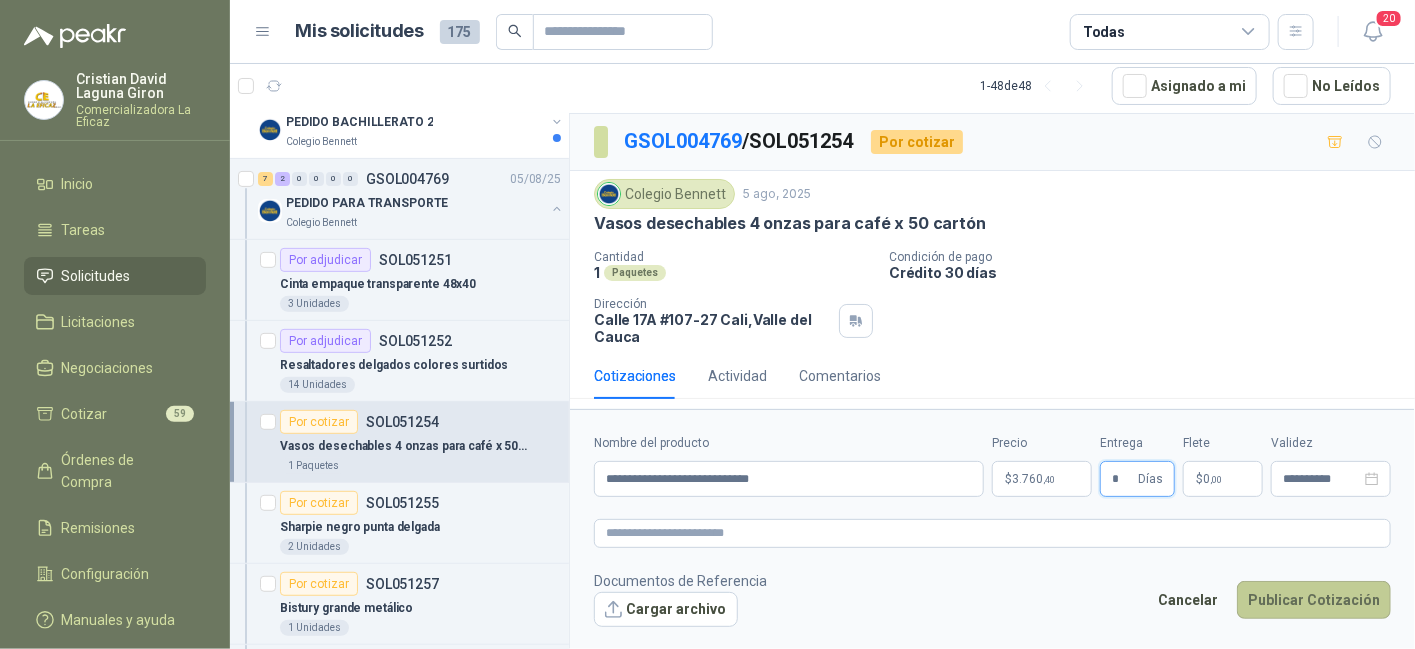 type on "*" 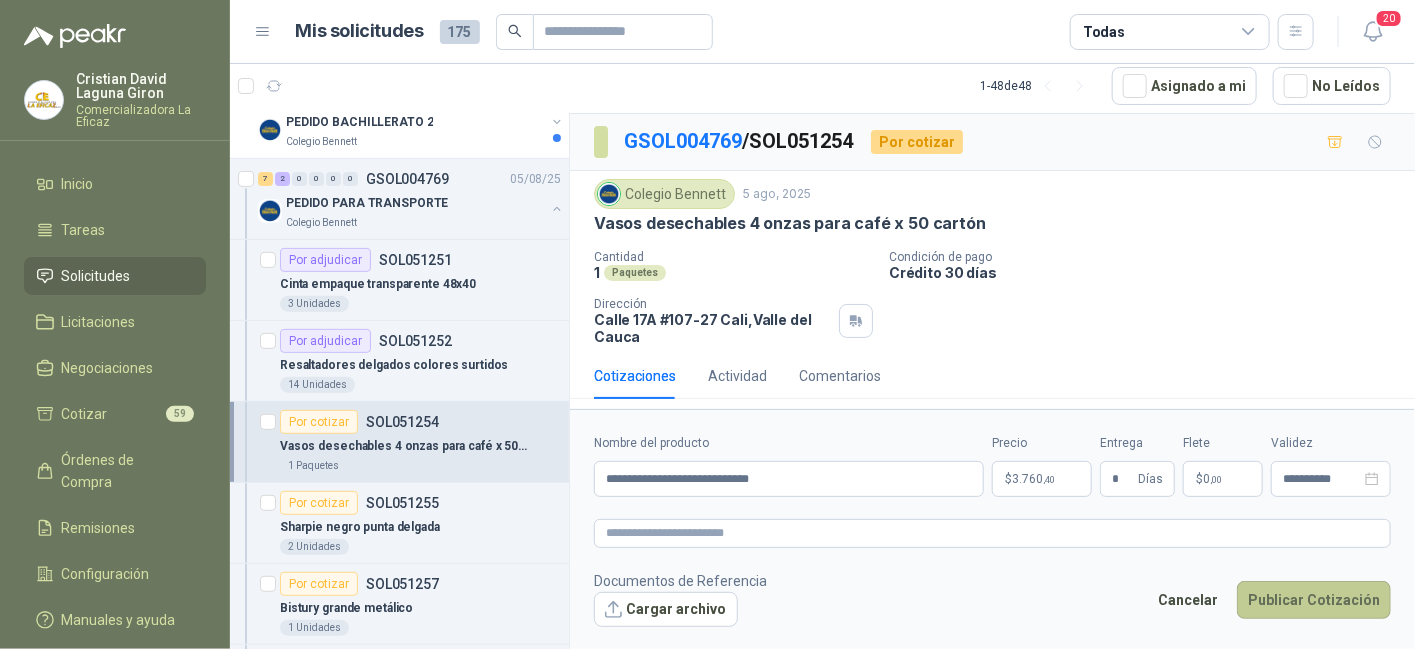 click on "Publicar Cotización" at bounding box center (1314, 600) 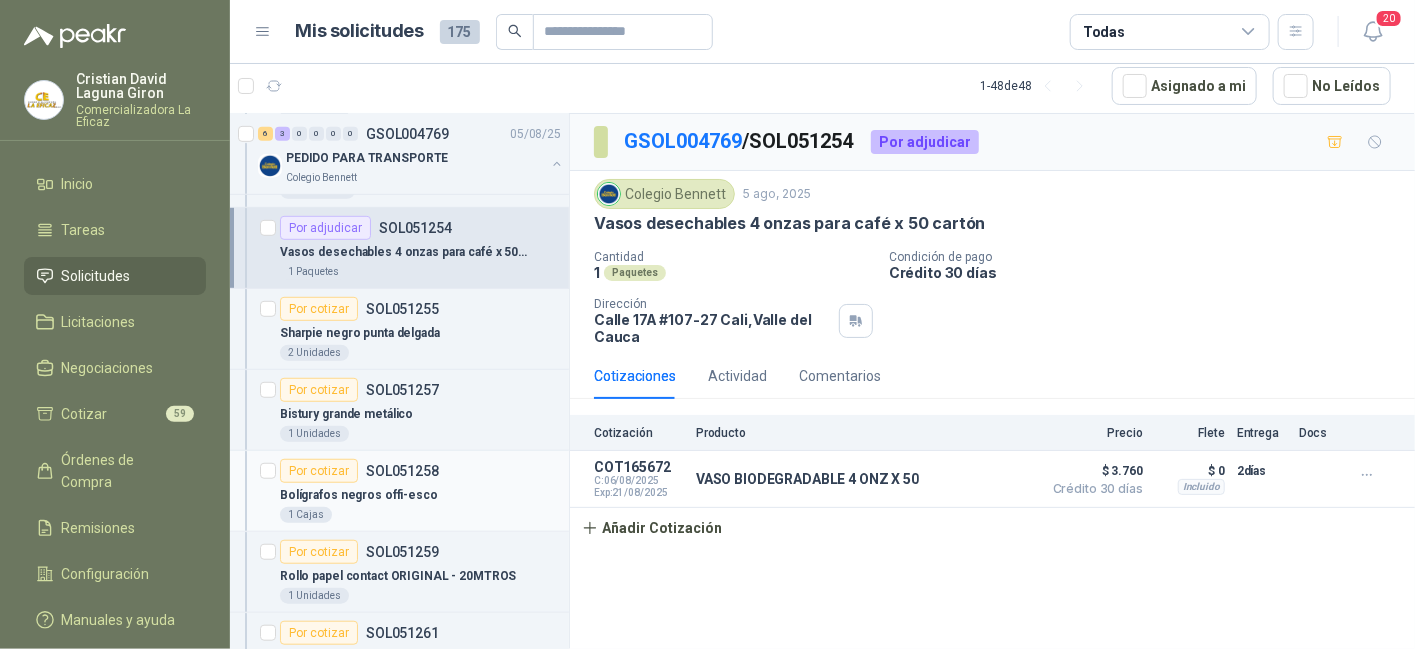 scroll, scrollTop: 500, scrollLeft: 0, axis: vertical 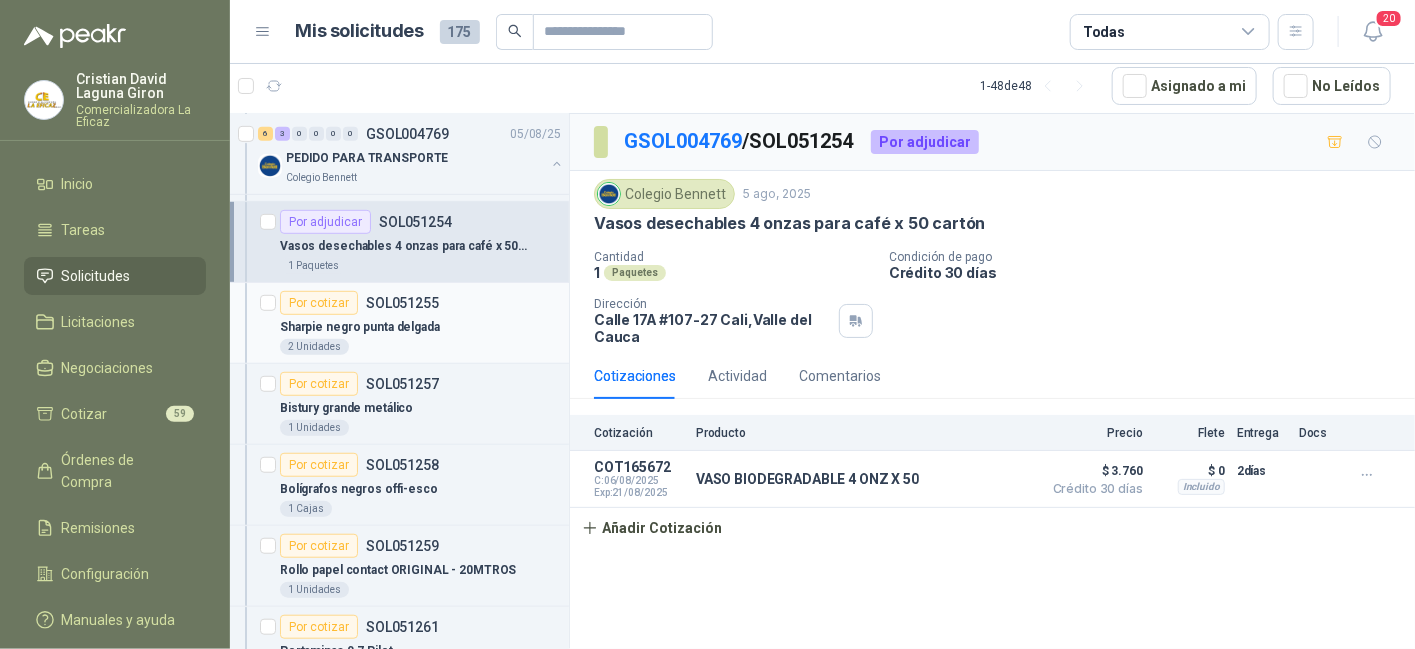 click on "Sharpie negro punta delgada" at bounding box center (360, 327) 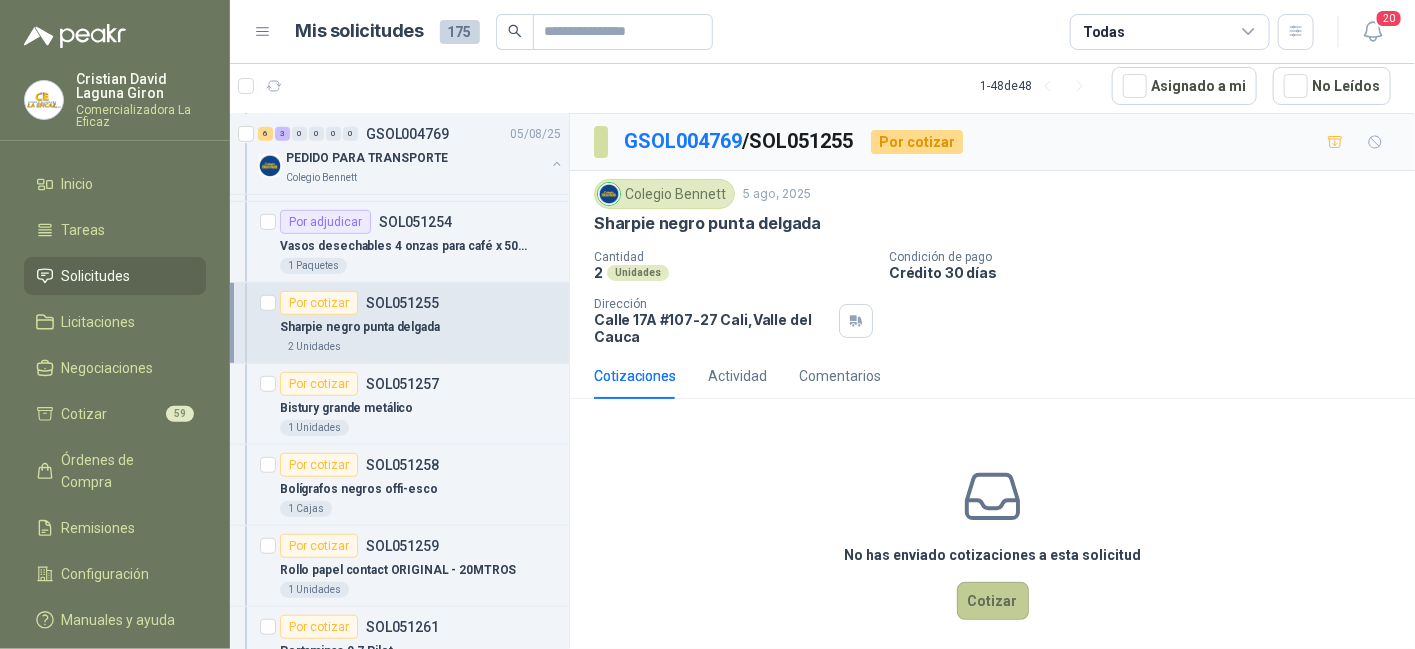 click on "Cotizar" at bounding box center (993, 601) 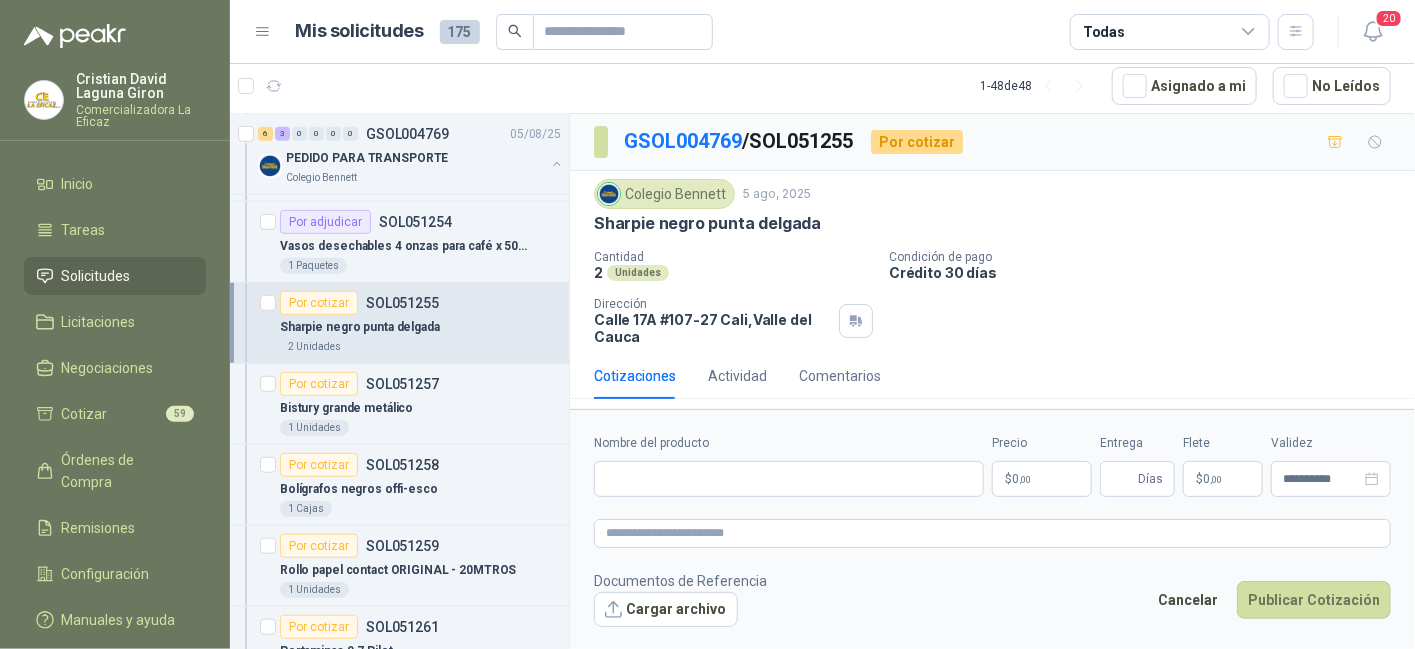 type 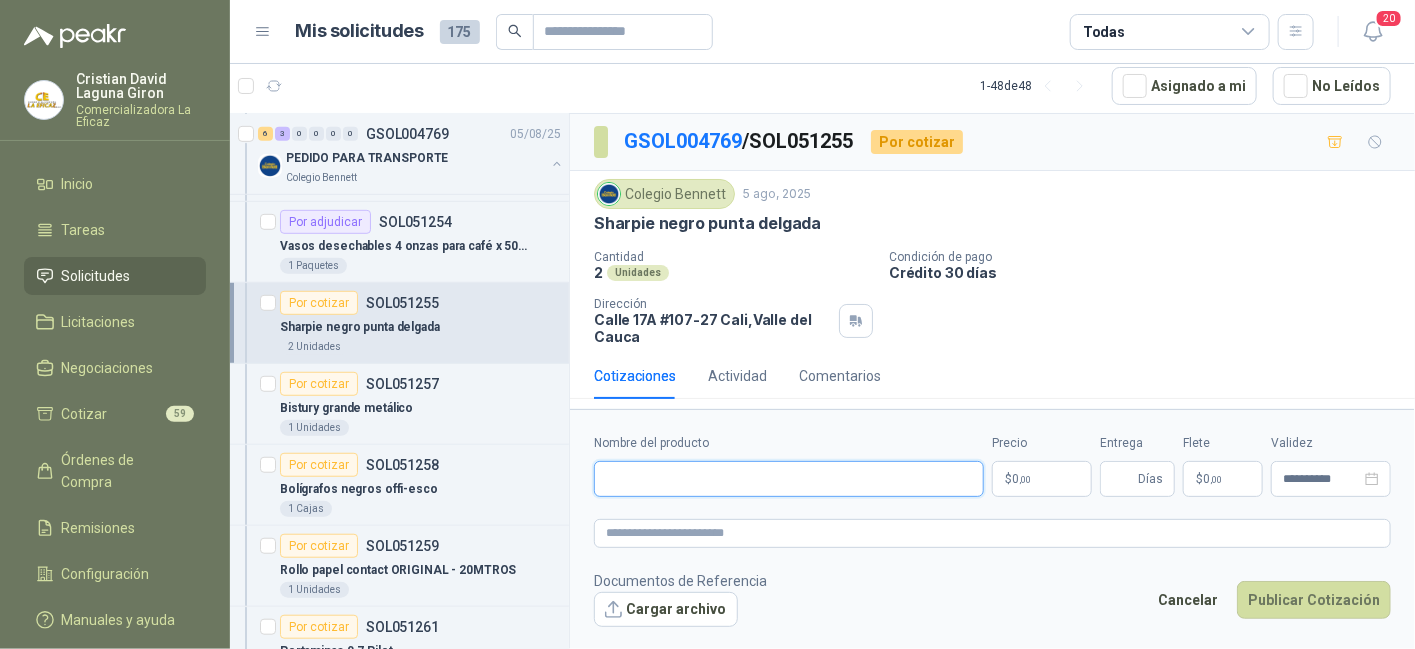 click on "Nombre del producto" at bounding box center (789, 479) 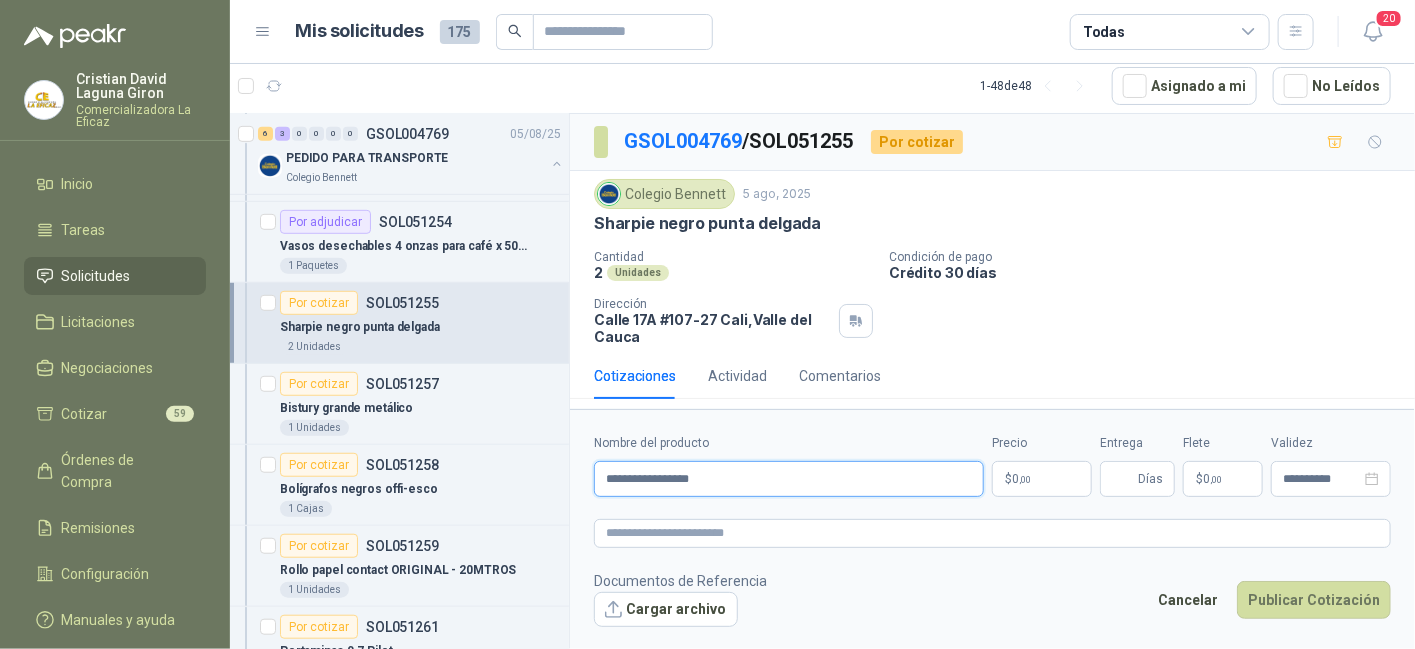 type on "**********" 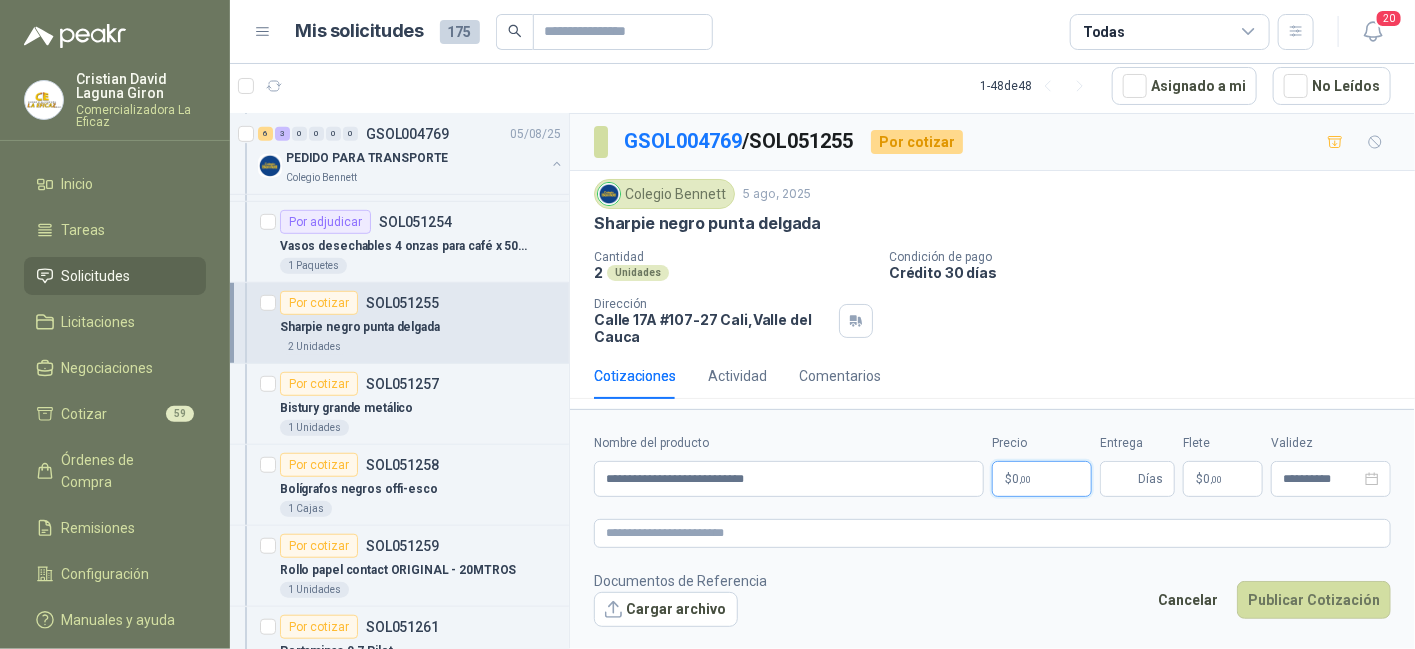 click on "$  0 ,00" at bounding box center (1042, 479) 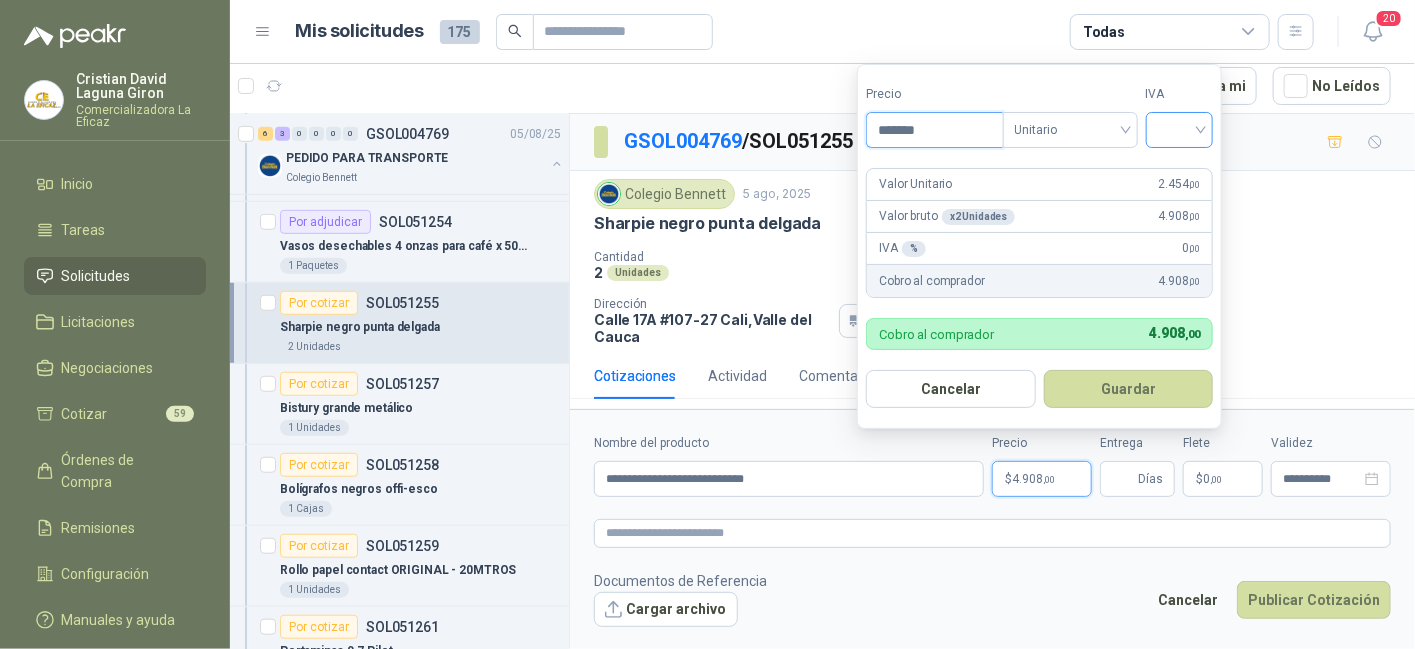 type on "*******" 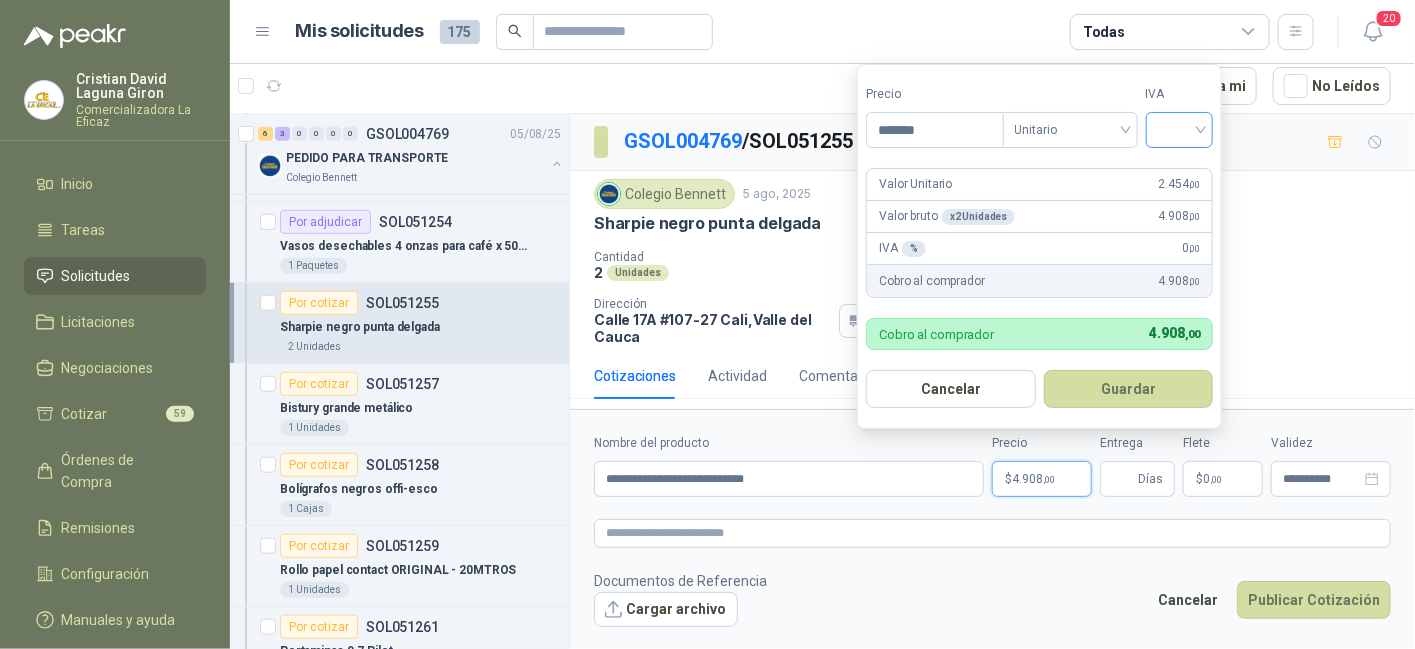 click at bounding box center (1180, 128) 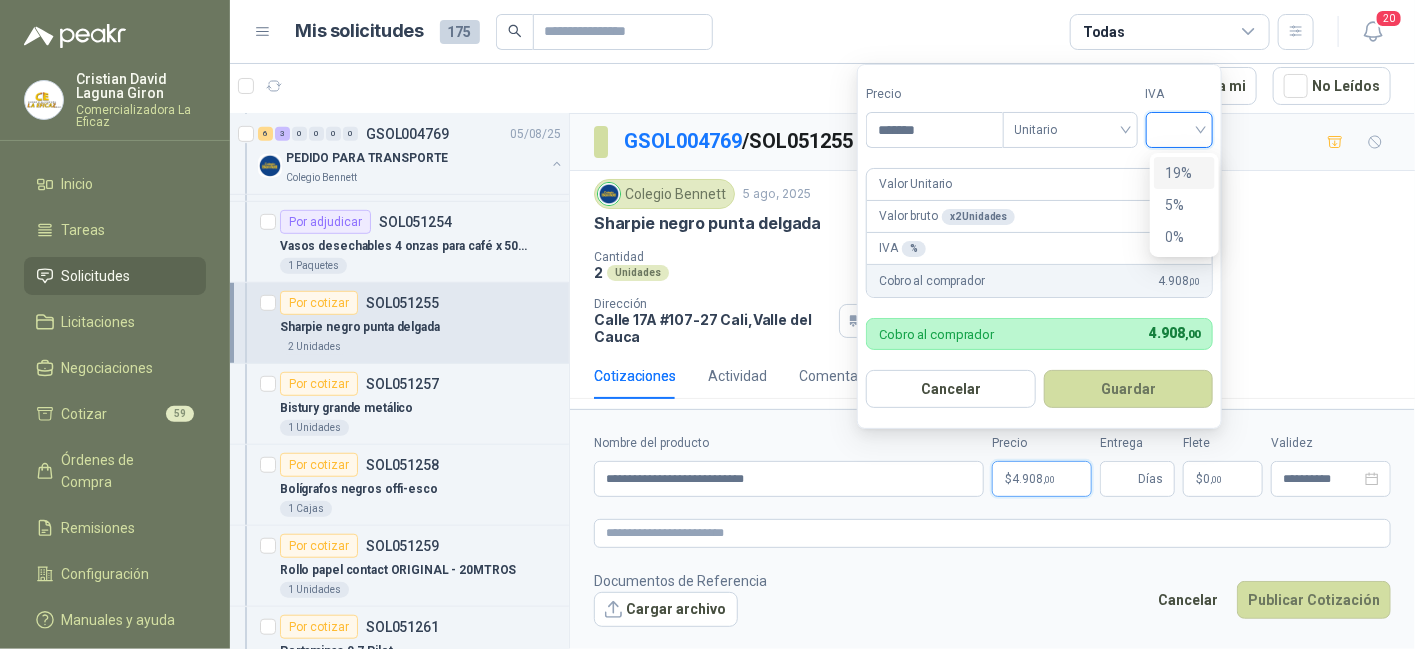 click on "19%" at bounding box center (1184, 173) 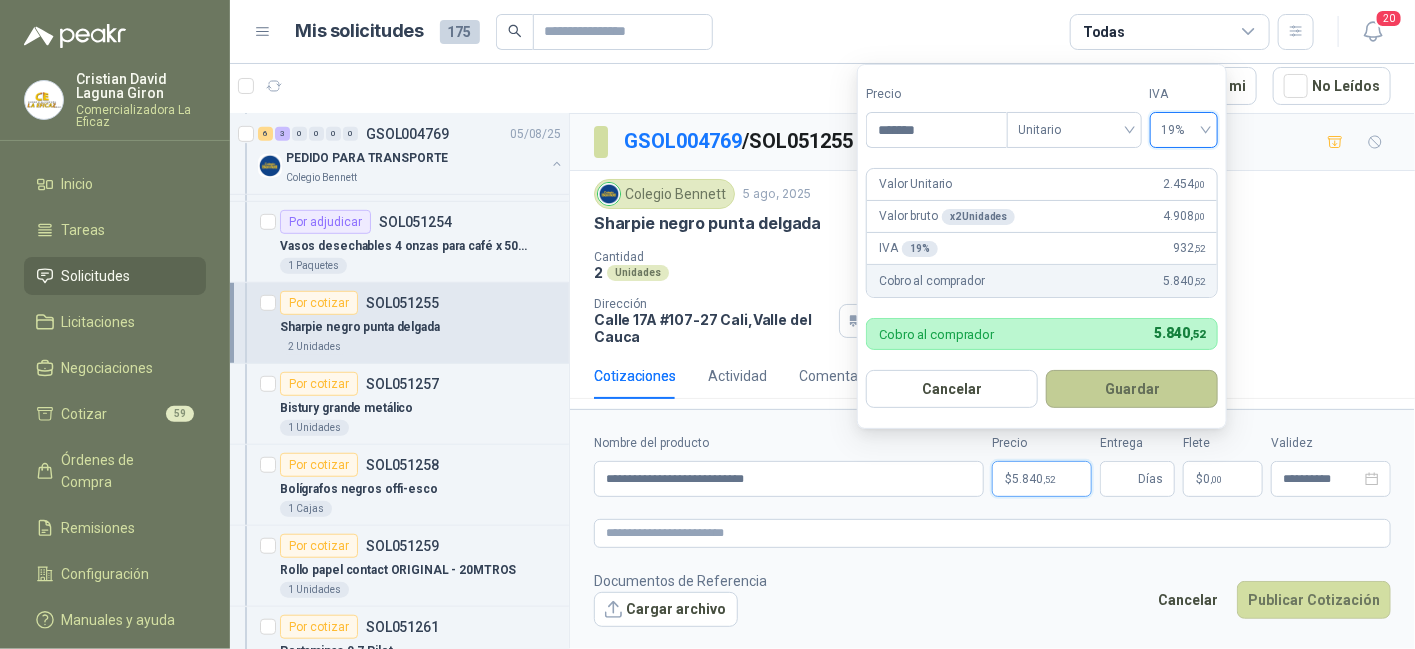 click on "Guardar" at bounding box center [1132, 389] 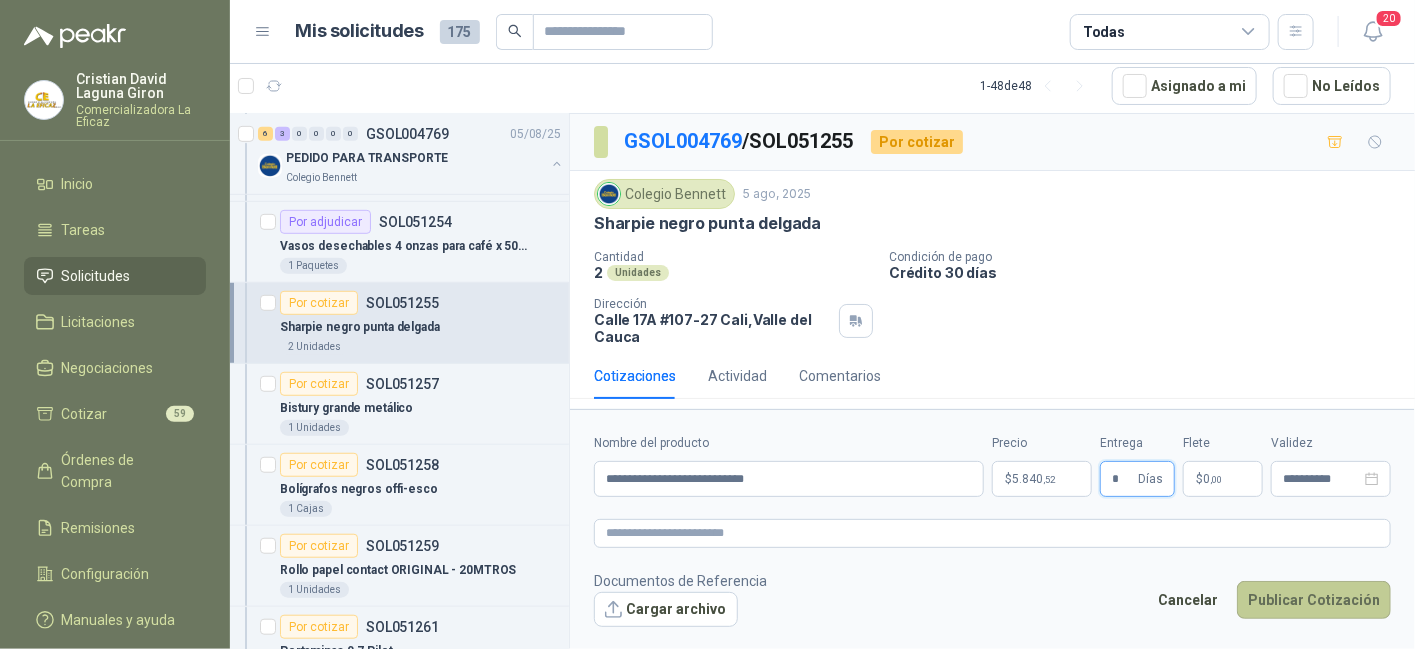 type on "*" 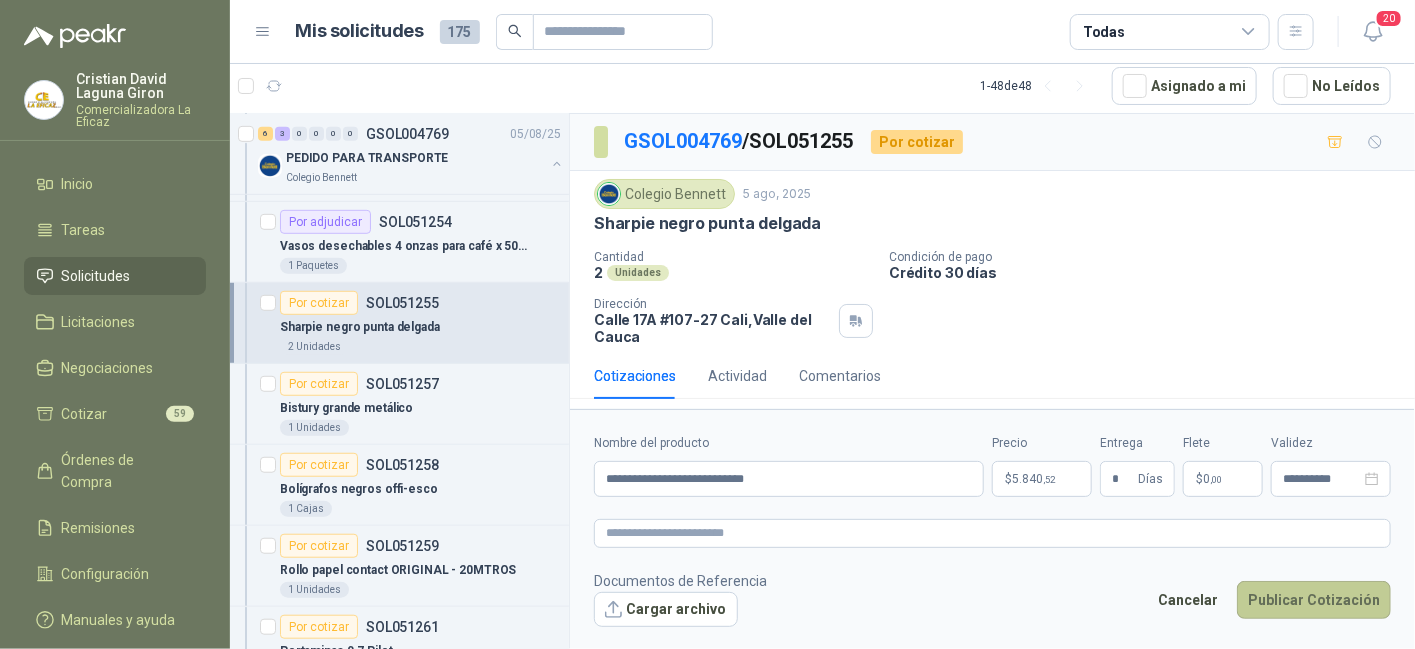 click on "Publicar Cotización" at bounding box center [1314, 600] 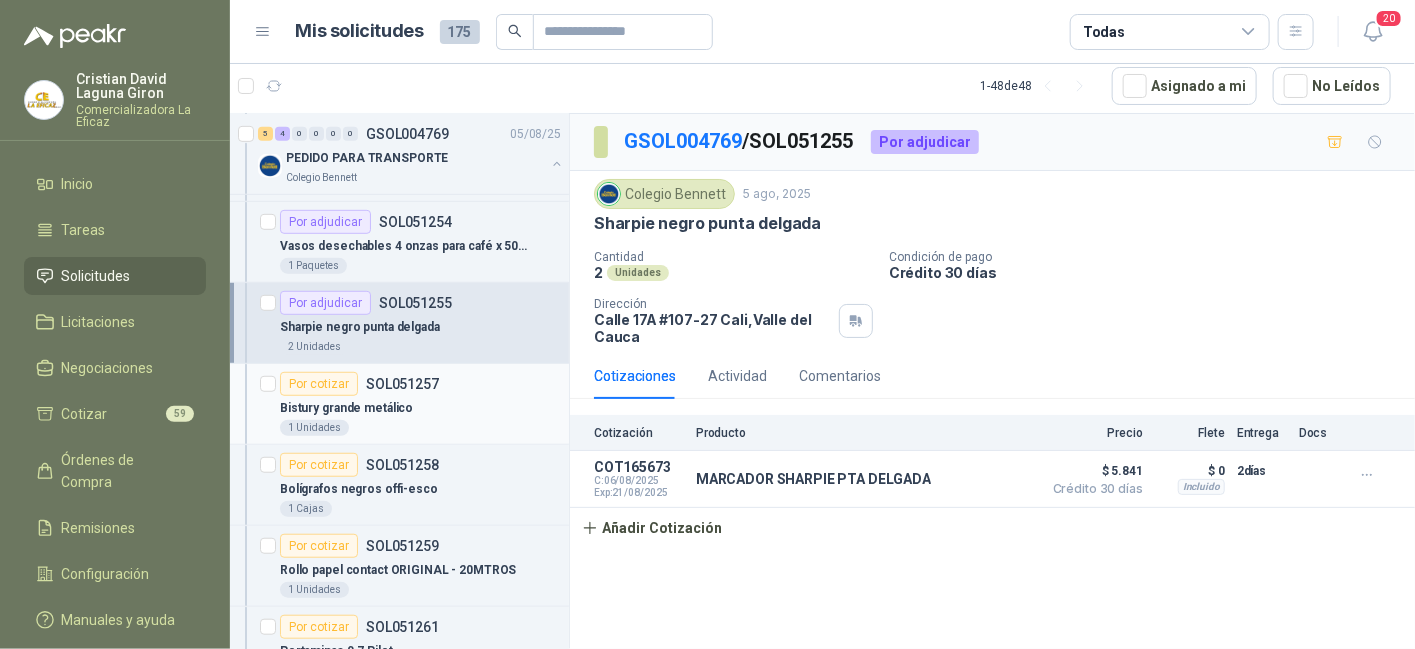 click on "Bistury grande metálico" at bounding box center [420, 408] 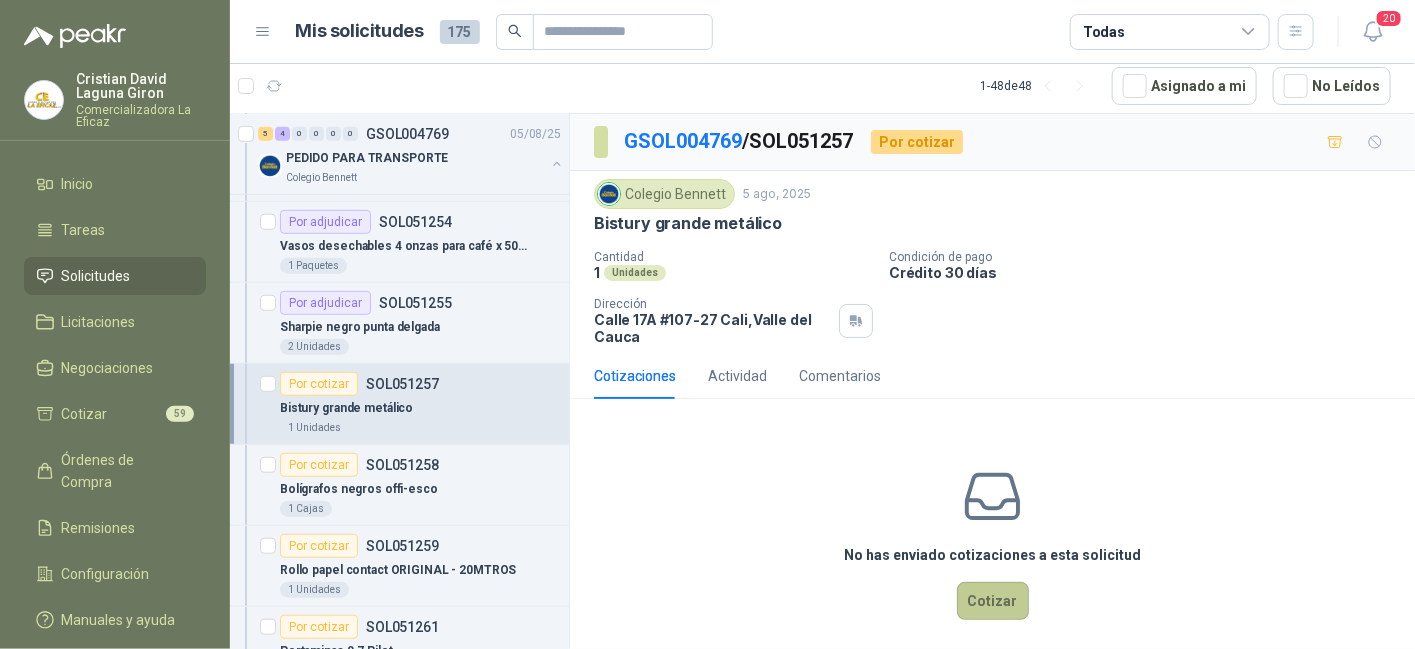 click on "Cotizar" at bounding box center [993, 601] 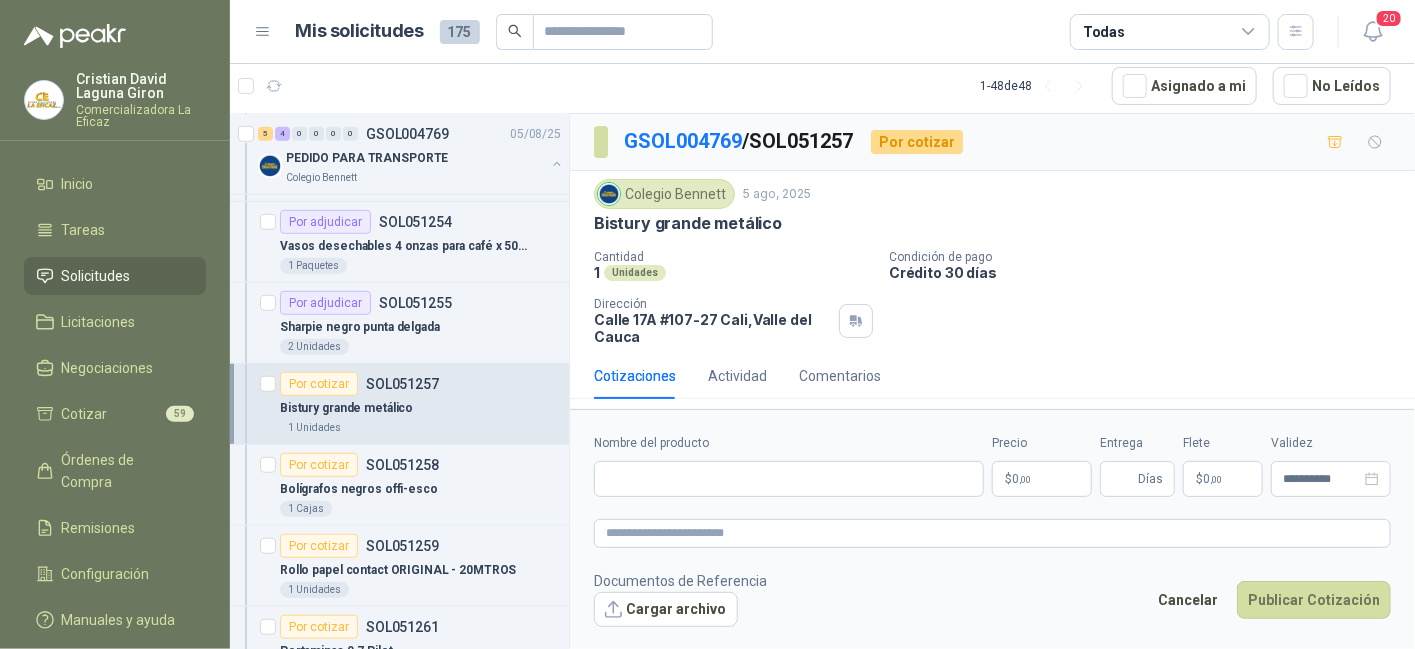 type 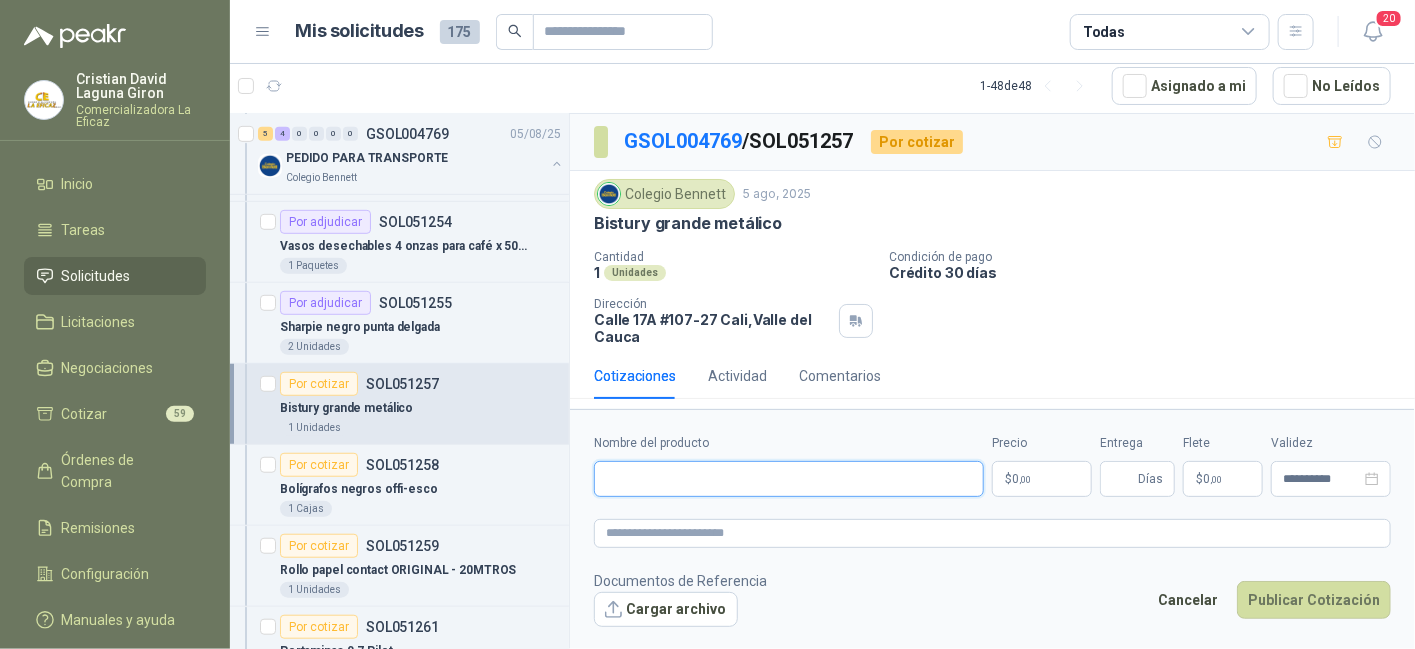 click on "Nombre del producto" at bounding box center [789, 479] 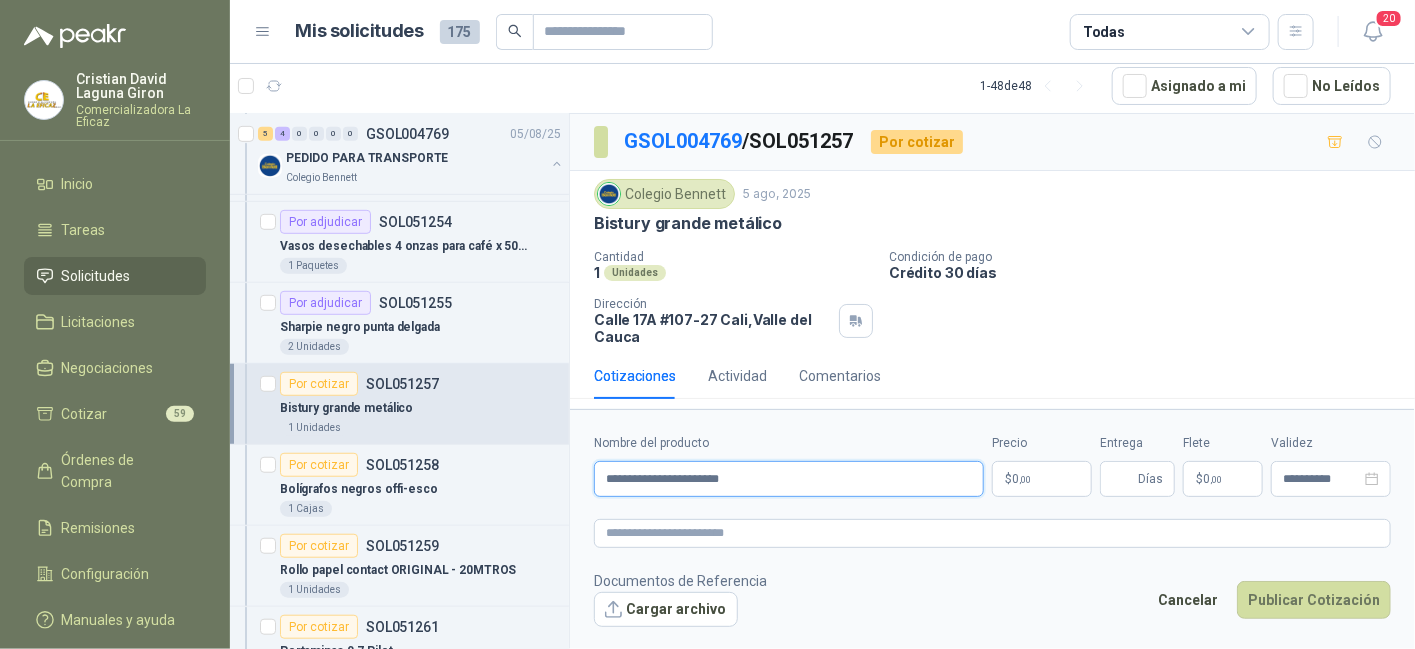 type on "**********" 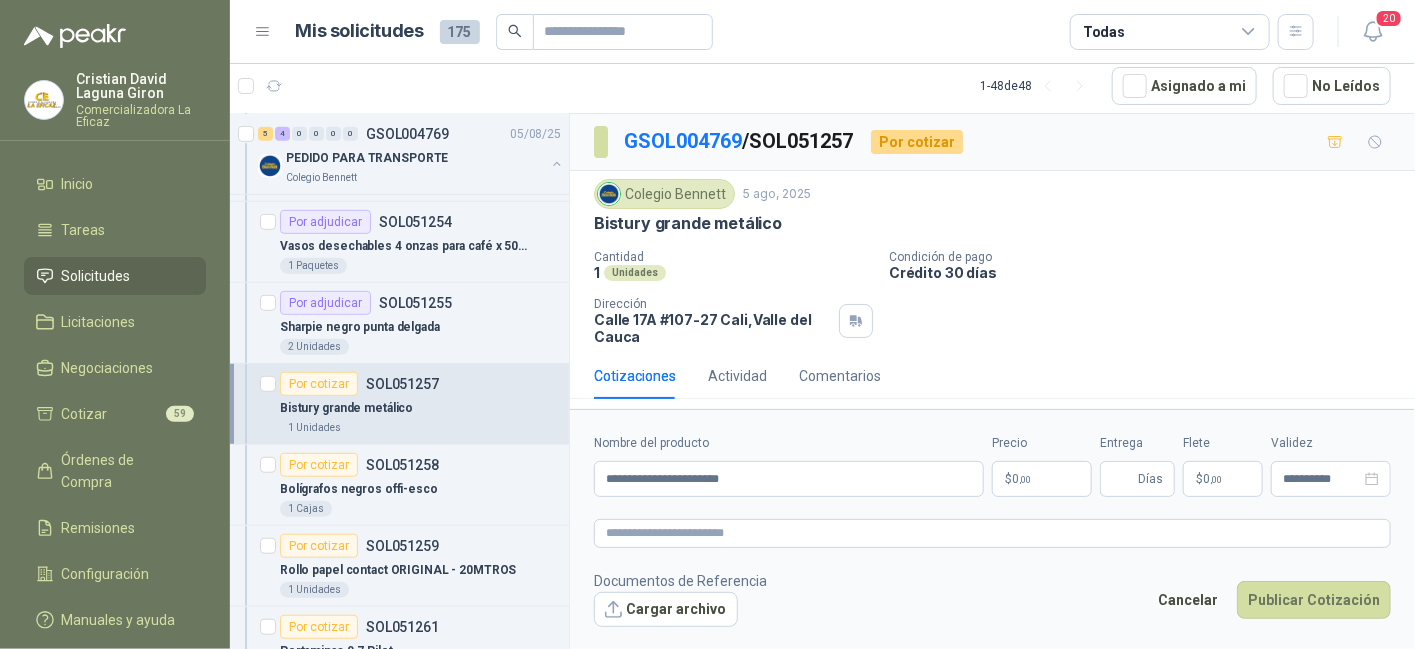 click on "$  0 ,00" at bounding box center (1042, 479) 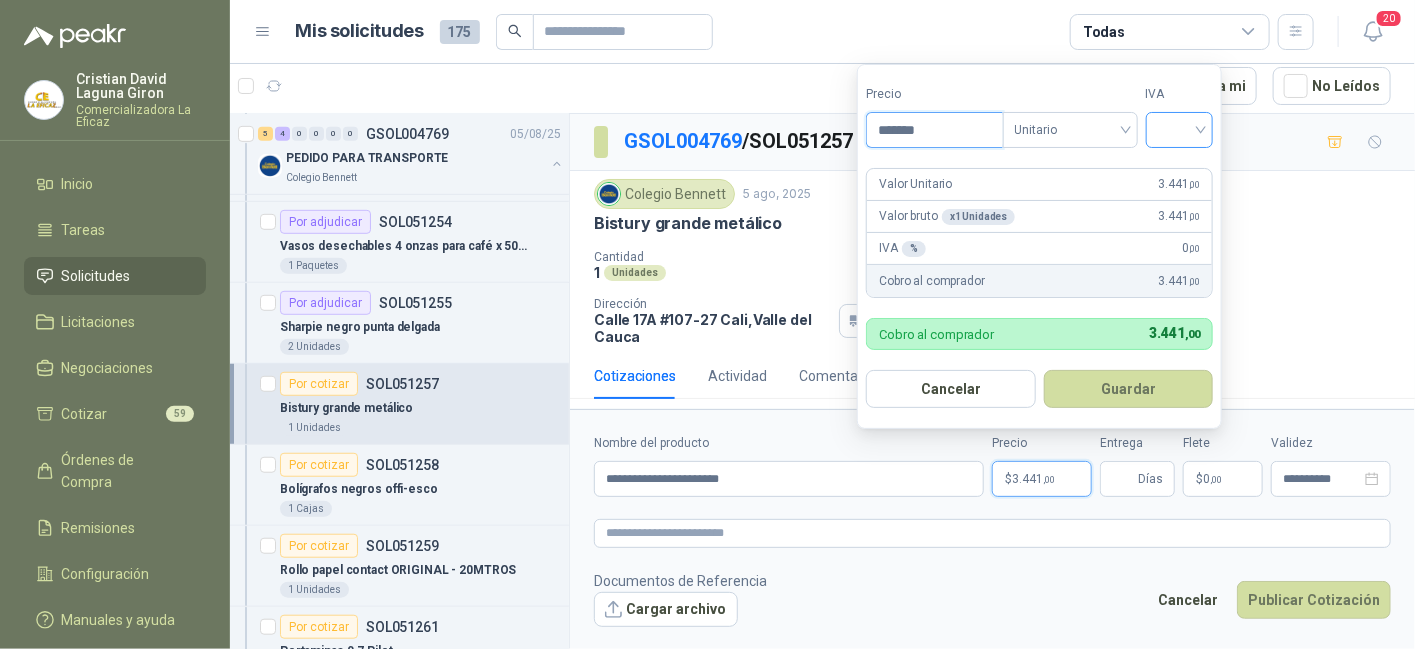 type on "*******" 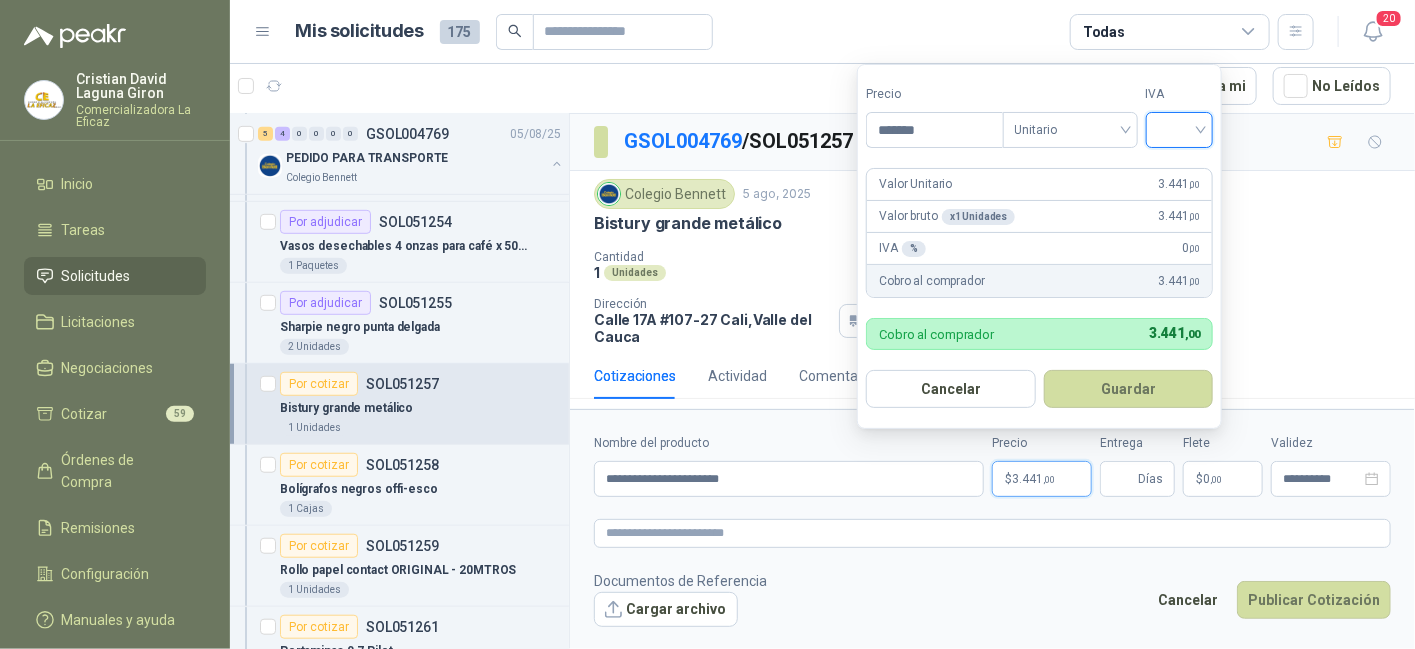 click at bounding box center (1180, 128) 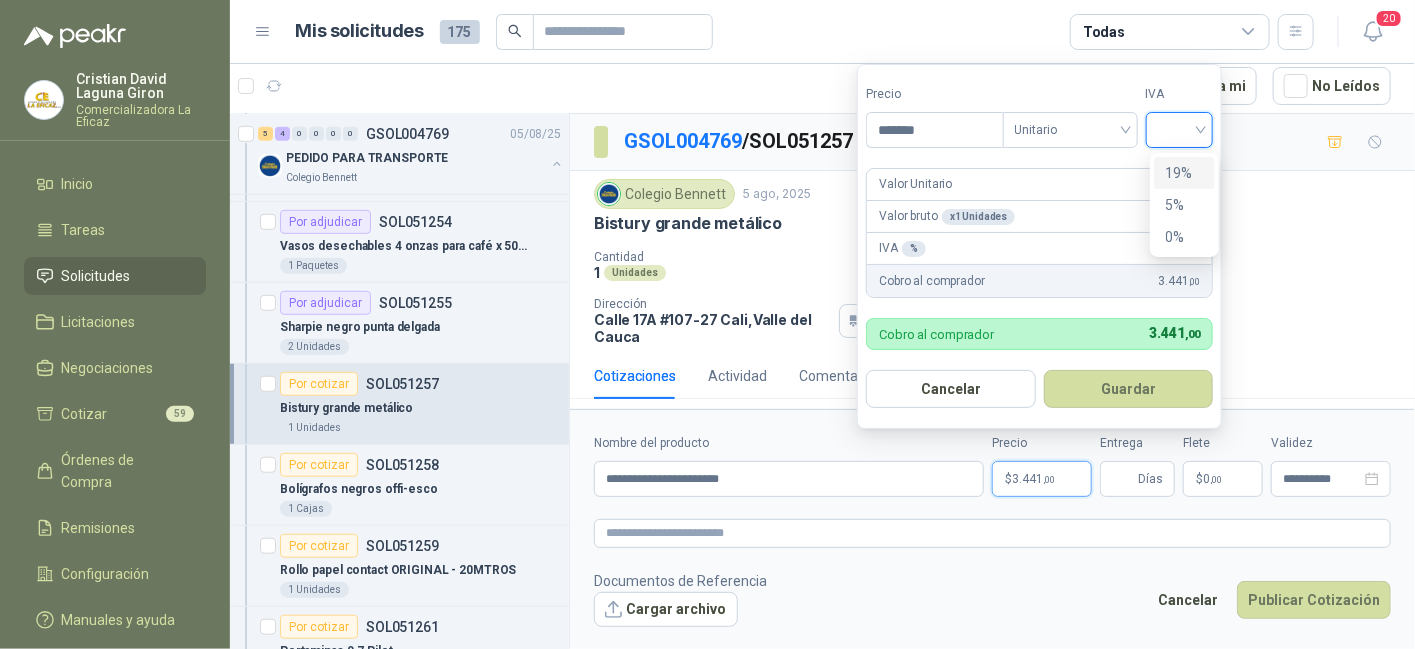 click on "19%" at bounding box center [1184, 173] 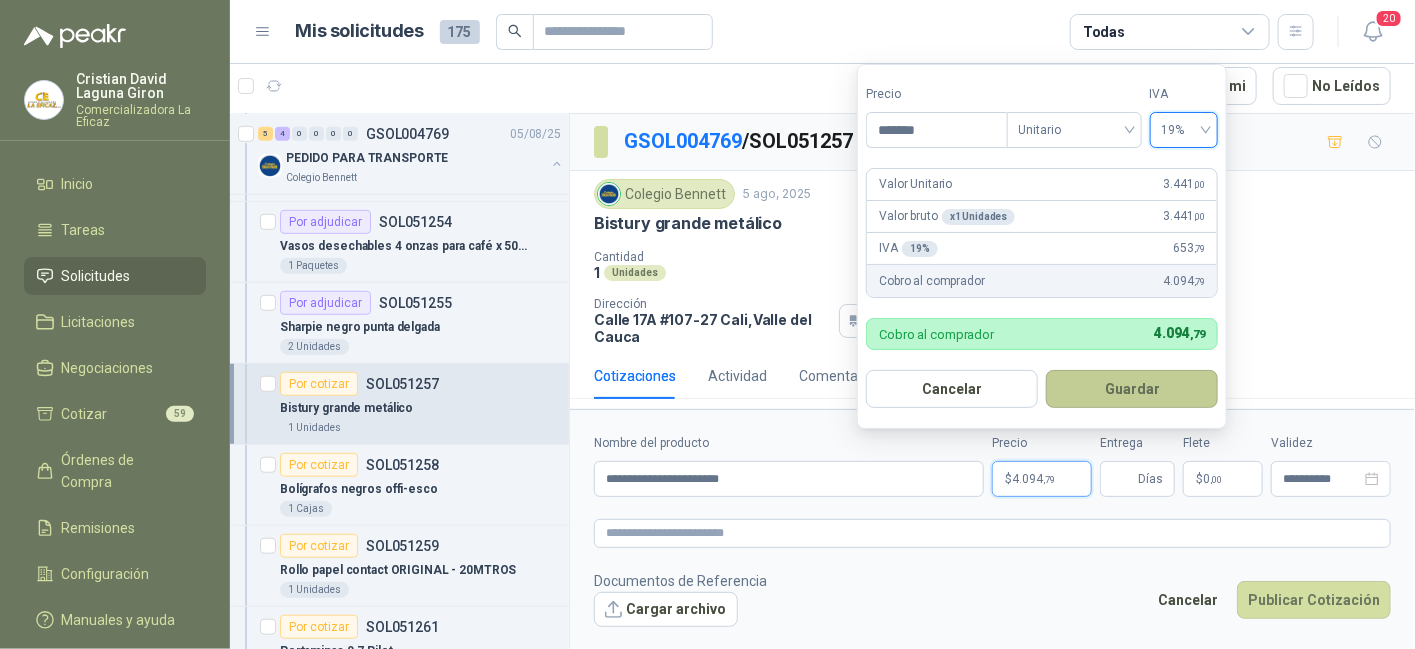 click on "Guardar" at bounding box center [1132, 389] 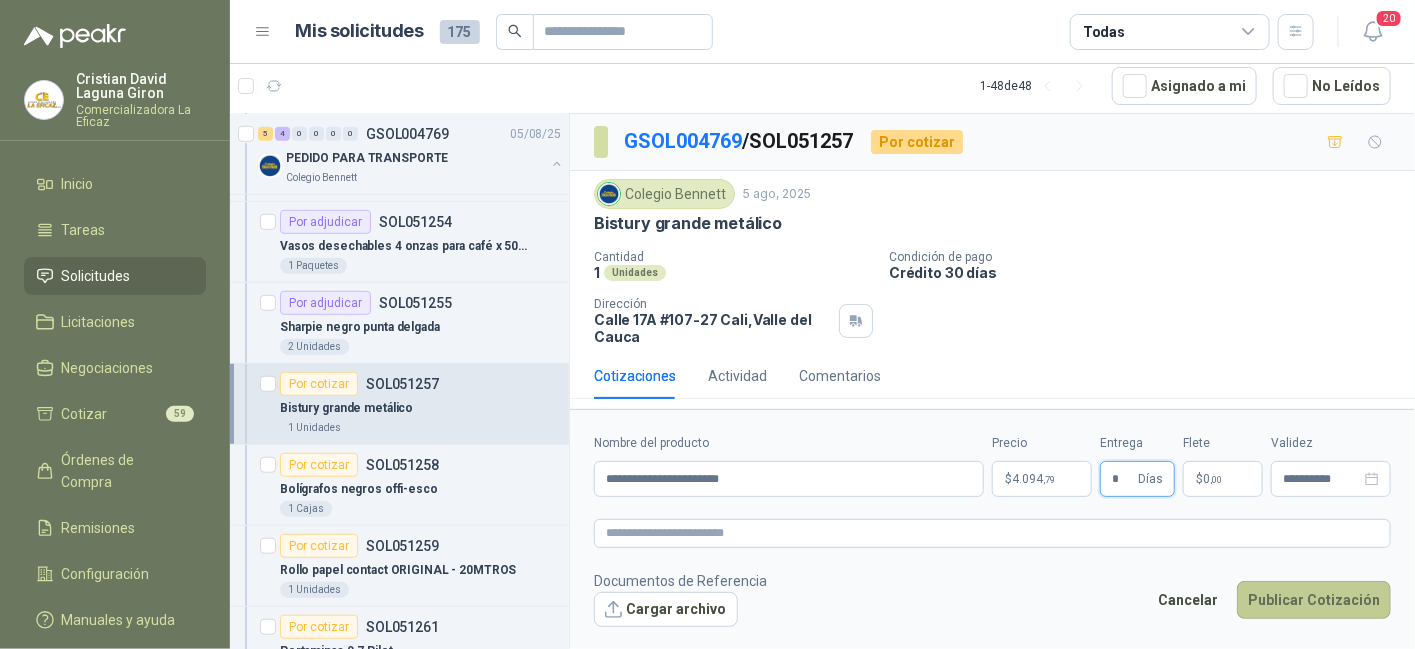 type on "*" 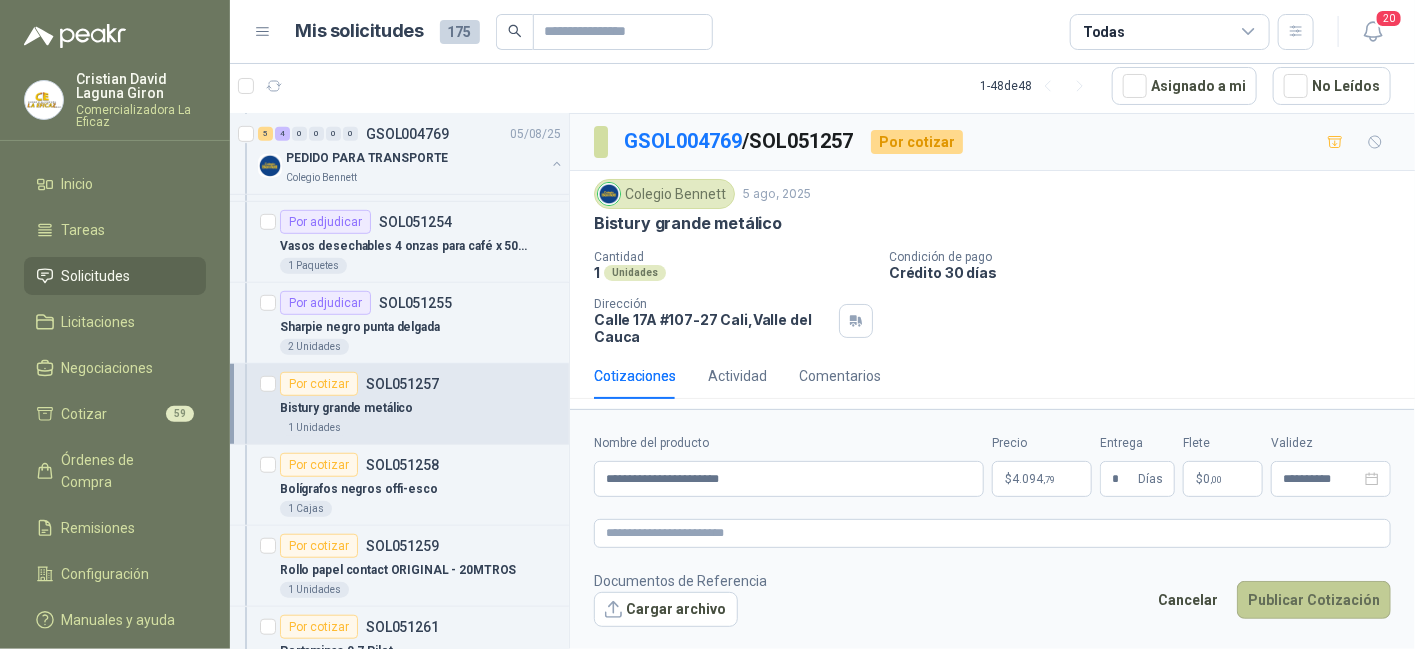 click on "Publicar Cotización" at bounding box center (1314, 600) 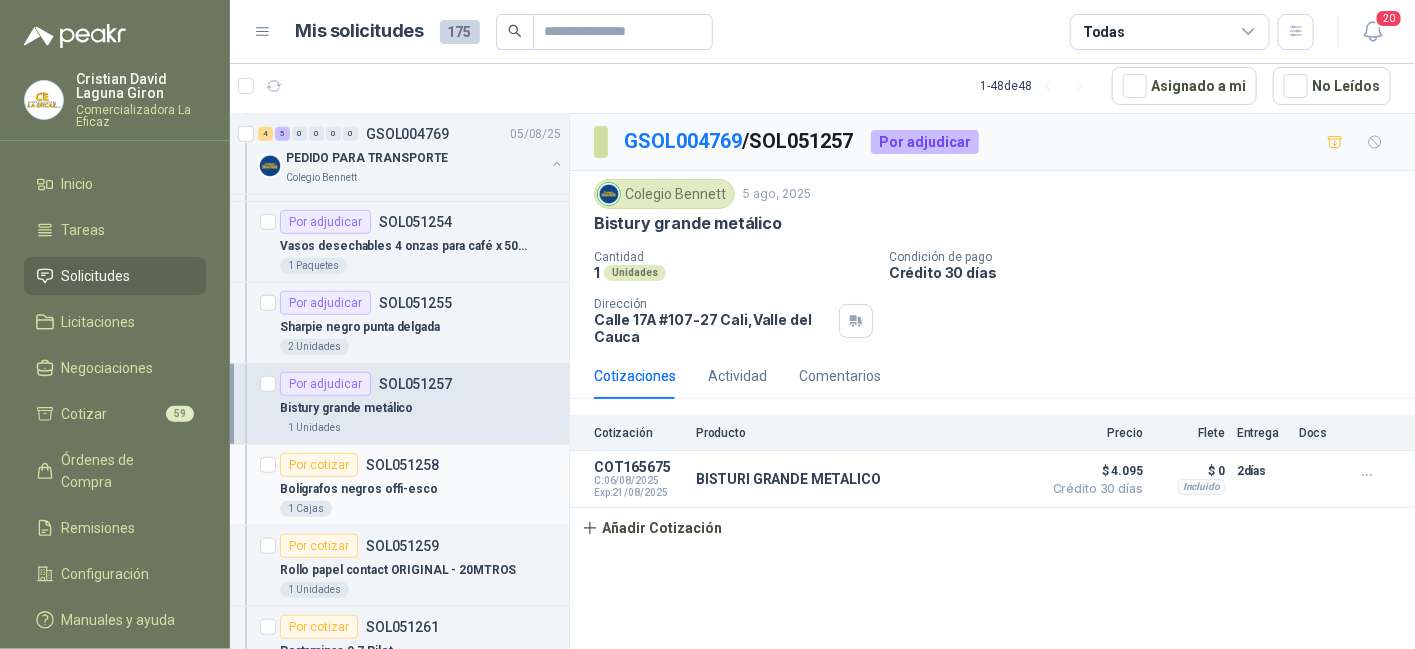 click on "Bolígrafos negros offi-esco" at bounding box center [359, 489] 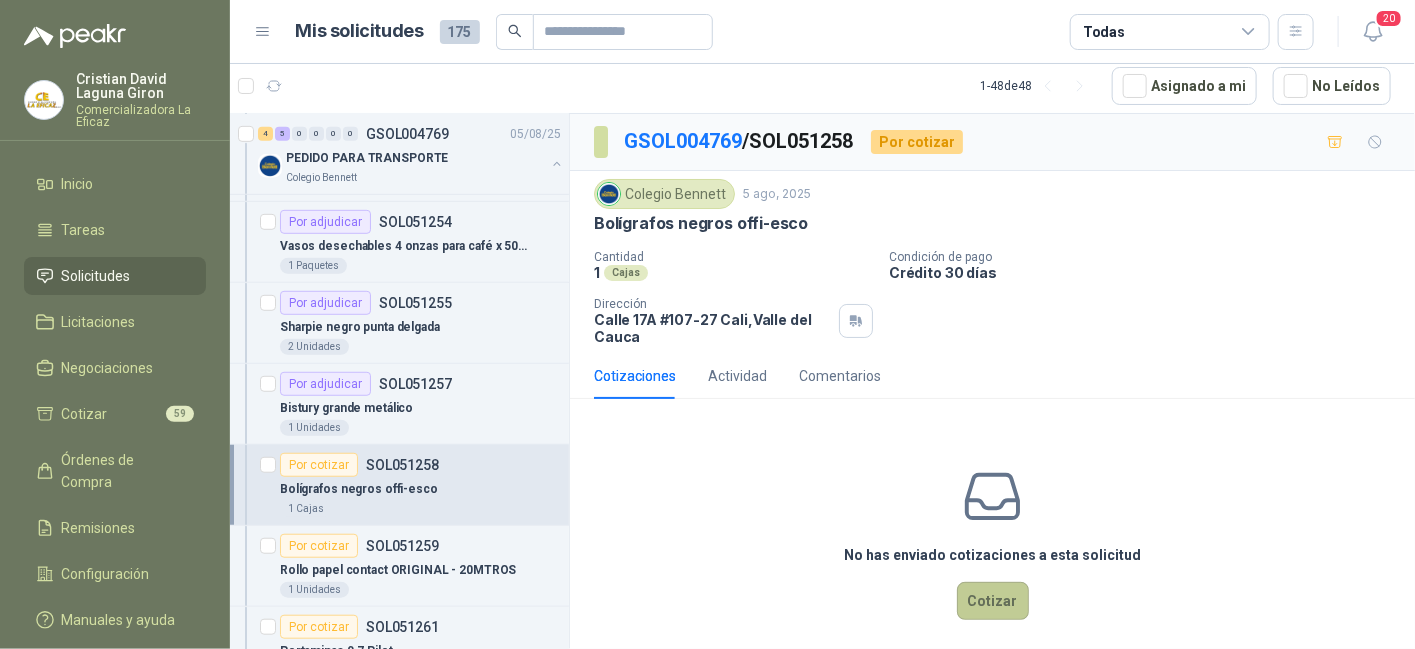 click on "Cotizar" at bounding box center (993, 601) 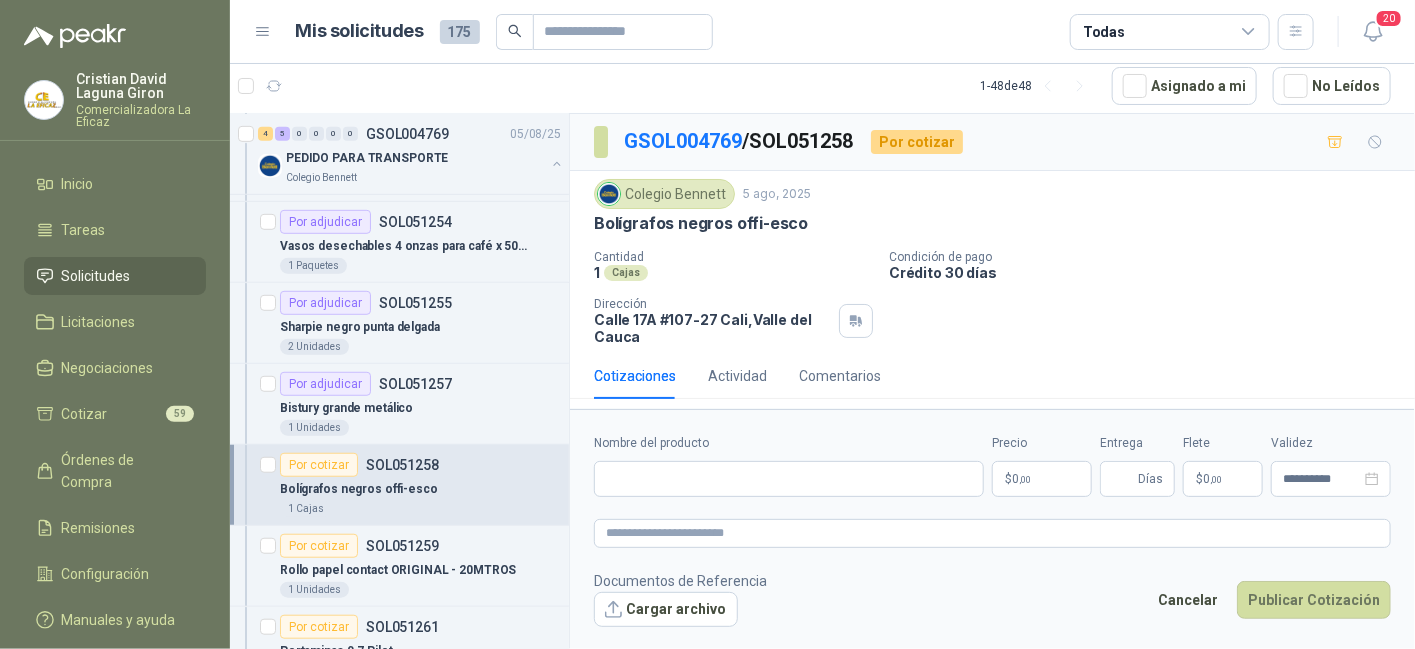 type 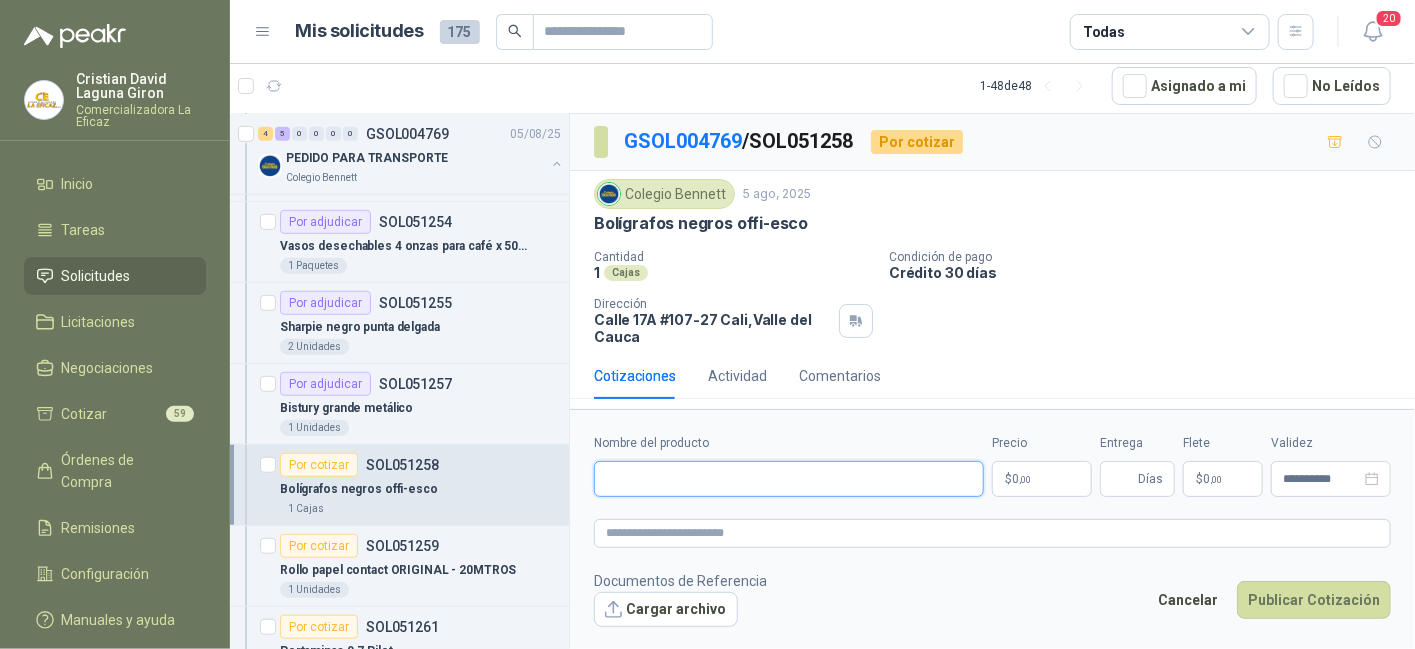 click on "Nombre del producto" at bounding box center [789, 479] 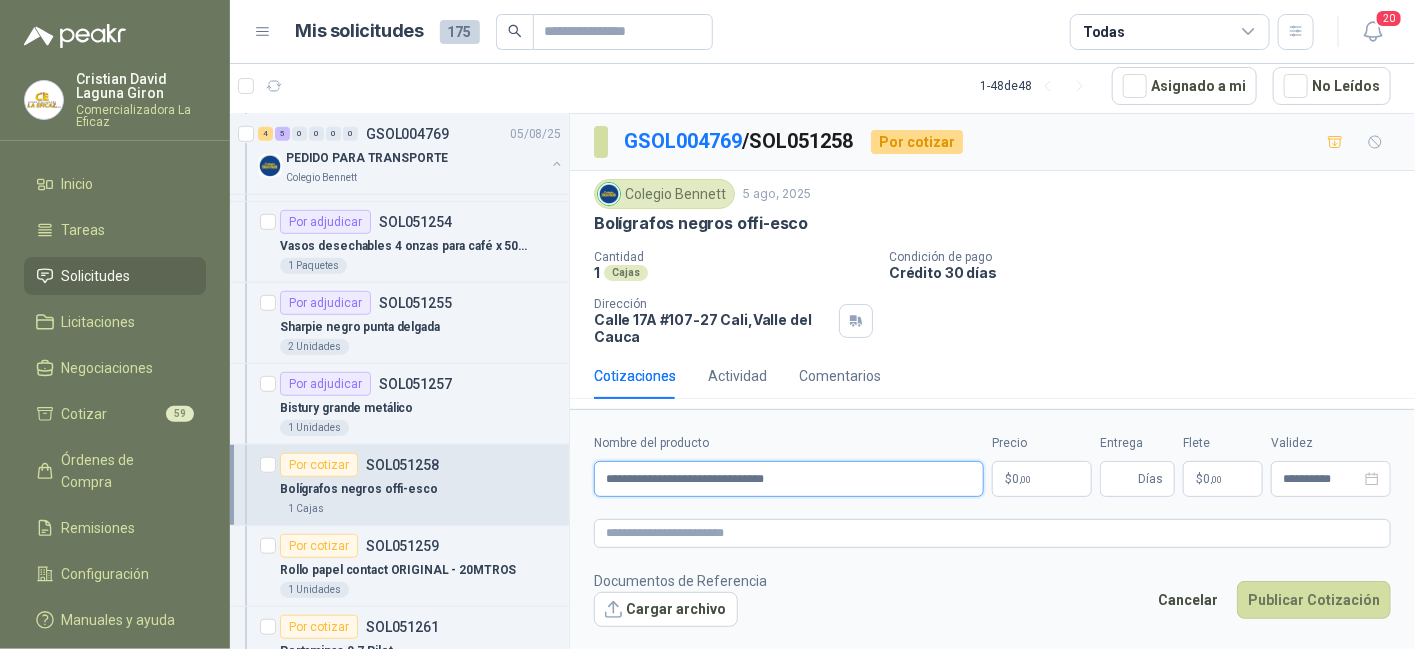 type on "**********" 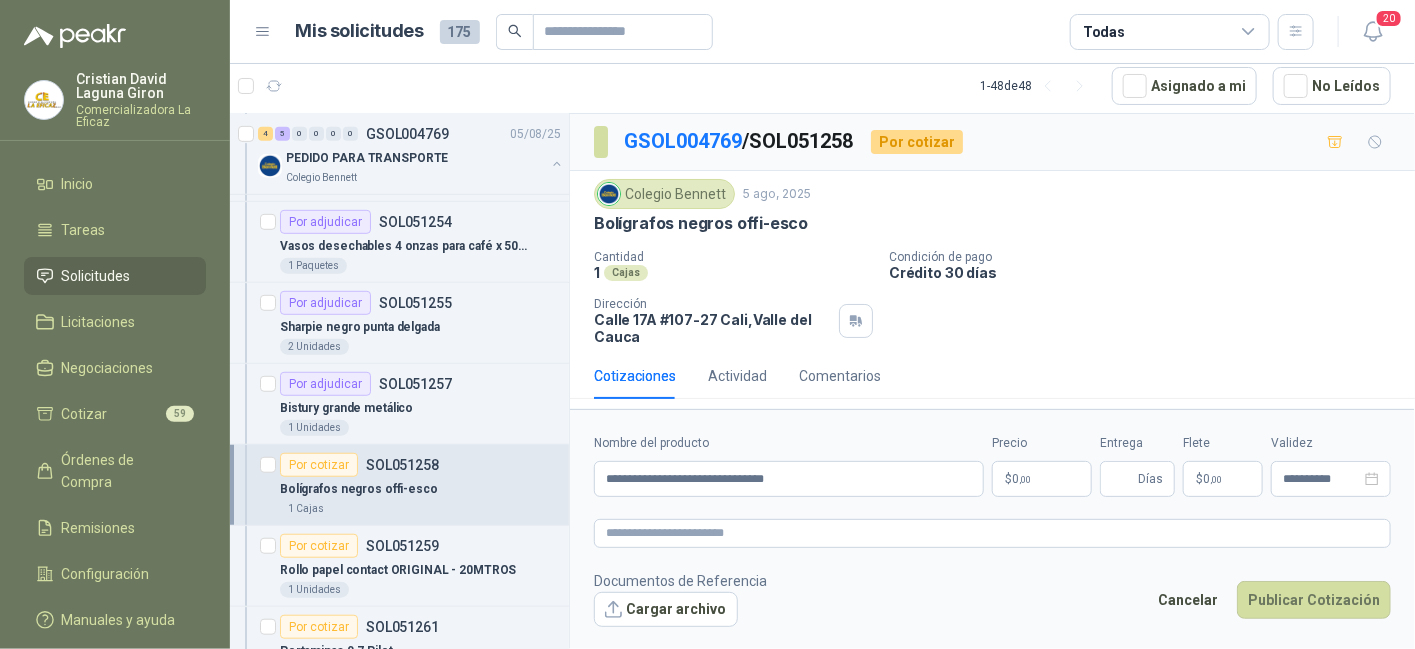 click on "$  0 ,00" at bounding box center [1042, 479] 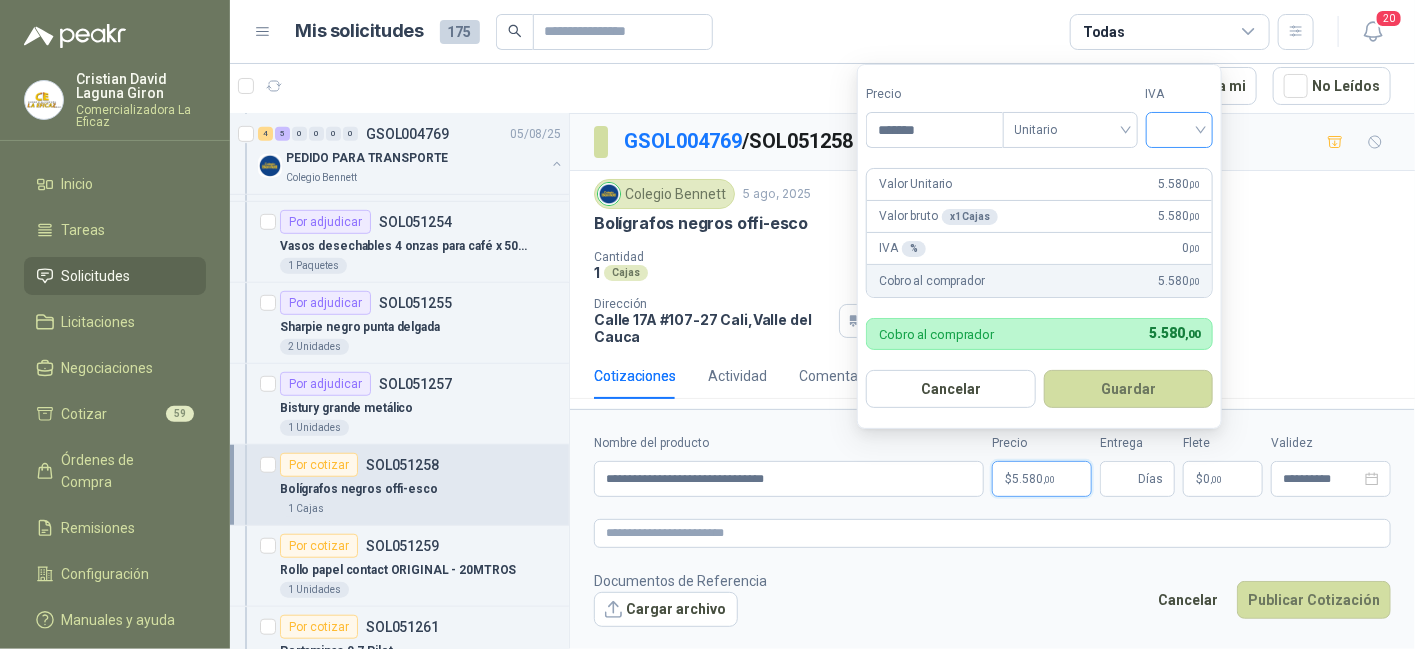 type on "*******" 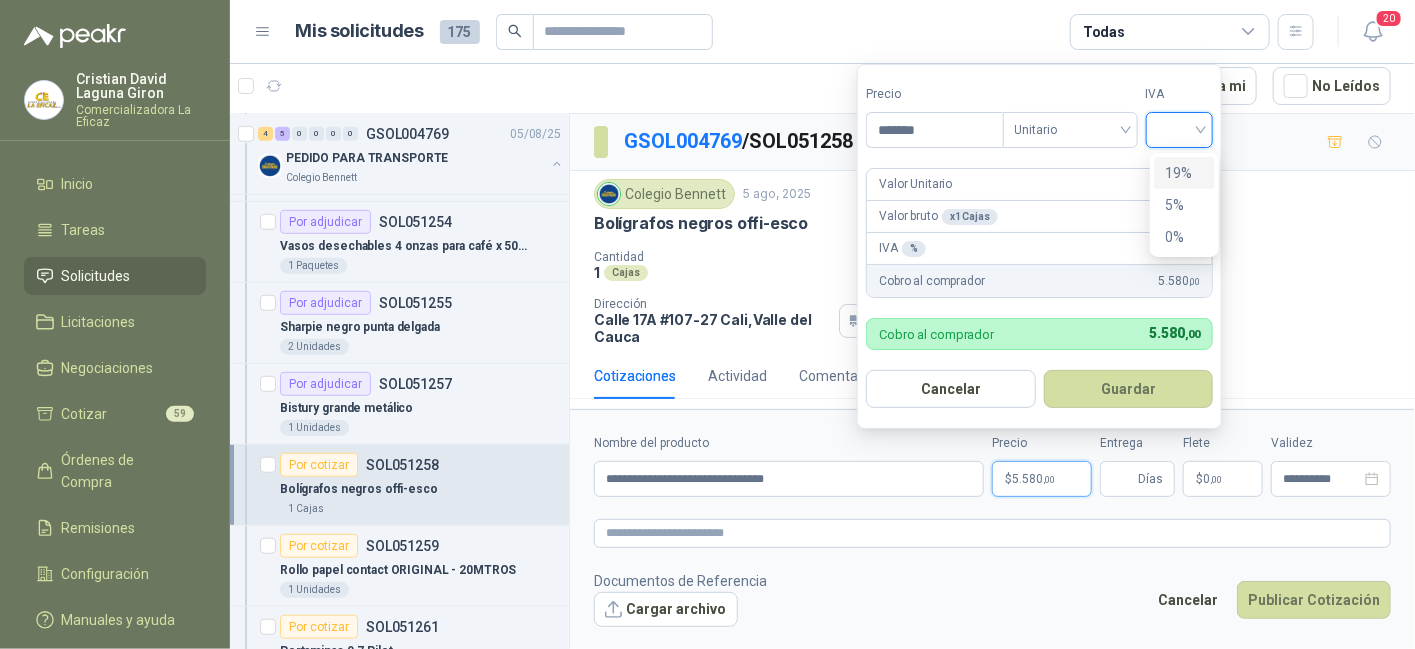 click on "19%" at bounding box center (1184, 173) 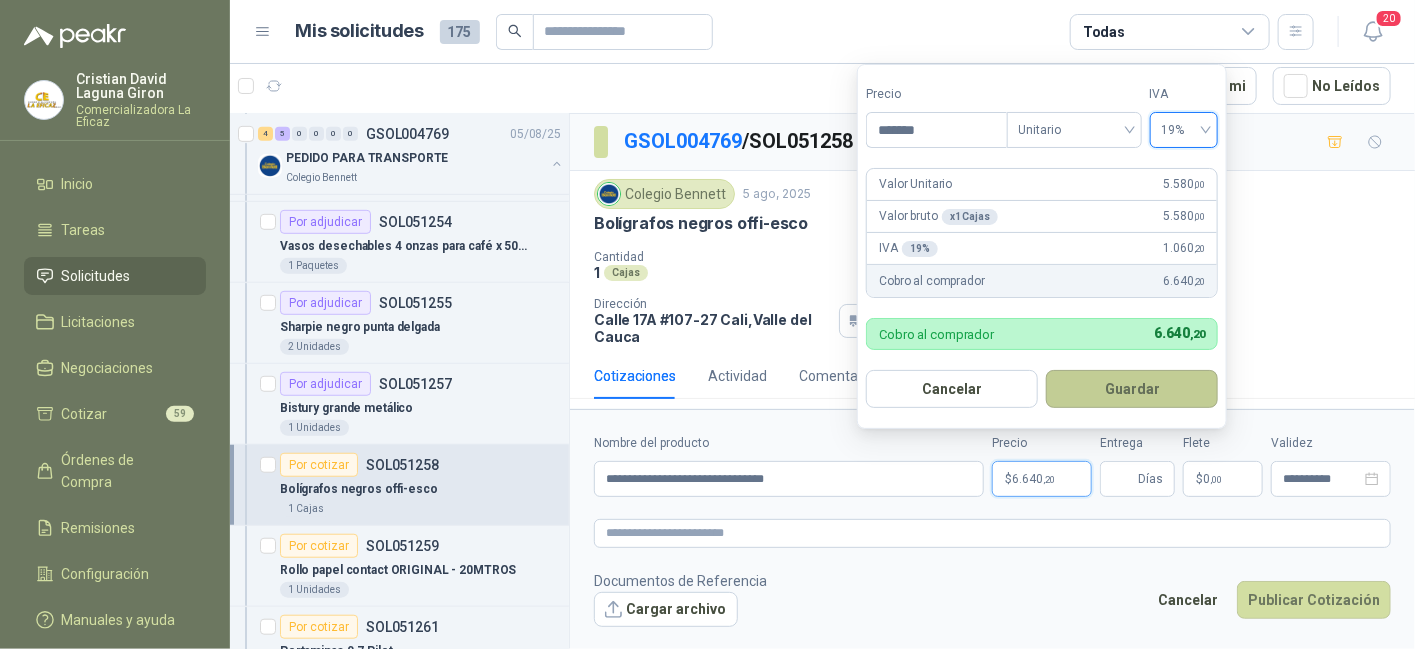 click on "Guardar" at bounding box center (1132, 389) 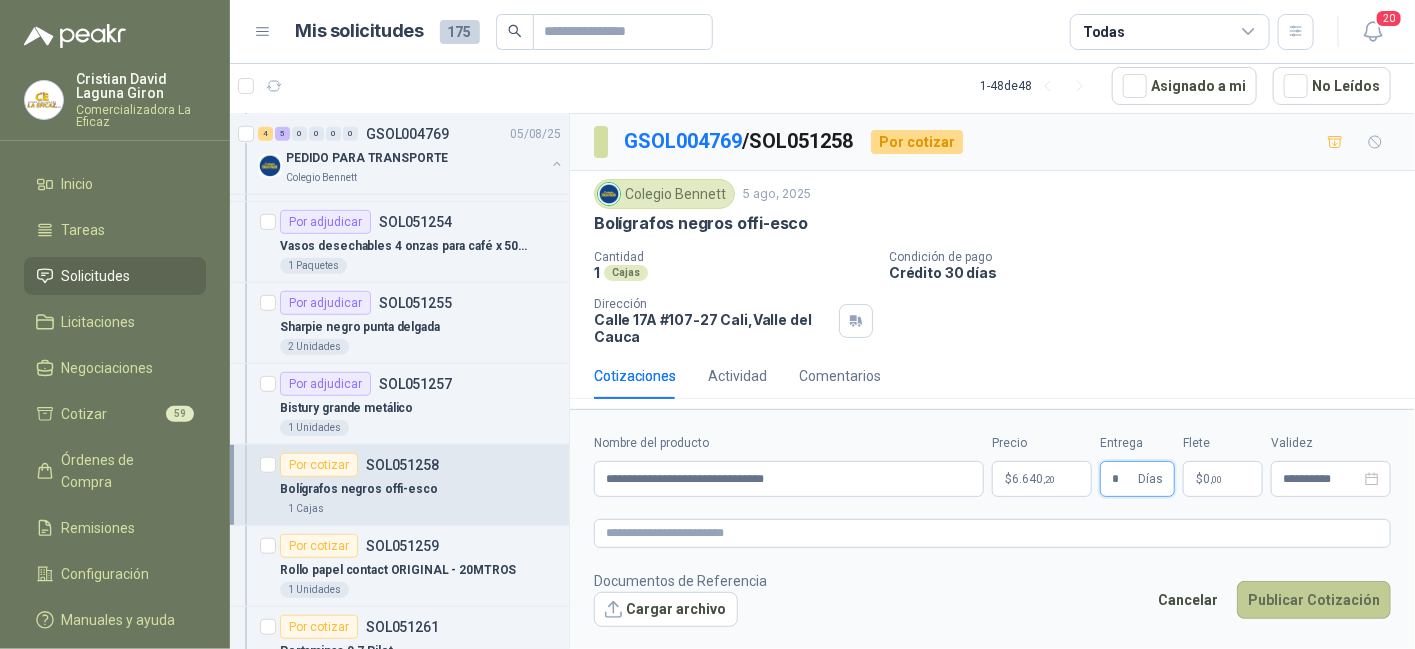 type on "*" 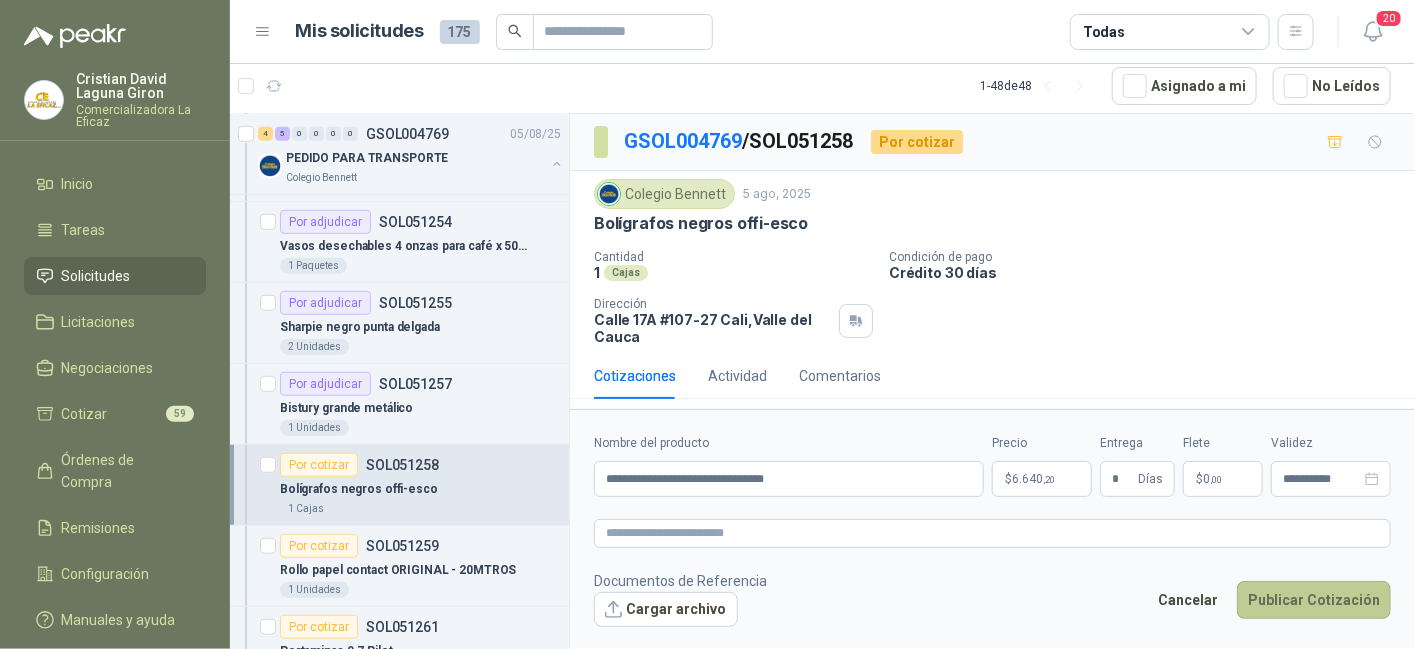 click on "Publicar Cotización" at bounding box center (1314, 600) 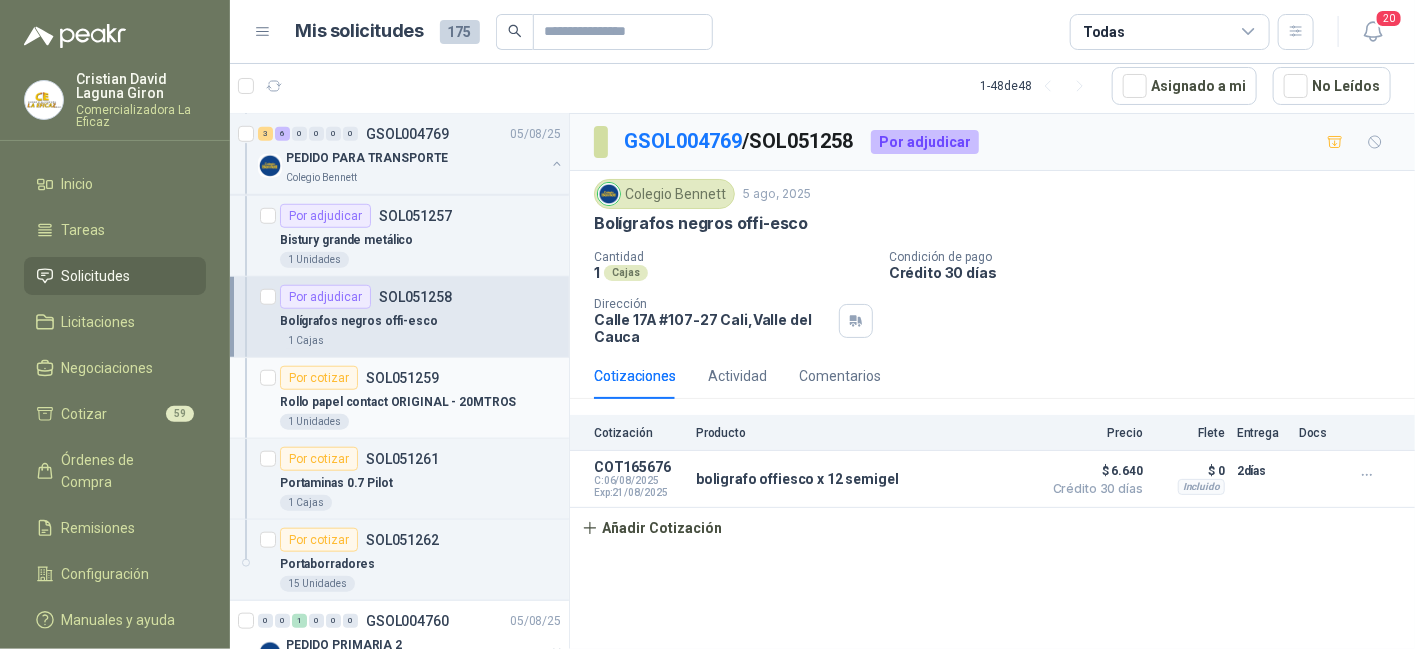 scroll, scrollTop: 700, scrollLeft: 0, axis: vertical 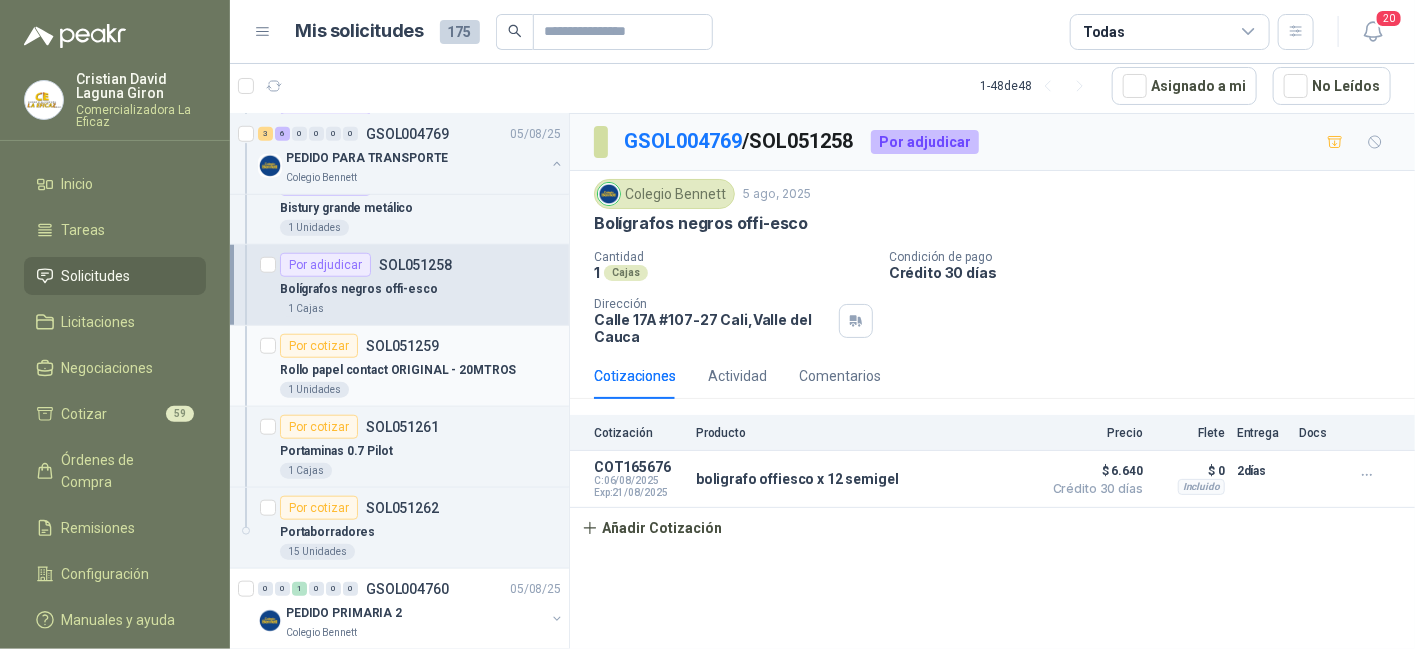 click on "Rollo papel contact ORIGINAL - 20MTROS" at bounding box center (420, 370) 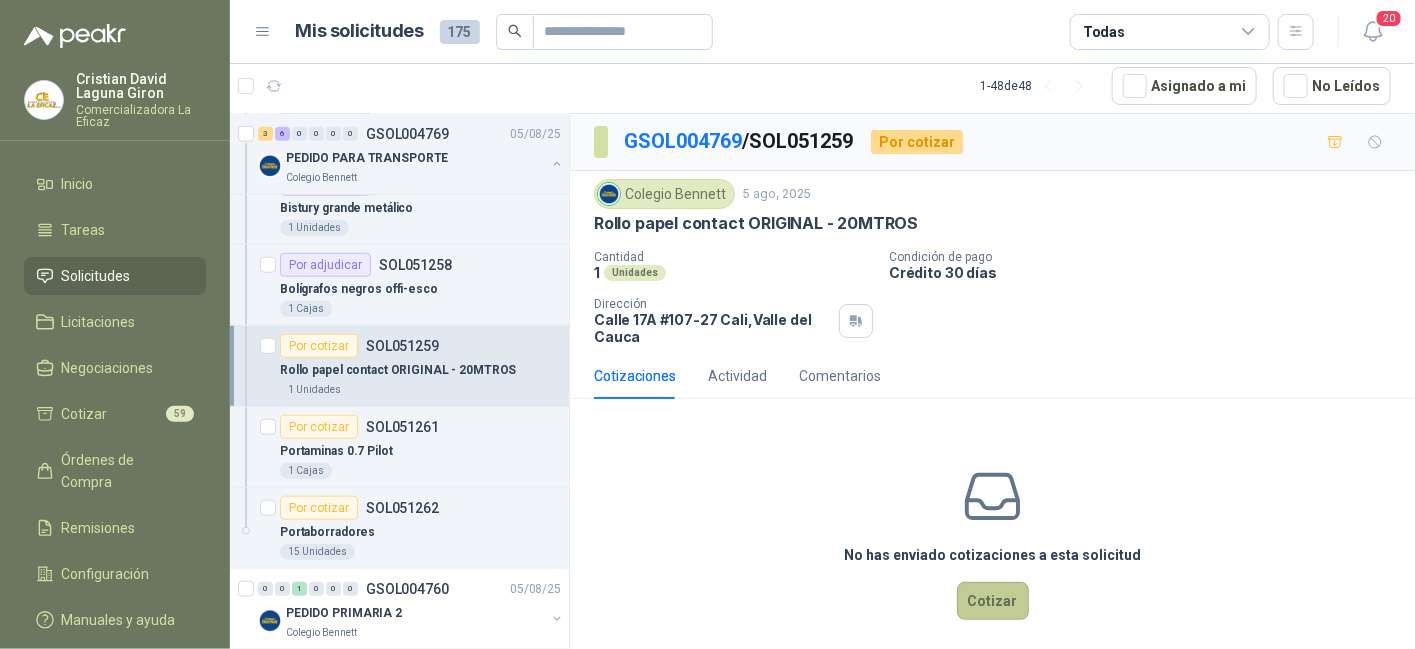 click on "Cotizar" at bounding box center [993, 601] 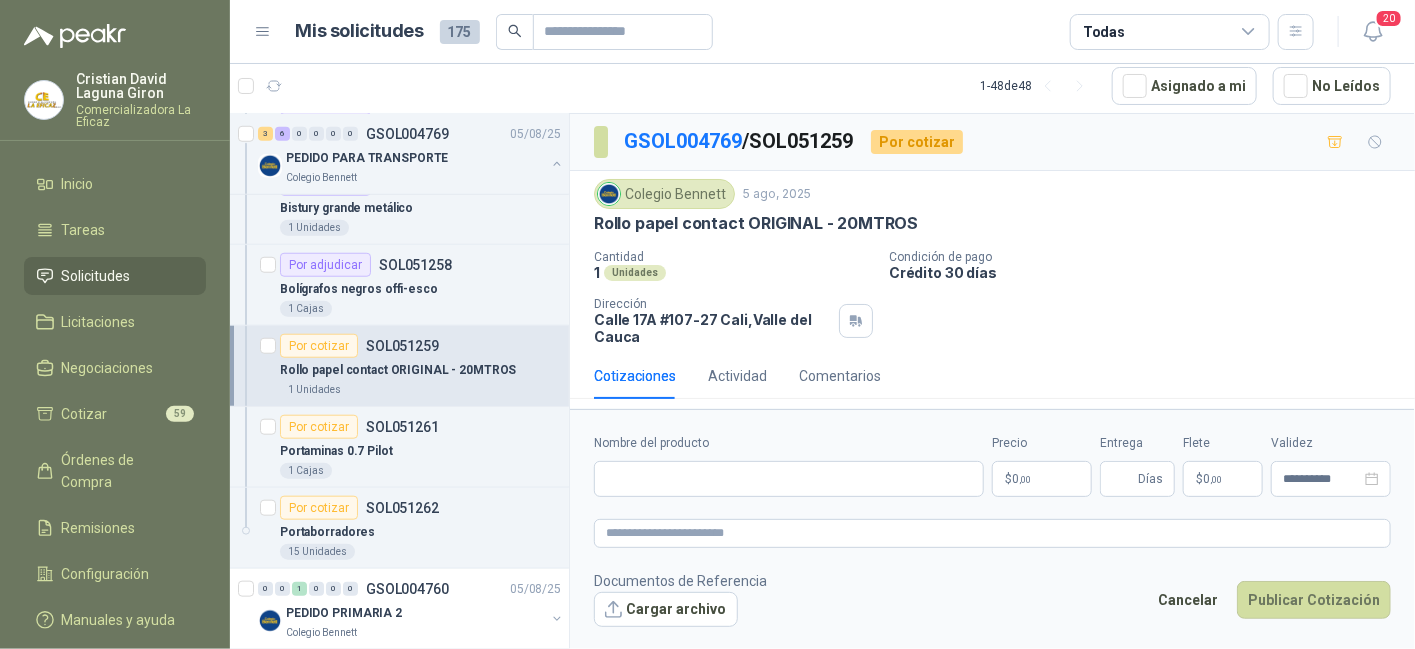 type 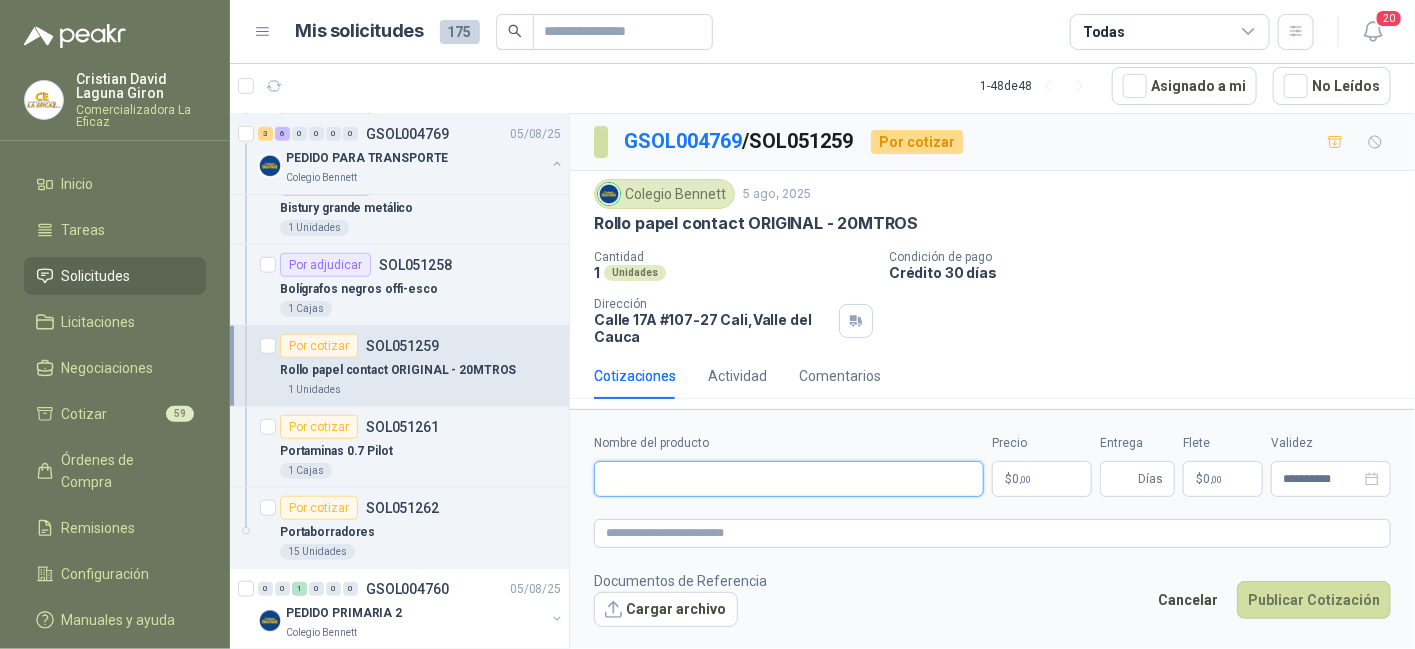 click on "Nombre del producto" at bounding box center [789, 479] 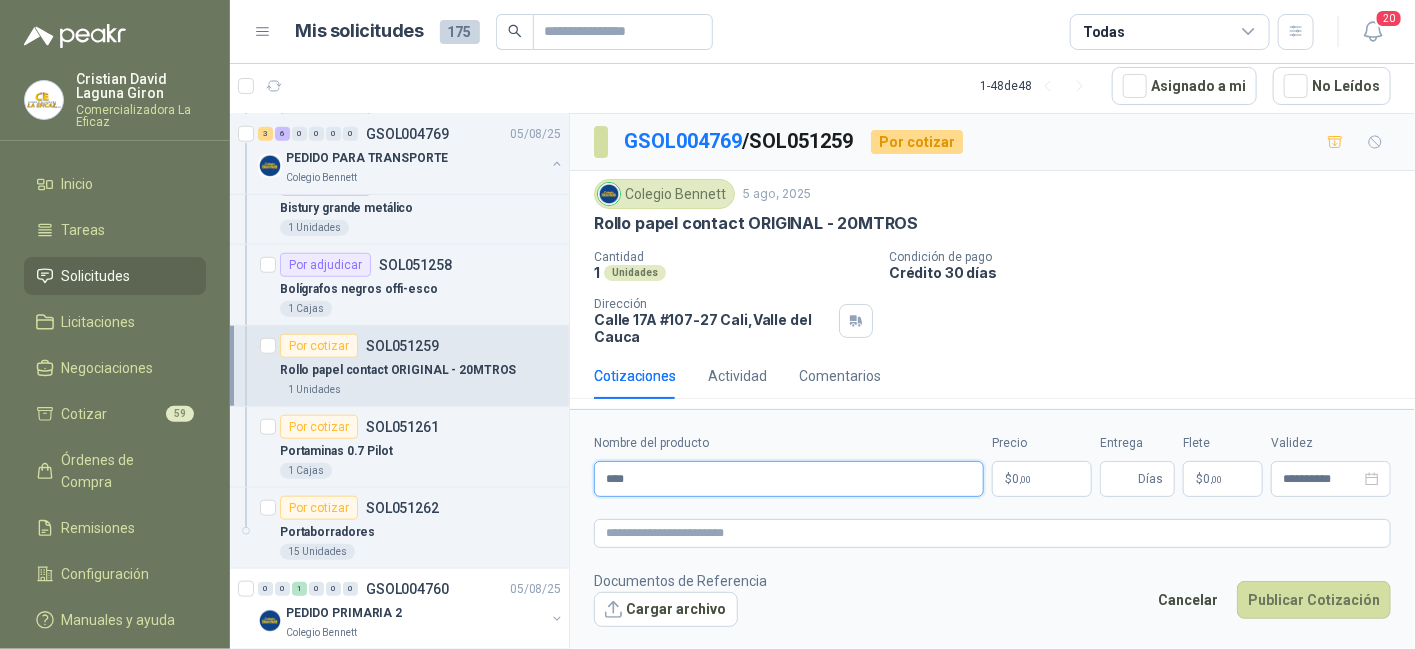 type on "**********" 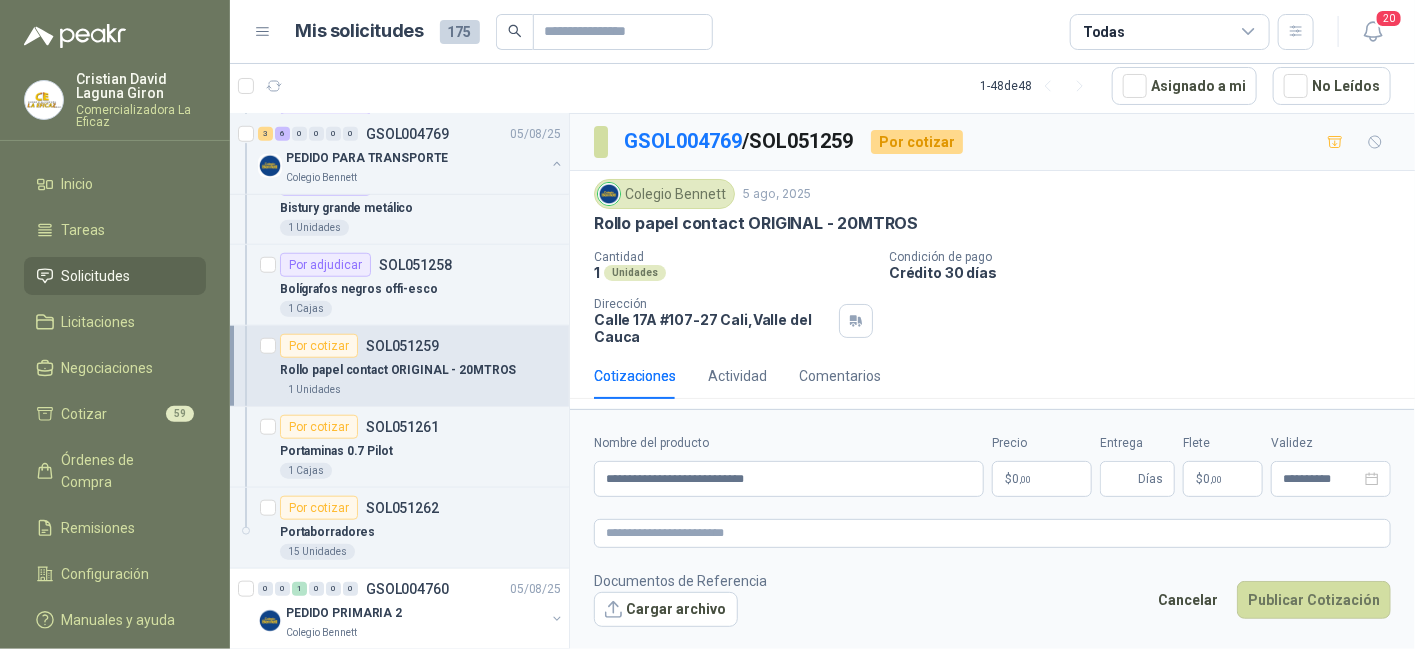 click on "$  0 ,00" at bounding box center [1042, 479] 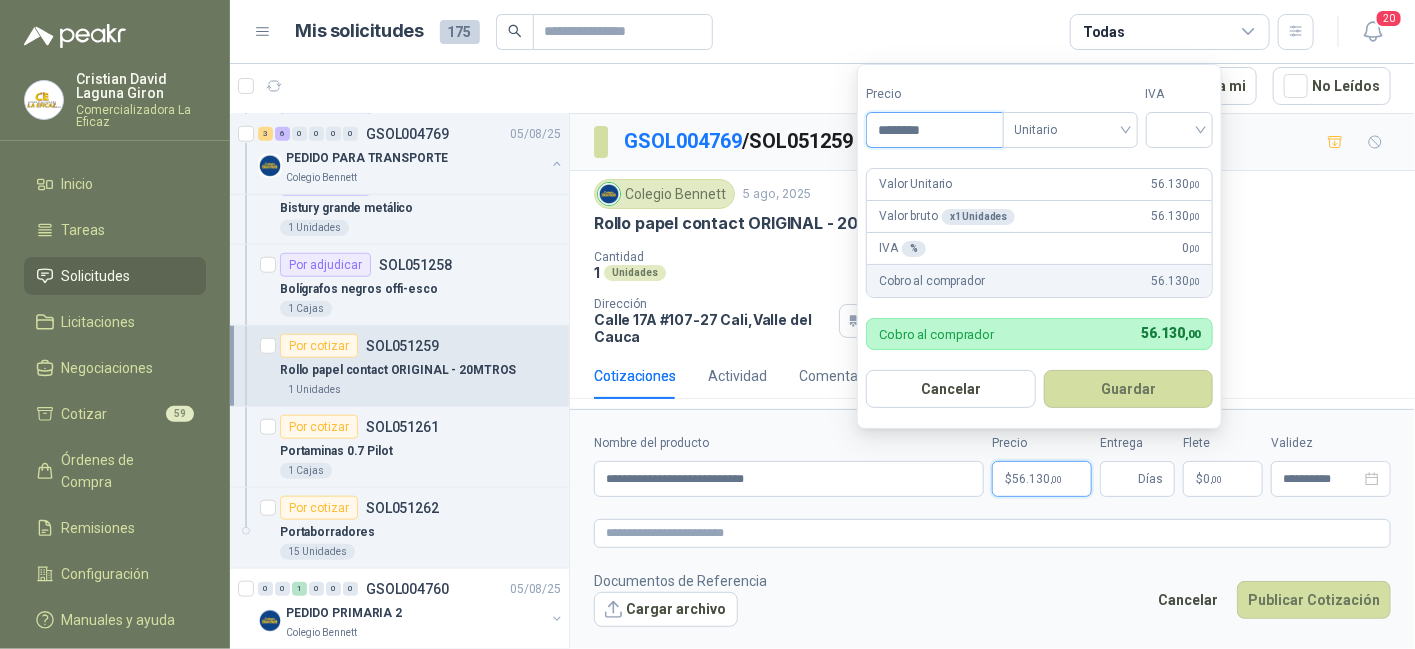 type on "********" 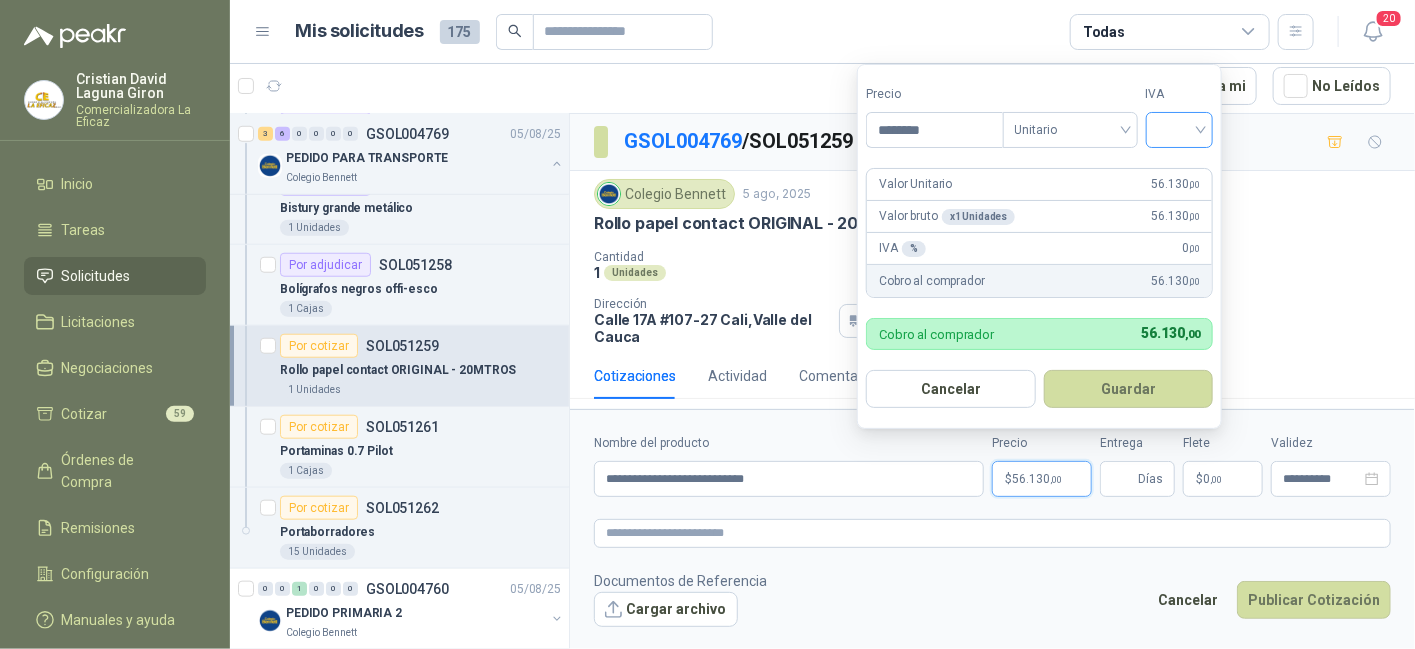 click at bounding box center (1180, 128) 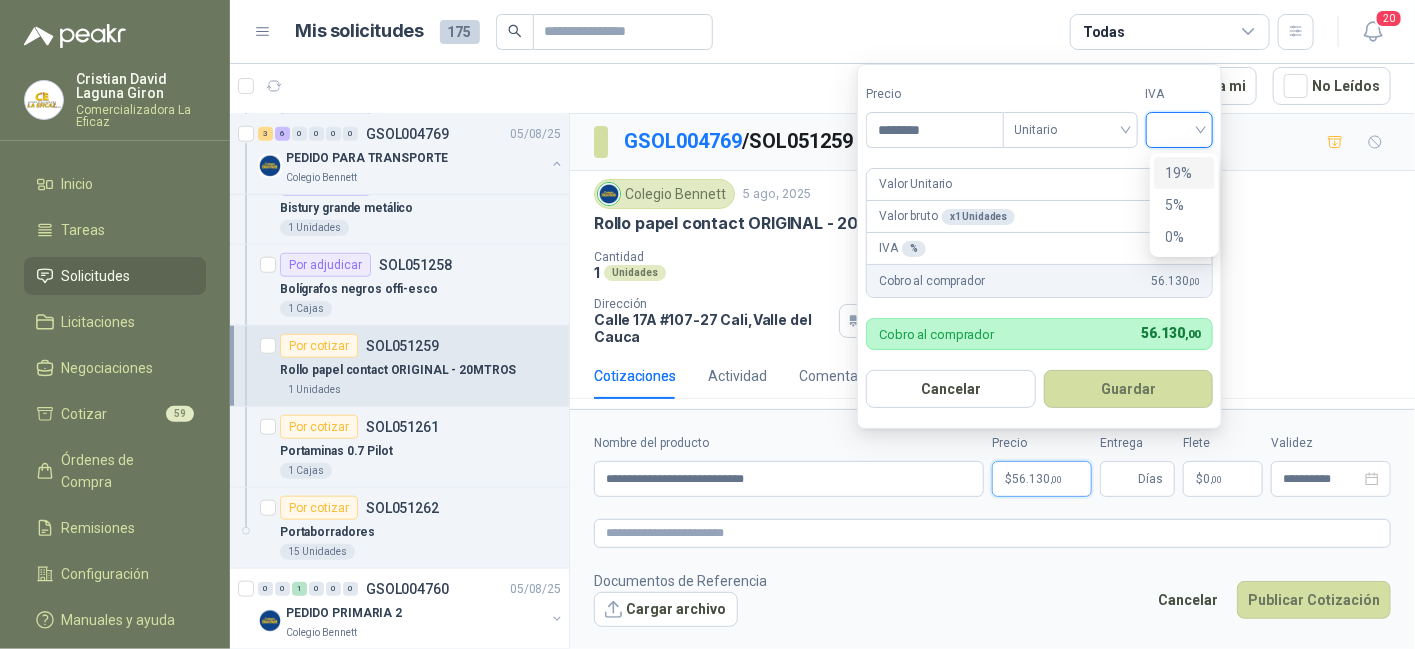 click on "19%" at bounding box center (1184, 173) 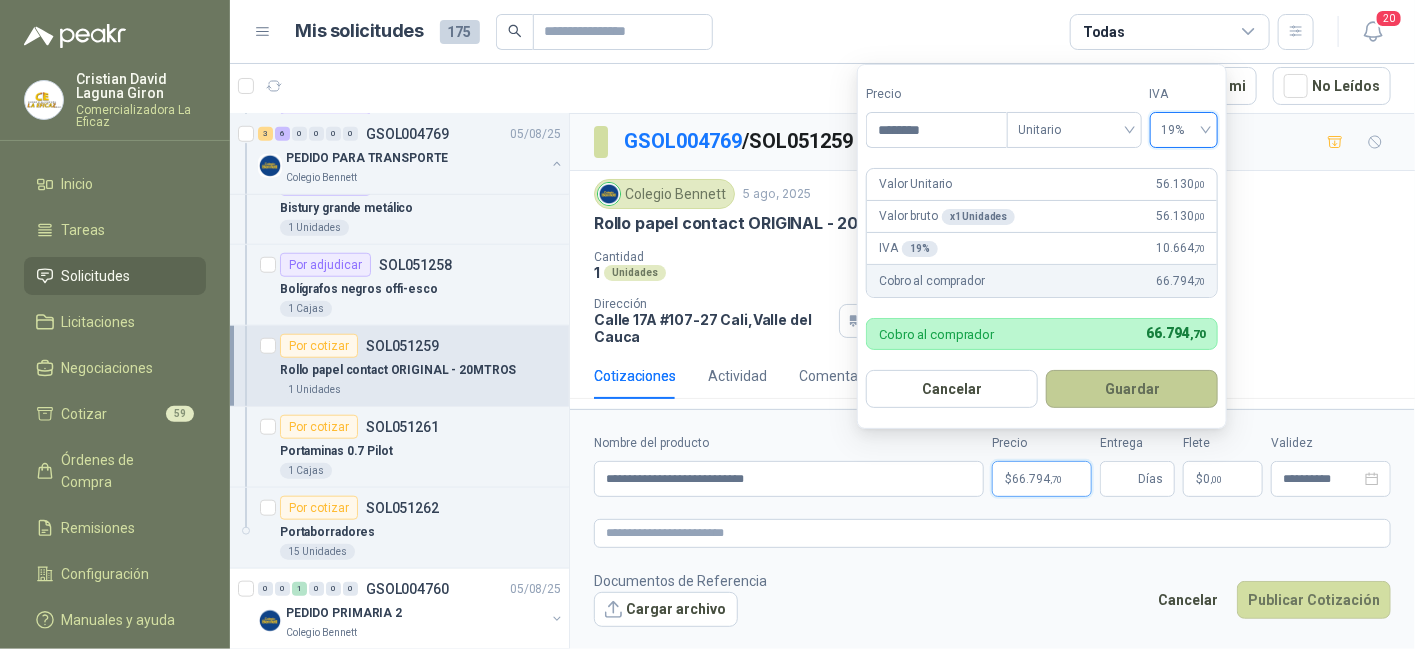 click on "Guardar" at bounding box center [1132, 389] 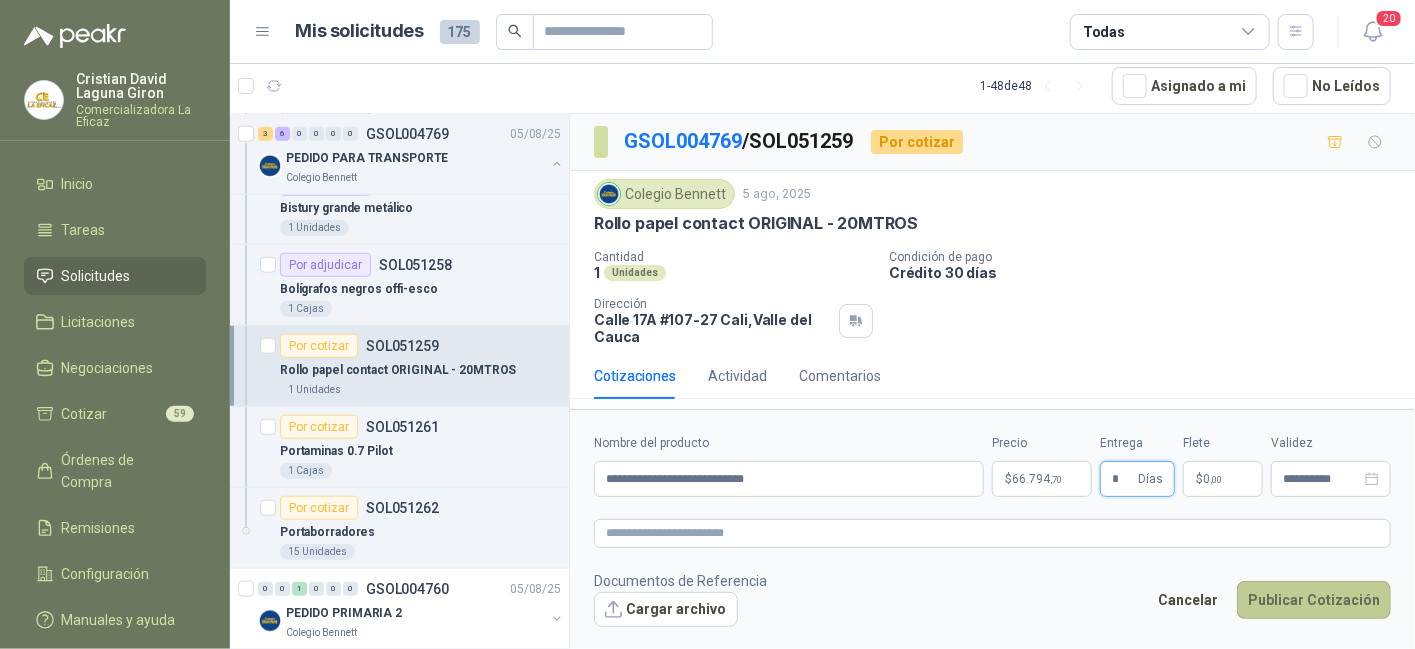 type on "*" 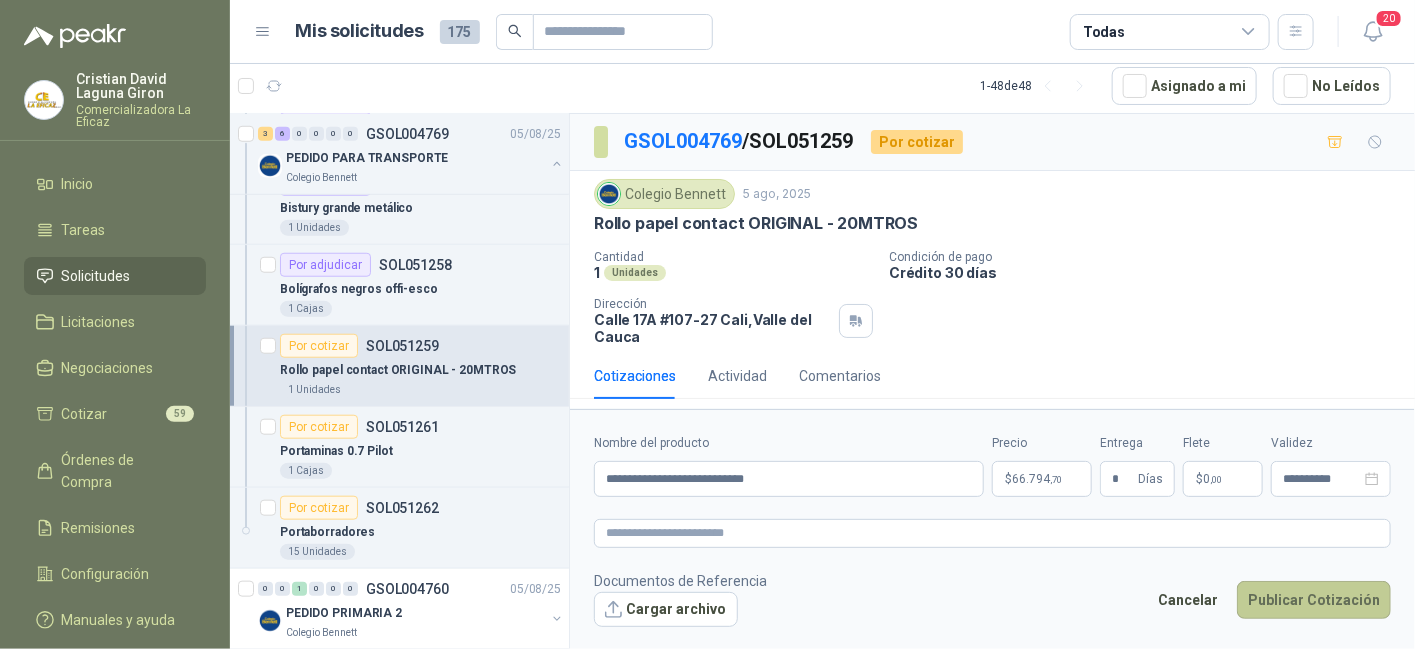 click on "Publicar Cotización" at bounding box center [1314, 600] 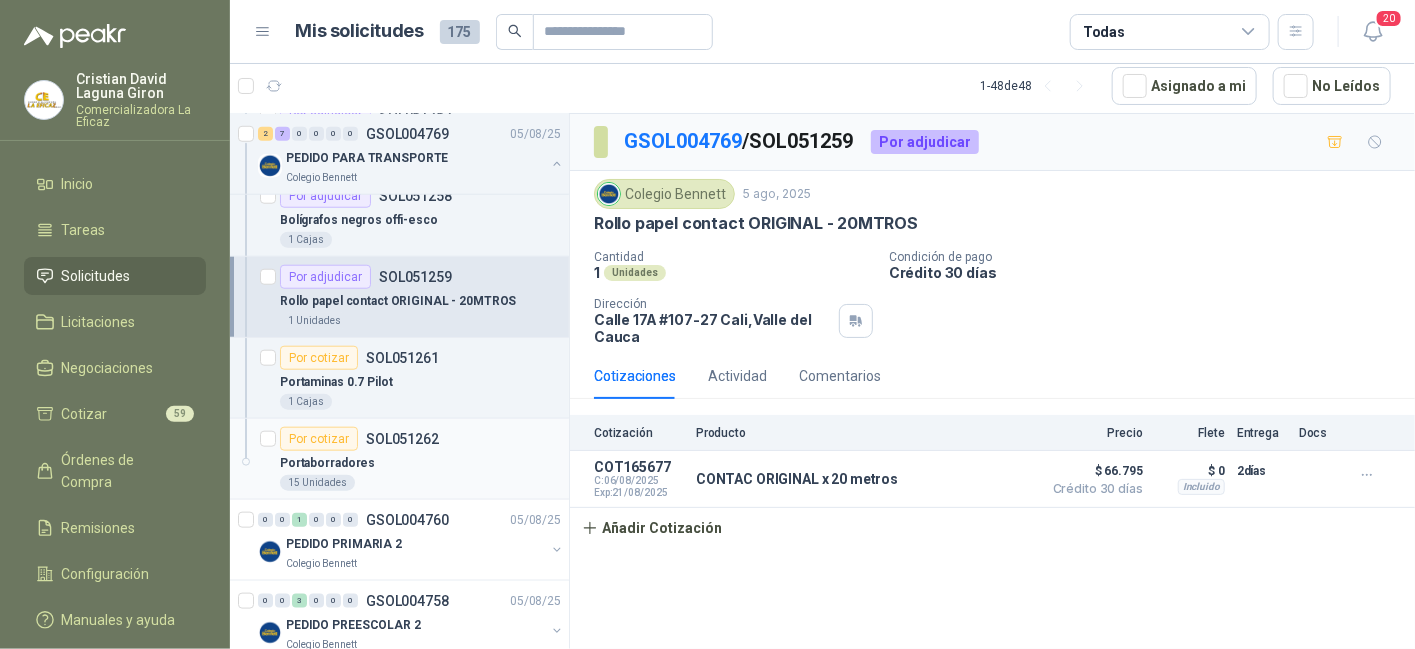 scroll, scrollTop: 800, scrollLeft: 0, axis: vertical 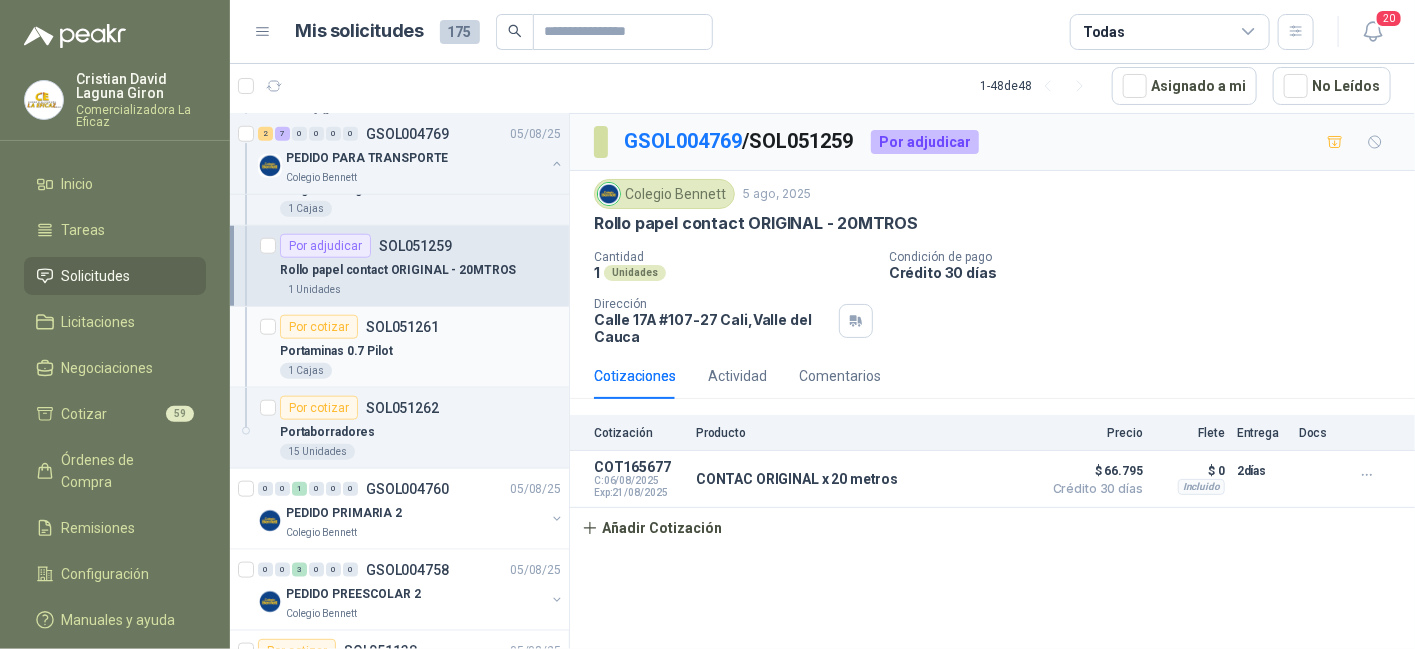 click on "Portaminas 0.7 Pilot" at bounding box center (420, 351) 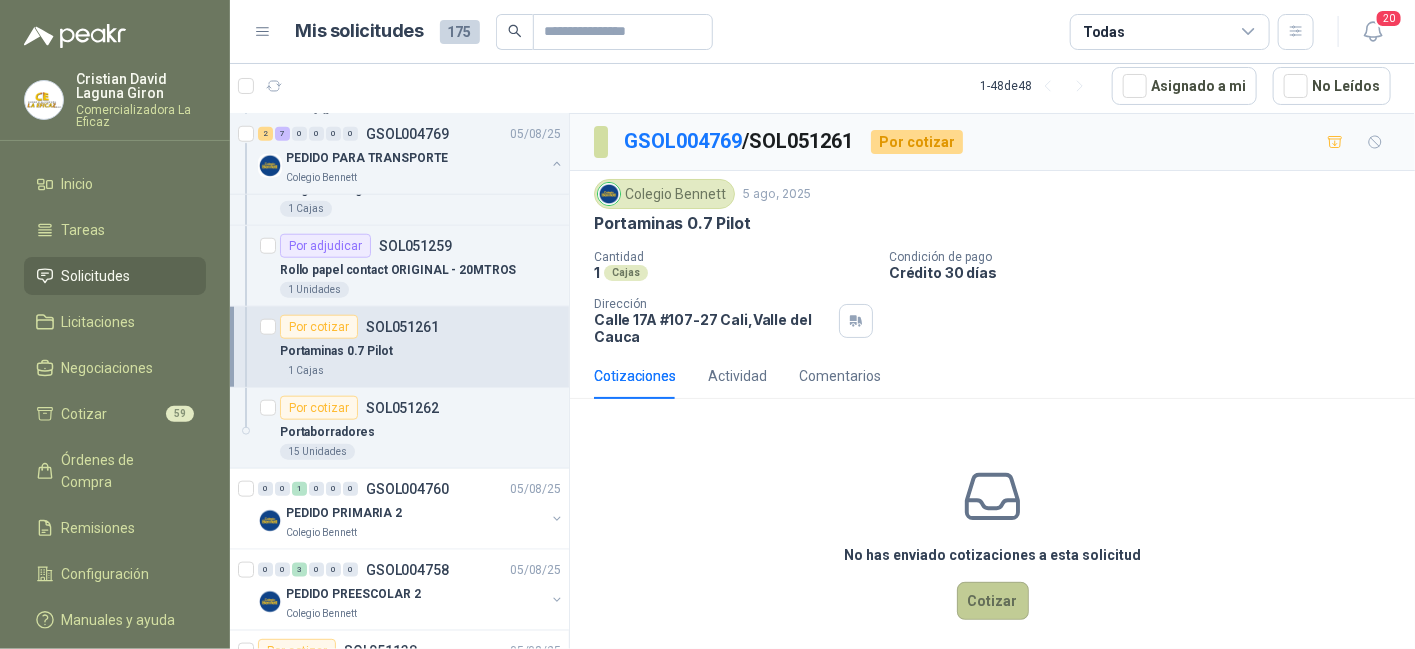 click on "Cotizar" at bounding box center [993, 601] 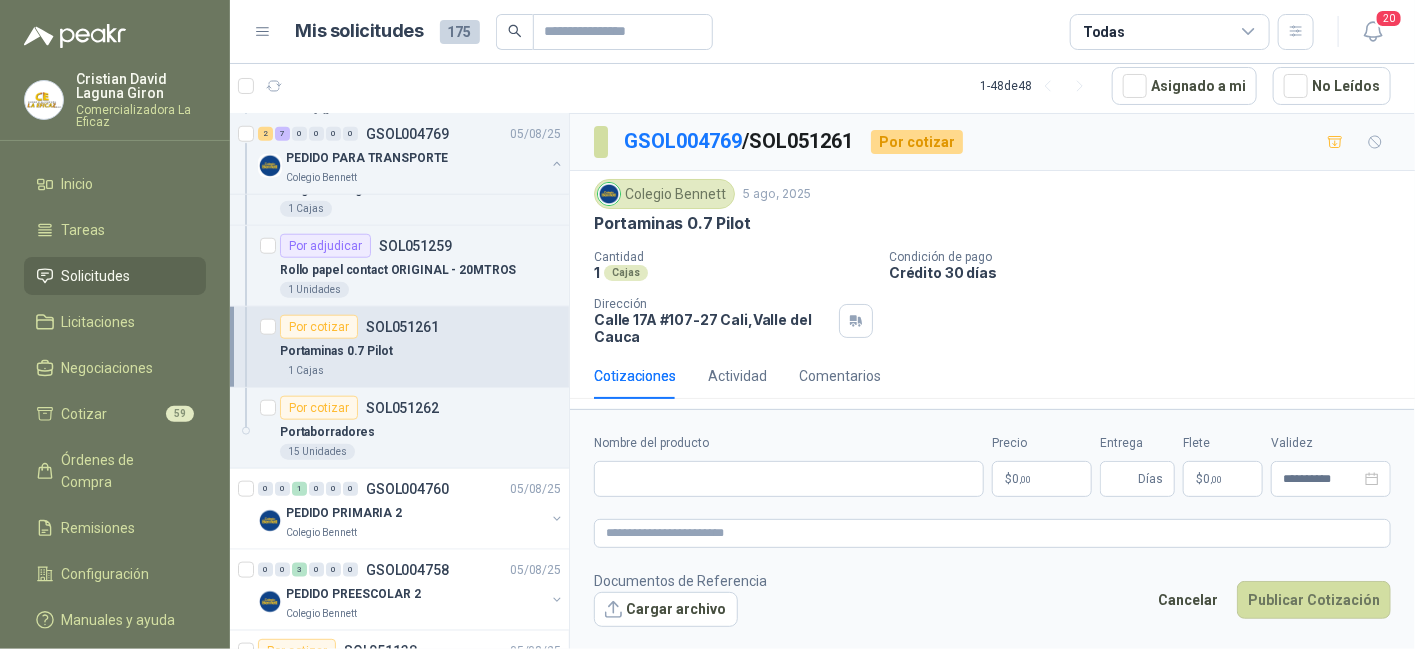 type 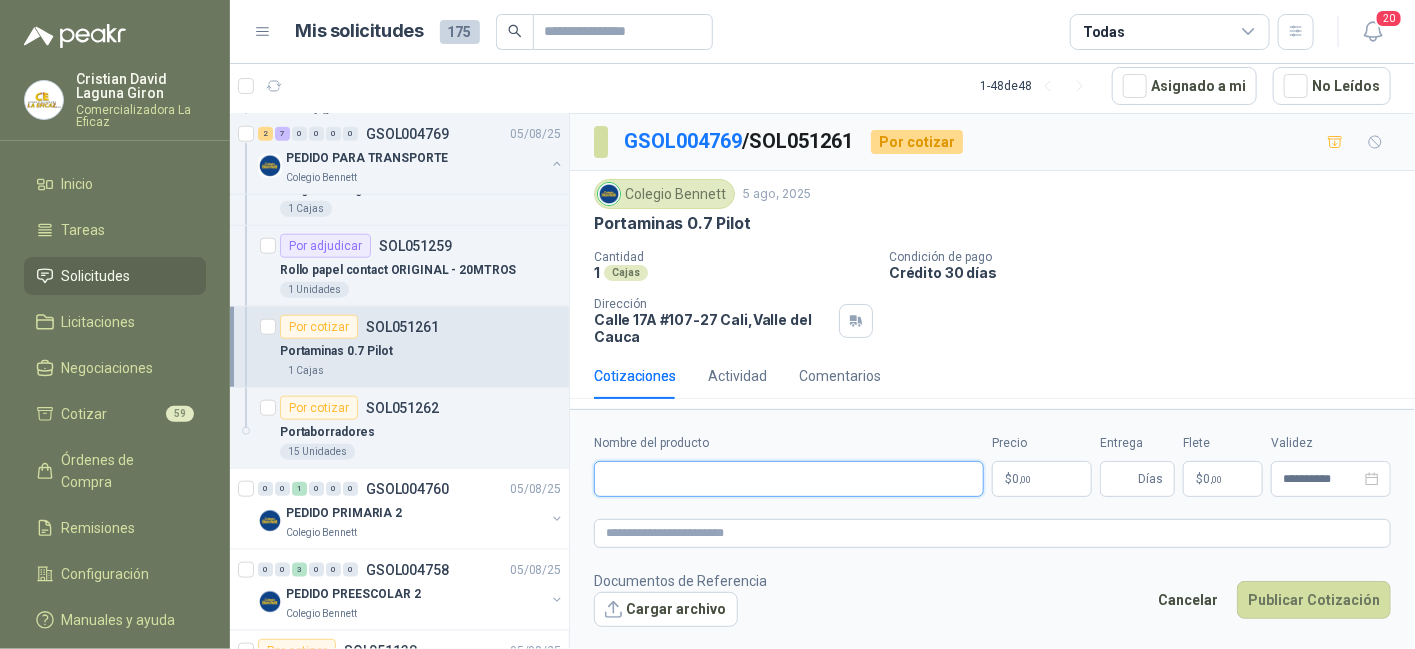 click on "Nombre del producto" at bounding box center [789, 479] 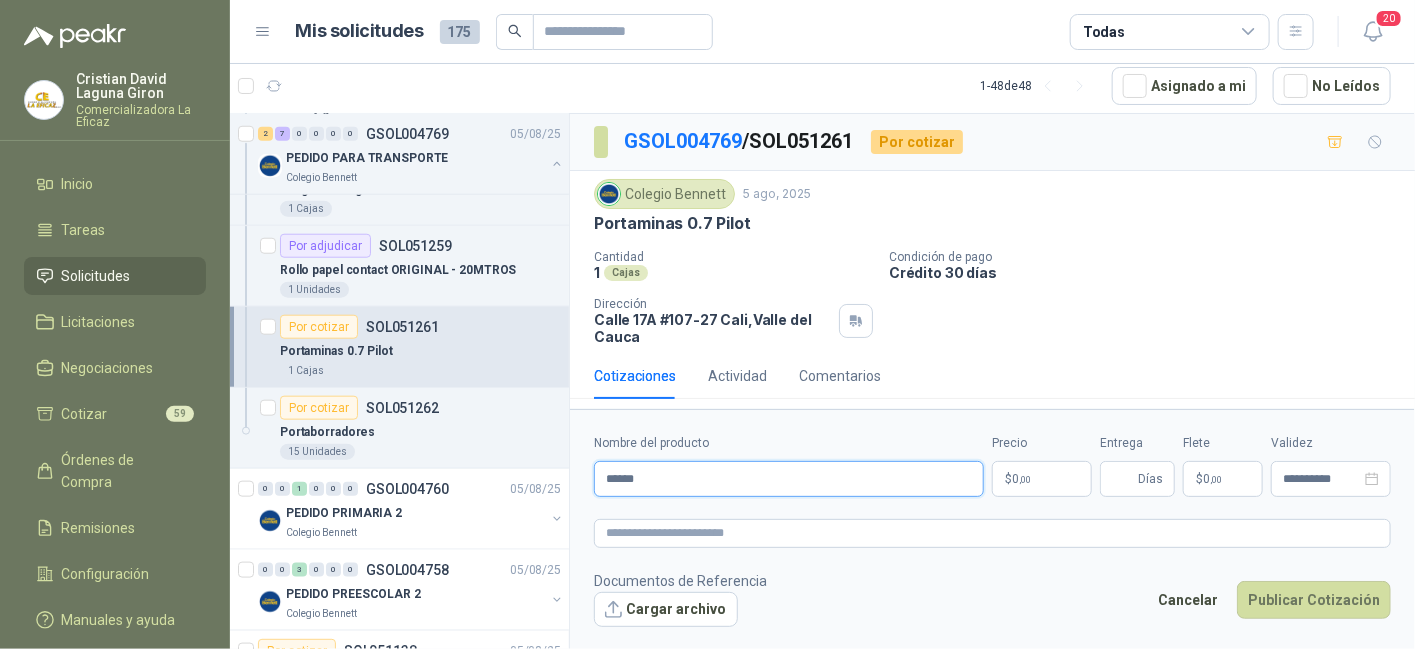 type on "**********" 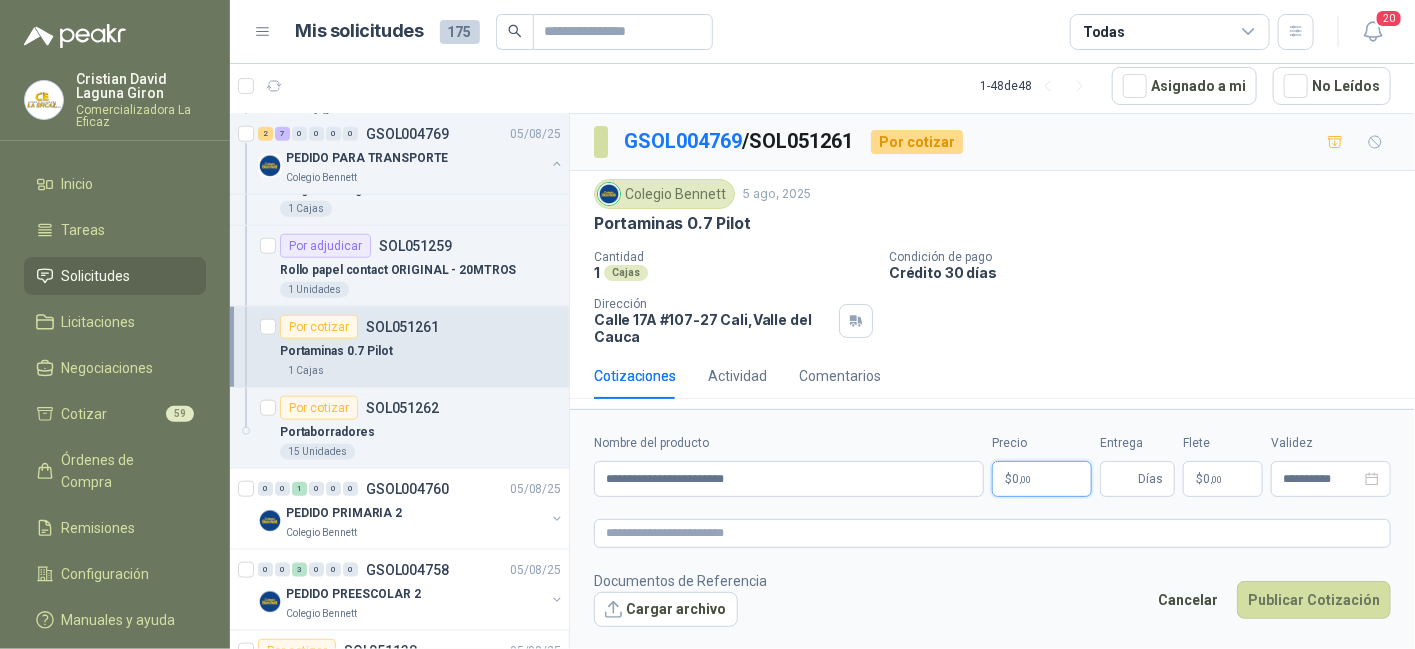 click on "0 ,00" at bounding box center (1021, 479) 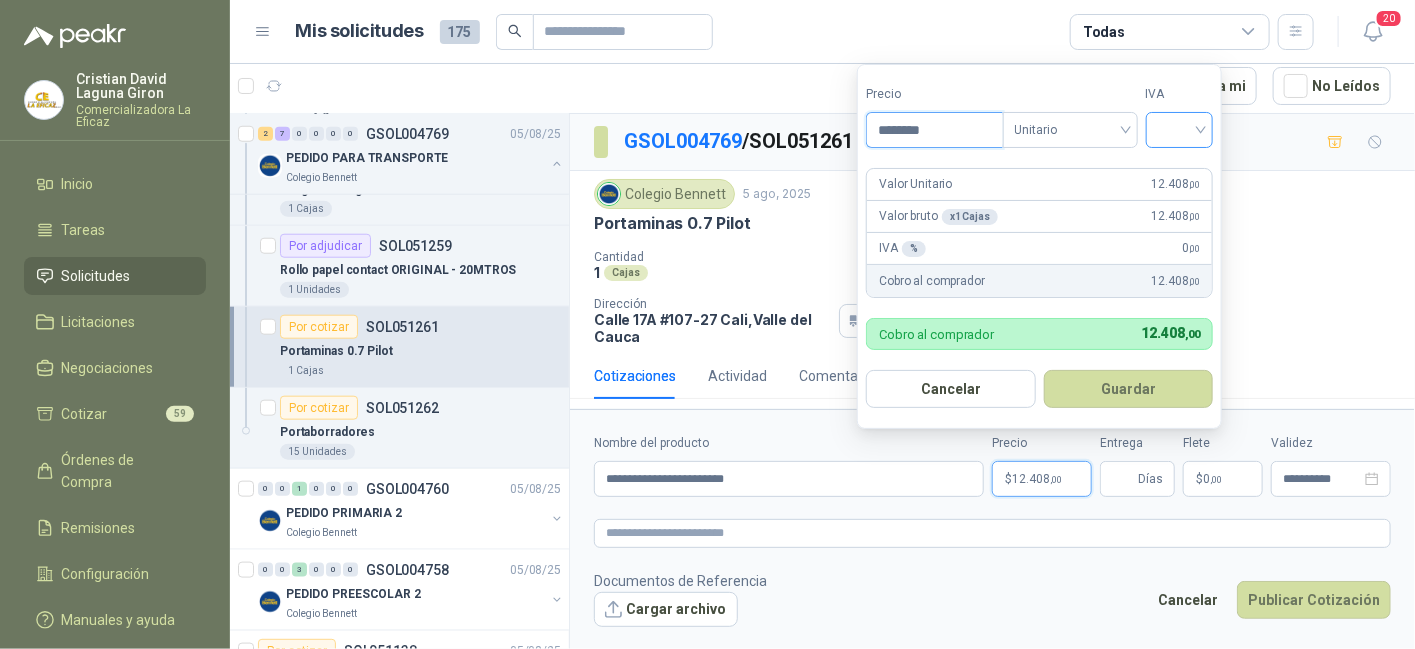 type on "********" 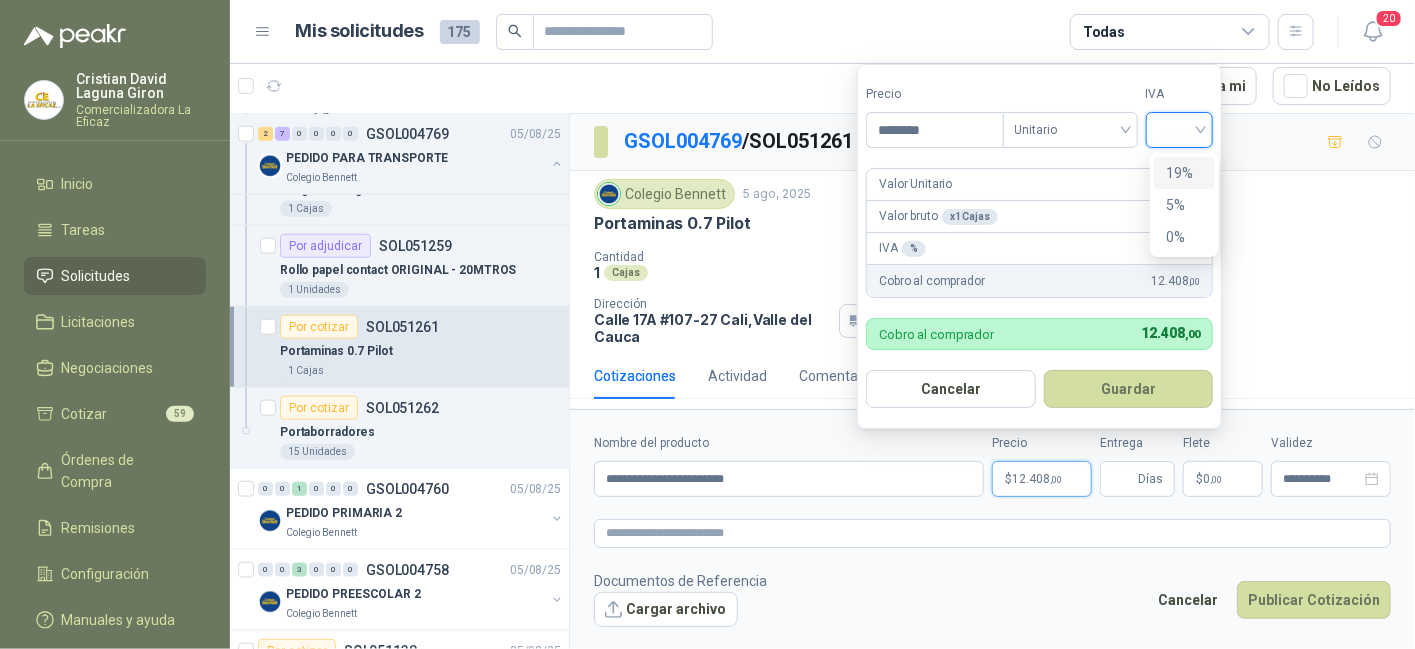 click at bounding box center [1180, 128] 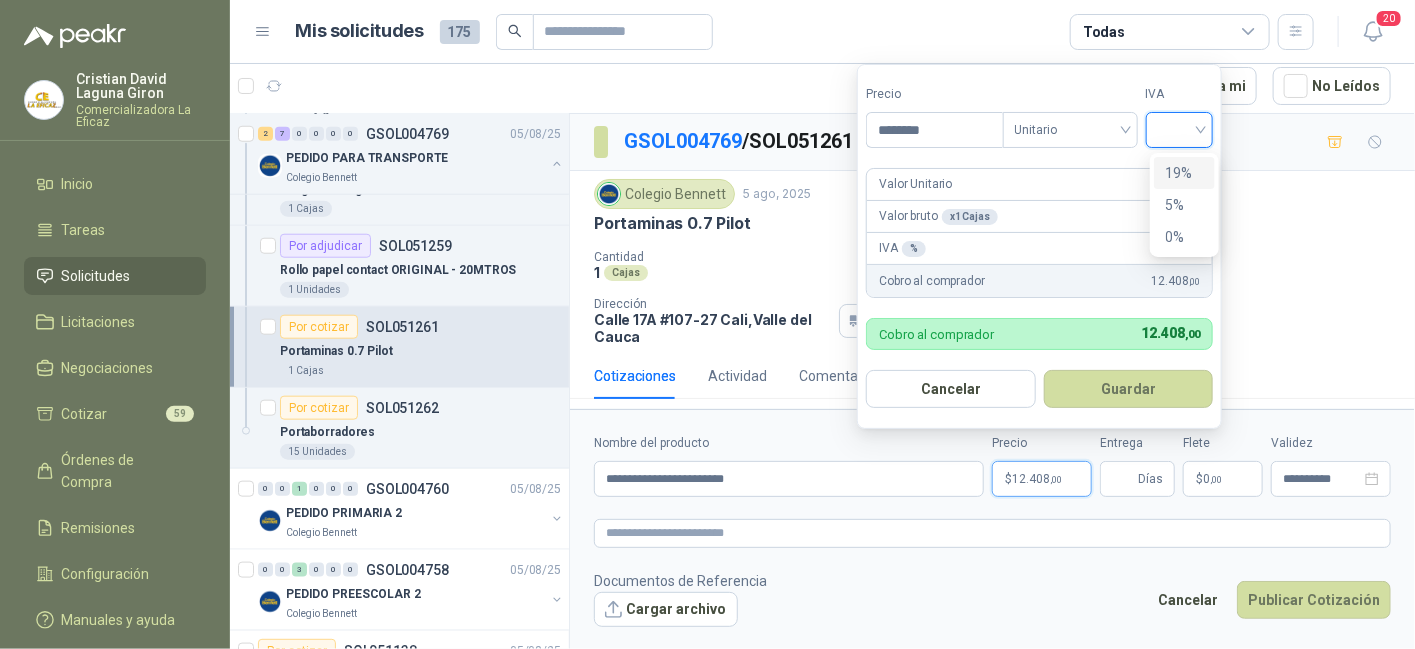 click on "19%" at bounding box center [1184, 173] 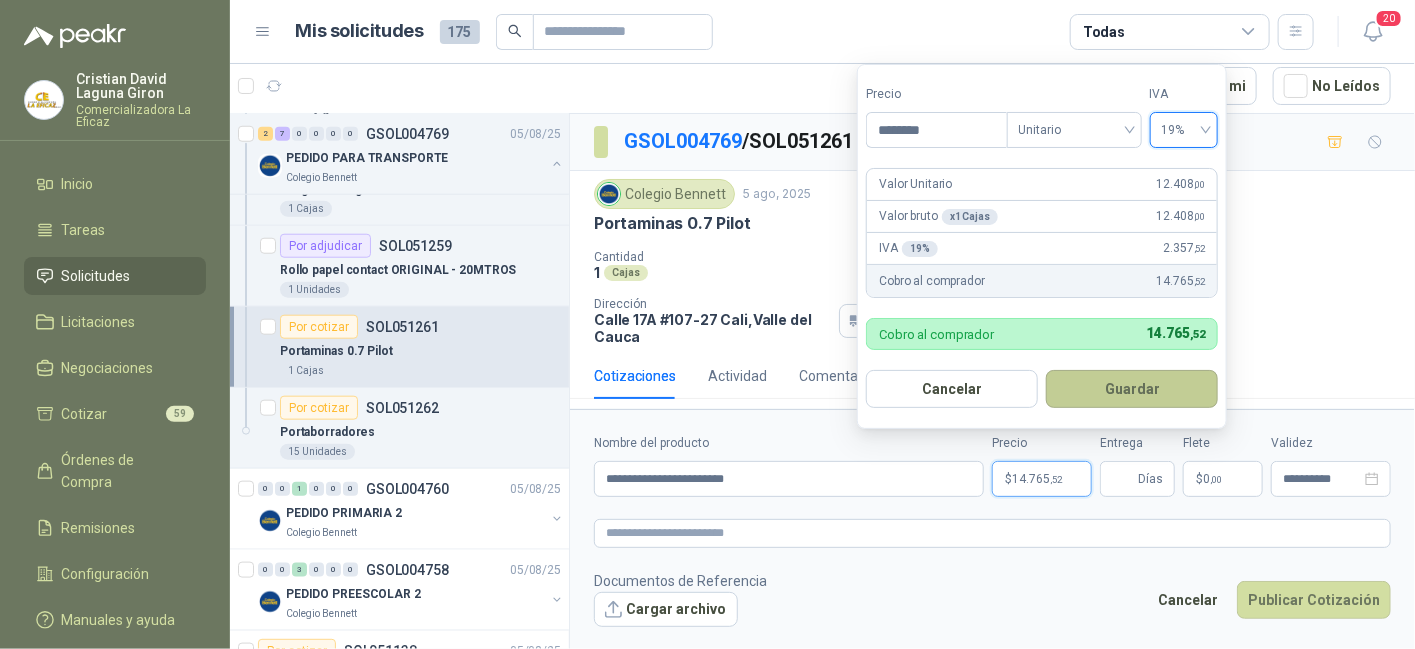 click on "Guardar" at bounding box center (1132, 389) 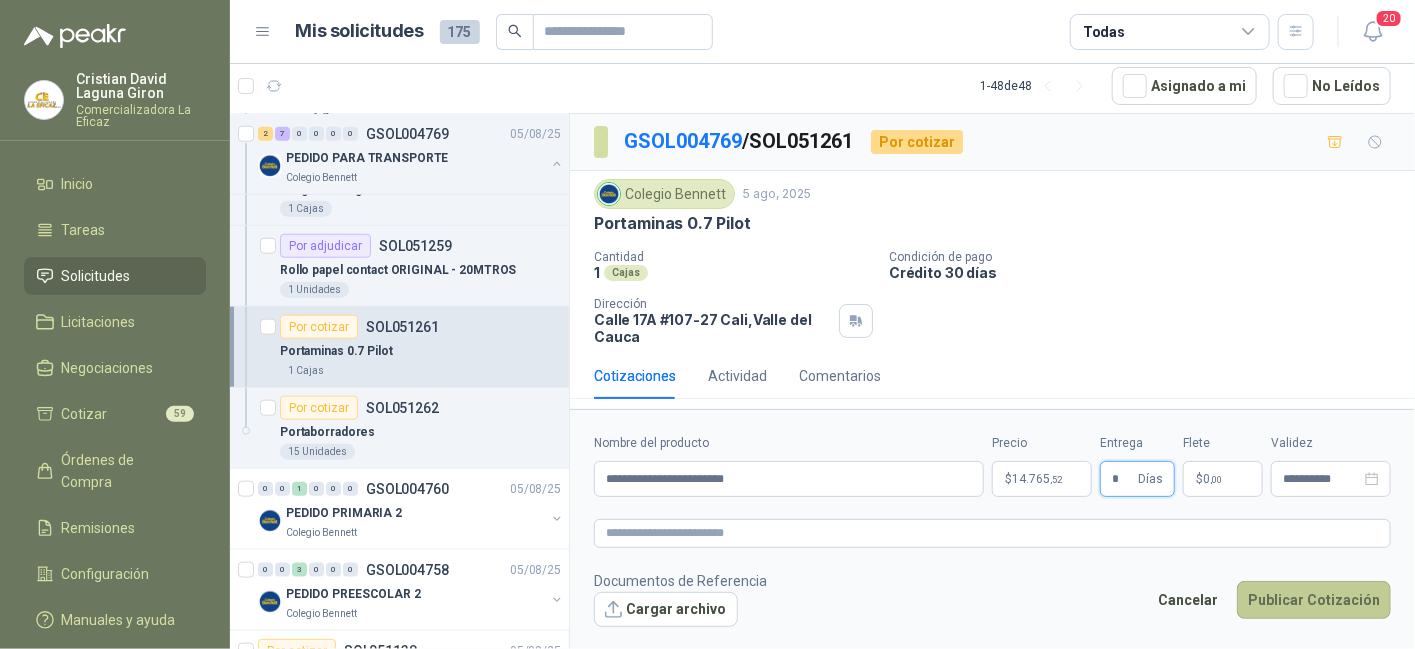 type on "*" 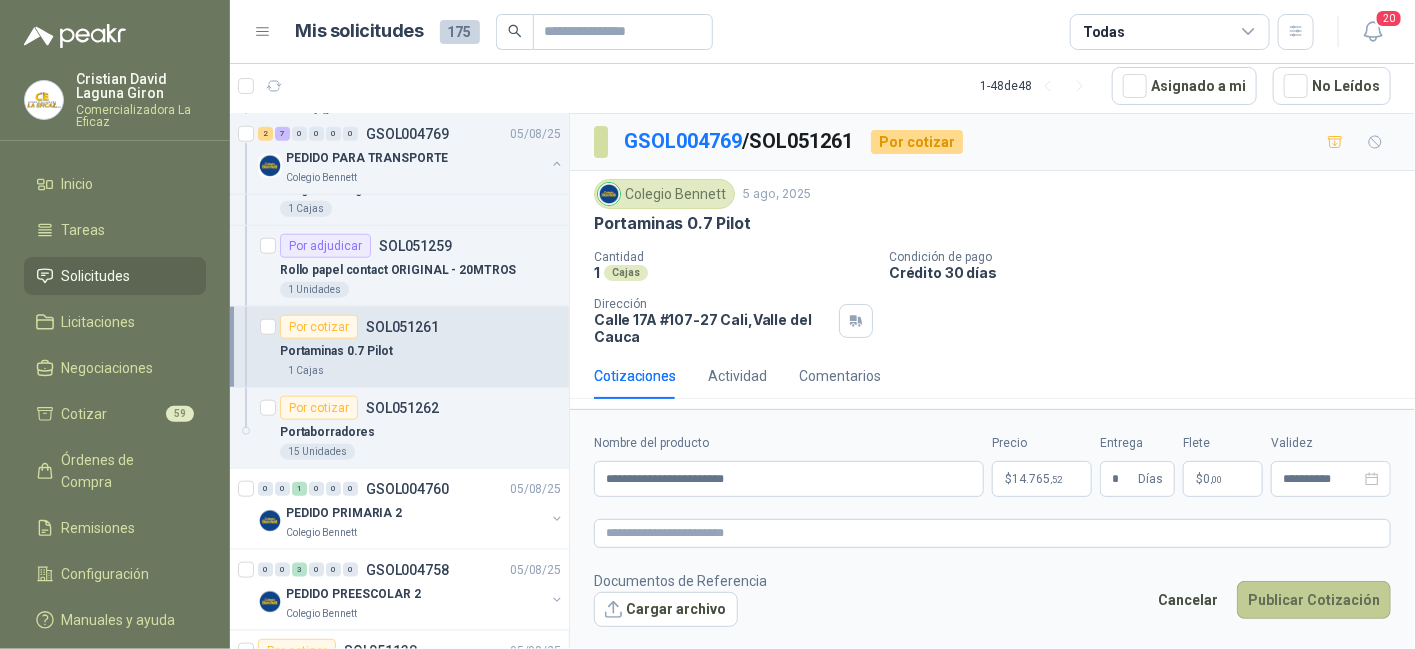 click on "Publicar Cotización" at bounding box center [1314, 600] 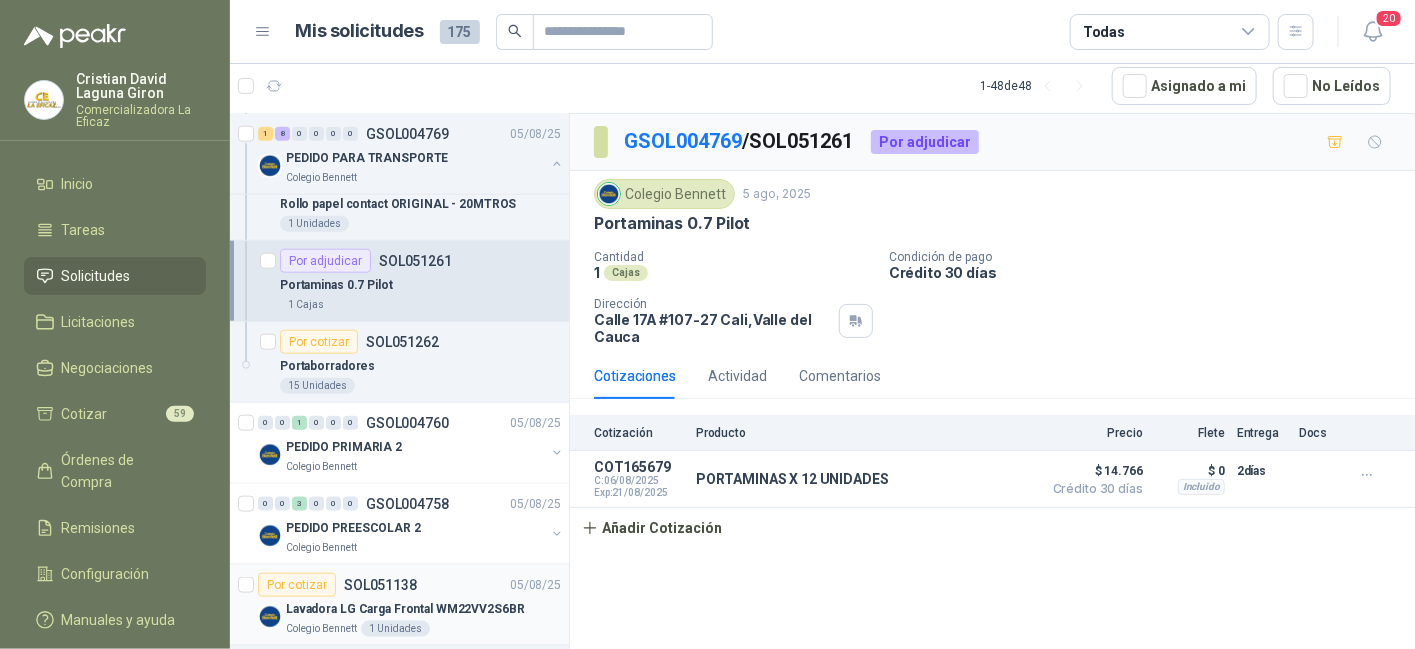 scroll, scrollTop: 900, scrollLeft: 0, axis: vertical 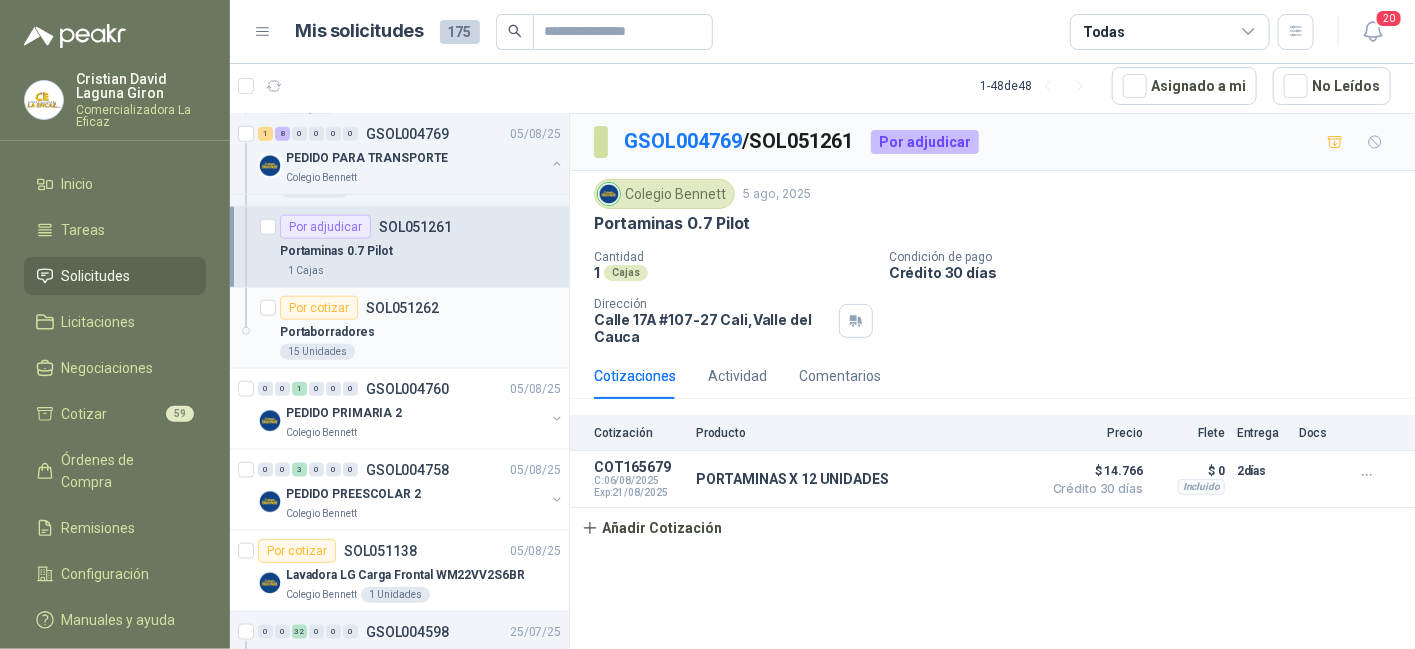 click on "Portaborradores" at bounding box center [420, 332] 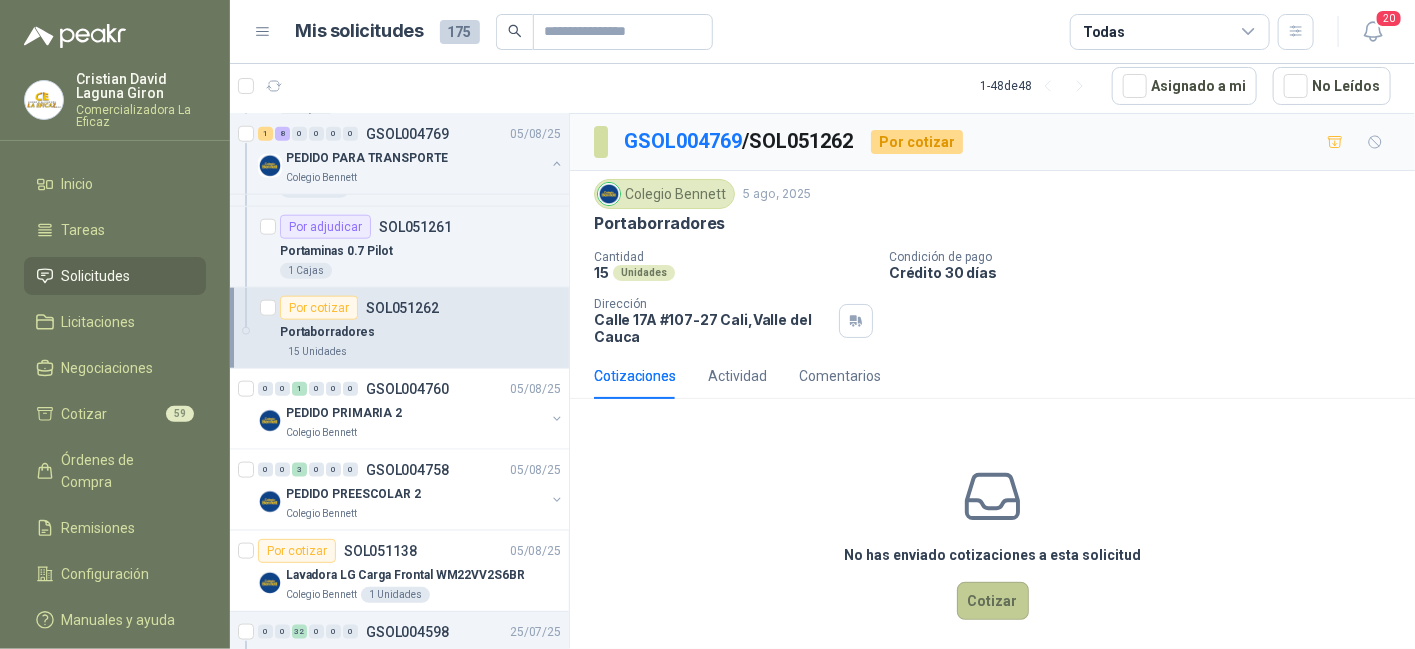 click on "Cotizar" at bounding box center (993, 601) 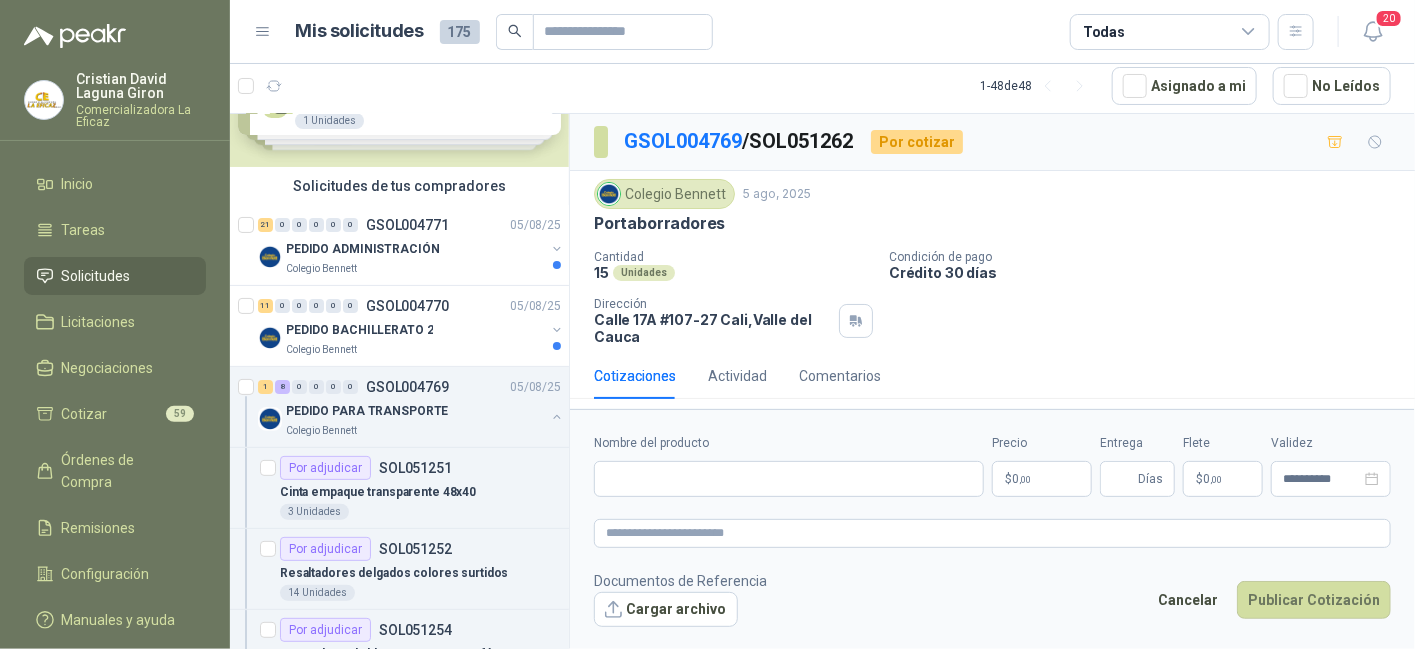 scroll, scrollTop: 0, scrollLeft: 0, axis: both 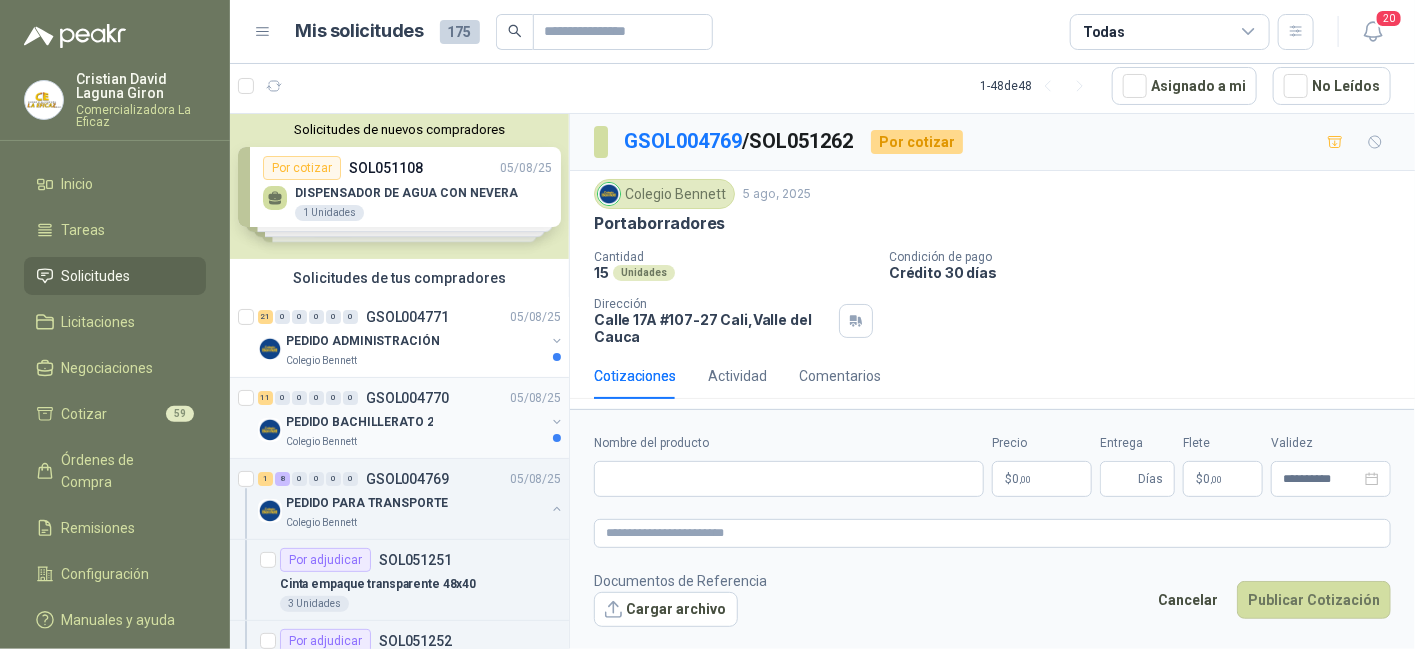 click on "PEDIDO BACHILLERATO 2" at bounding box center [359, 422] 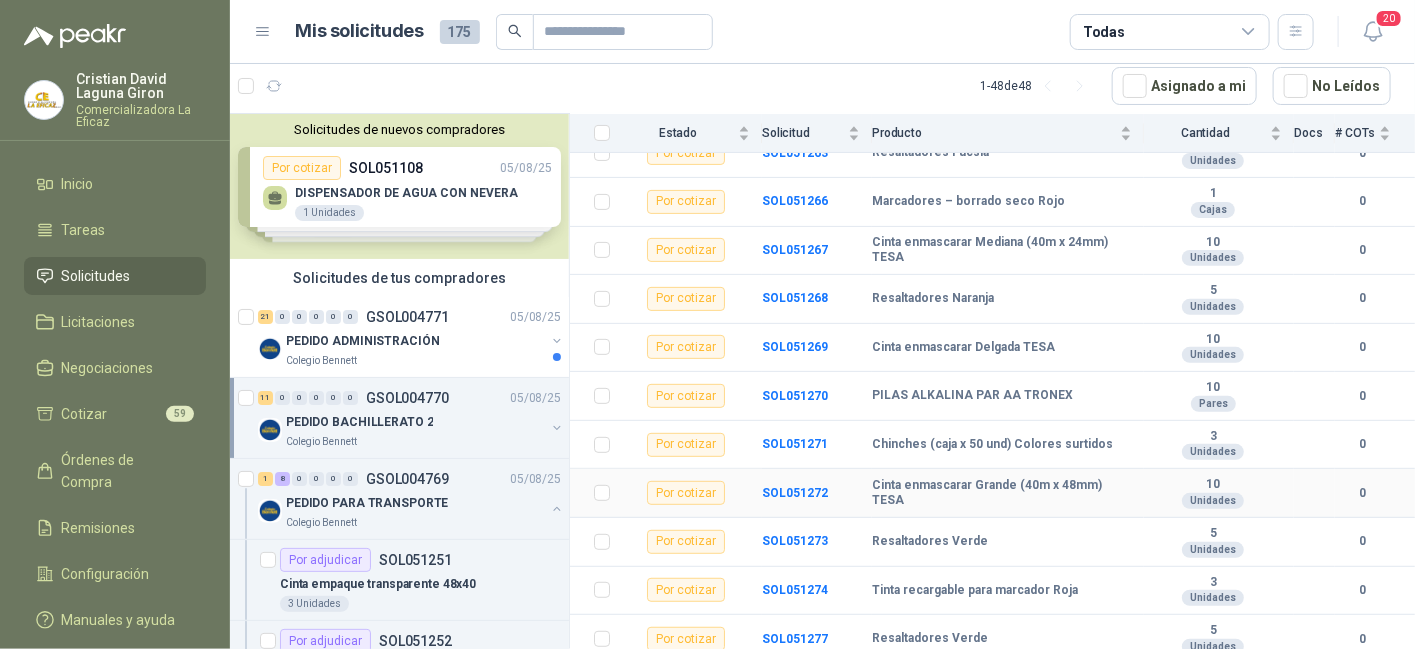 scroll, scrollTop: 266, scrollLeft: 0, axis: vertical 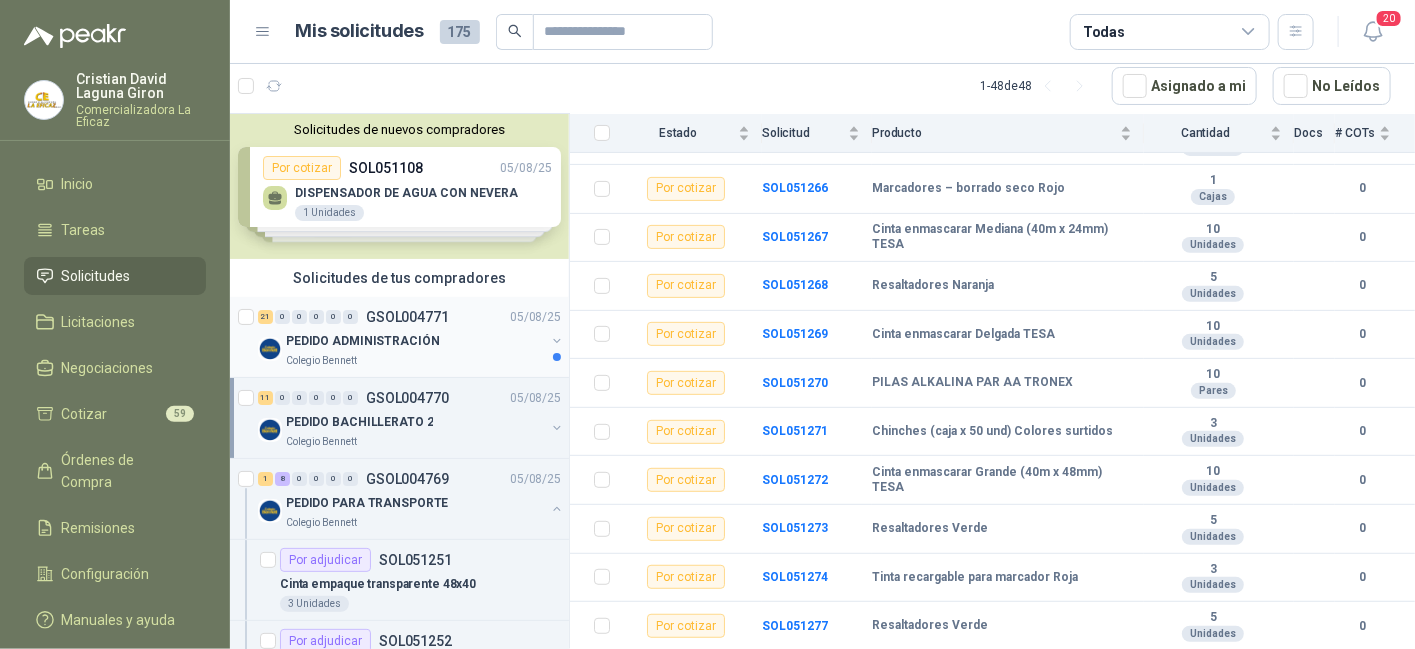 click on "PEDIDO ADMINISTRACIÓN" at bounding box center [362, 341] 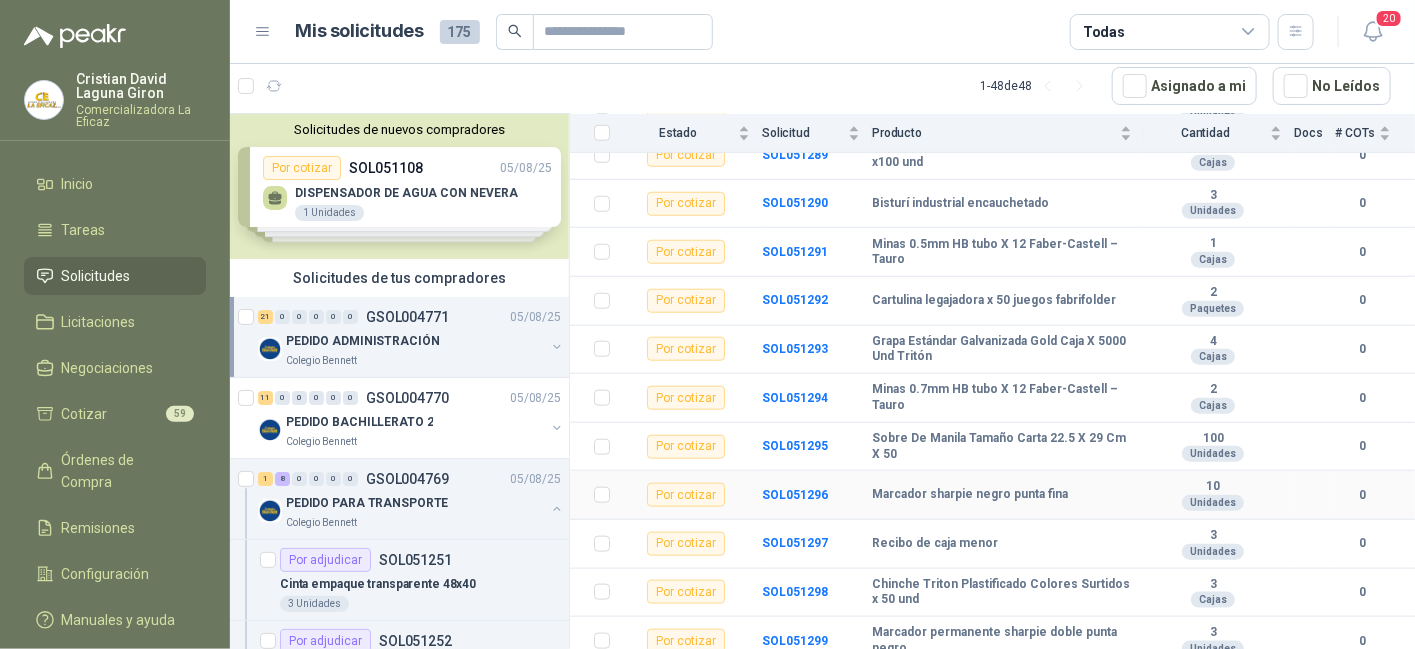scroll, scrollTop: 756, scrollLeft: 0, axis: vertical 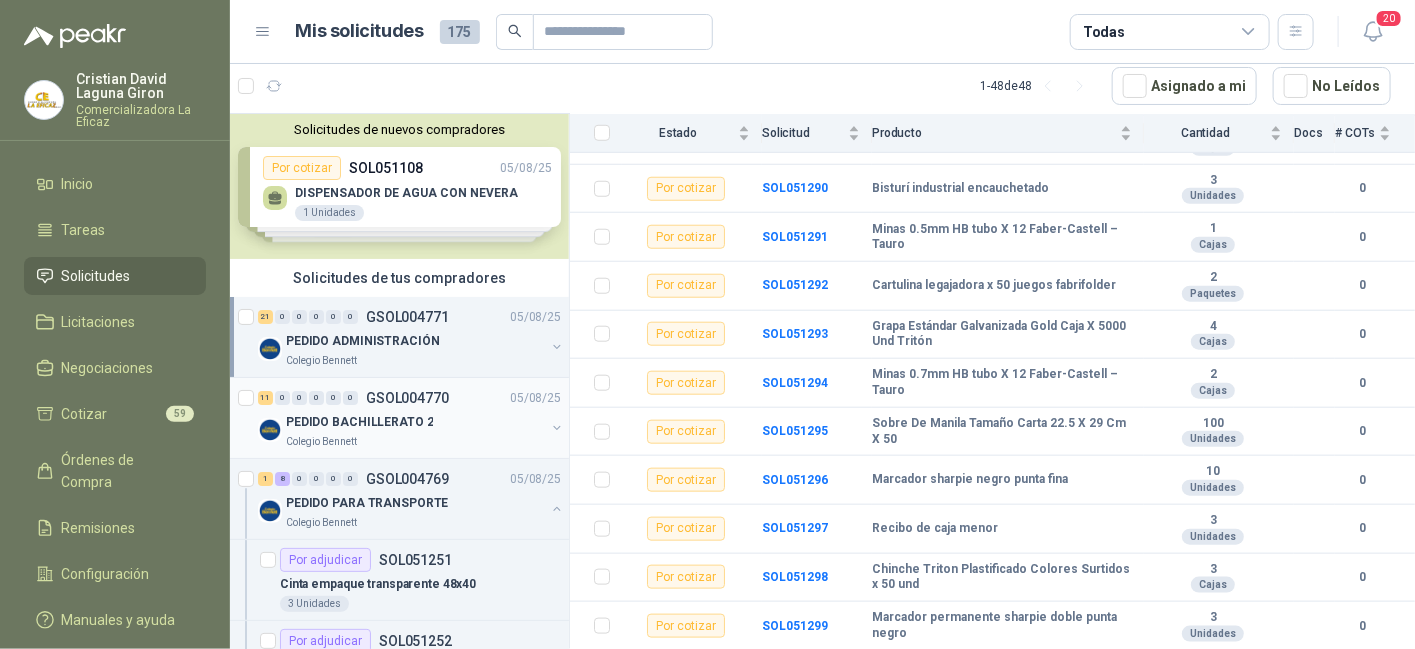 click on "PEDIDO BACHILLERATO 2" at bounding box center (359, 422) 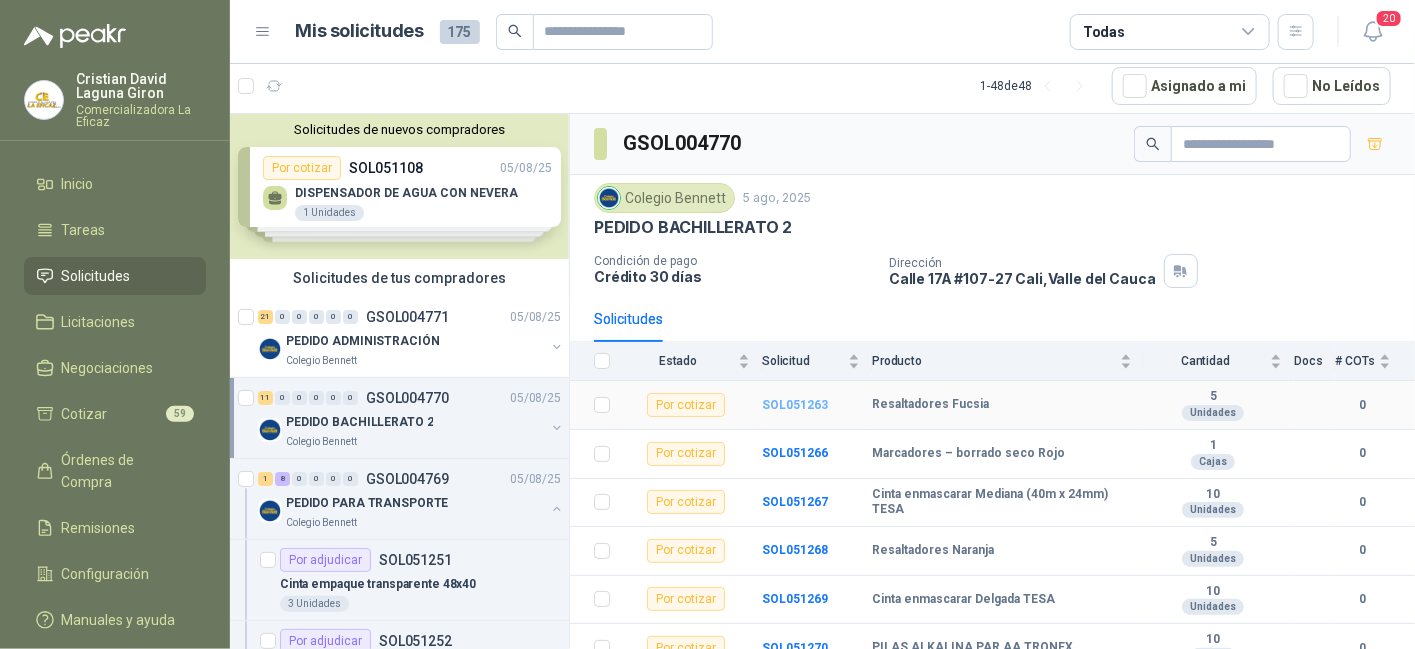 click on "SOL051263" at bounding box center (795, 405) 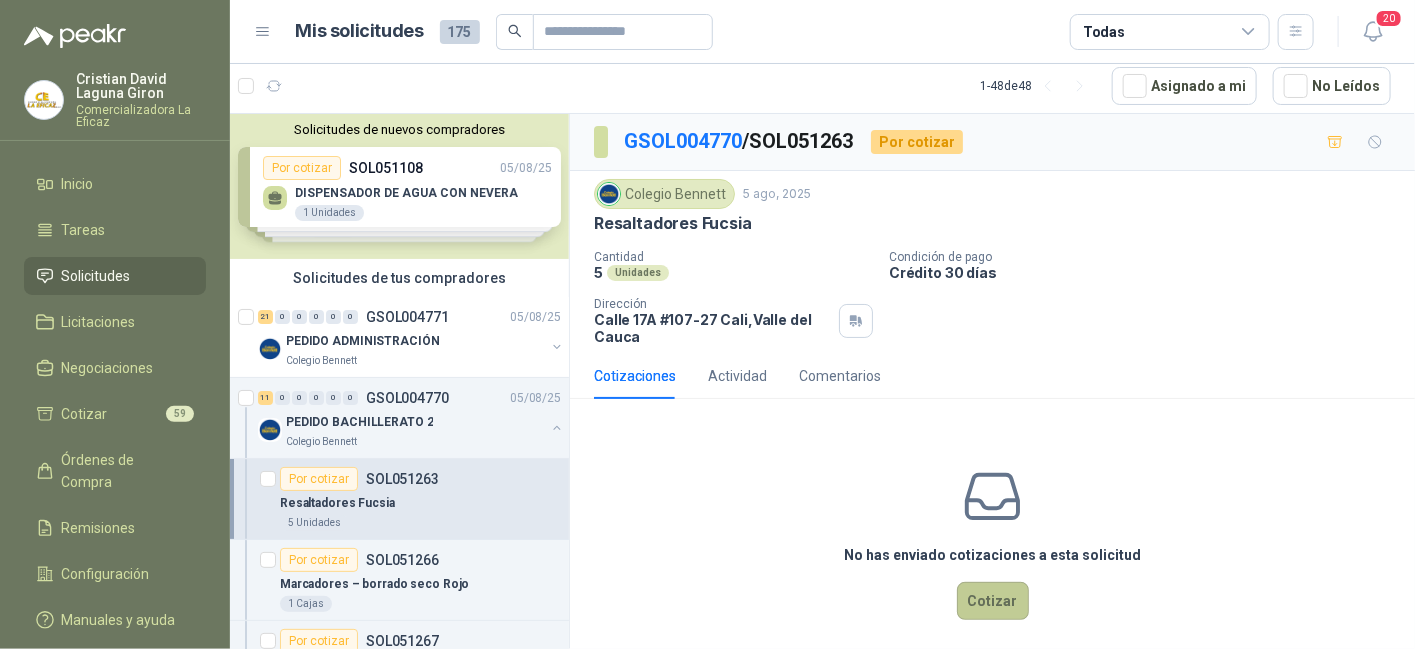 click on "Cotizar" at bounding box center [993, 601] 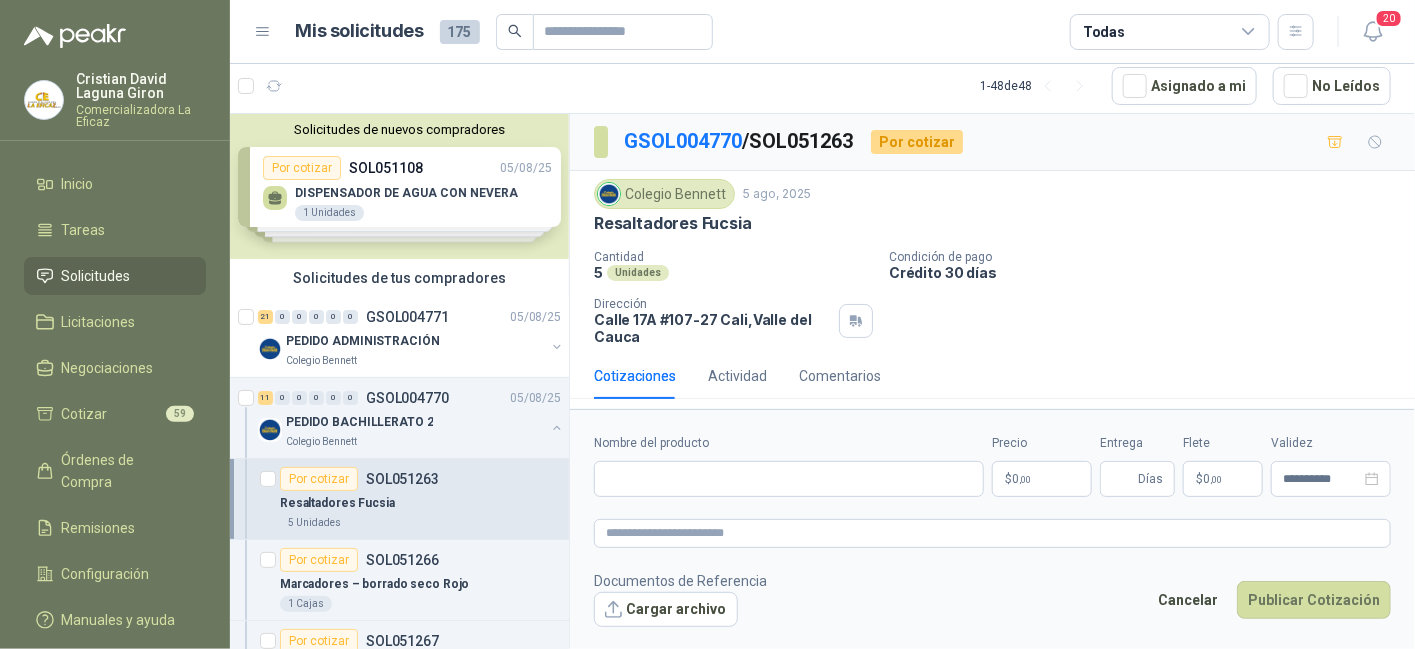 type 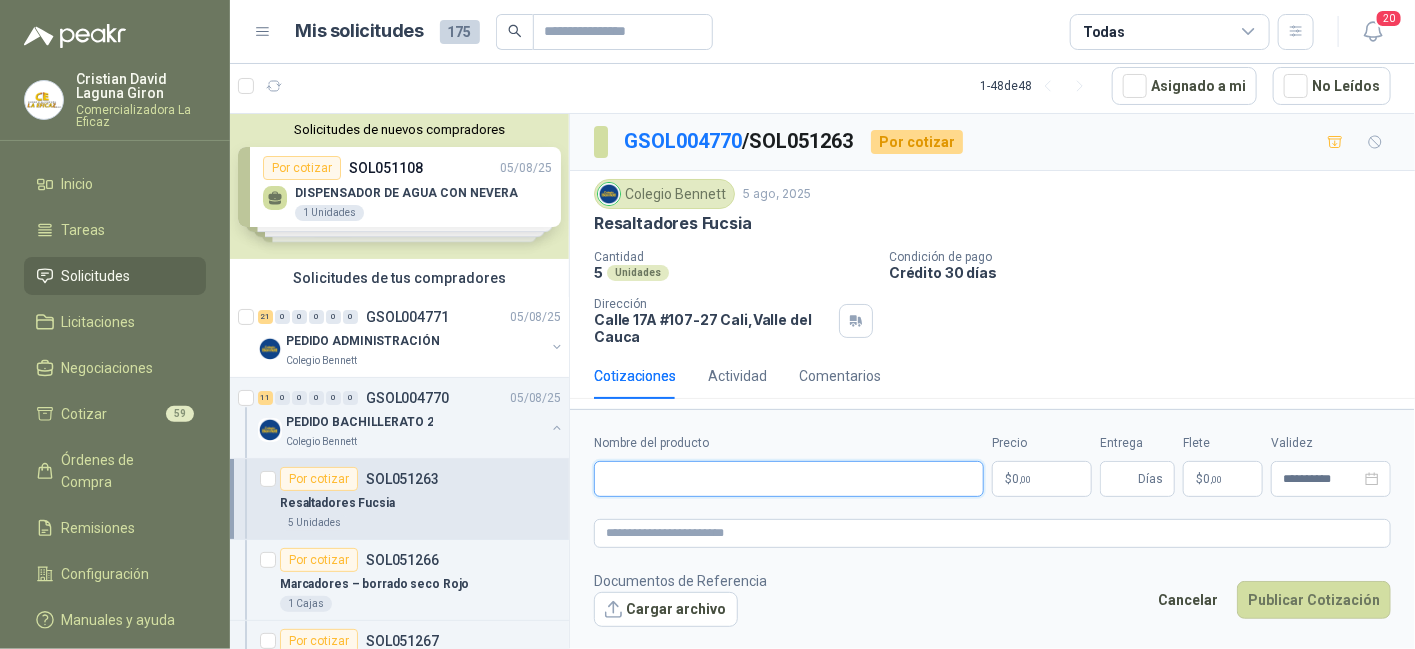 click on "Nombre del producto" at bounding box center (789, 479) 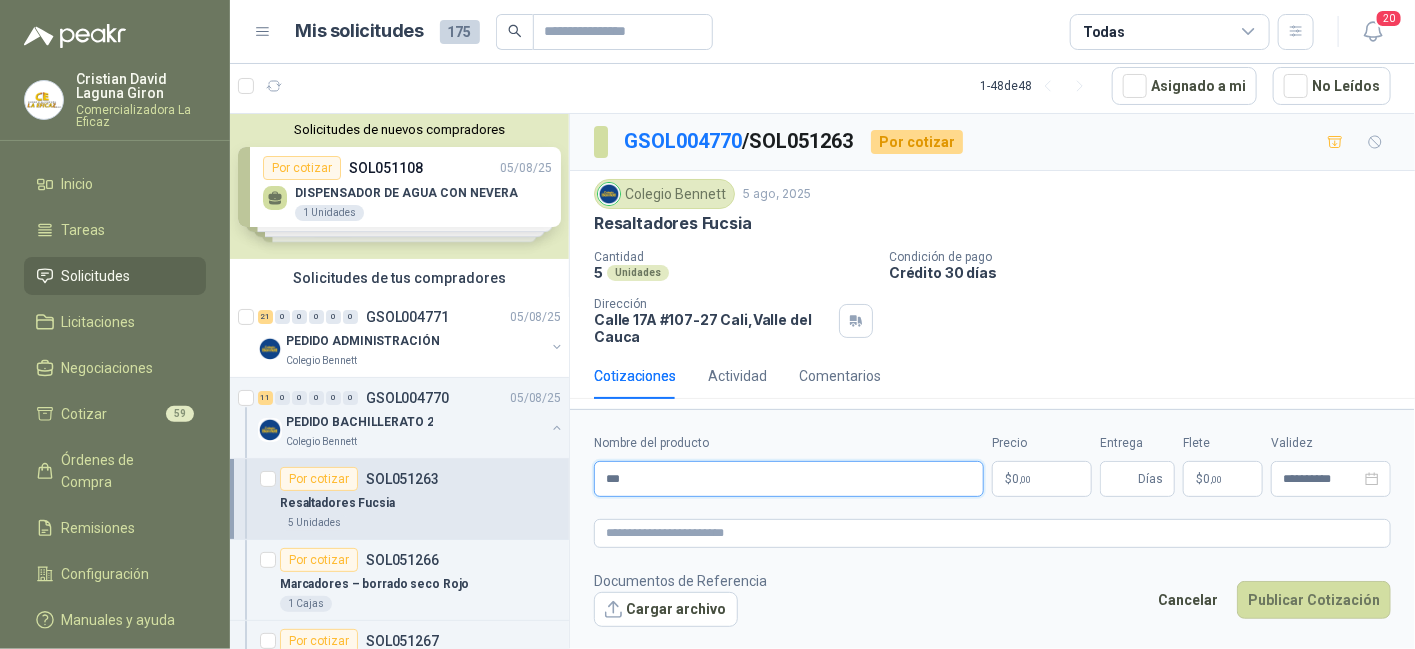type on "**********" 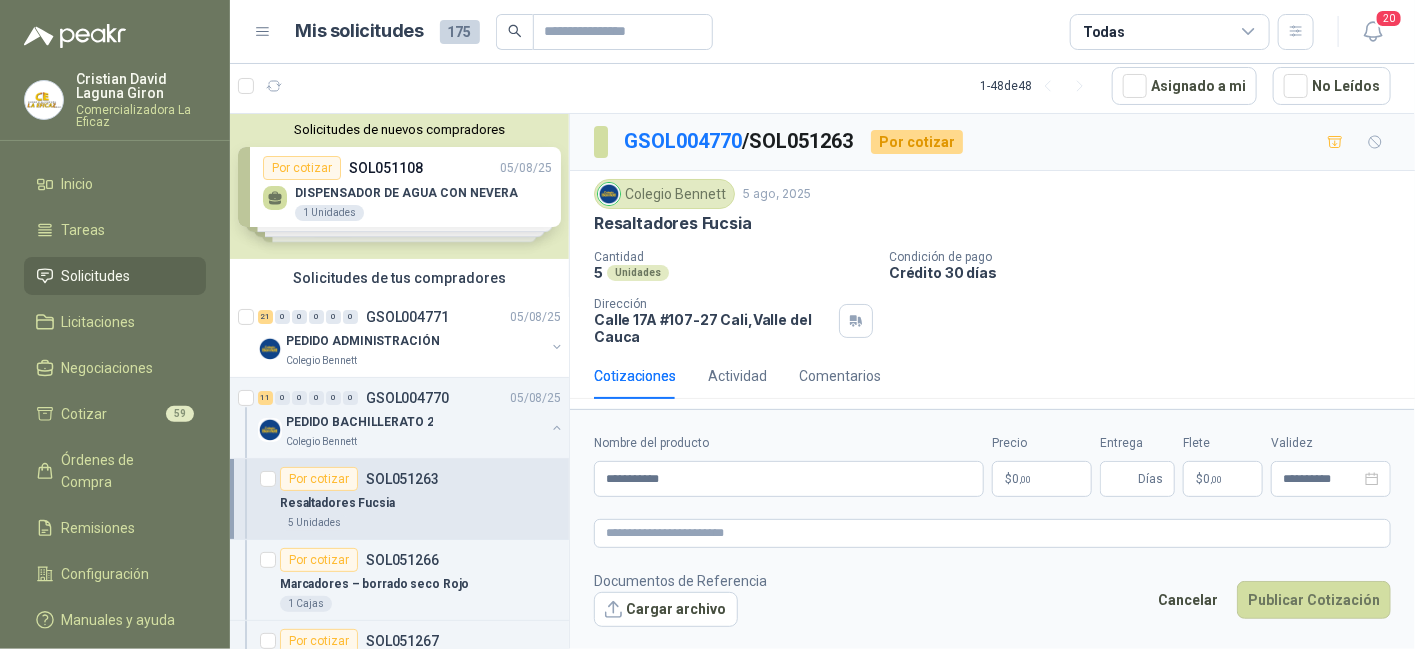 click on "$  0 ,00" at bounding box center (1042, 479) 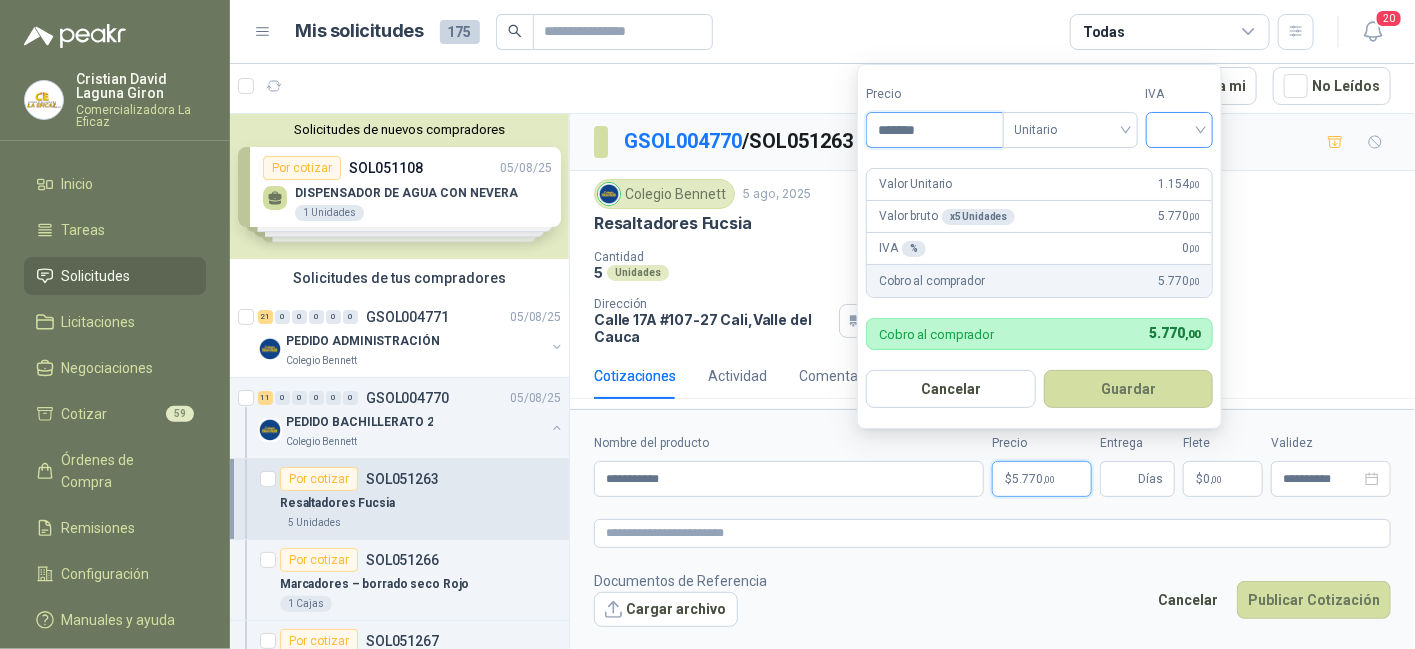 type on "*******" 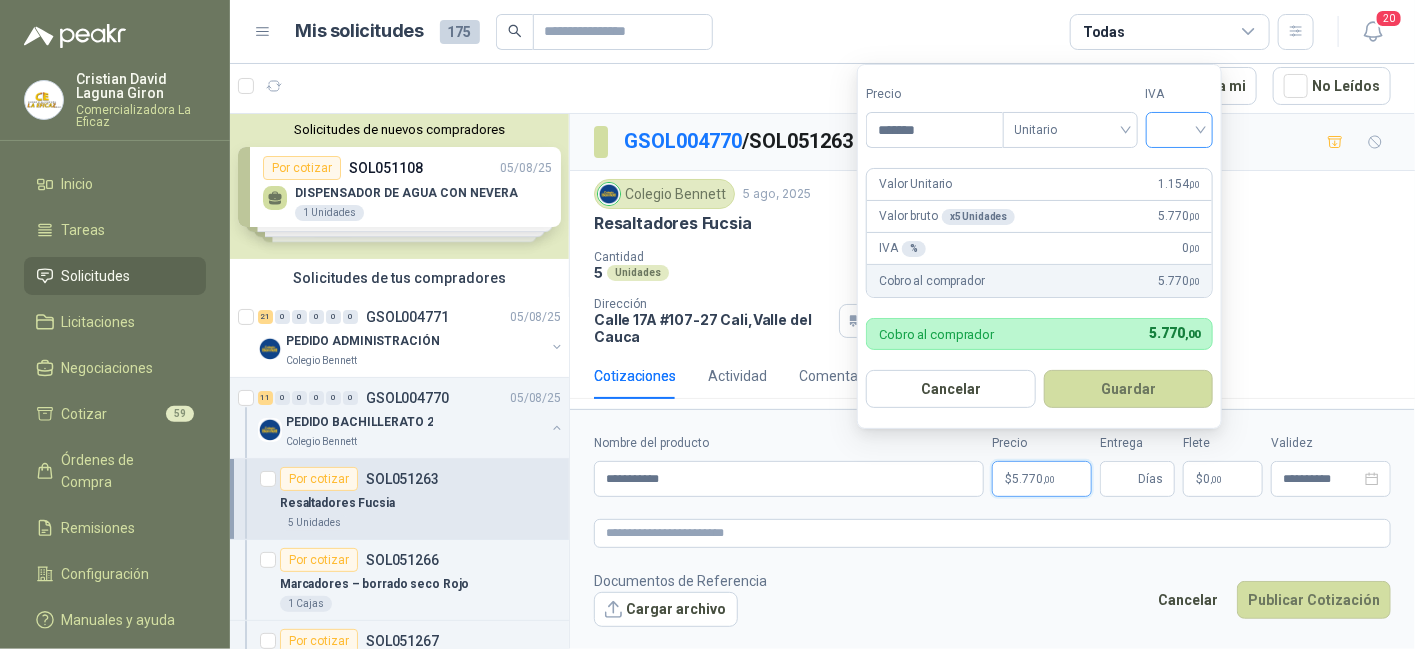 click at bounding box center (1180, 128) 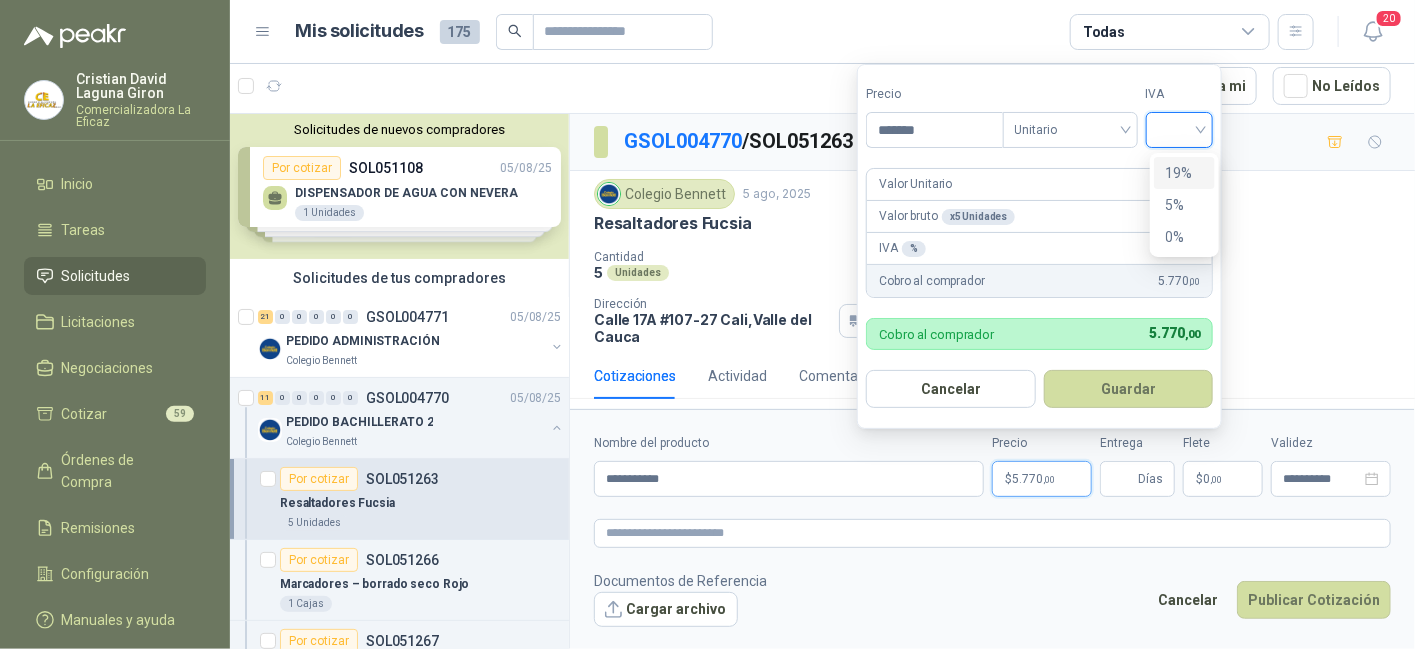 click on "19%" at bounding box center [1184, 173] 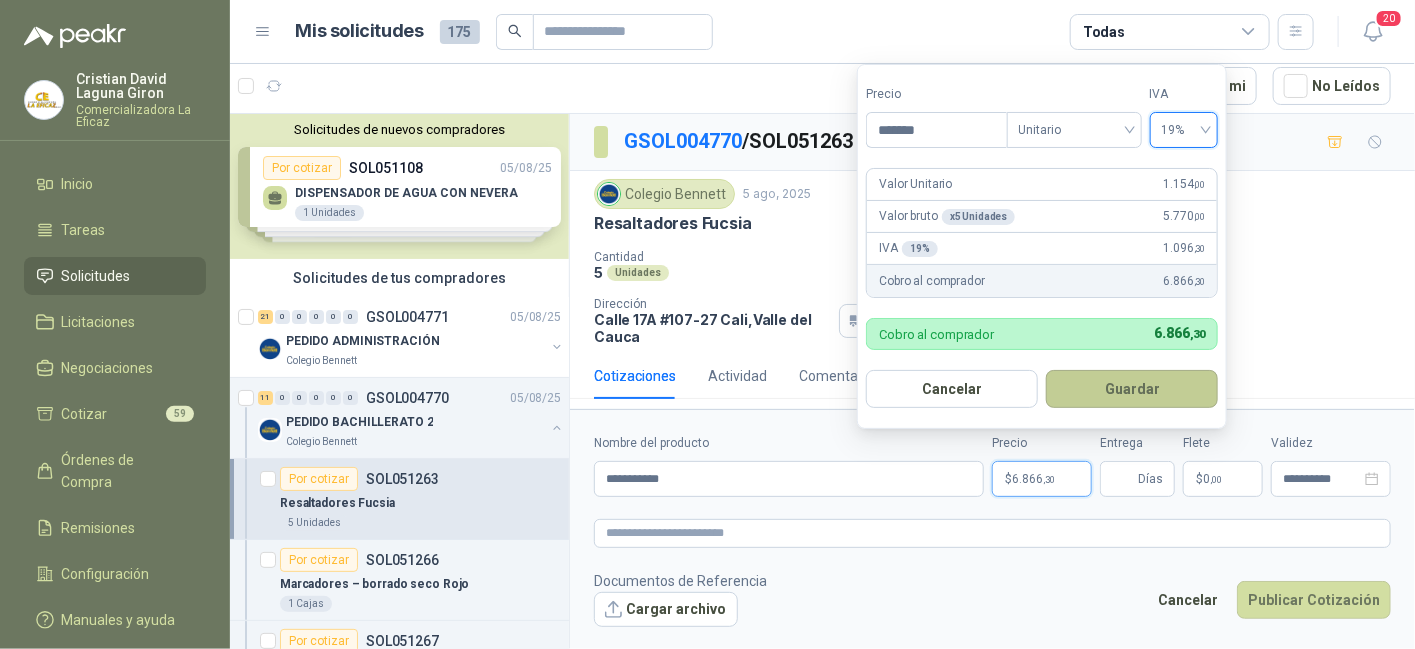 click on "Guardar" at bounding box center [1132, 389] 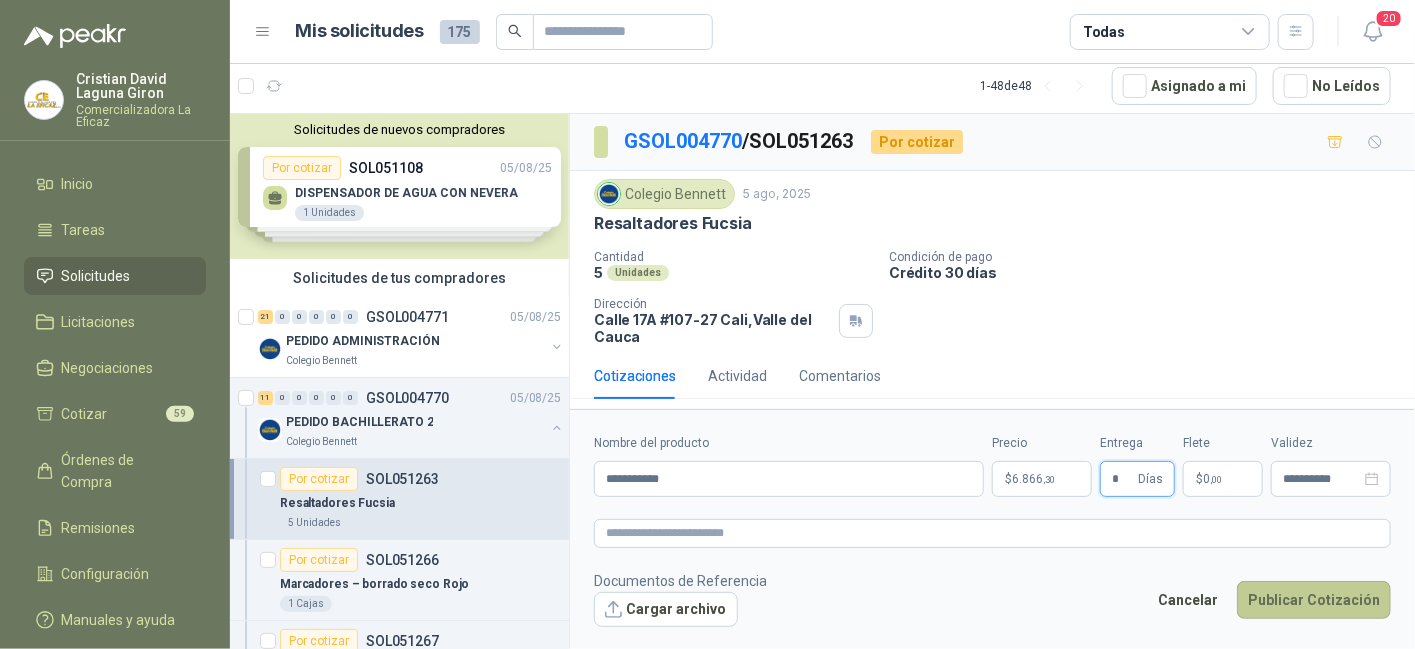 type on "*" 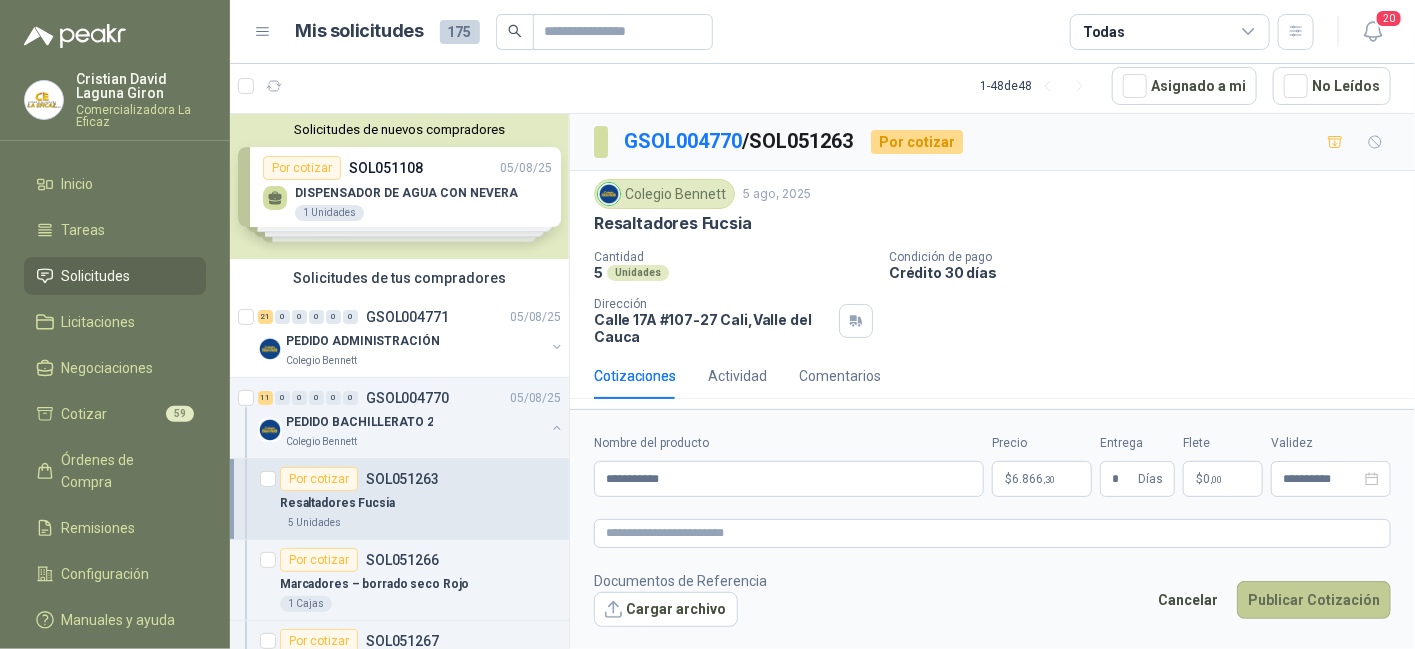 click on "Publicar Cotización" at bounding box center [1314, 600] 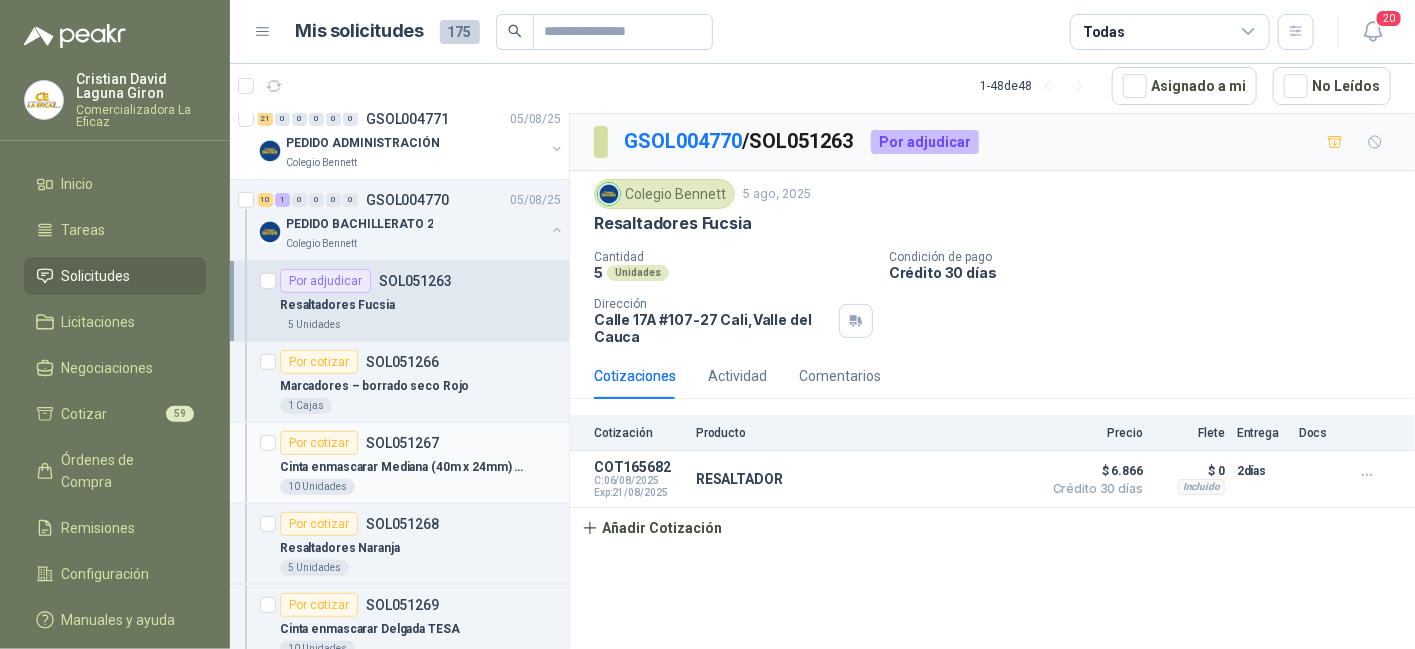 scroll, scrollTop: 200, scrollLeft: 0, axis: vertical 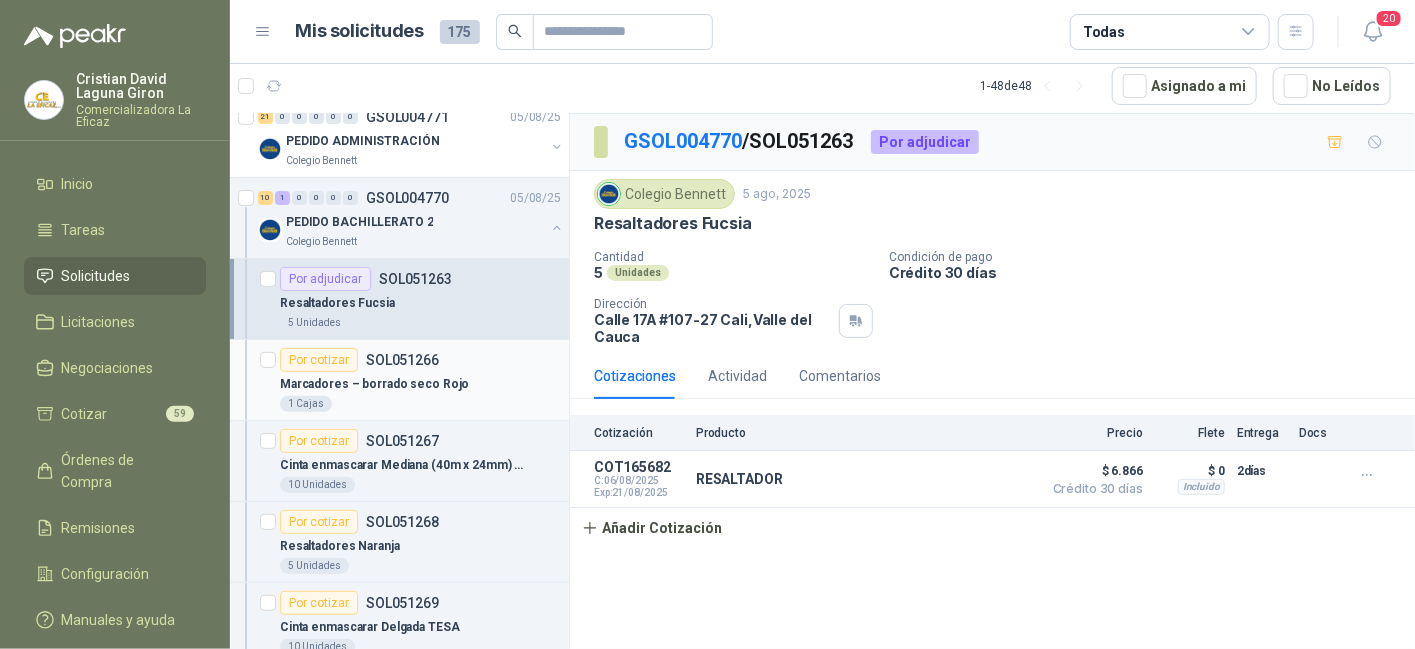 click on "Marcadores – borrado seco Rojo" at bounding box center [374, 384] 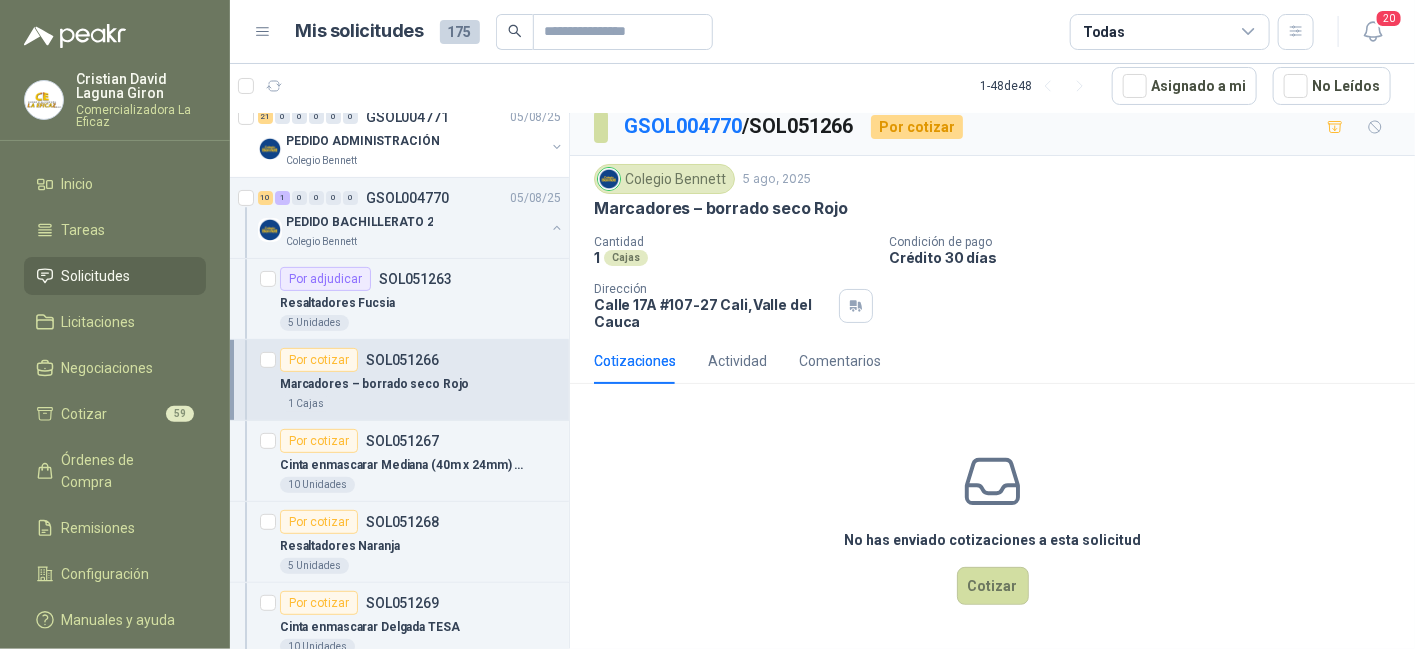 scroll, scrollTop: 19, scrollLeft: 0, axis: vertical 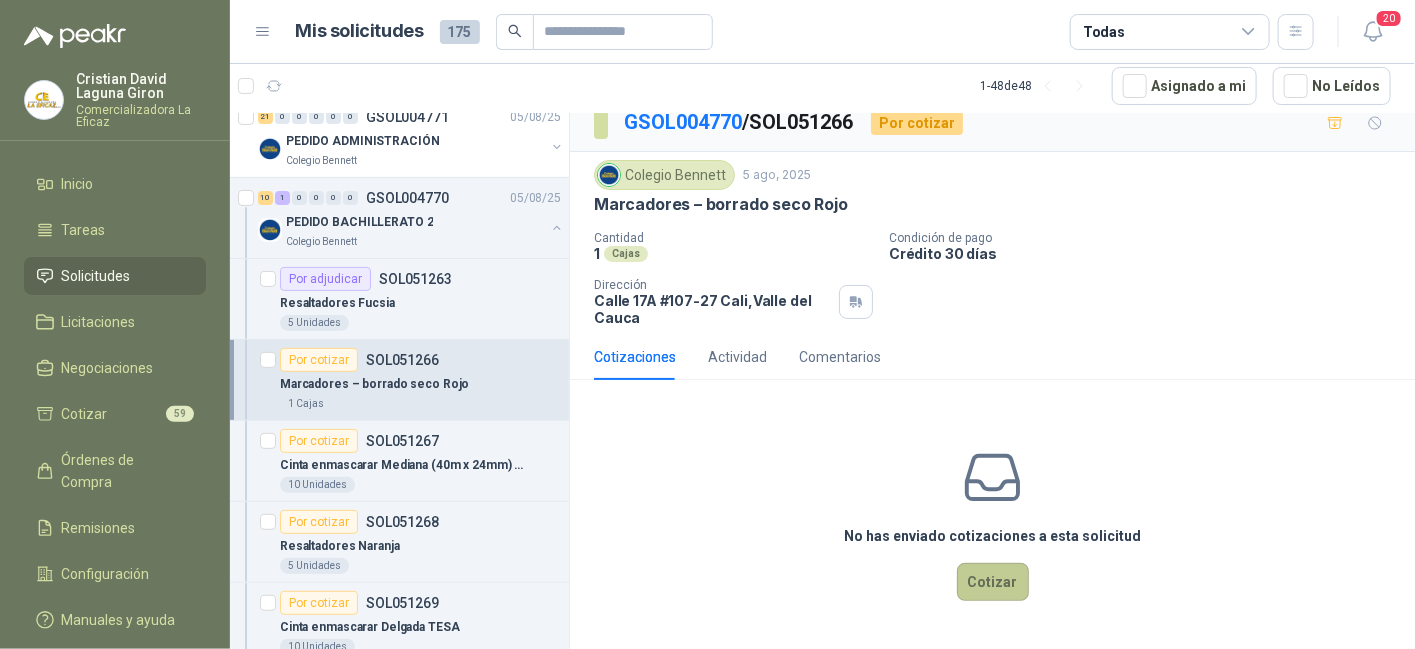 click on "Cotizar" at bounding box center [993, 582] 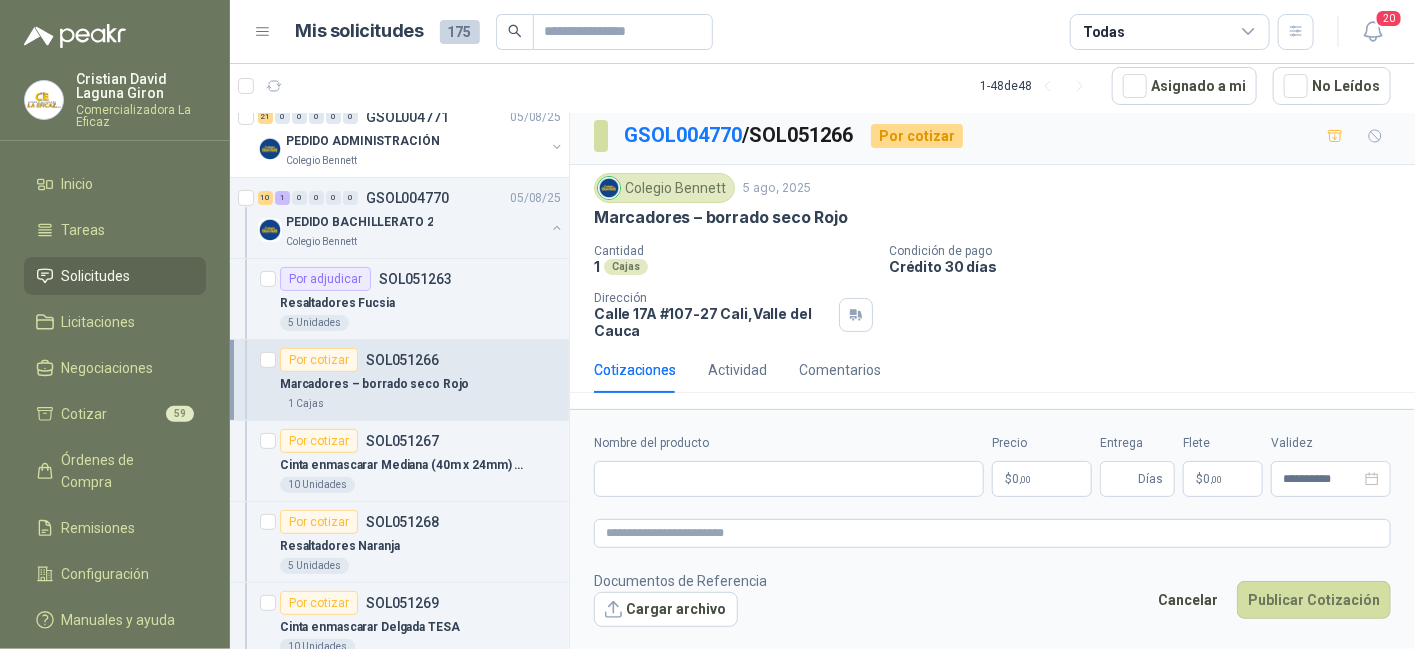 scroll, scrollTop: 5, scrollLeft: 0, axis: vertical 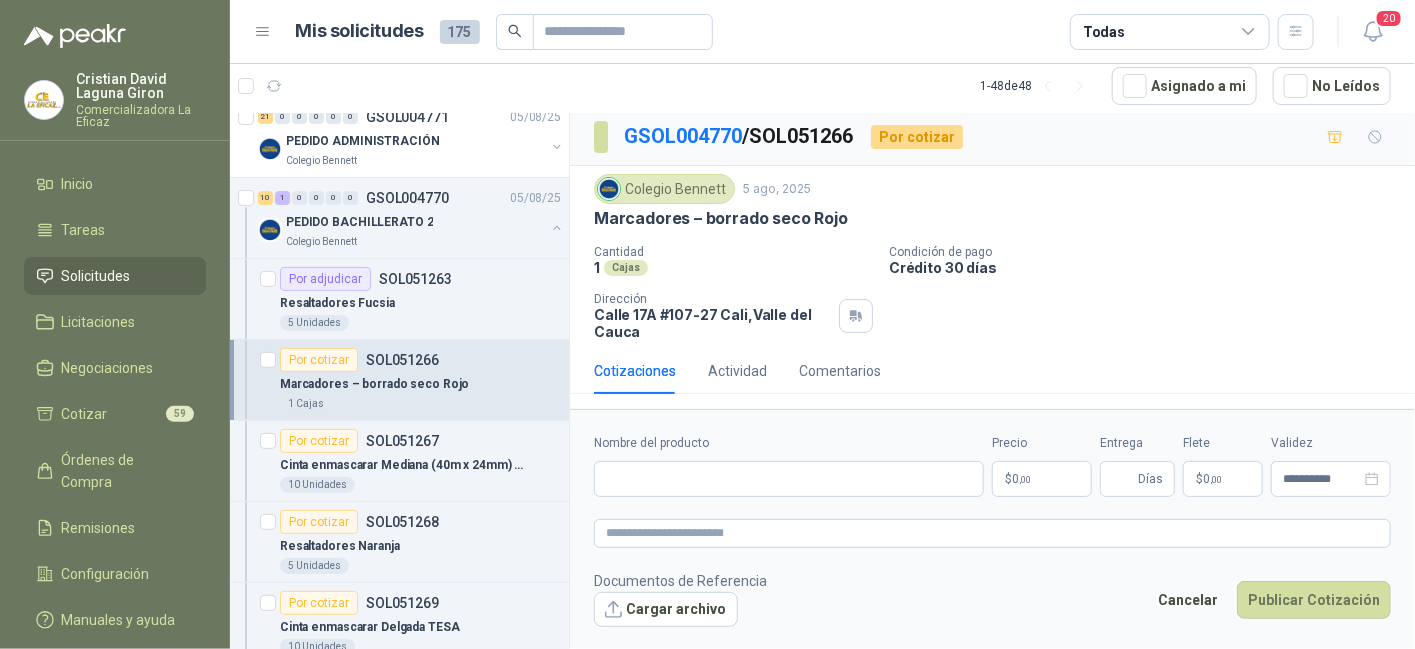 type 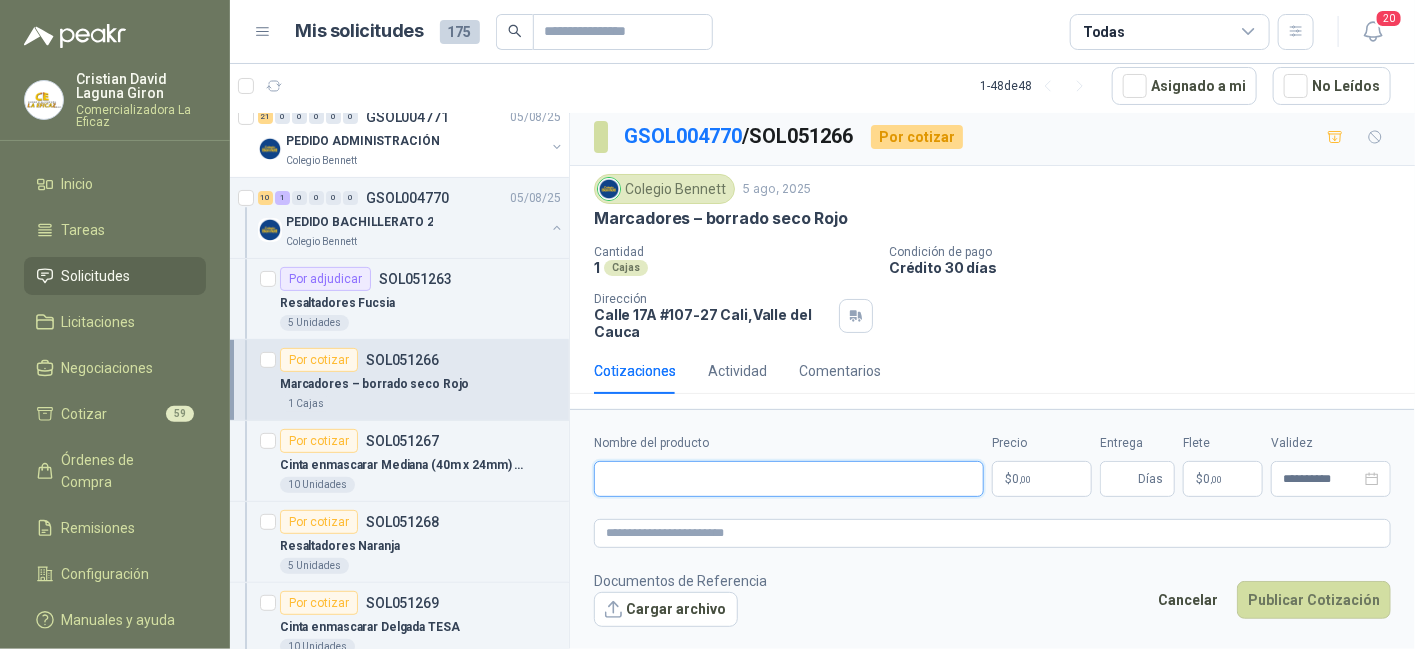 click on "Nombre del producto" at bounding box center (789, 479) 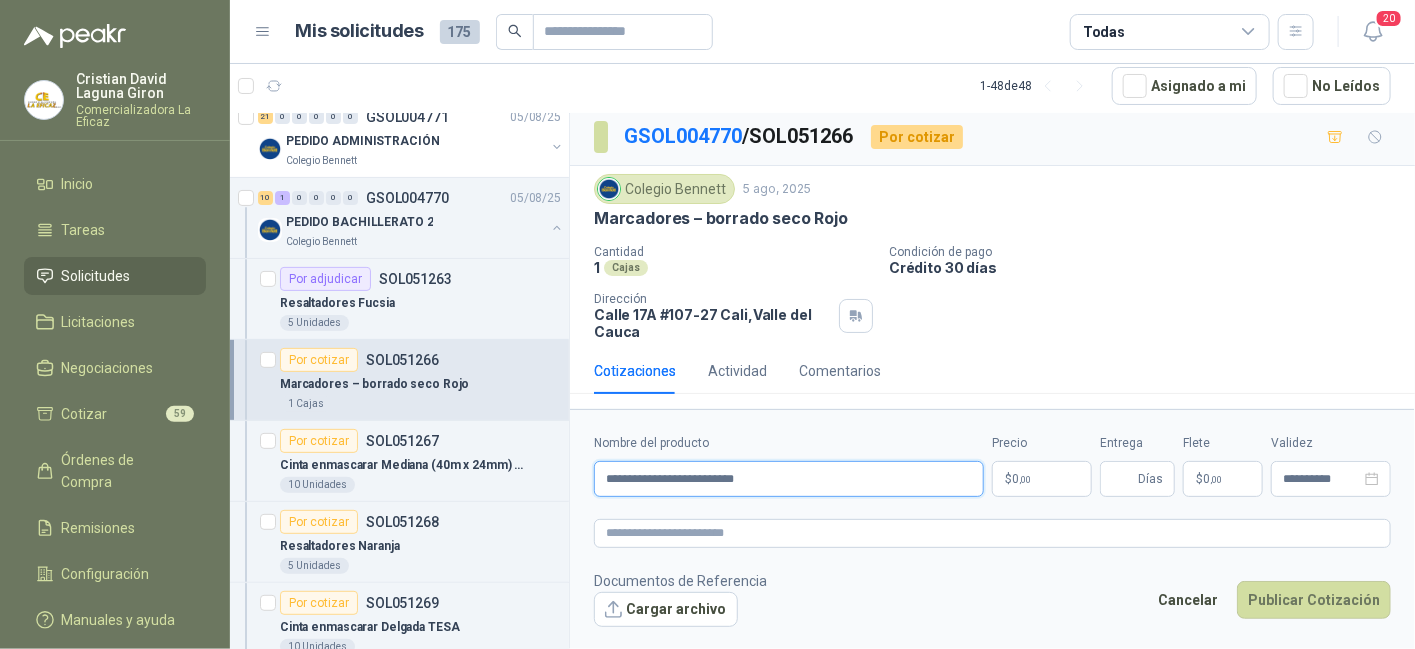 type on "**********" 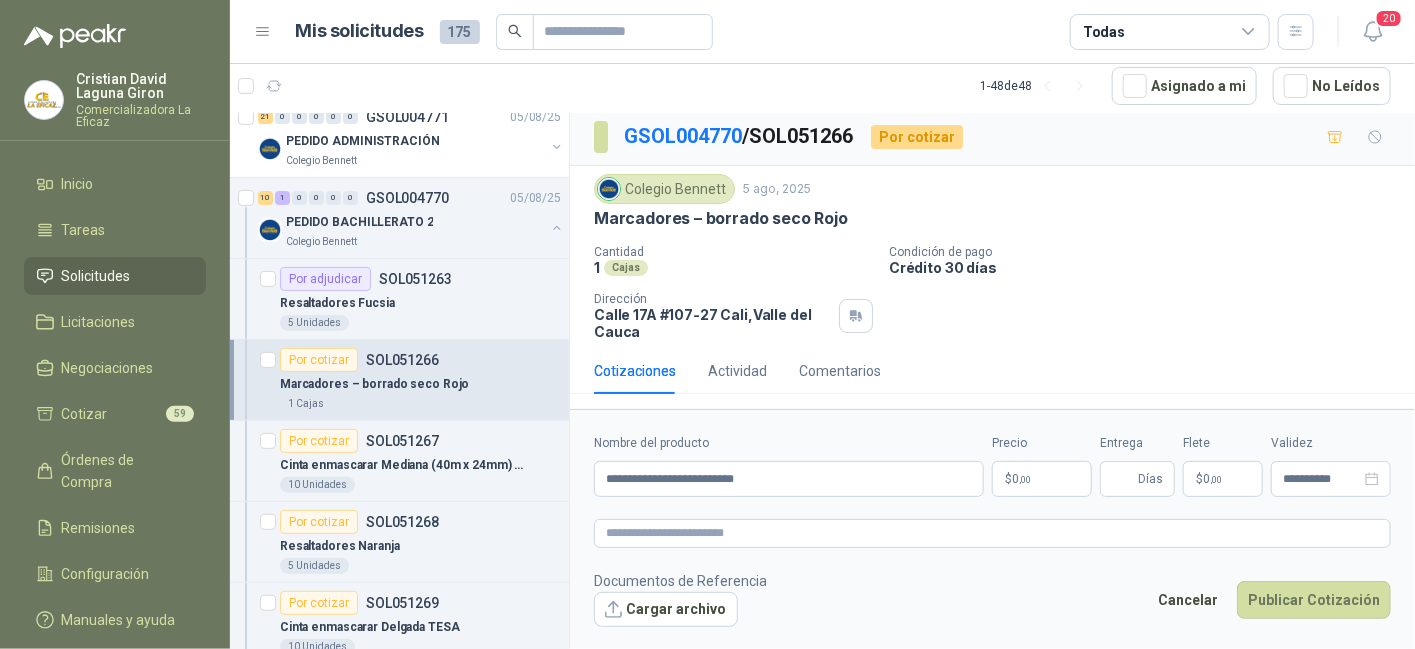 click on "$  0 ,00" at bounding box center [1042, 479] 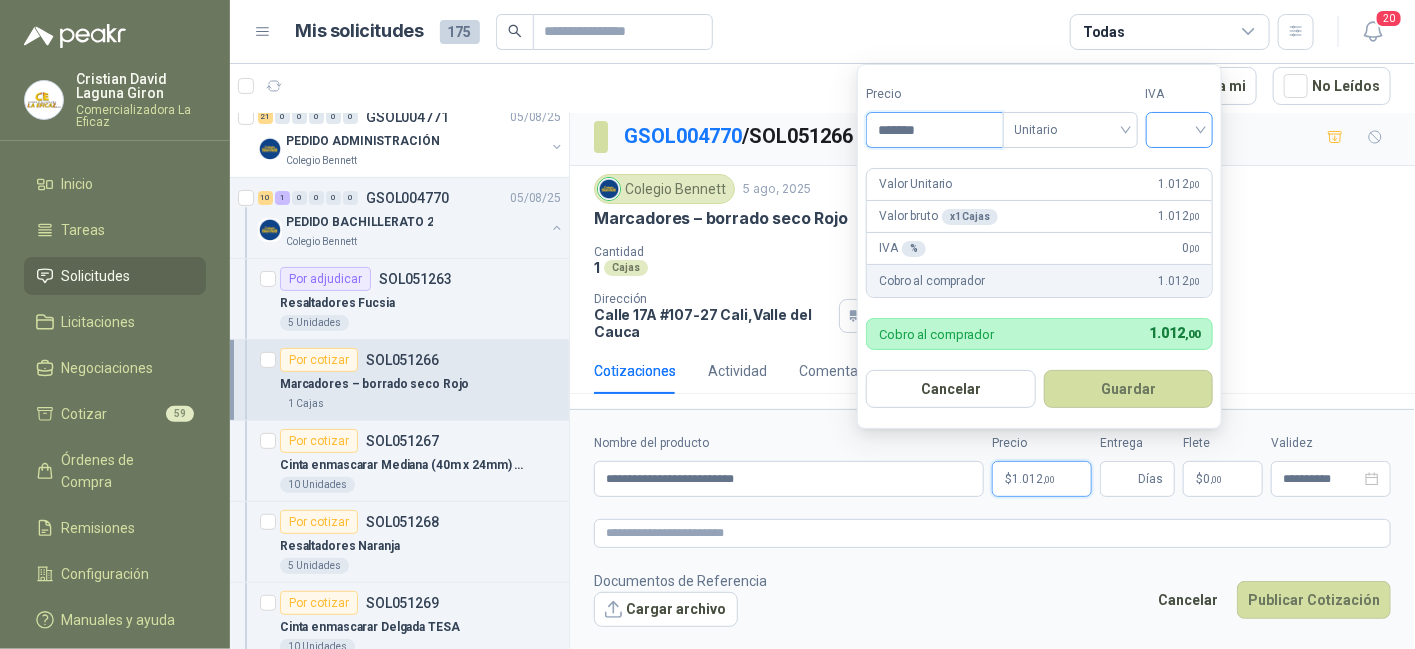 type on "*******" 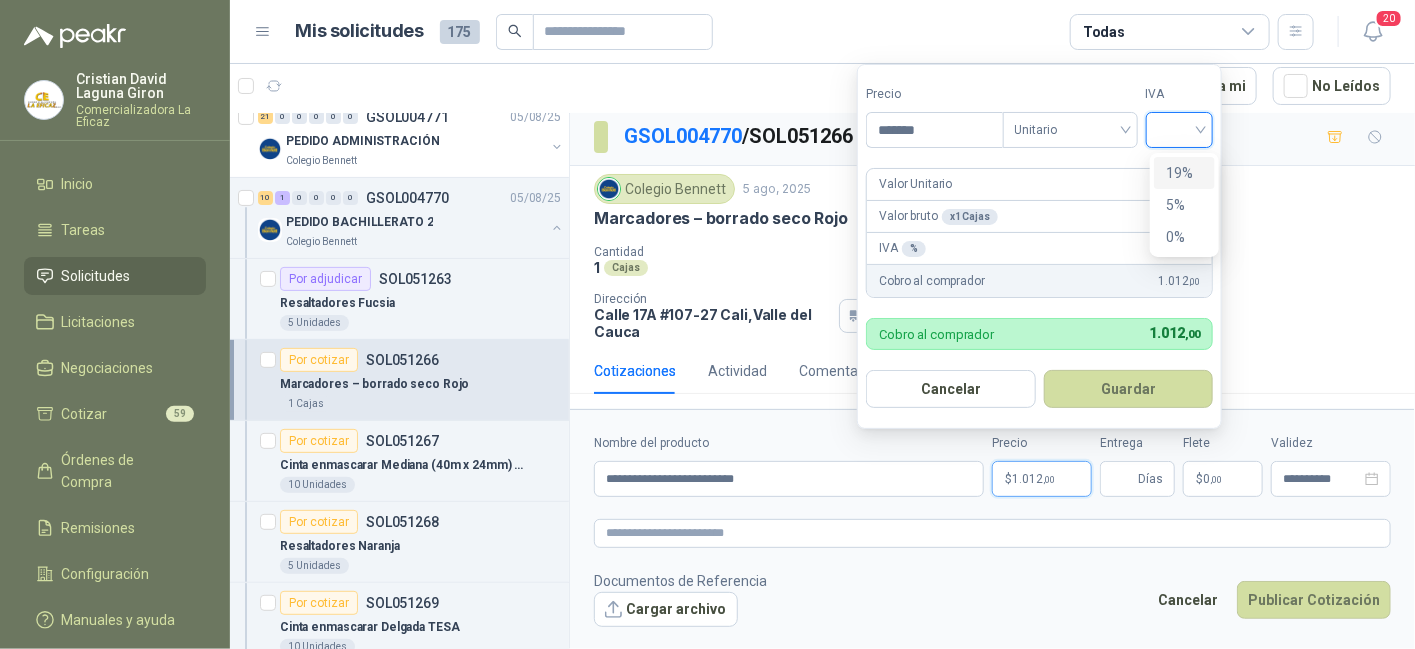 click at bounding box center [1180, 128] 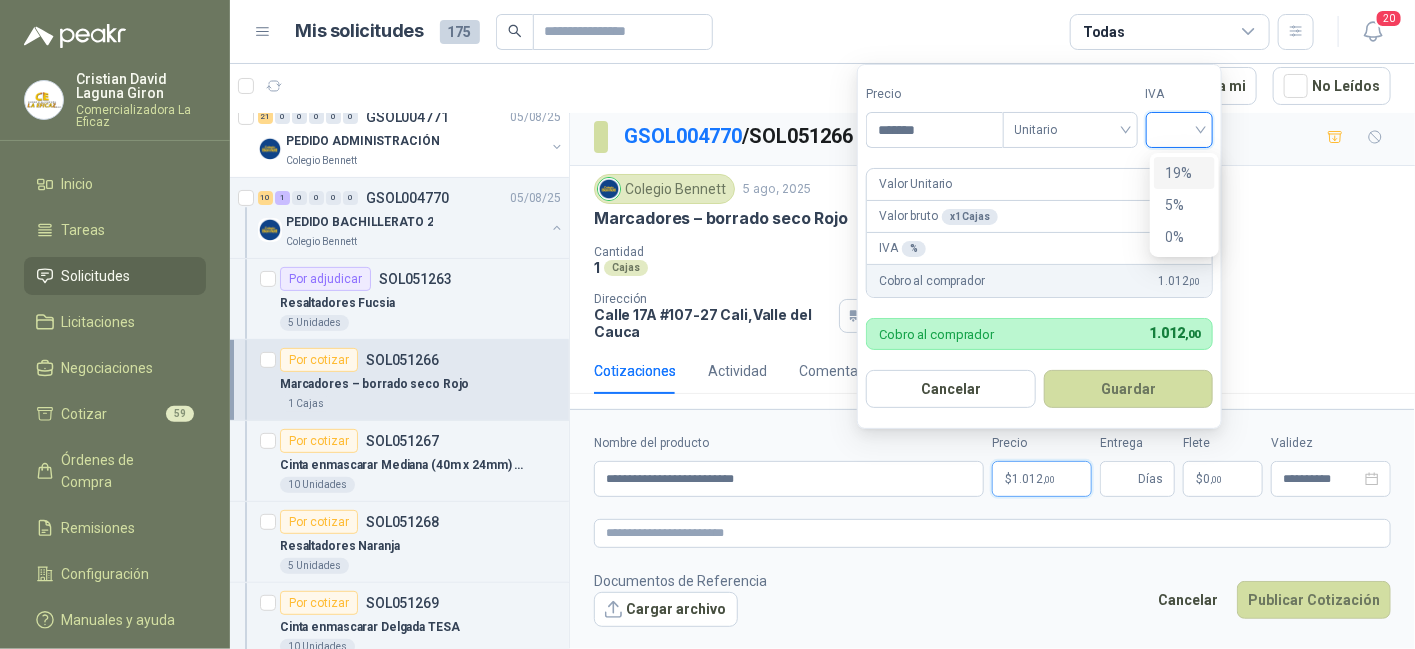 click on "19%" at bounding box center [1184, 173] 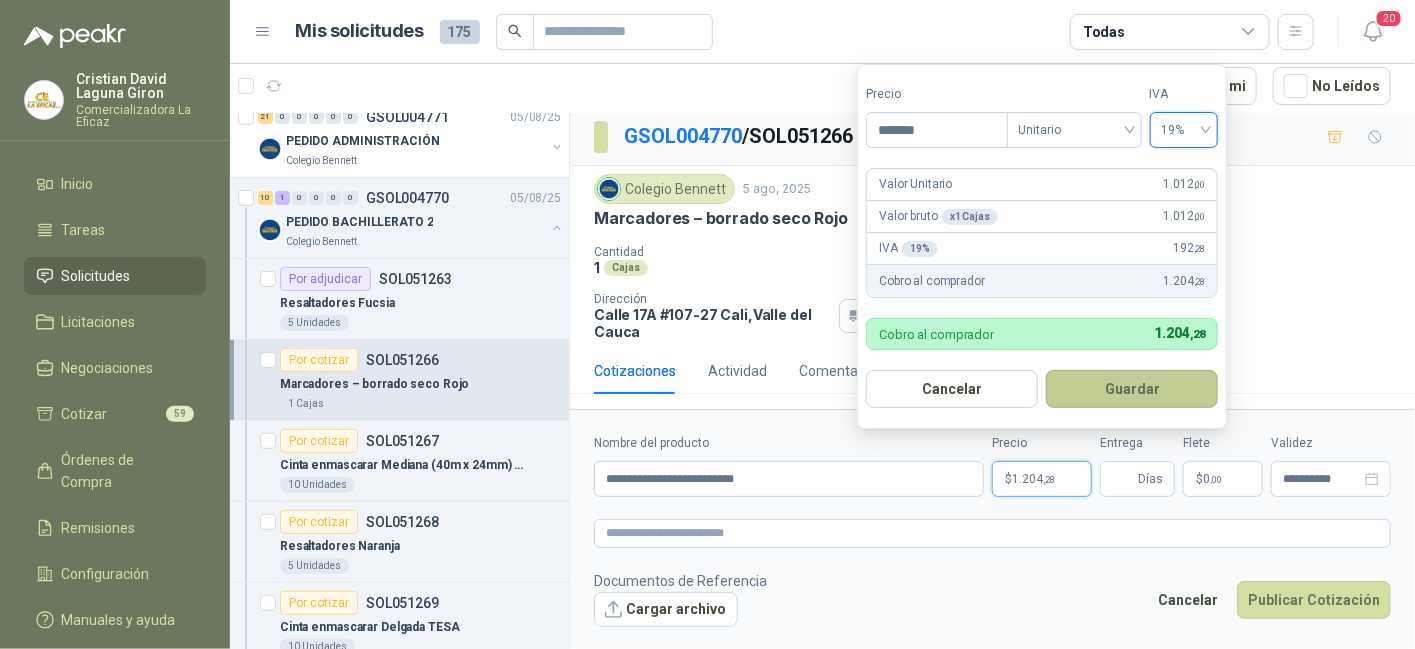 click on "Guardar" at bounding box center (1132, 389) 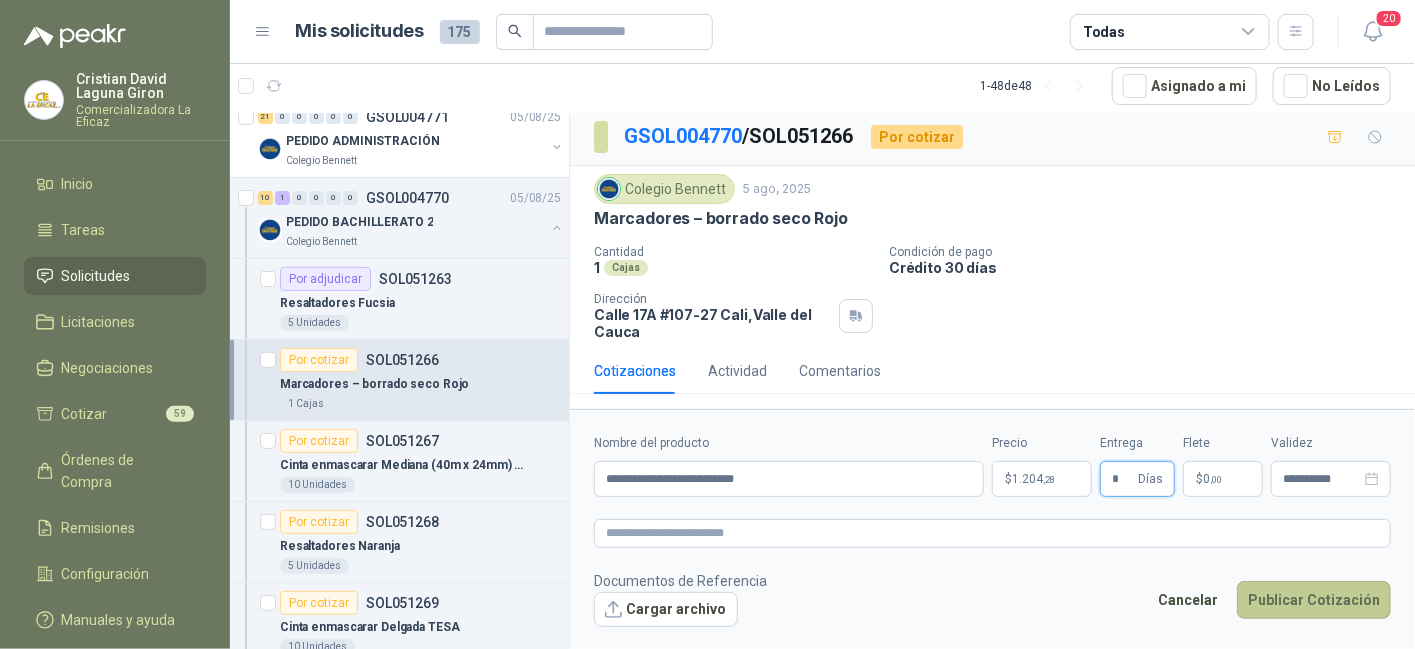 type on "*" 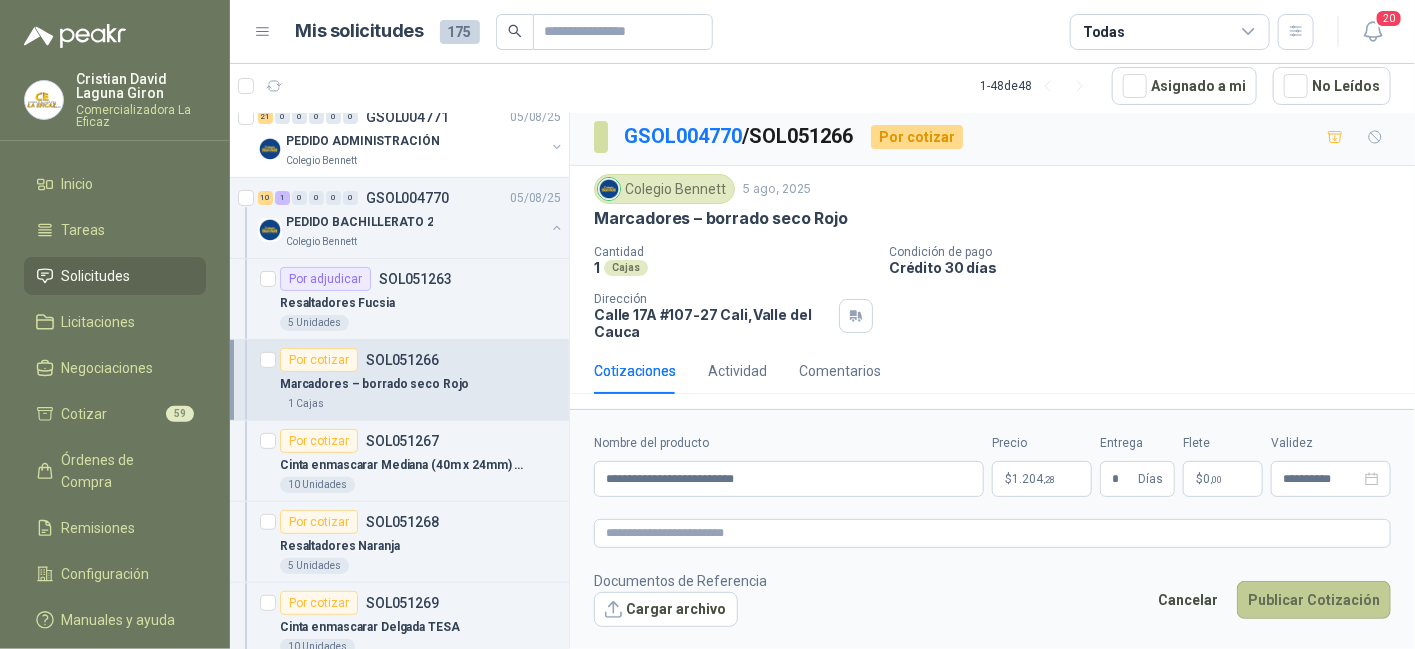 click on "Publicar Cotización" at bounding box center [1314, 600] 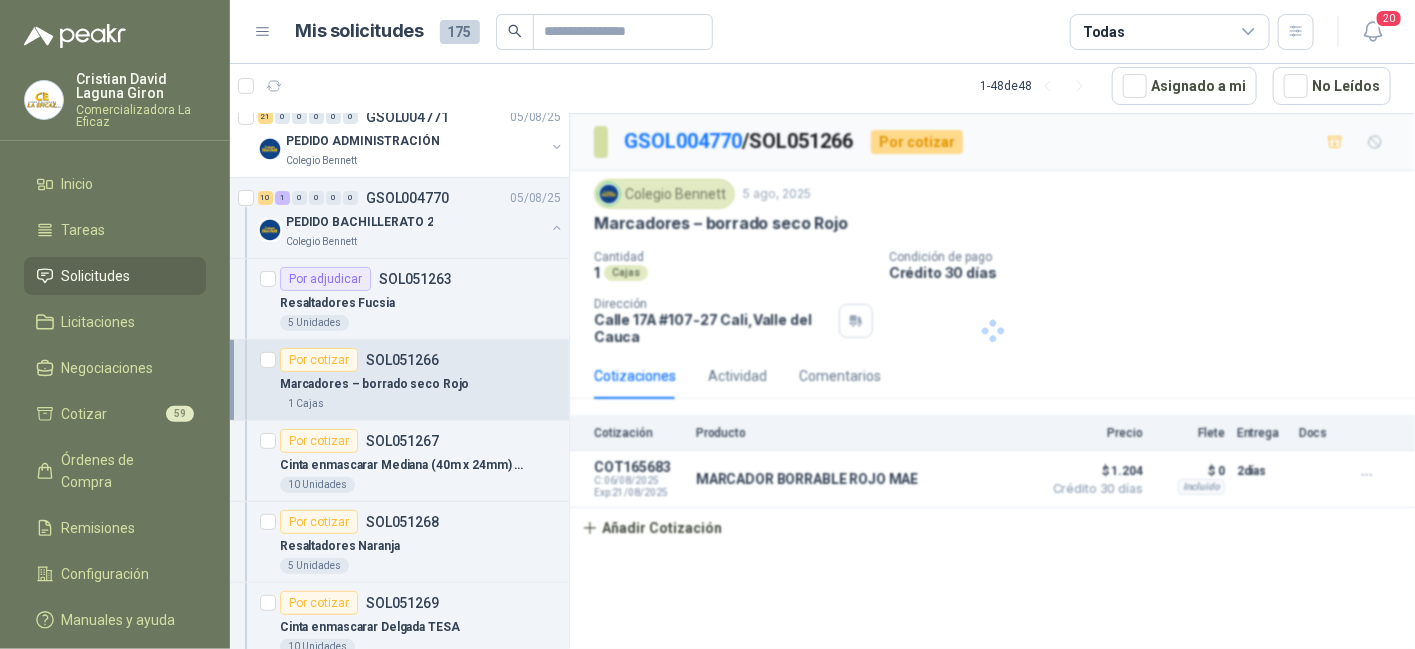 scroll, scrollTop: 0, scrollLeft: 0, axis: both 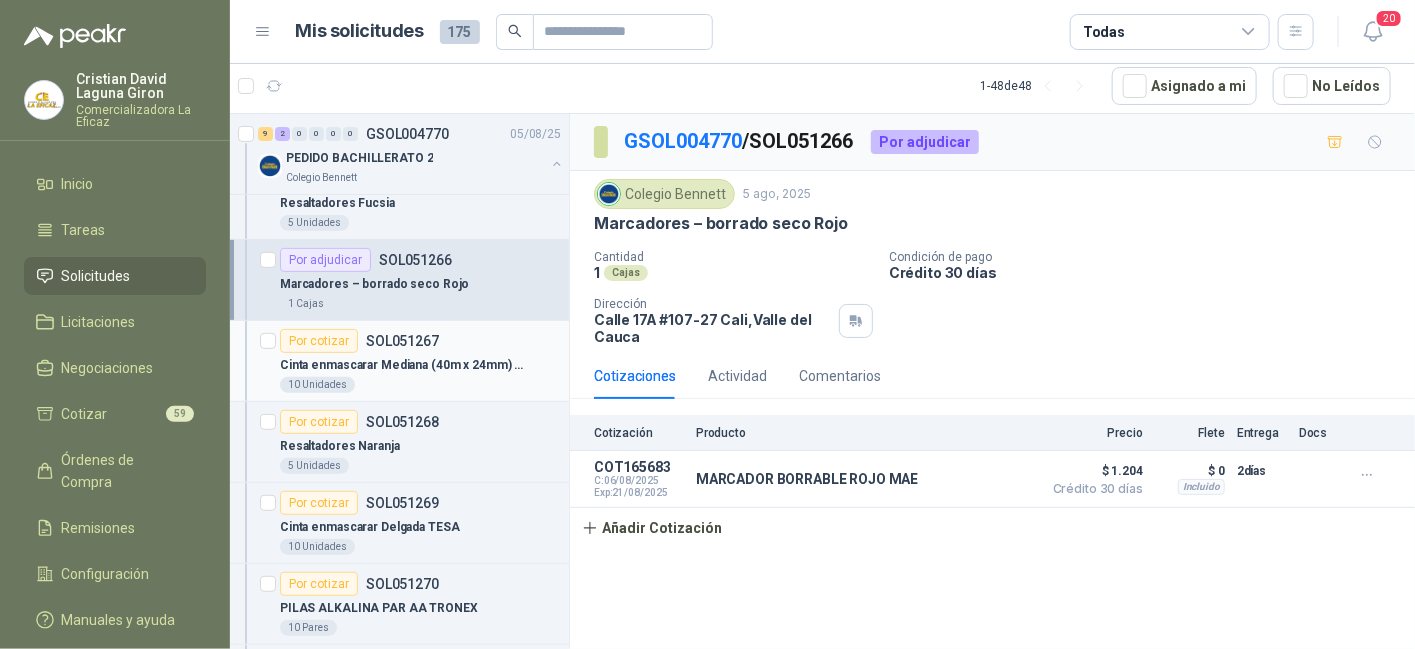 click on "Cinta enmascarar Mediana (40m x 24mm) TESA" at bounding box center (404, 365) 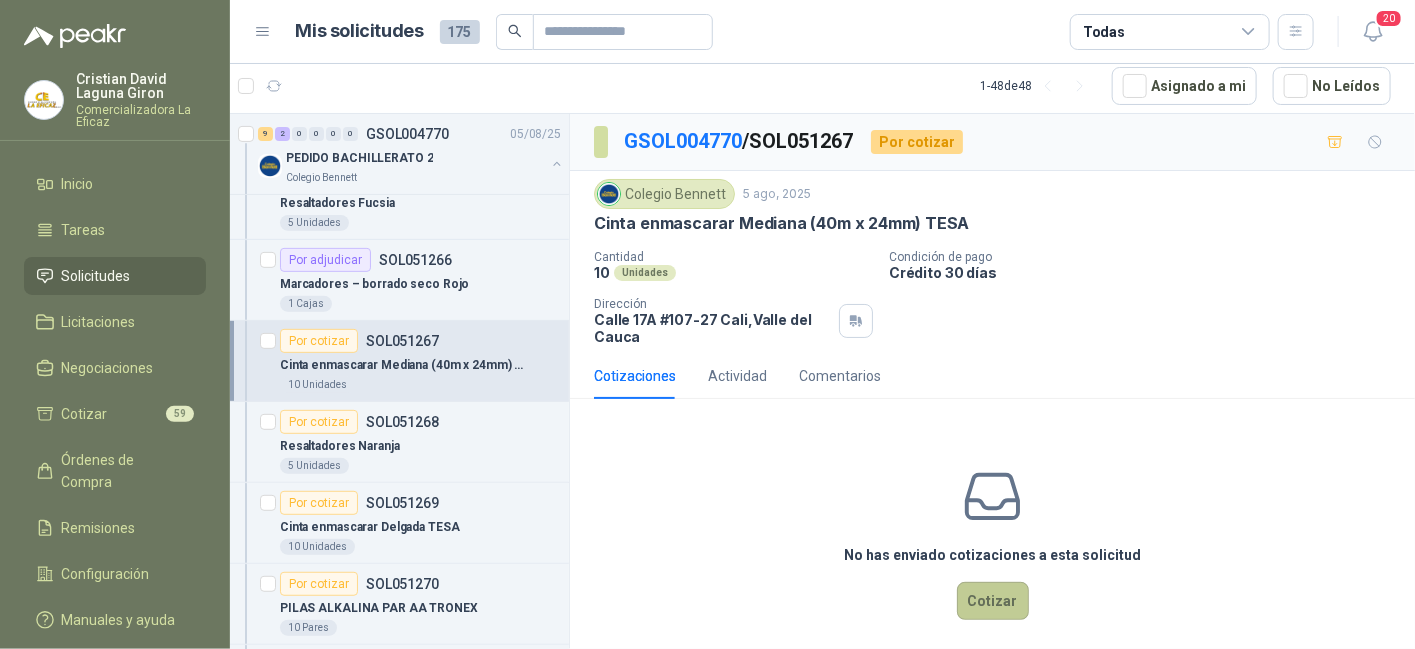 click on "Cotizar" at bounding box center [993, 601] 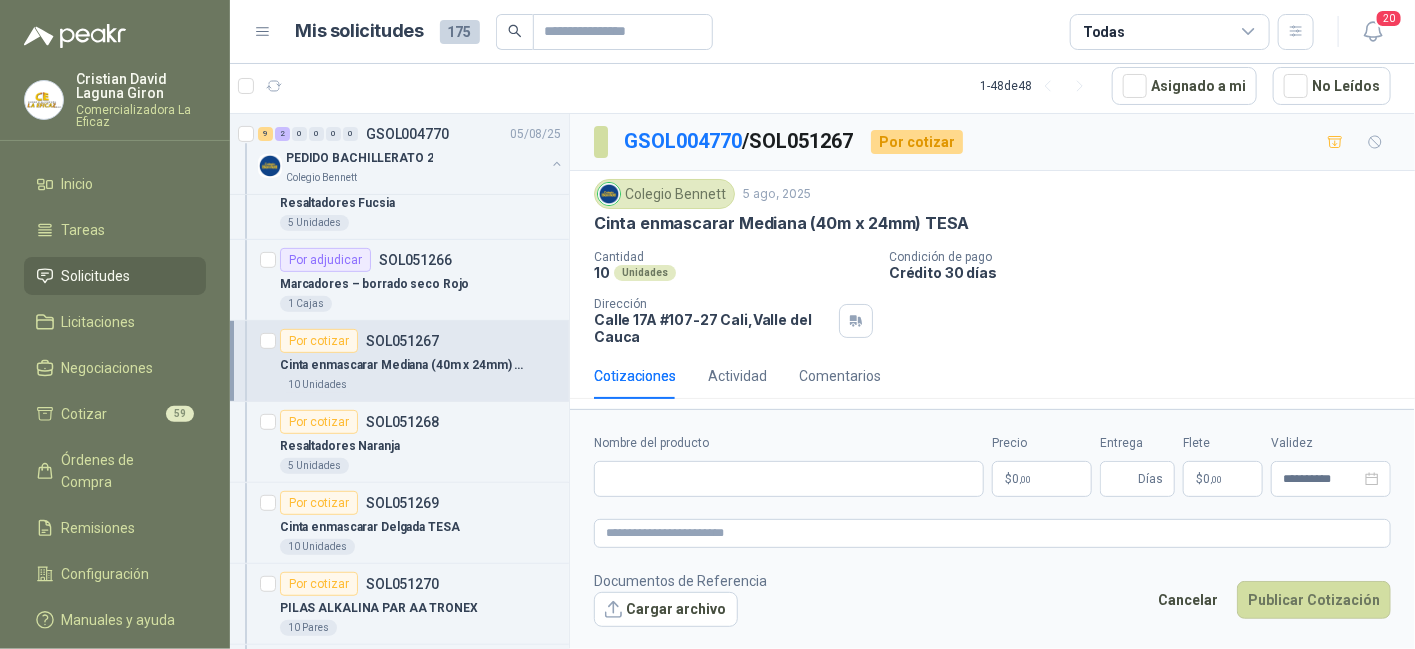 type 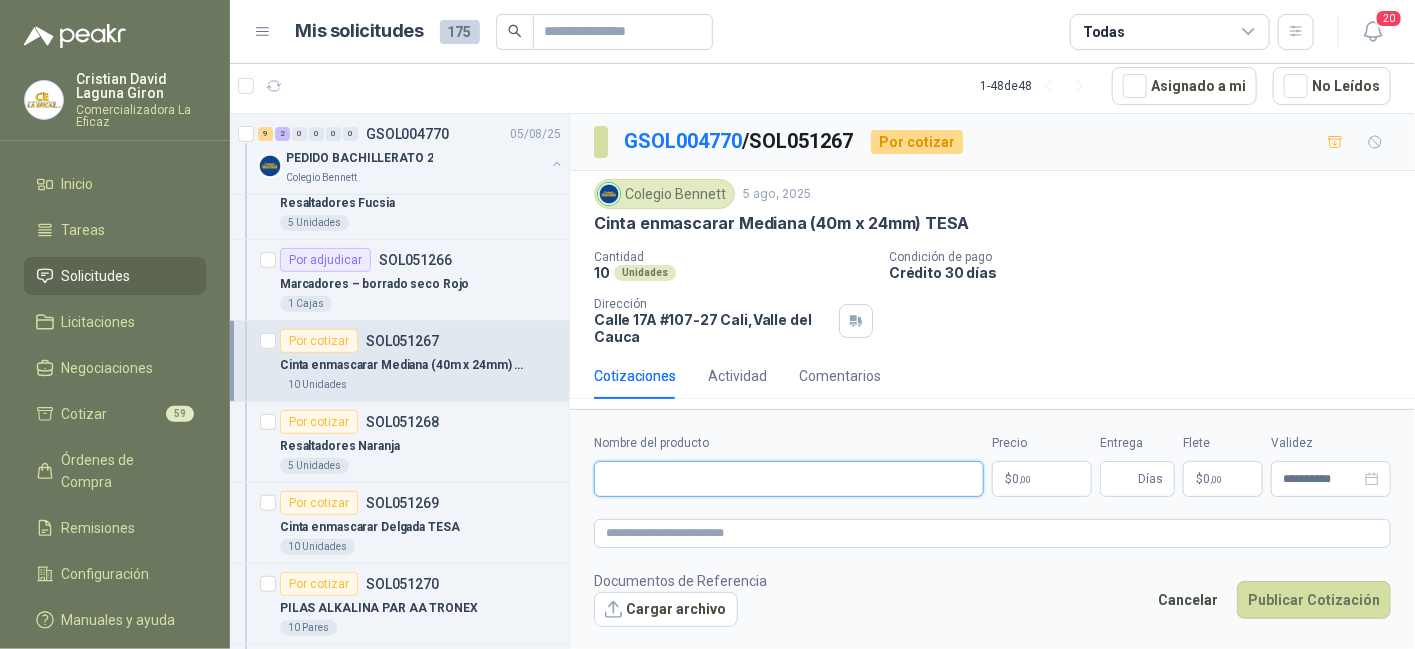 click on "Nombre del producto" at bounding box center [789, 479] 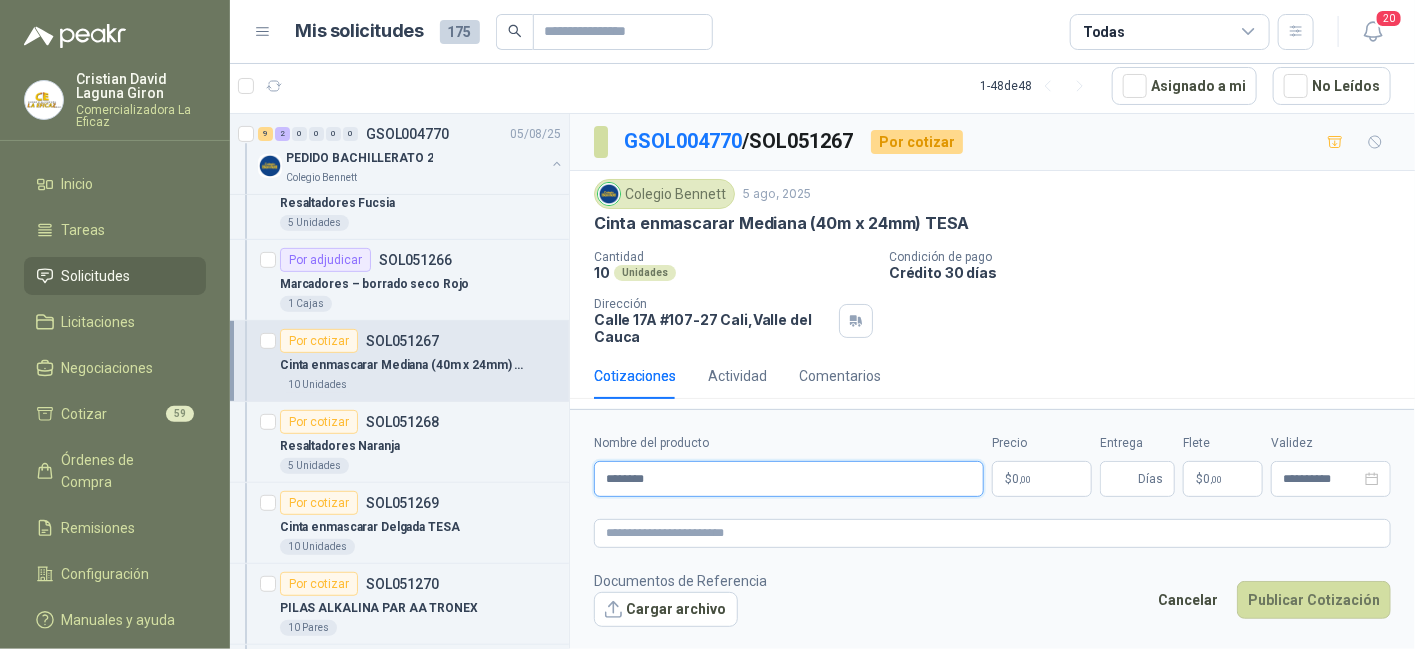 type on "**********" 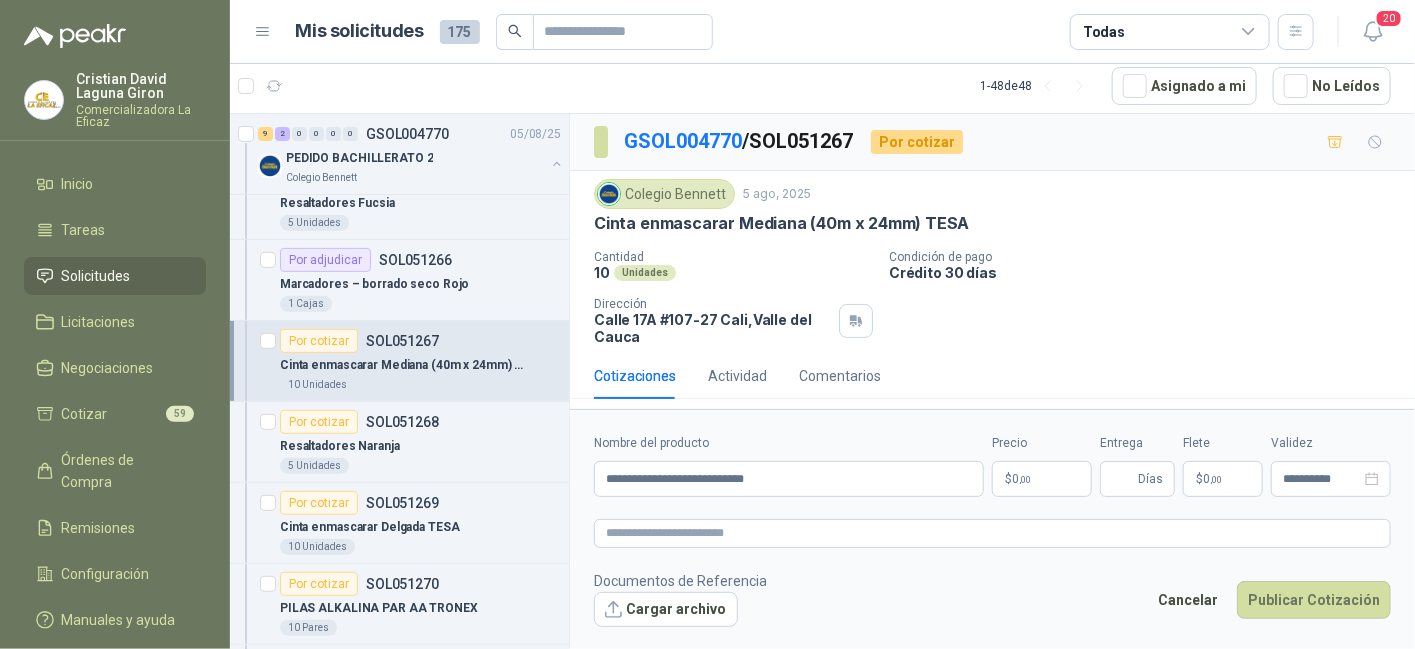 click on ",00" at bounding box center (1025, 479) 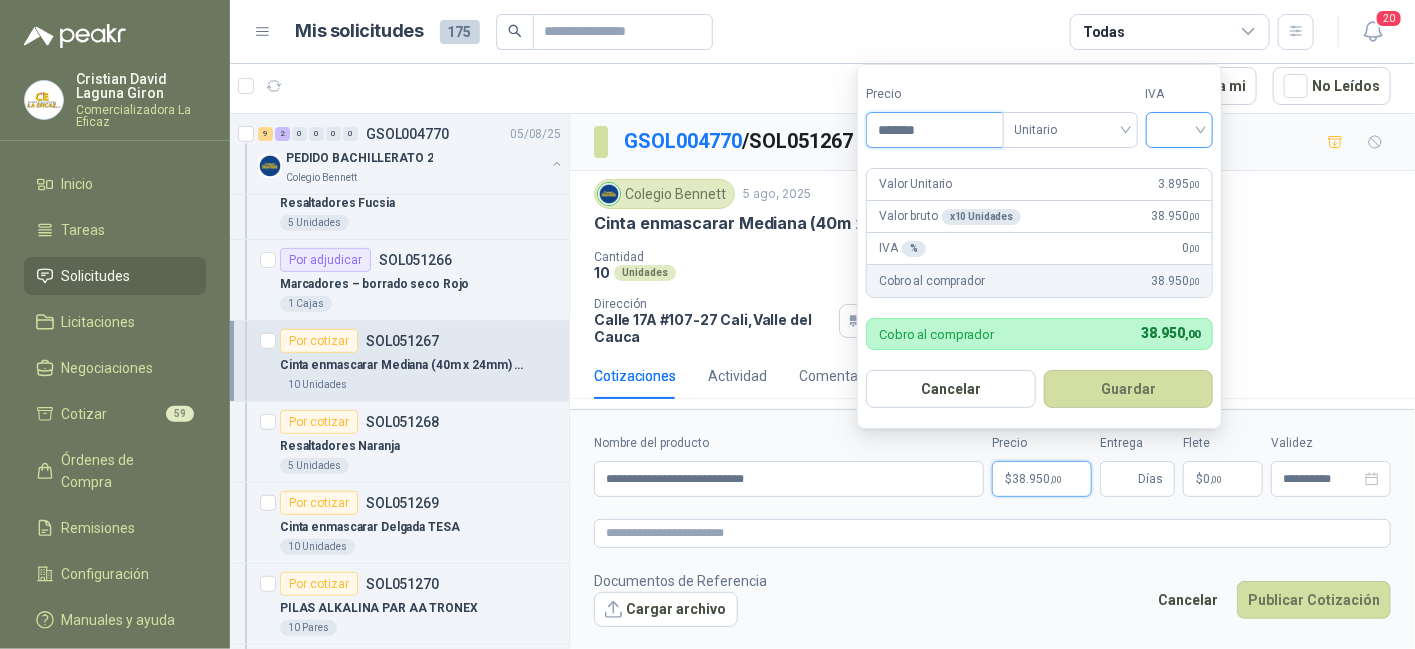 type on "*******" 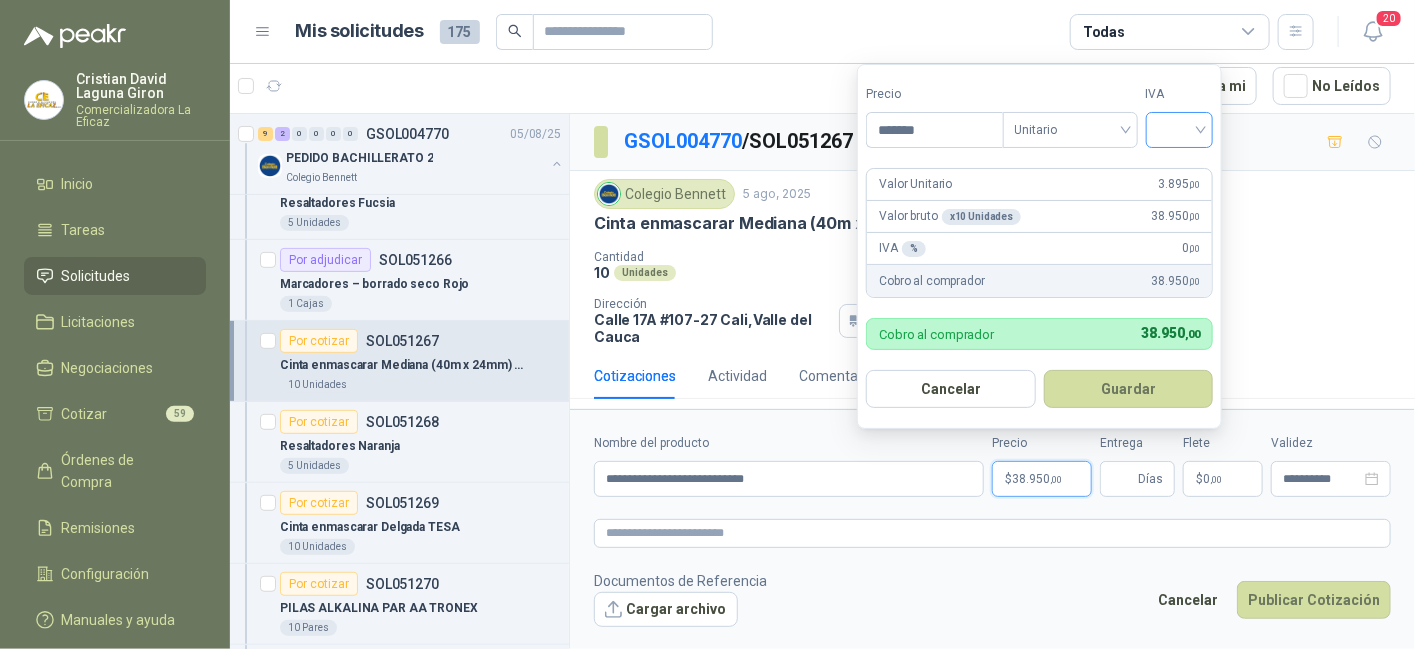 click at bounding box center [1180, 128] 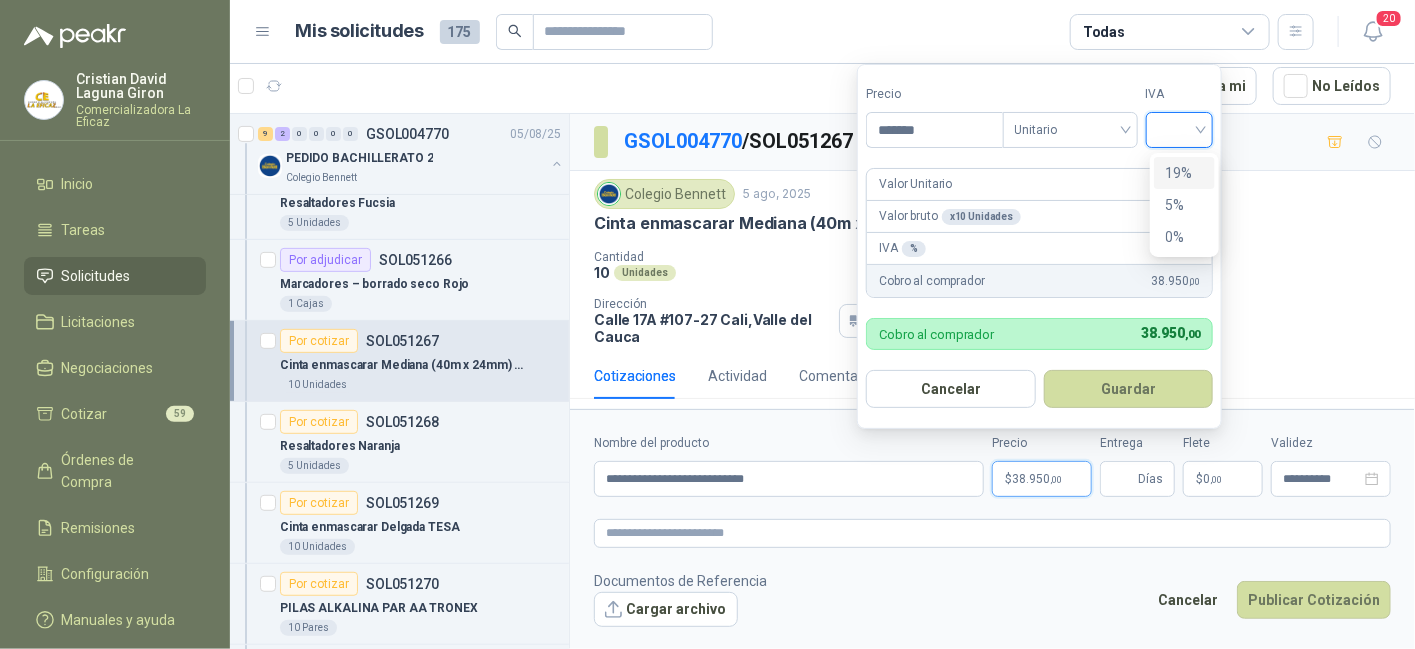 click on "19%" at bounding box center [1184, 173] 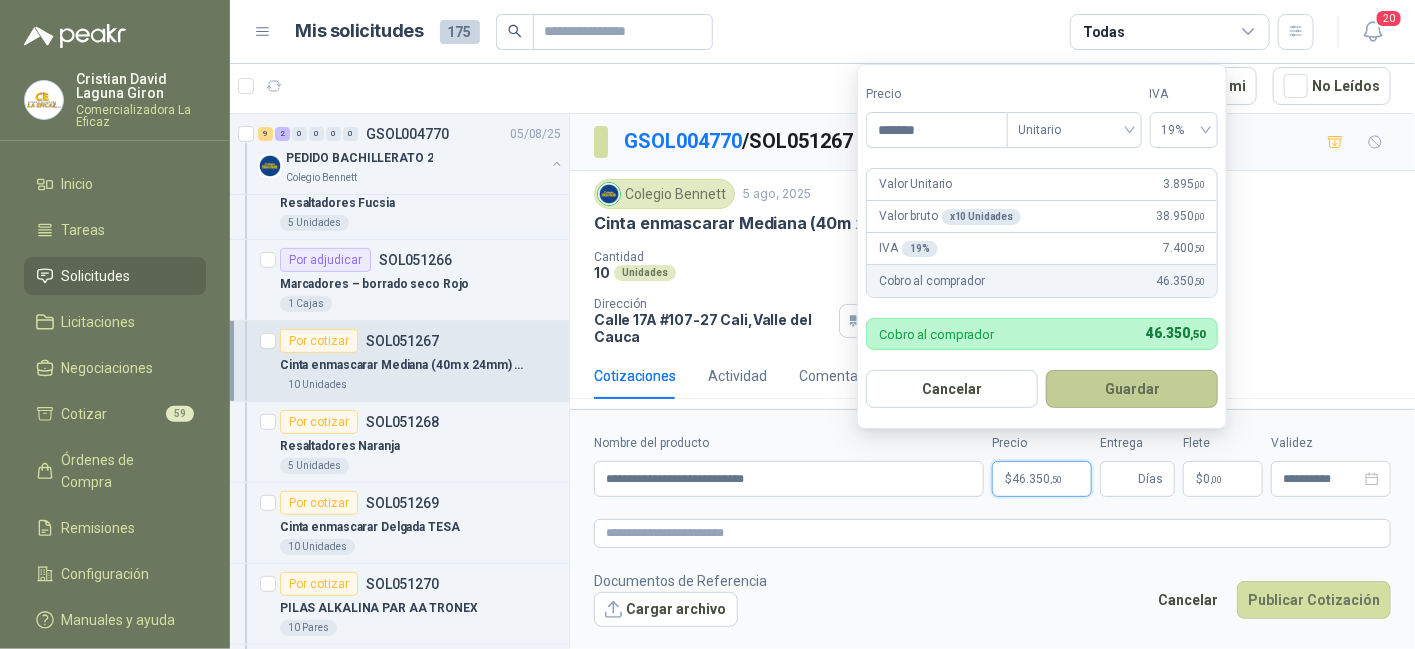 click on "Guardar" at bounding box center [1132, 389] 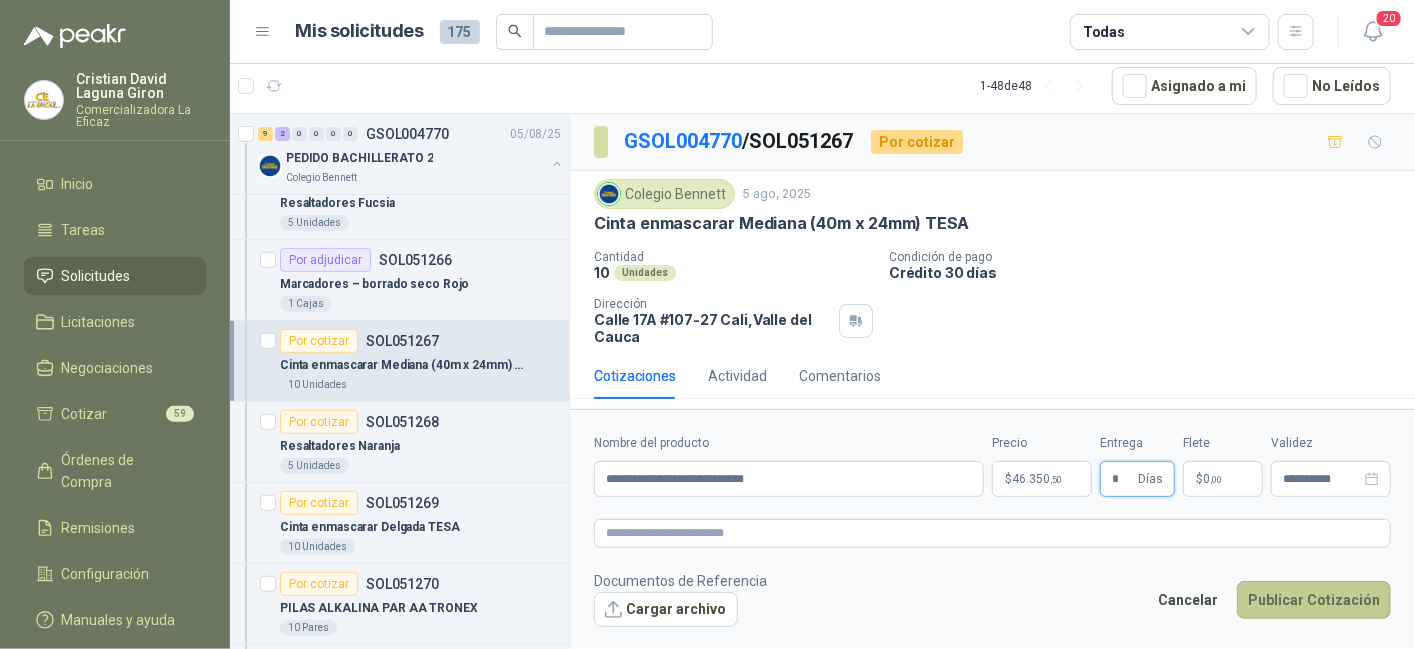 type on "*" 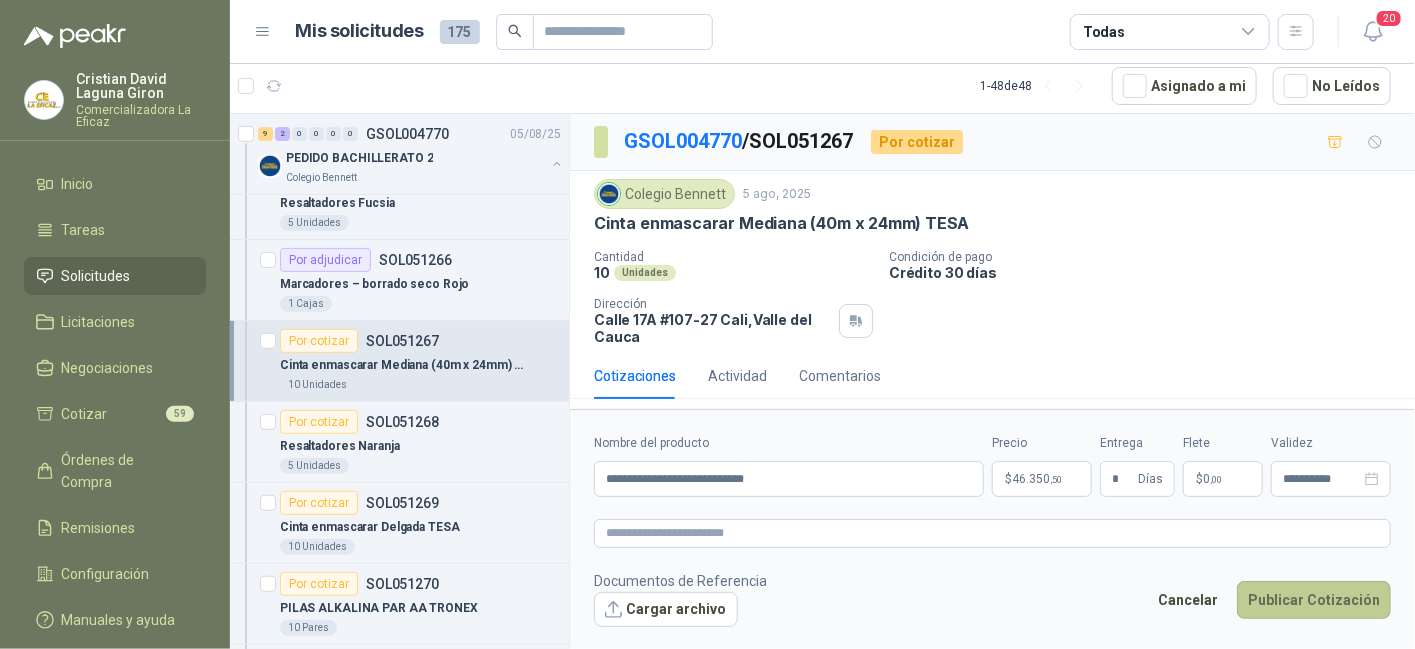 click on "Publicar Cotización" at bounding box center (1314, 600) 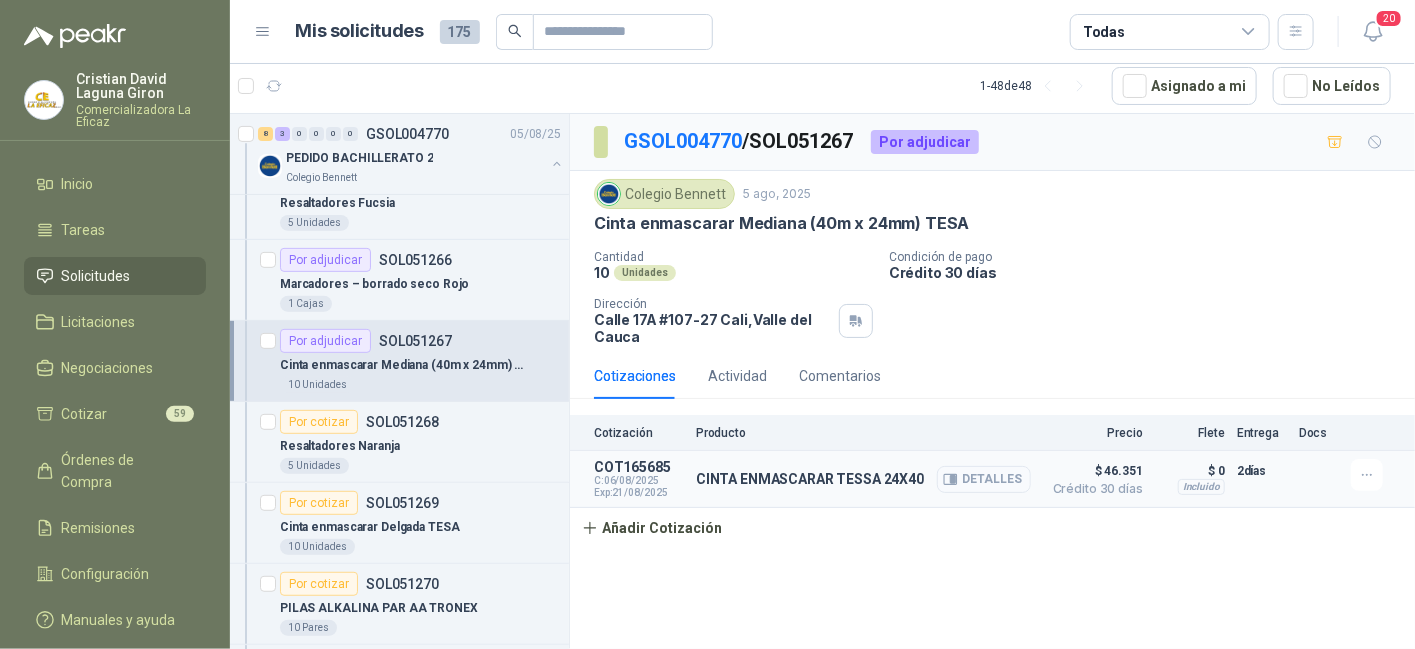 click on "Detalles" at bounding box center (984, 479) 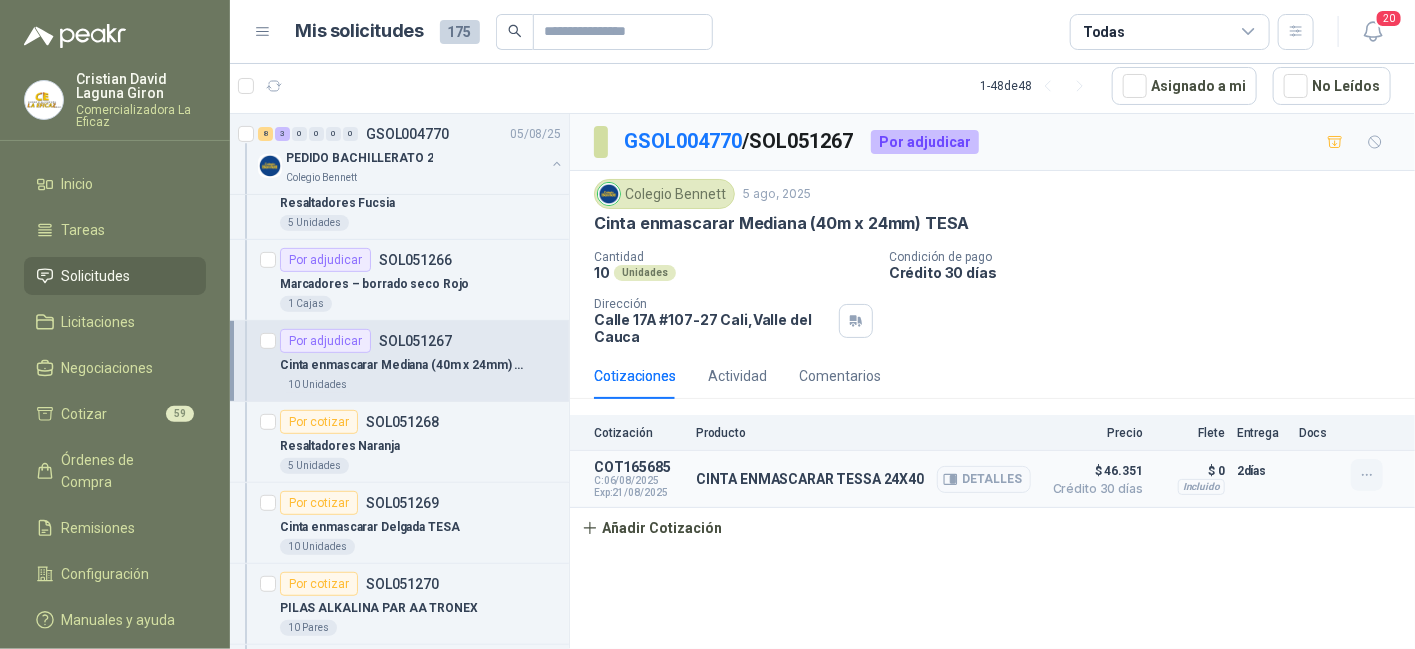 click 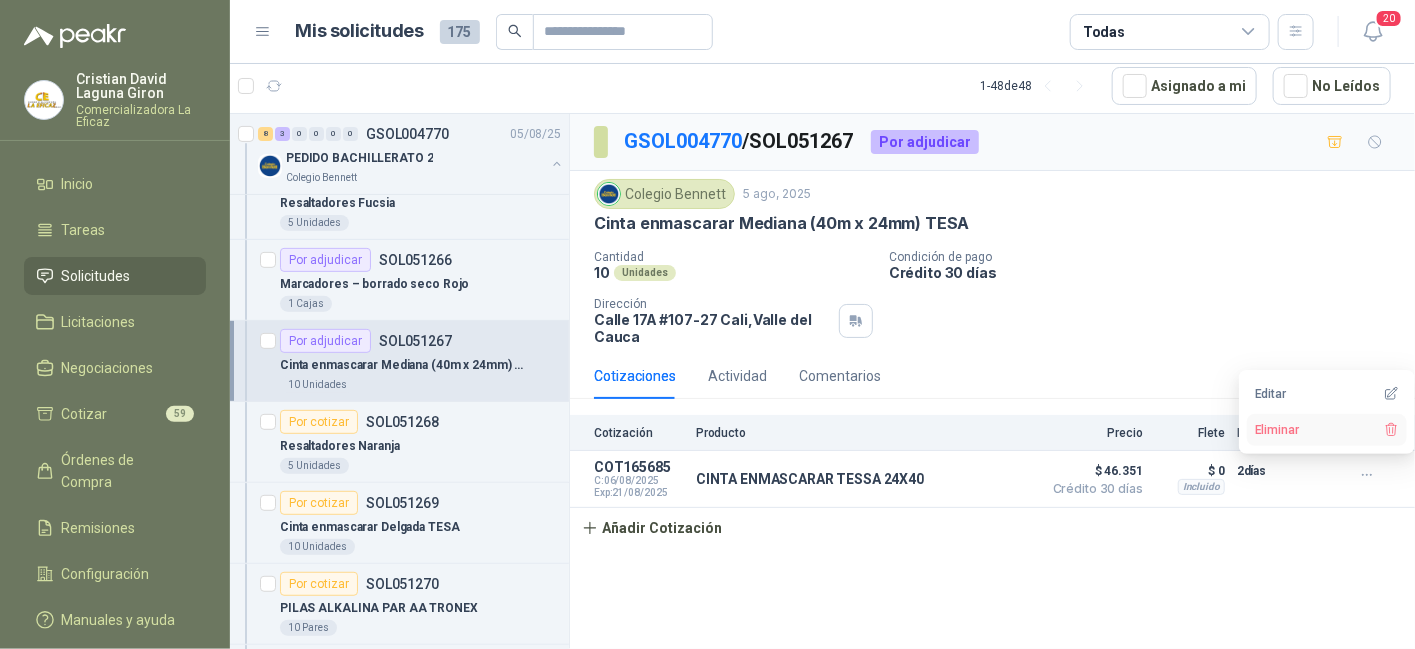 click on "Eliminar" at bounding box center (1327, 430) 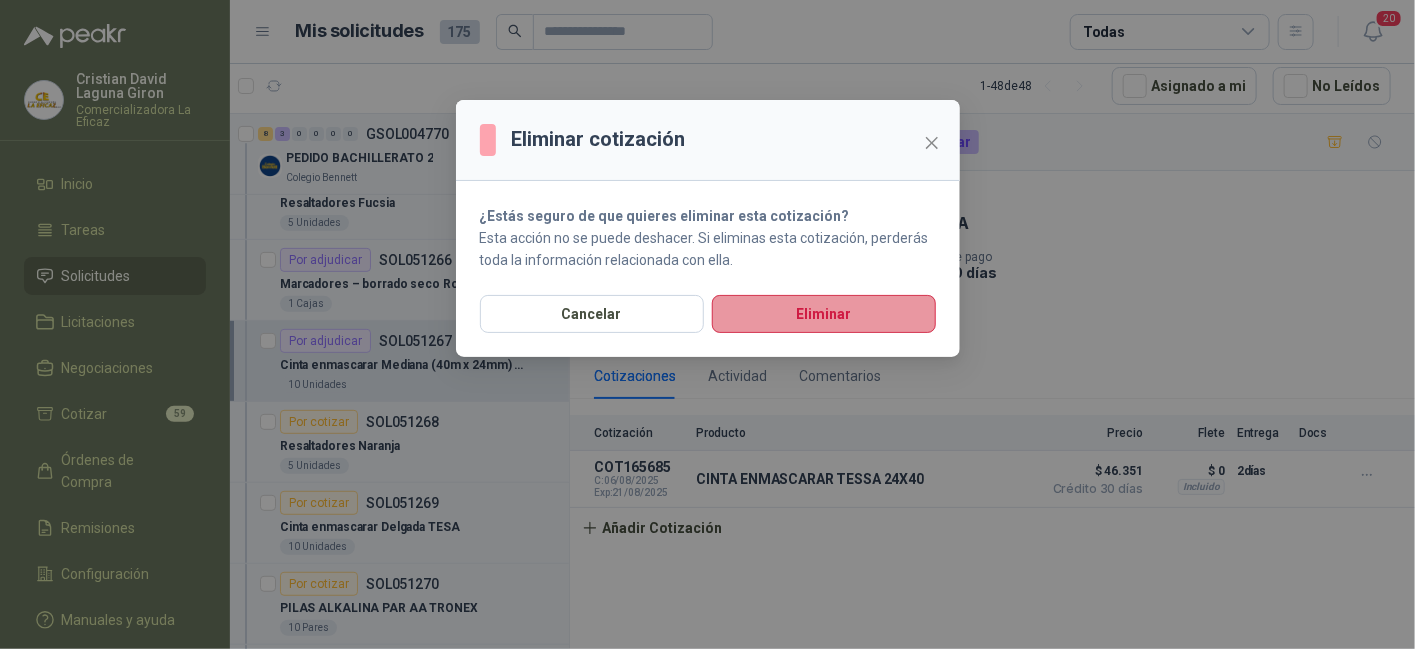click on "Eliminar" at bounding box center (824, 314) 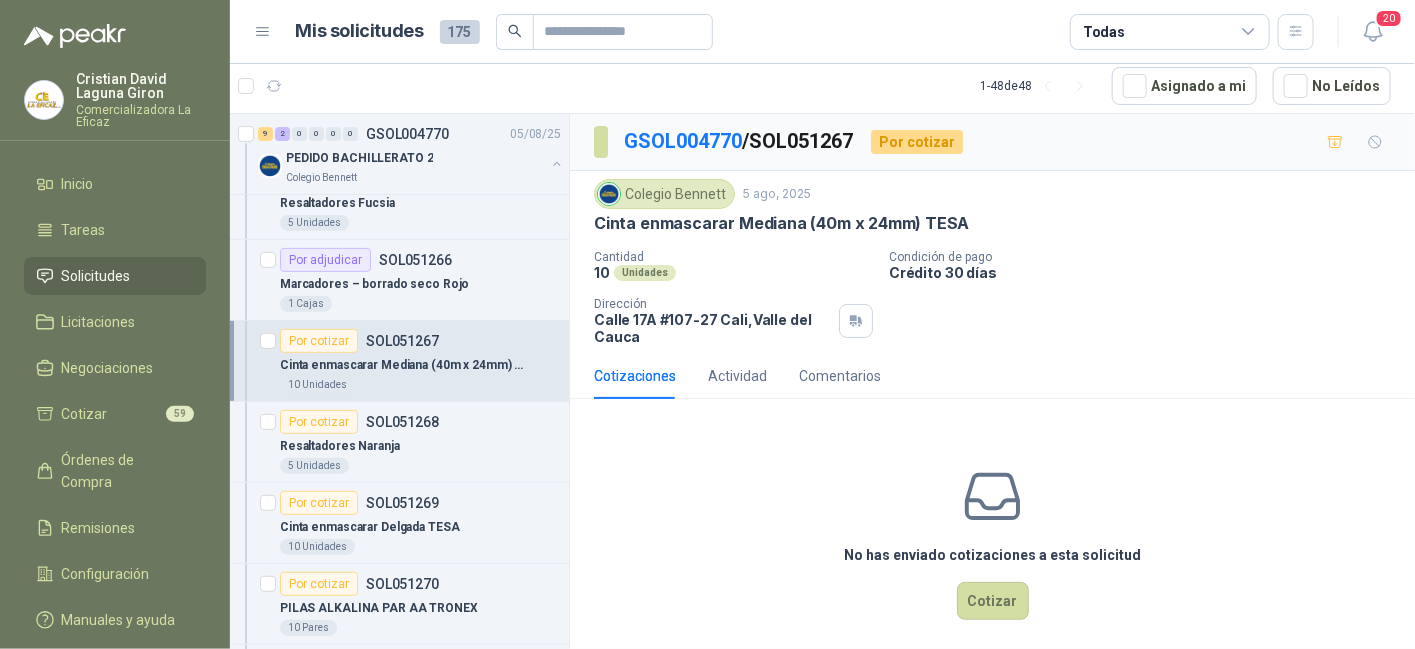 click on "Cinta enmascarar Mediana (40m x 24mm) TESA" at bounding box center (404, 365) 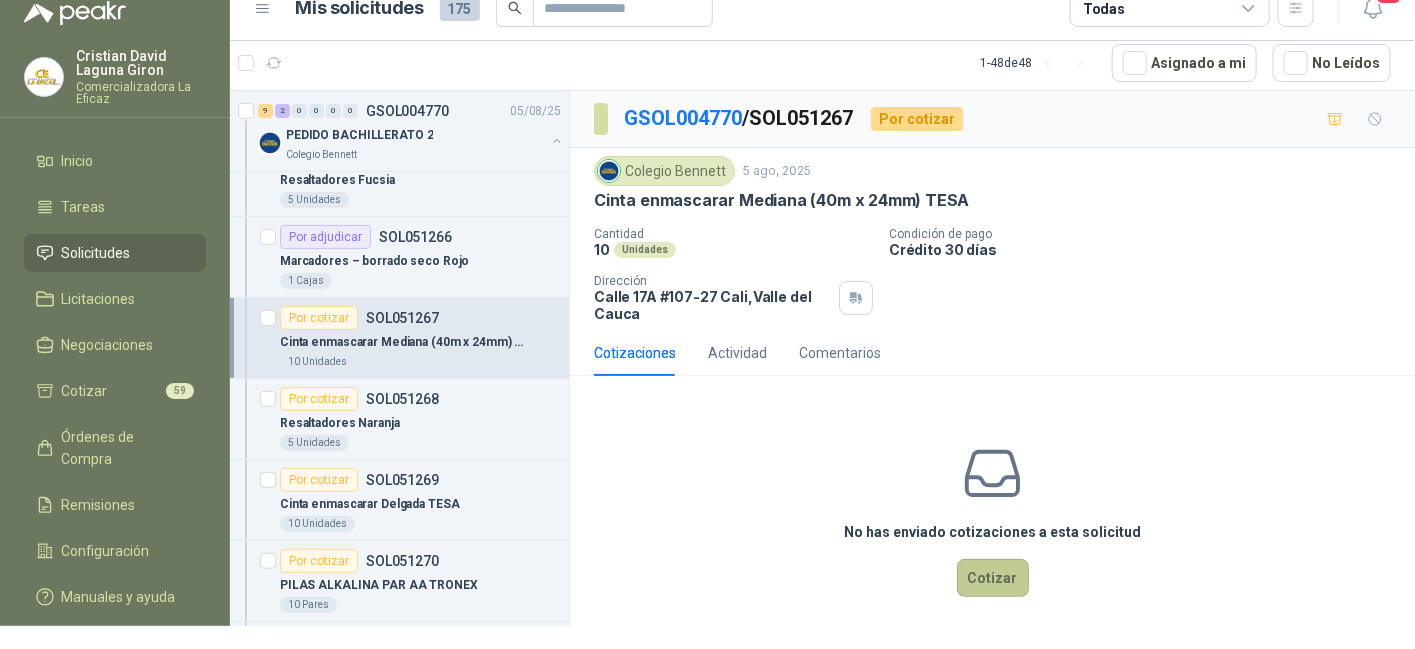 click on "Cotizar" at bounding box center (993, 578) 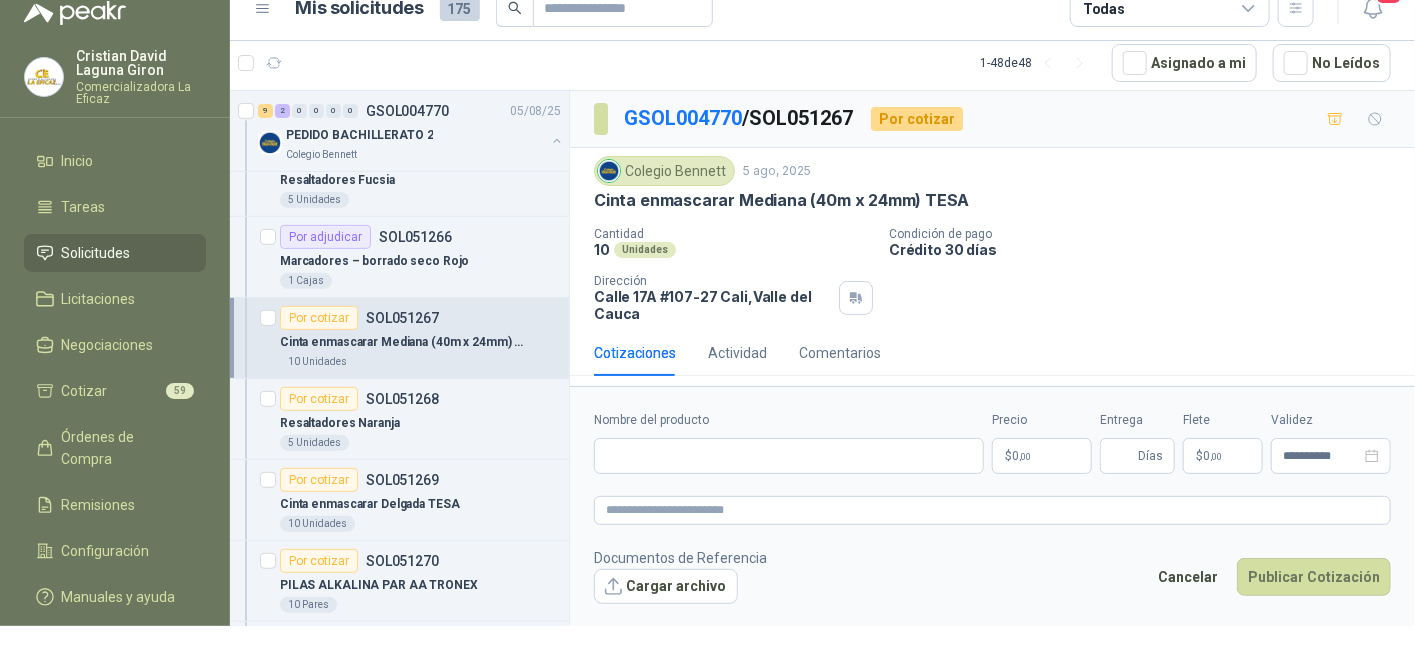type 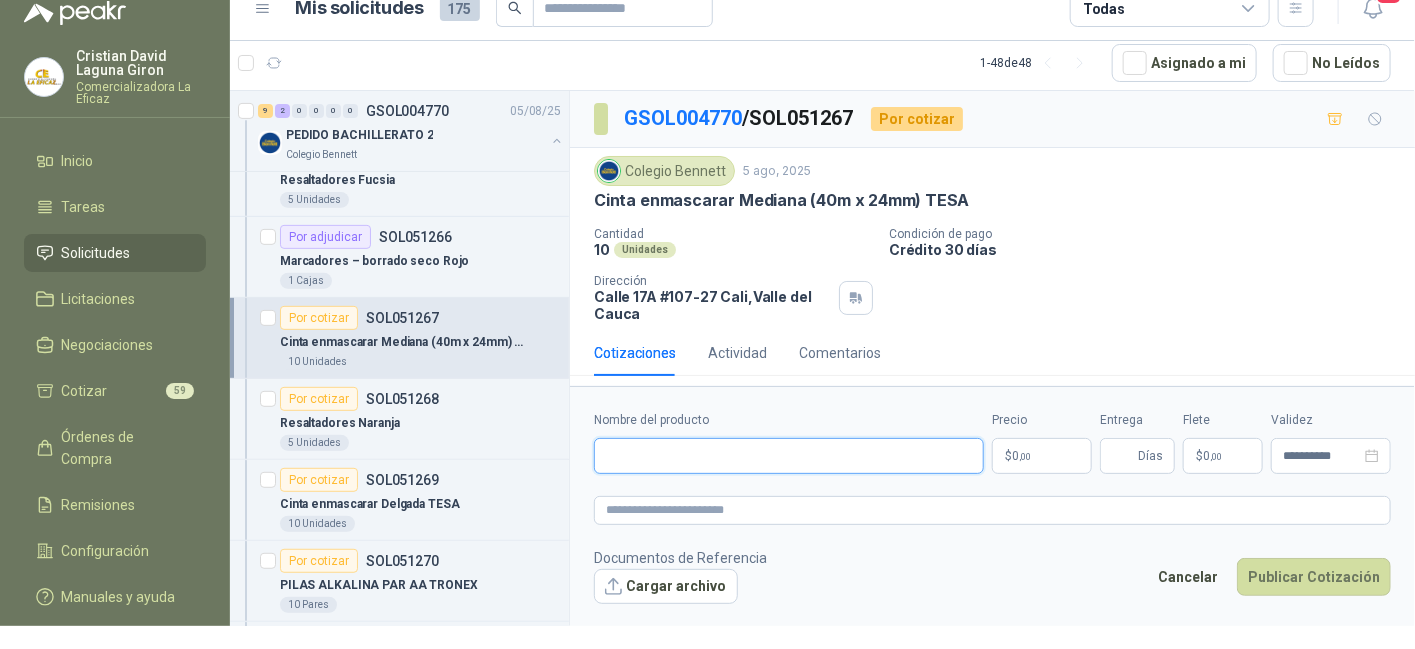 click on "Nombre del producto" at bounding box center (789, 456) 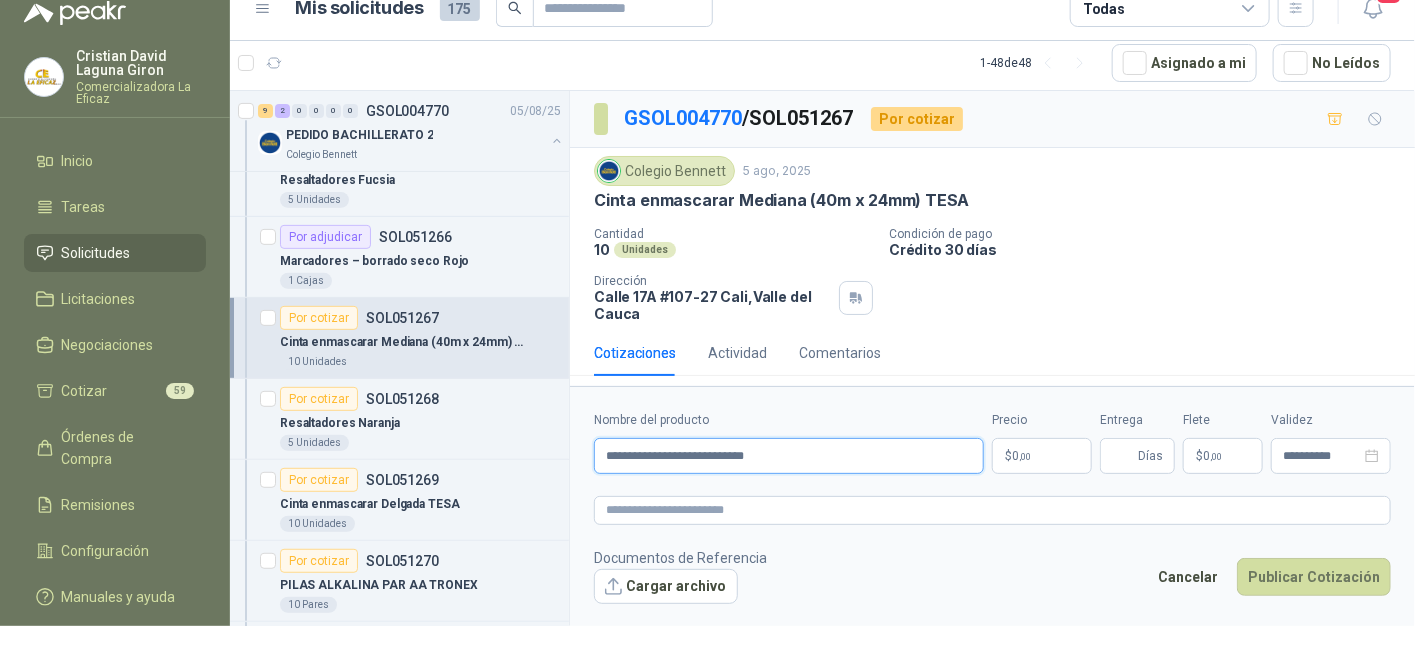 type on "**********" 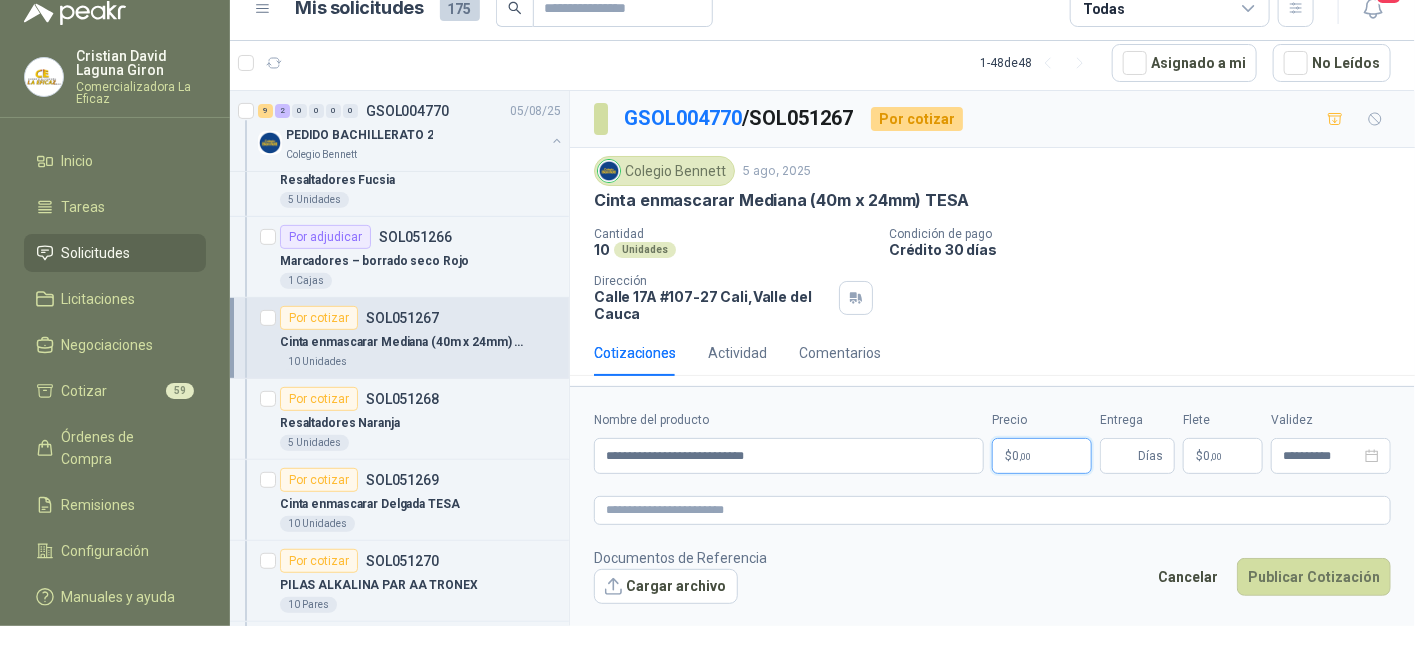 click on "0 ,00" at bounding box center [1021, 456] 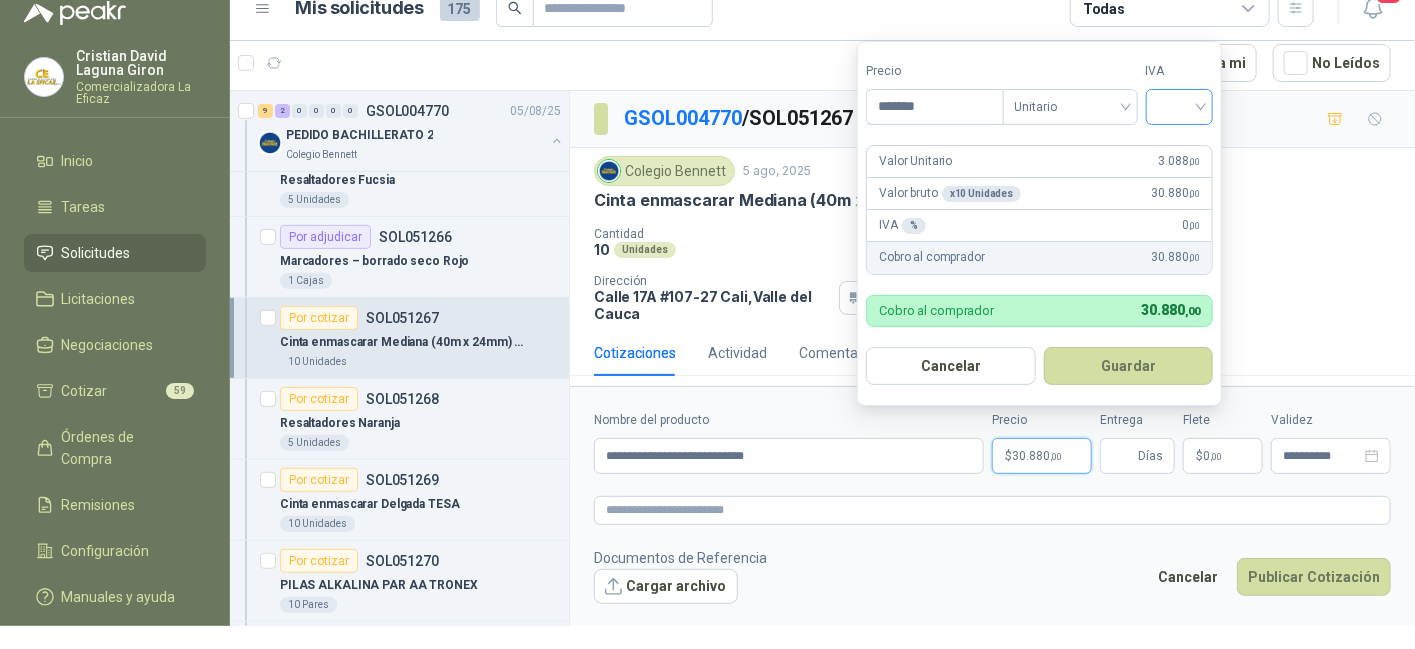 type on "*******" 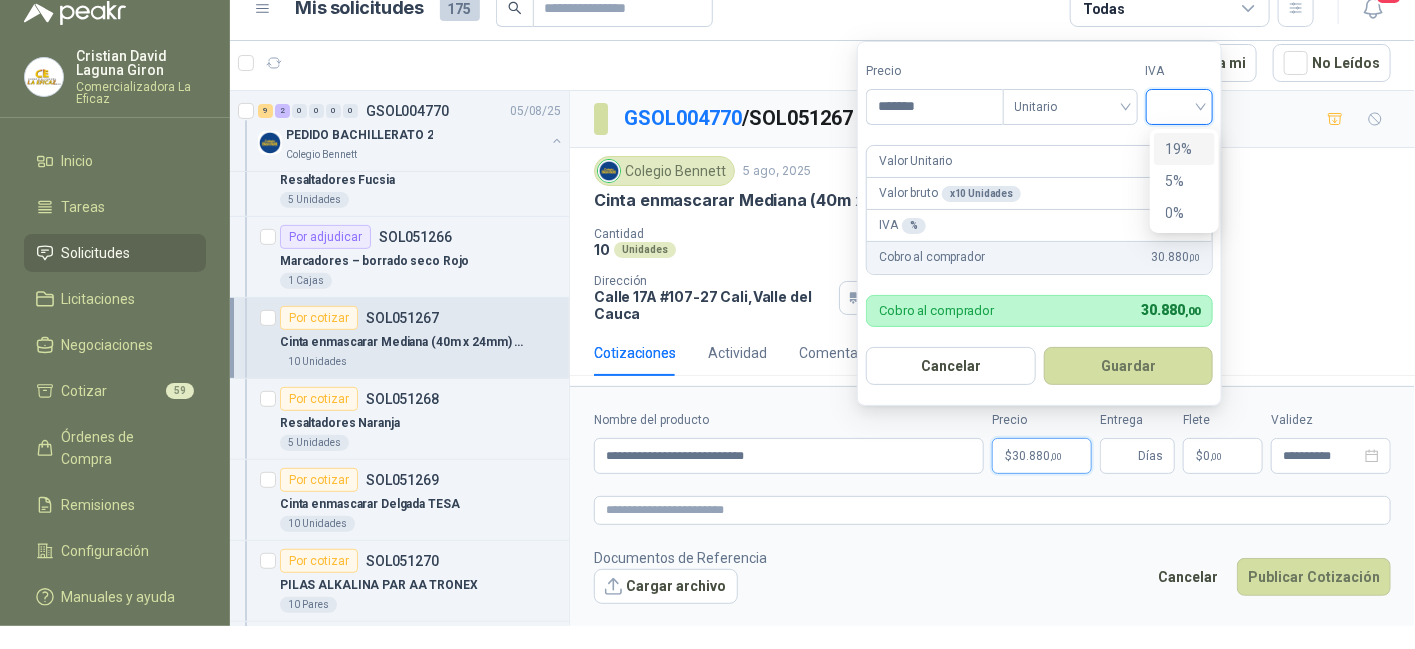 click on "19%" at bounding box center (1184, 149) 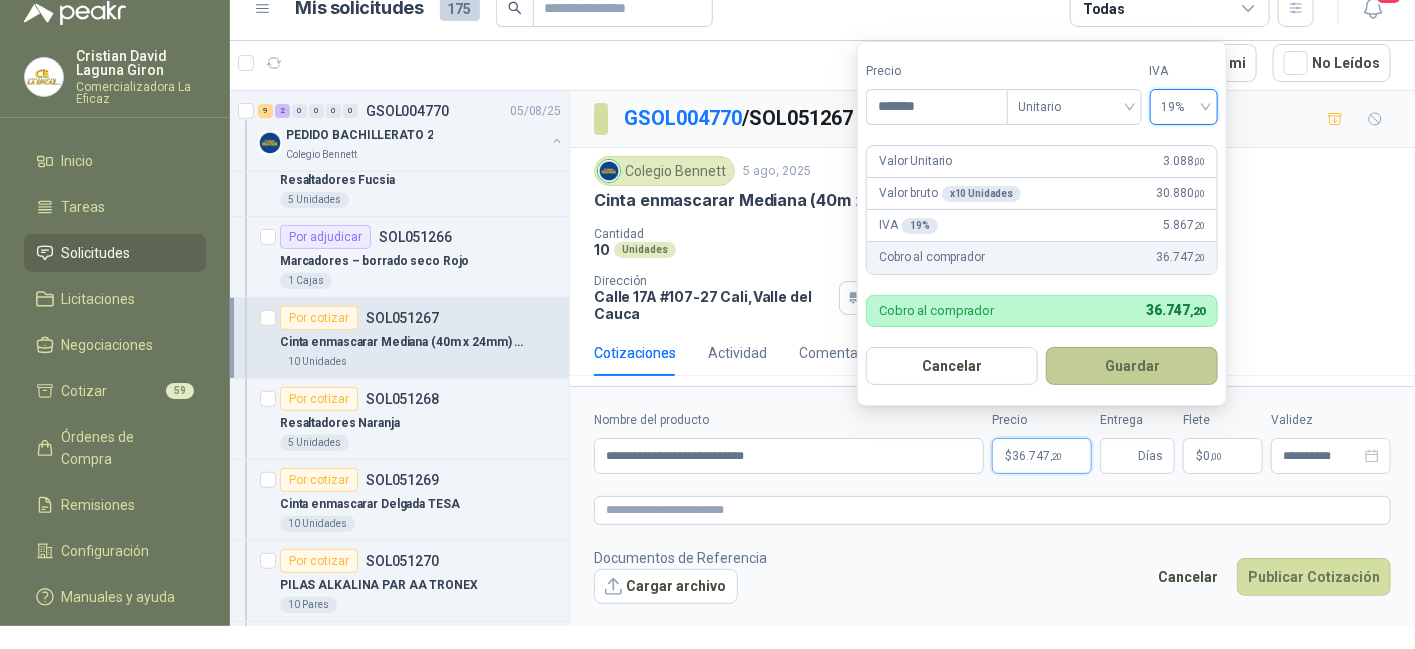 click on "Guardar" at bounding box center [1132, 366] 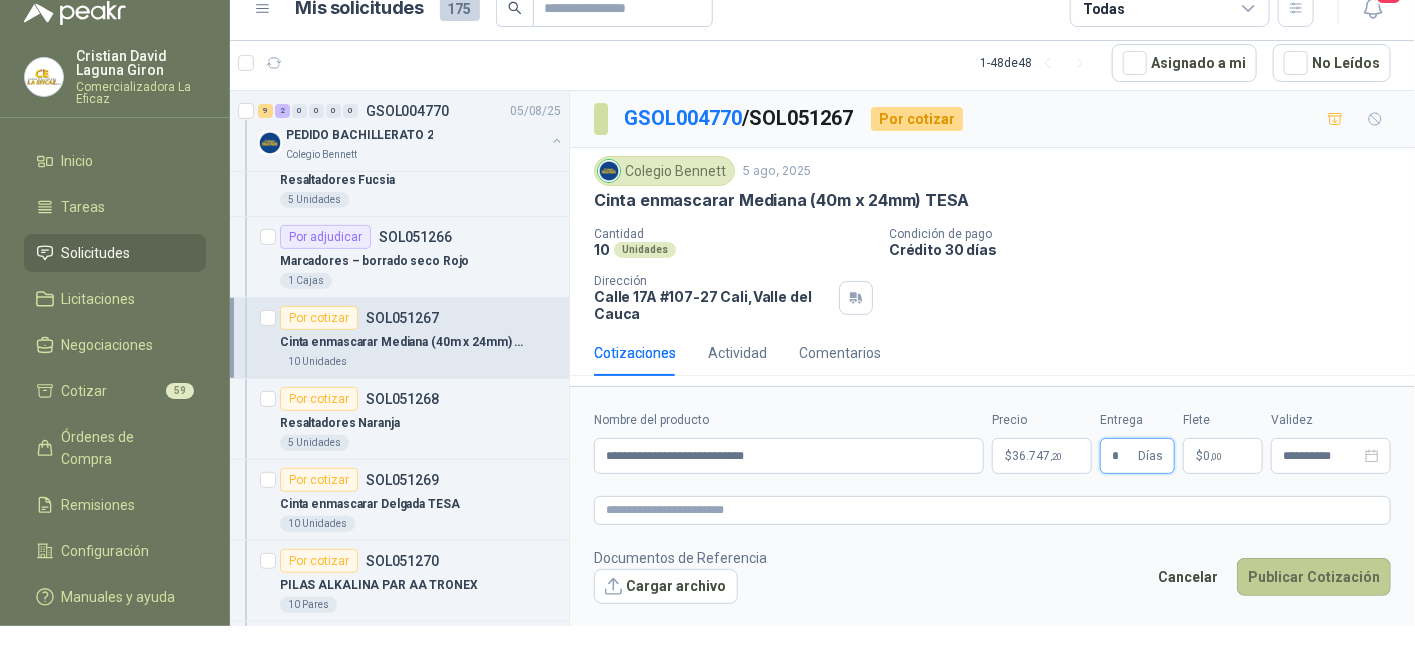 type on "*" 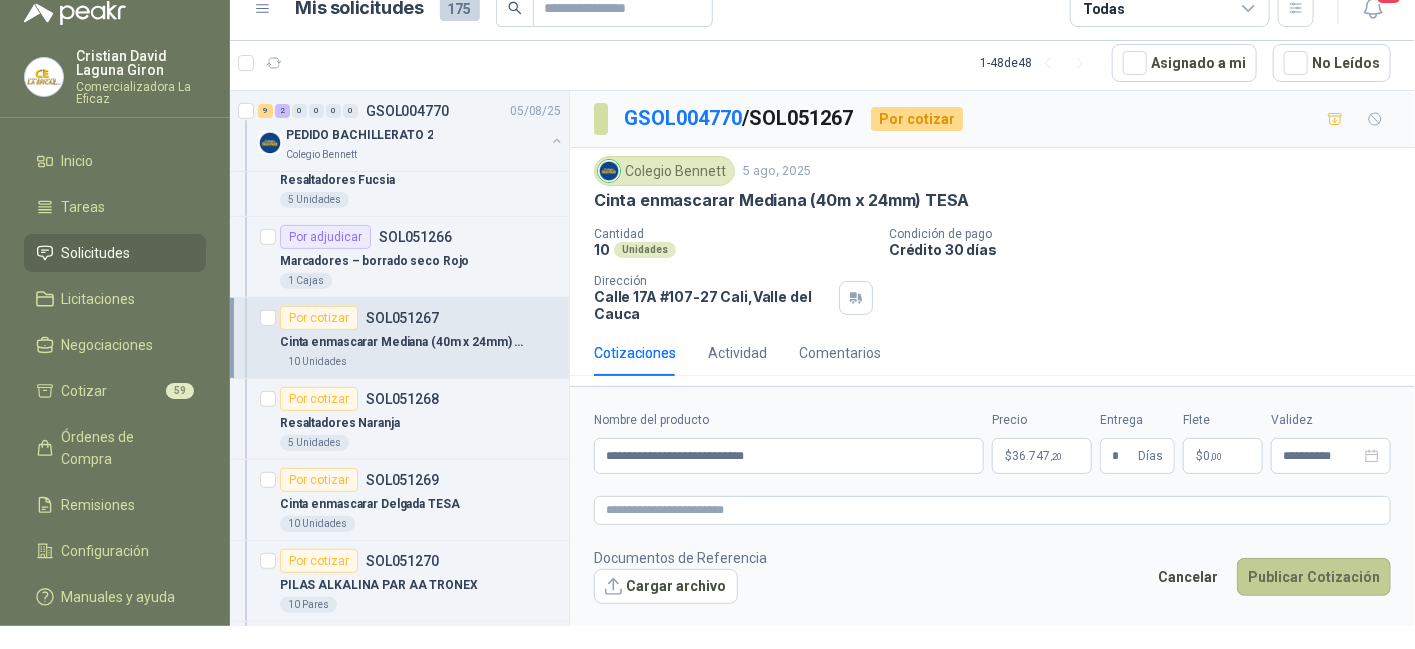 click on "Publicar Cotización" at bounding box center [1314, 577] 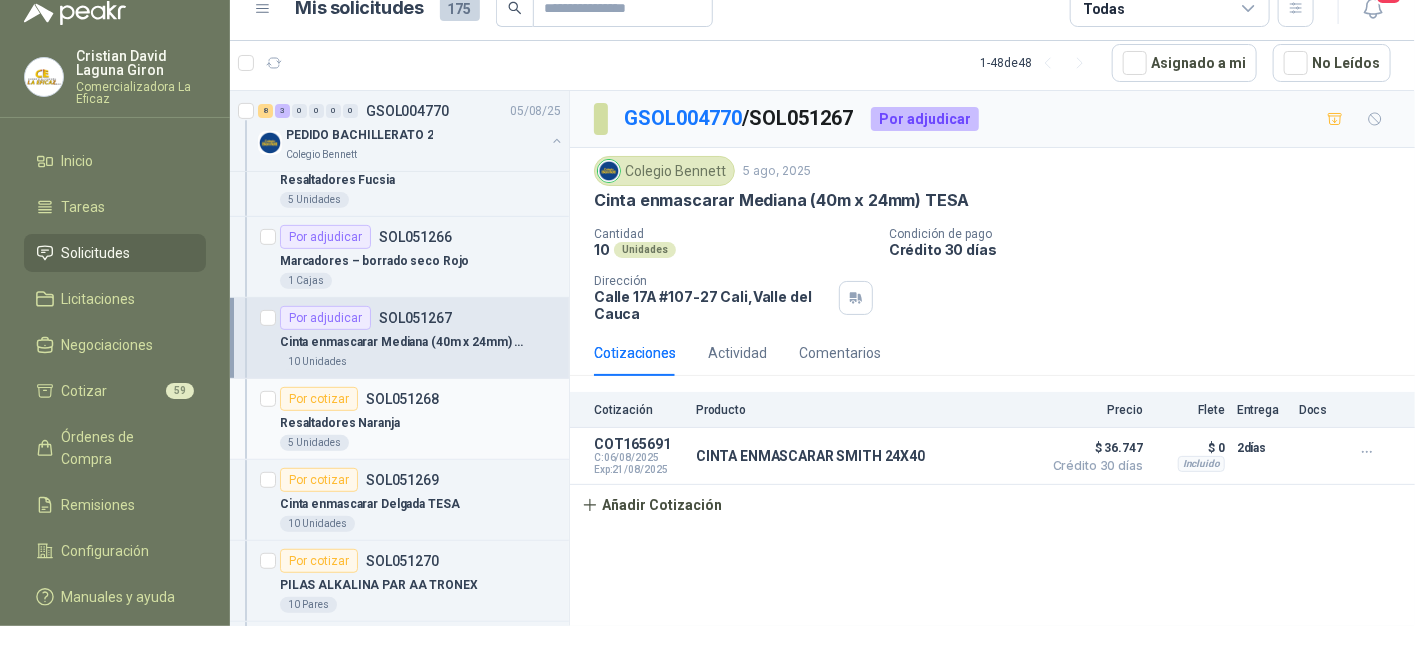 click on "Resaltadores Naranja" at bounding box center (340, 423) 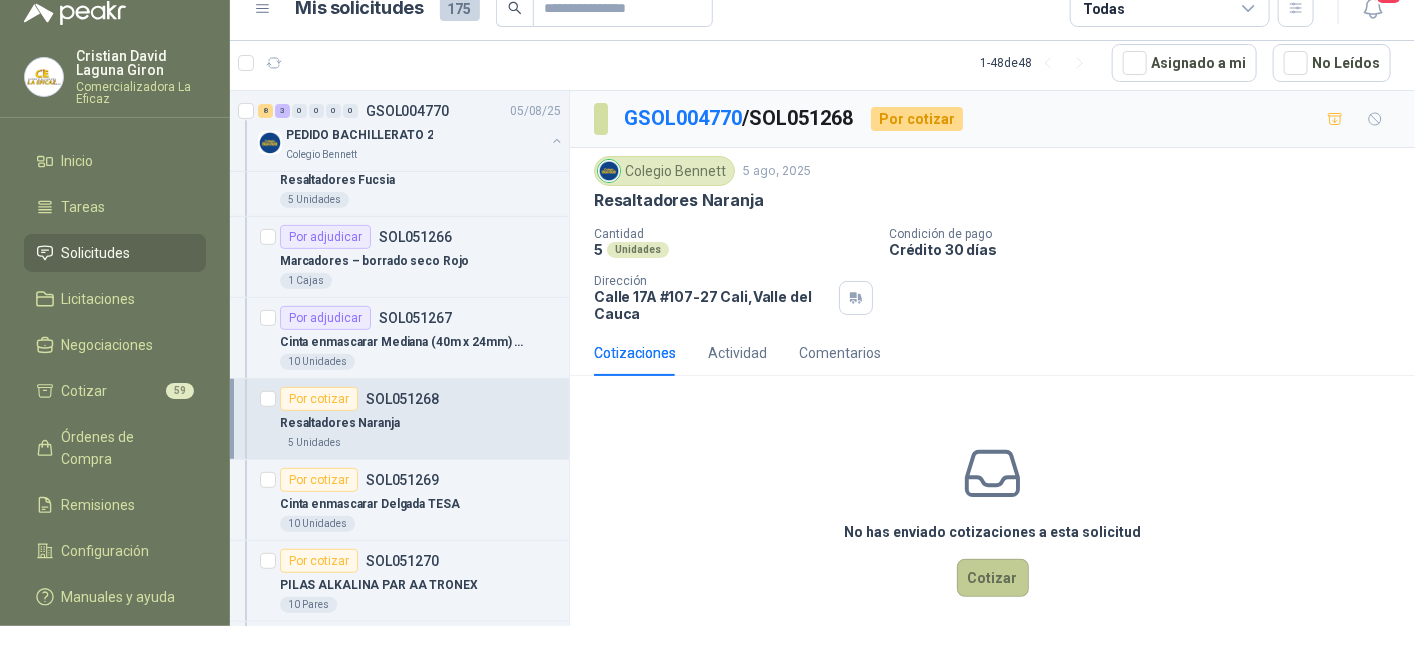 click on "Cotizar" at bounding box center [993, 578] 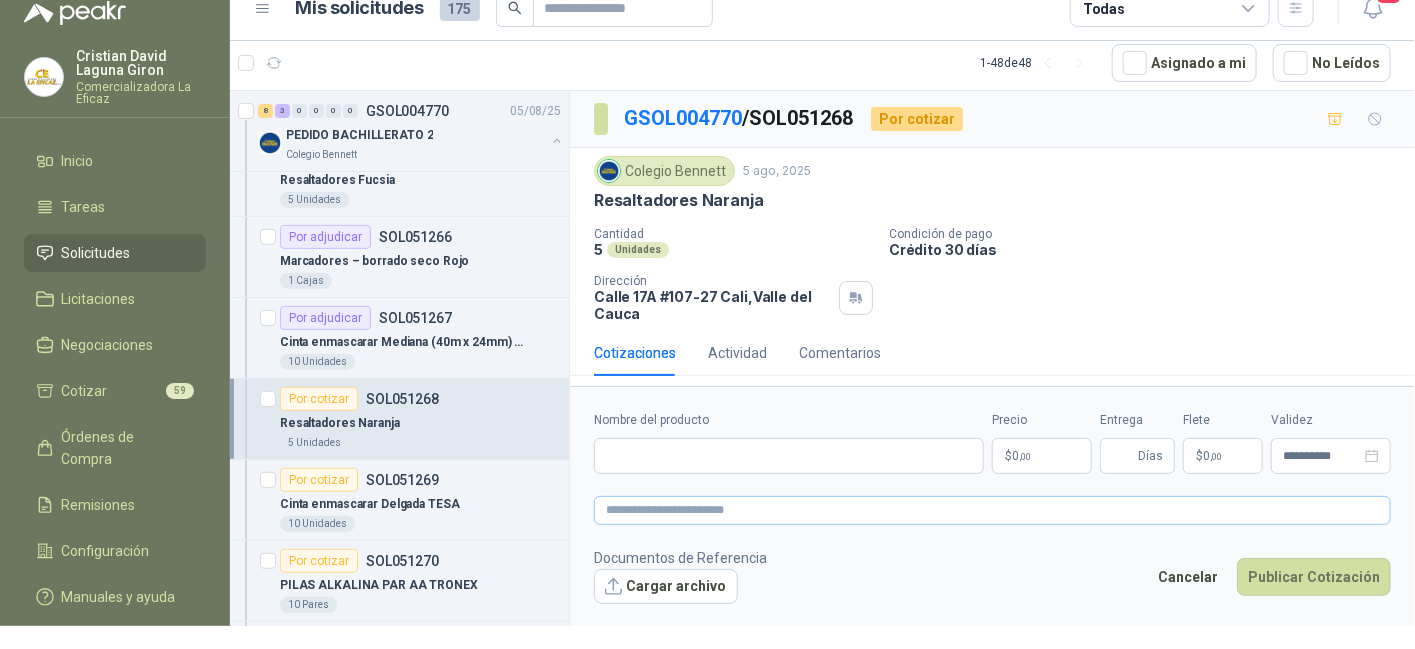 type 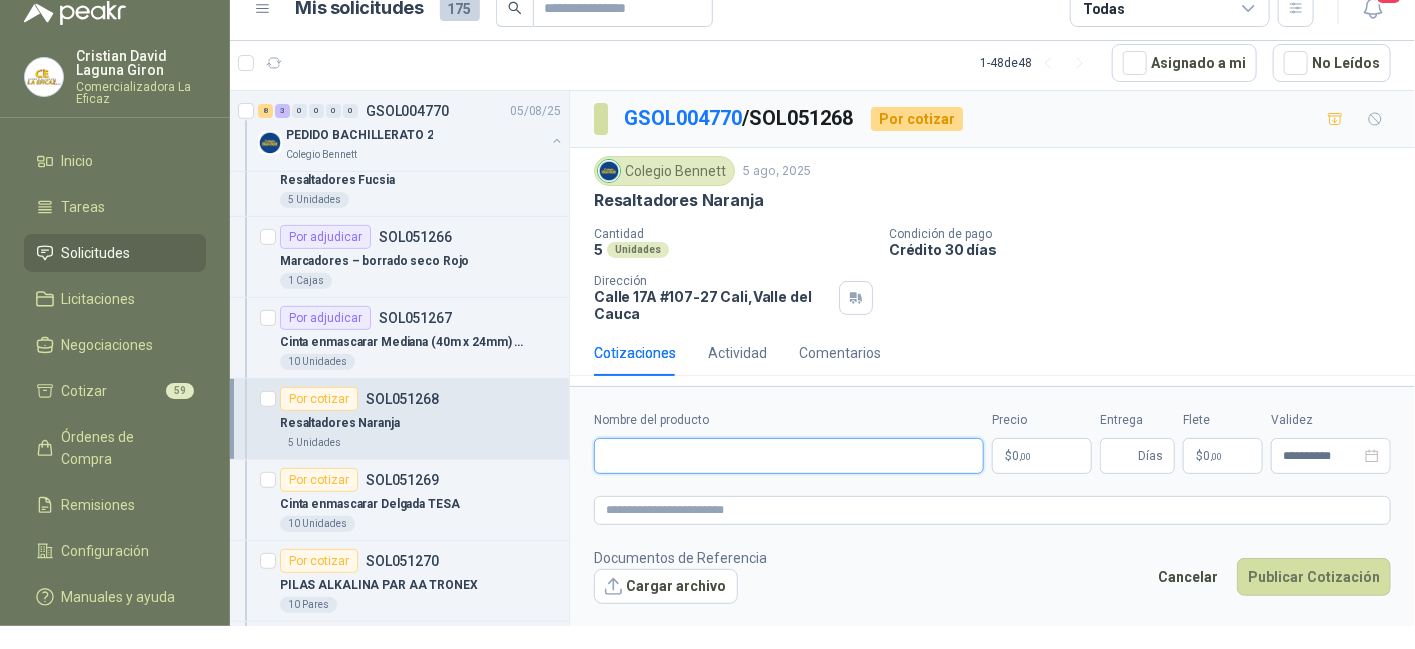 click on "Nombre del producto" at bounding box center [789, 456] 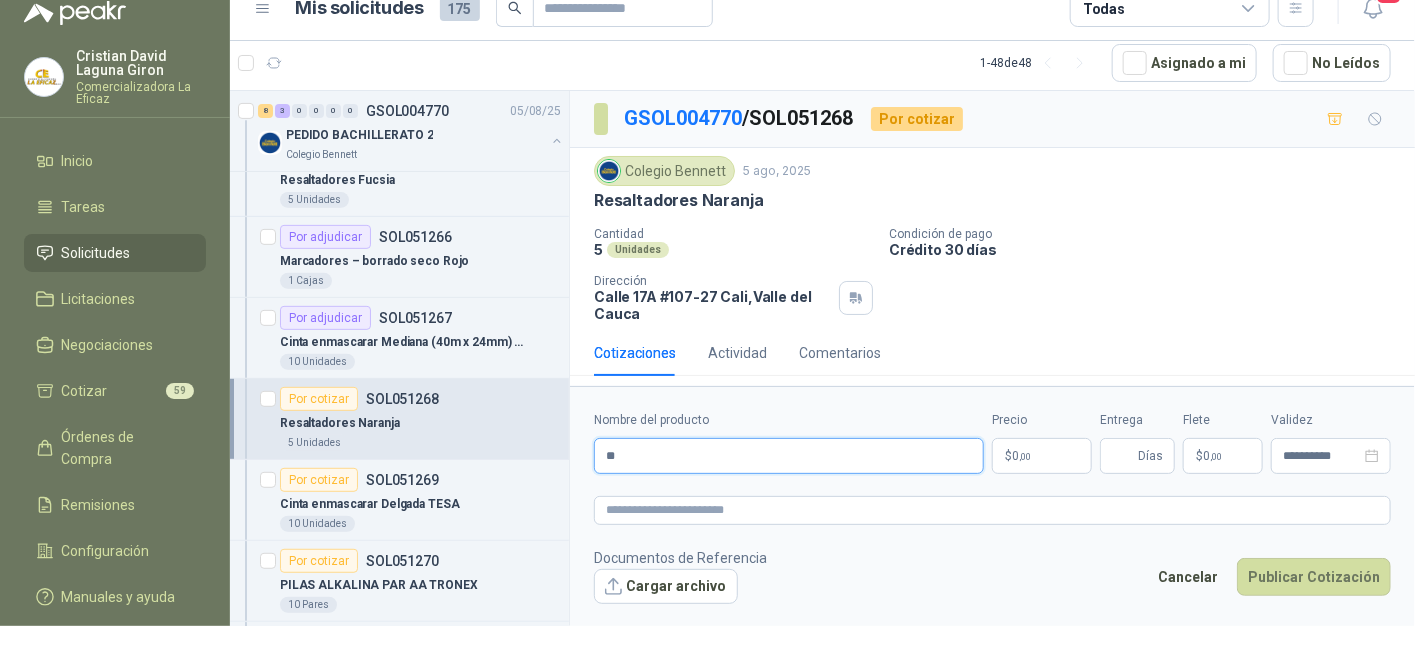 type on "**********" 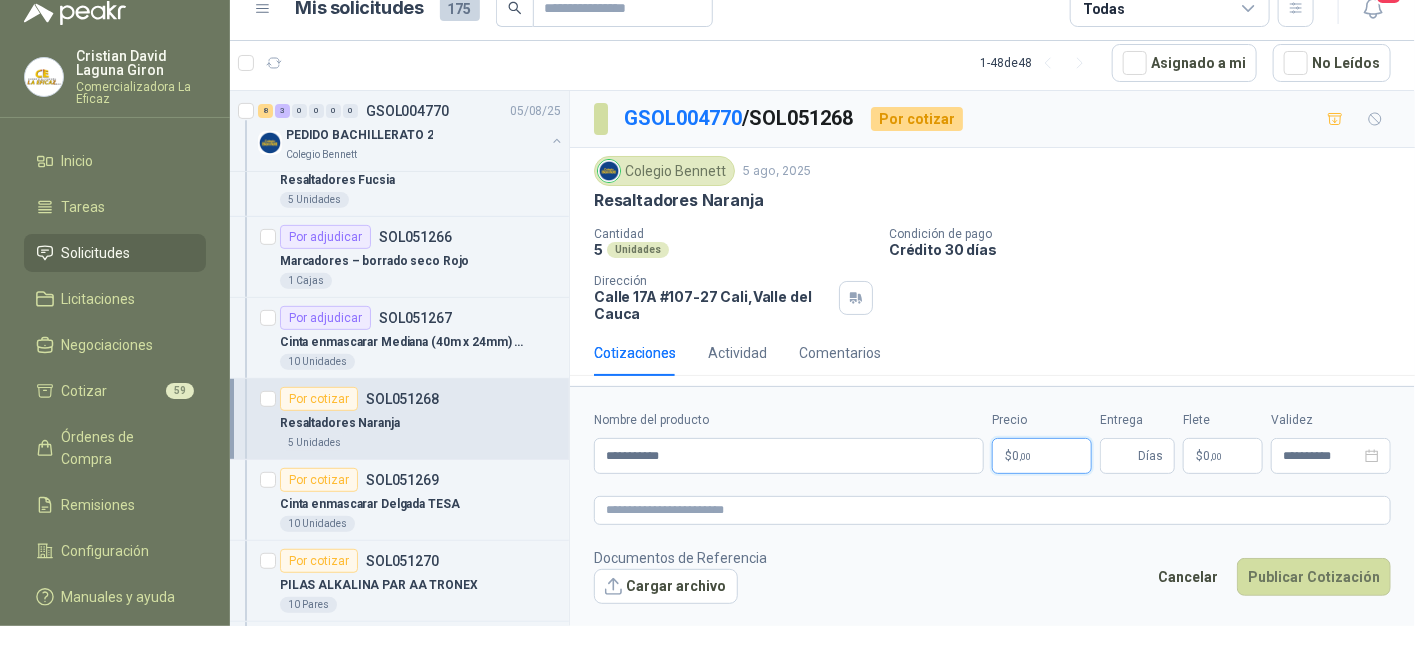 click on "$  0 ,00" at bounding box center [1042, 456] 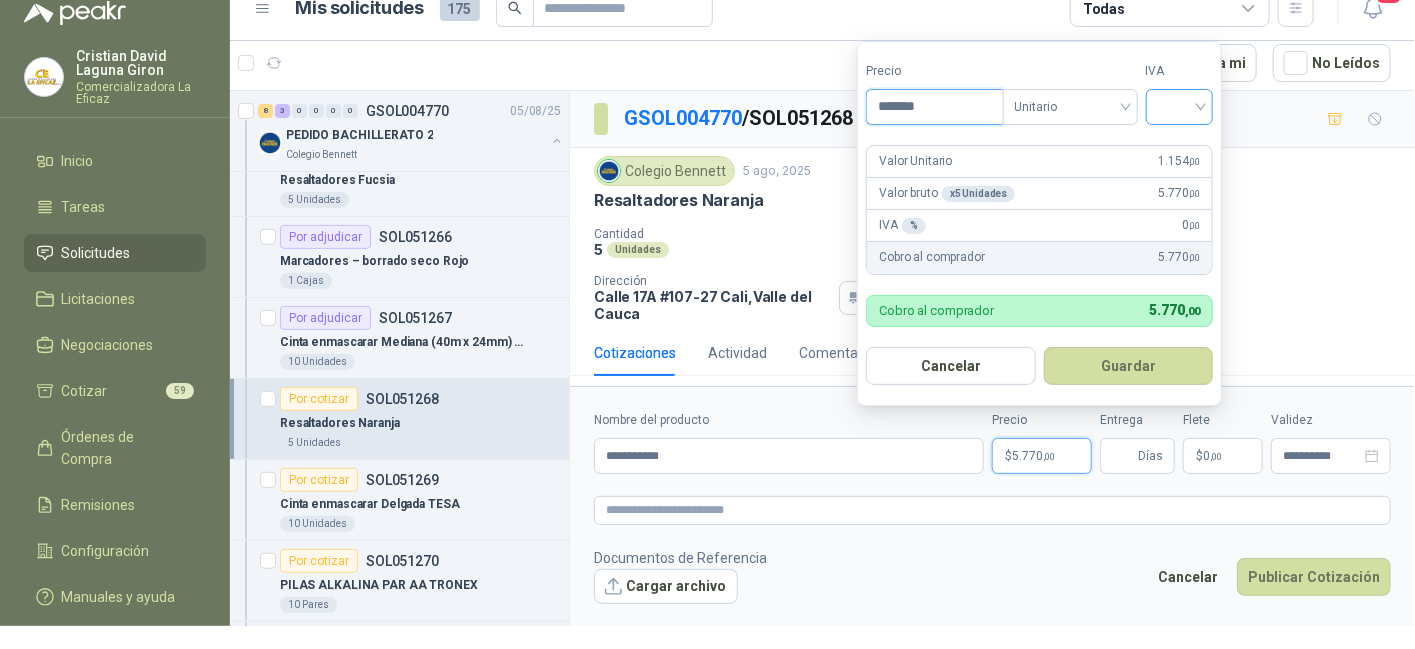 type on "*******" 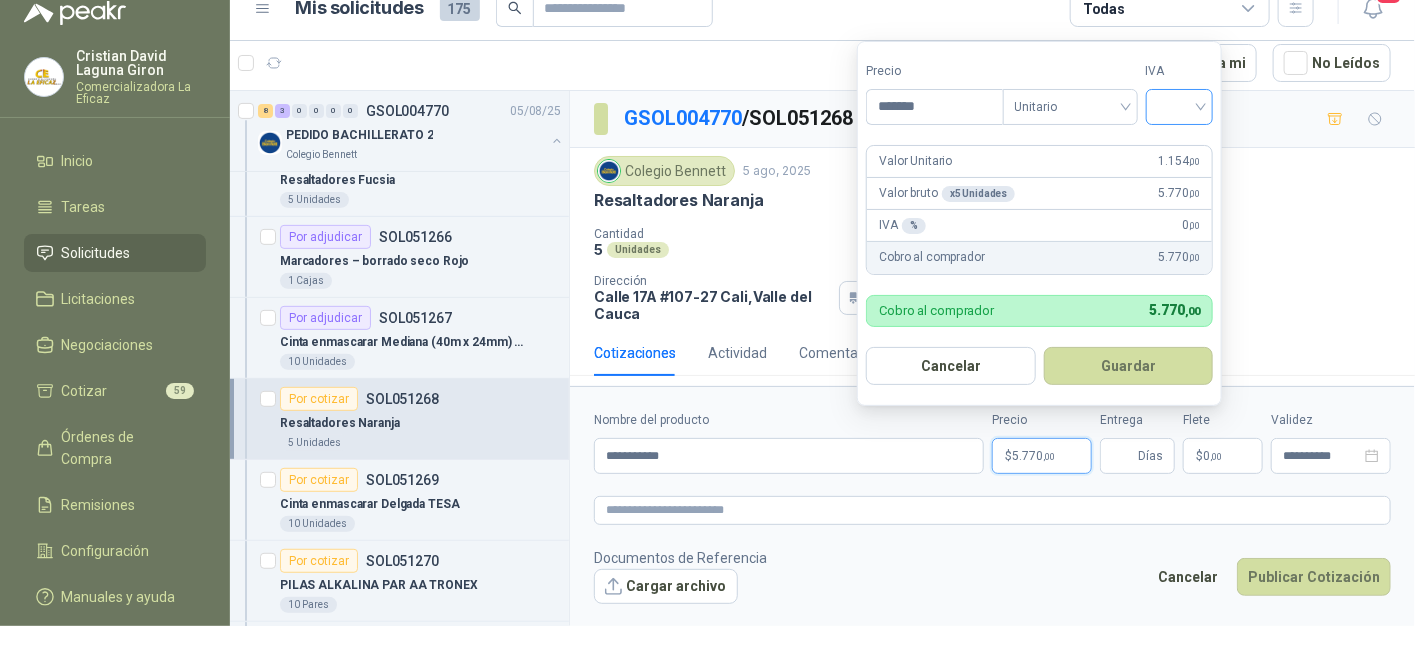 click at bounding box center (1180, 105) 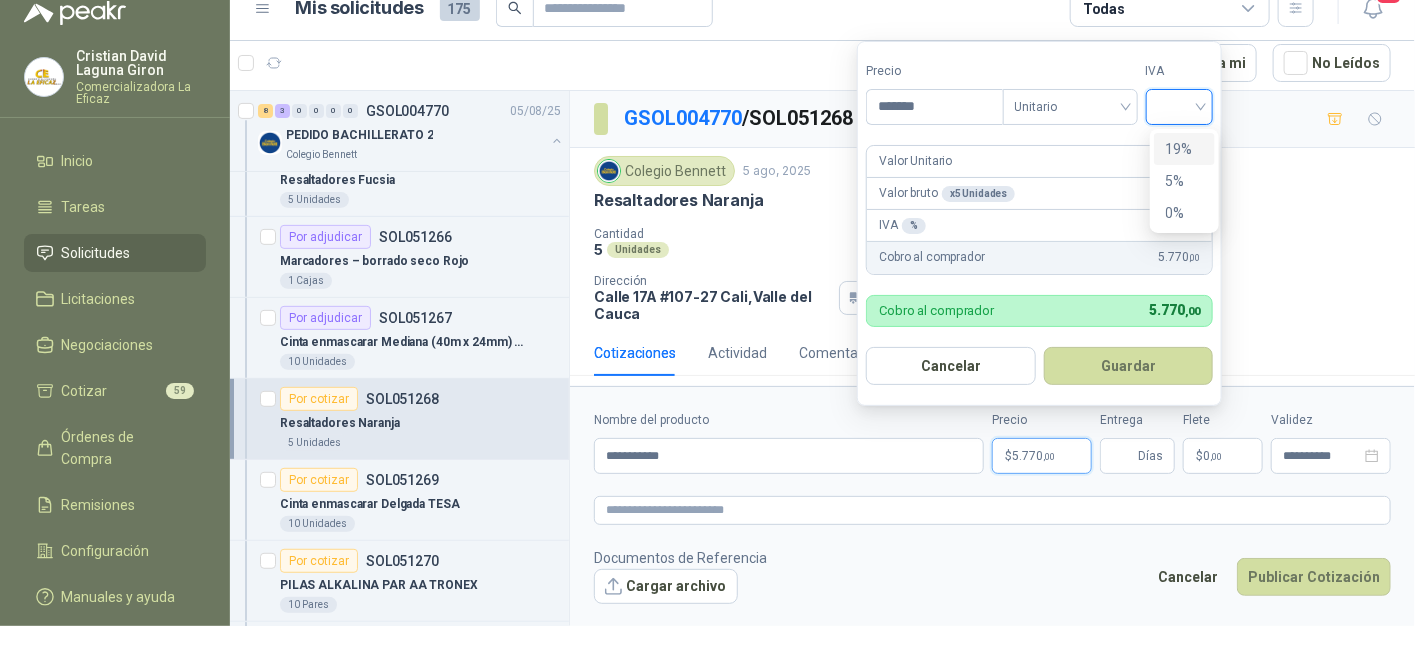 click on "19%" at bounding box center [1184, 149] 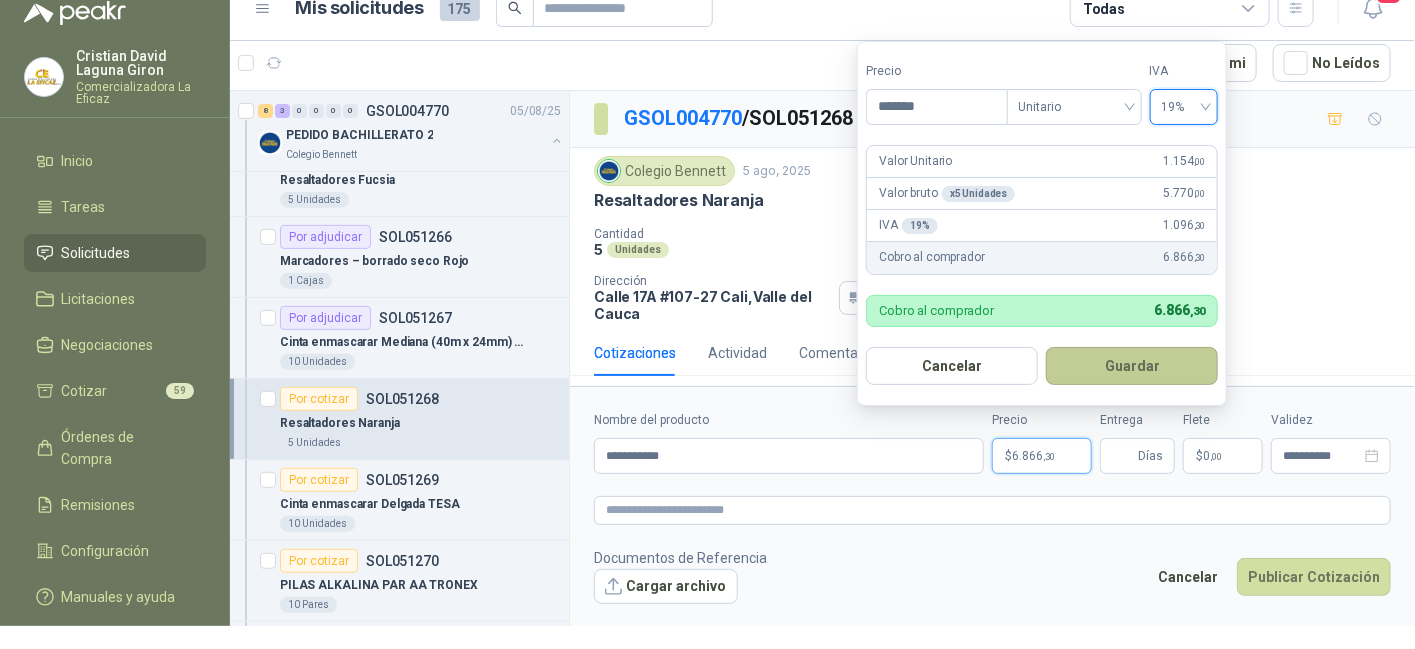 click on "Guardar" at bounding box center [1132, 366] 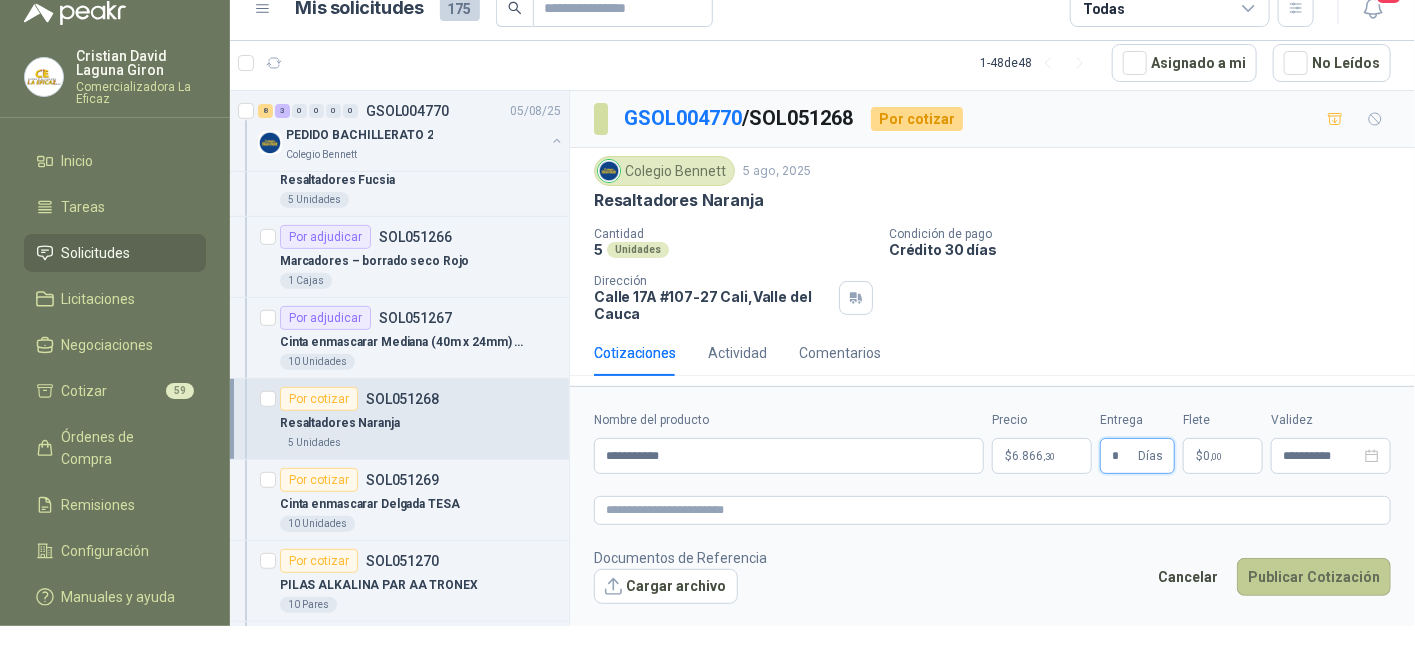 type on "*" 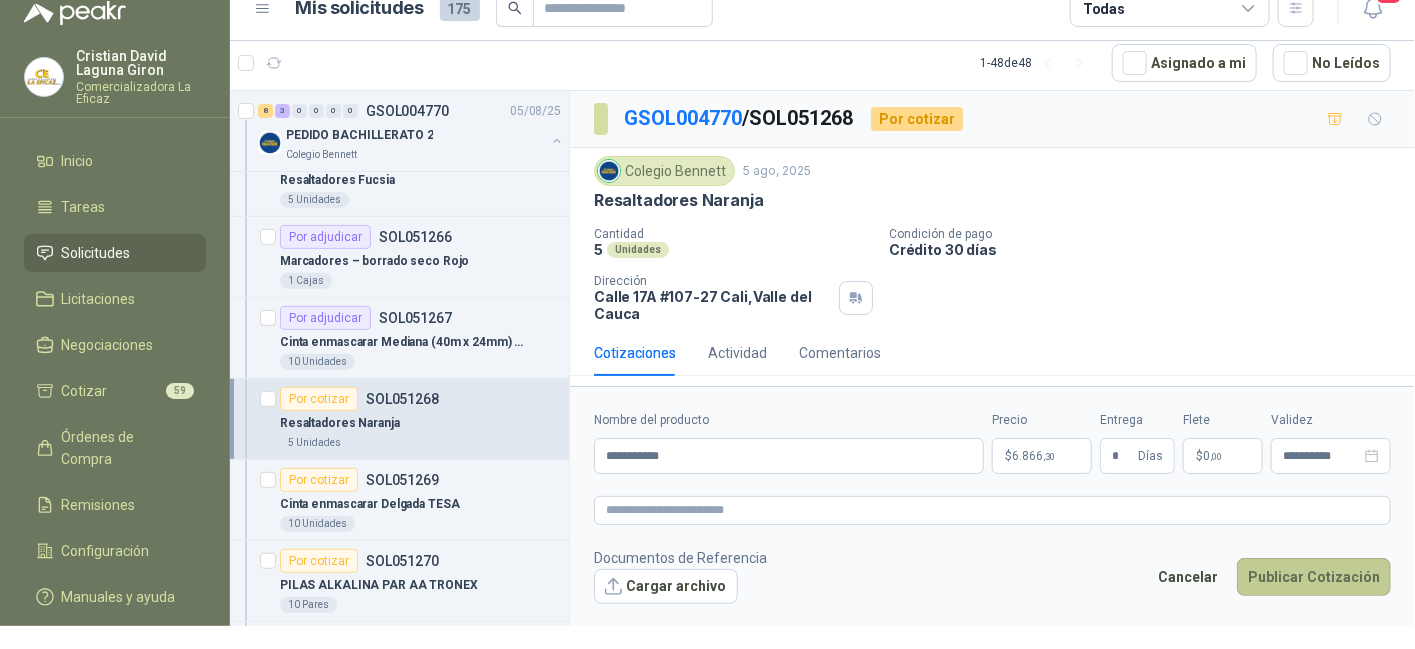 click on "Publicar Cotización" at bounding box center (1314, 577) 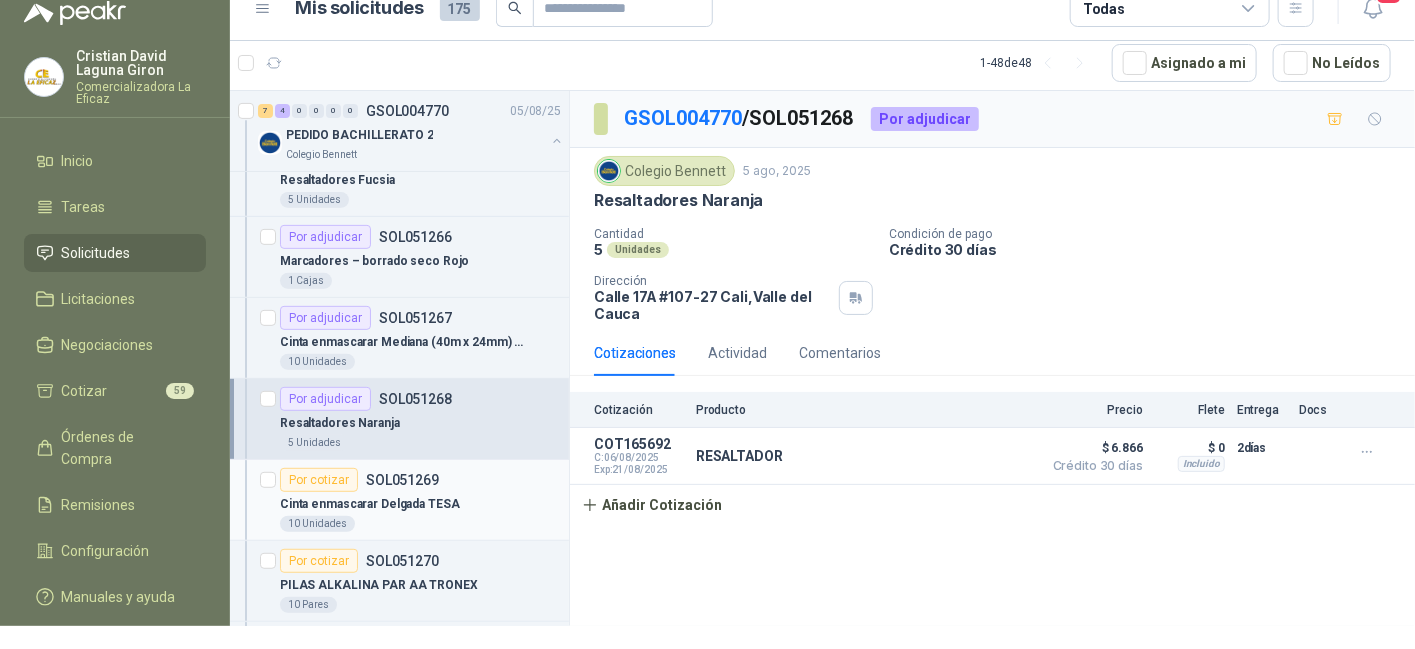 click on "SOL051269" at bounding box center (402, 480) 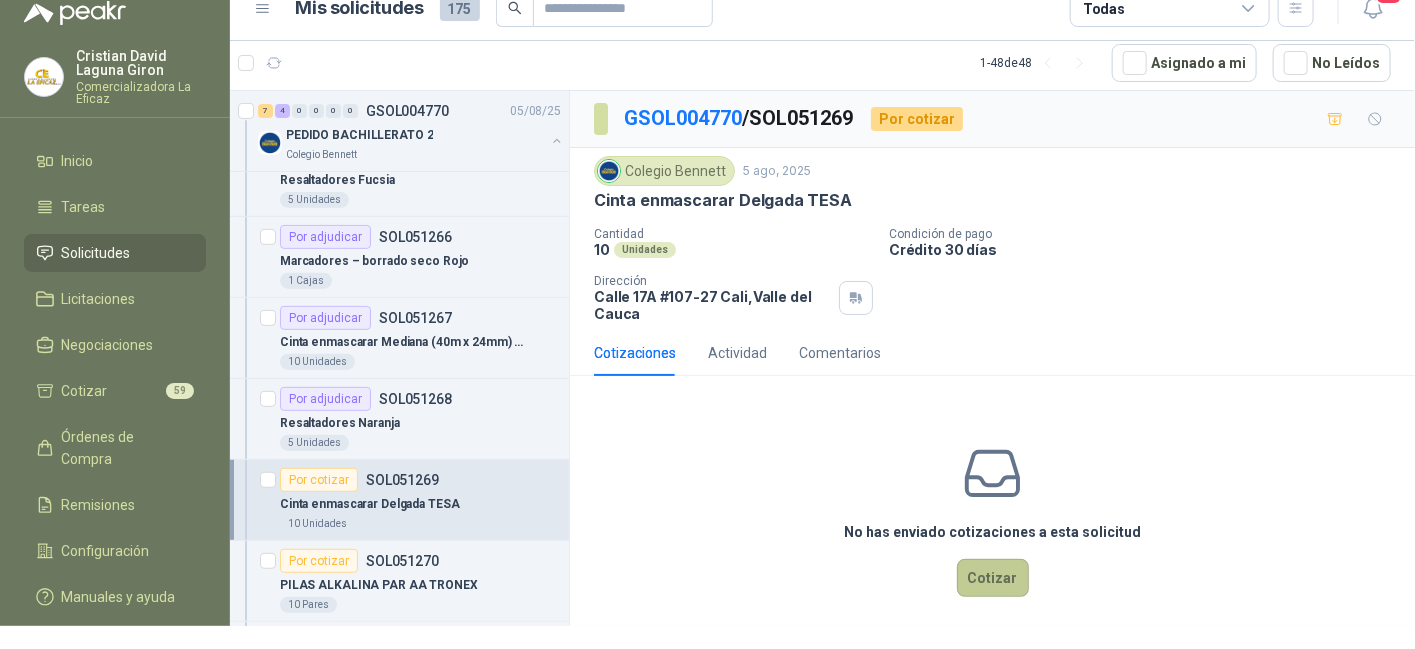 click on "Cotizar" at bounding box center [993, 578] 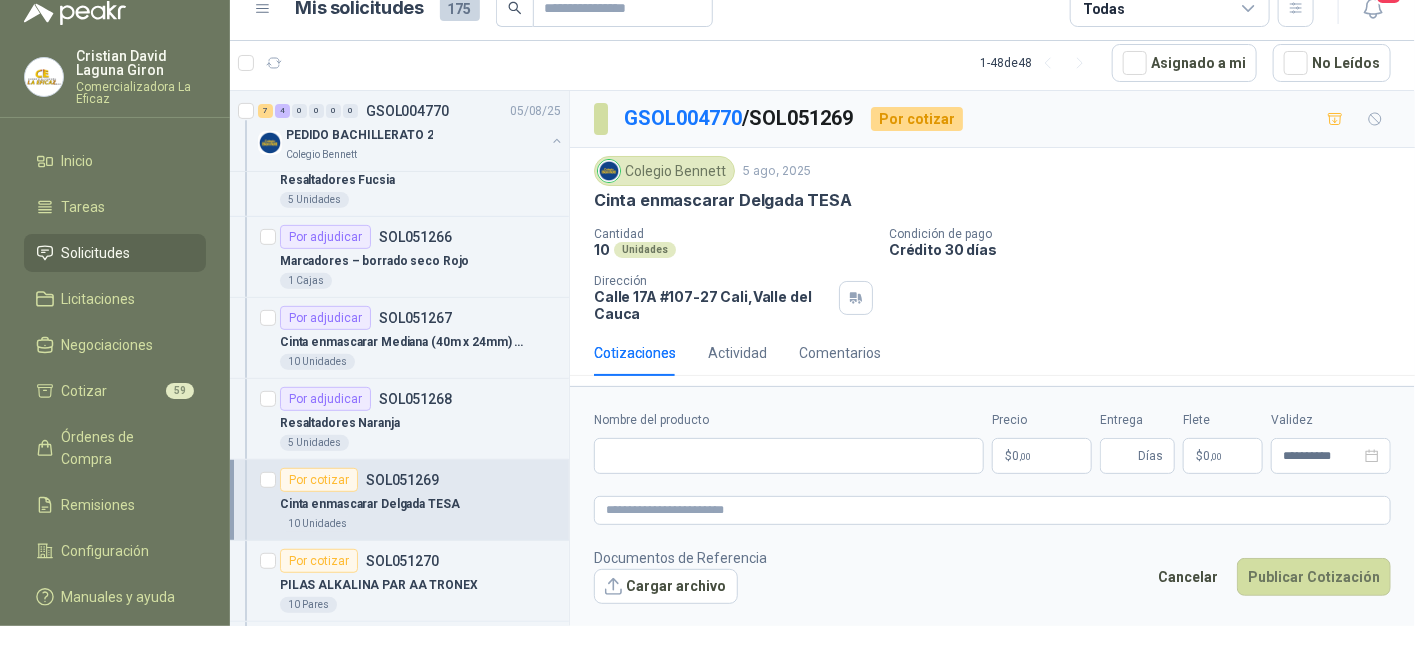 type 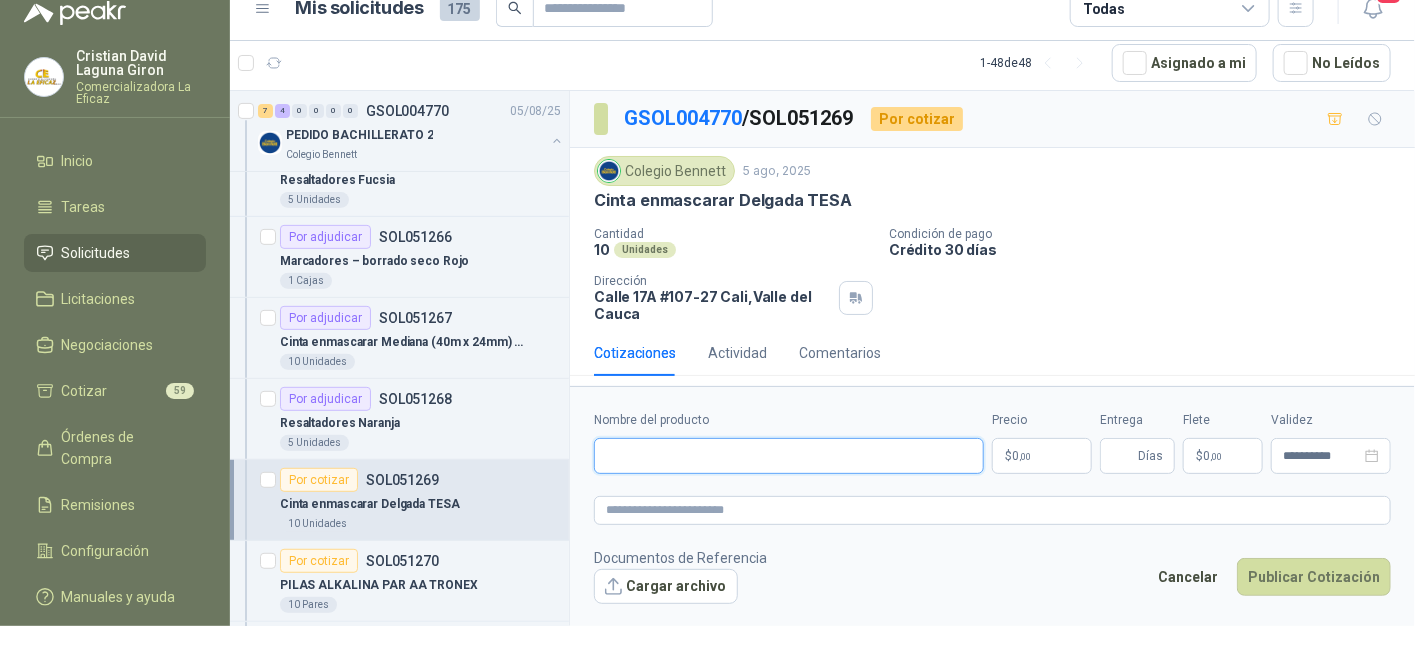 click on "Nombre del producto" at bounding box center [789, 456] 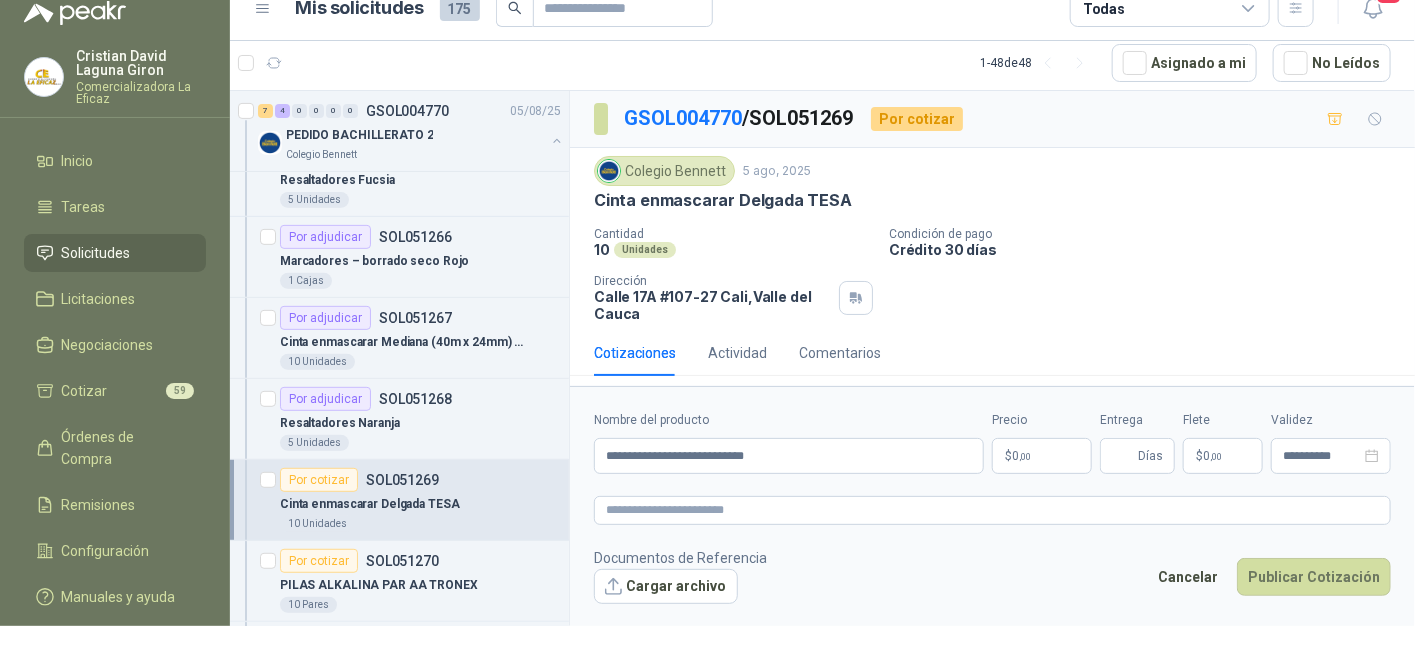 click on "$  0 ,00" at bounding box center (1042, 456) 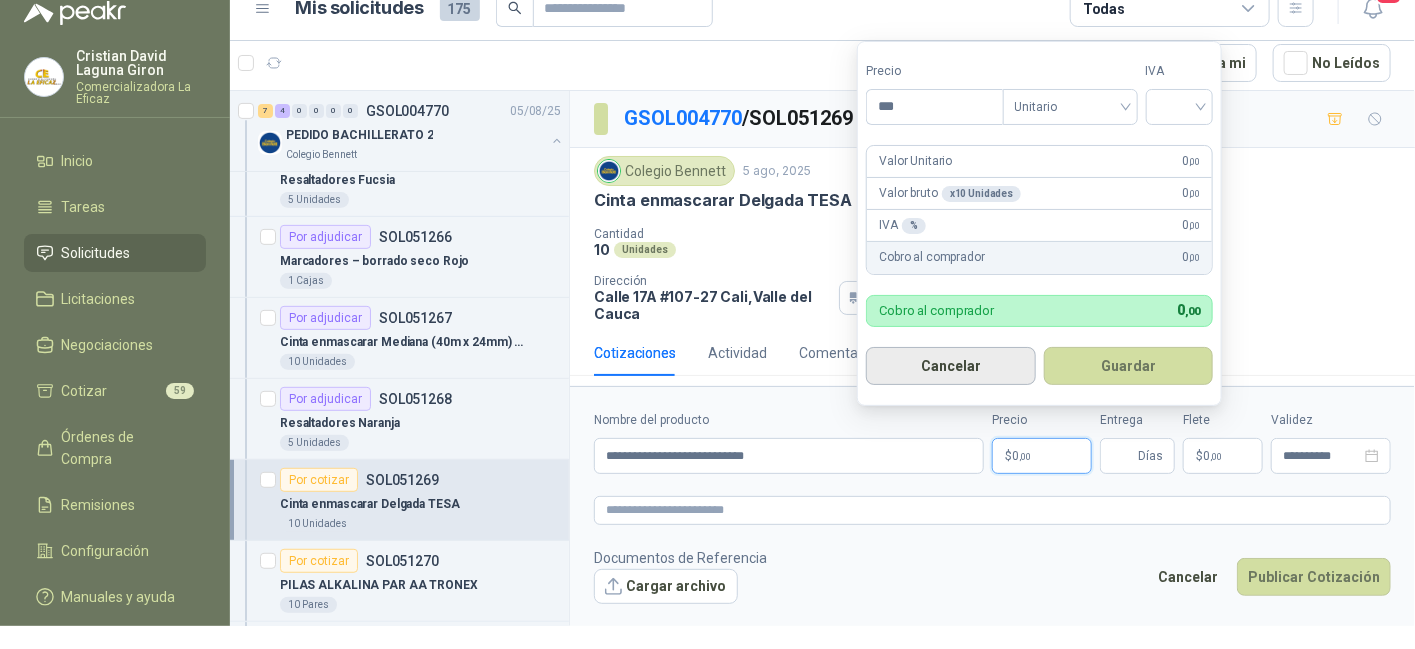 click on "Cancelar" at bounding box center (951, 366) 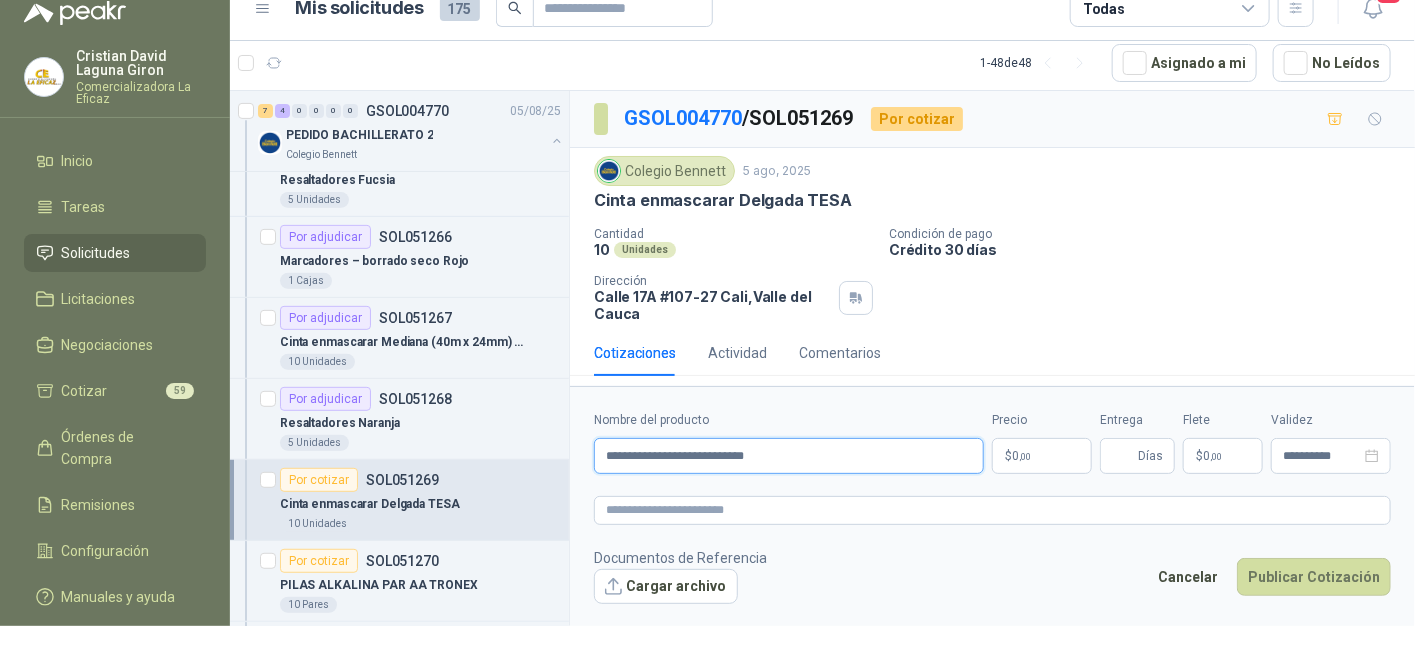 click on "**********" at bounding box center (789, 456) 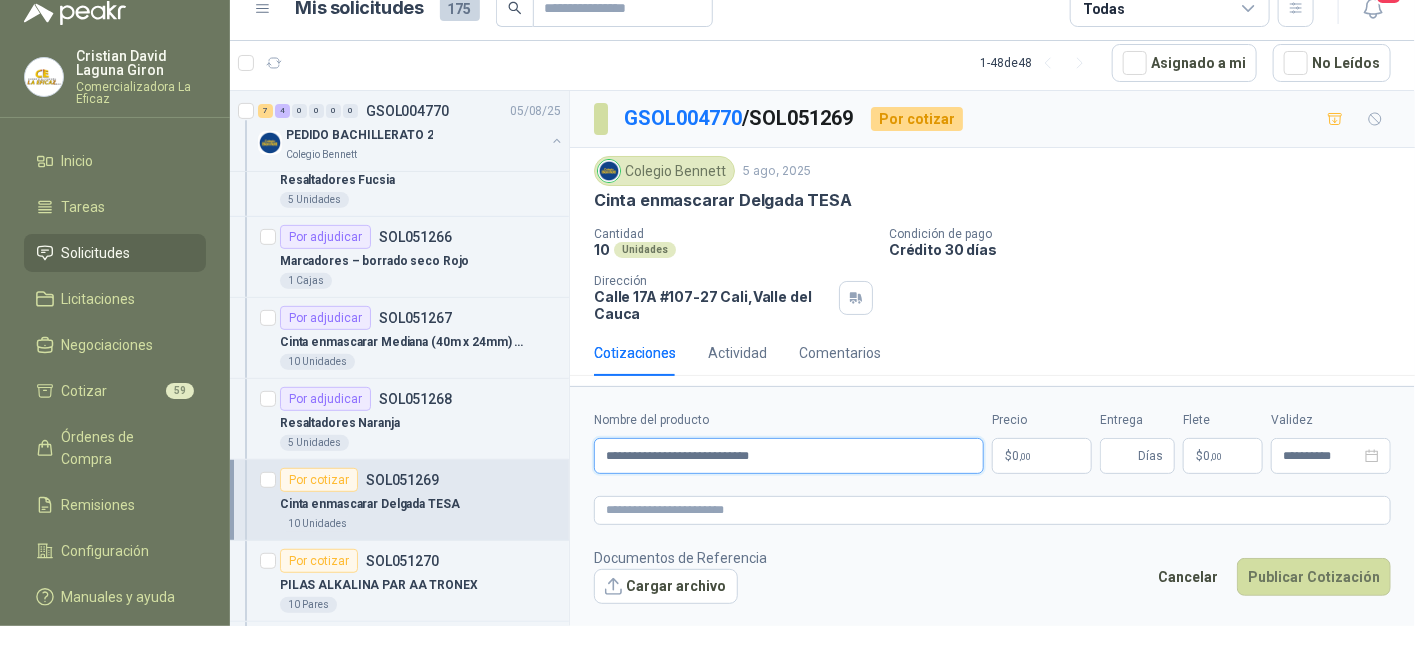 click on "**********" at bounding box center (789, 456) 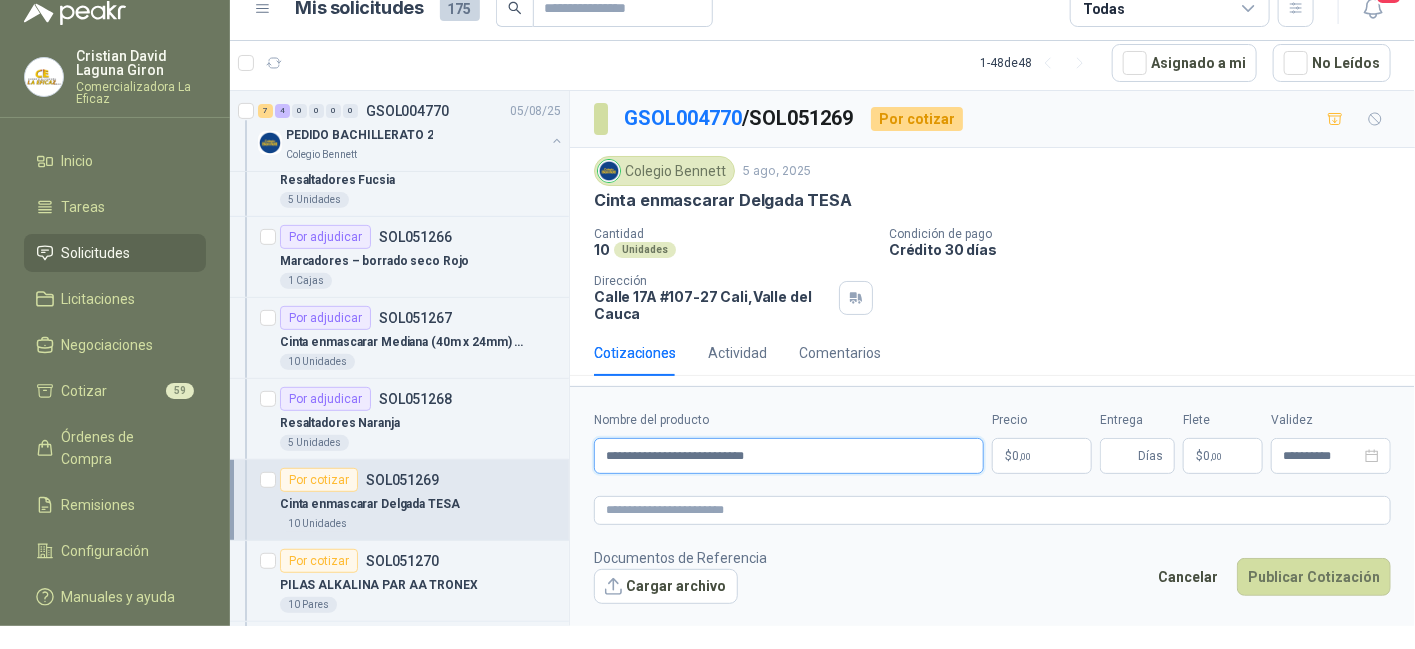 click on "**********" at bounding box center (789, 456) 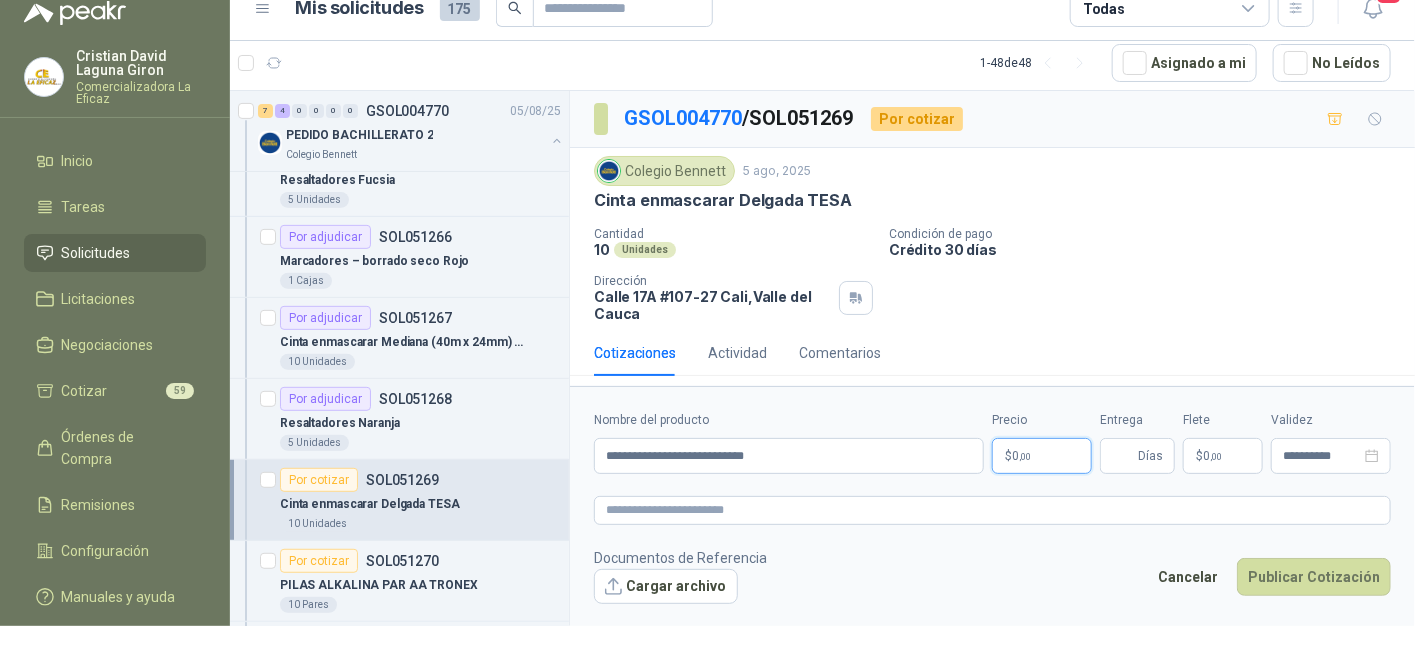 click on "$  0 ,00" at bounding box center [1042, 456] 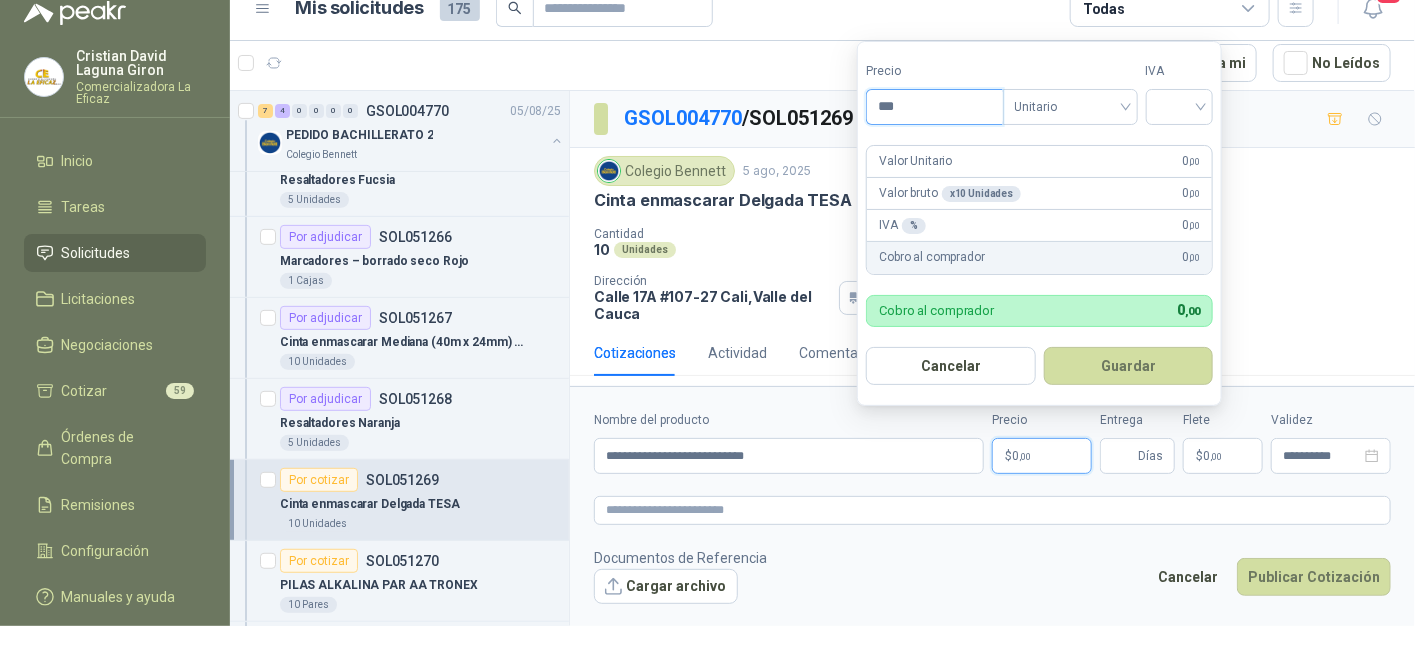 click on "***" at bounding box center [934, 107] 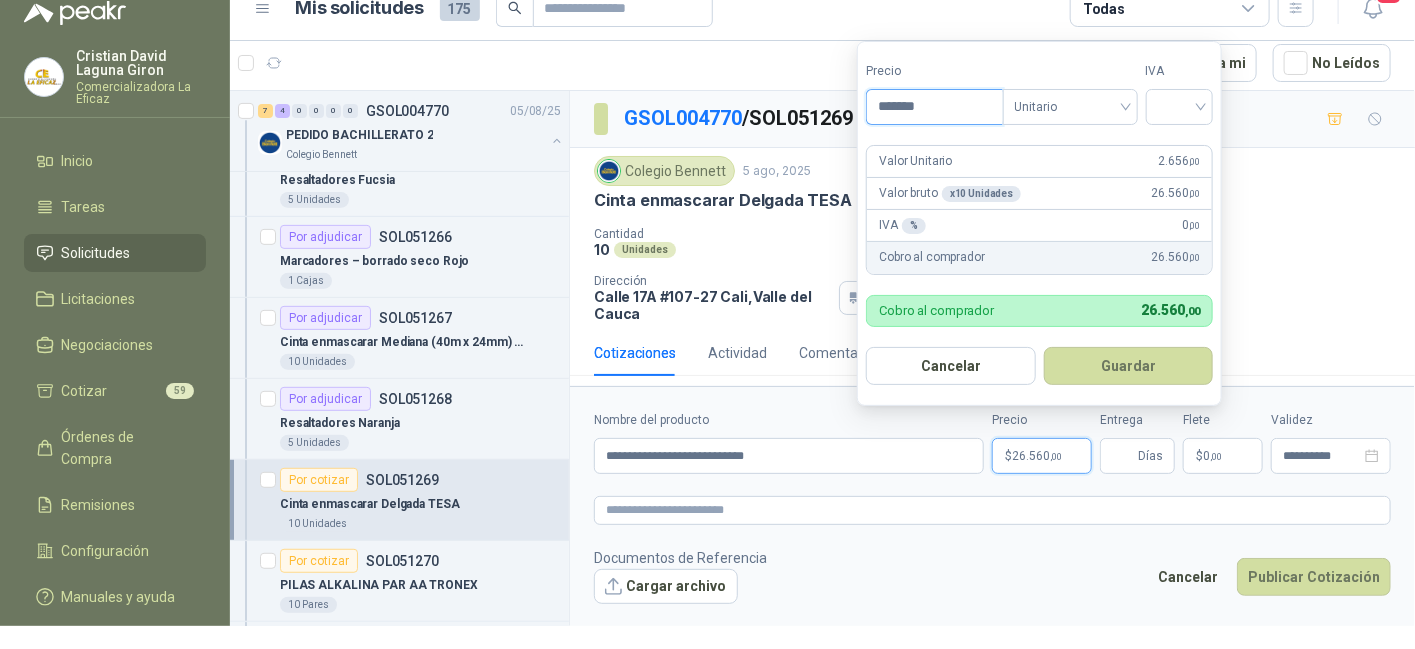 type on "*******" 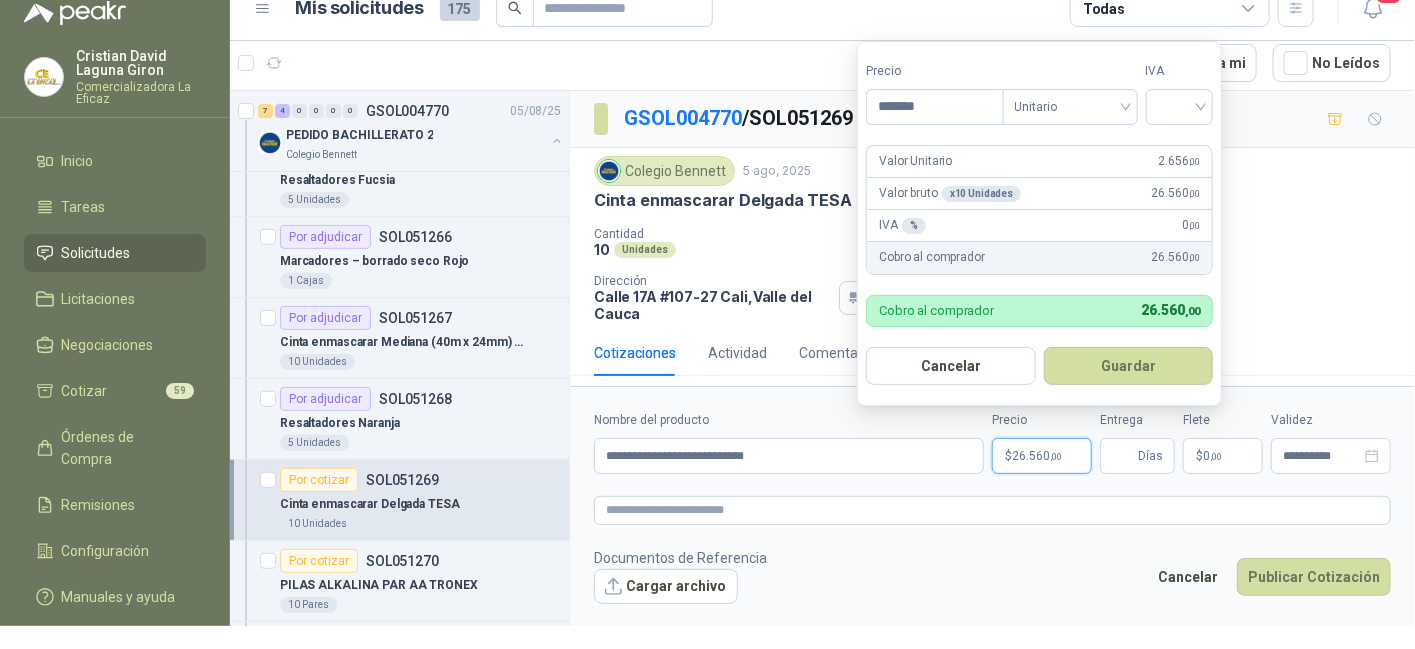 click on "IVA" at bounding box center [1180, 93] 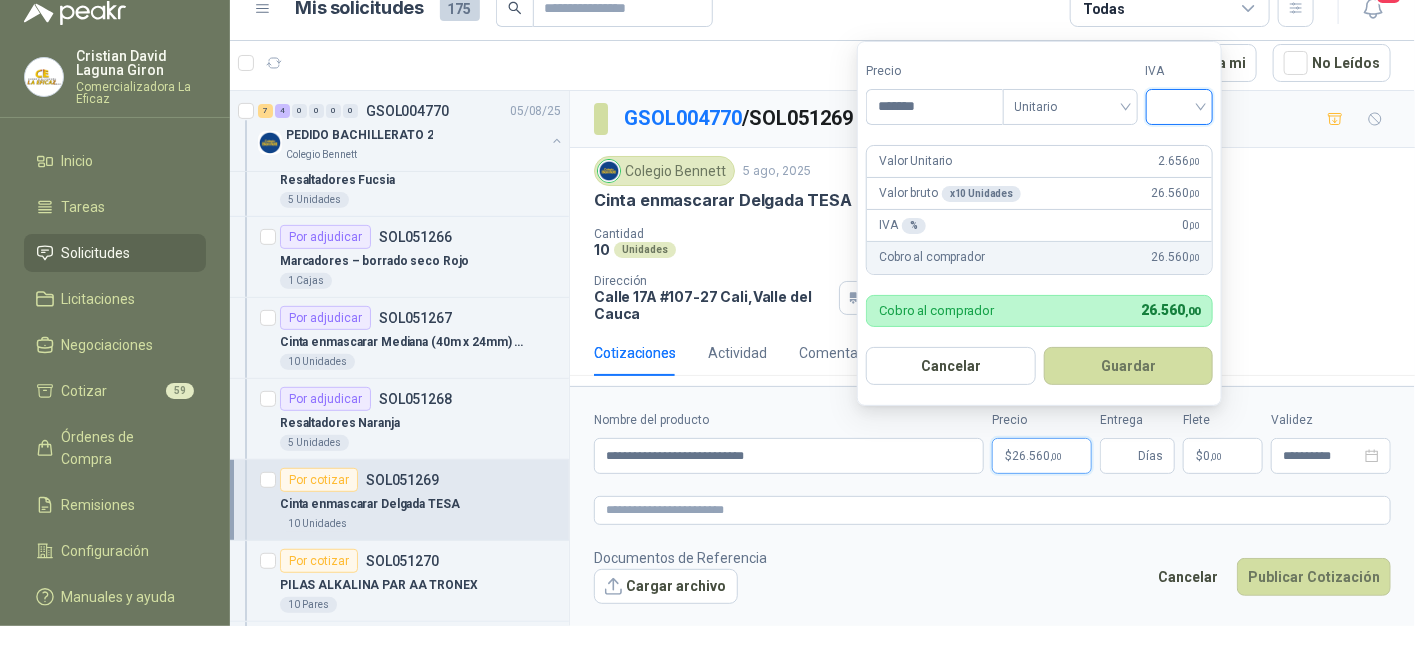 click at bounding box center [1180, 105] 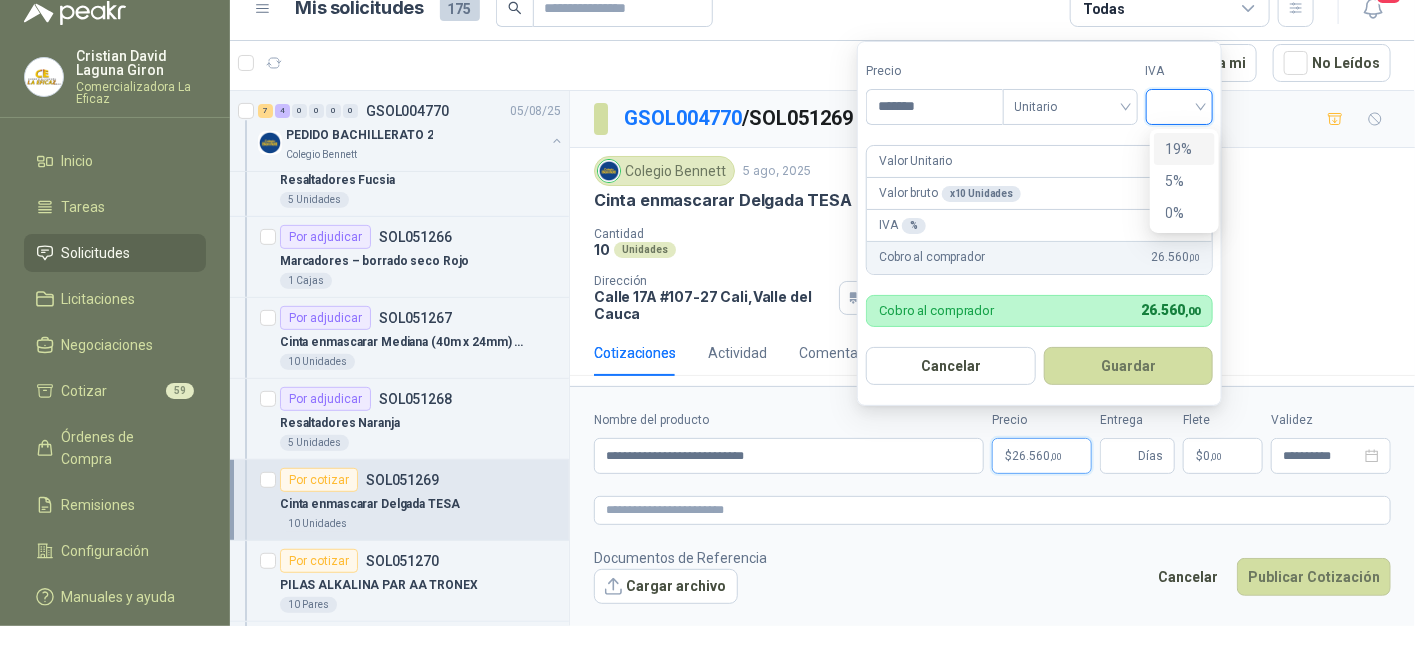 click on "19%" at bounding box center [1184, 149] 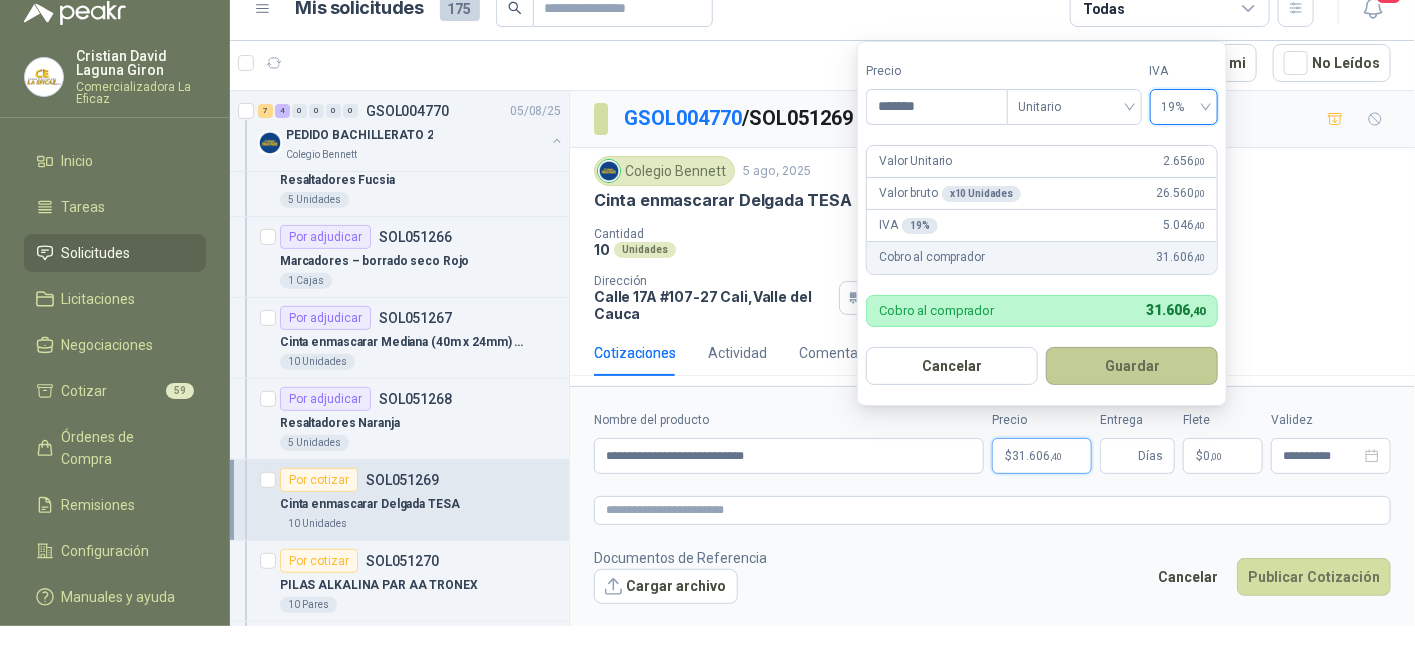 click on "Guardar" at bounding box center [1132, 366] 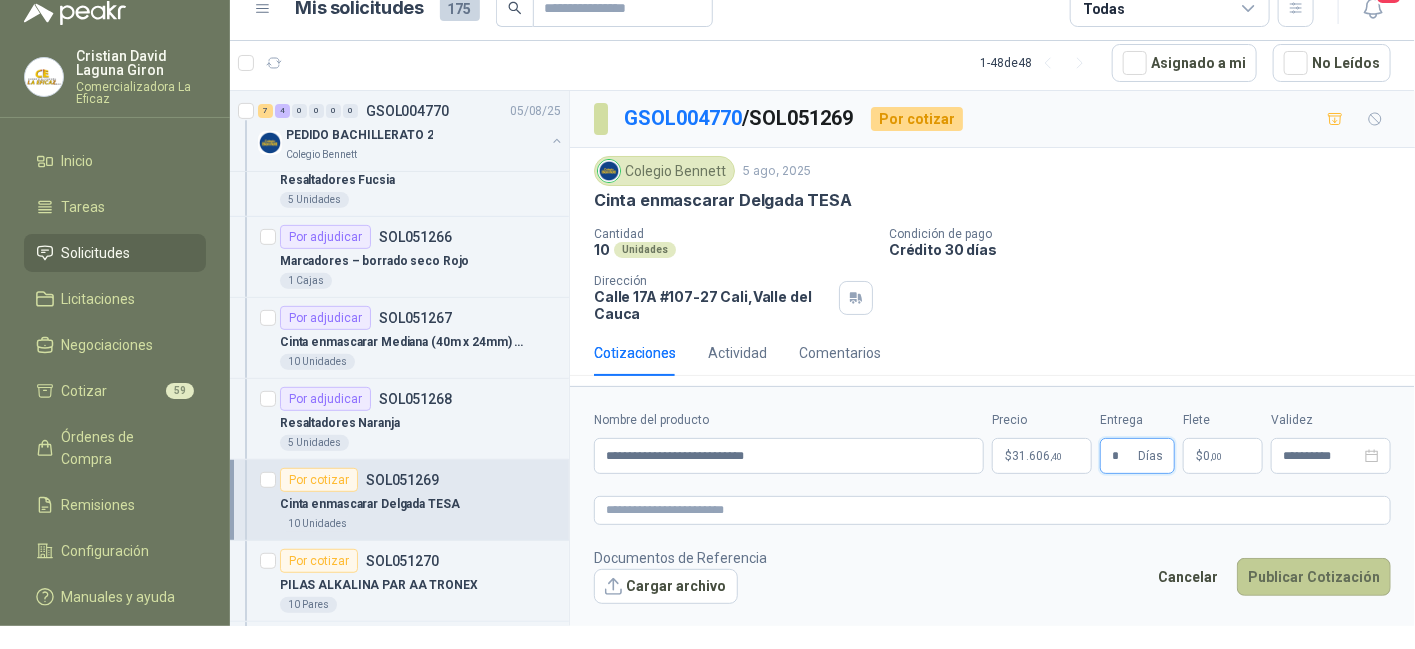 type on "*" 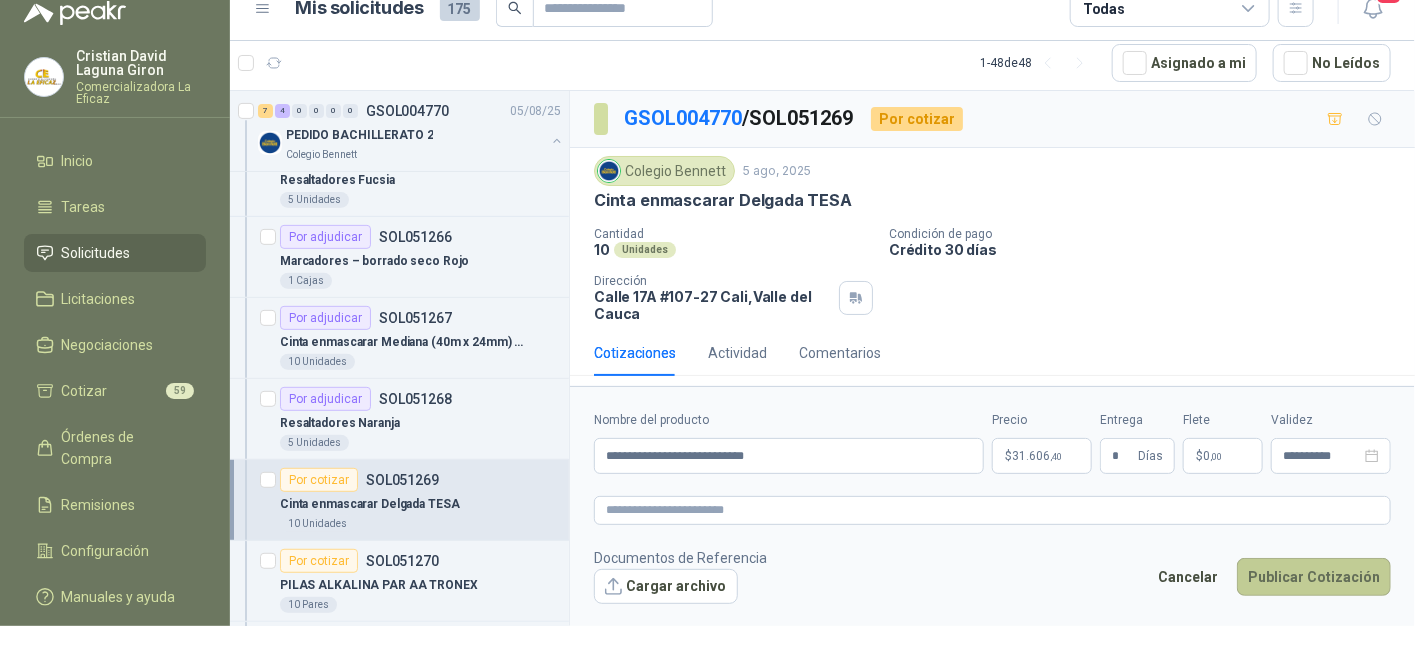 click on "Publicar Cotización" at bounding box center (1314, 577) 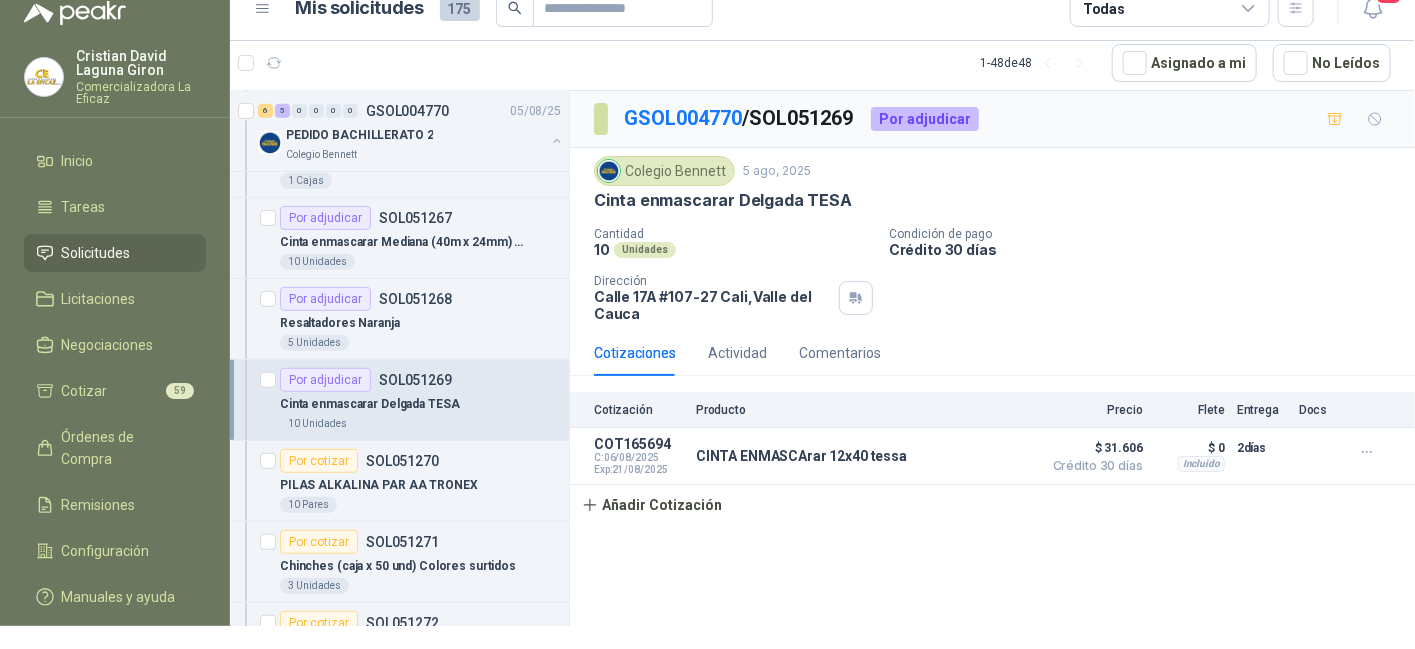 scroll, scrollTop: 500, scrollLeft: 0, axis: vertical 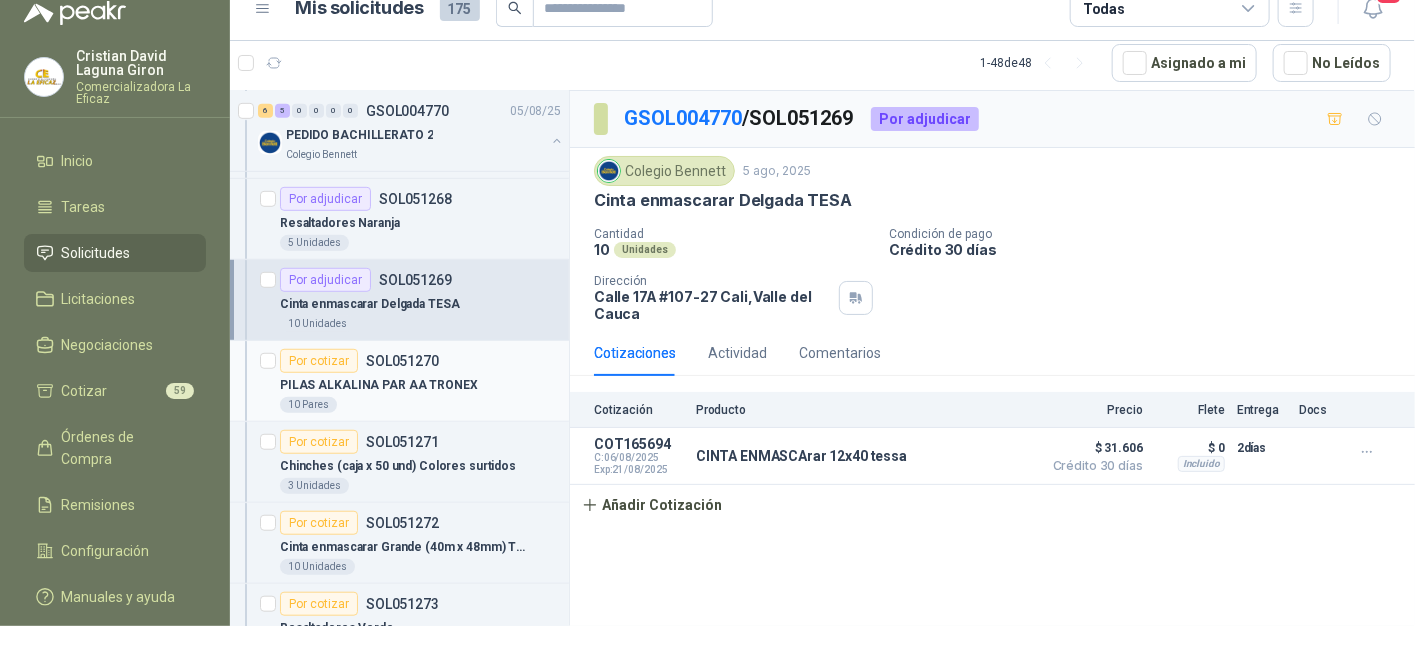 click on "PILAS ALKALINA PAR AA TRONEX" at bounding box center [379, 385] 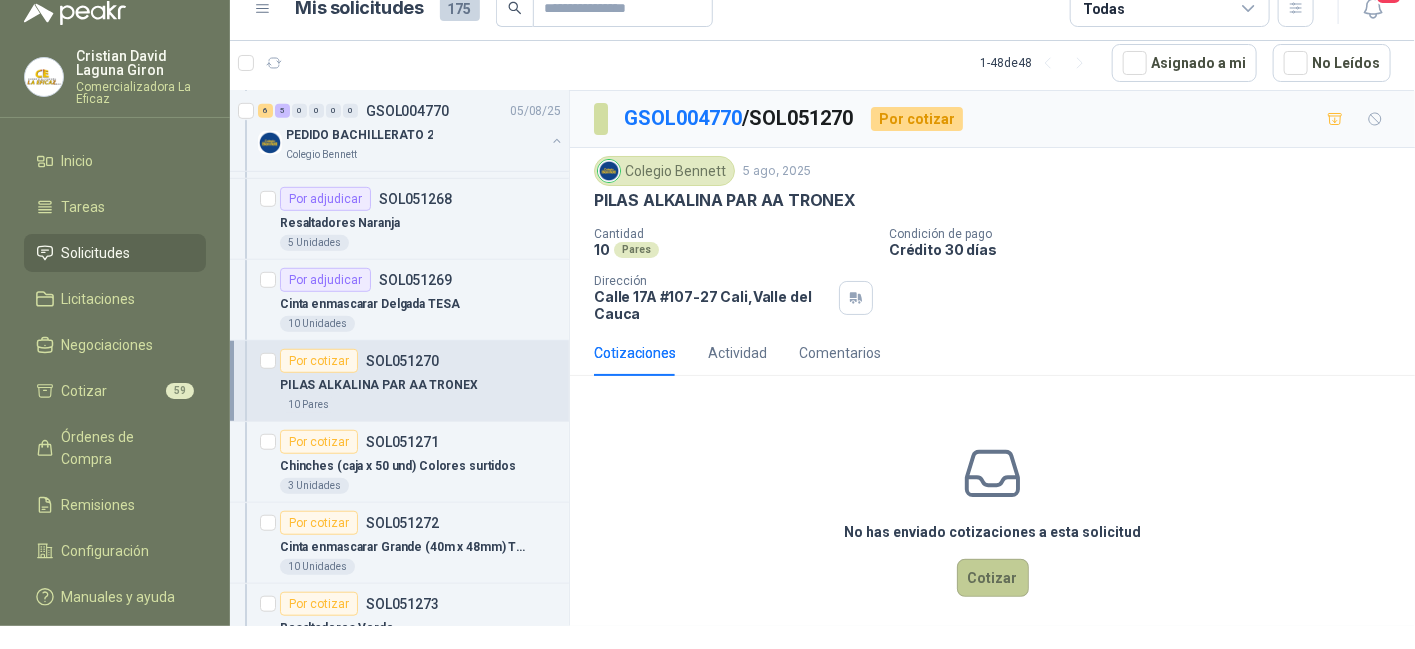 click on "Cotizar" at bounding box center [993, 578] 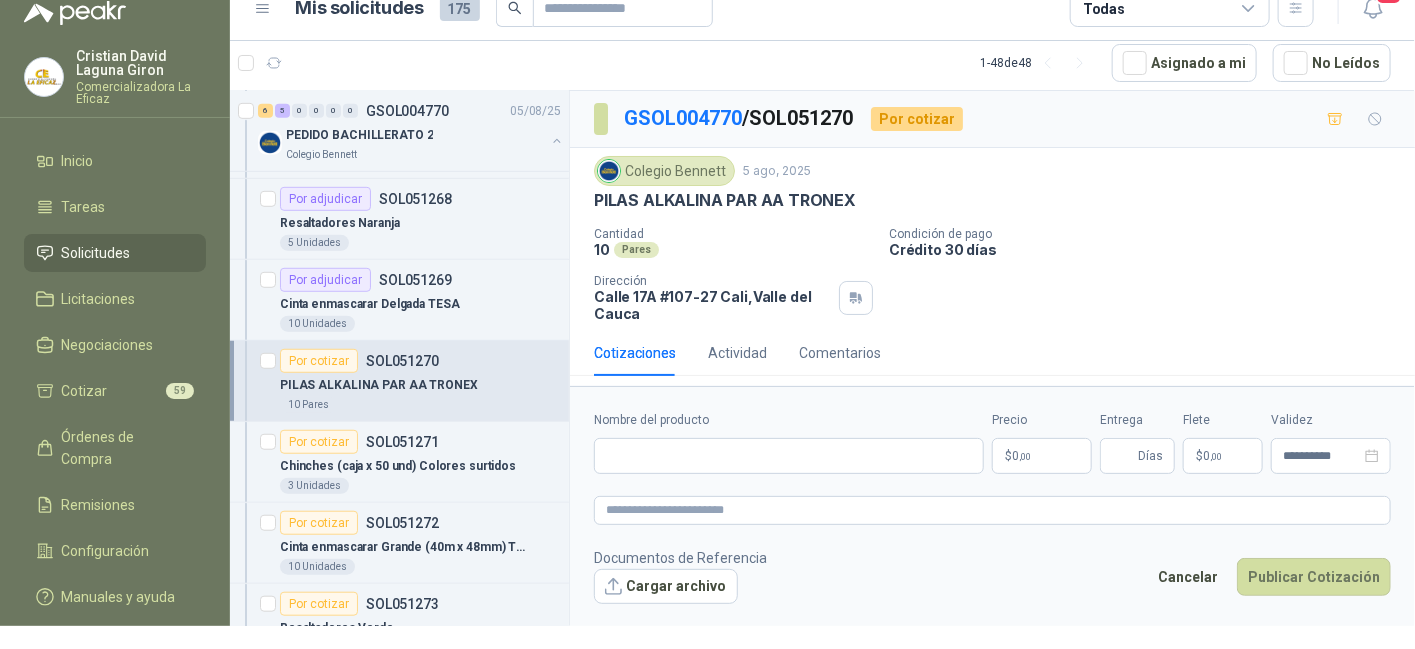 type 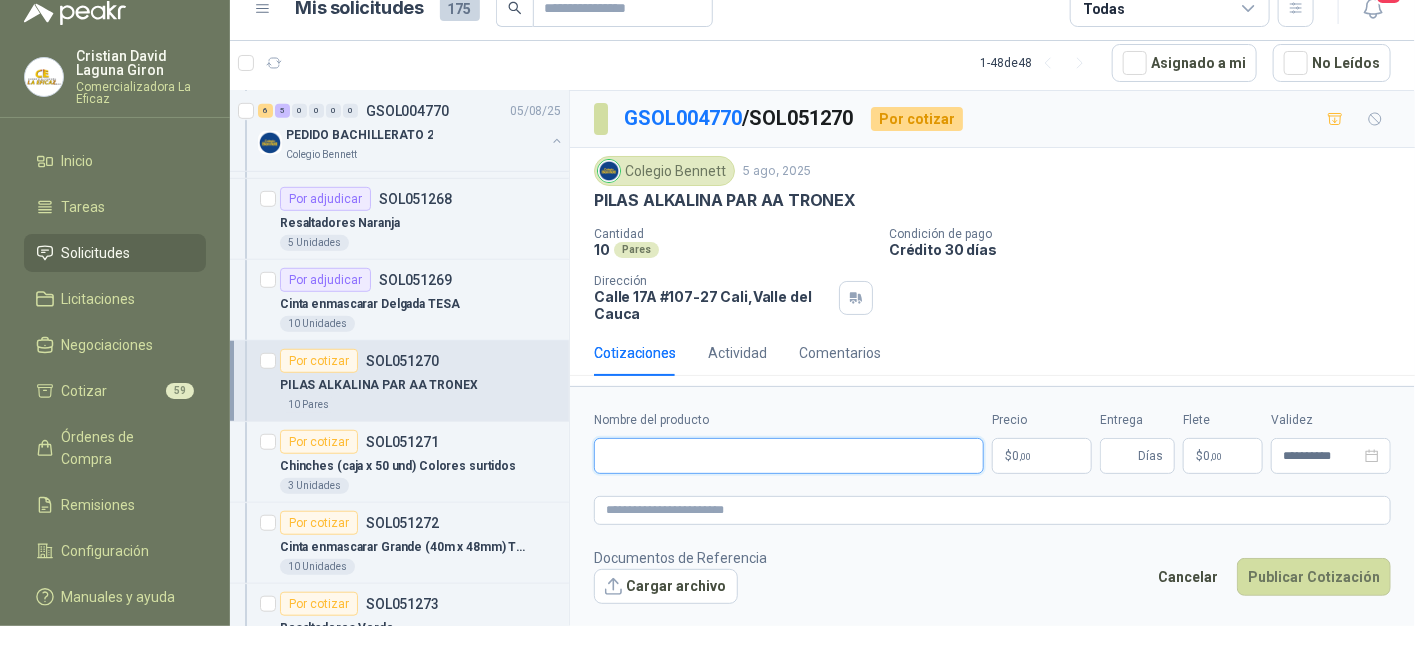 click on "Nombre del producto" at bounding box center (789, 456) 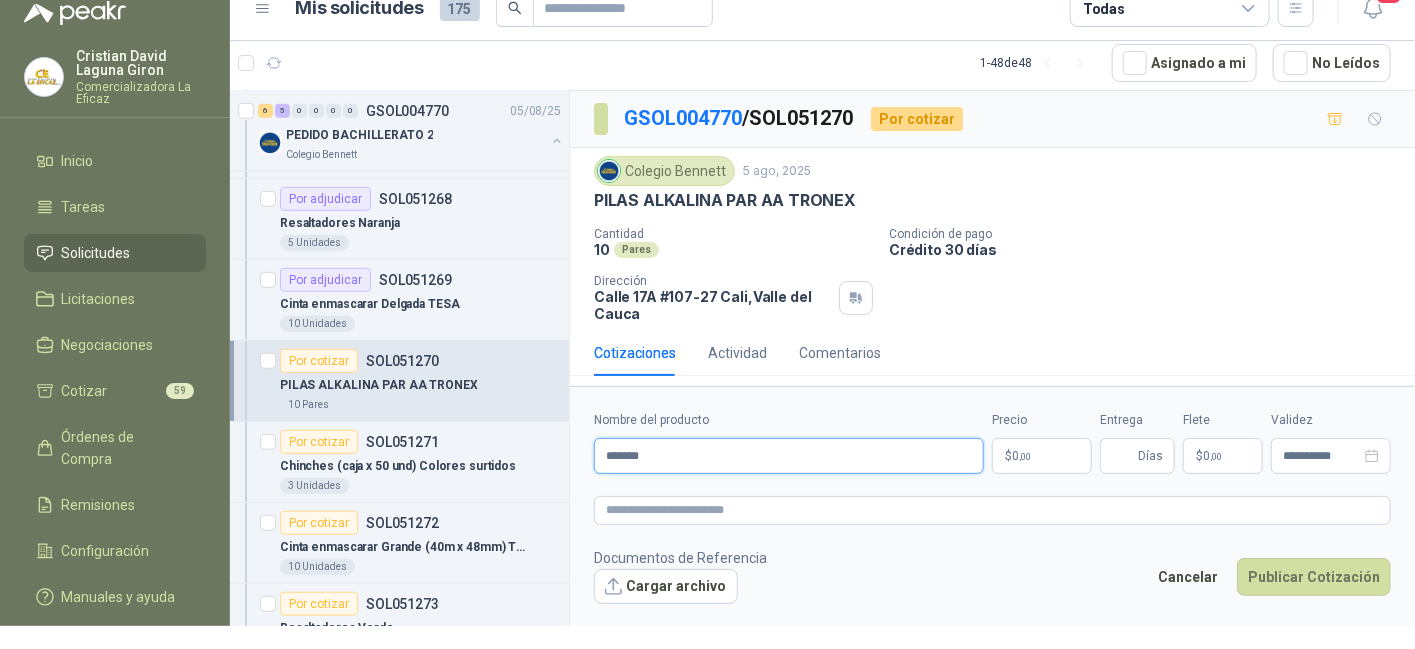 click on "*******" at bounding box center [789, 456] 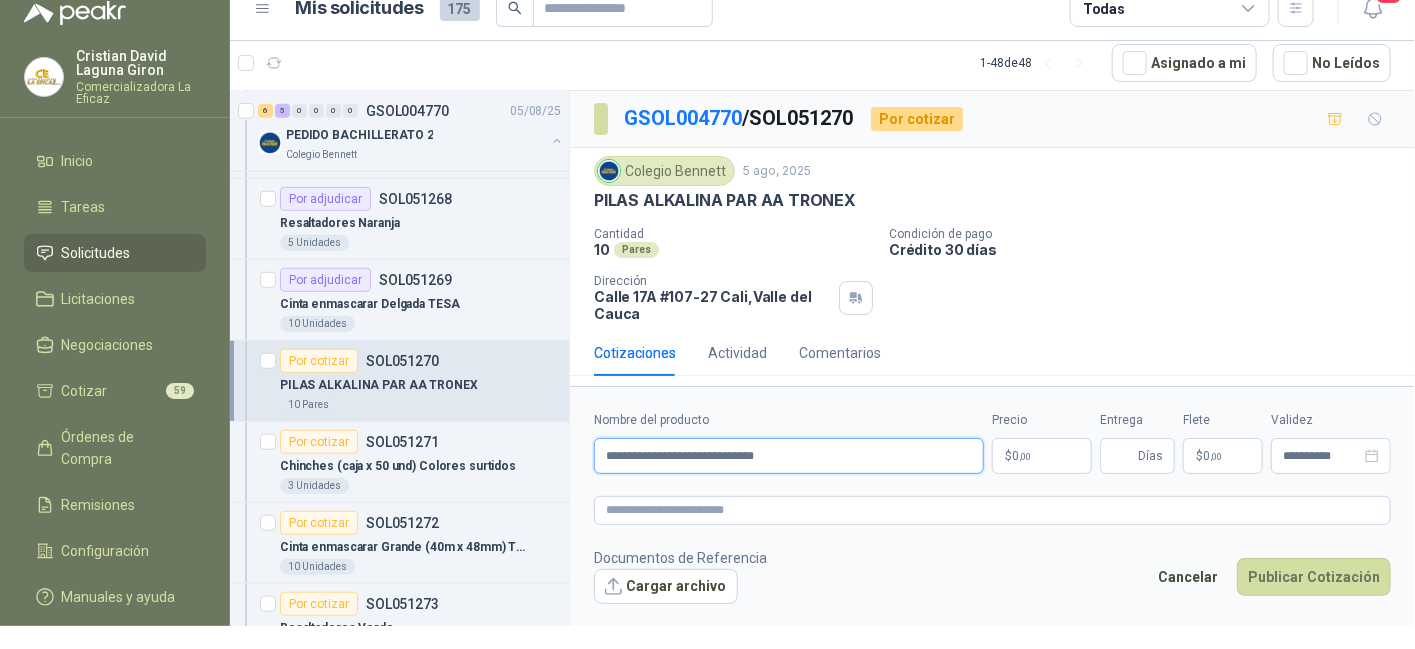 type on "**********" 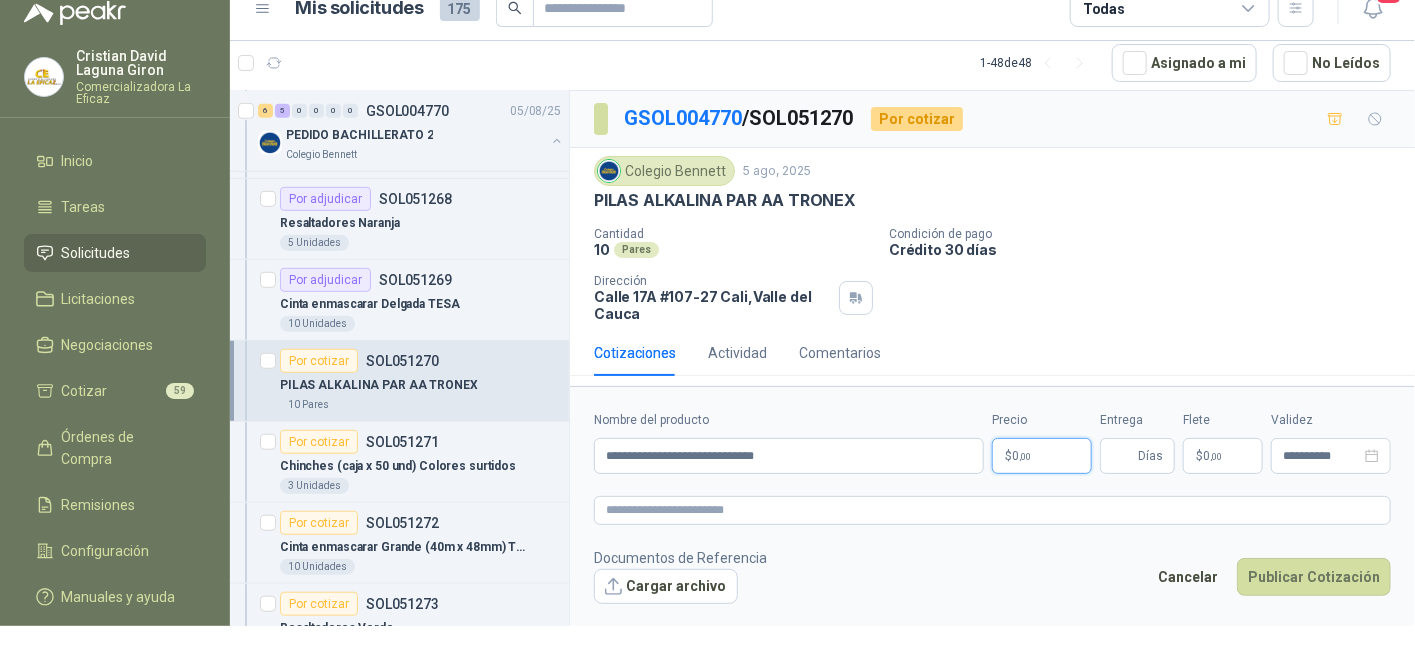 click on "$  0 ,00" at bounding box center (1042, 456) 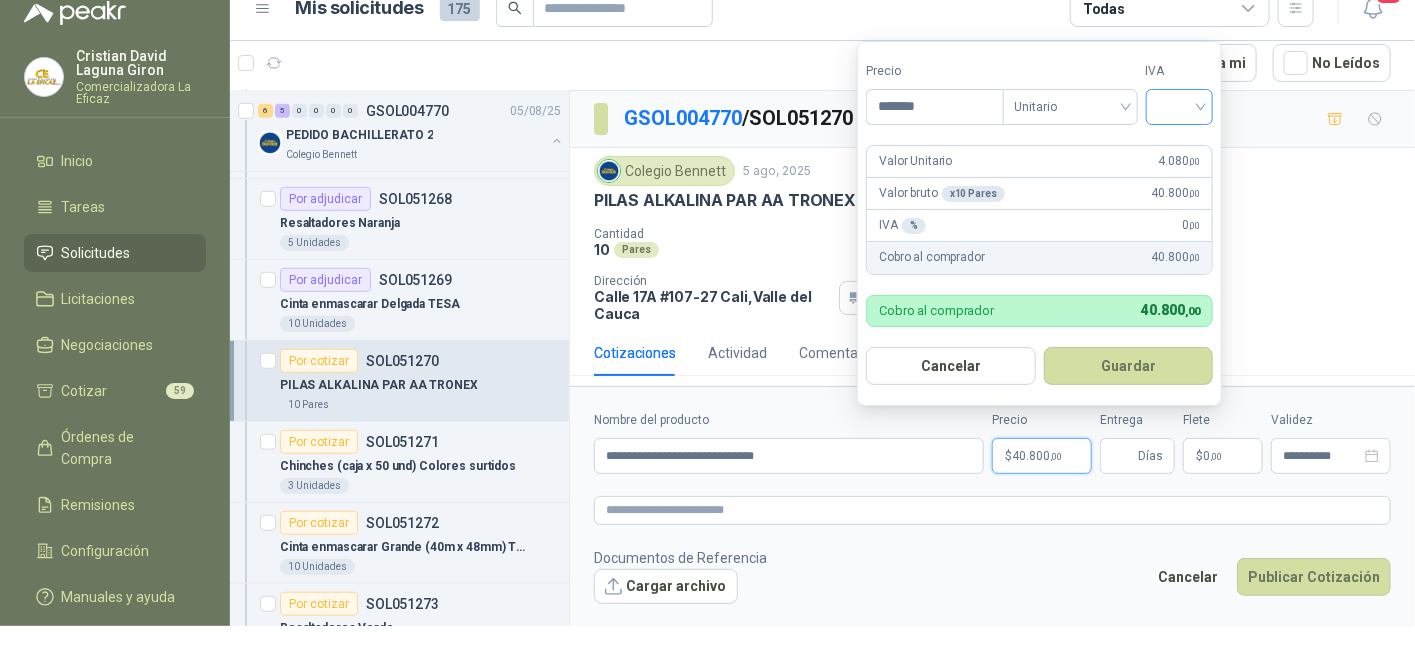 type on "*******" 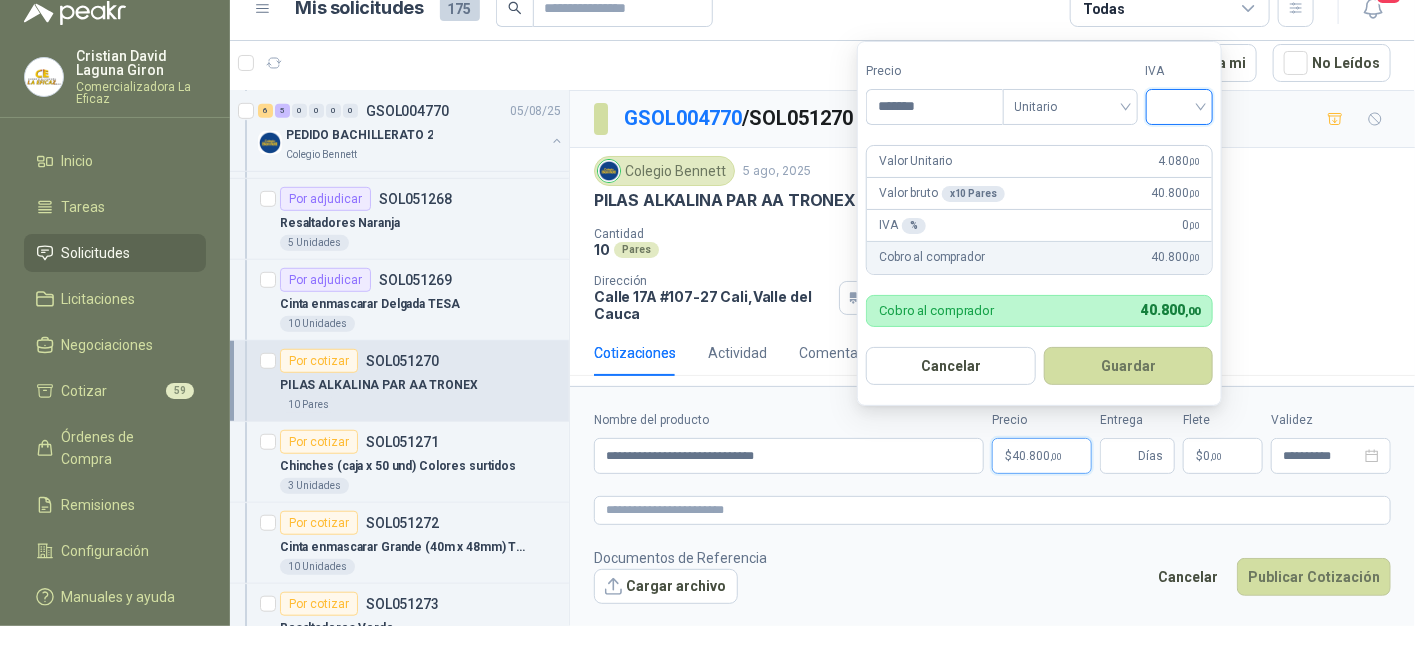click at bounding box center (1180, 105) 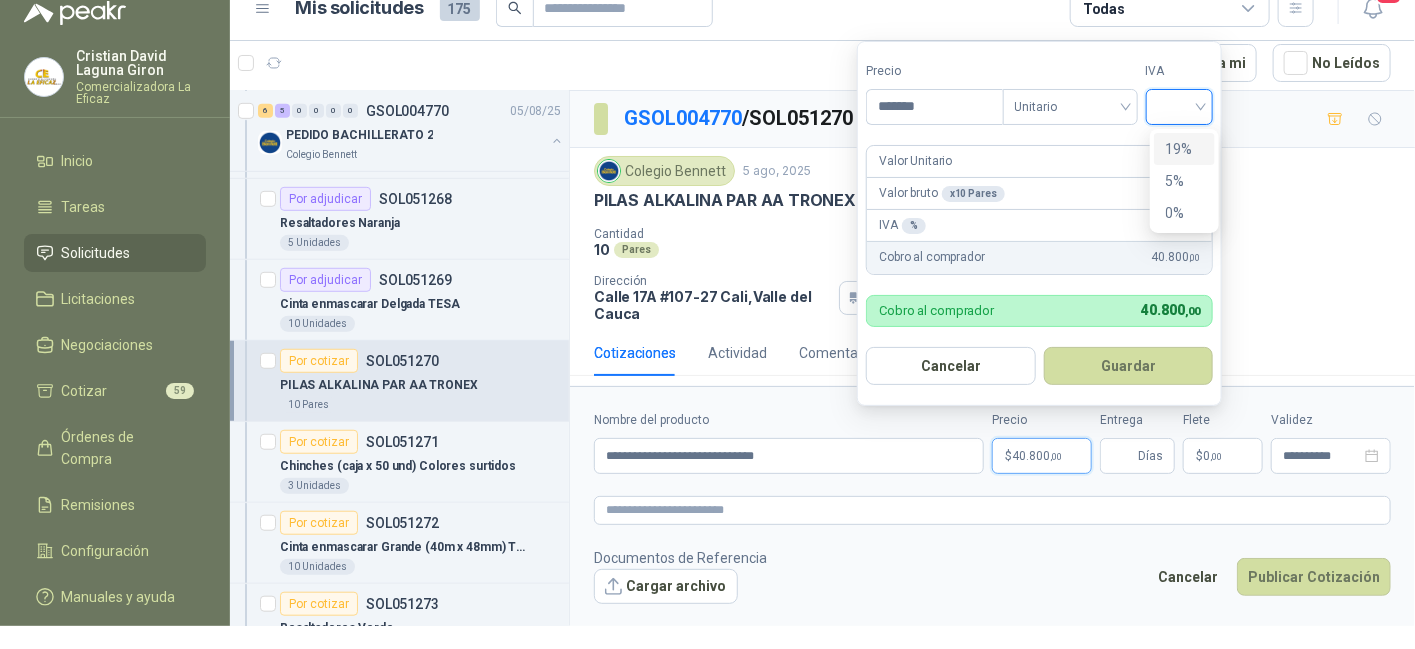 click on "19%" at bounding box center (1184, 149) 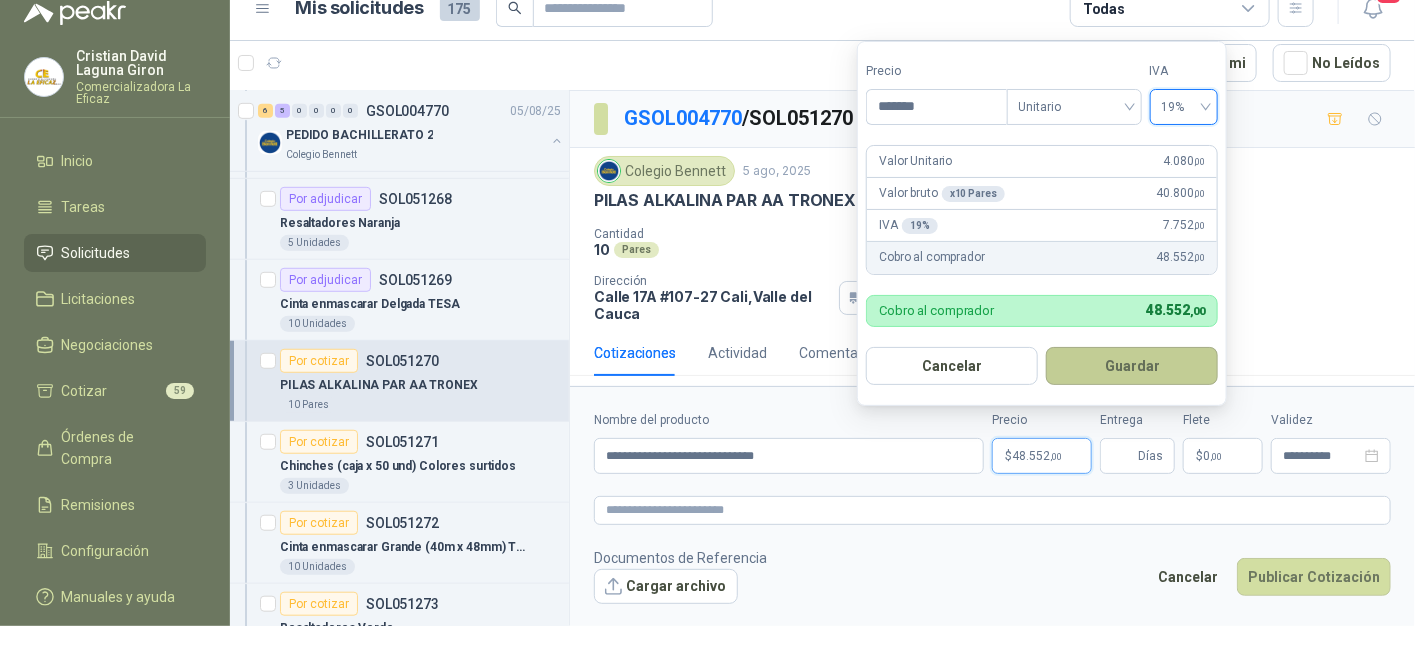 click on "Guardar" at bounding box center (1132, 366) 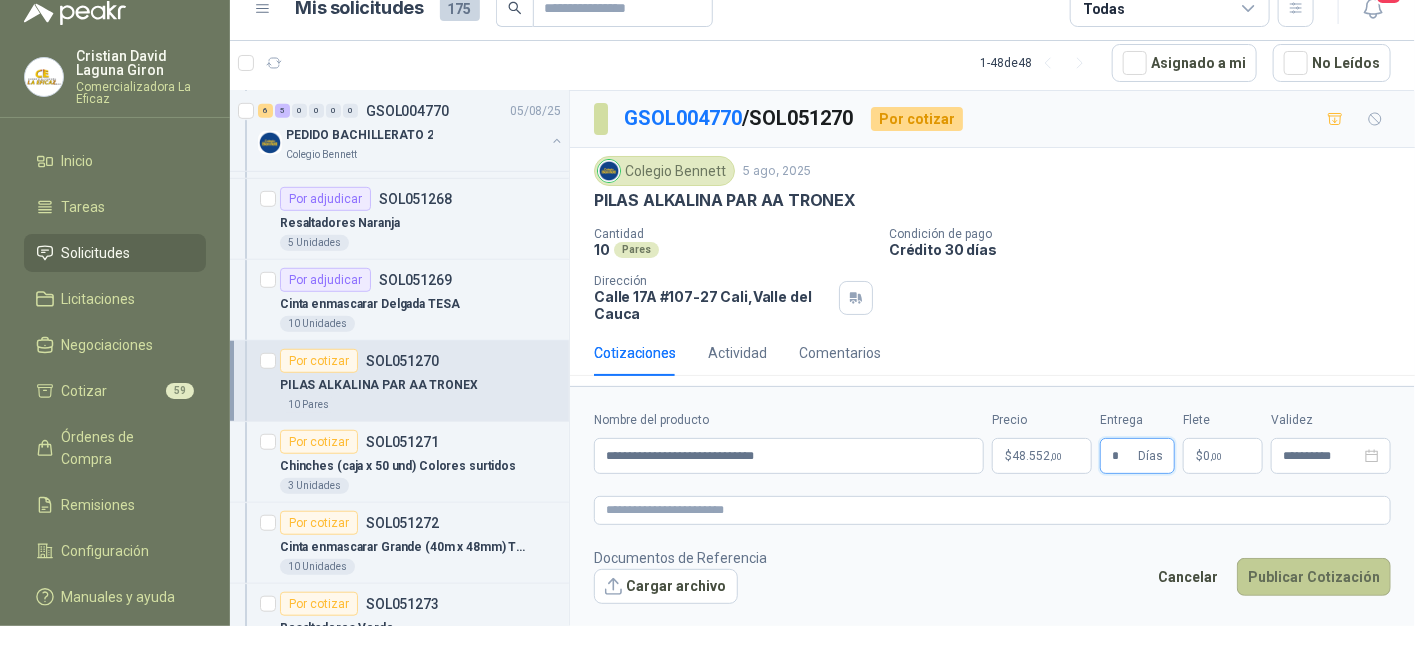 type on "*" 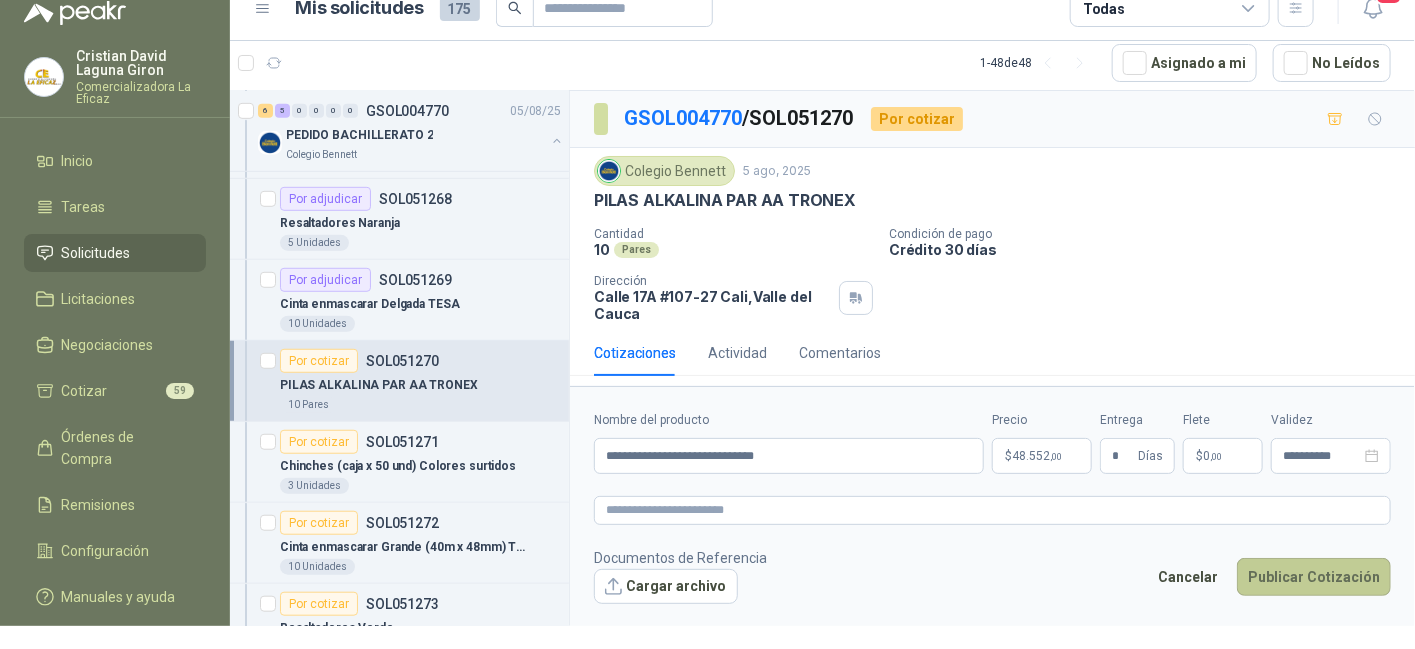 click on "Publicar Cotización" at bounding box center (1314, 577) 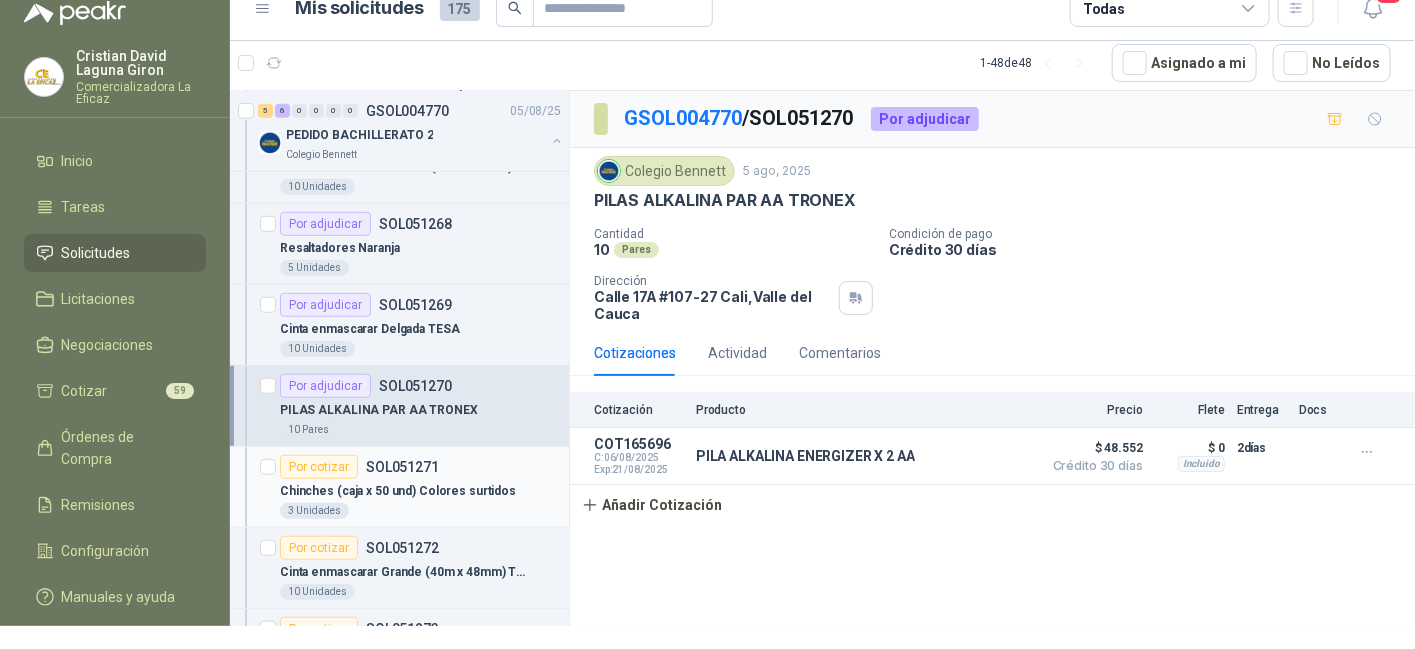 scroll, scrollTop: 600, scrollLeft: 0, axis: vertical 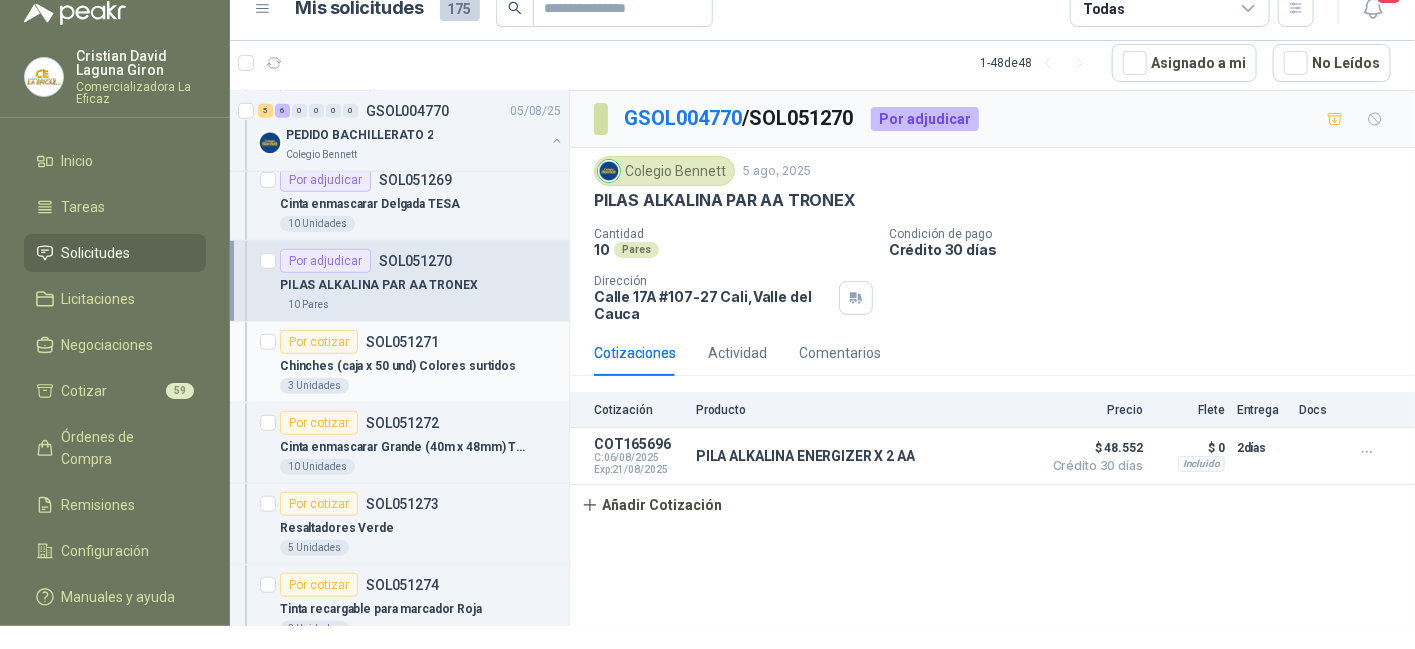 click on "Chinches (caja x 50 und) Colores surtidos" at bounding box center (420, 366) 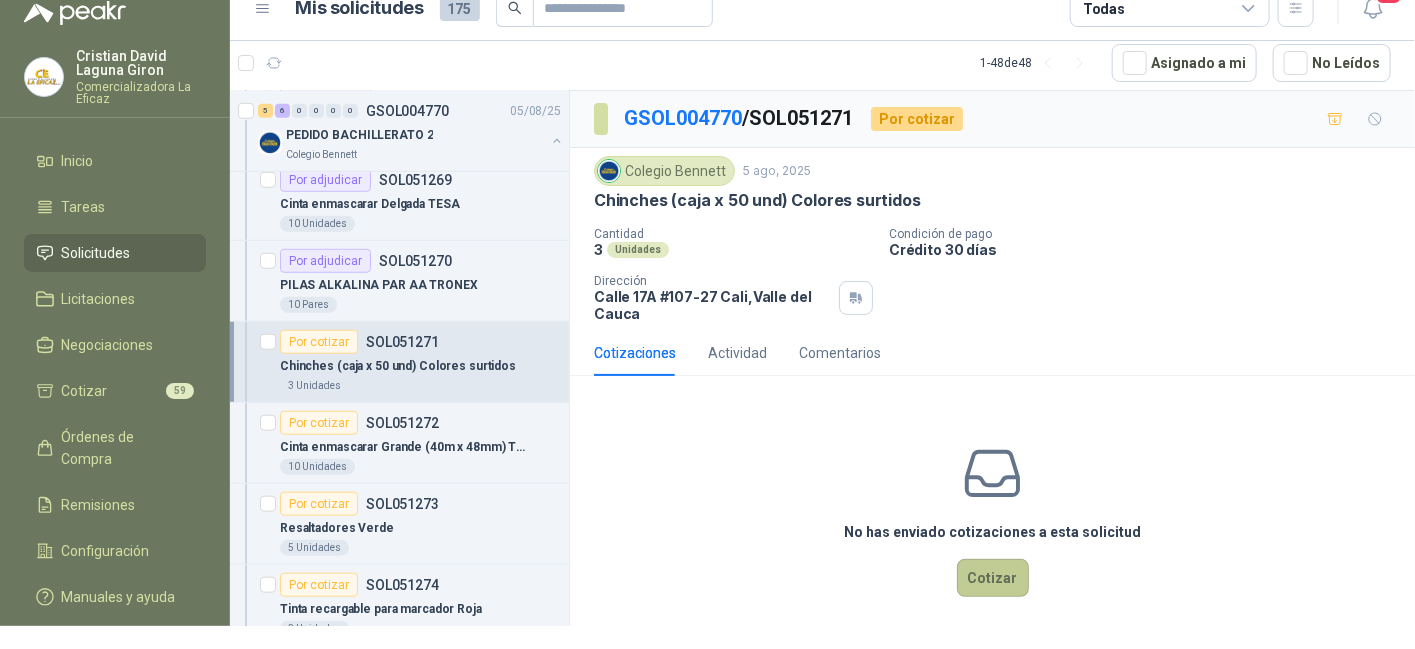 click on "Cotizar" at bounding box center (993, 578) 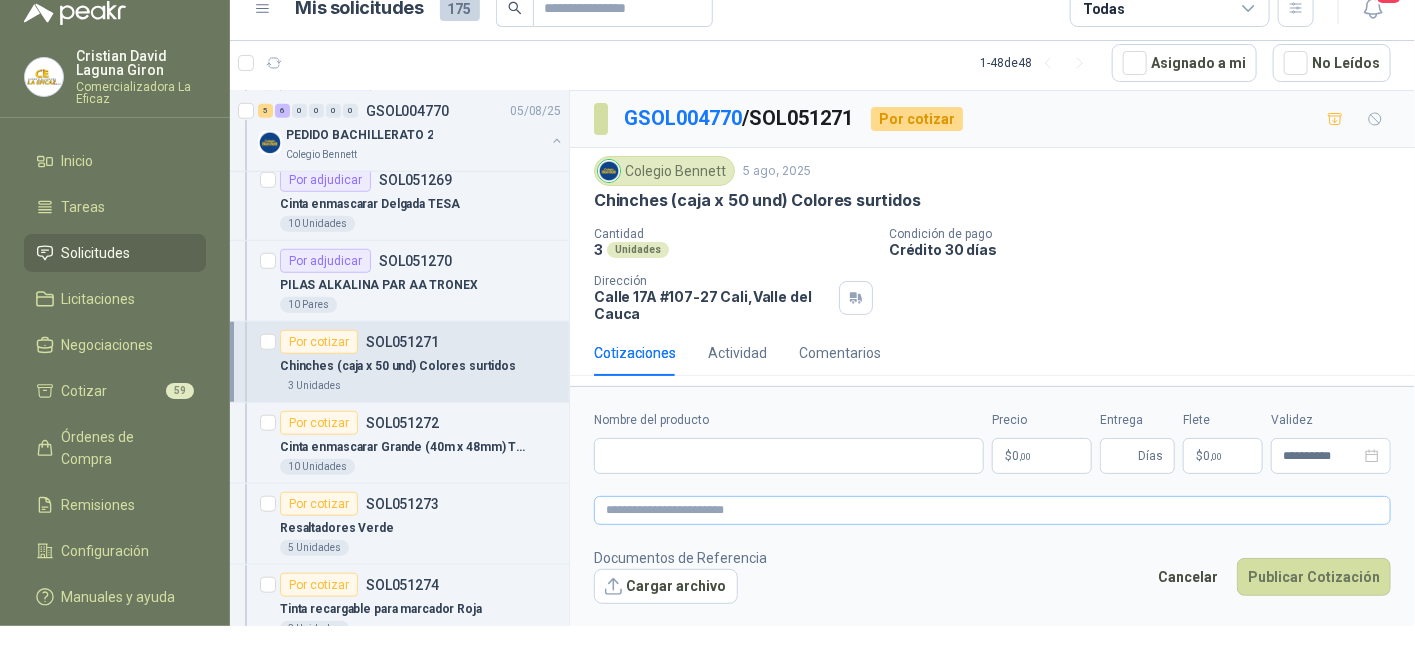 type 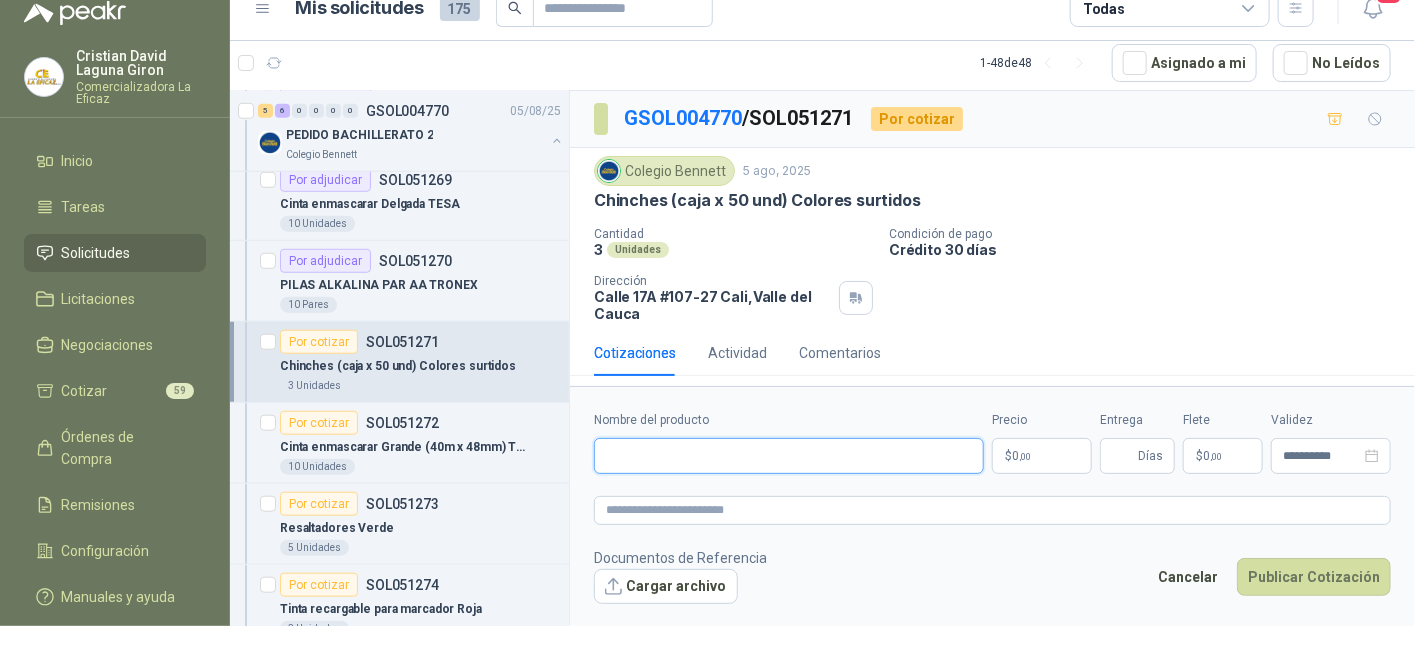 click on "Nombre del producto" at bounding box center (789, 456) 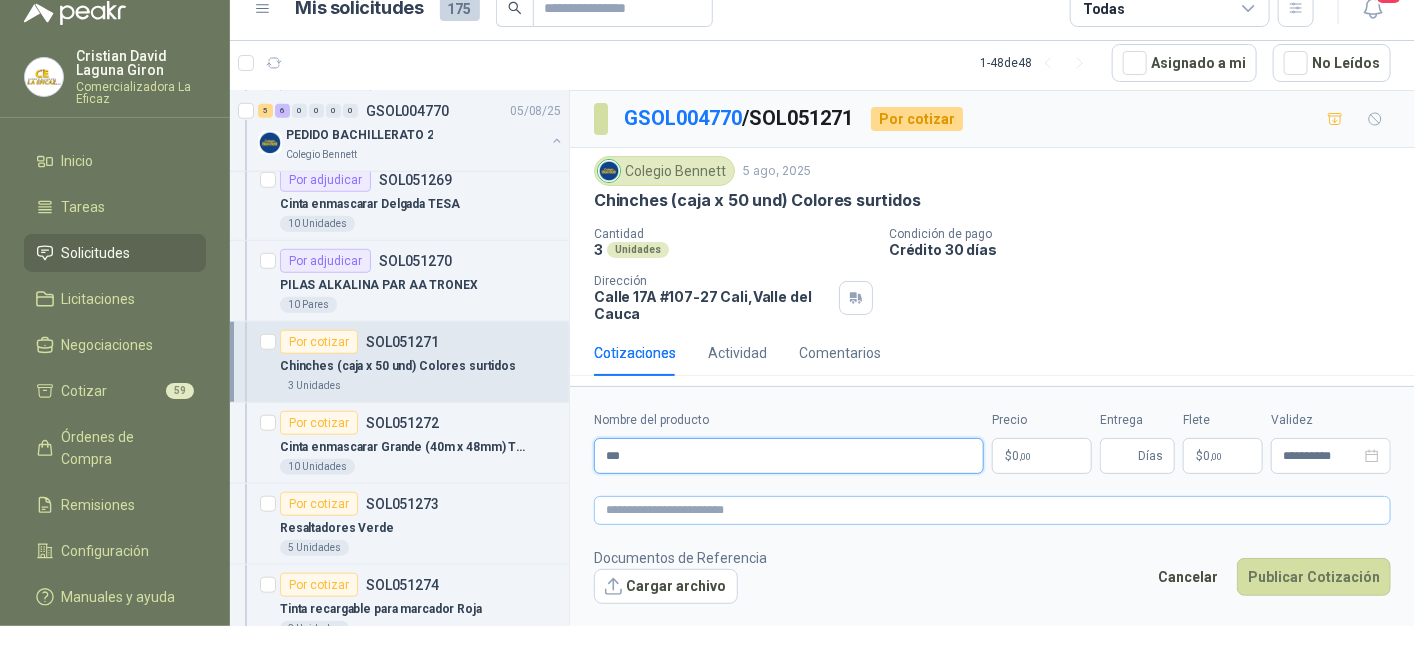 type on "********" 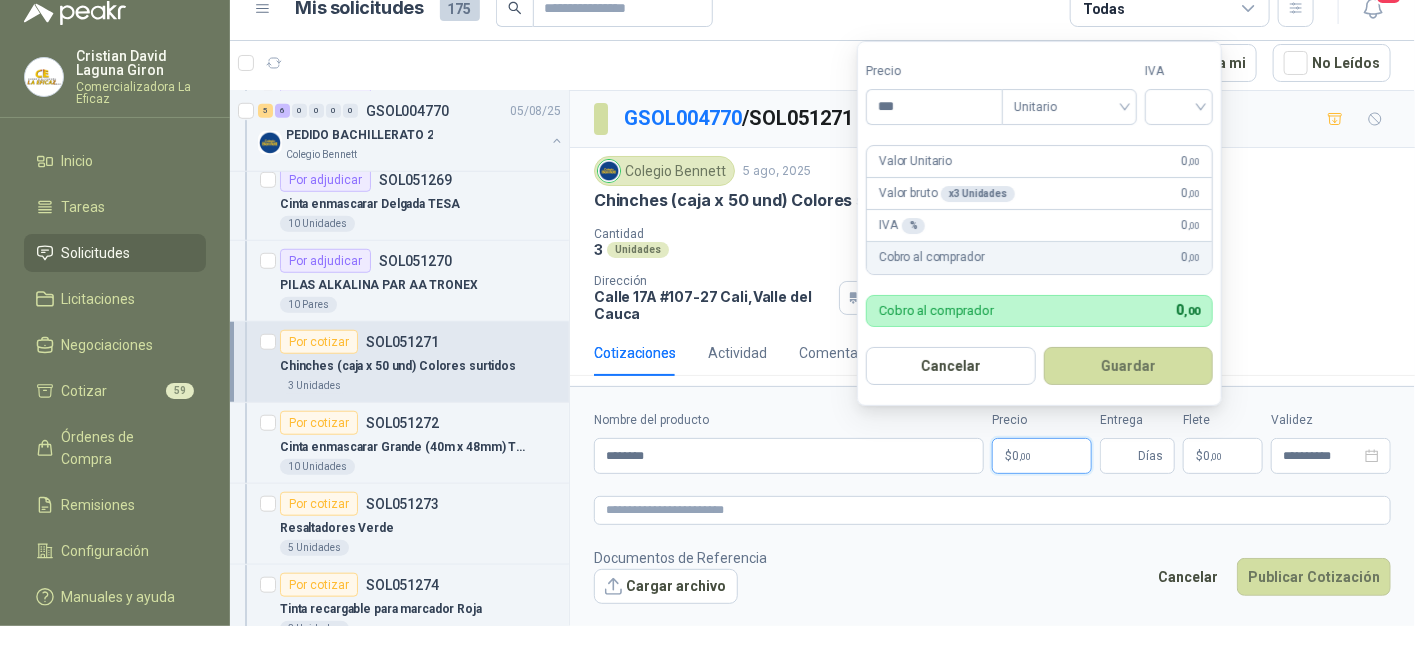 click on "$  0 ,00" at bounding box center (1042, 456) 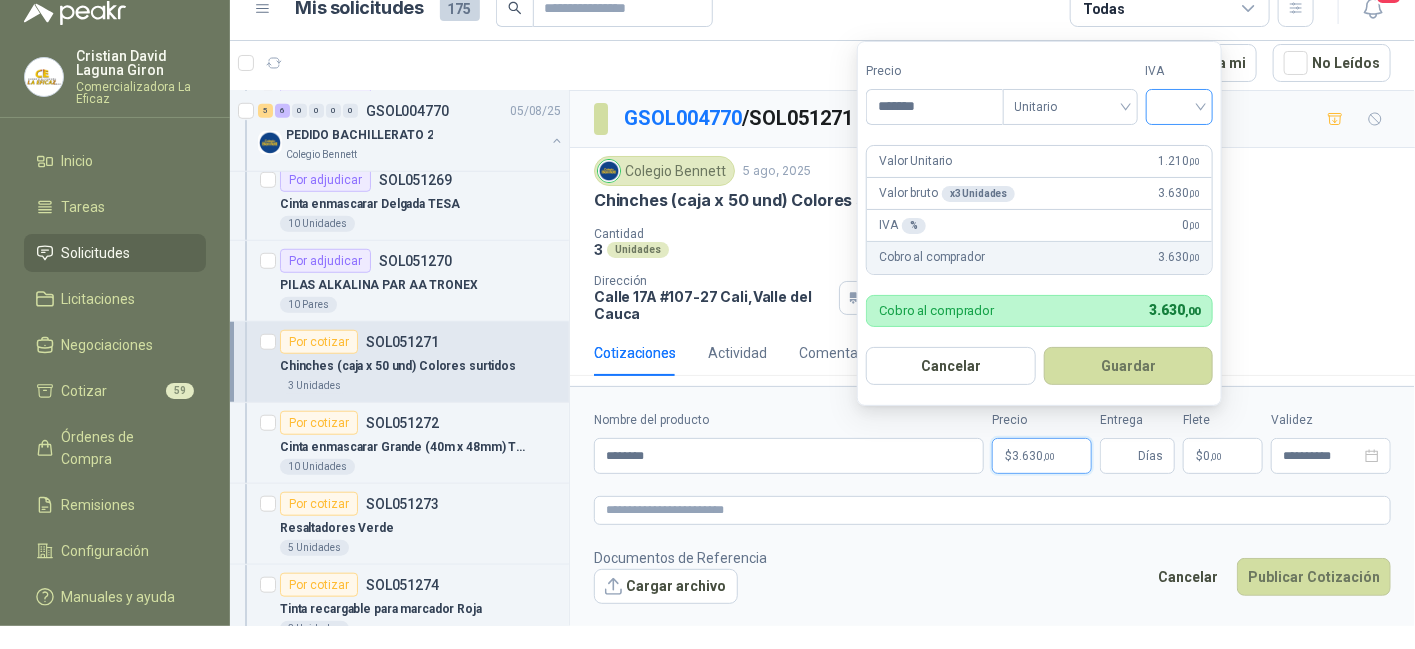type on "*******" 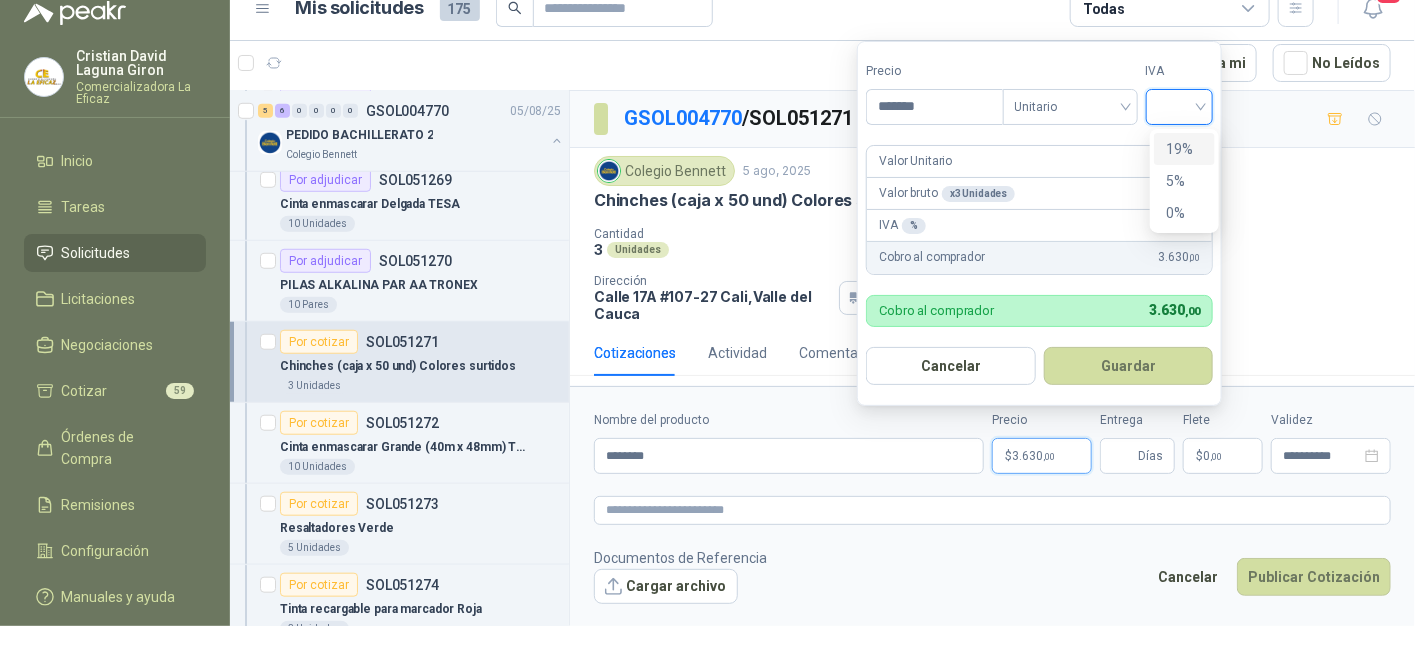 click at bounding box center (1180, 105) 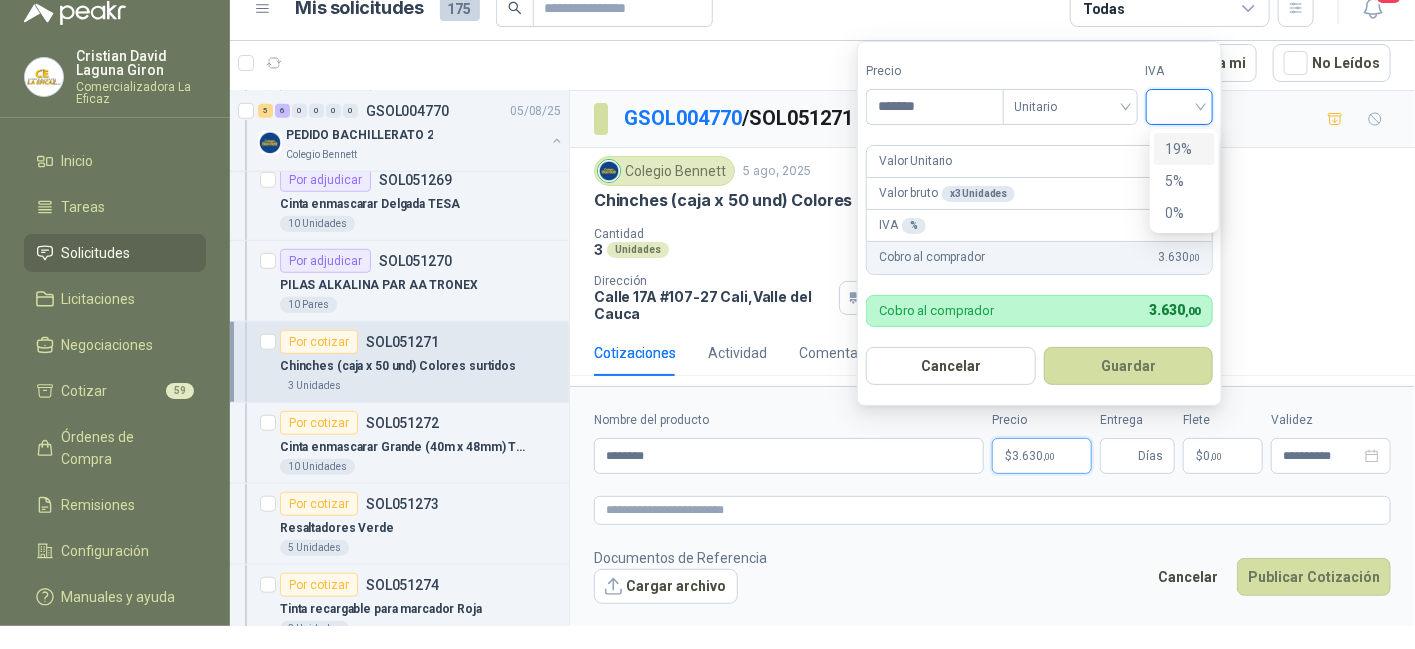 click on "19%" at bounding box center [1184, 149] 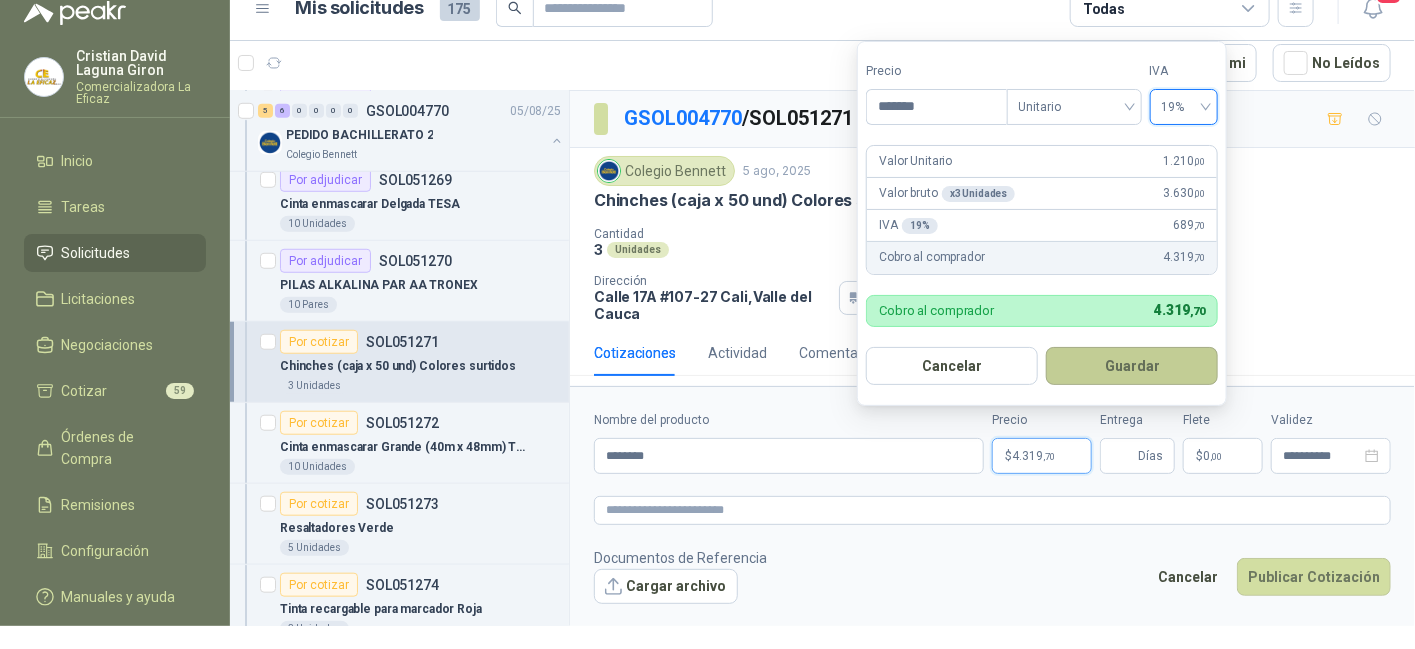 click on "Guardar" at bounding box center [1132, 366] 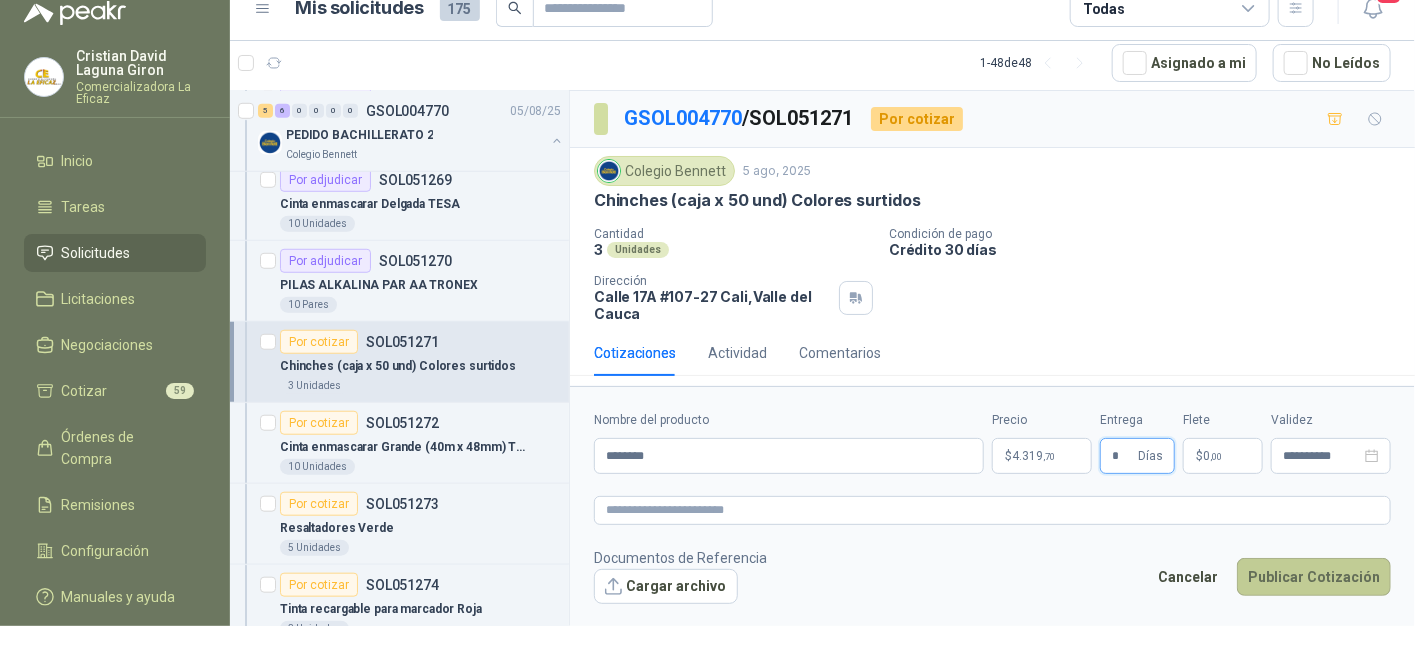 type on "*" 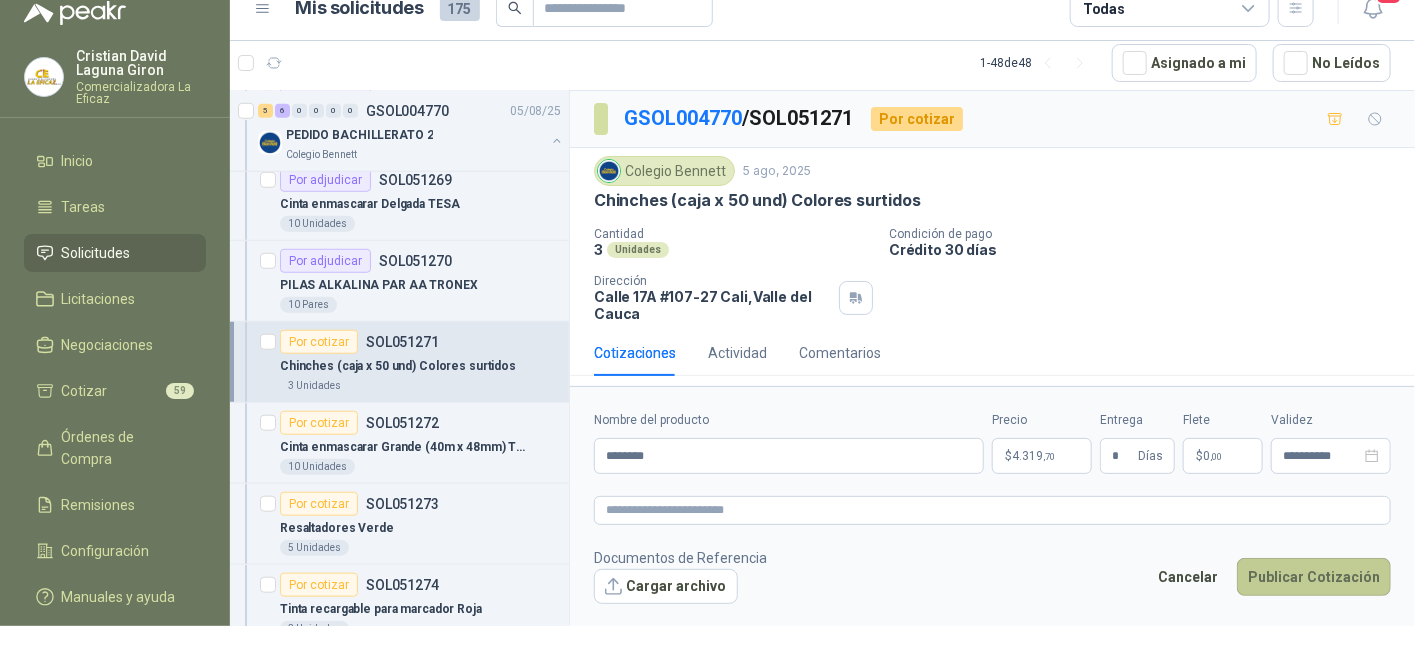click on "Publicar Cotización" at bounding box center (1314, 577) 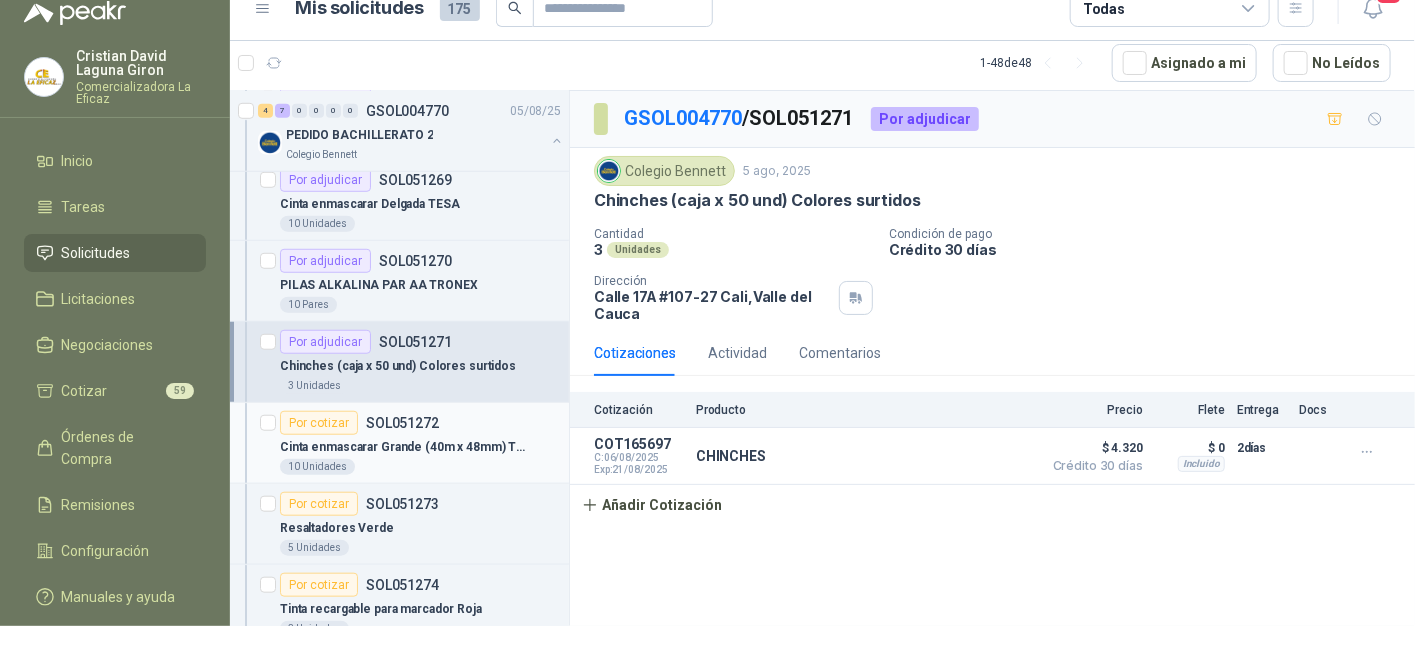 click on "Cinta enmascarar Grande (40m x 48mm) TESA" at bounding box center [420, 447] 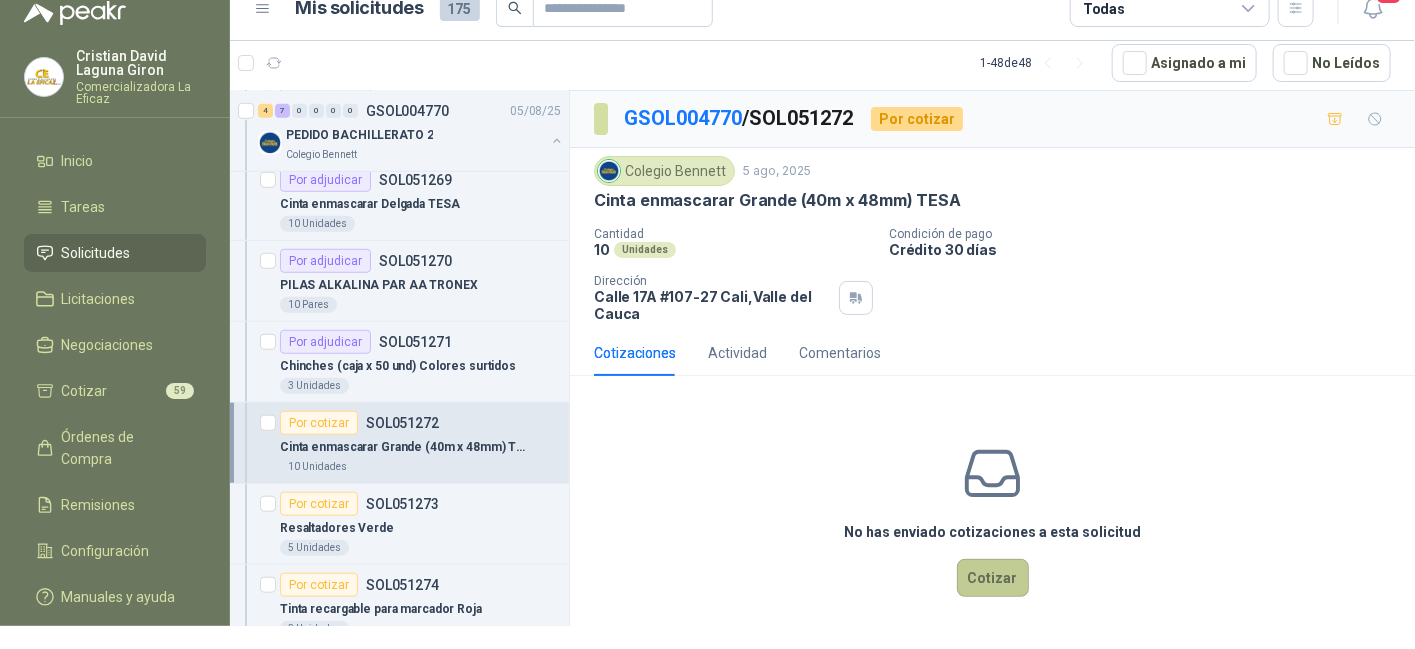click on "Cotizar" at bounding box center (993, 578) 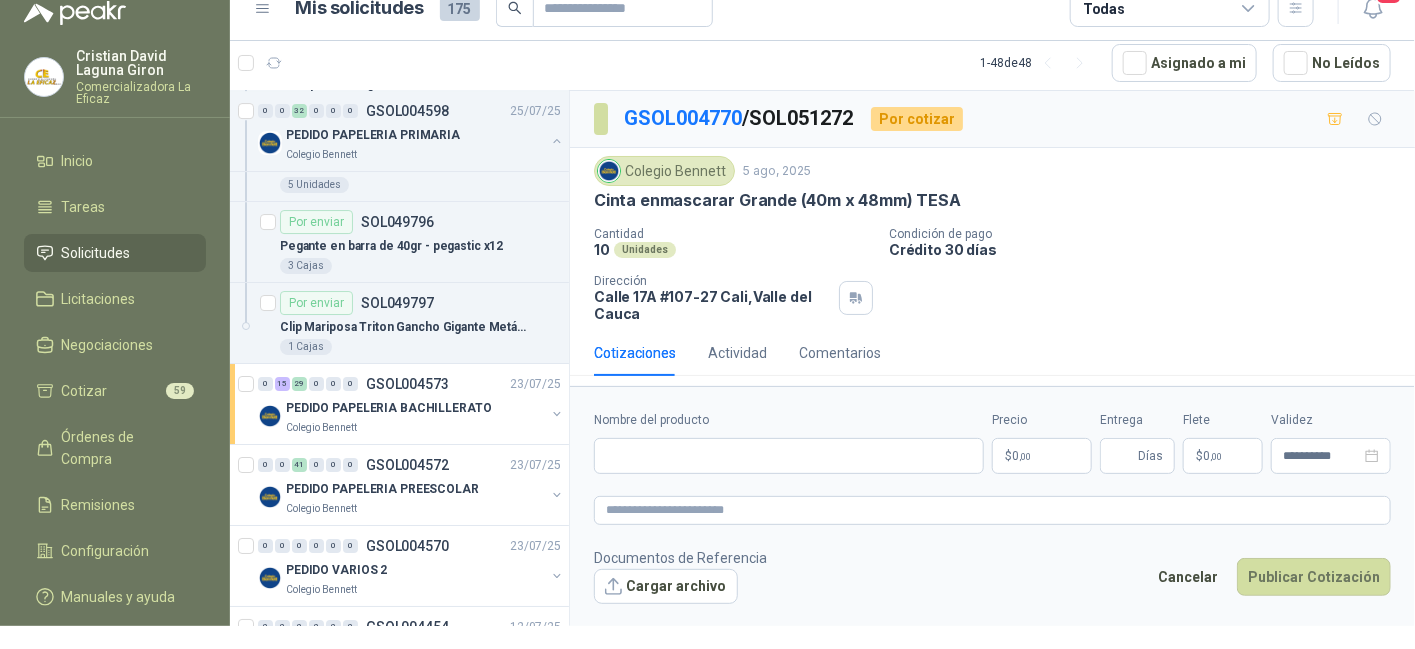 scroll, scrollTop: 6100, scrollLeft: 0, axis: vertical 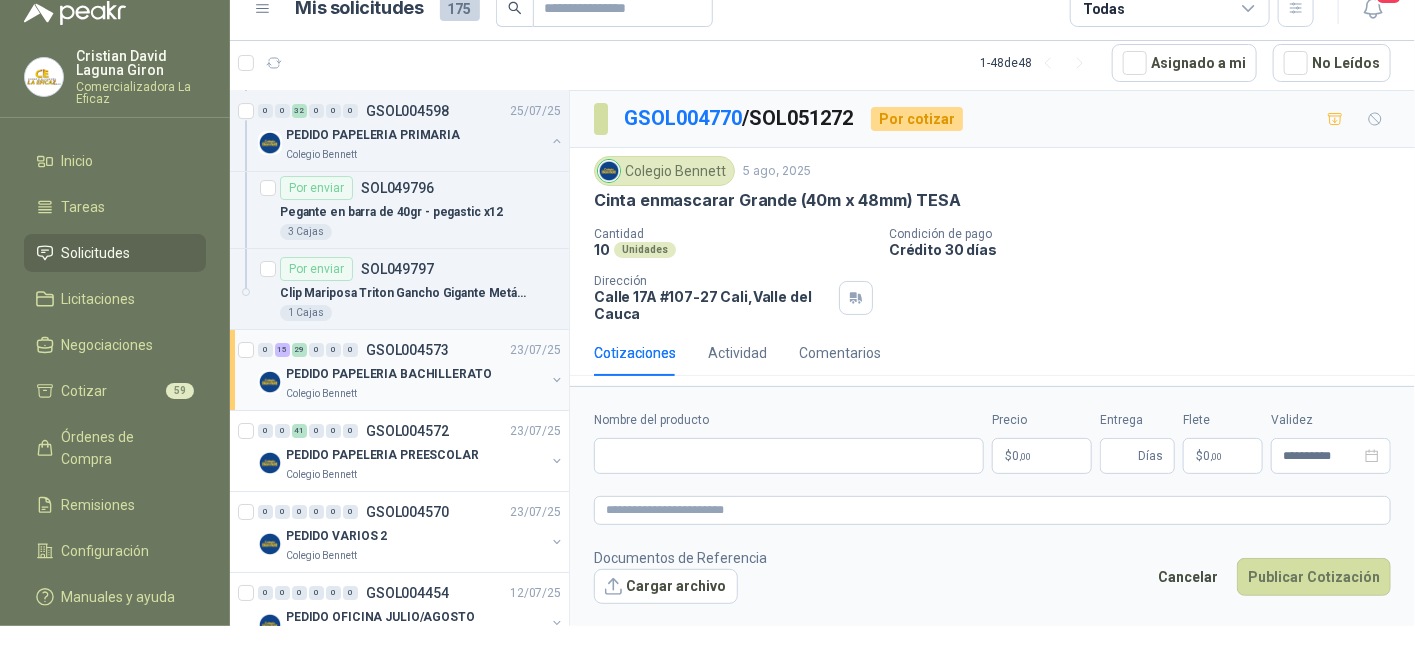 click on "PEDIDO PAPELERIA BACHILLERATO" at bounding box center (415, 374) 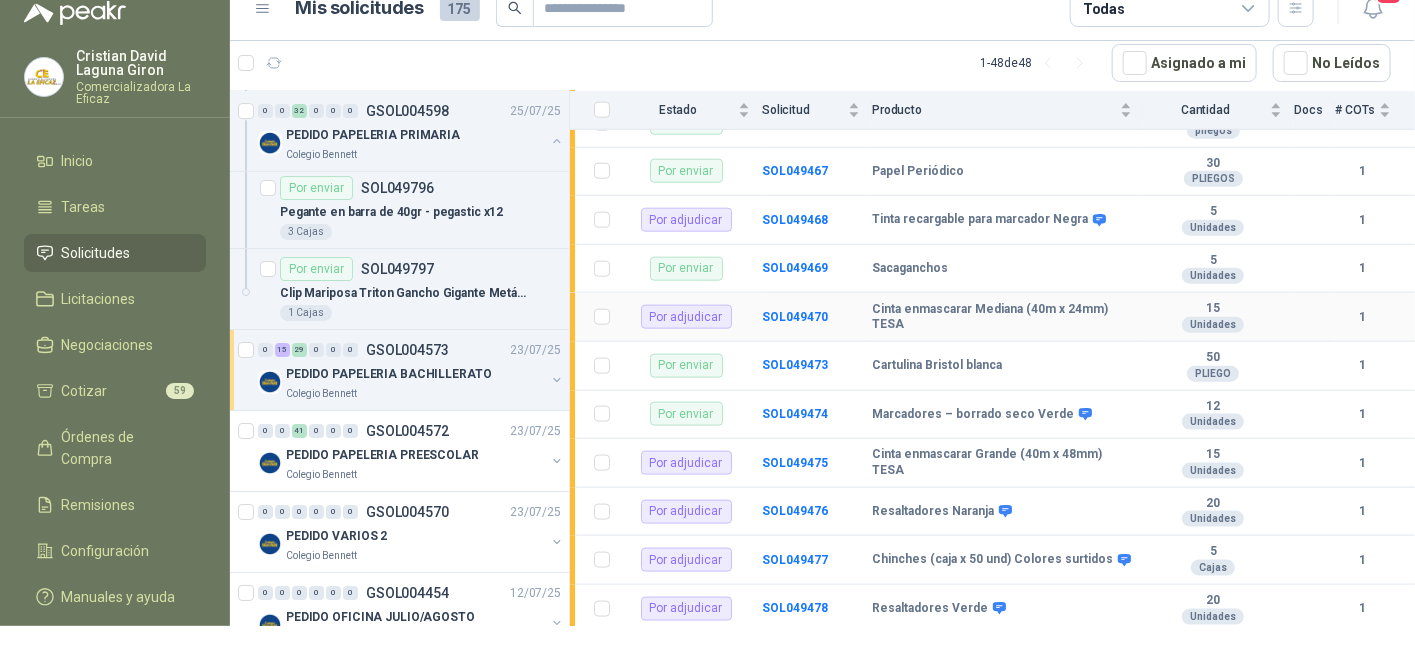 scroll, scrollTop: 900, scrollLeft: 0, axis: vertical 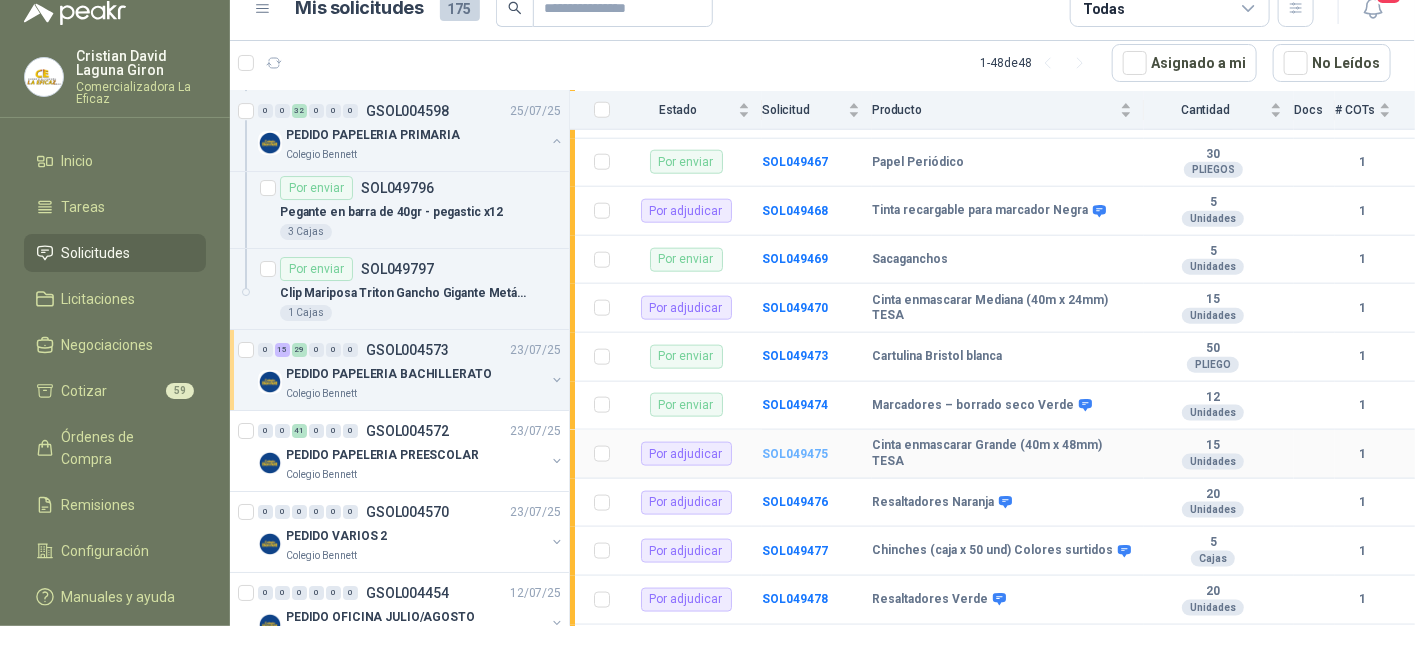 click on "SOL049475" at bounding box center [795, 454] 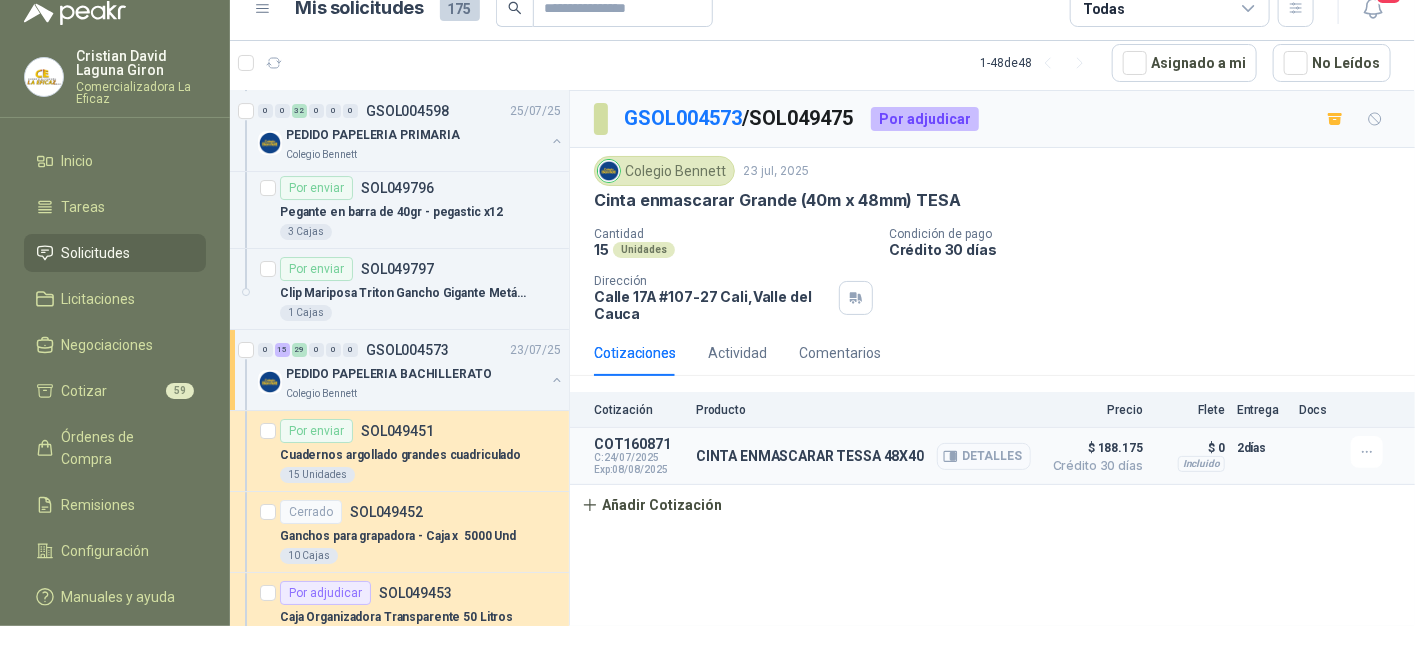 click on "Detalles" at bounding box center (984, 456) 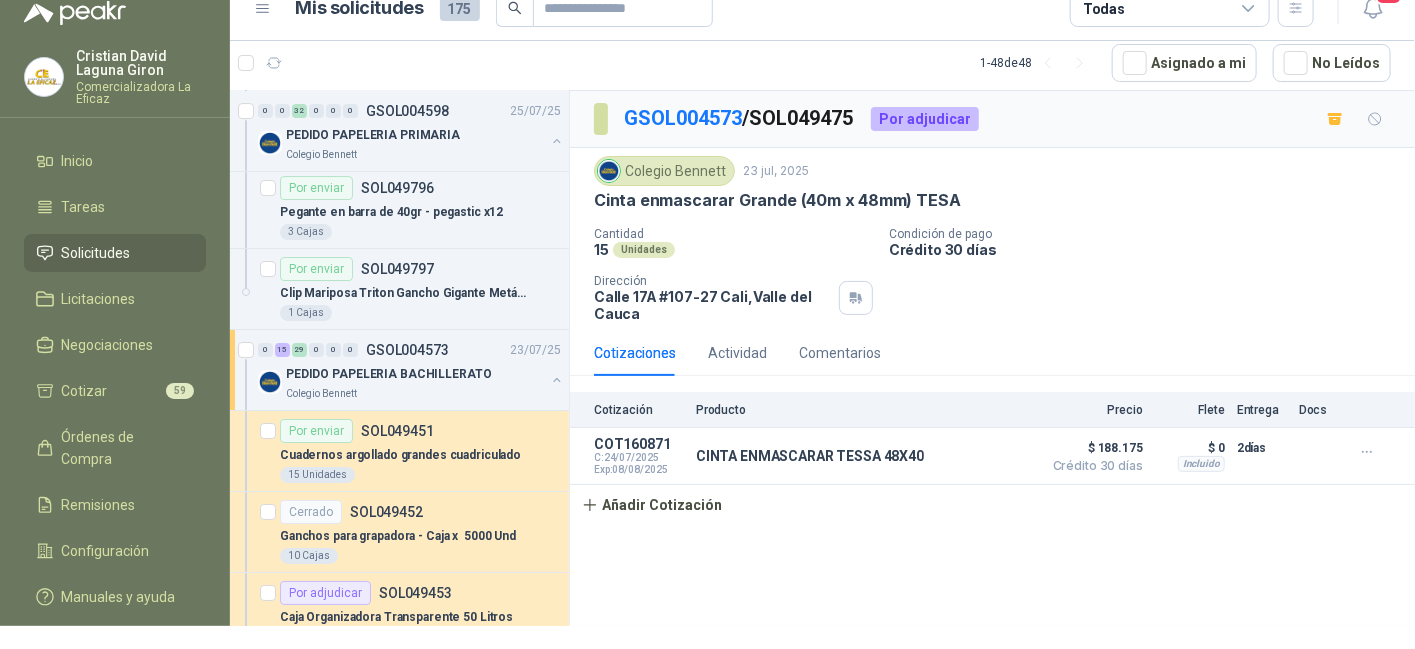 click on "Solicitudes" at bounding box center [96, 253] 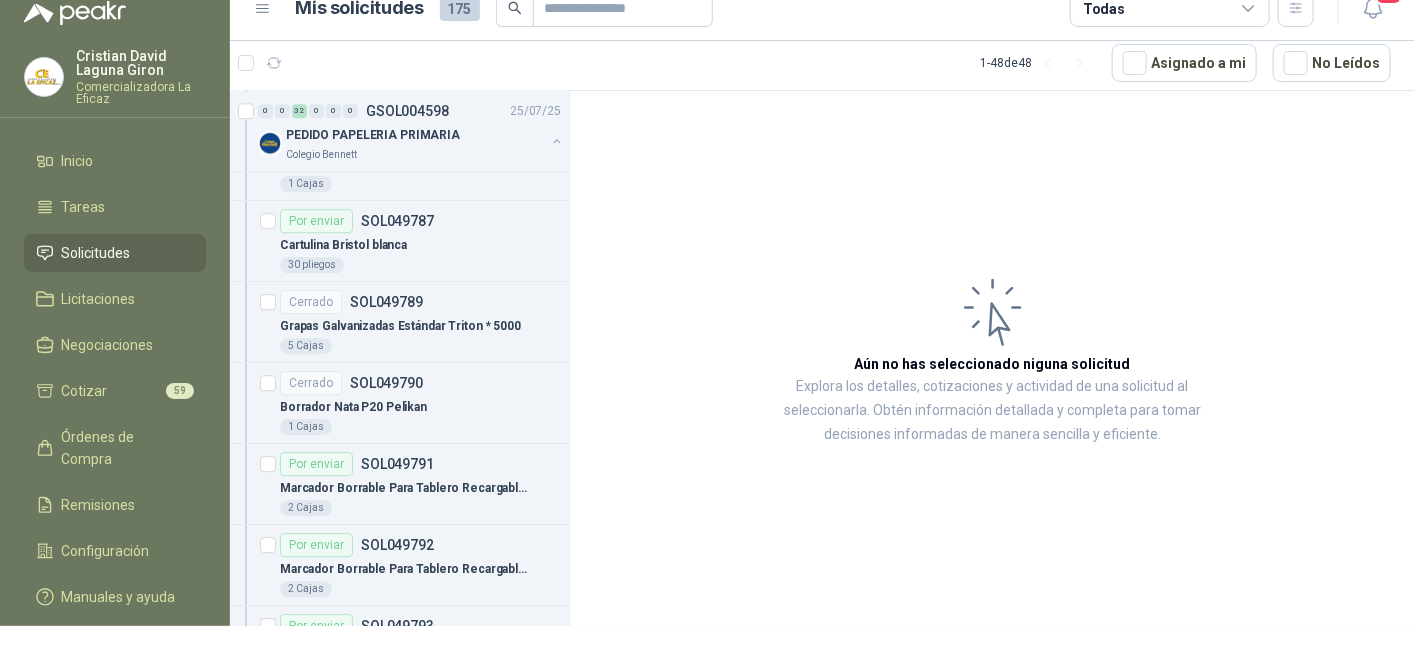 scroll, scrollTop: 4900, scrollLeft: 0, axis: vertical 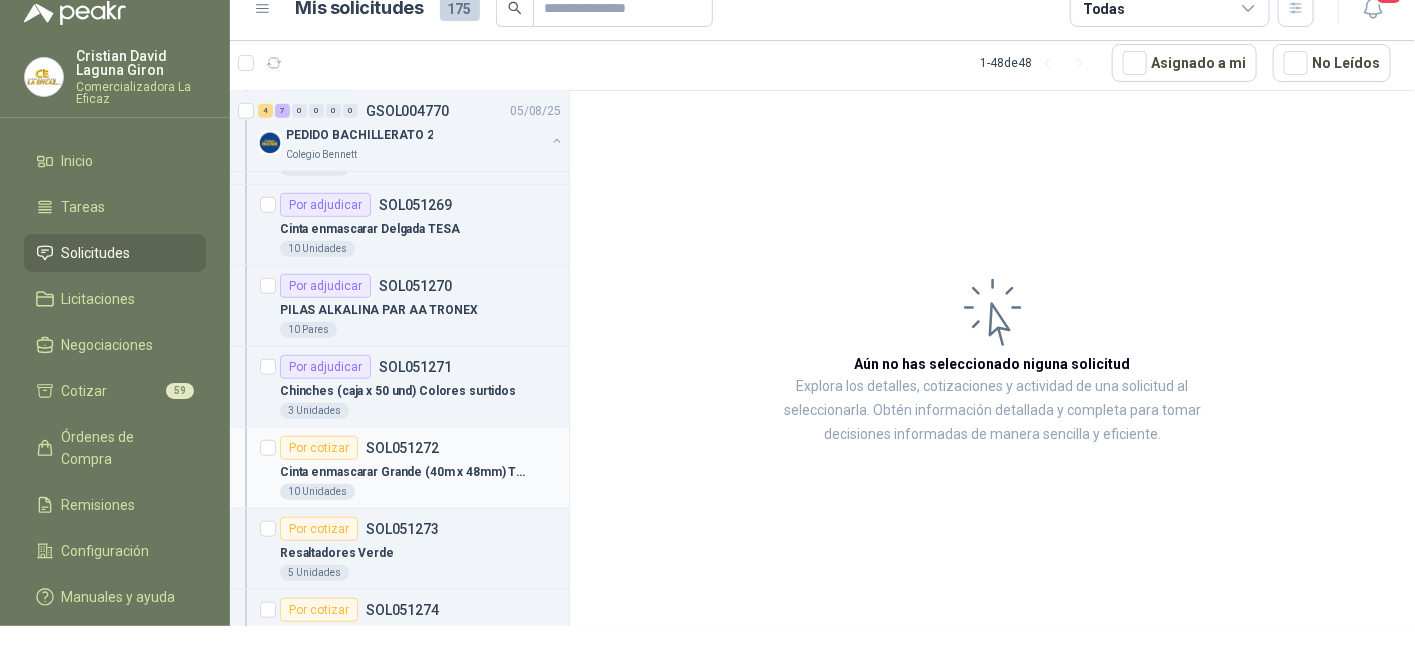 click on "Por cotizar" at bounding box center [319, 448] 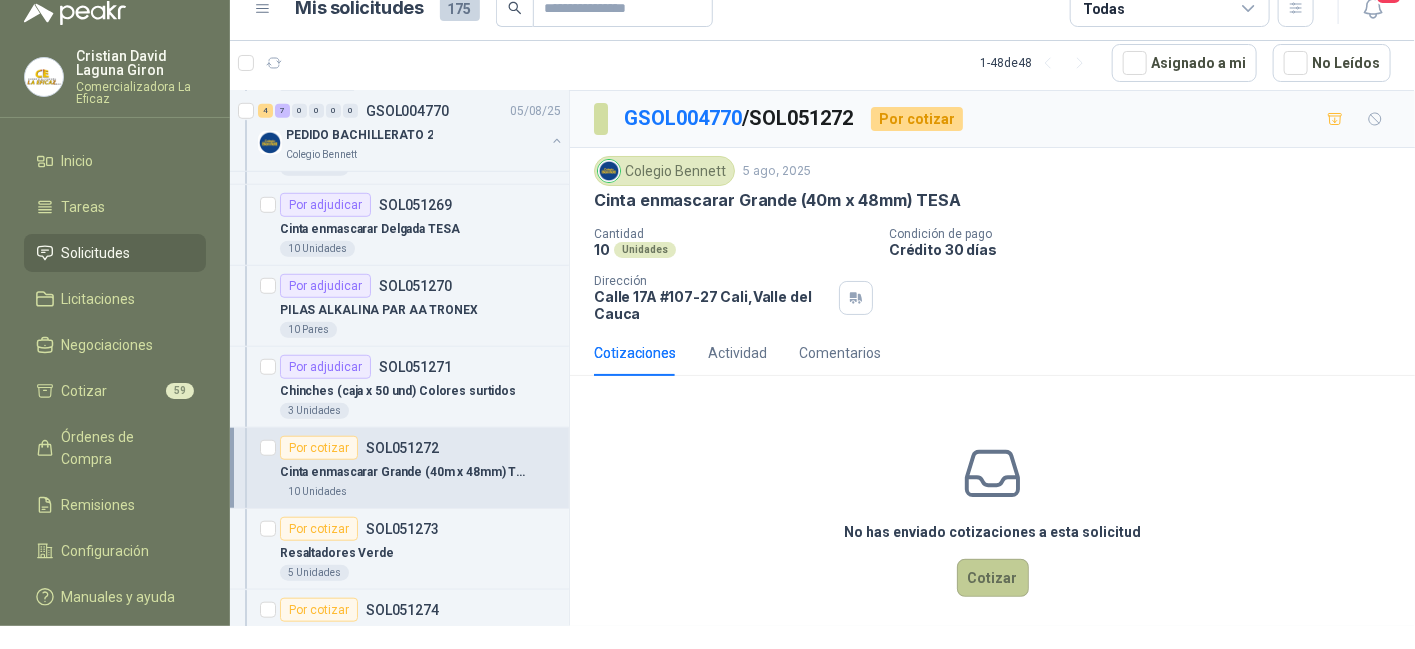 click on "Cotizar" at bounding box center (993, 578) 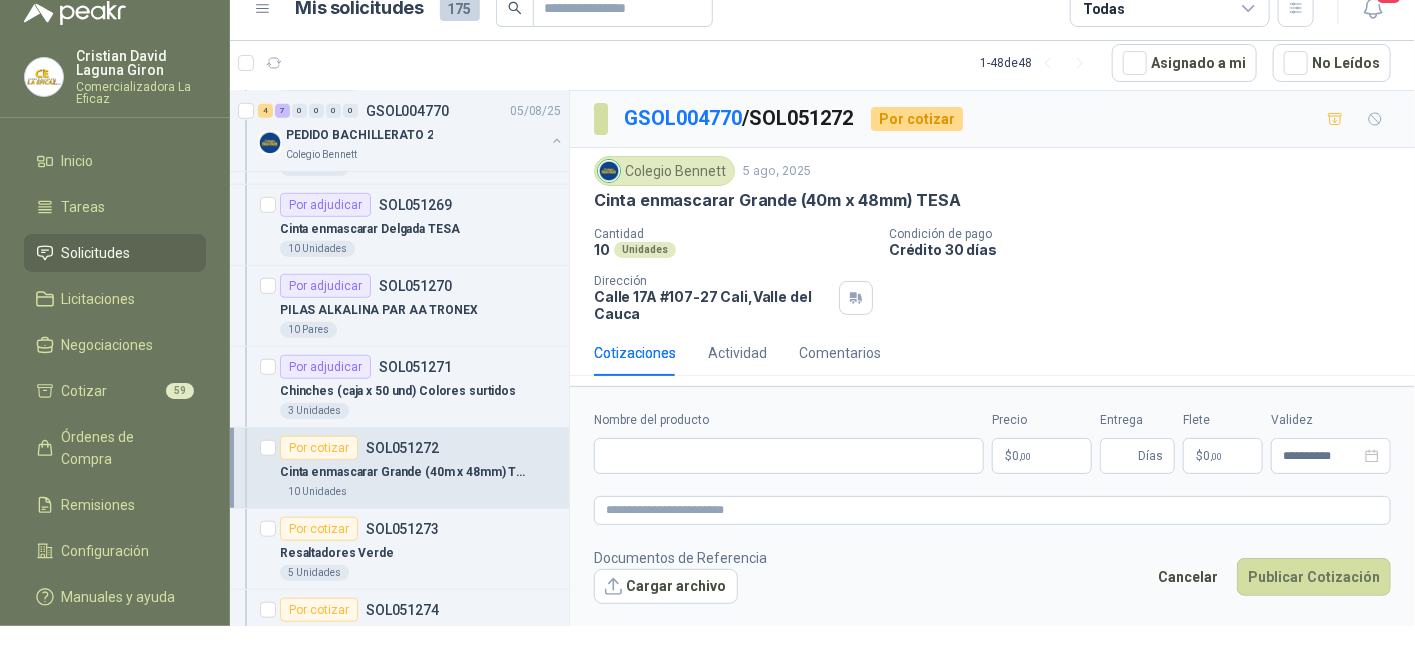 type 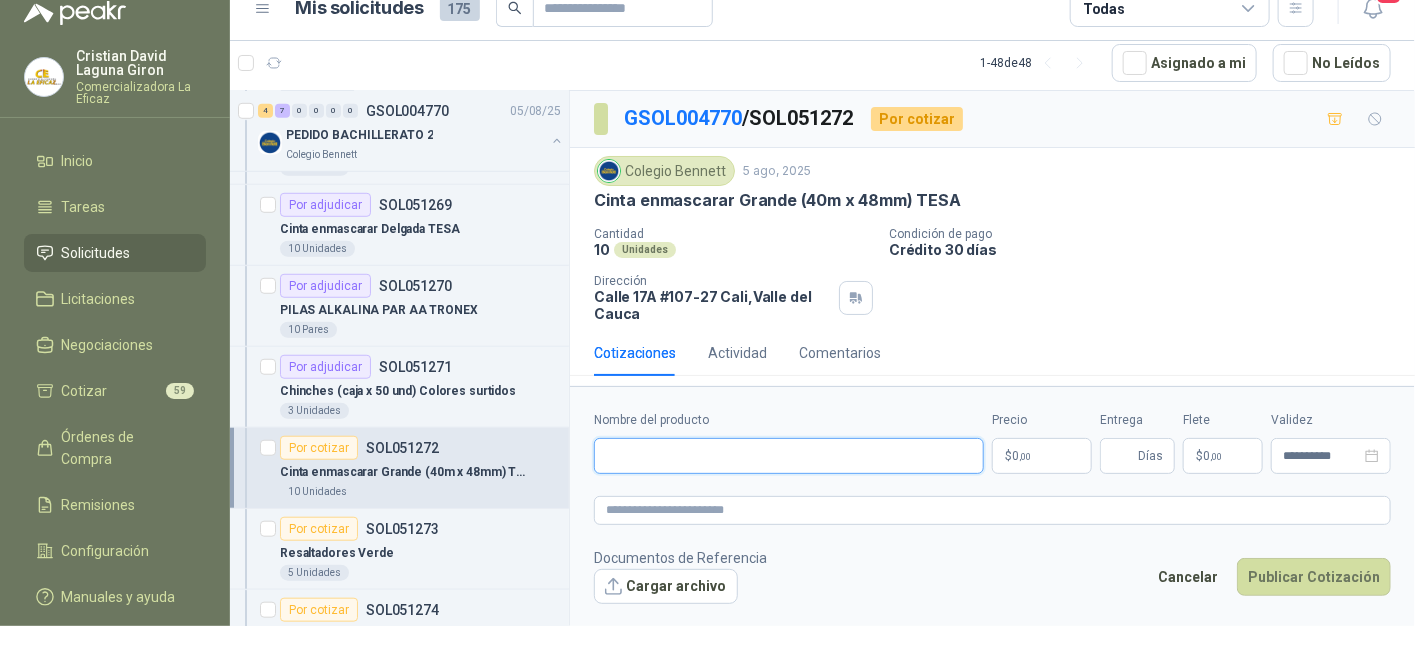 click on "Nombre del producto" at bounding box center [789, 456] 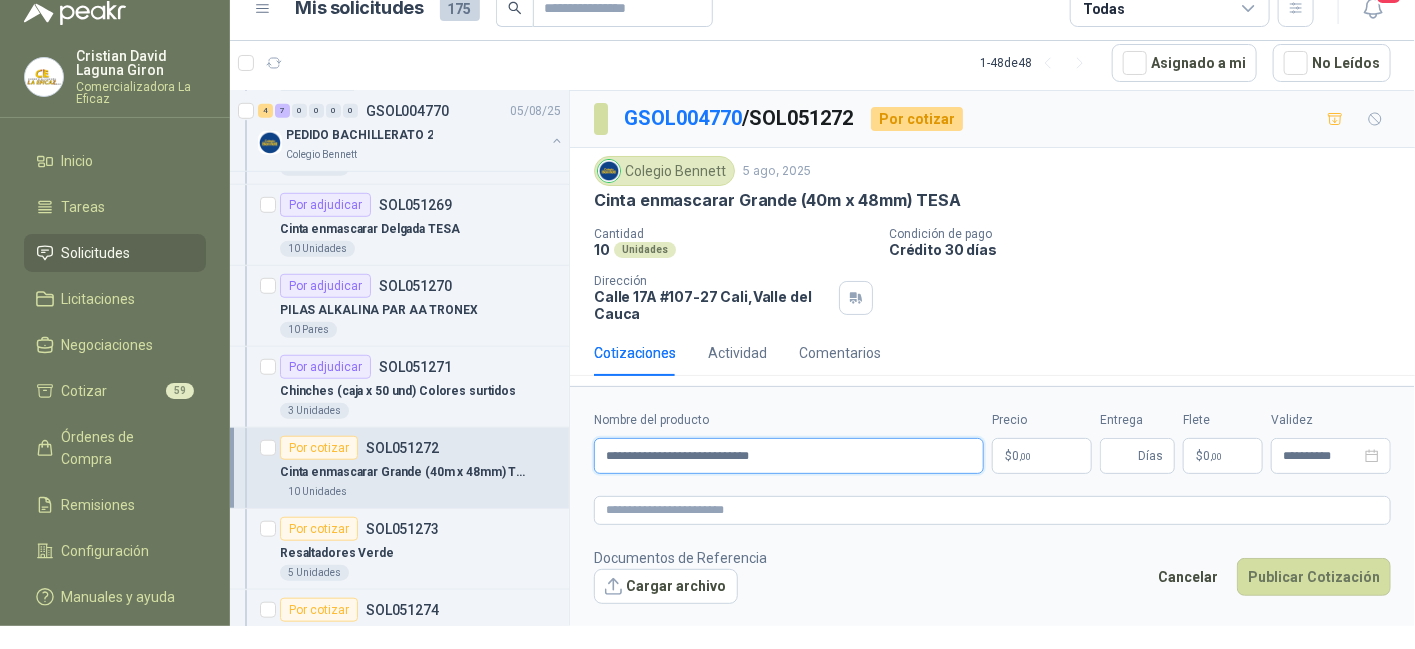 type on "**********" 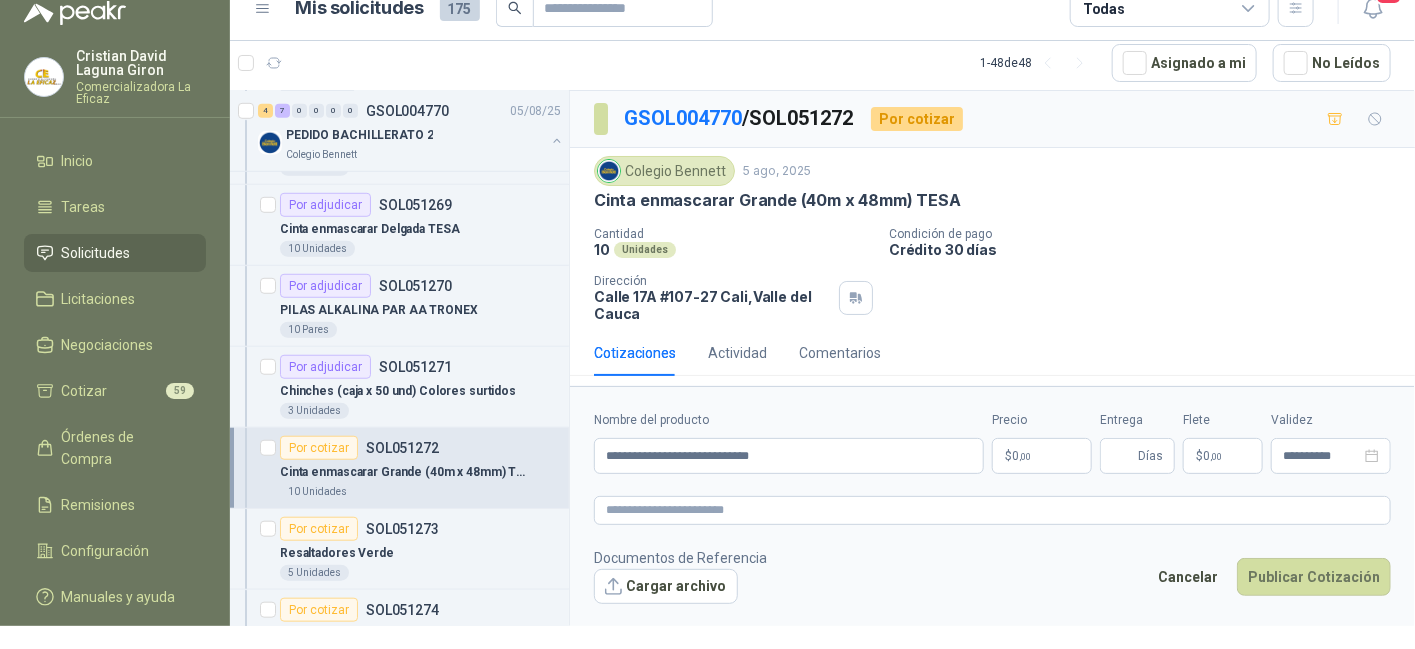 click on "0 ,00" at bounding box center (1021, 456) 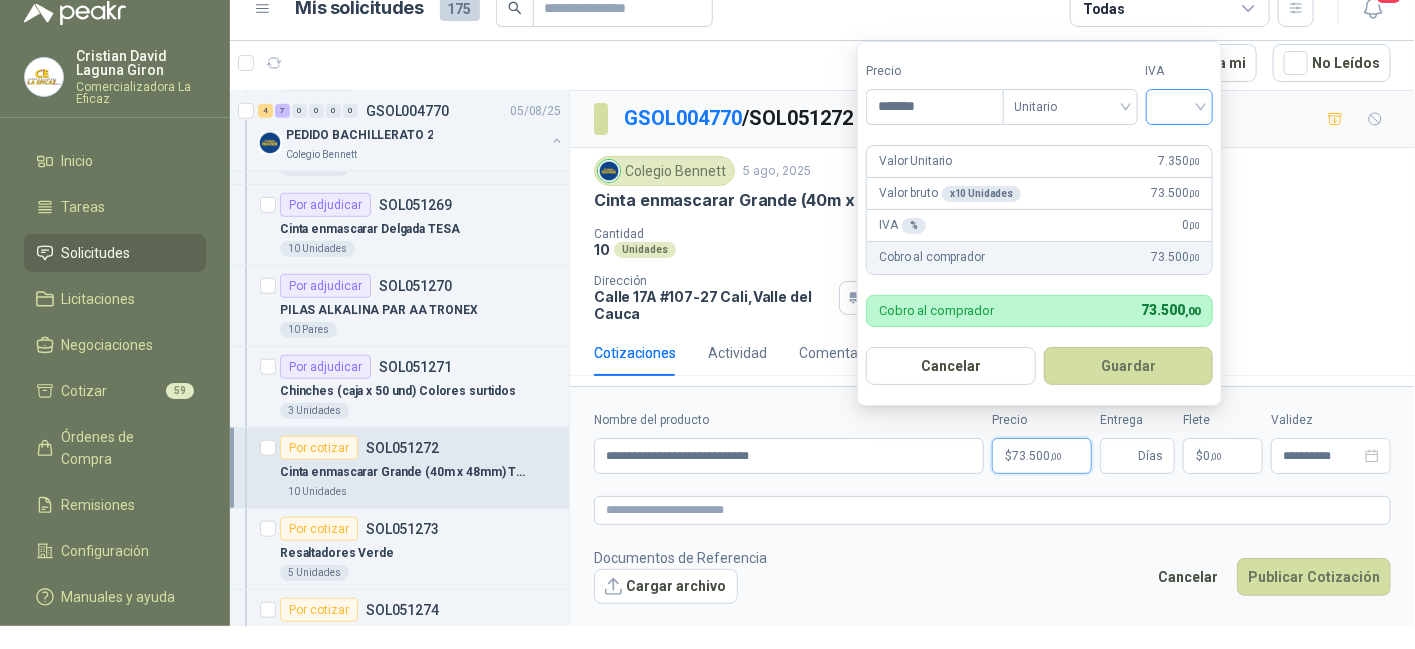 type on "*******" 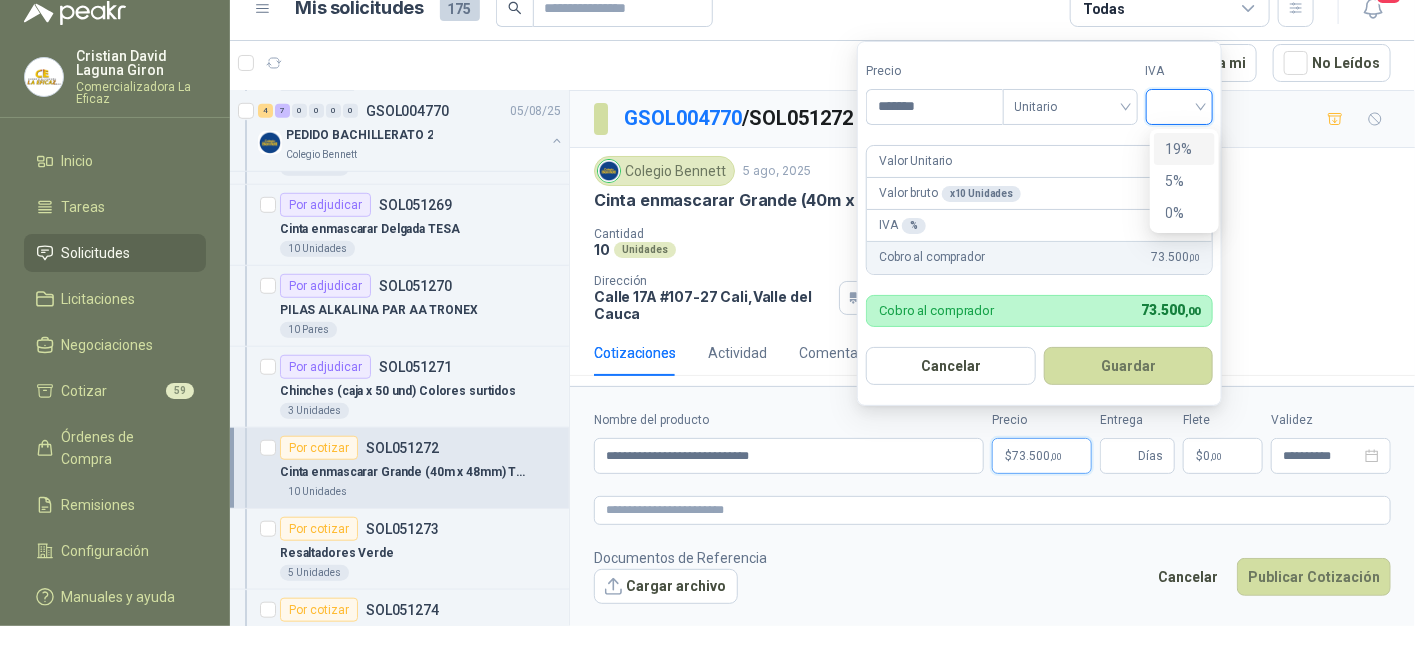 click on "19%" at bounding box center (1184, 149) 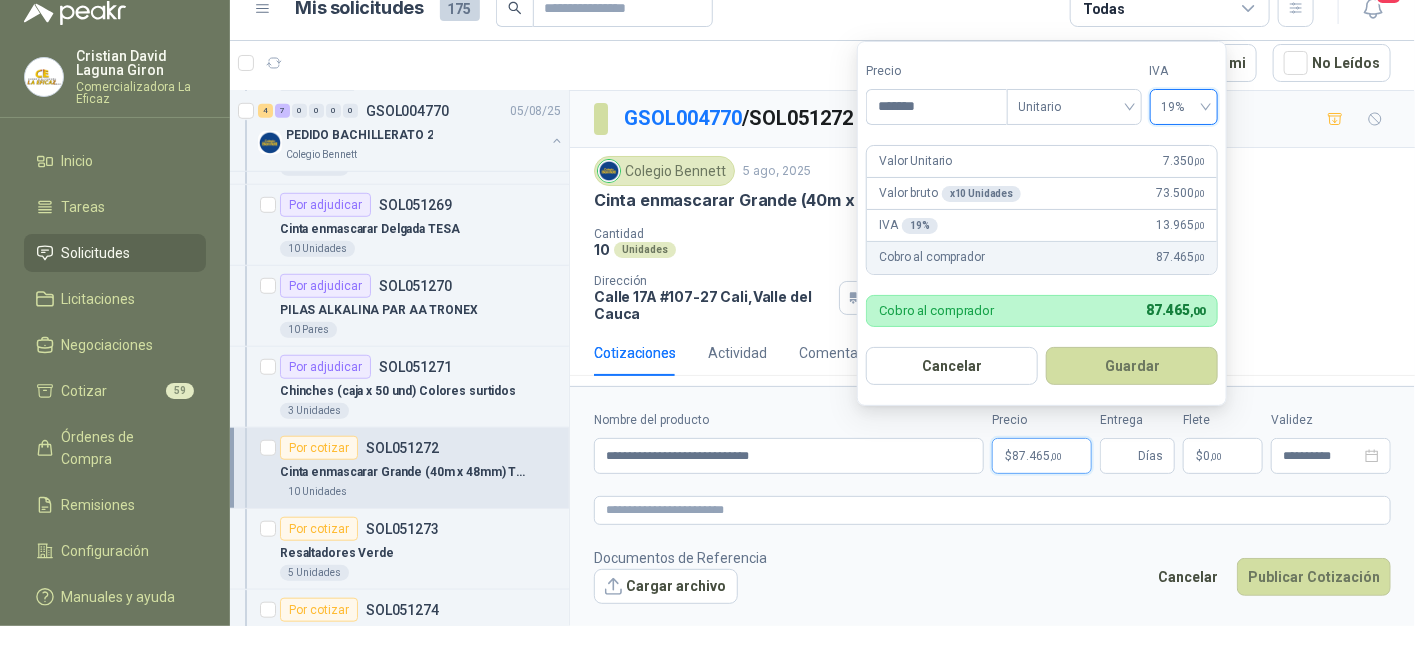 click on "Guardar" at bounding box center (1132, 366) 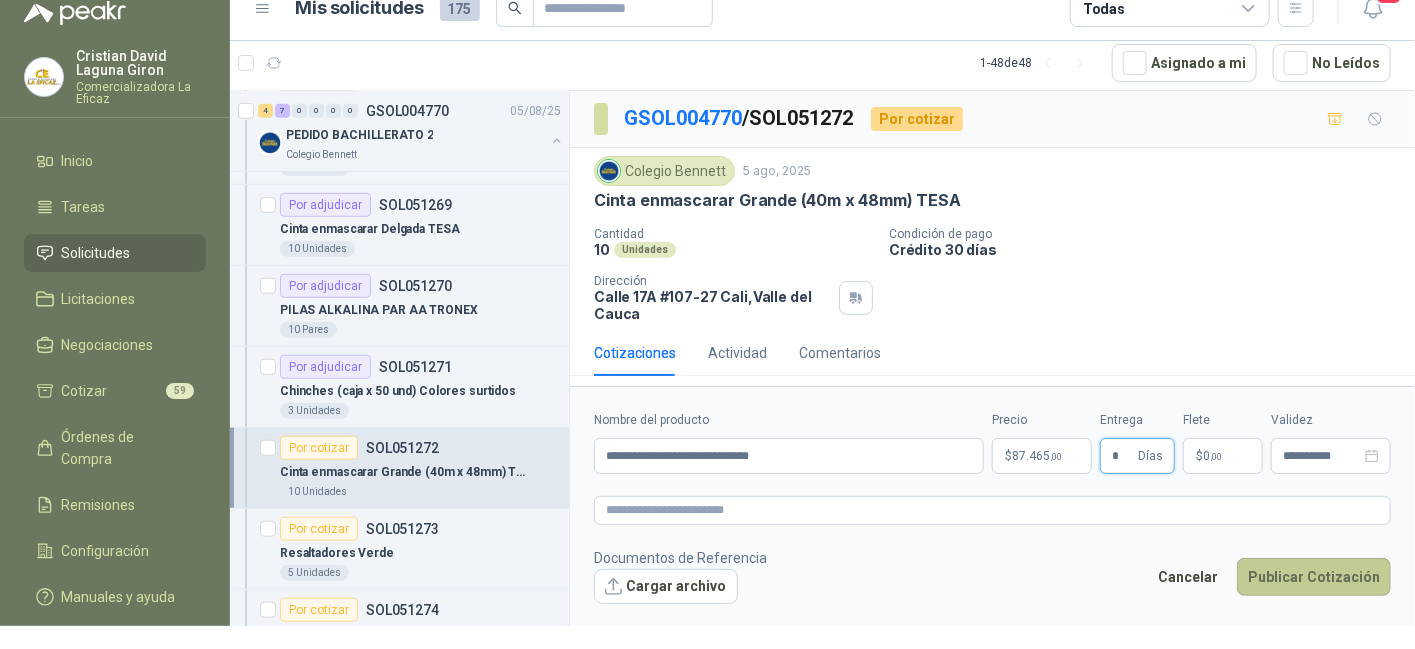 type on "*" 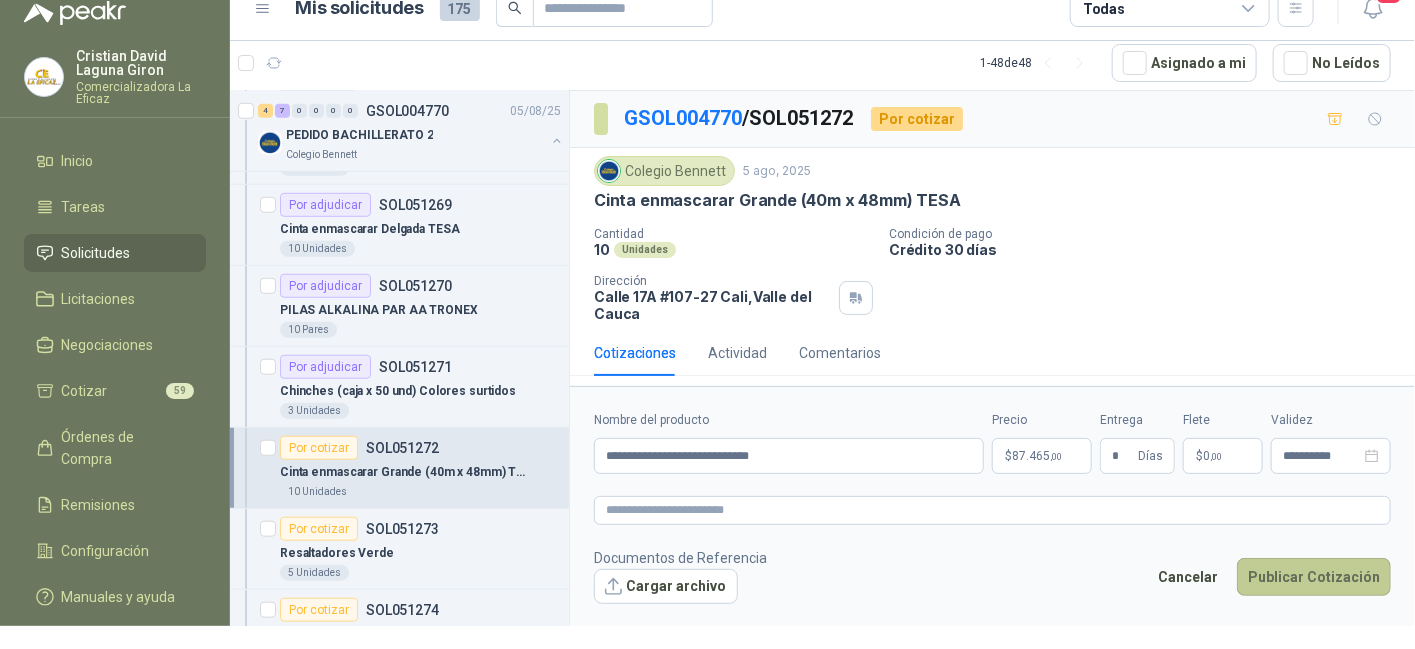 click on "Publicar Cotización" at bounding box center (1314, 577) 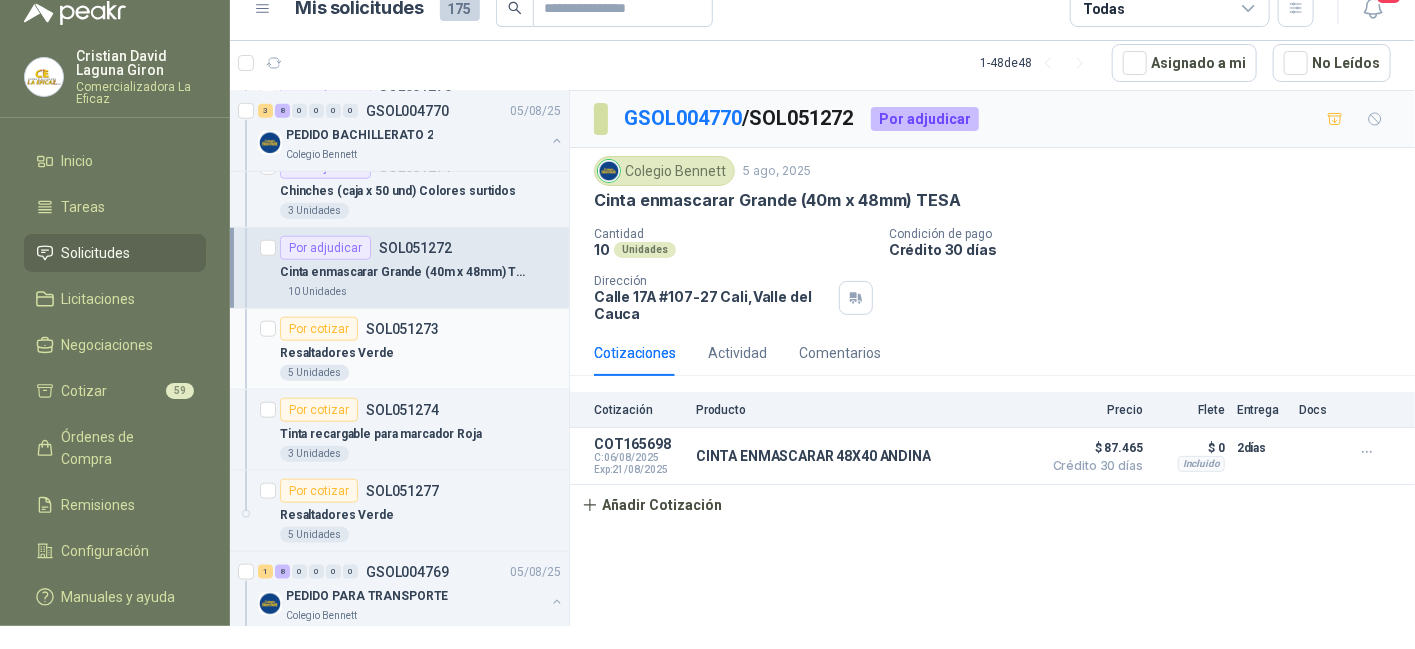 scroll, scrollTop: 875, scrollLeft: 0, axis: vertical 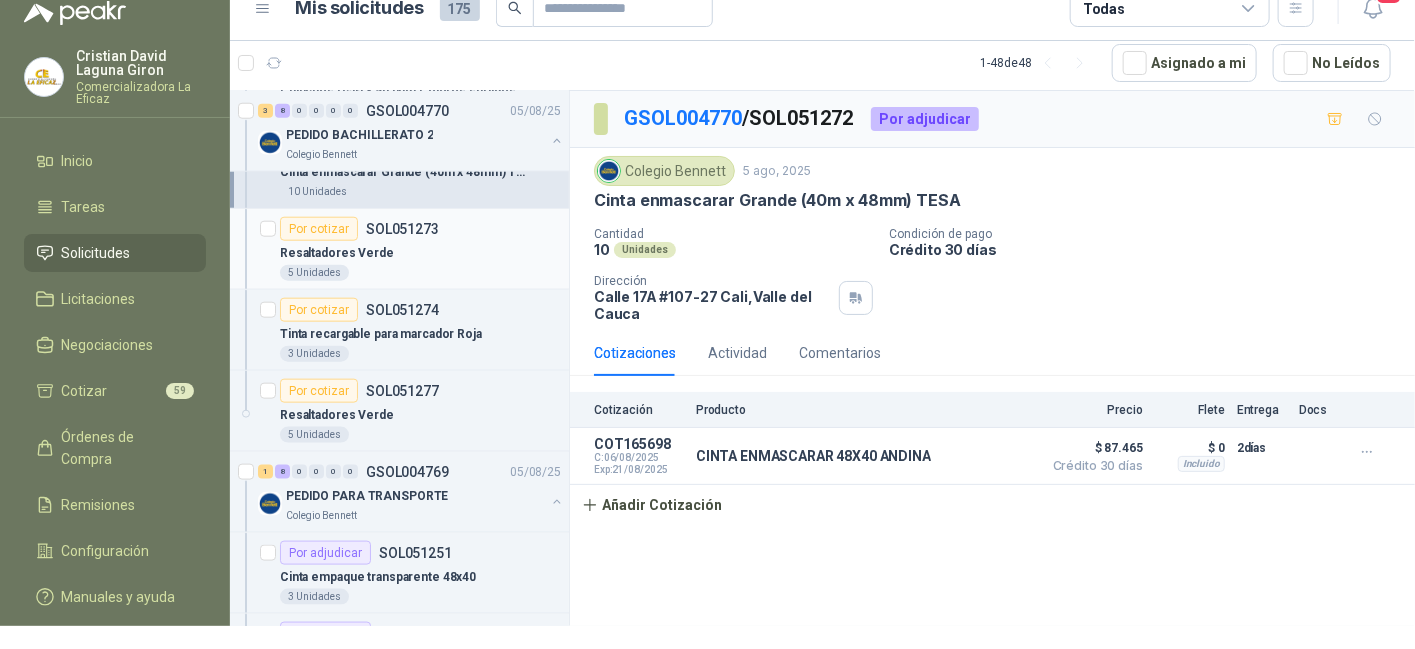click on "Resaltadores Verde" at bounding box center [420, 253] 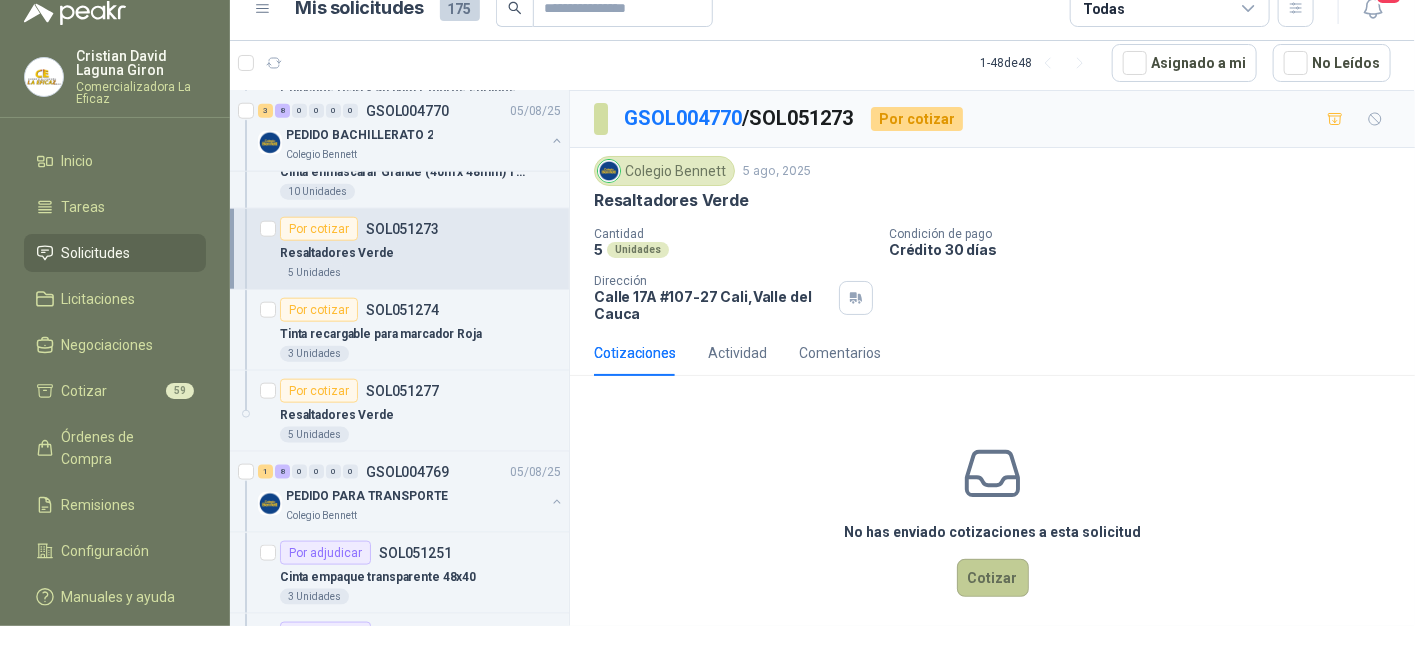 click on "Cotizar" at bounding box center (993, 578) 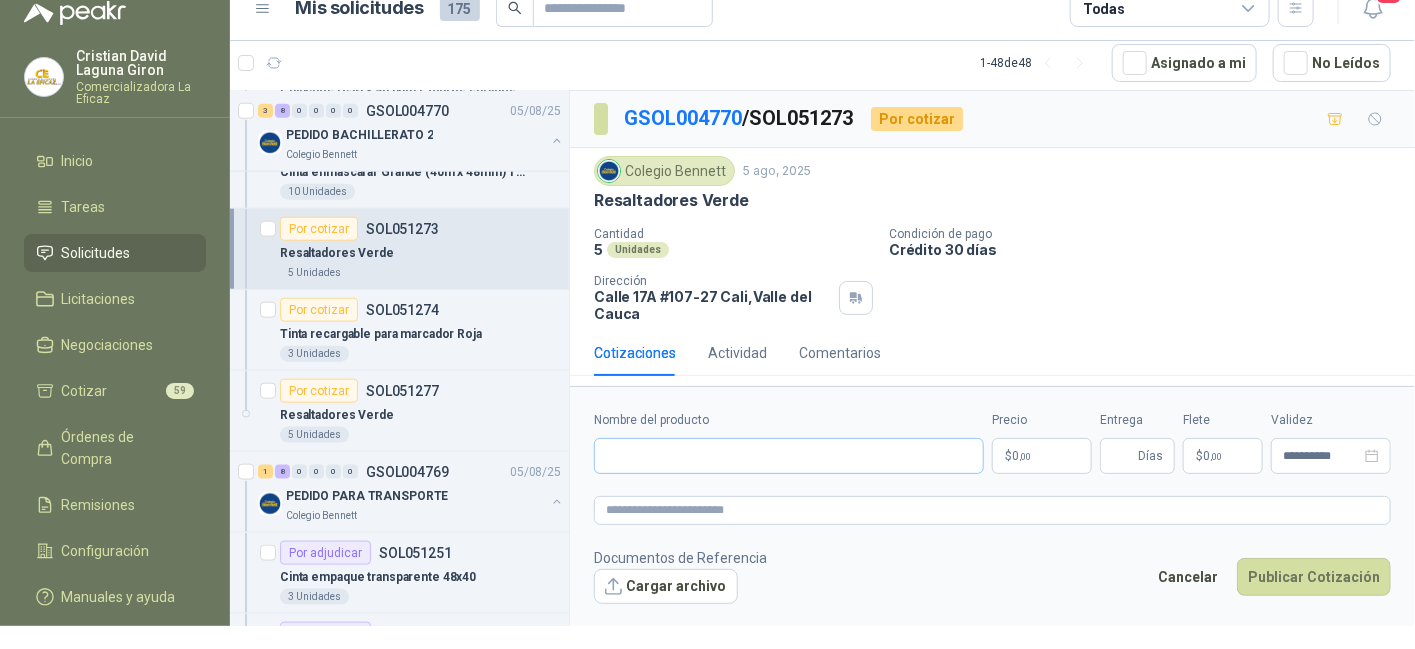 type 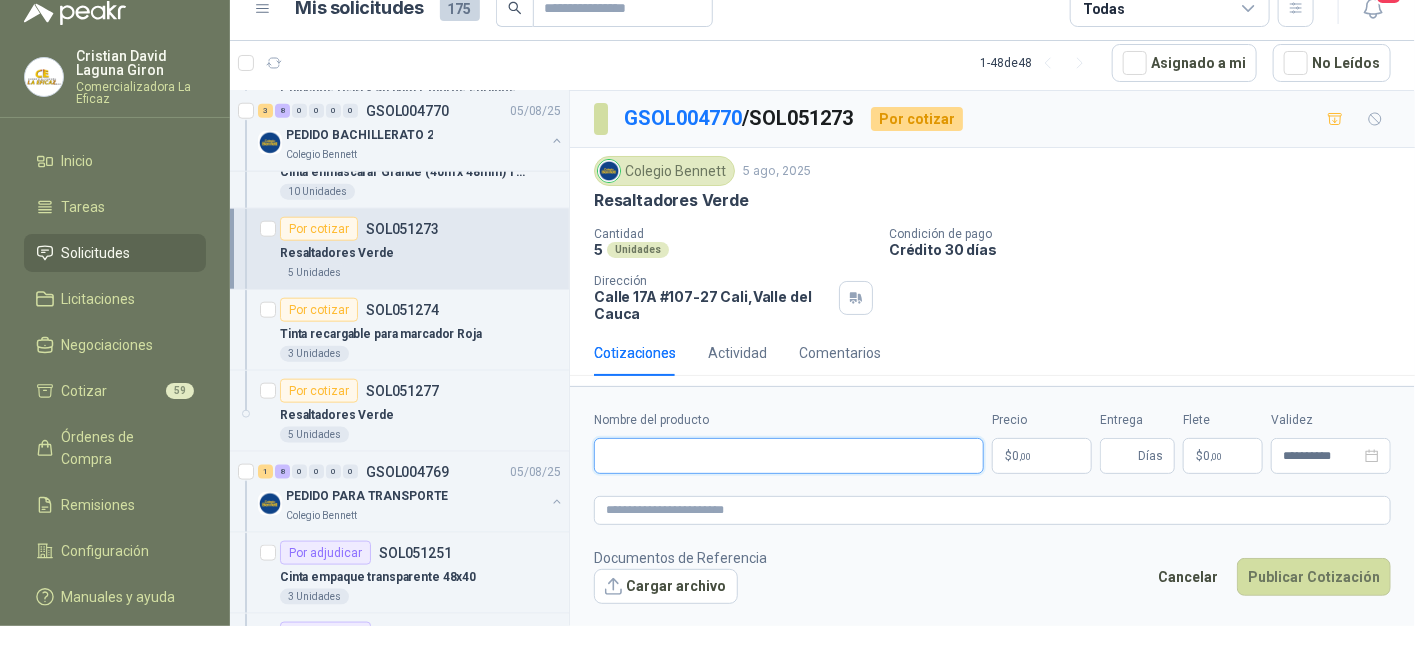 click on "Nombre del producto" at bounding box center (789, 456) 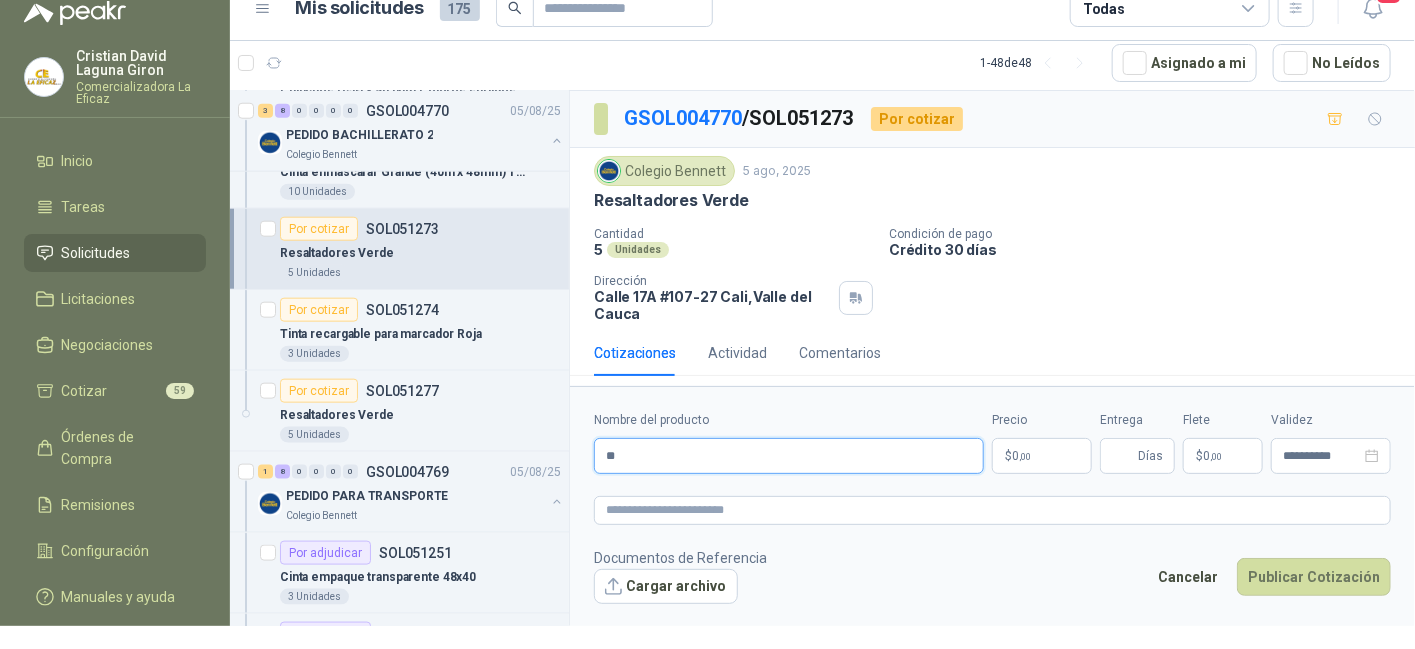 type on "**" 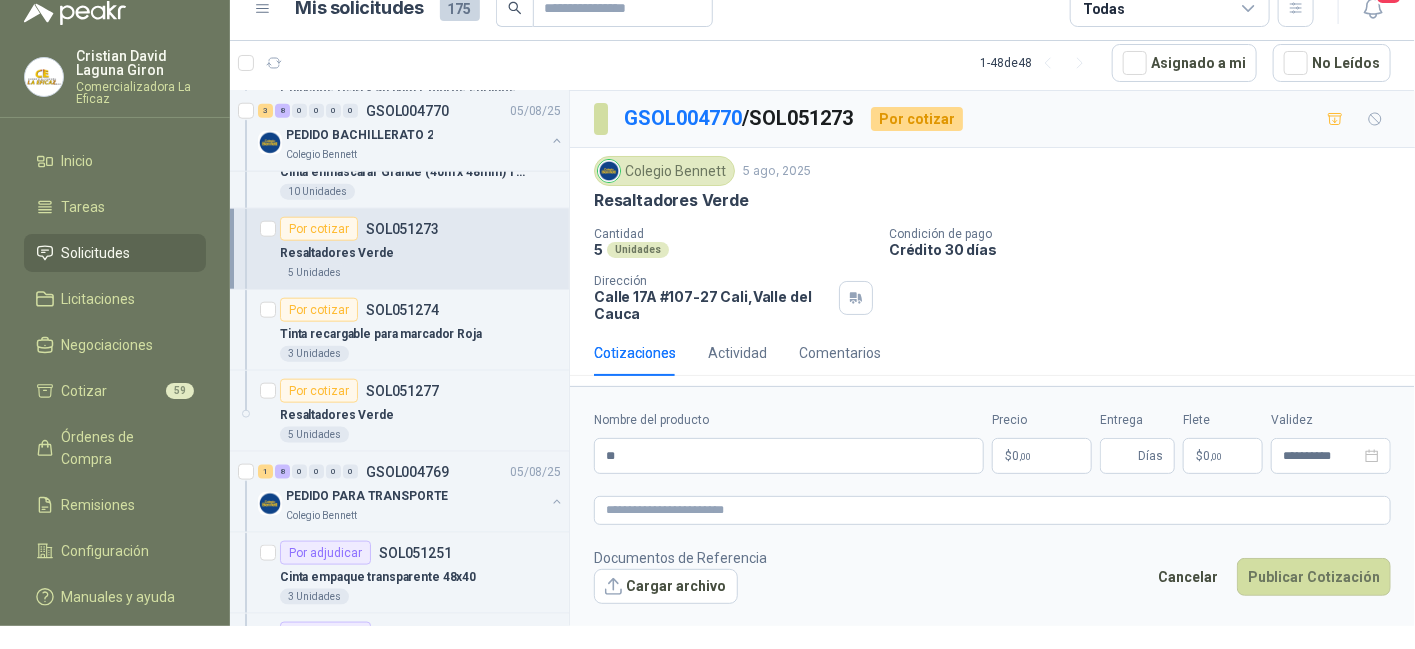 click on "$  0 ,00" at bounding box center [1042, 456] 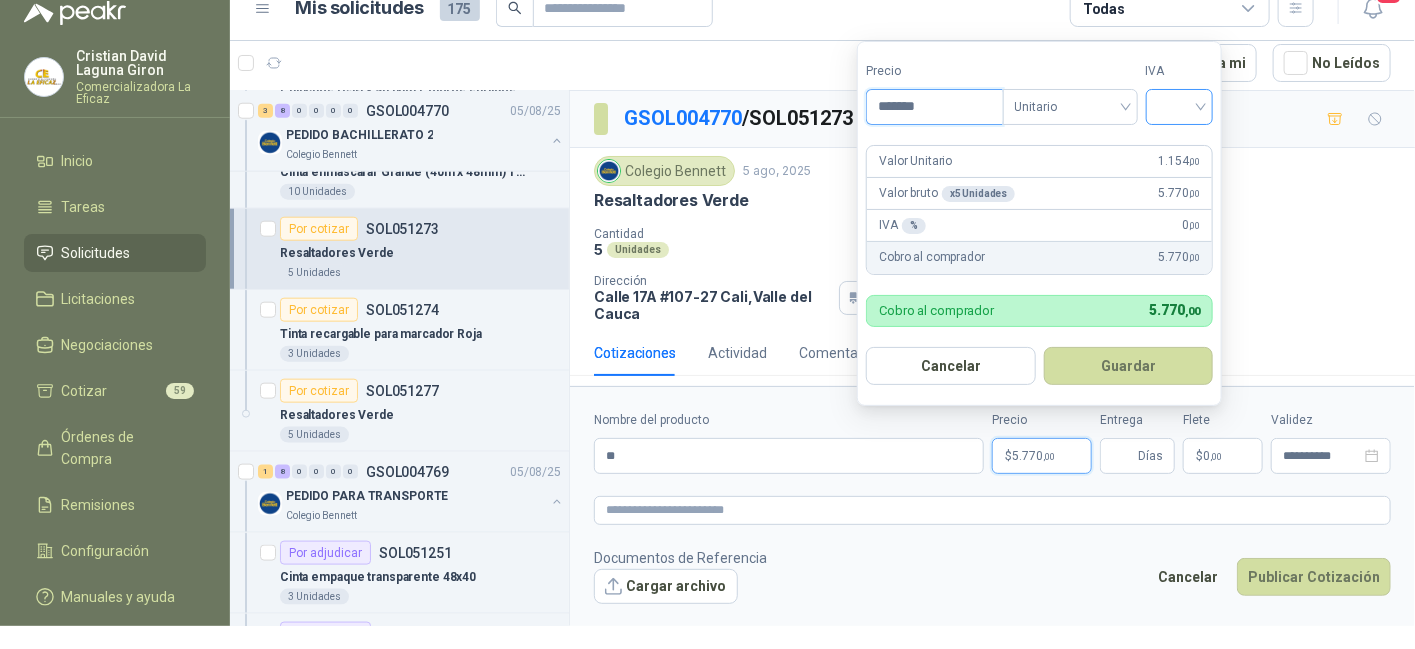 type on "*******" 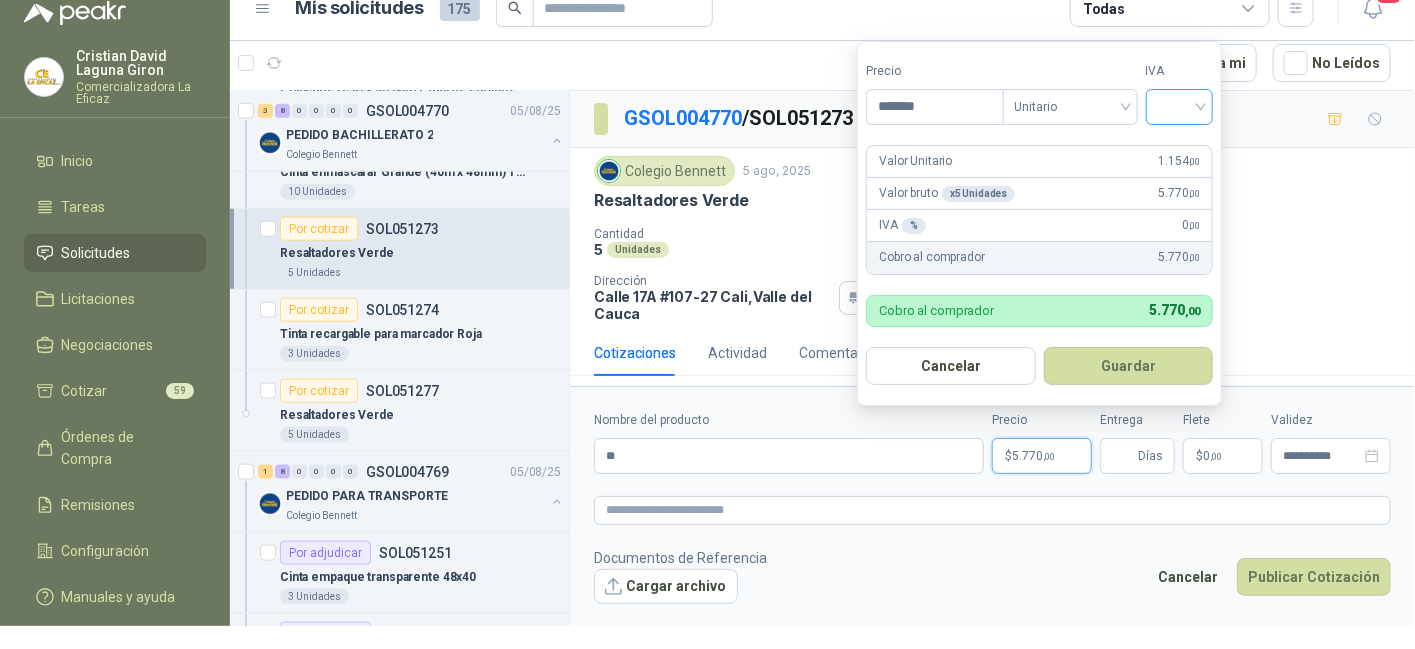 click at bounding box center [1180, 105] 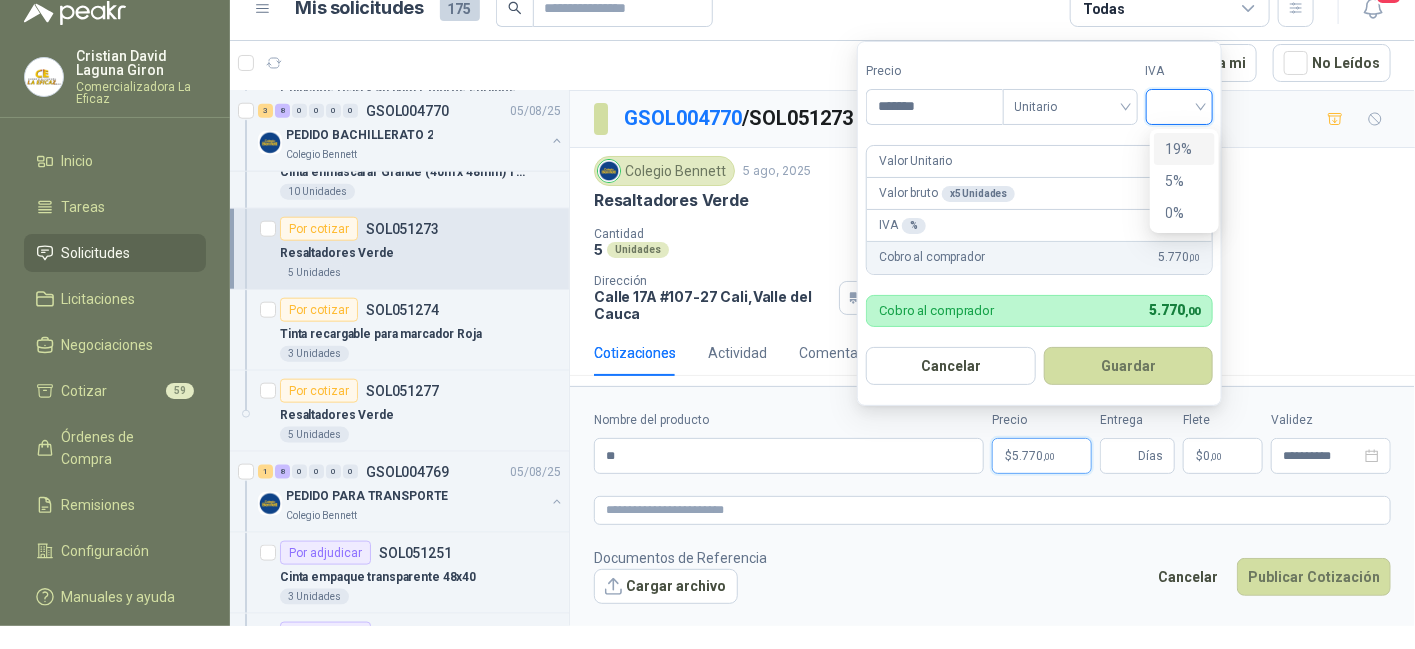 click on "19%" at bounding box center (1184, 149) 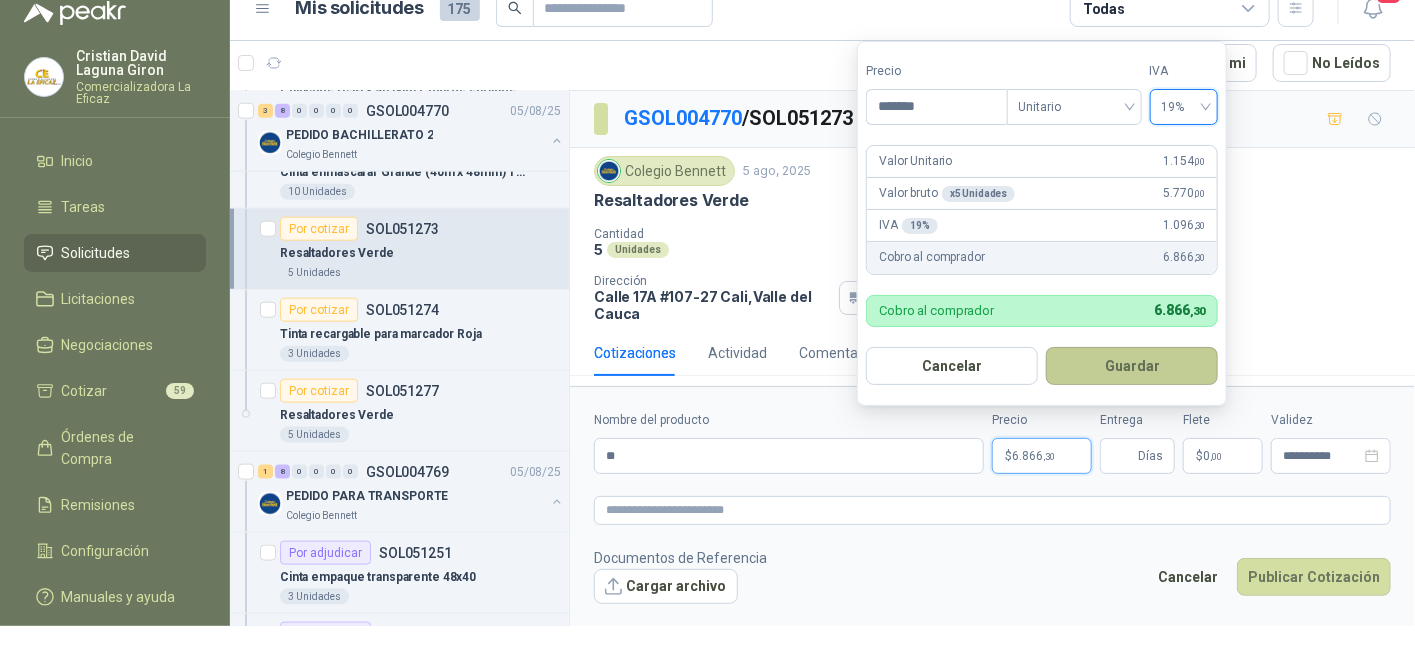 click on "Guardar" at bounding box center (1132, 366) 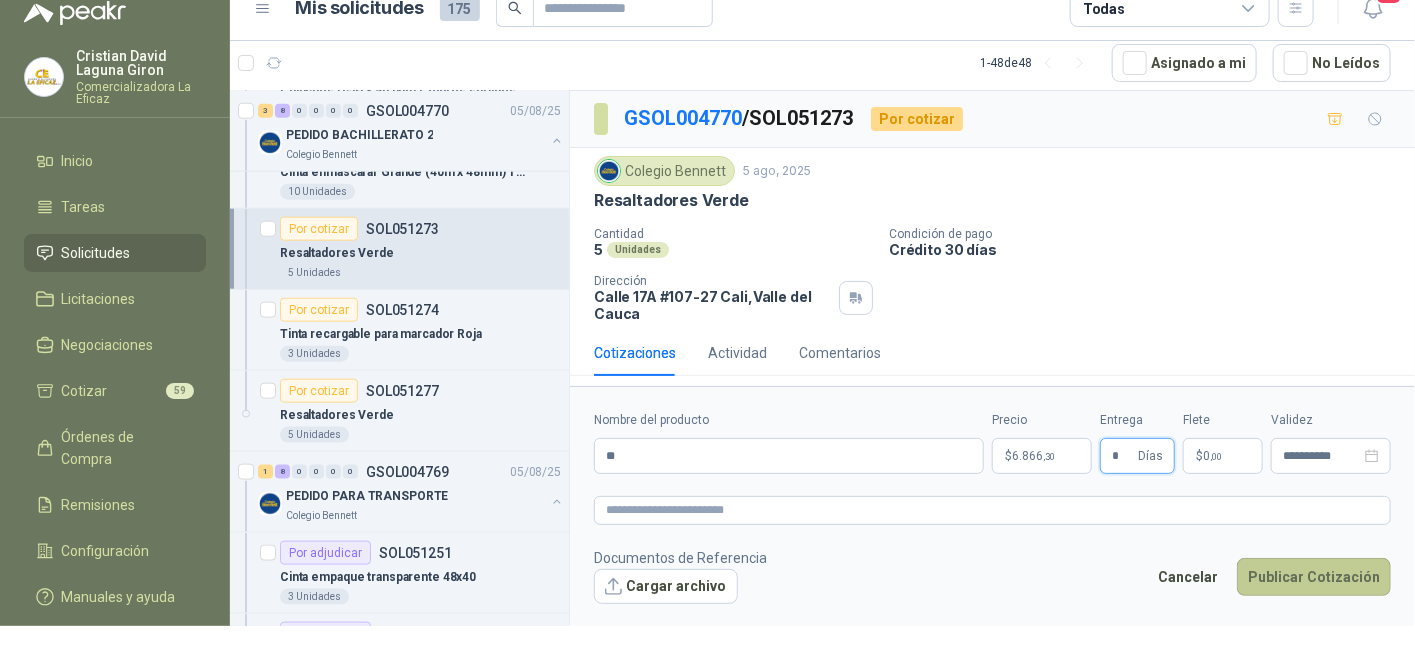 type on "*" 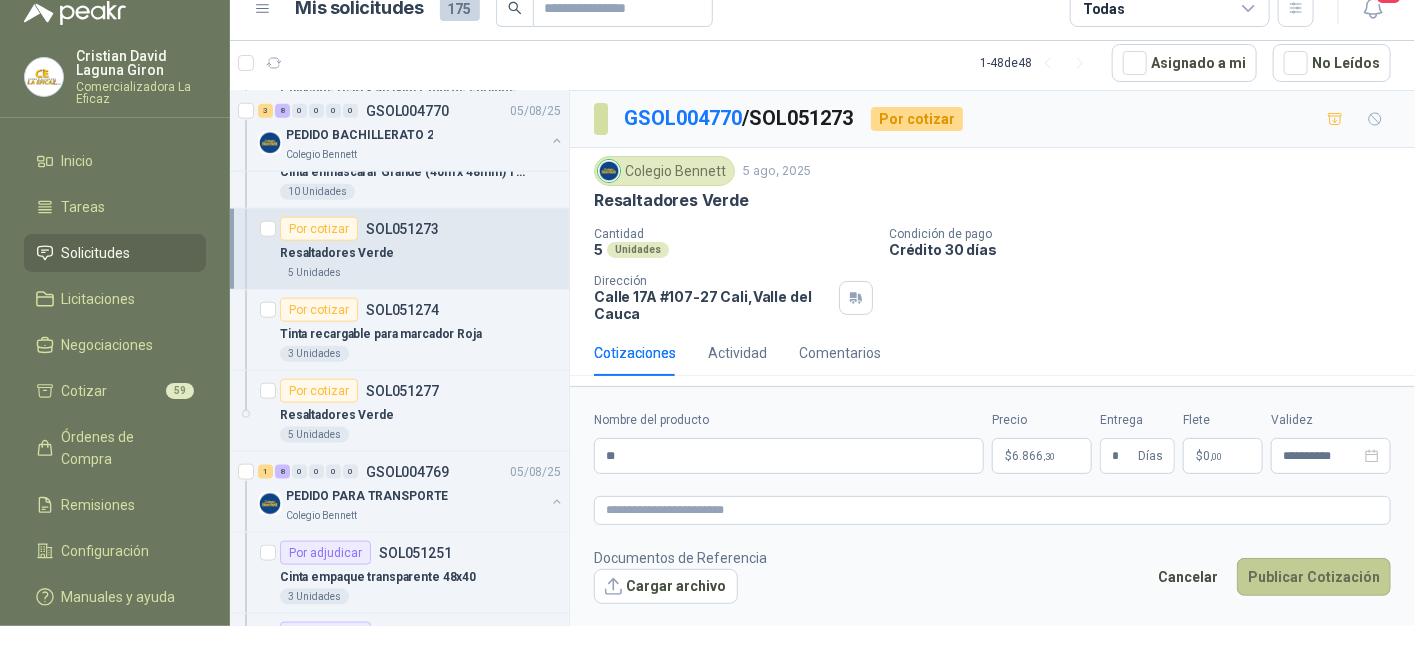 click on "Publicar Cotización" at bounding box center [1314, 577] 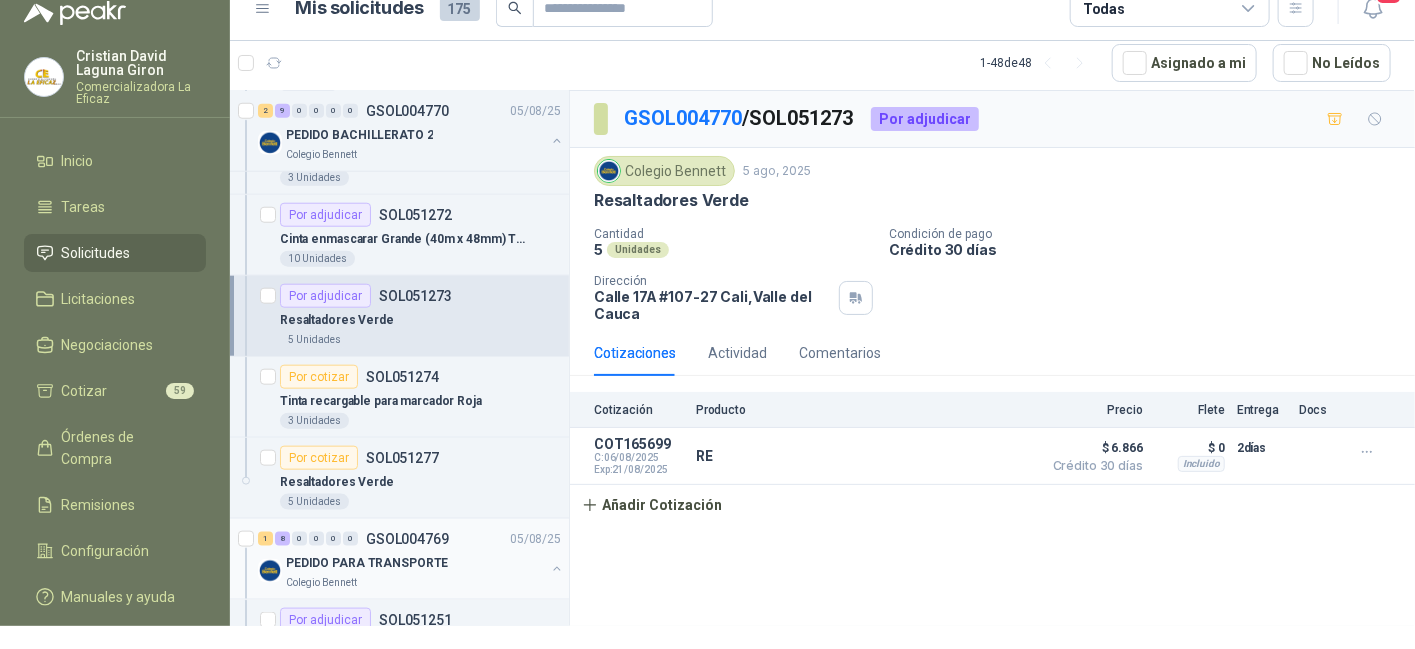 scroll, scrollTop: 775, scrollLeft: 0, axis: vertical 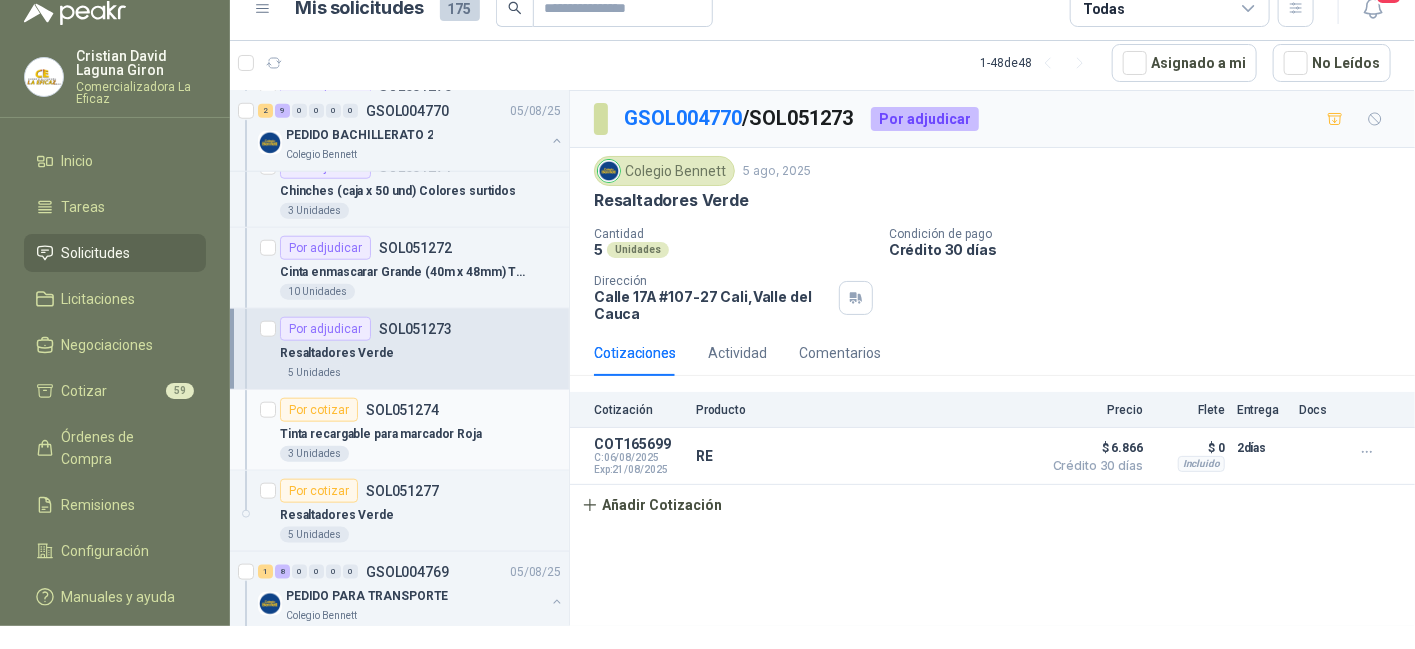 click on "Tinta recargable para marcador Roja" at bounding box center (420, 434) 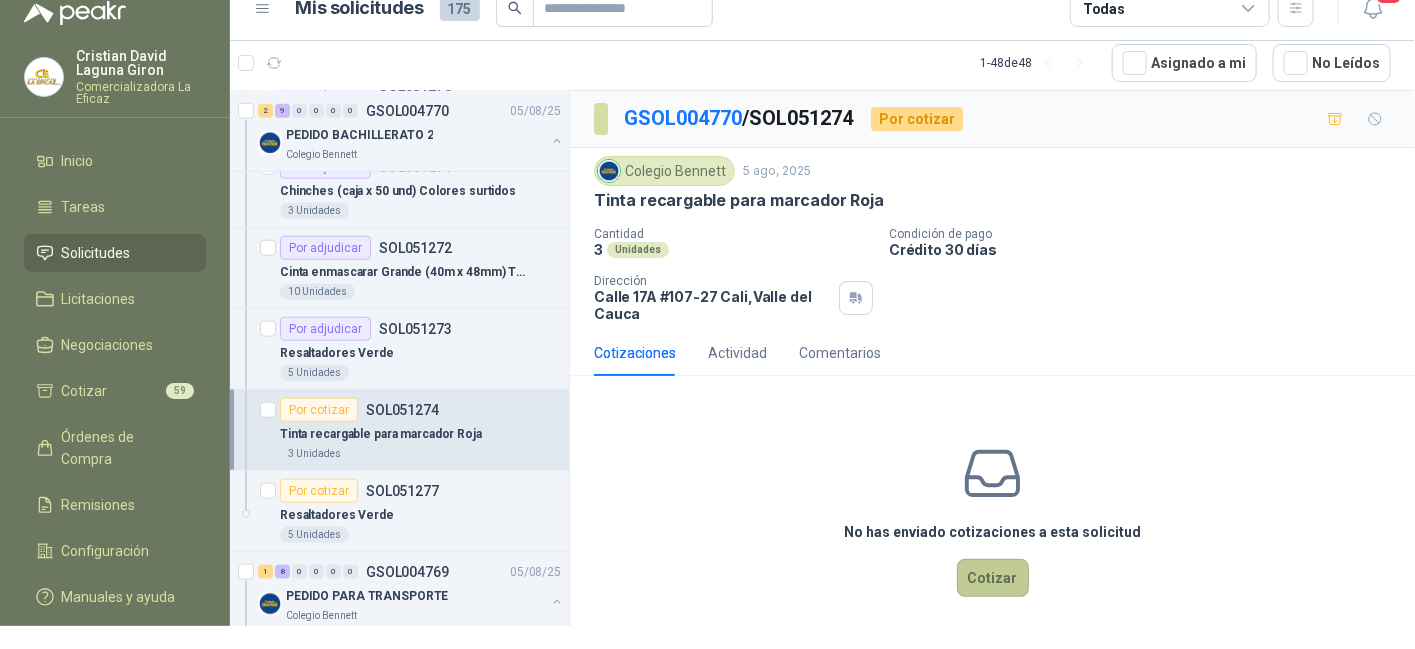click on "Cotizar" at bounding box center [993, 578] 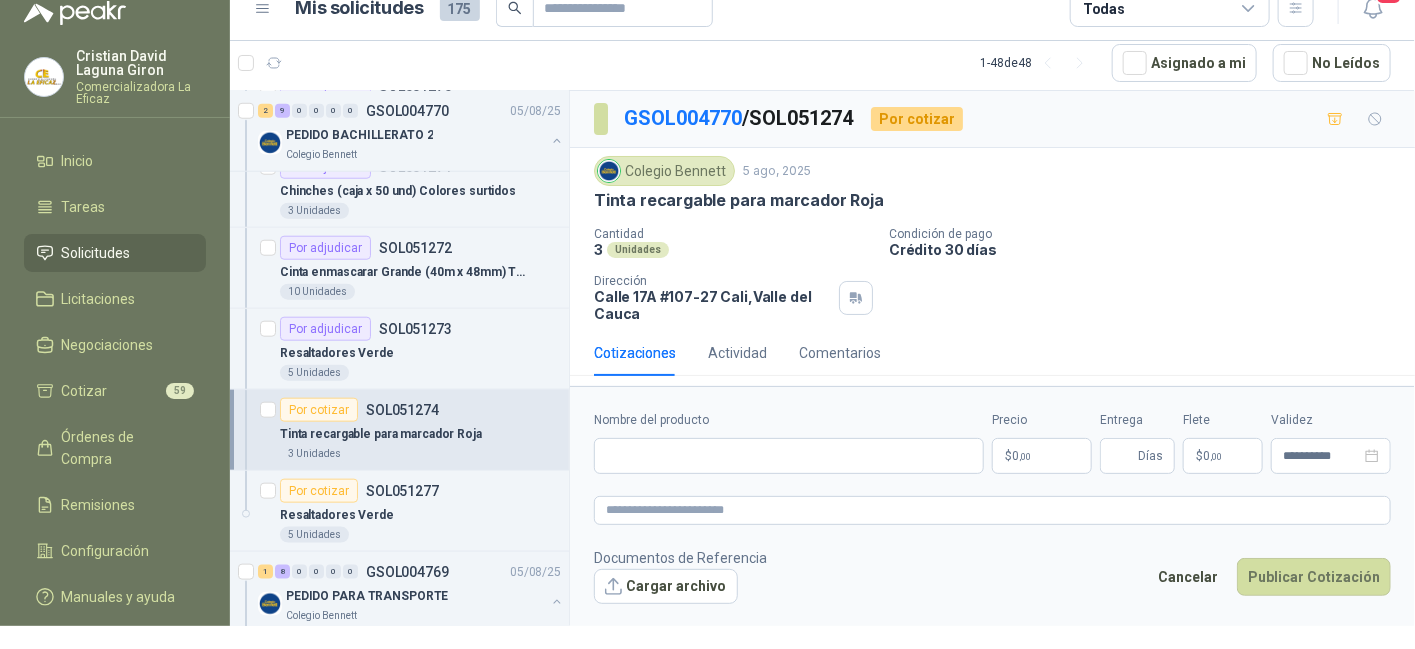 type 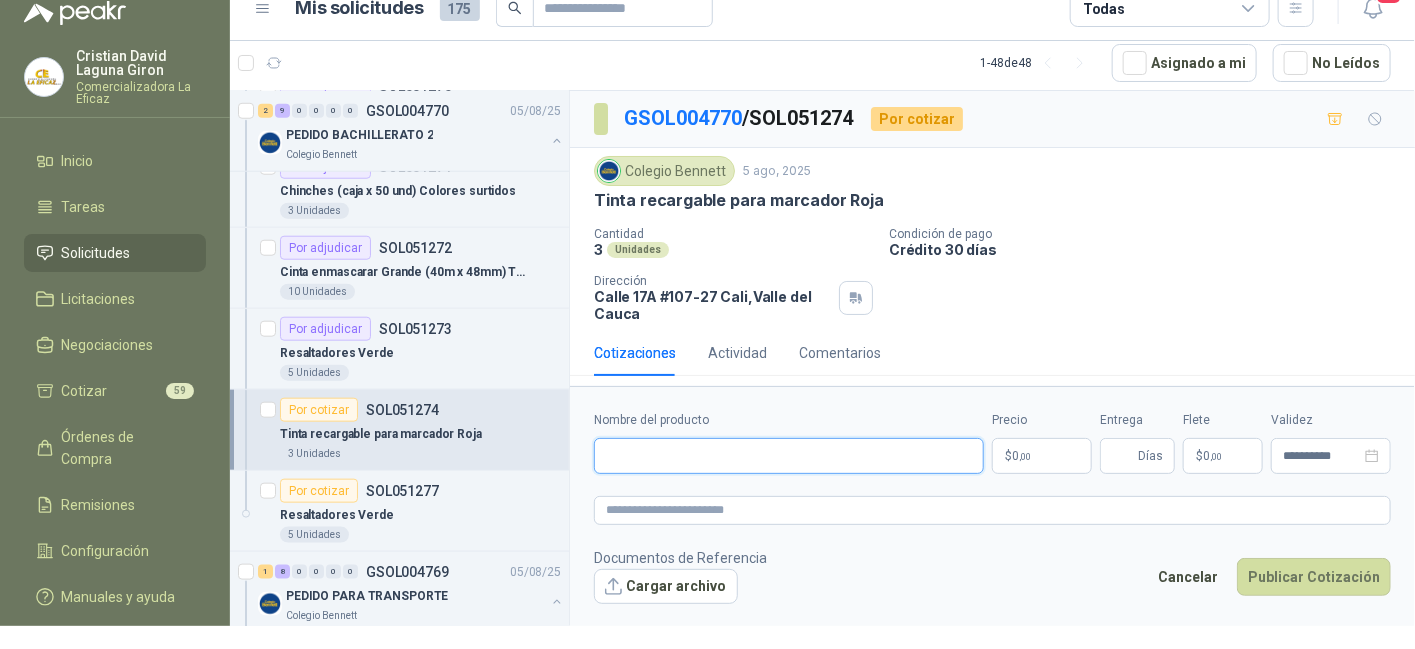 click on "Nombre del producto" at bounding box center [789, 456] 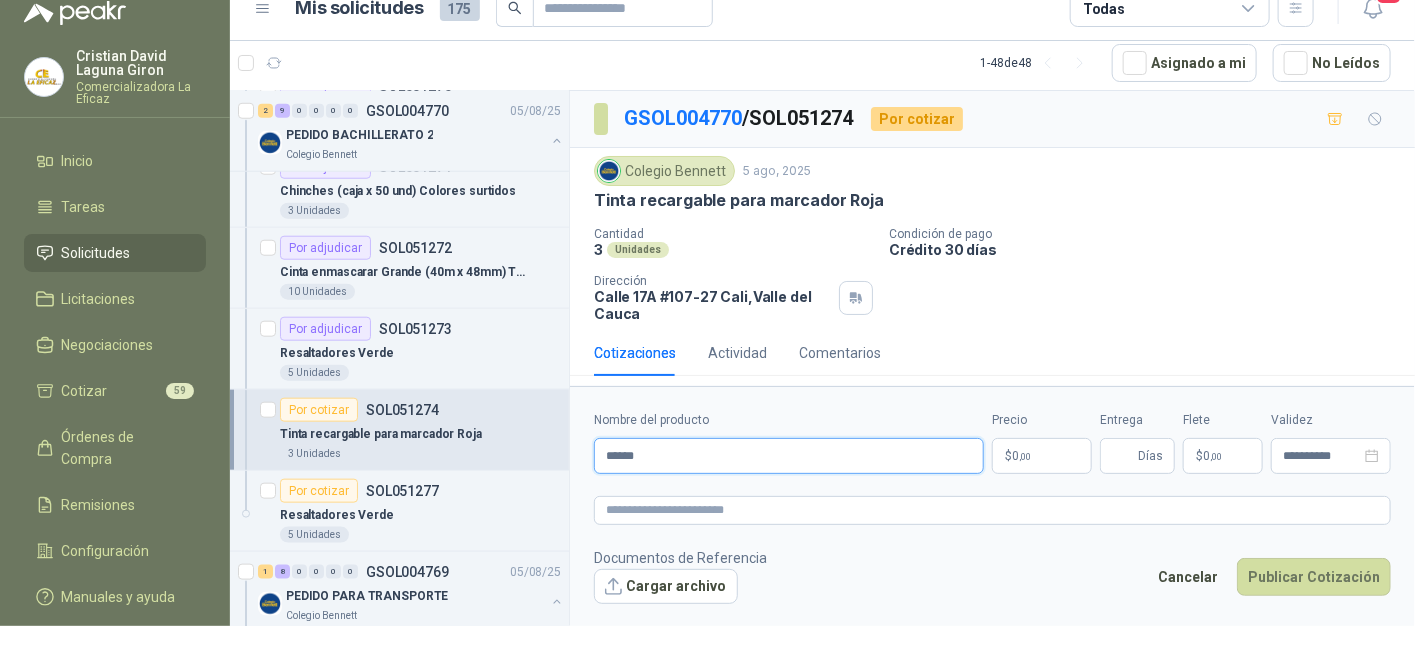 type on "**********" 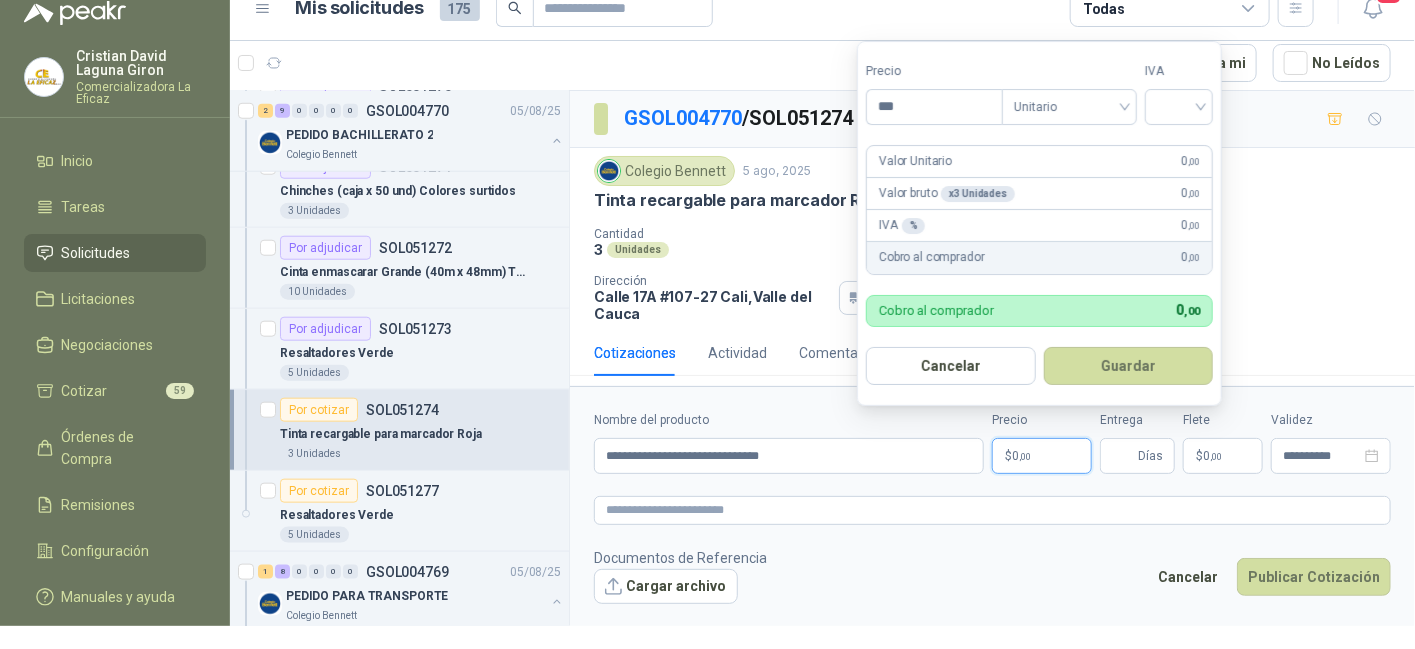 click on "$  0 ,00" at bounding box center [1042, 456] 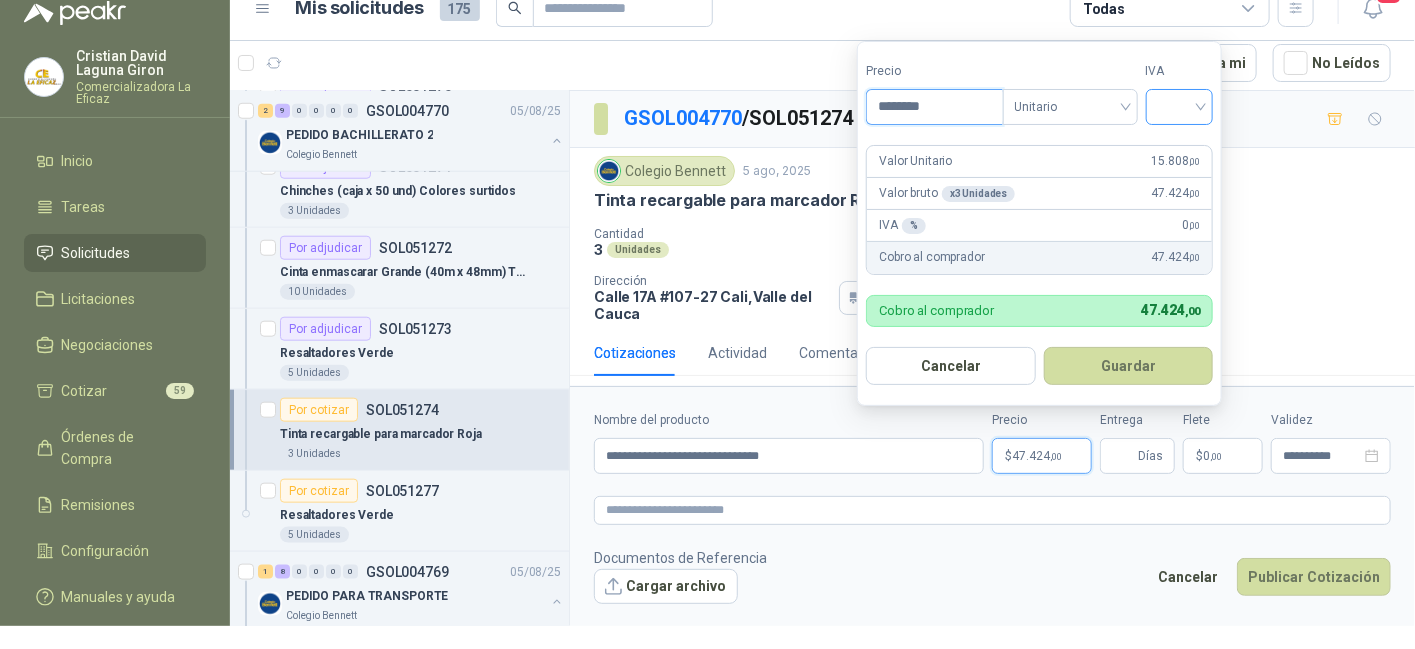 type on "********" 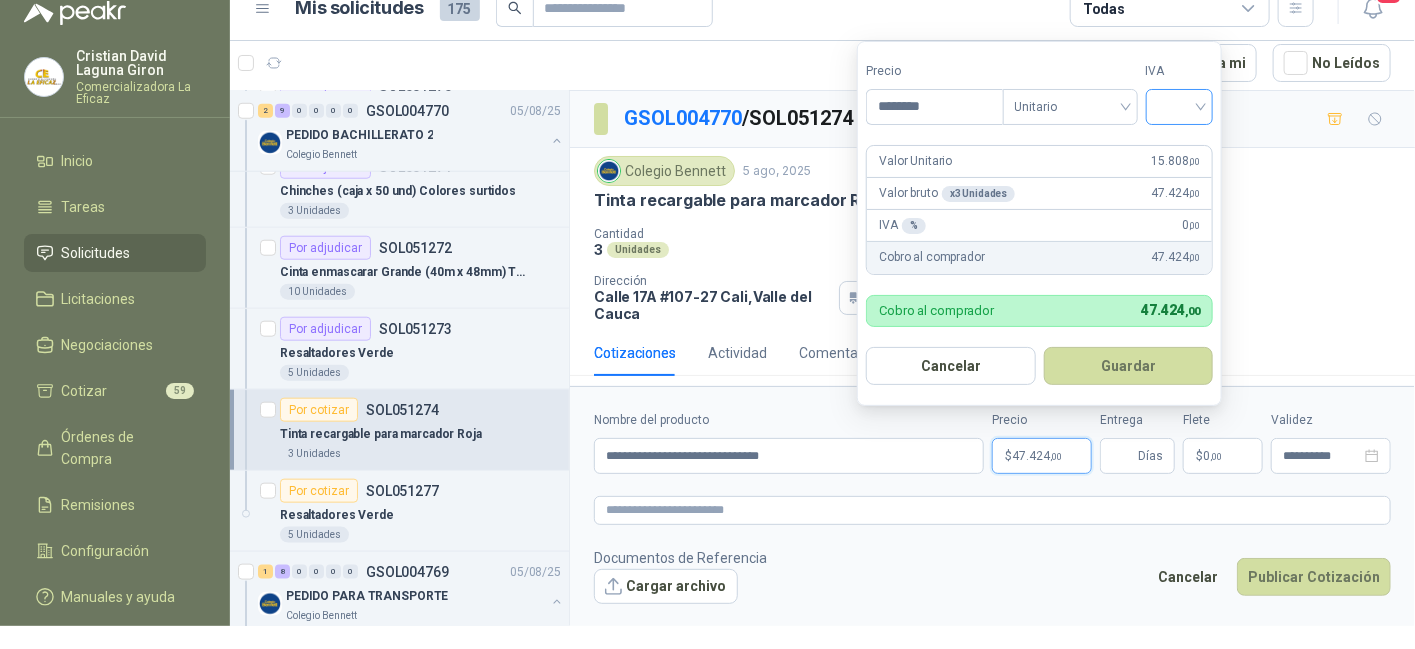 click at bounding box center [1180, 105] 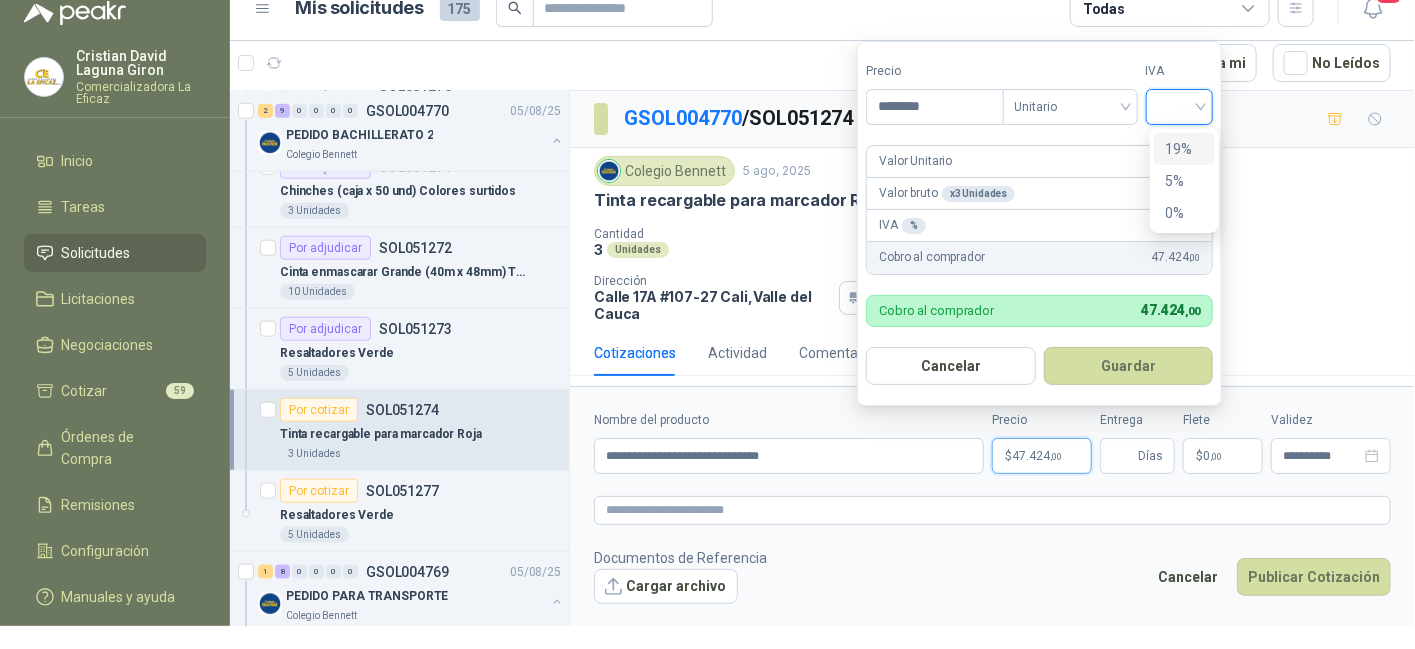 click on "19%" at bounding box center (1184, 149) 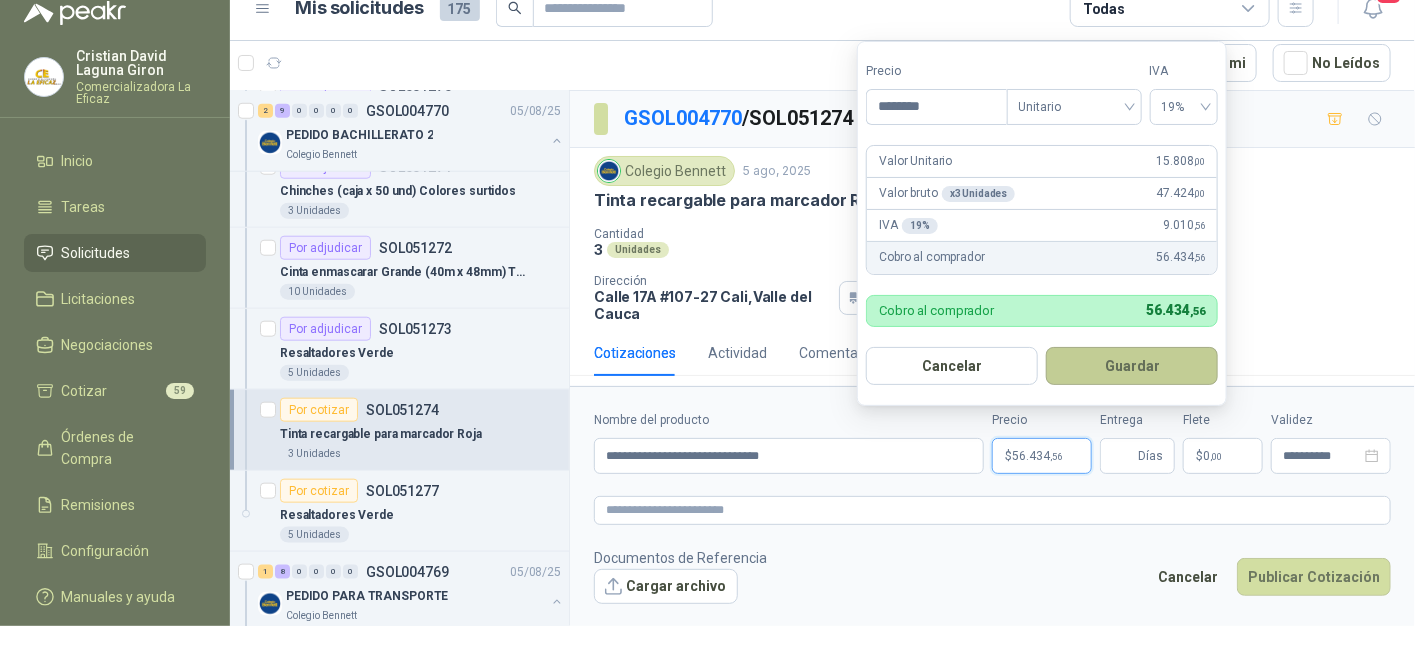 click on "Guardar" at bounding box center [1132, 366] 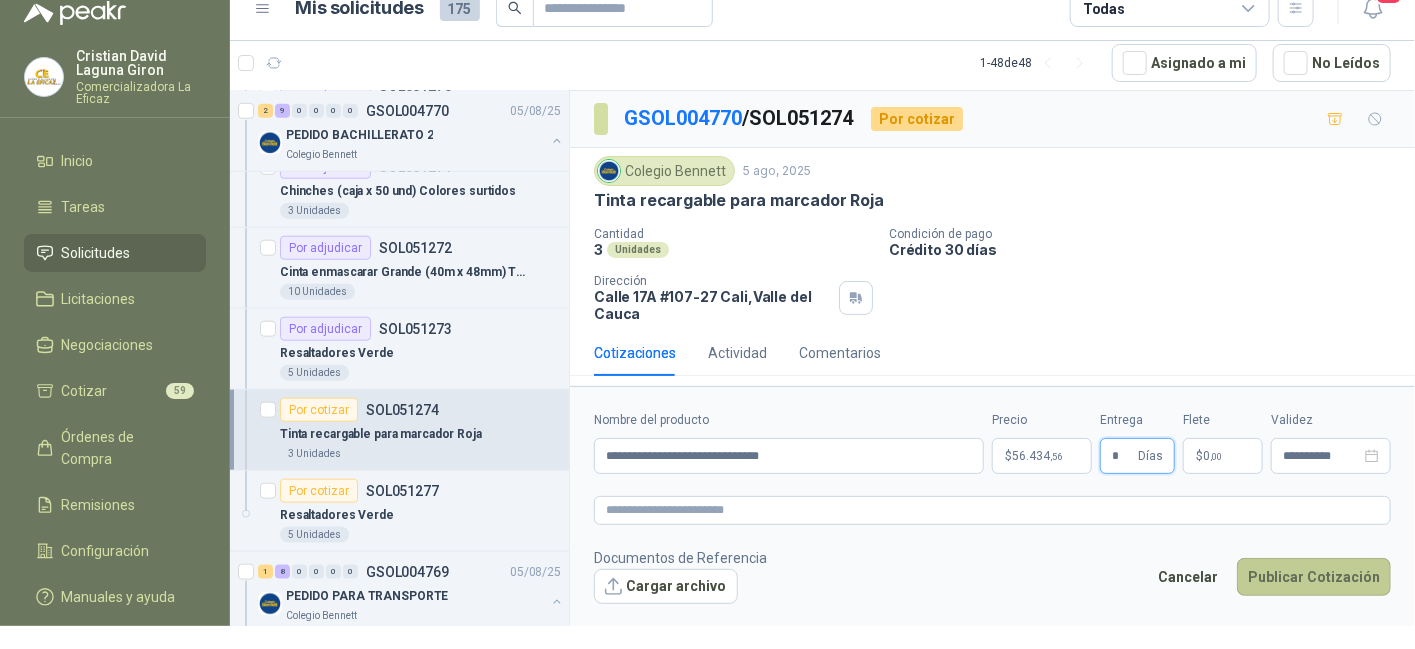 type on "*" 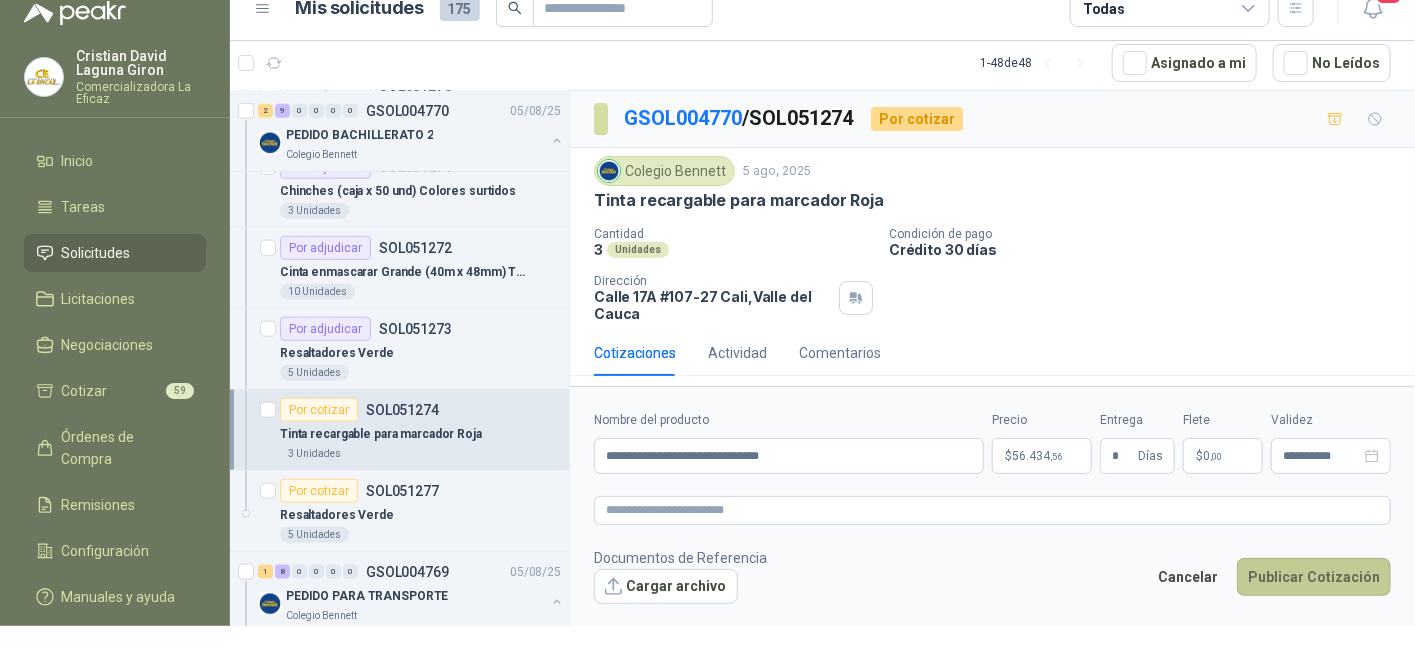 click on "Publicar Cotización" at bounding box center [1314, 577] 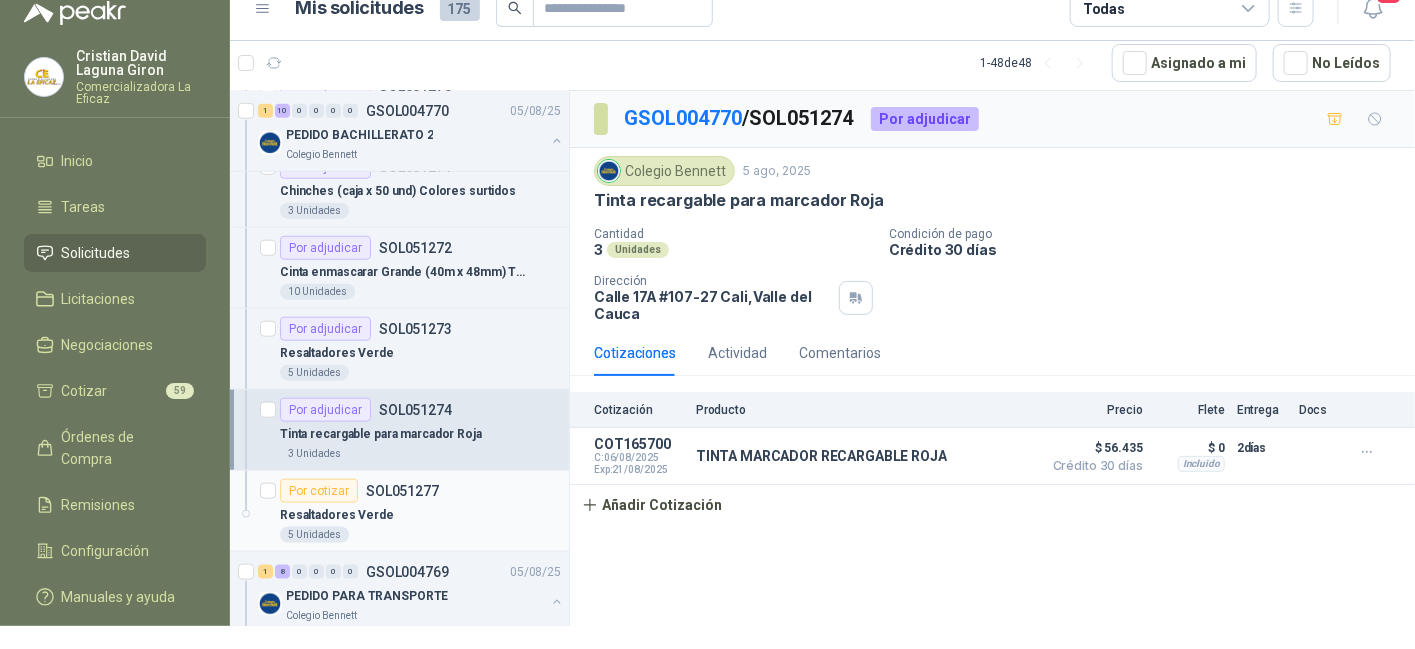 click on "Resaltadores Verde" at bounding box center (420, 515) 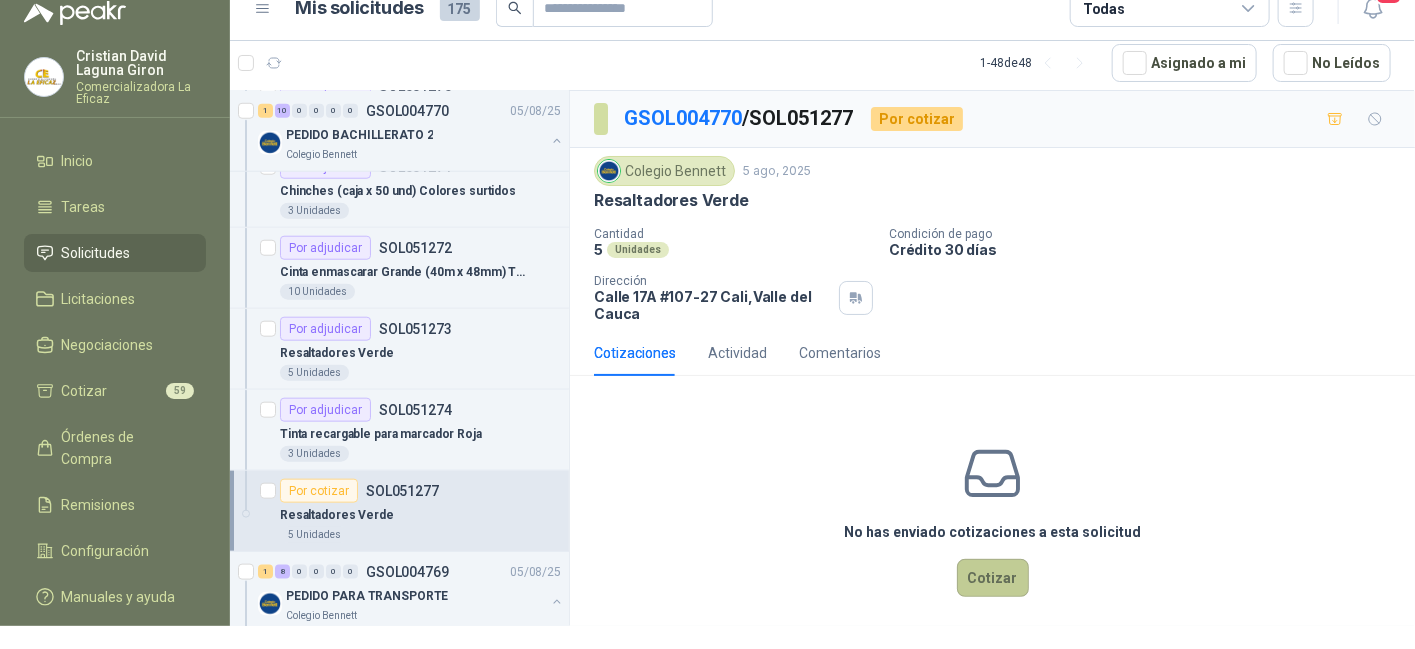 click on "Cotizar" at bounding box center [993, 578] 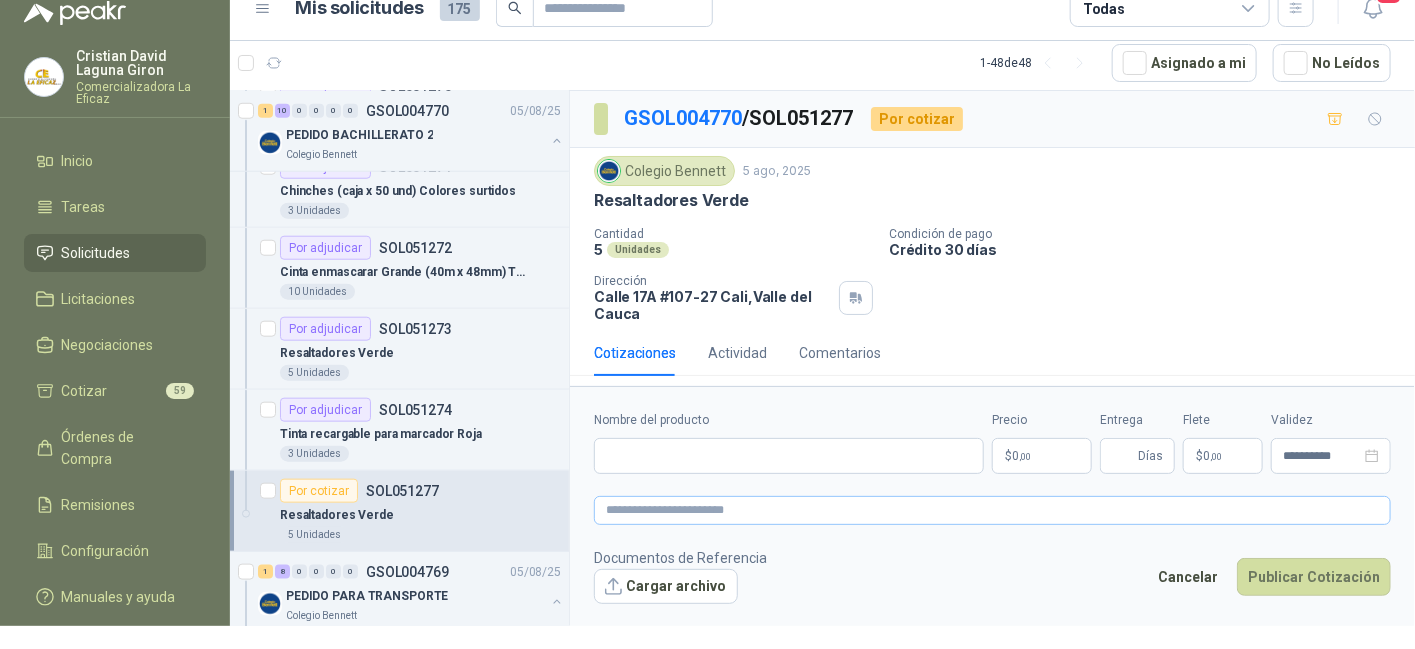 type 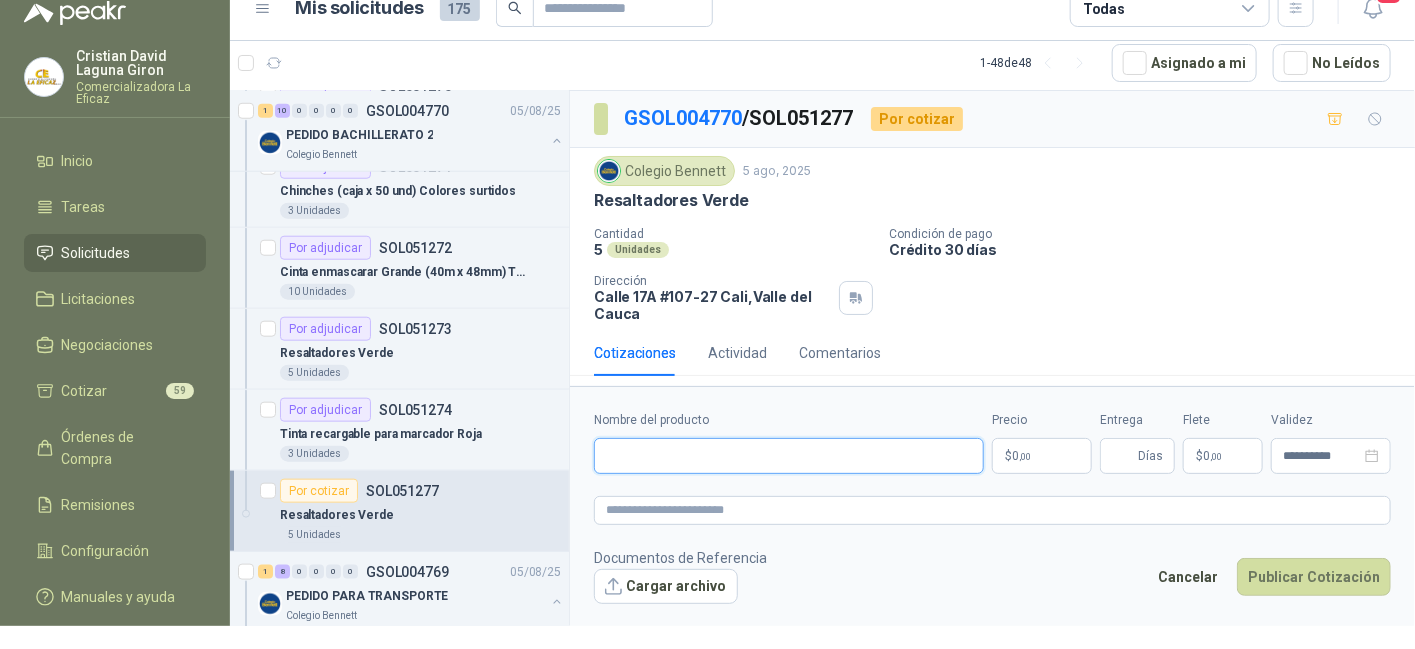 click on "Nombre del producto" at bounding box center (789, 456) 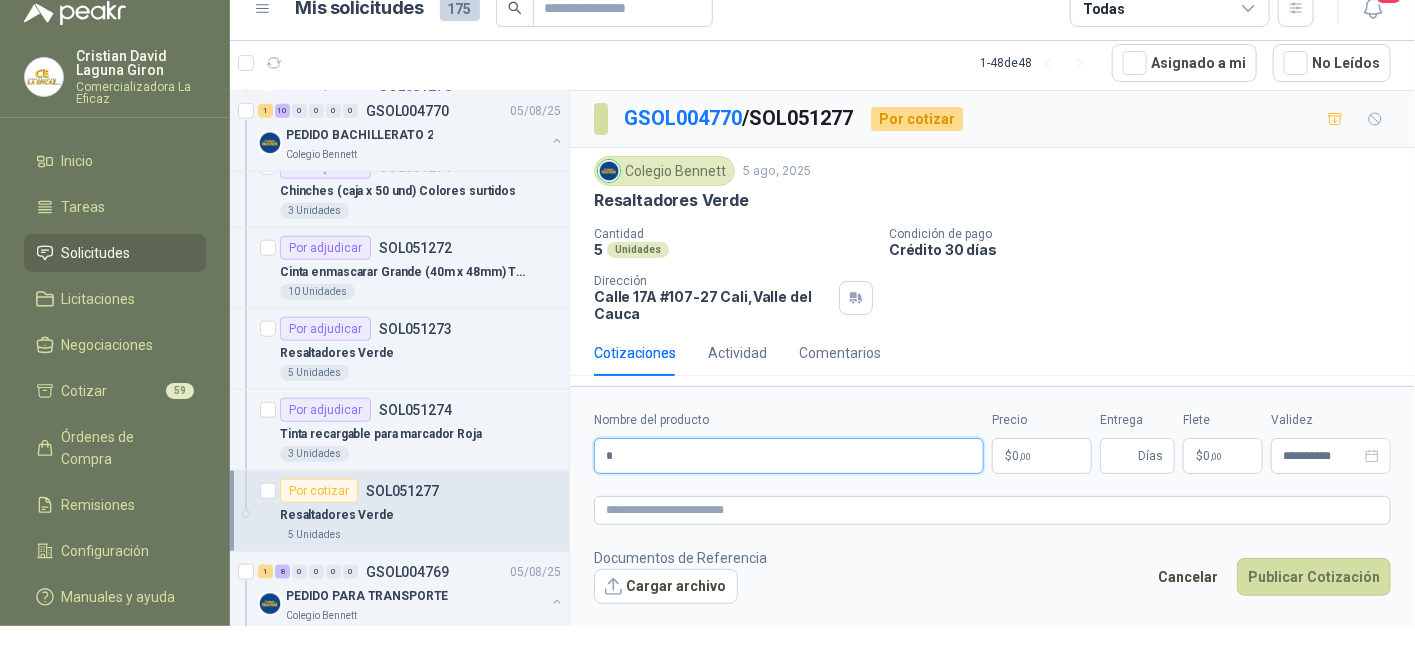 type on "**********" 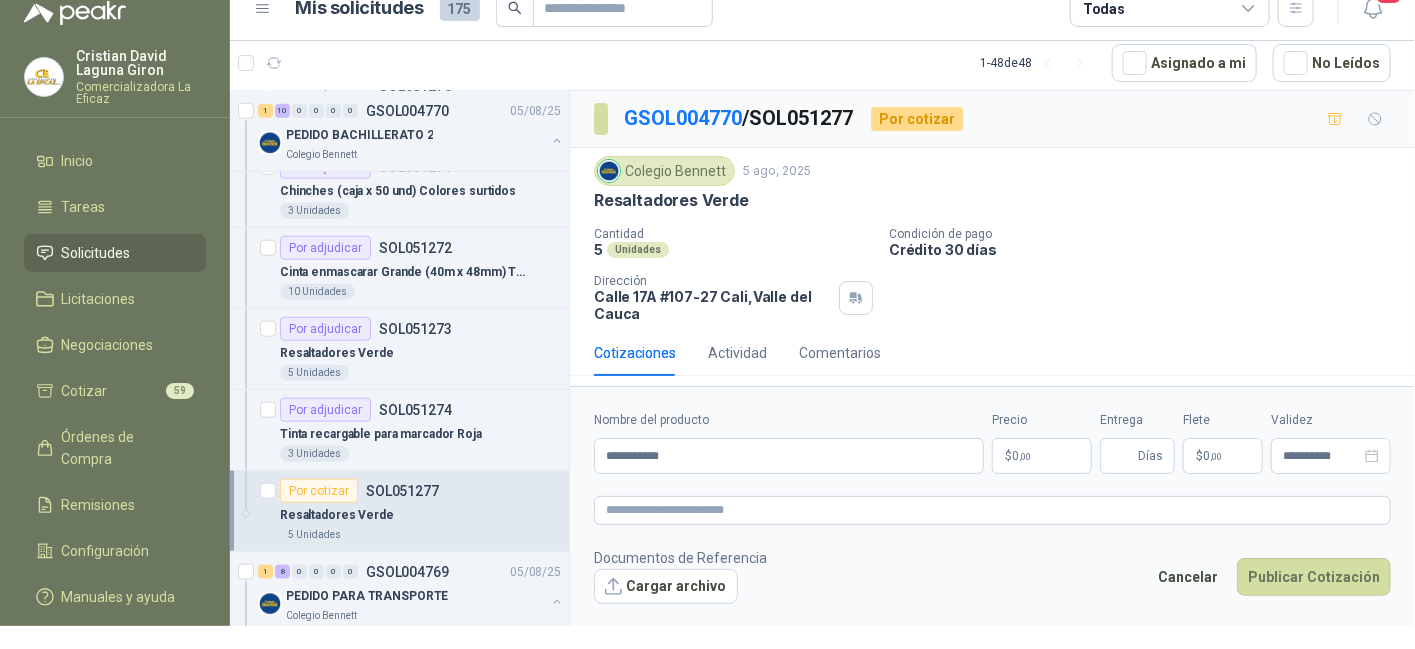 click on "0 ,00" at bounding box center (1021, 456) 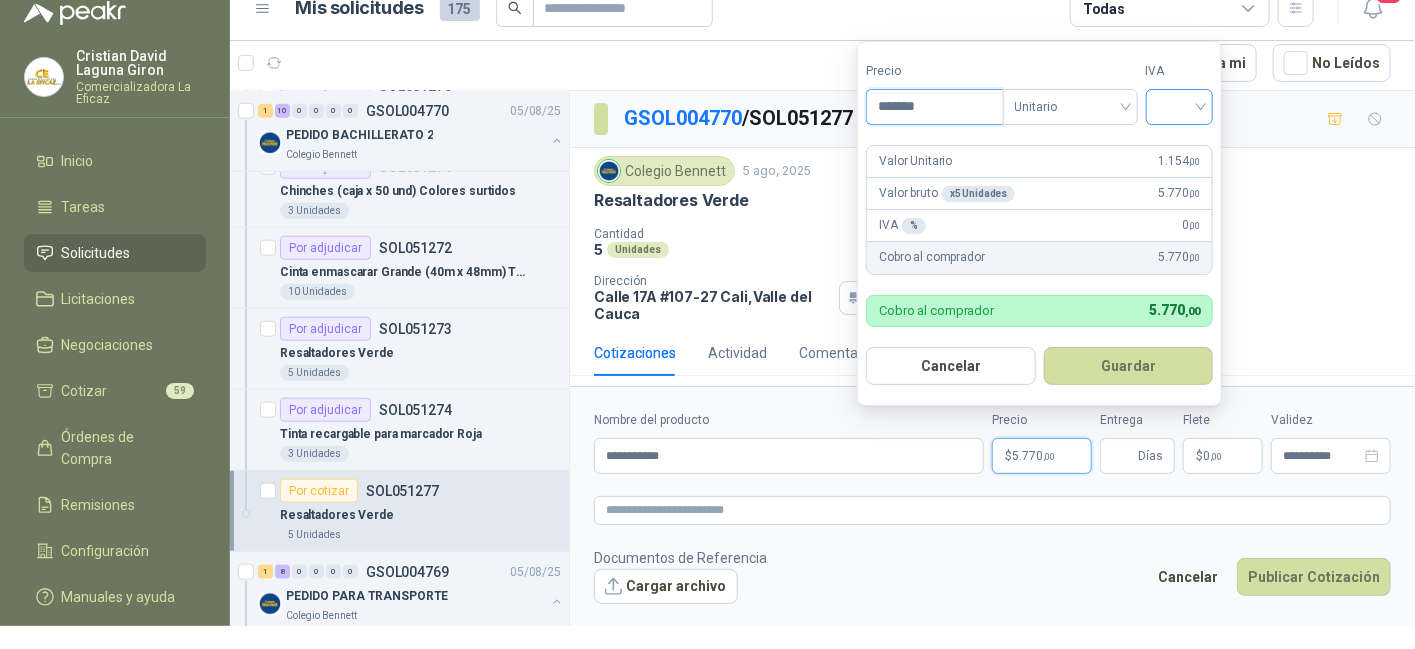 type on "*******" 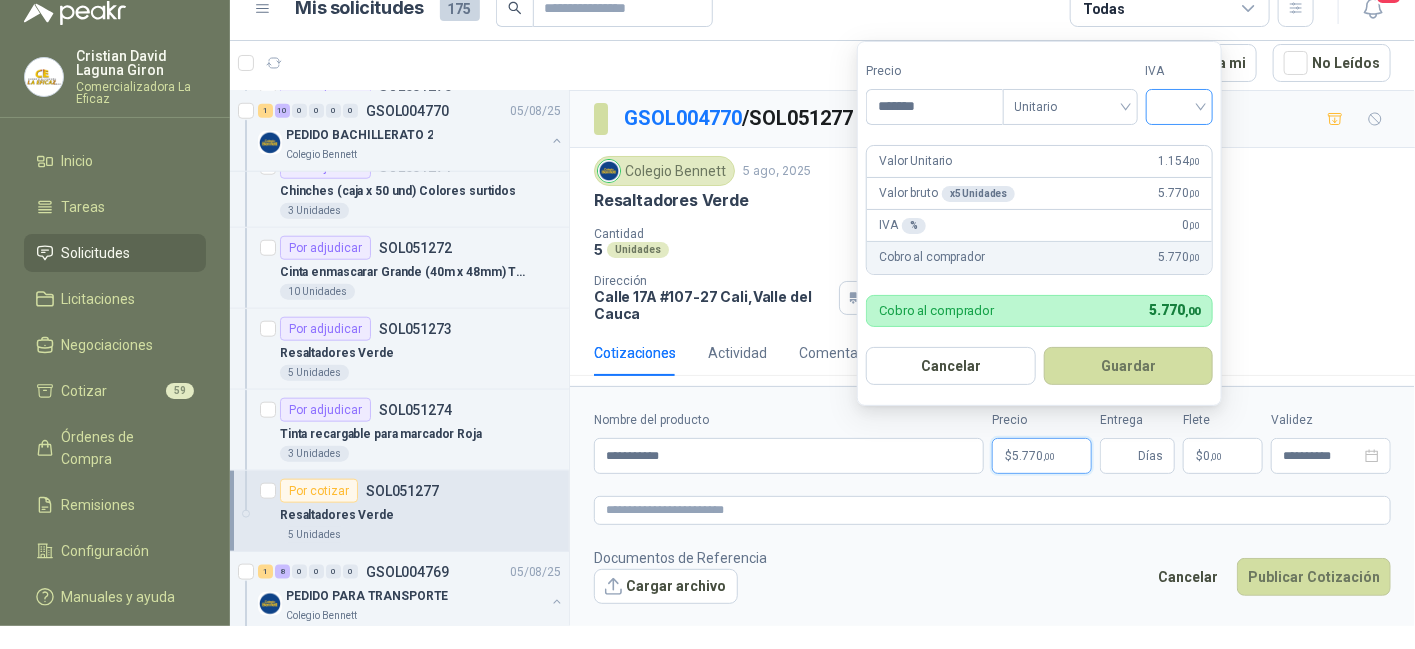 click at bounding box center (1180, 105) 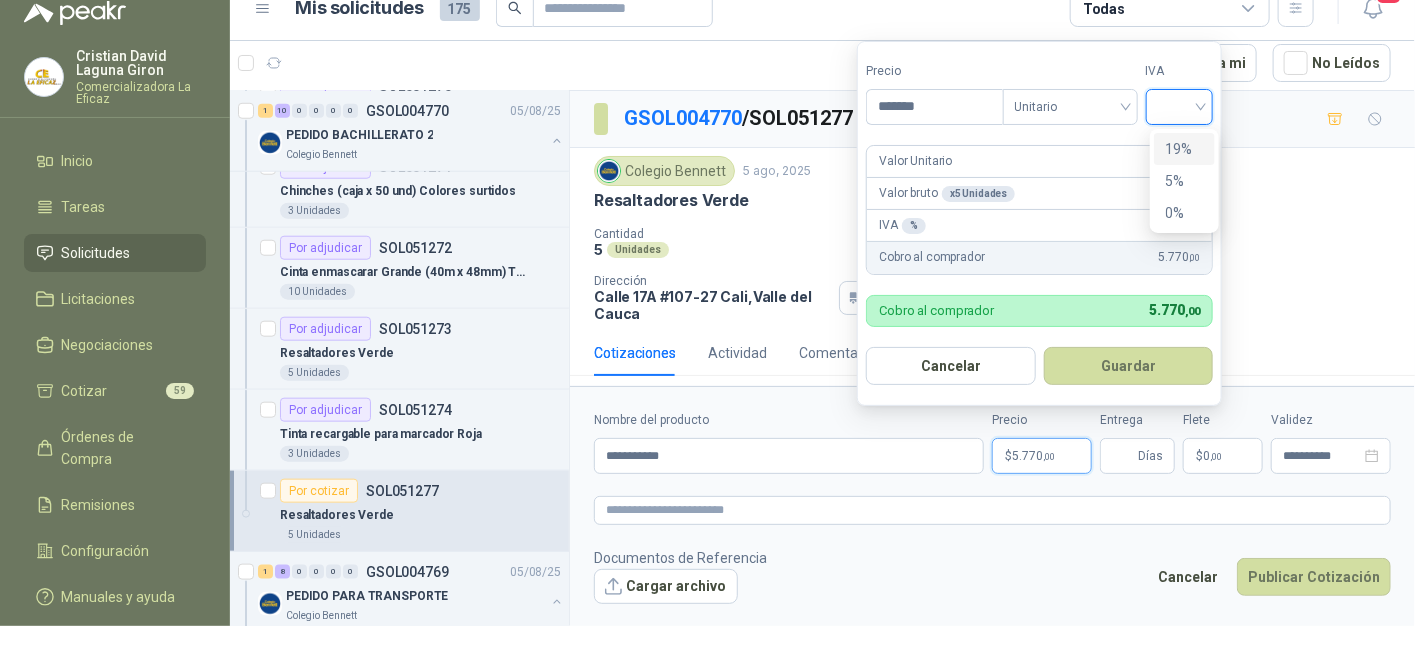 click on "19%" at bounding box center (1184, 149) 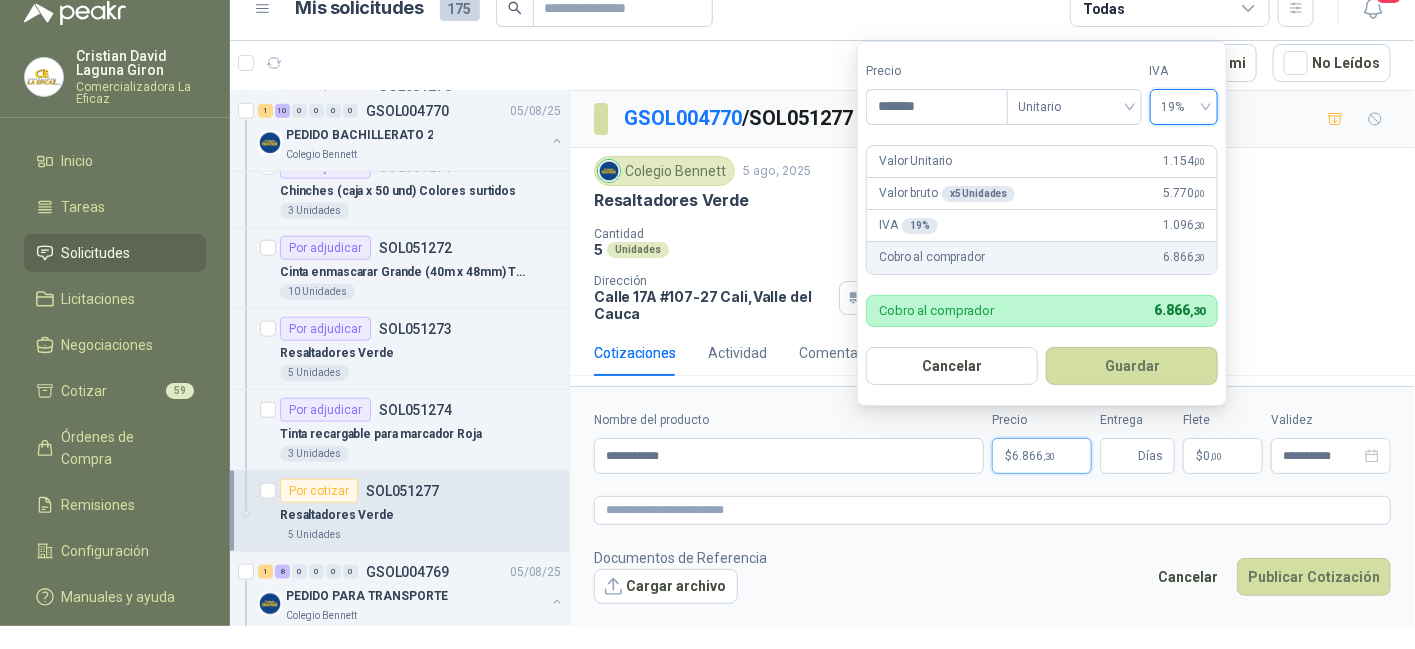 click on "Guardar" at bounding box center [1132, 366] 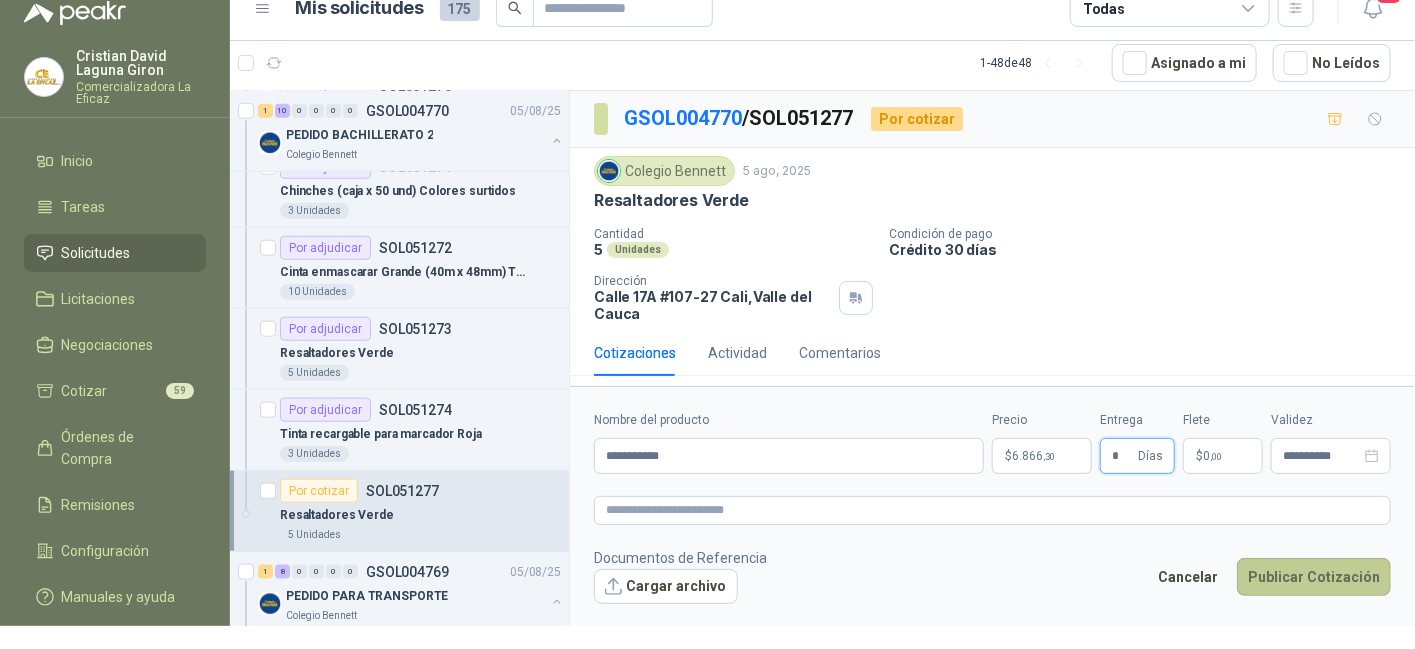 type on "*" 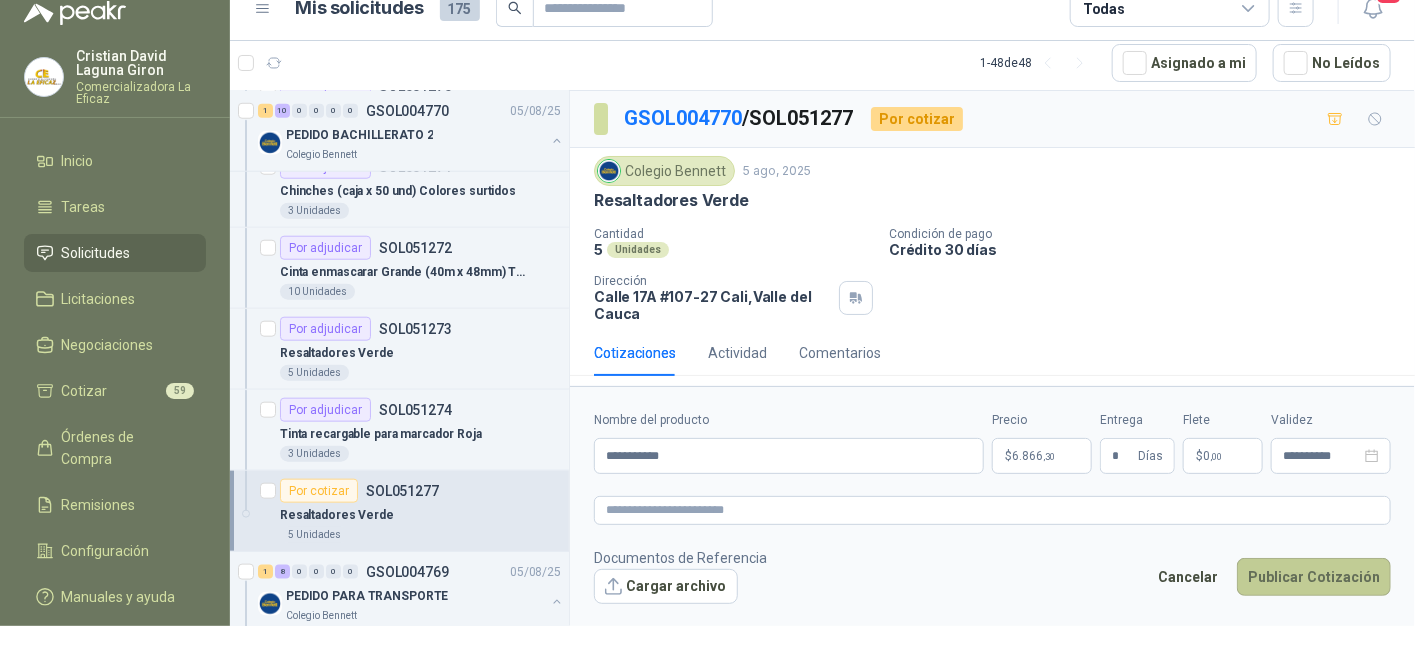 click on "Publicar Cotización" at bounding box center [1314, 577] 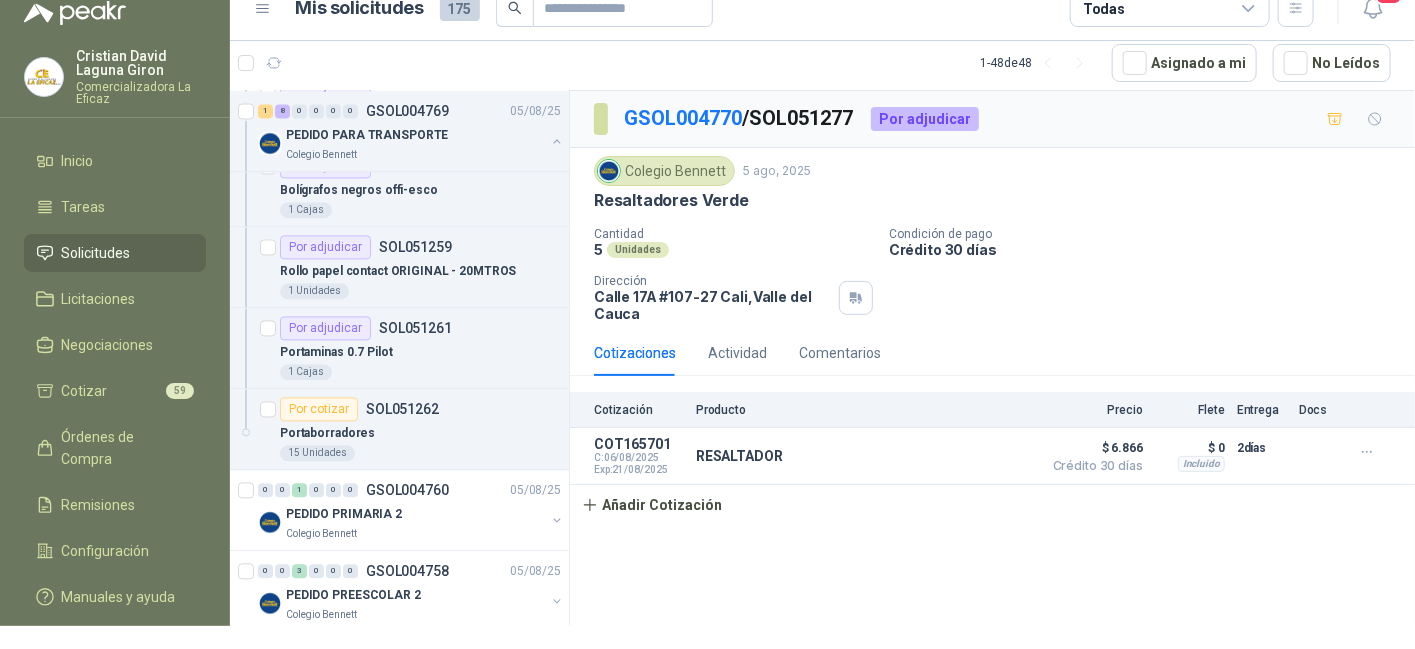 scroll, scrollTop: 1700, scrollLeft: 0, axis: vertical 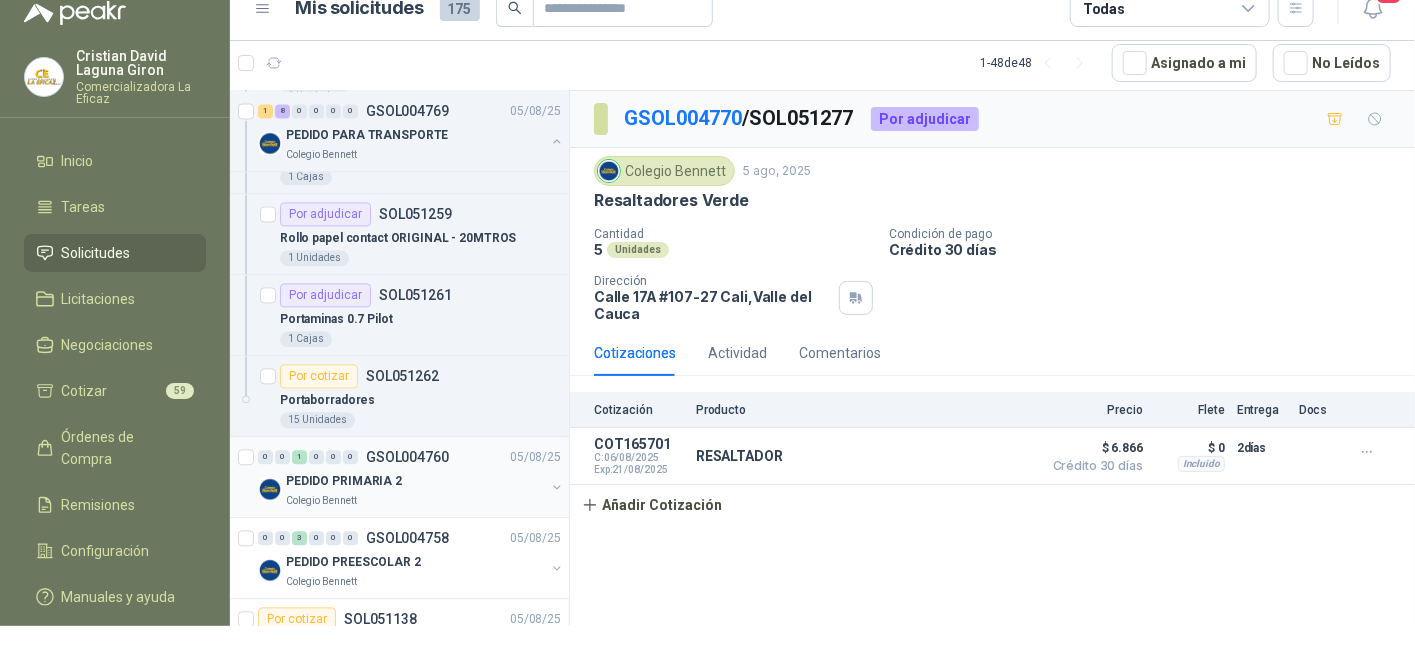 click on "PEDIDO PRIMARIA 2" at bounding box center [344, 481] 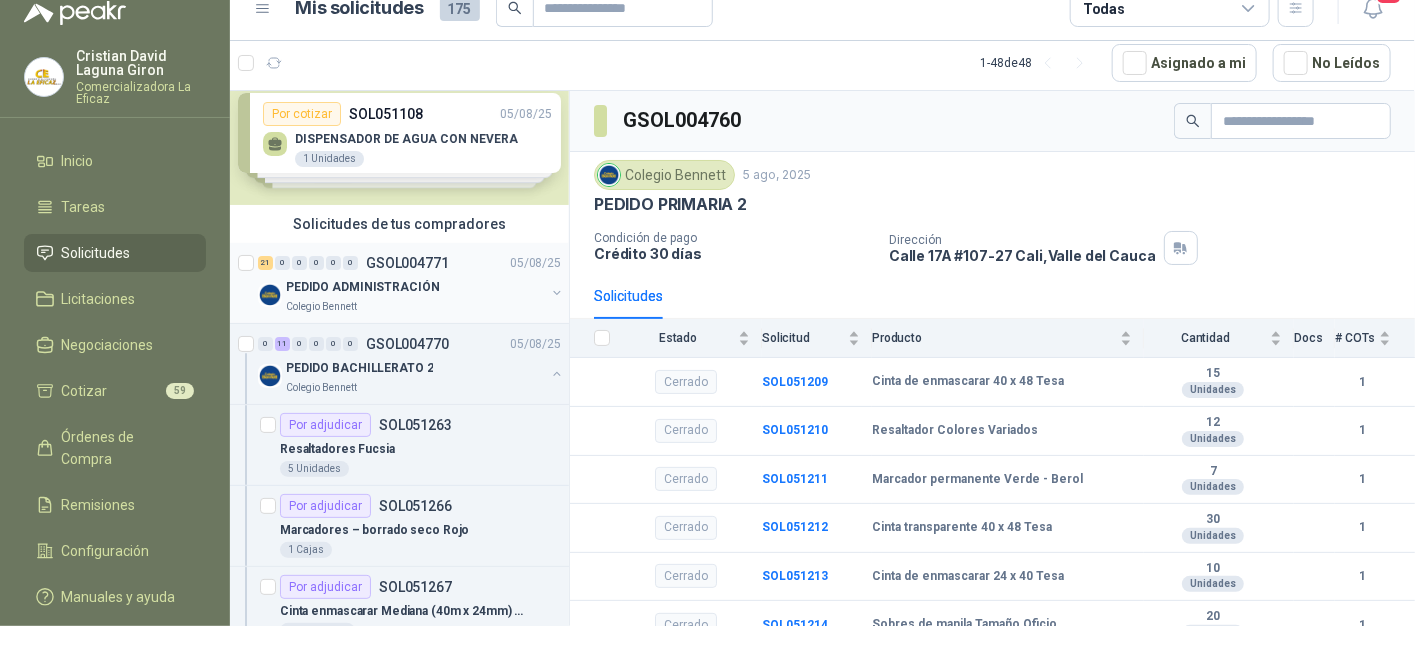 scroll, scrollTop: 0, scrollLeft: 0, axis: both 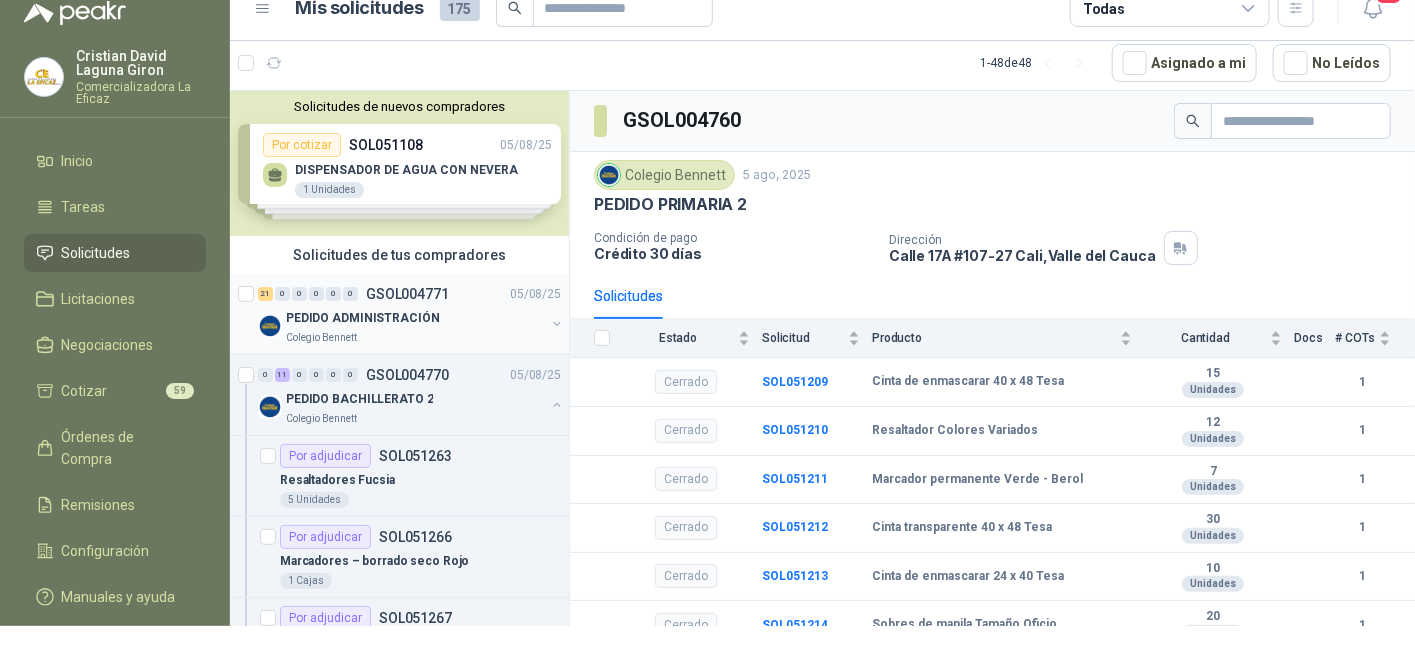 click on "PEDIDO ADMINISTRACIÓN" at bounding box center (362, 318) 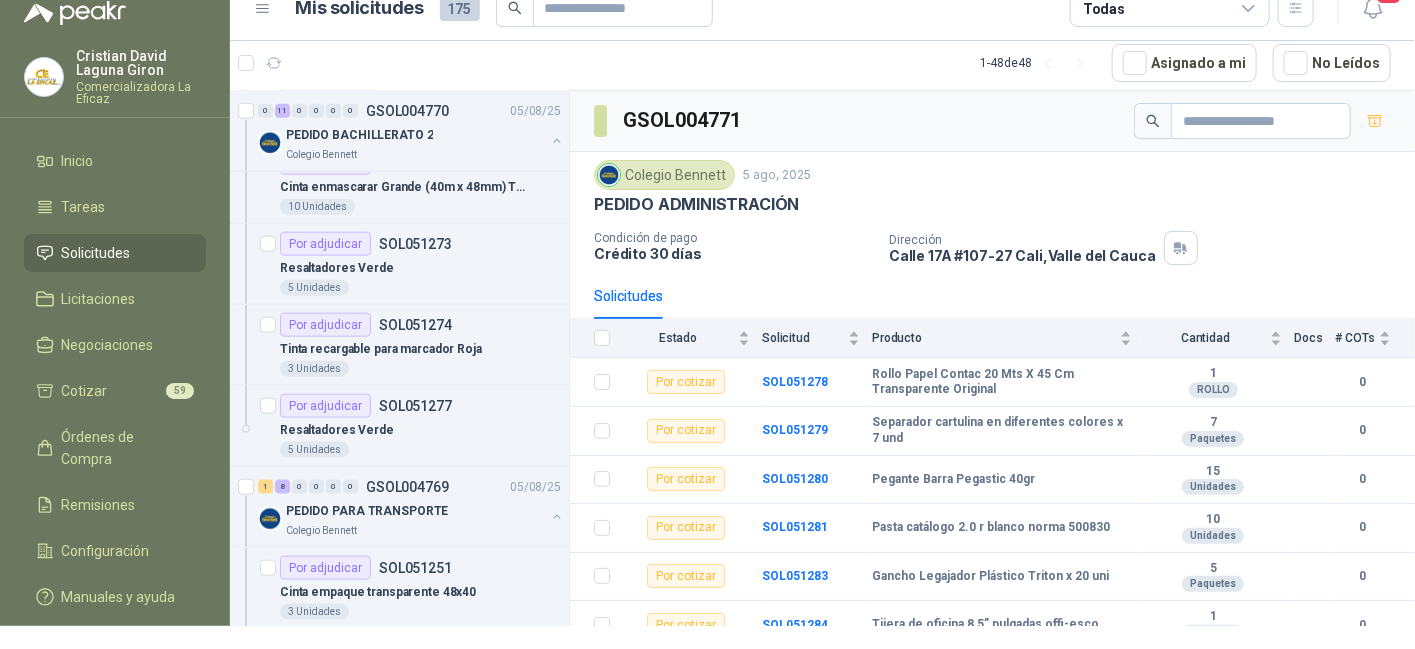 scroll, scrollTop: 1000, scrollLeft: 0, axis: vertical 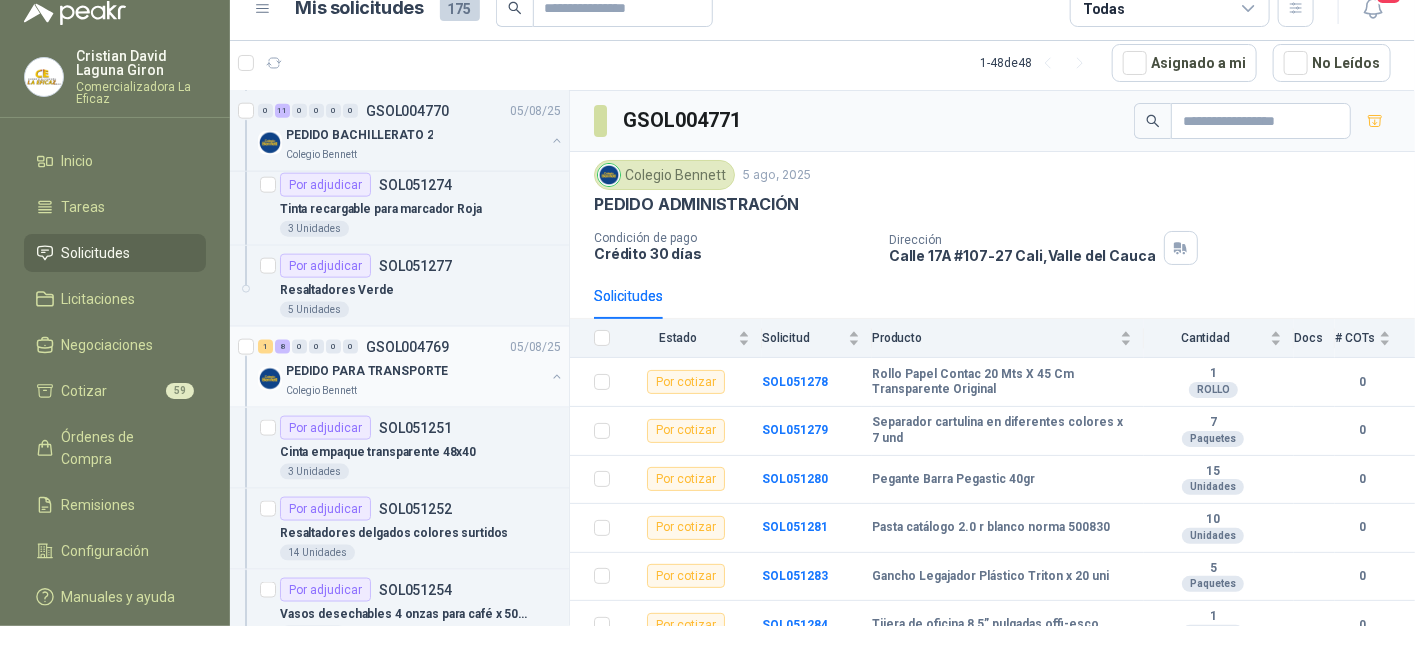 click on "1 8 0 0 0 0 GSOL004769 05/08/25 PEDIDO PARA TRANSPORTE Colegio Bennett" at bounding box center (399, 367) 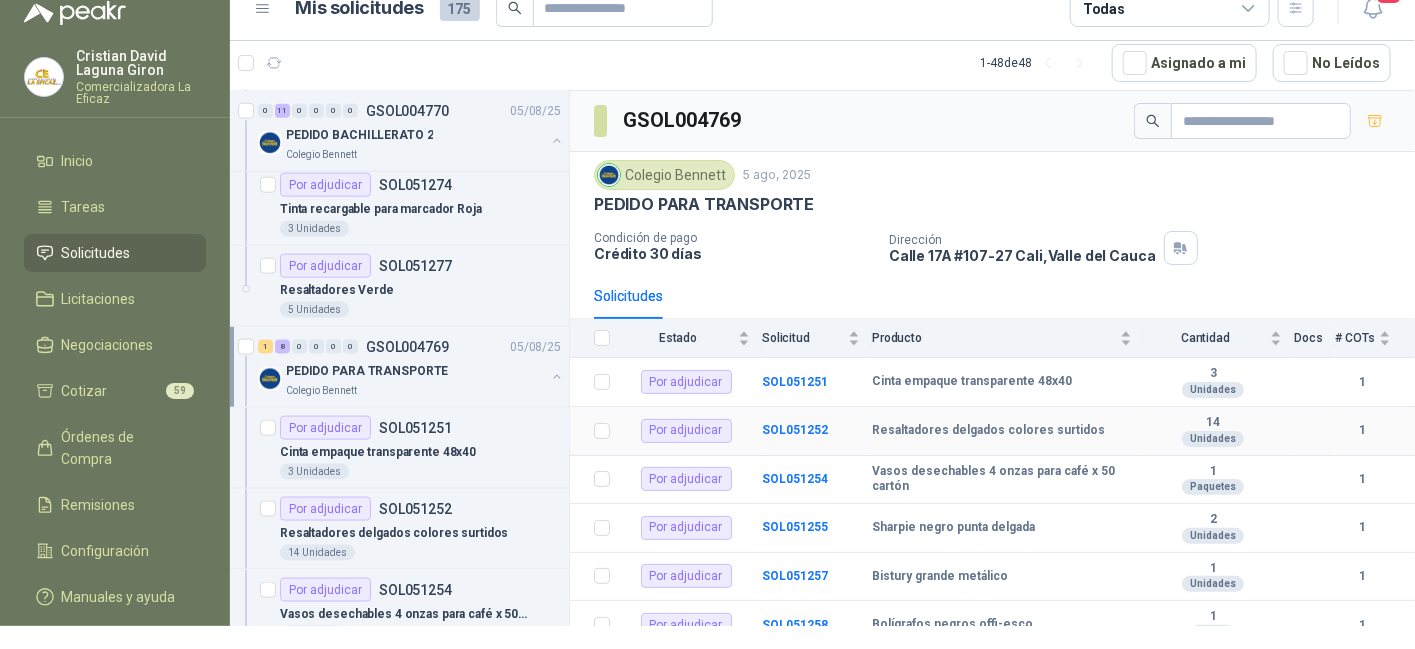 scroll, scrollTop: 168, scrollLeft: 0, axis: vertical 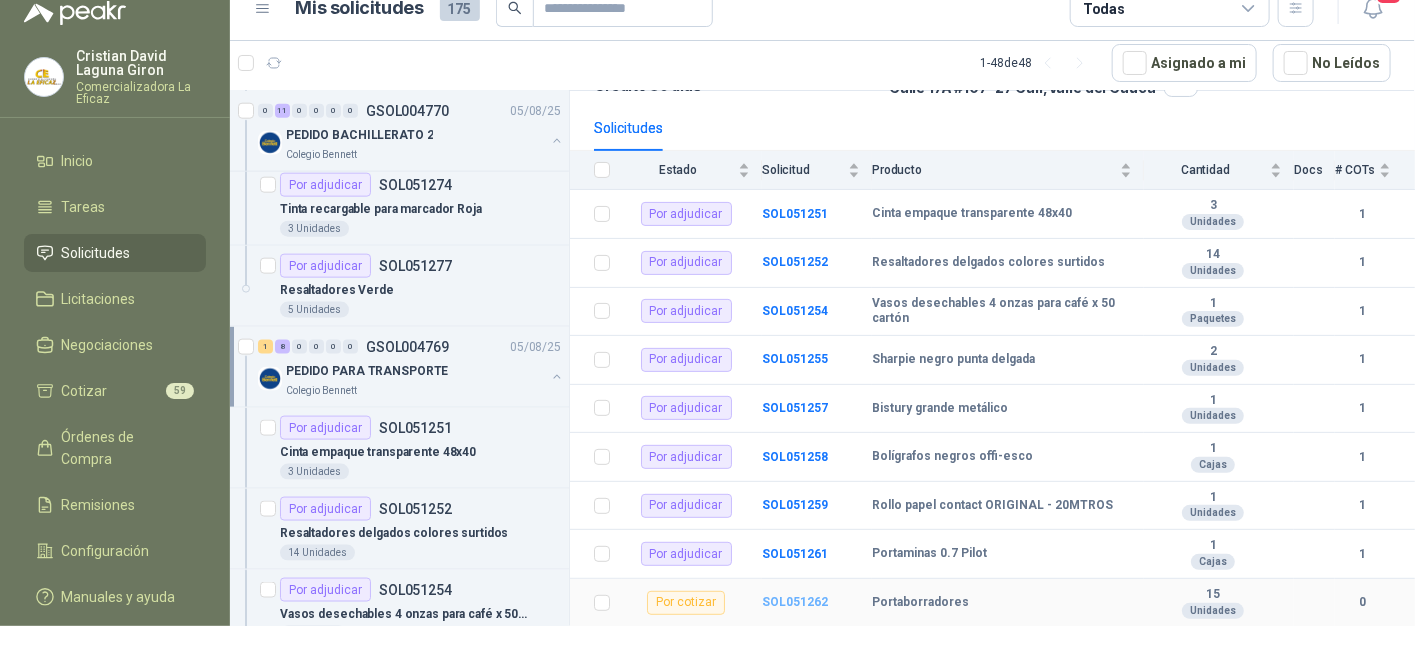 click on "SOL051262" at bounding box center (795, 602) 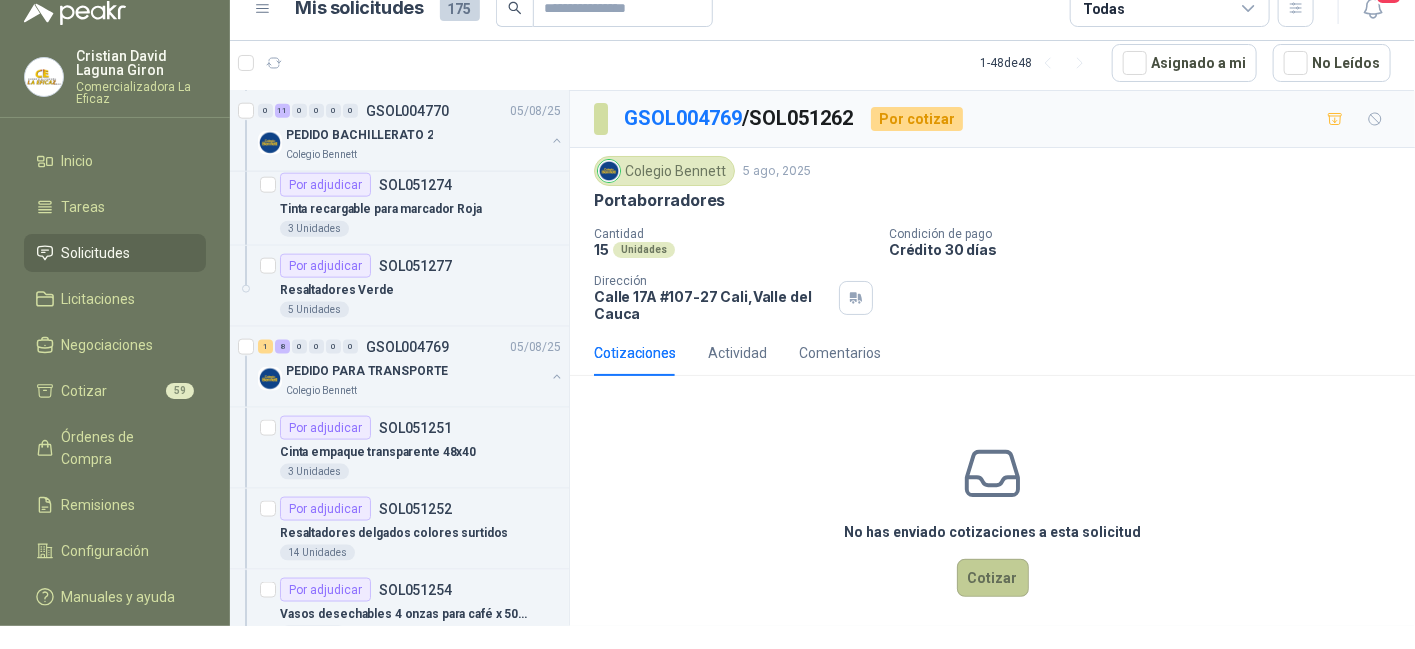 click on "Cotizar" at bounding box center [993, 578] 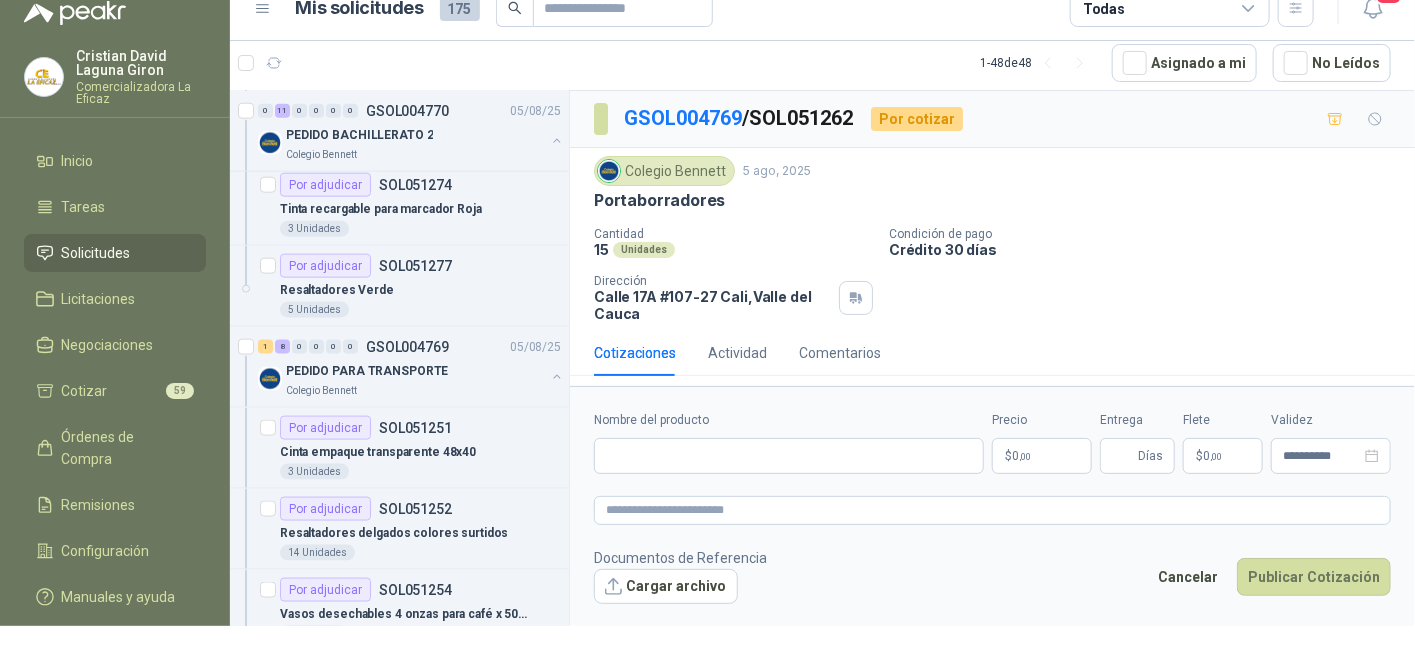 type 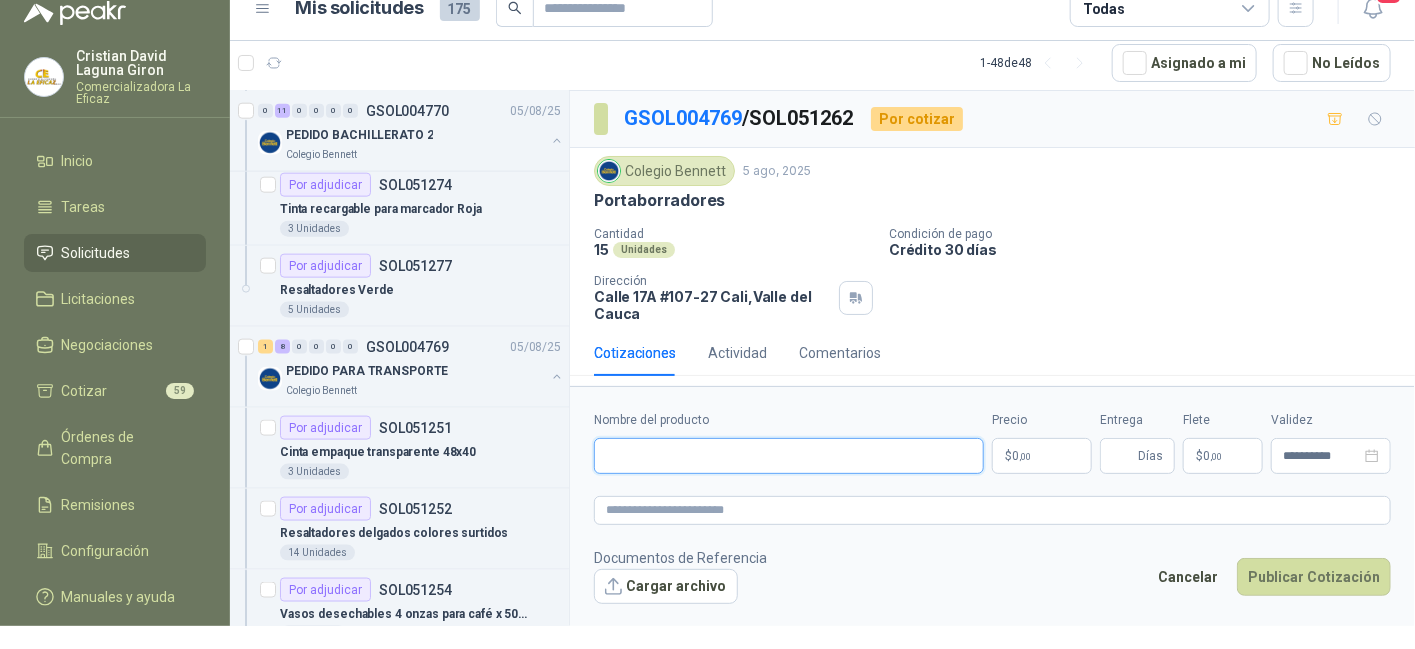 click on "Nombre del producto" at bounding box center [789, 456] 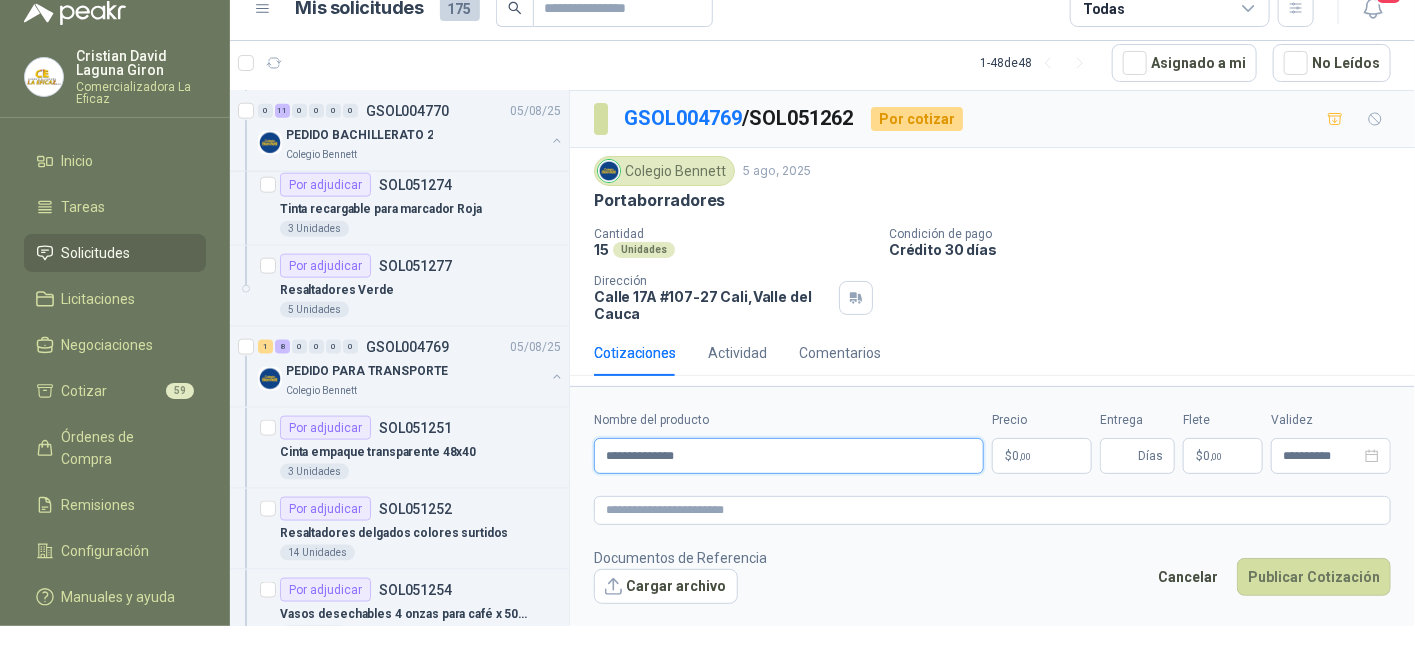 type on "**********" 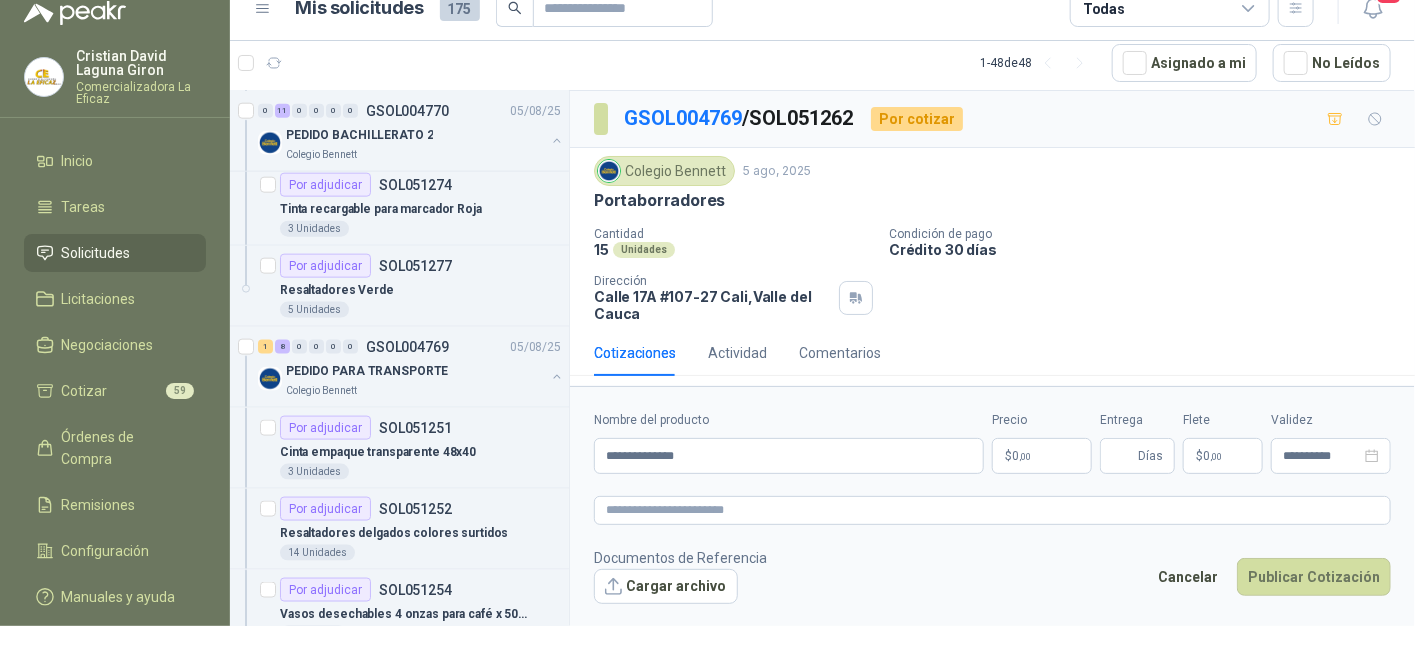 click on "$  0 ,00" at bounding box center (1042, 456) 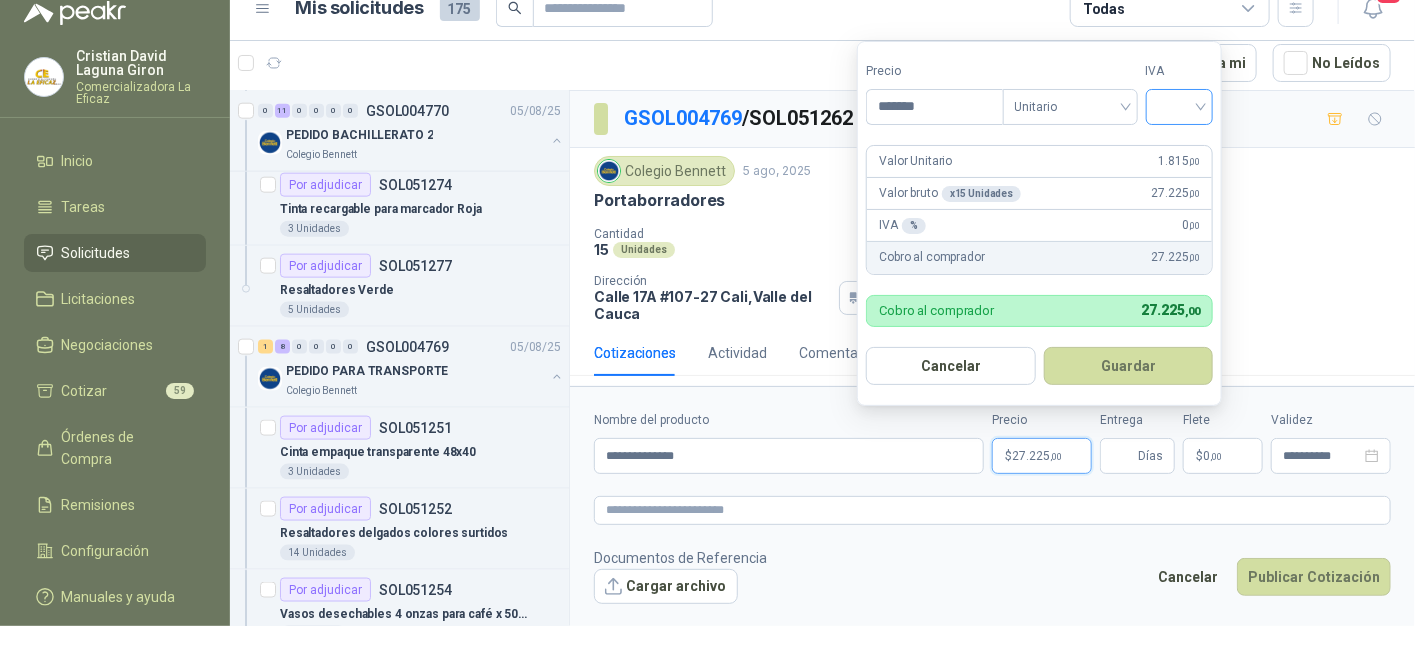 type on "*******" 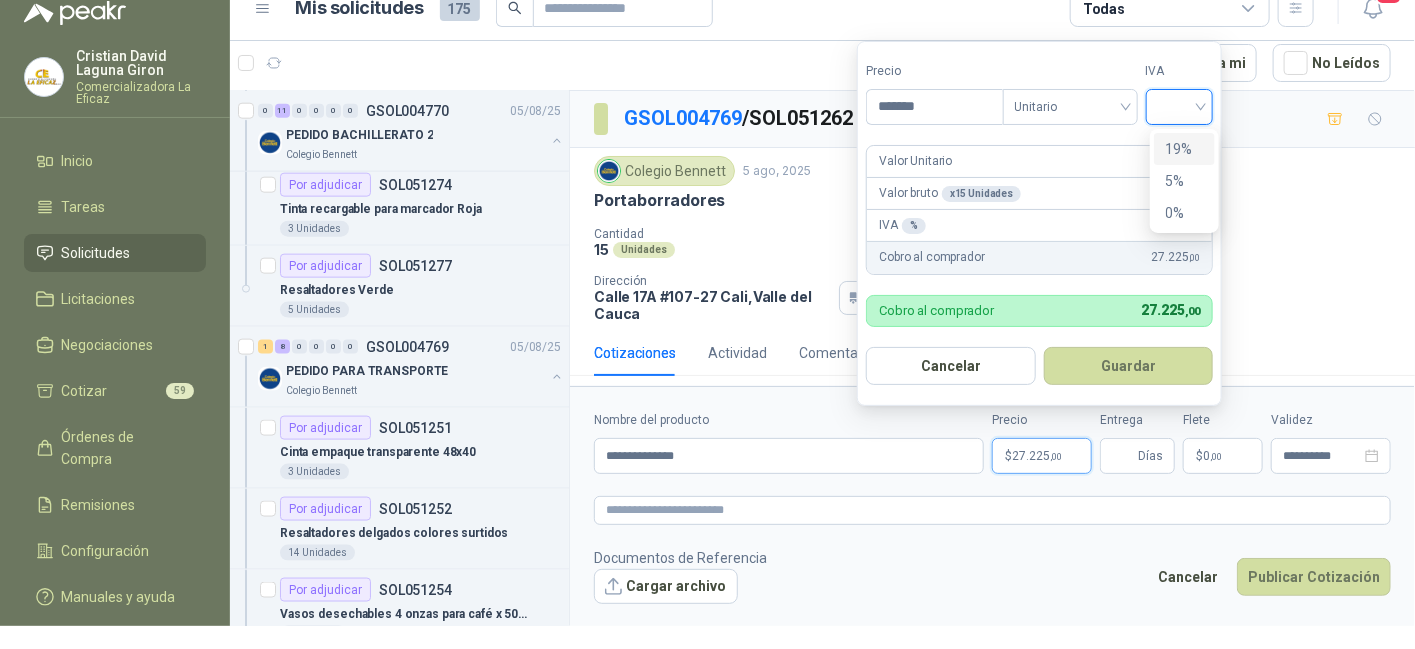click on "19%" at bounding box center [1184, 149] 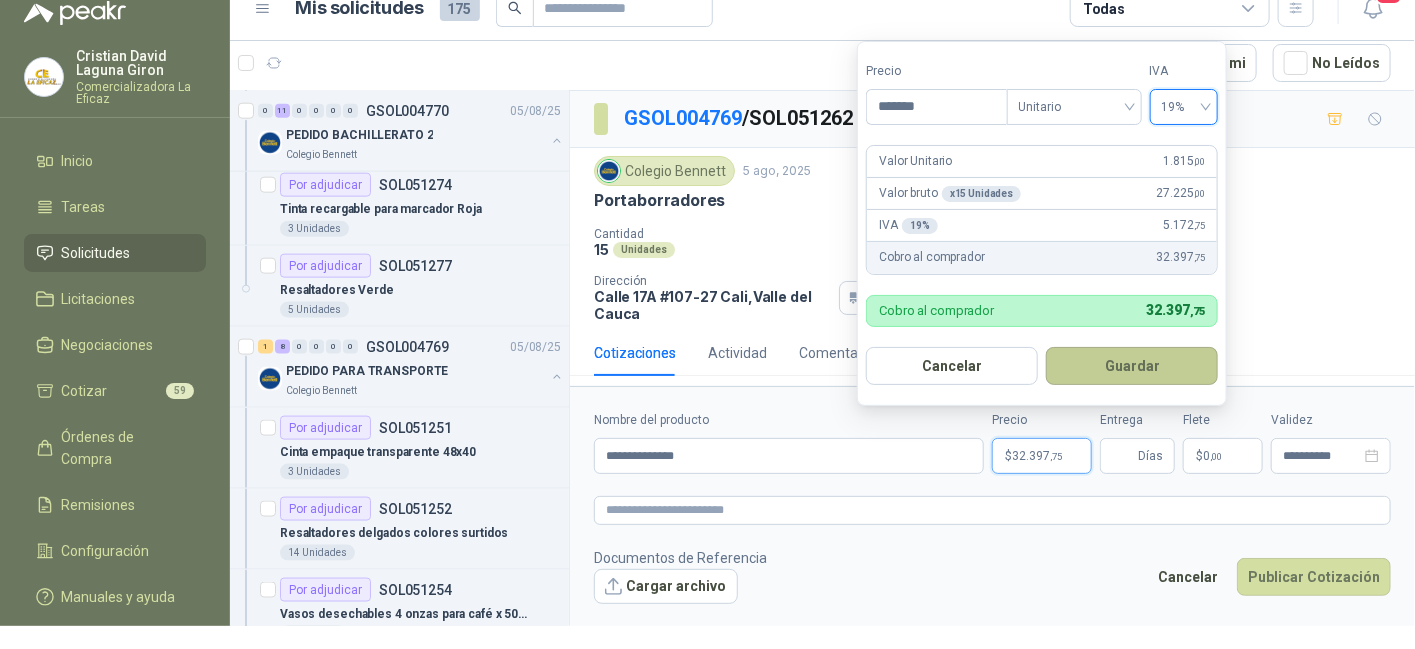 click on "Guardar" at bounding box center (1132, 366) 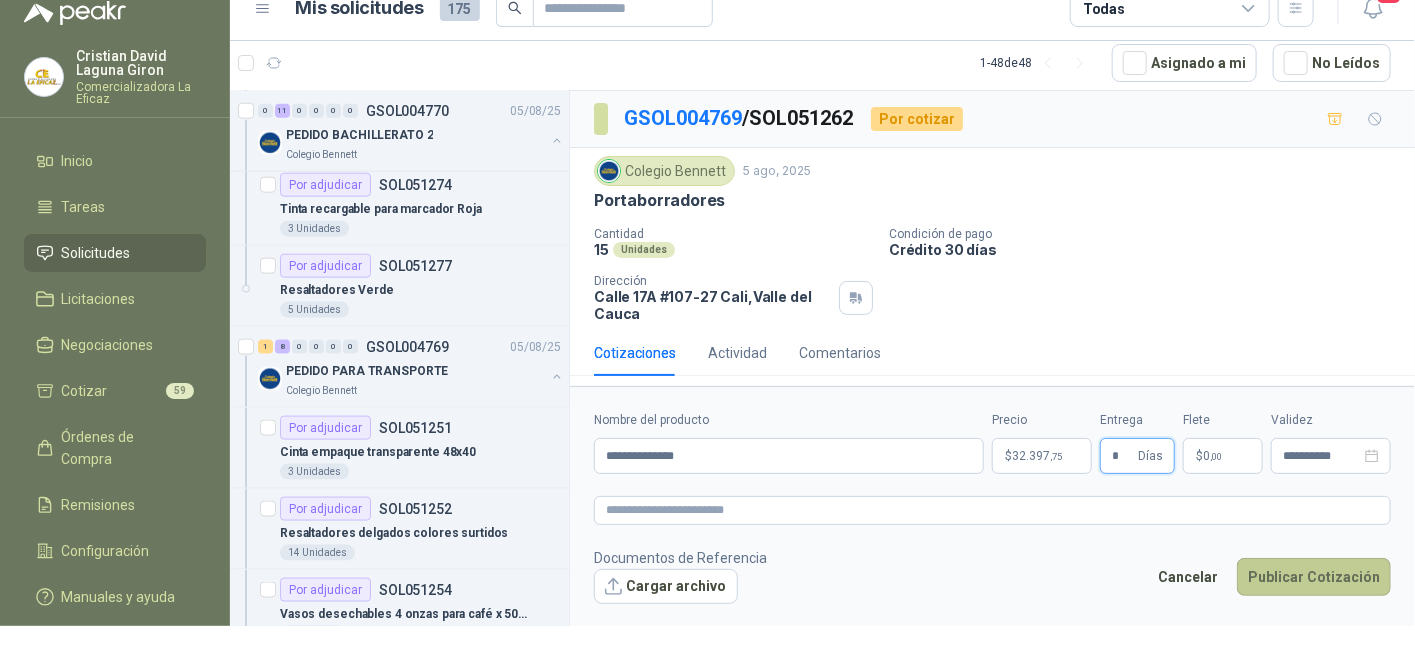 type on "*" 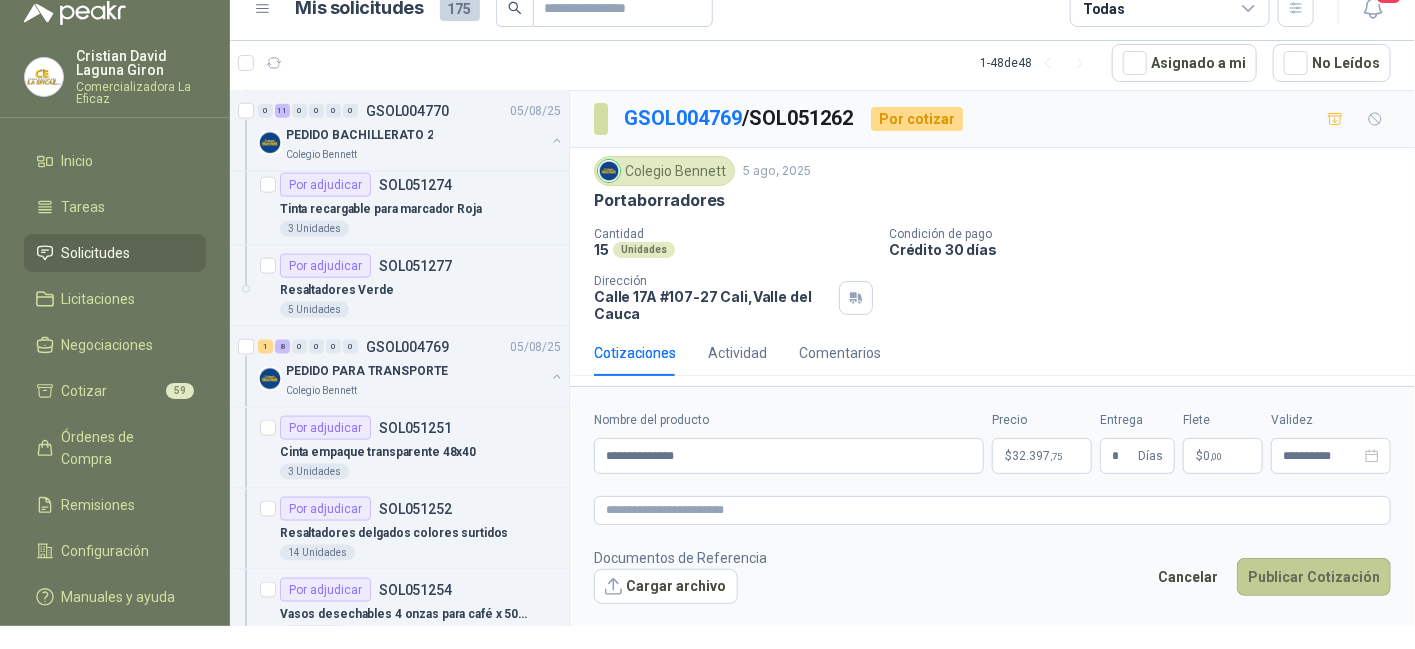 click on "Publicar Cotización" at bounding box center (1314, 577) 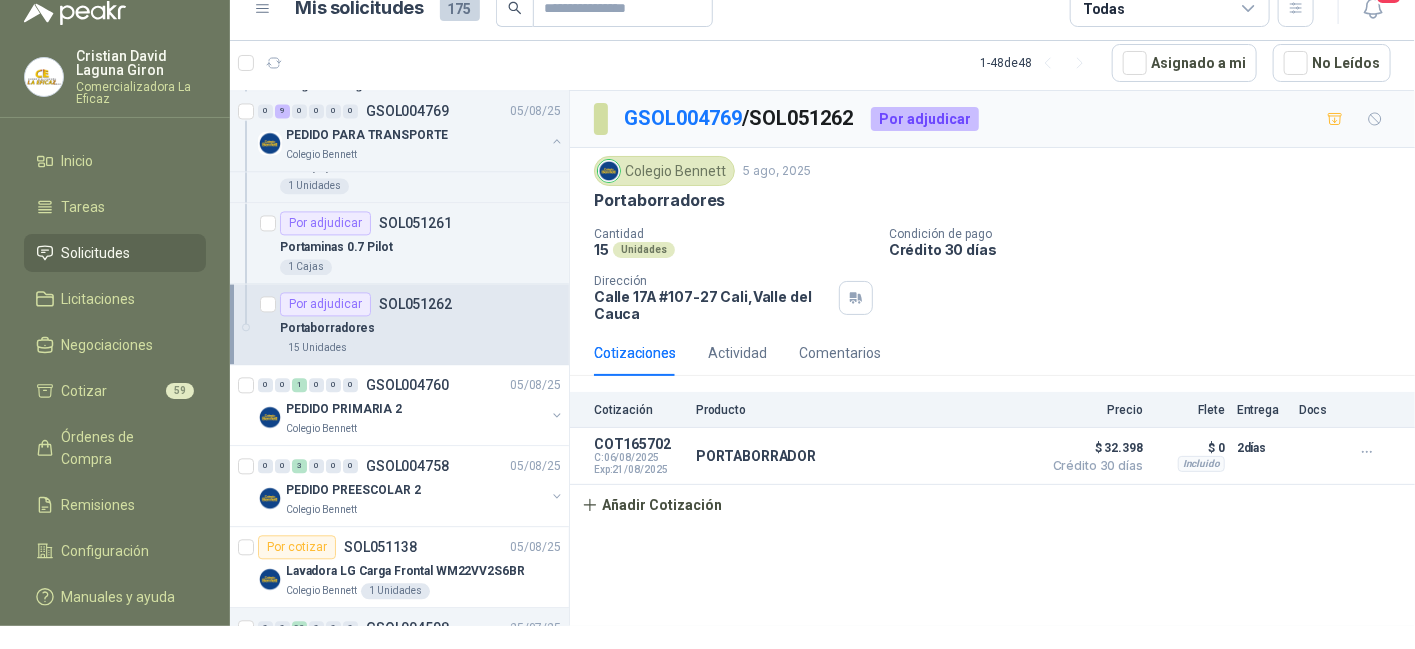 scroll, scrollTop: 1800, scrollLeft: 0, axis: vertical 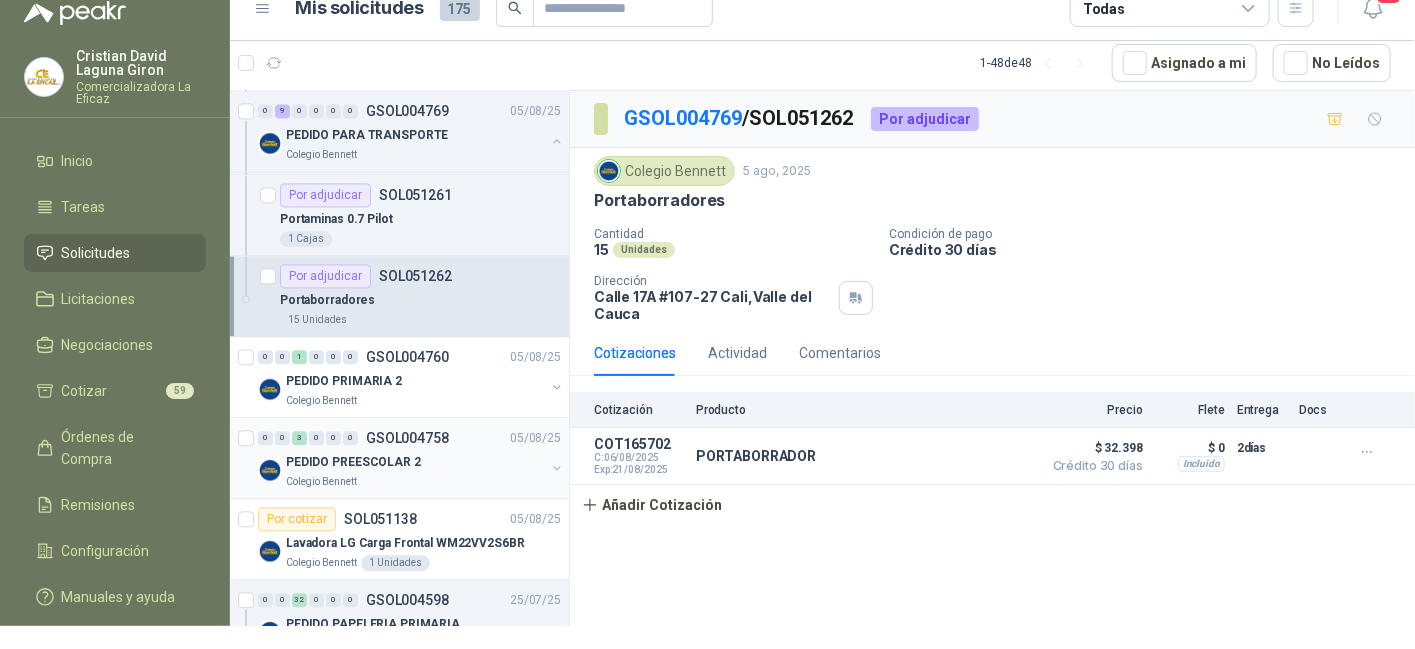 click on "PEDIDO PREESCOLAR 2" at bounding box center [415, 462] 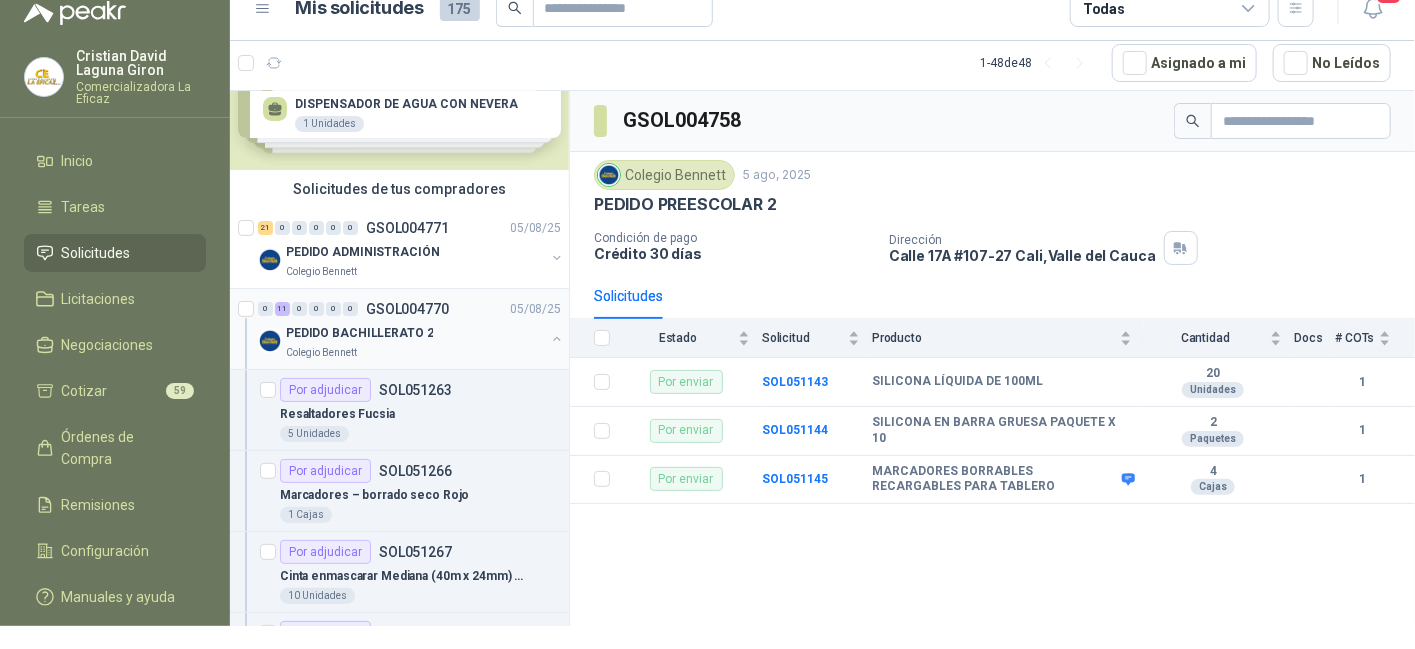 scroll, scrollTop: 100, scrollLeft: 0, axis: vertical 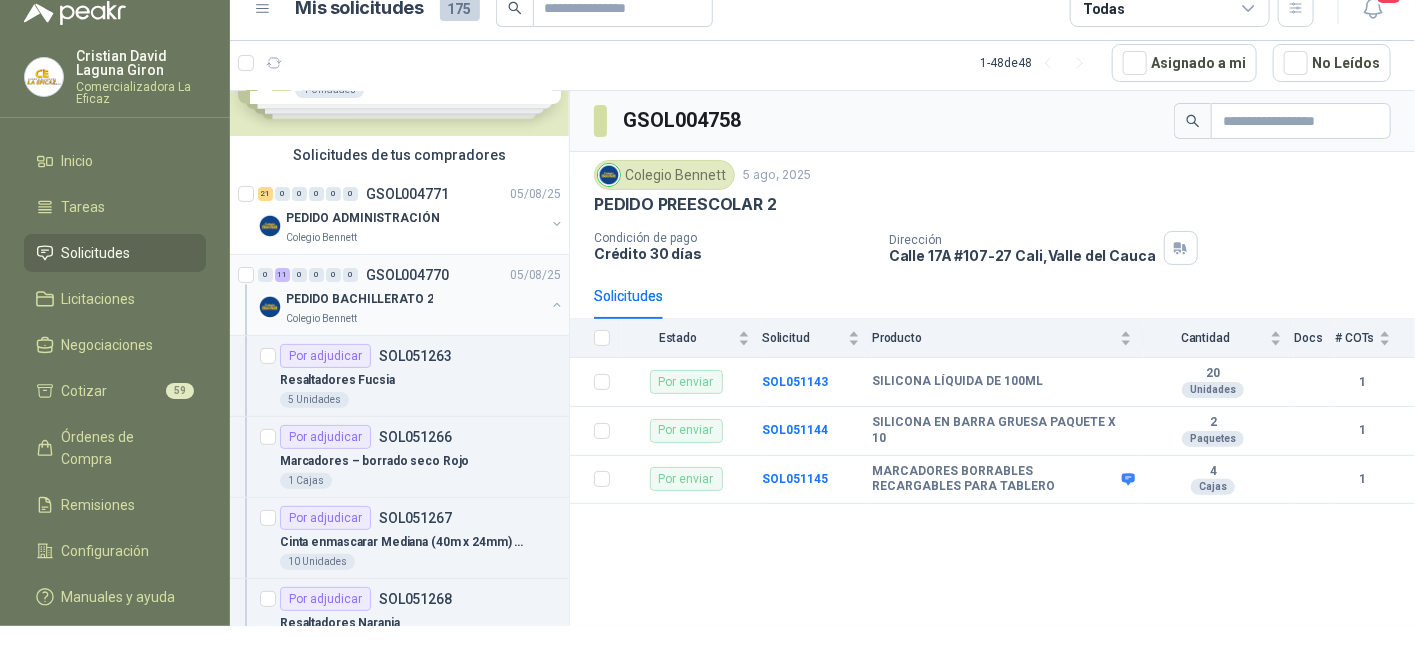 click on "PEDIDO BACHILLERATO 2" at bounding box center [359, 299] 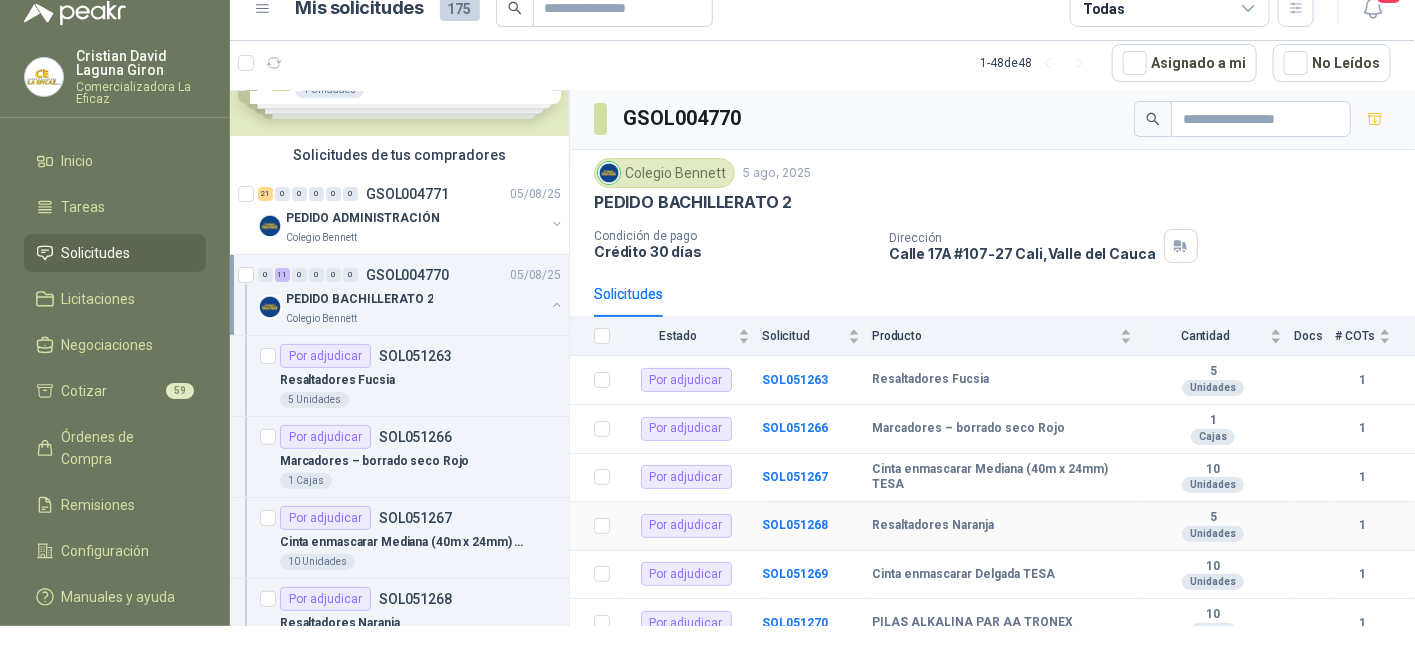 scroll, scrollTop: 0, scrollLeft: 0, axis: both 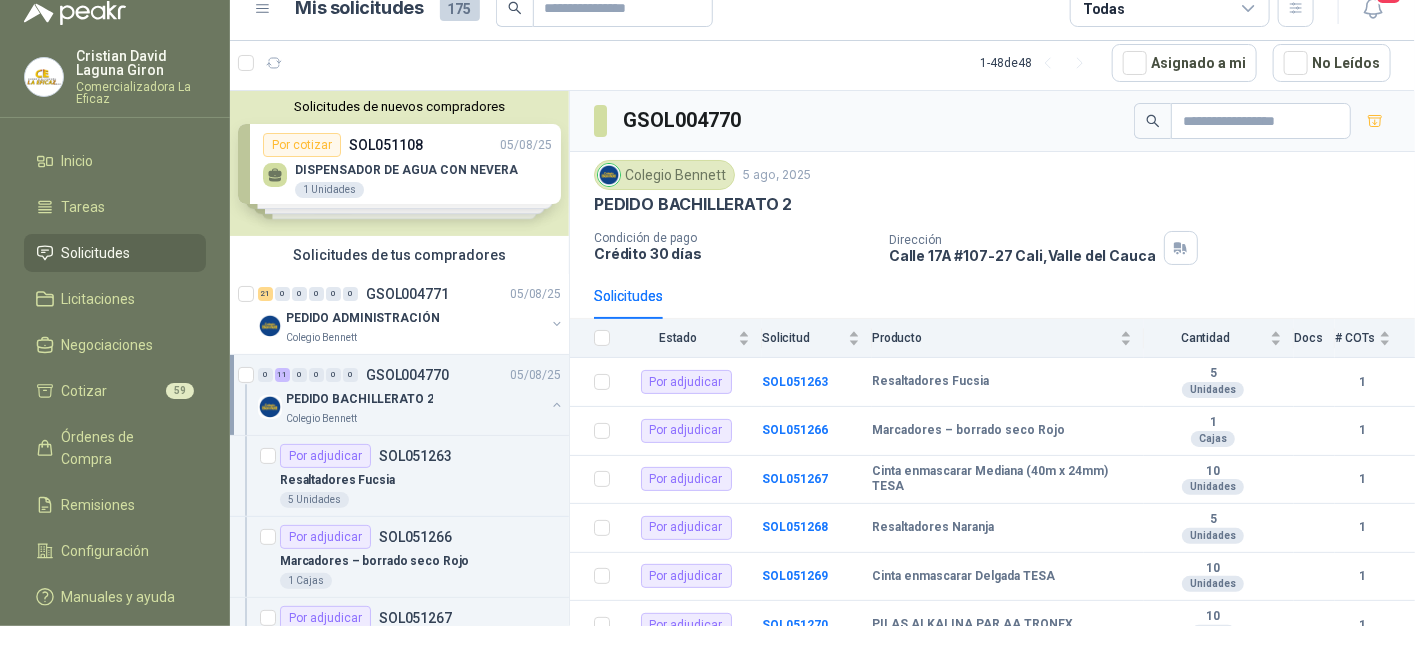 click on "PEDIDO BACHILLERATO 2" at bounding box center [359, 399] 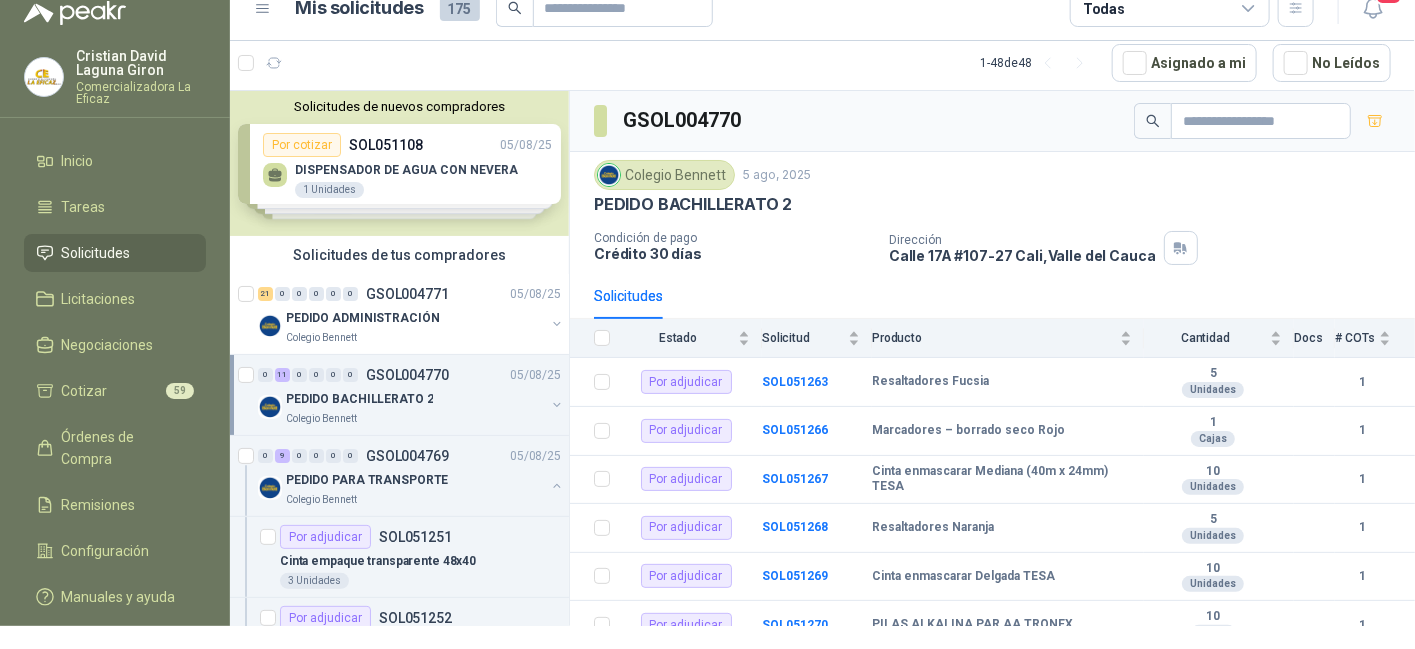 click on "PEDIDO BACHILLERATO 2" at bounding box center (359, 399) 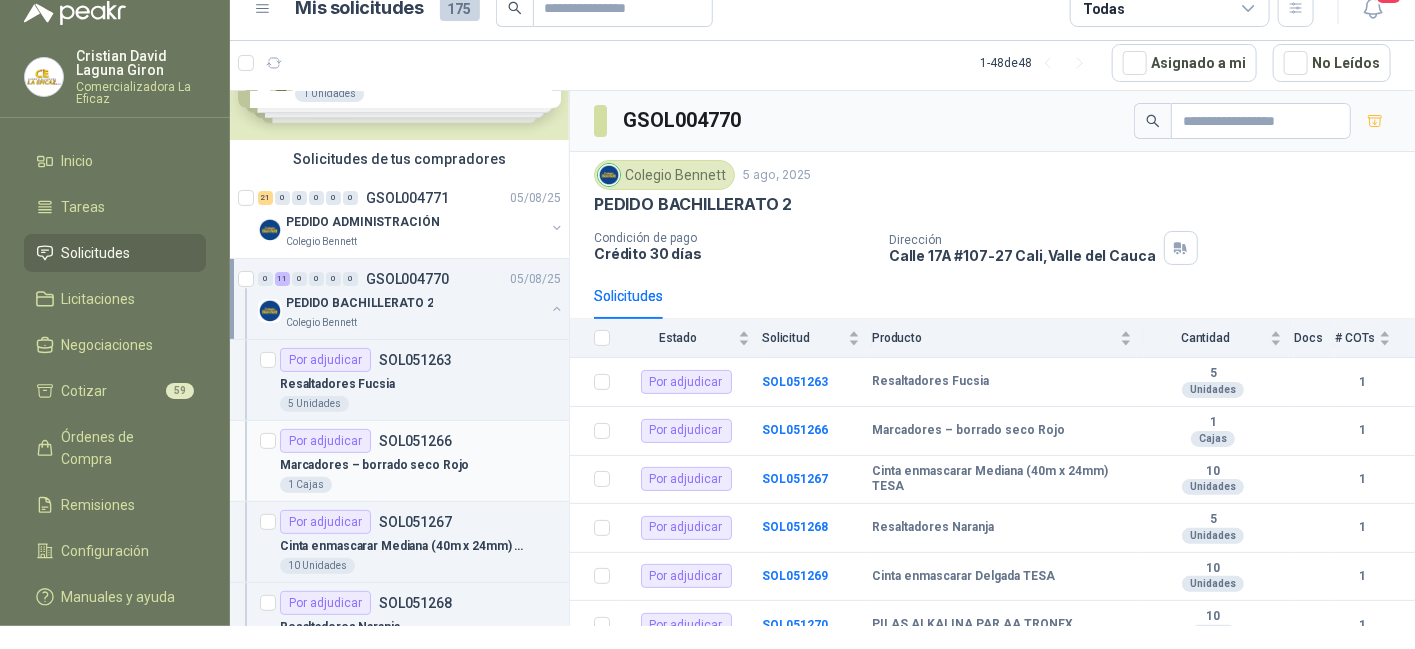 scroll, scrollTop: 0, scrollLeft: 0, axis: both 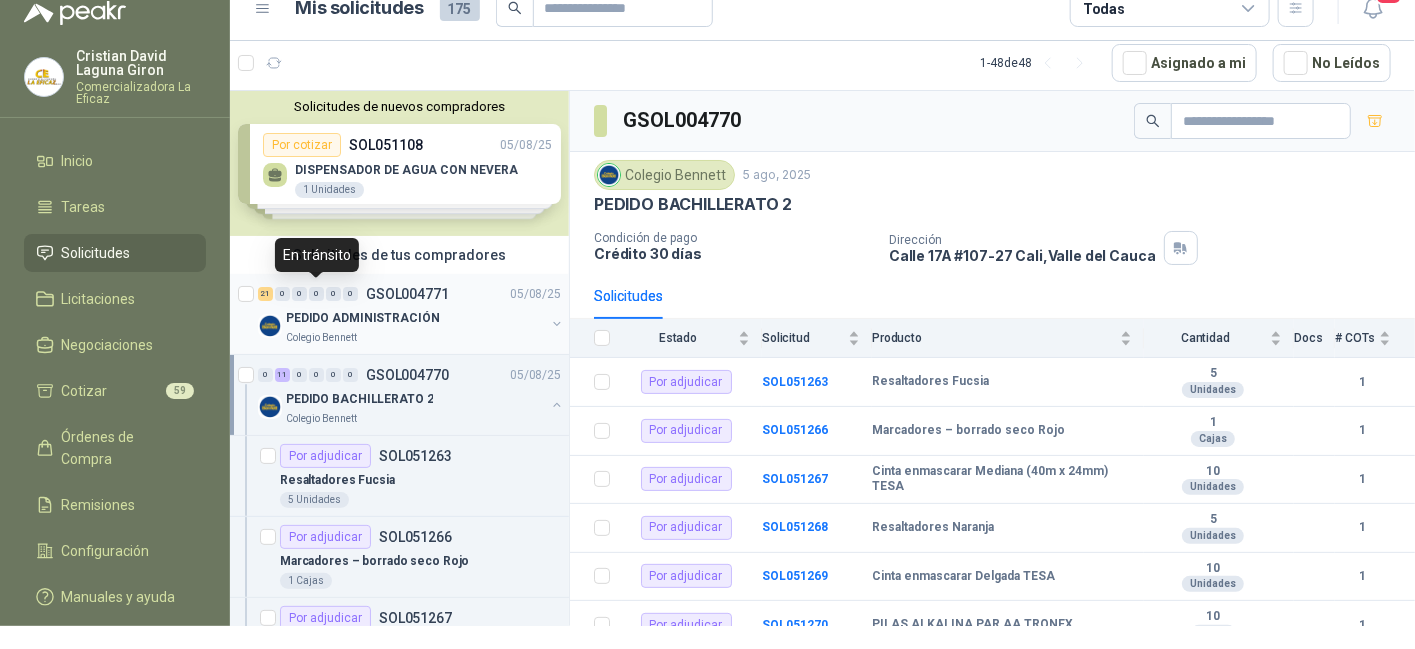 click on "0" at bounding box center [316, 294] 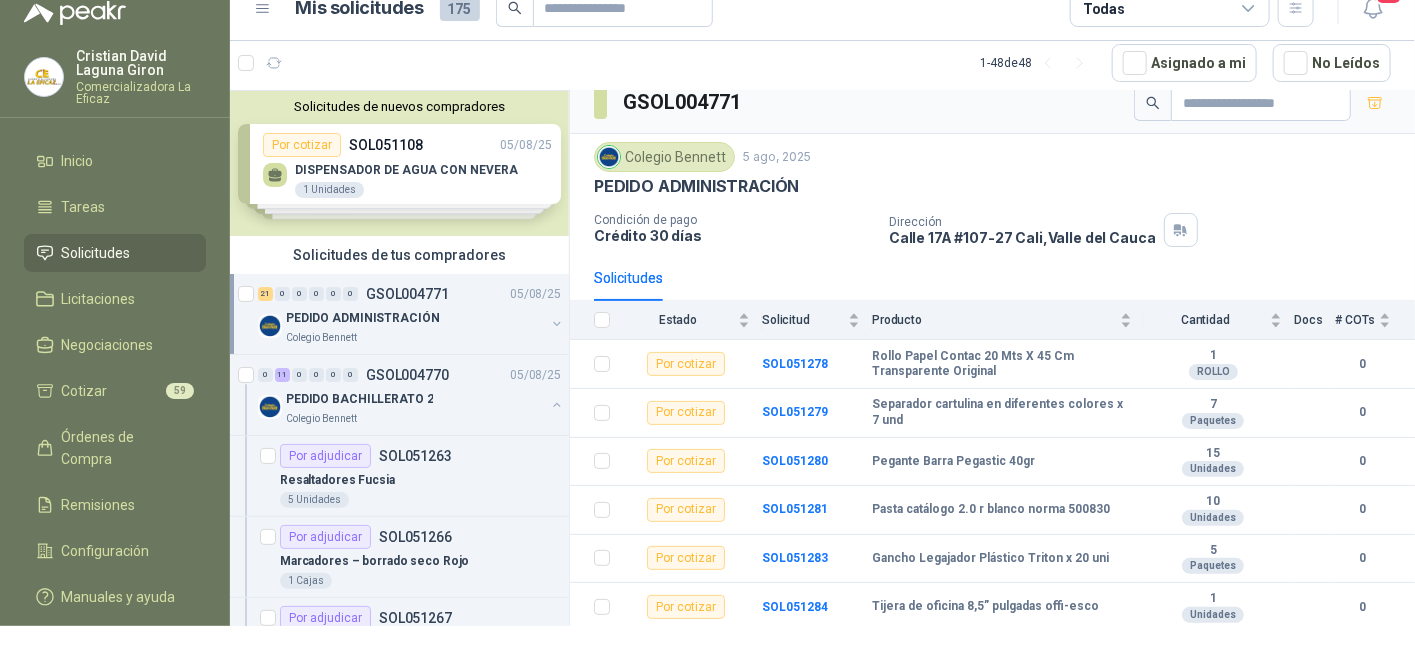 scroll, scrollTop: 0, scrollLeft: 0, axis: both 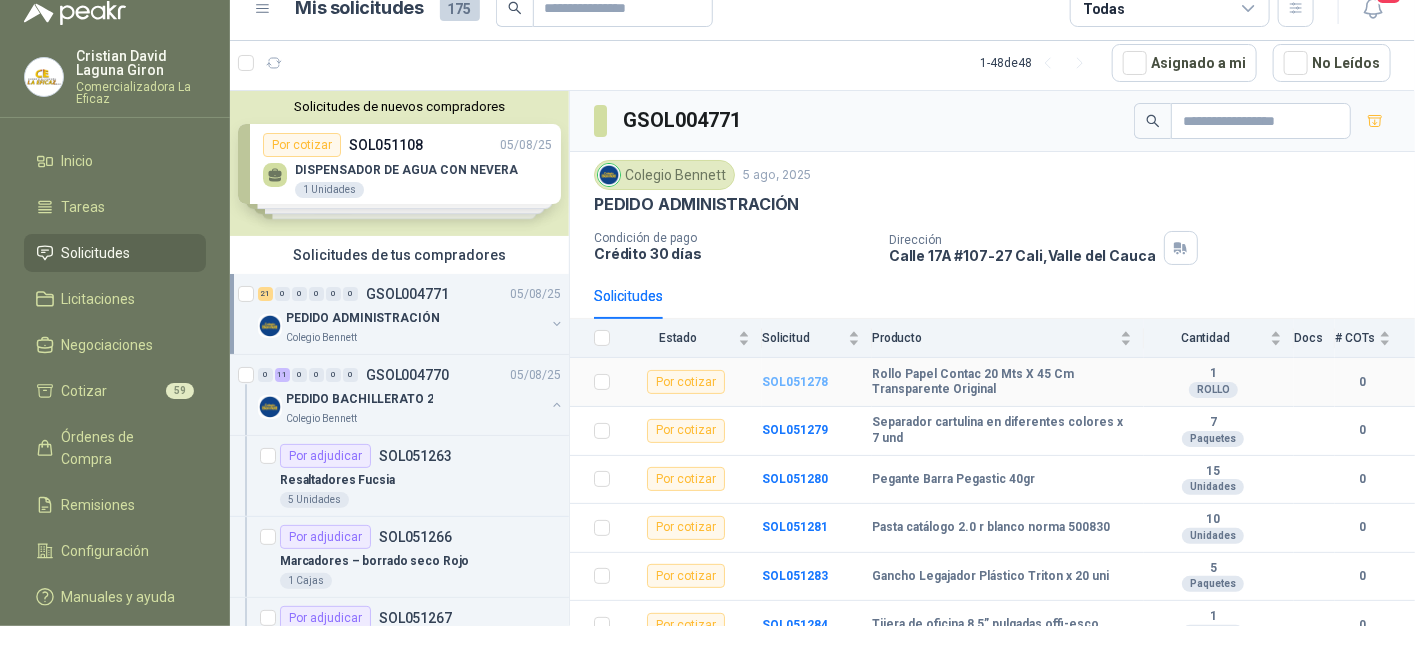 click on "SOL051278" at bounding box center [795, 382] 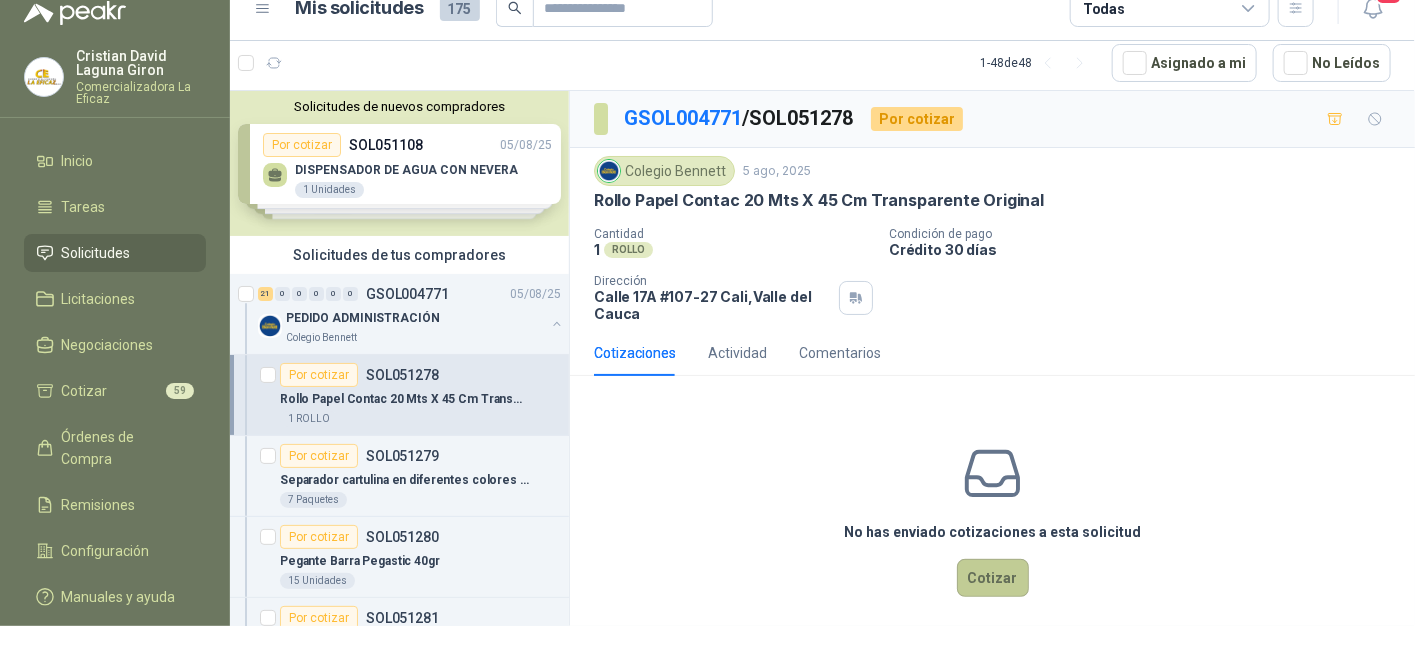 click on "Cotizar" at bounding box center [993, 578] 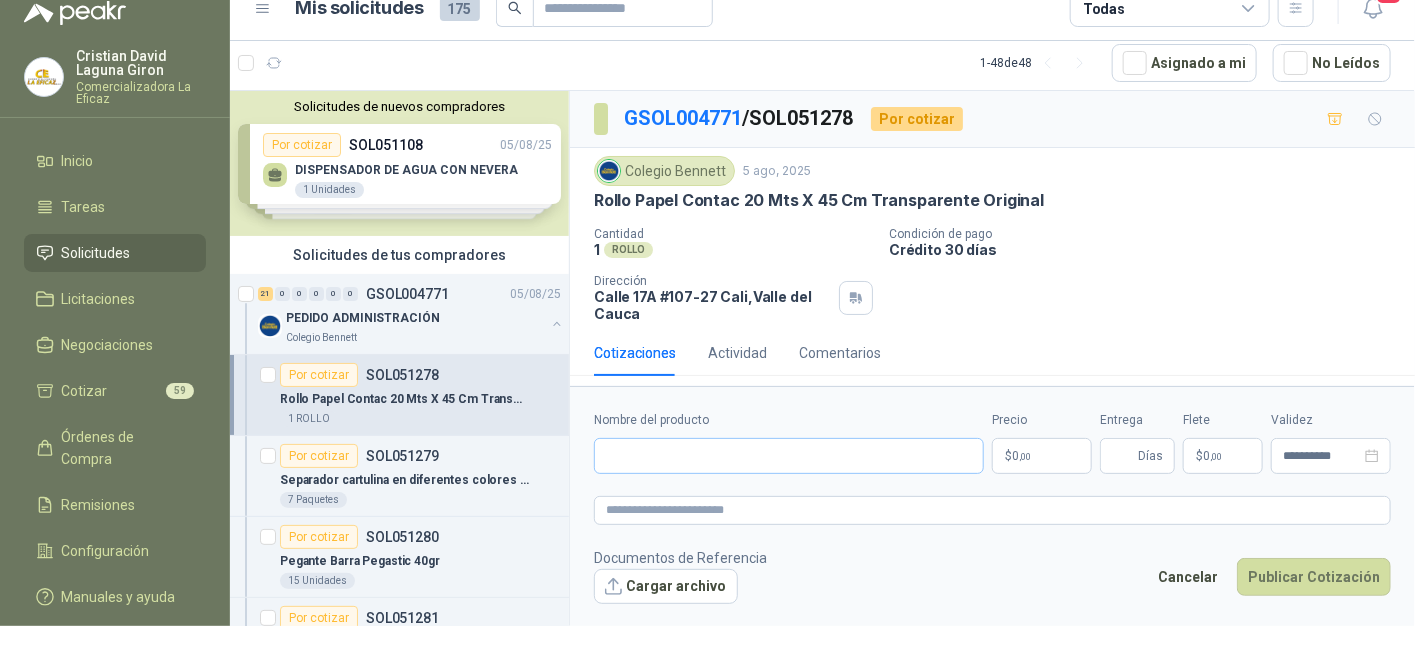 type 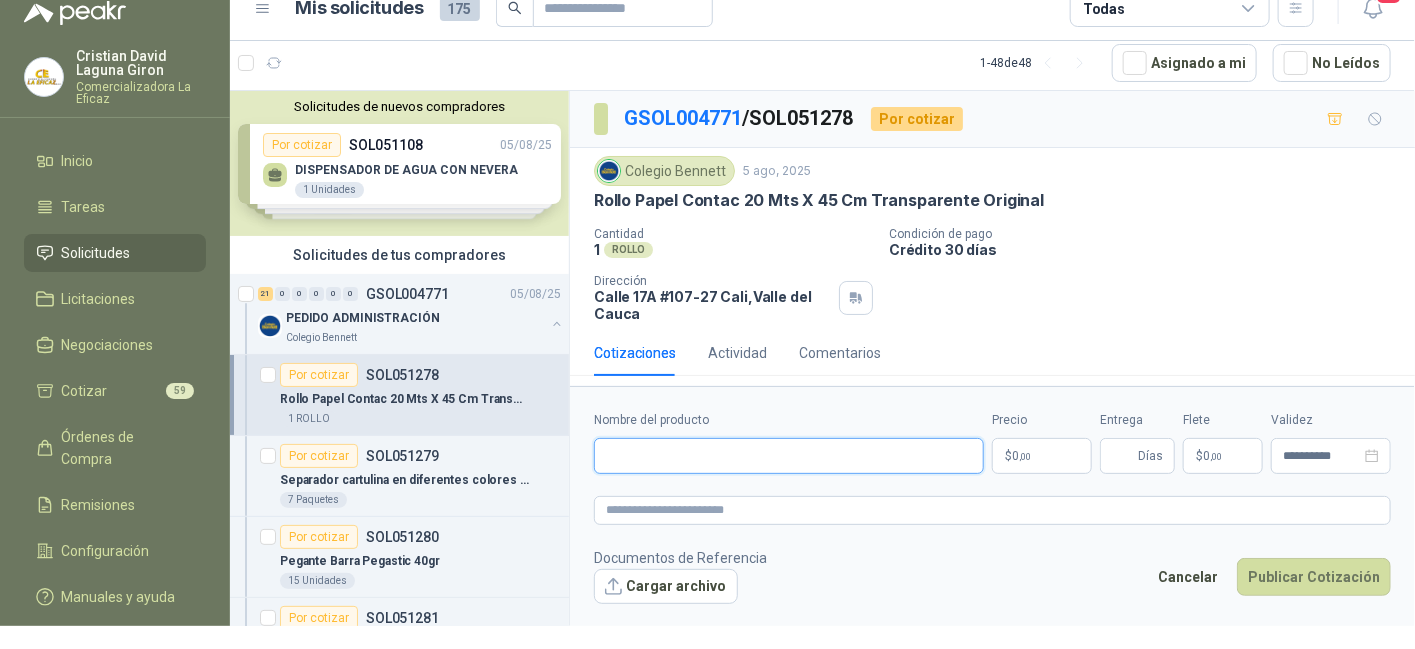 click on "Nombre del producto" at bounding box center [789, 456] 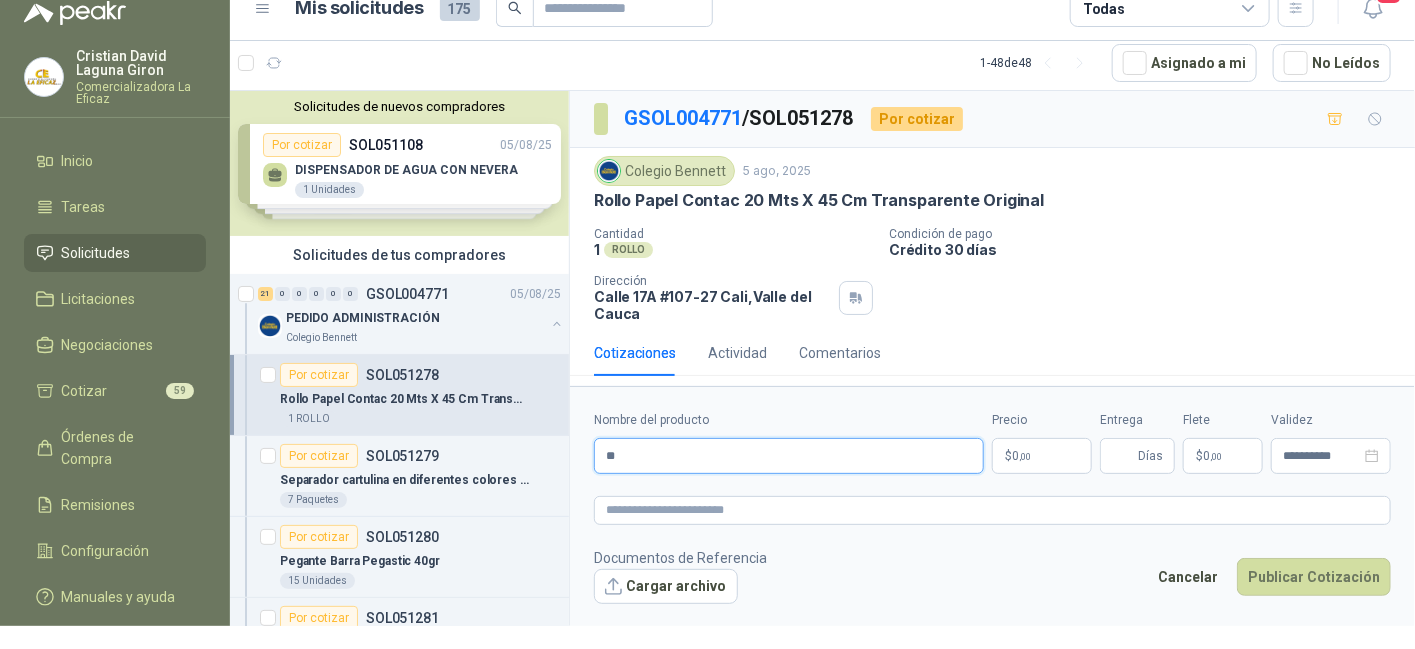type on "**********" 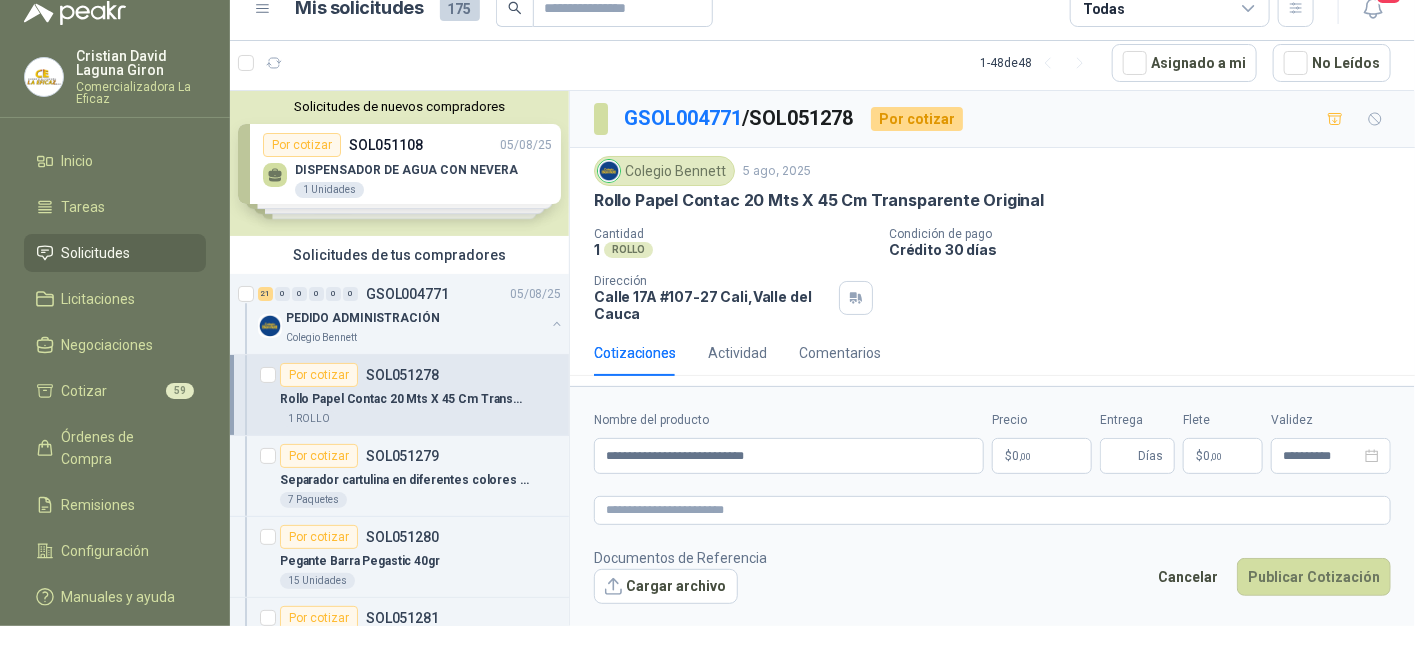 click on "0 ,00" at bounding box center (1021, 456) 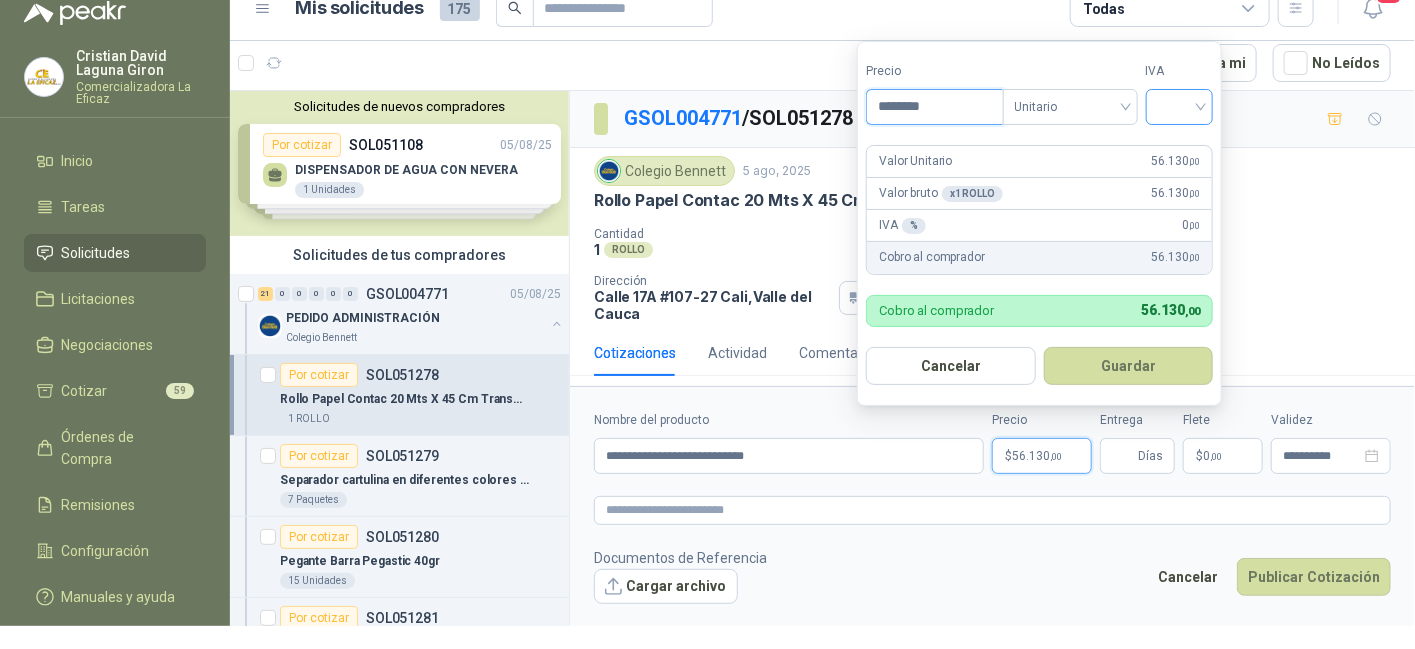 type on "********" 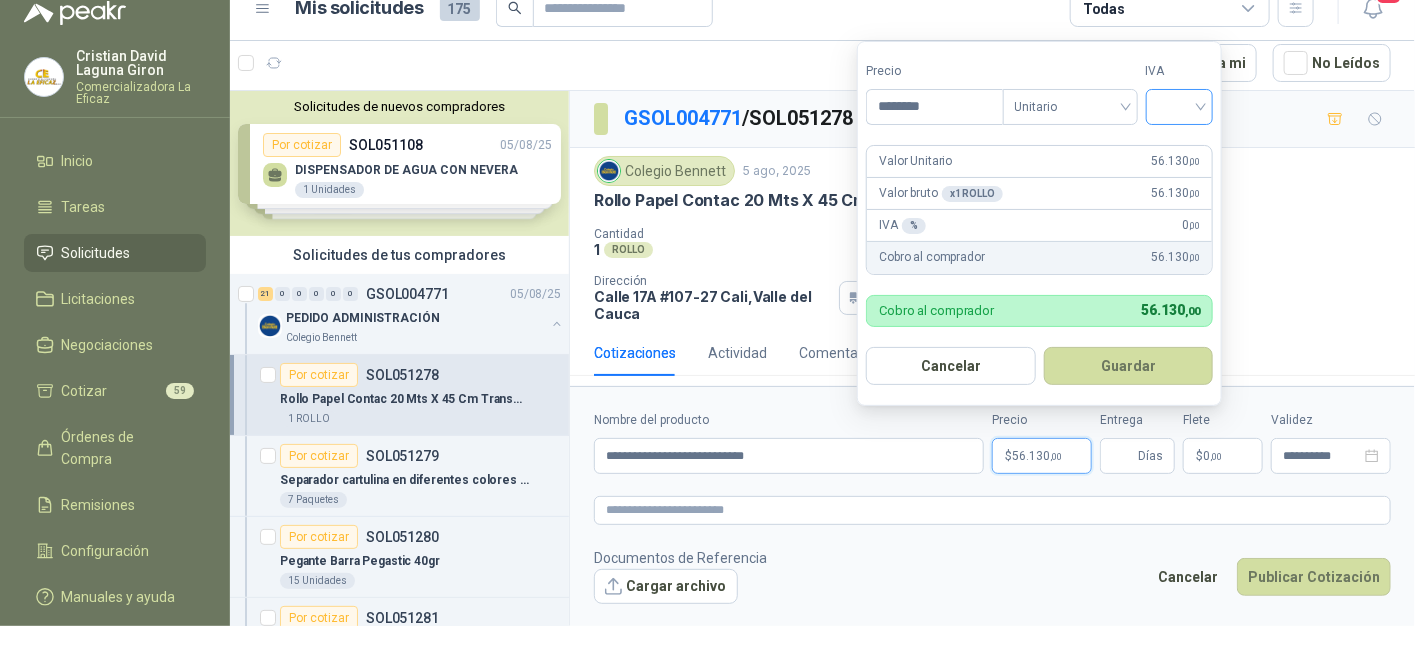 click at bounding box center (1180, 105) 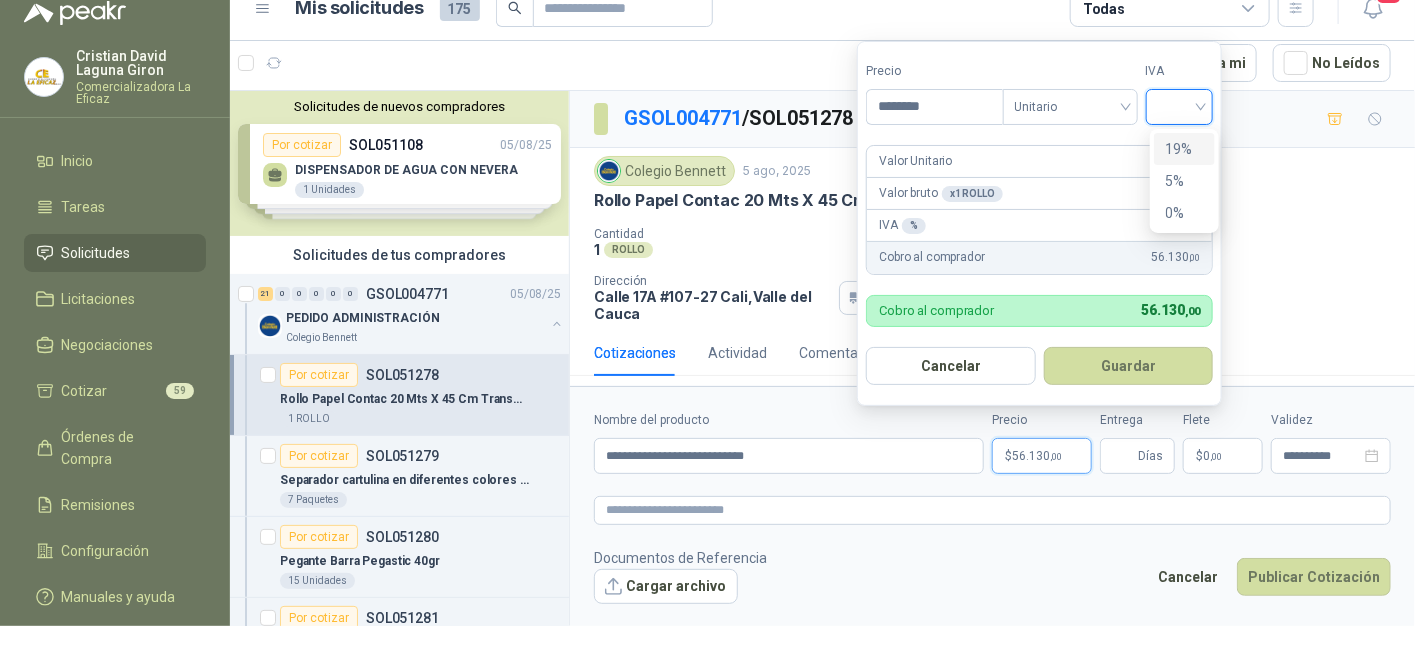click on "19%" at bounding box center (1184, 149) 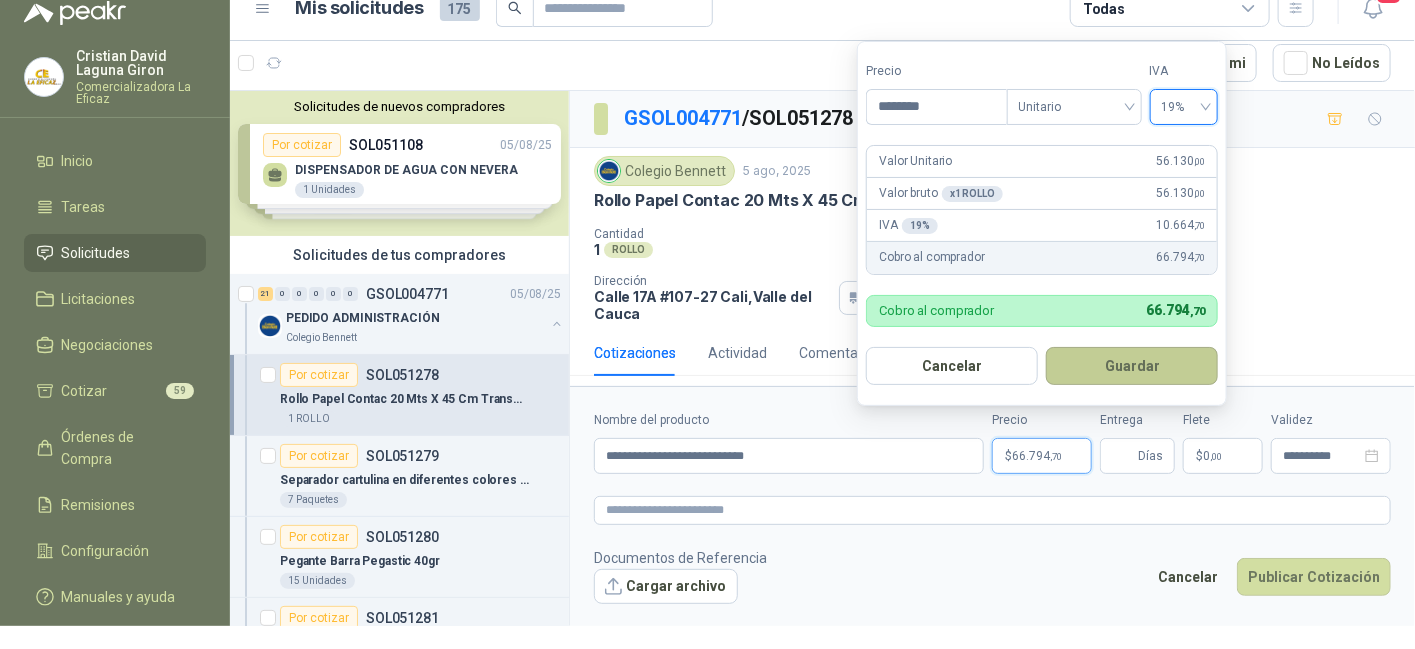 click on "Guardar" at bounding box center (1132, 366) 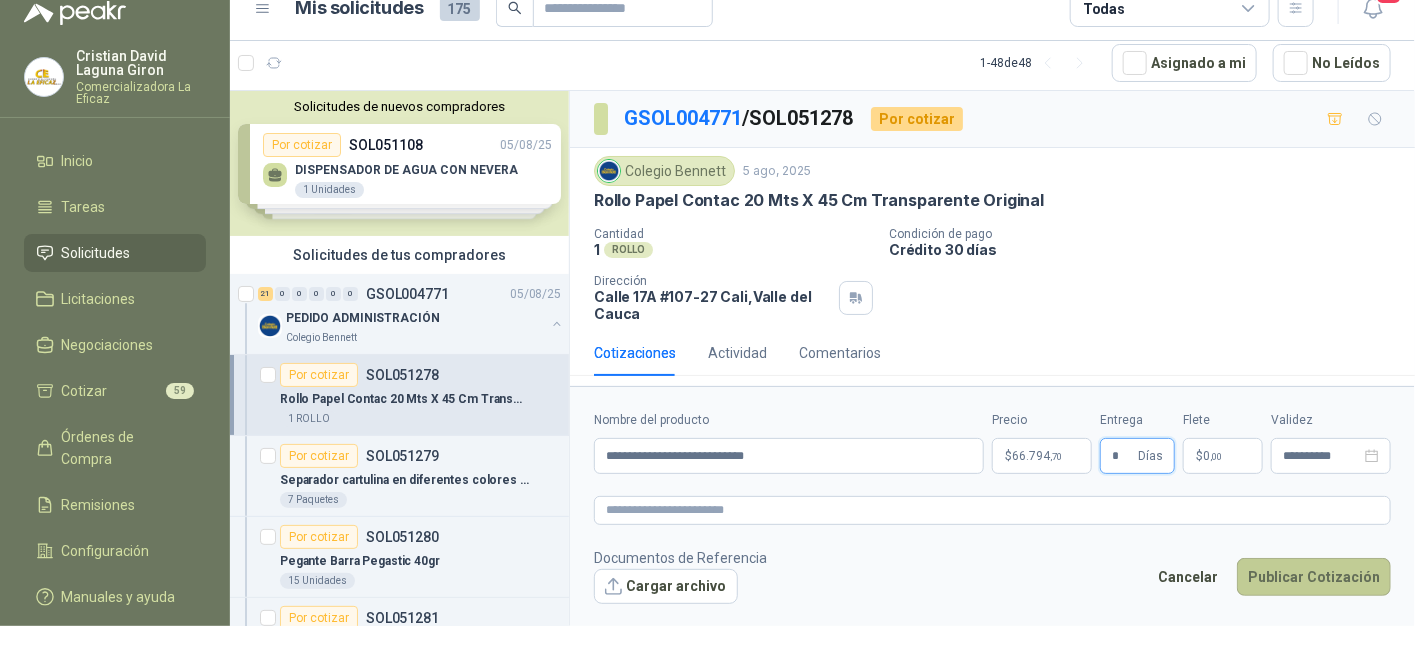 type on "*" 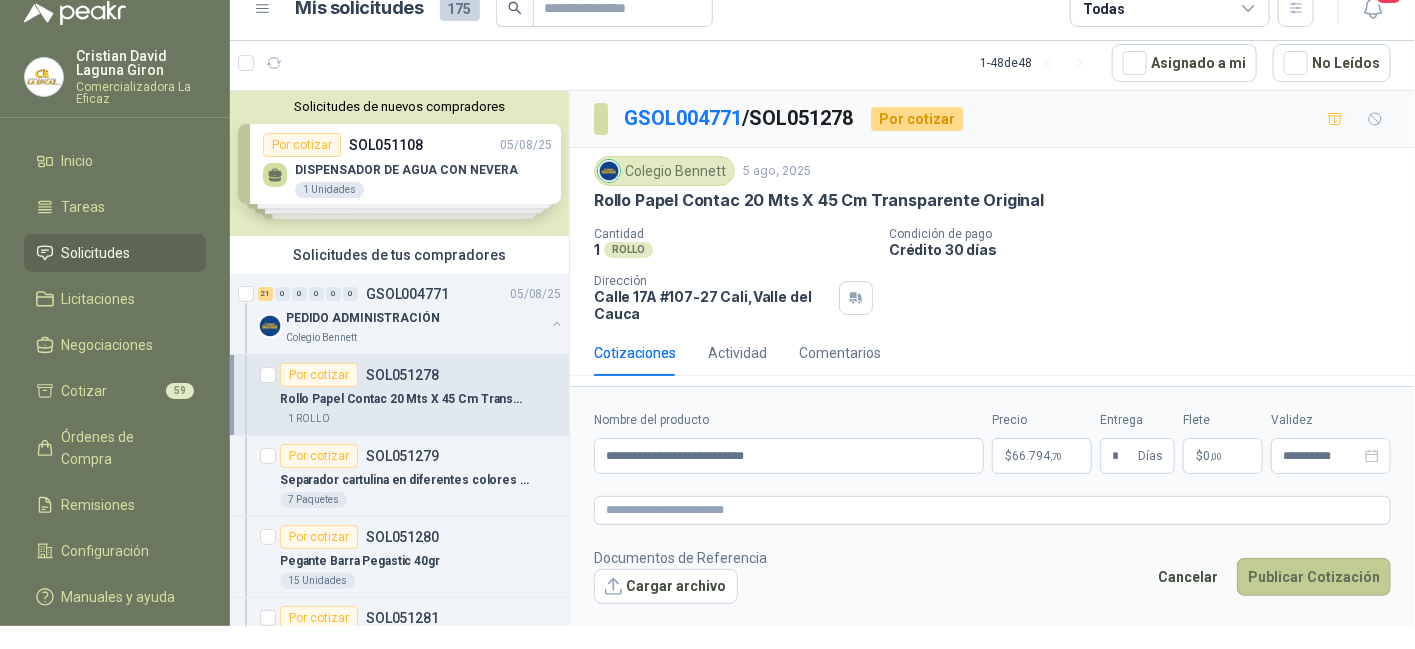 click on "Publicar Cotización" at bounding box center (1314, 577) 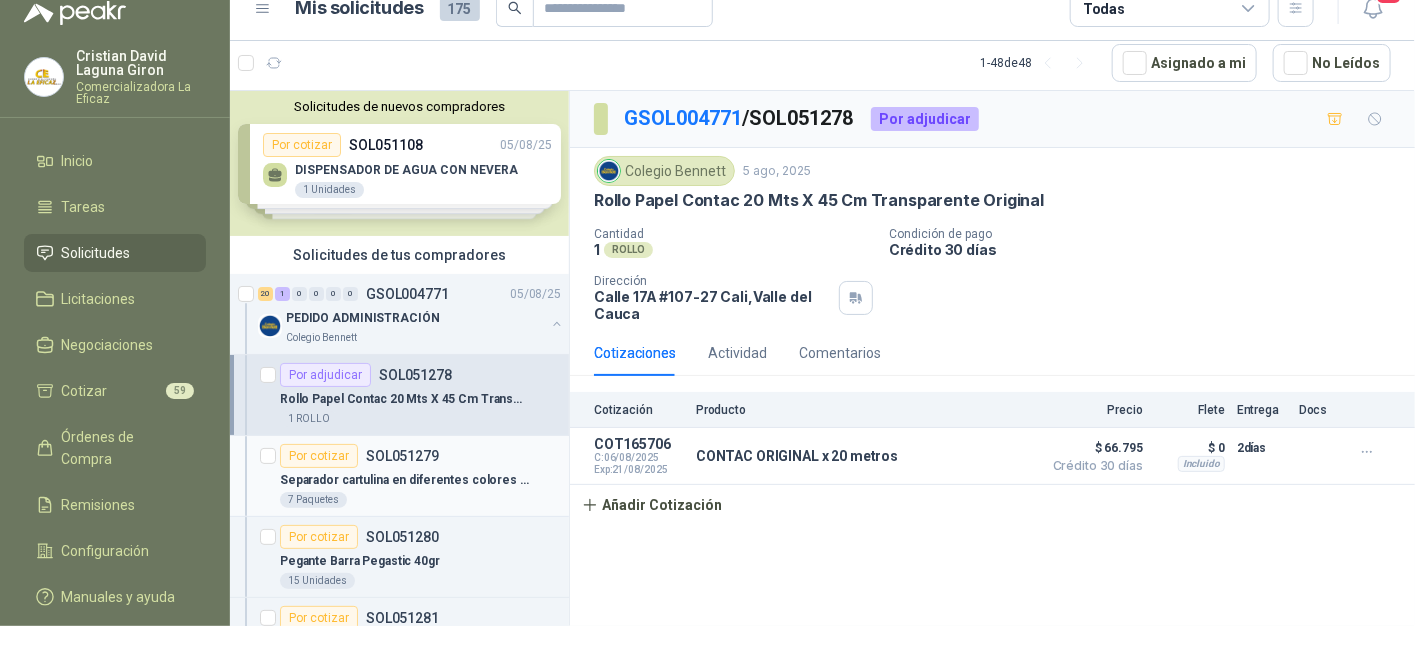 click on "Separador cartulina en diferentes colores x 7 und" at bounding box center (404, 480) 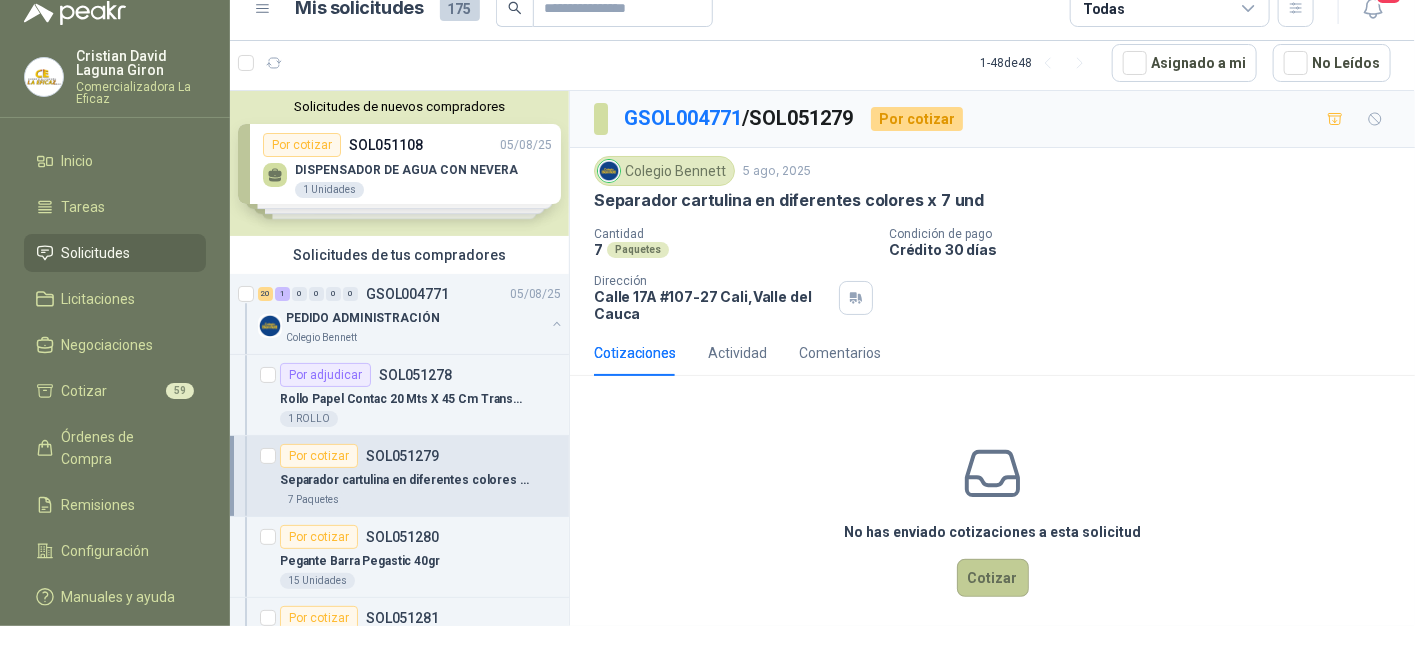 click on "Cotizar" at bounding box center (993, 578) 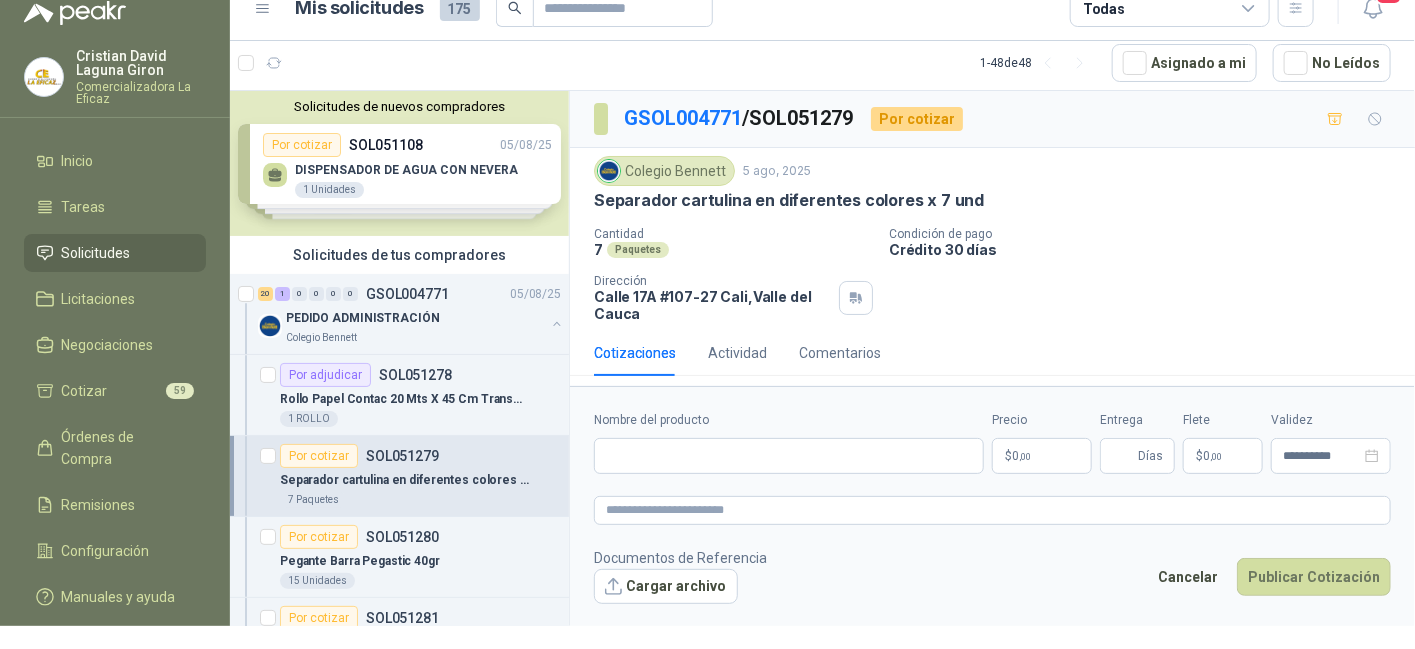 type 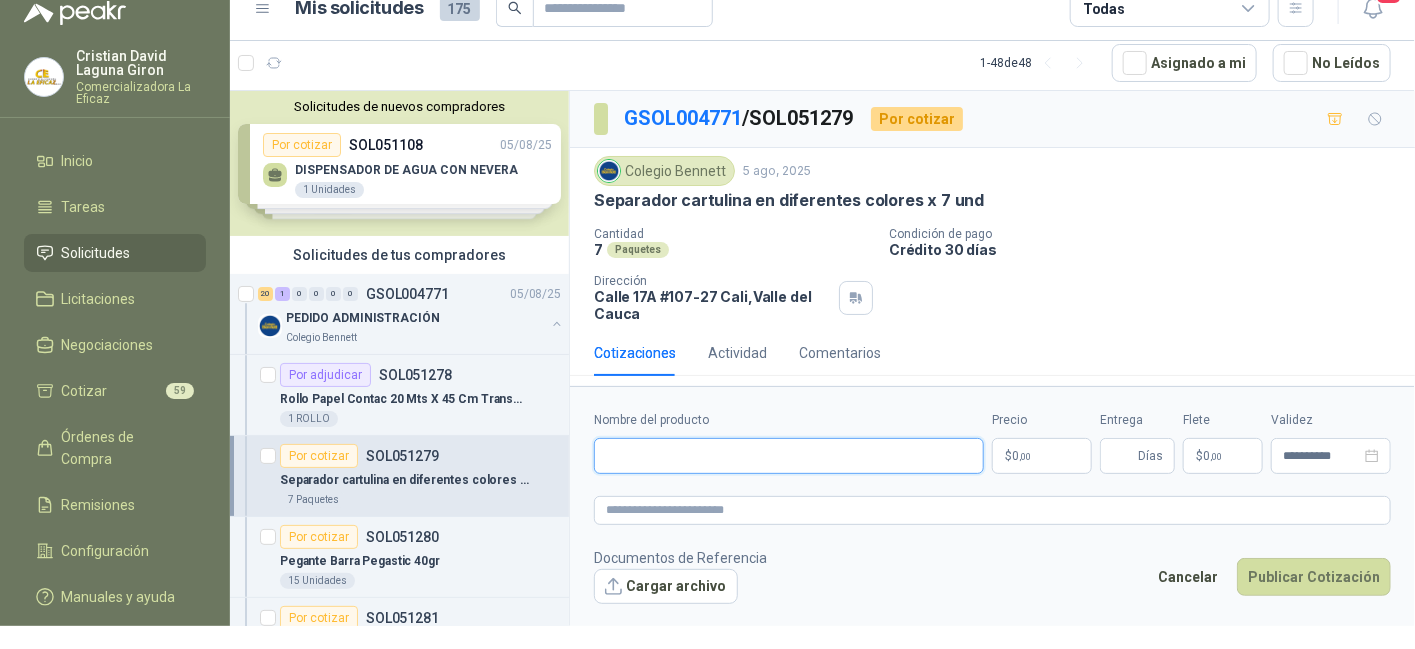 click on "Nombre del producto" at bounding box center [789, 456] 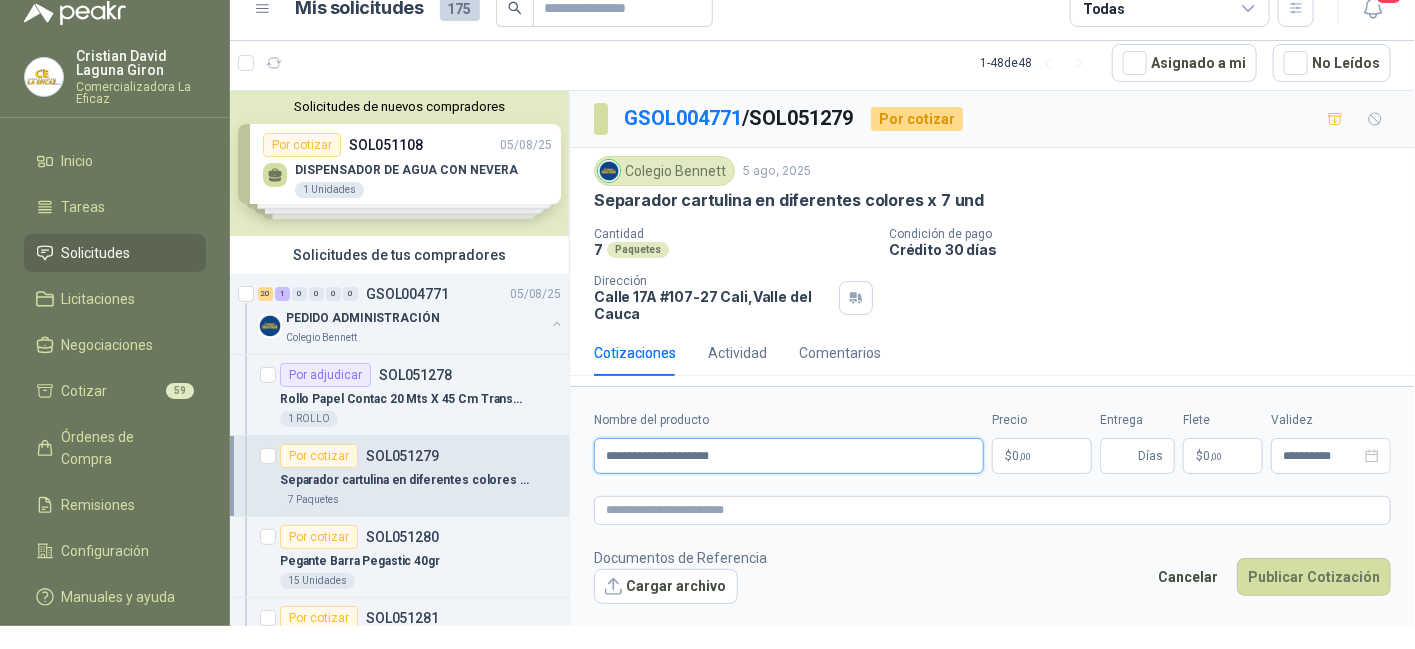 type on "**********" 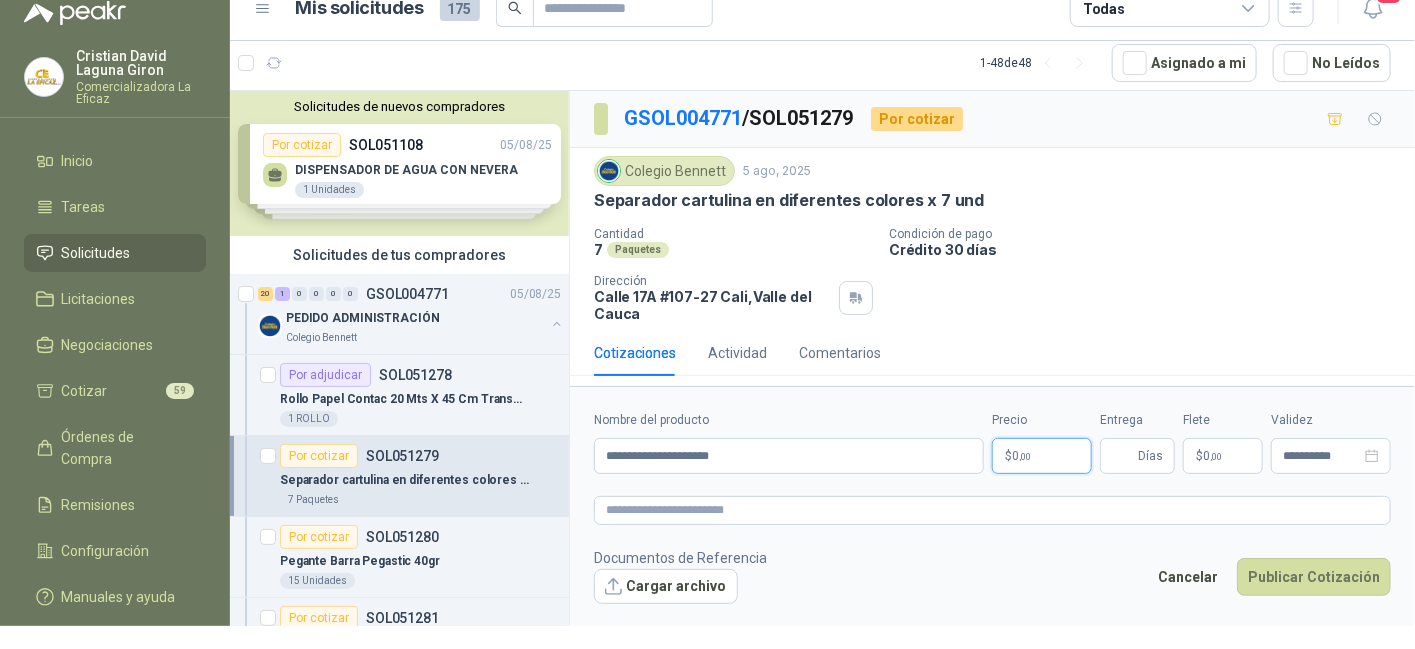 click on "$  0 ,00" at bounding box center [1042, 456] 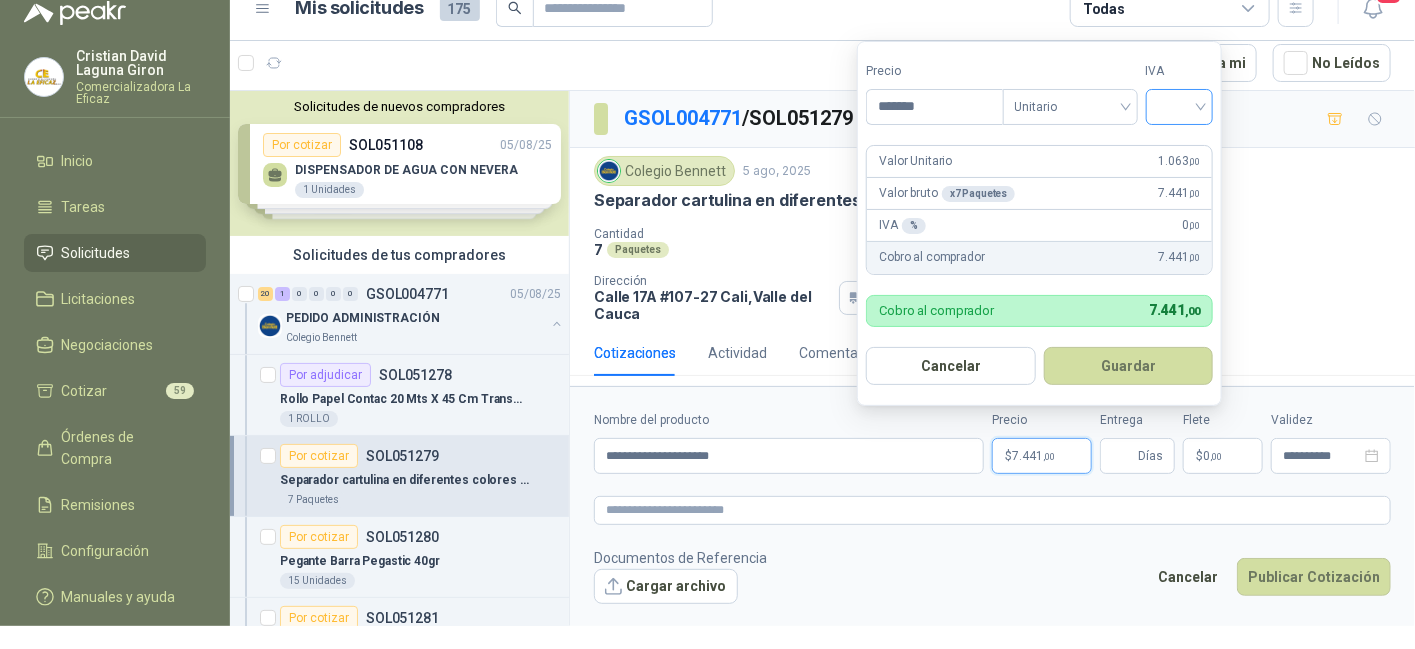 type on "*******" 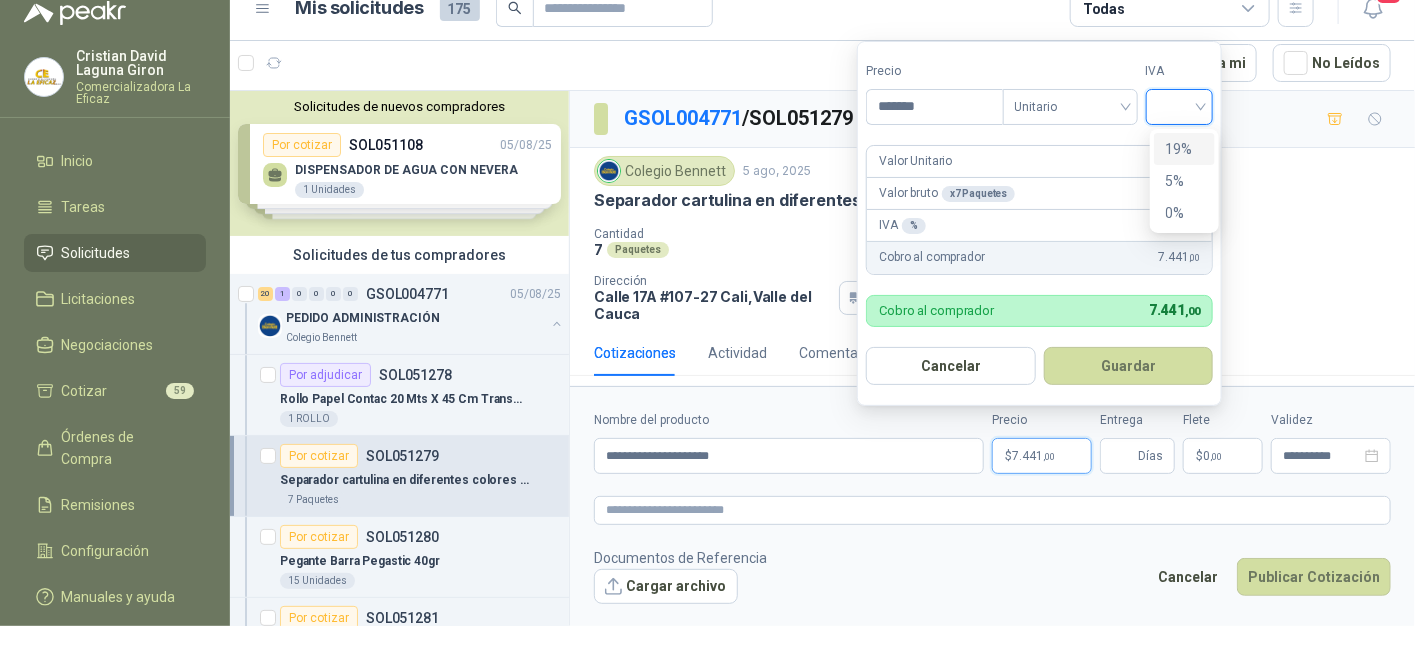 click on "19%" at bounding box center [1184, 149] 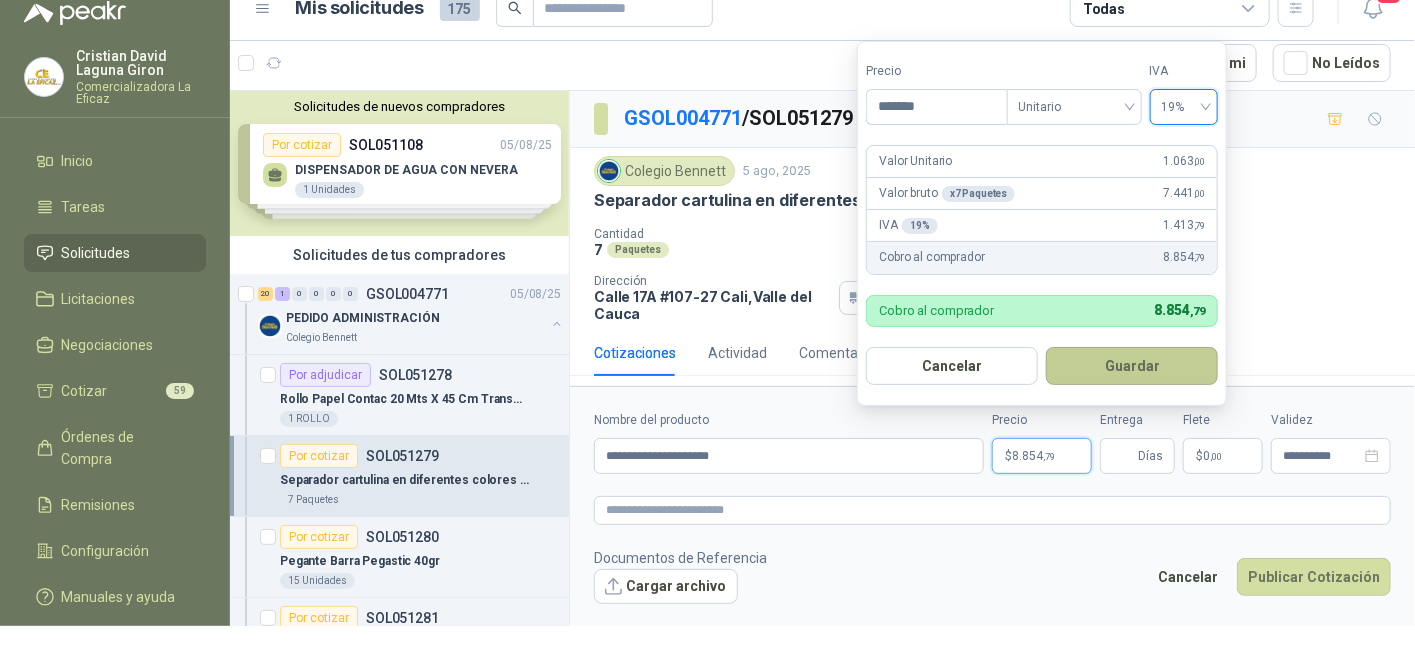 click on "Guardar" at bounding box center (1132, 366) 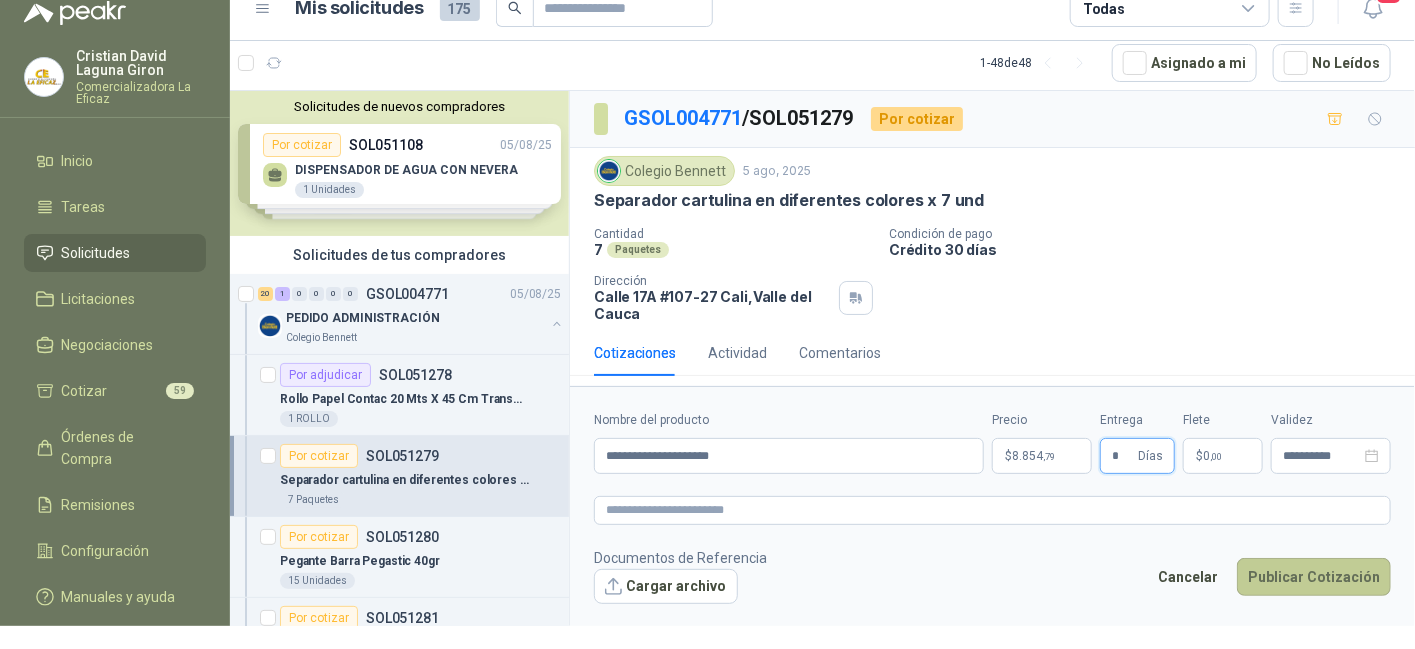 type on "*" 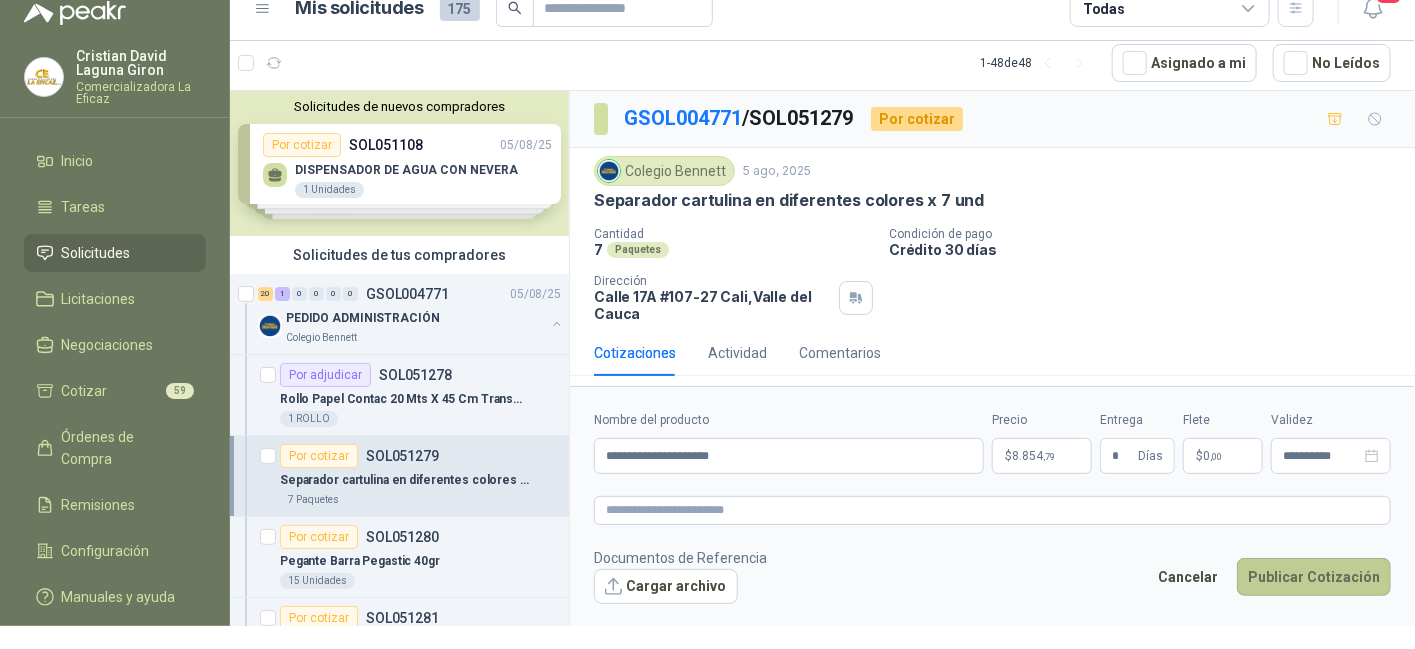 click on "Publicar Cotización" at bounding box center (1314, 577) 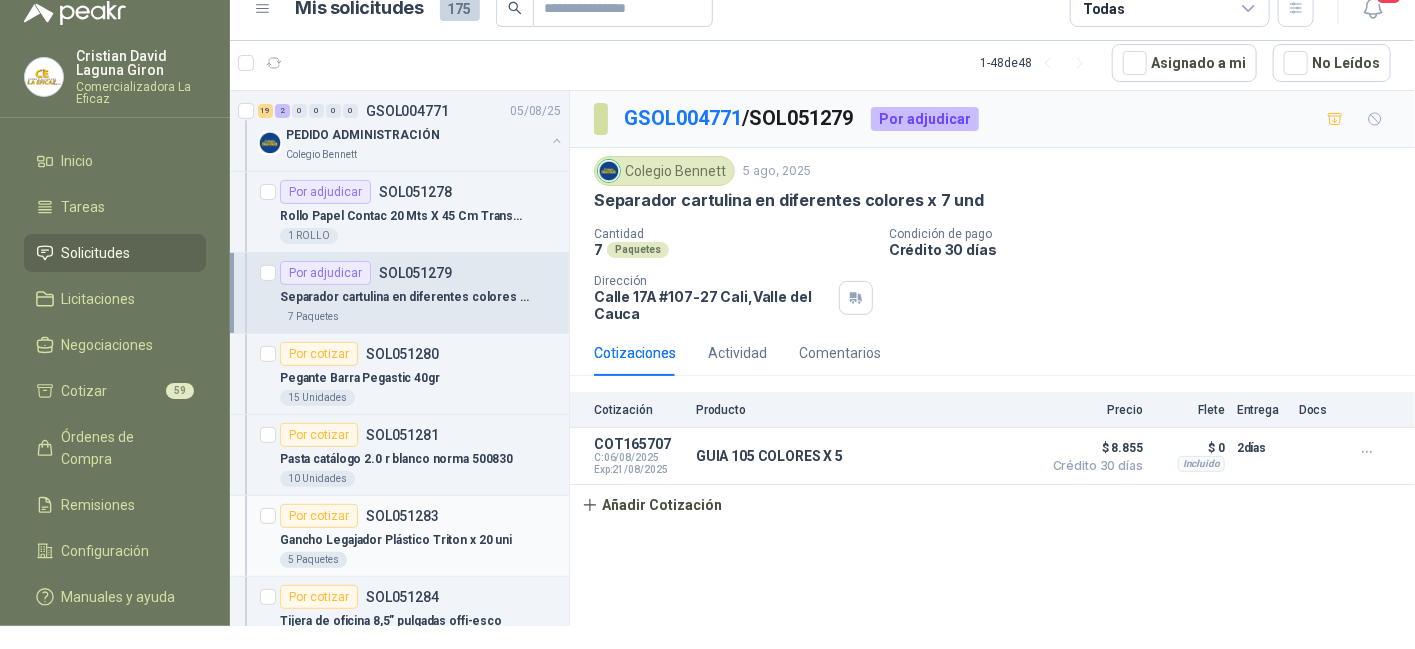 scroll, scrollTop: 200, scrollLeft: 0, axis: vertical 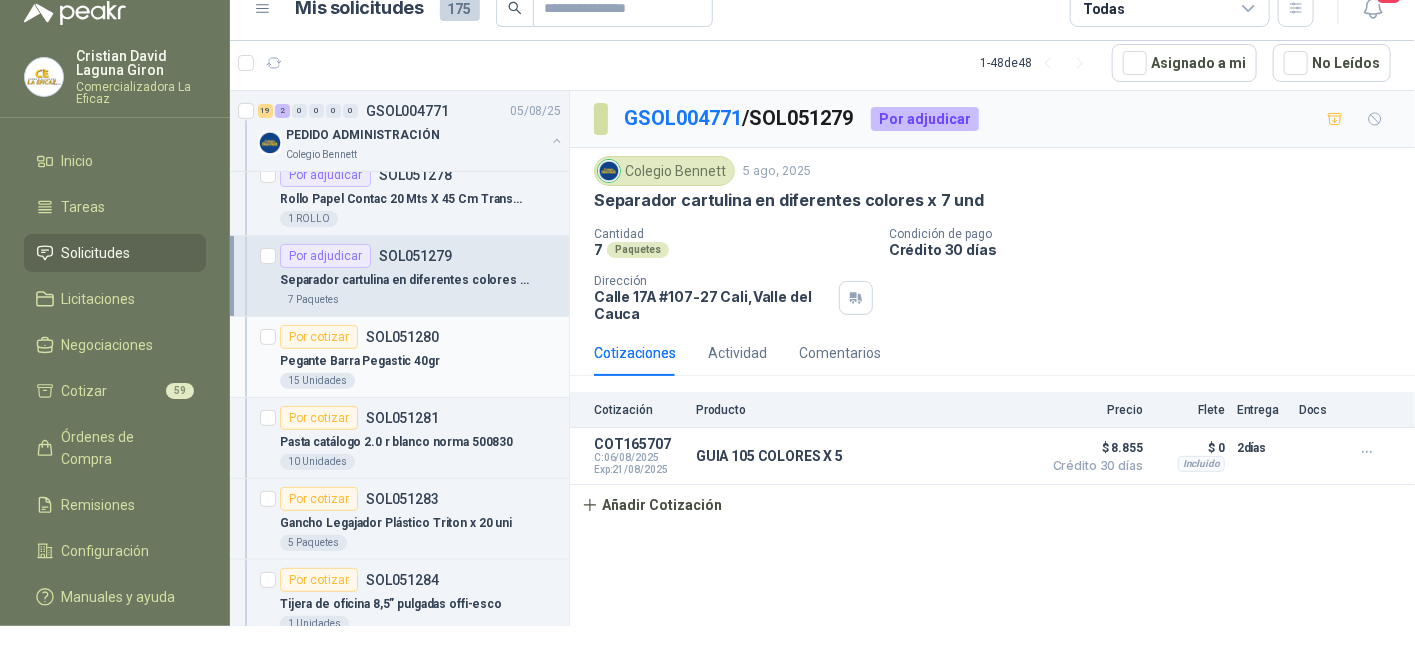 click on "Pegante Barra Pegastic 40gr" at bounding box center (360, 361) 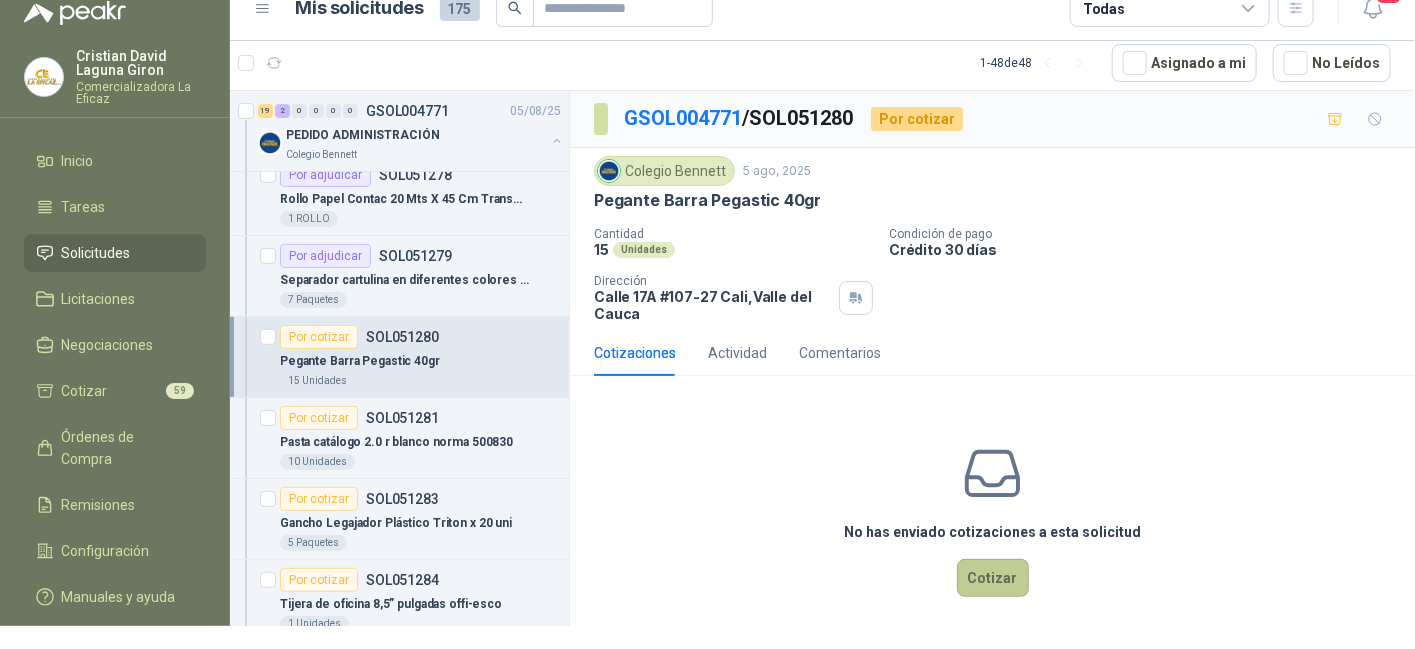 click on "Cotizar" at bounding box center [993, 578] 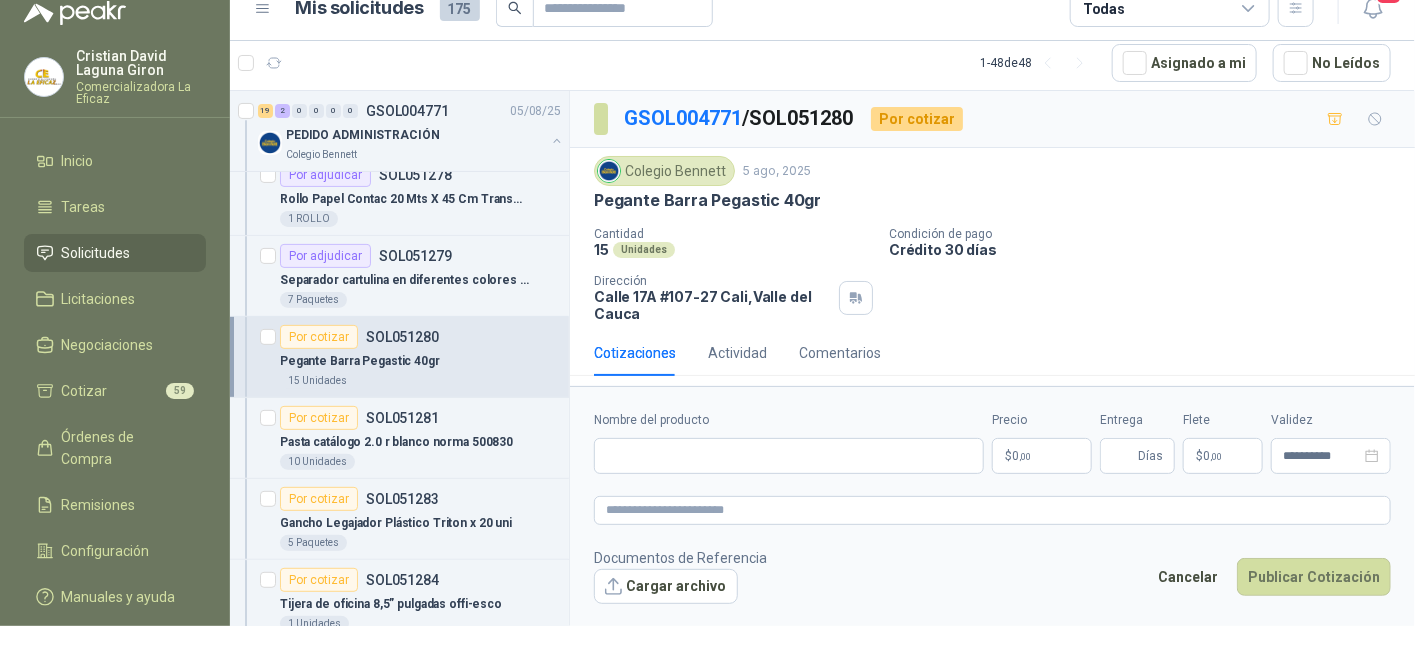 type 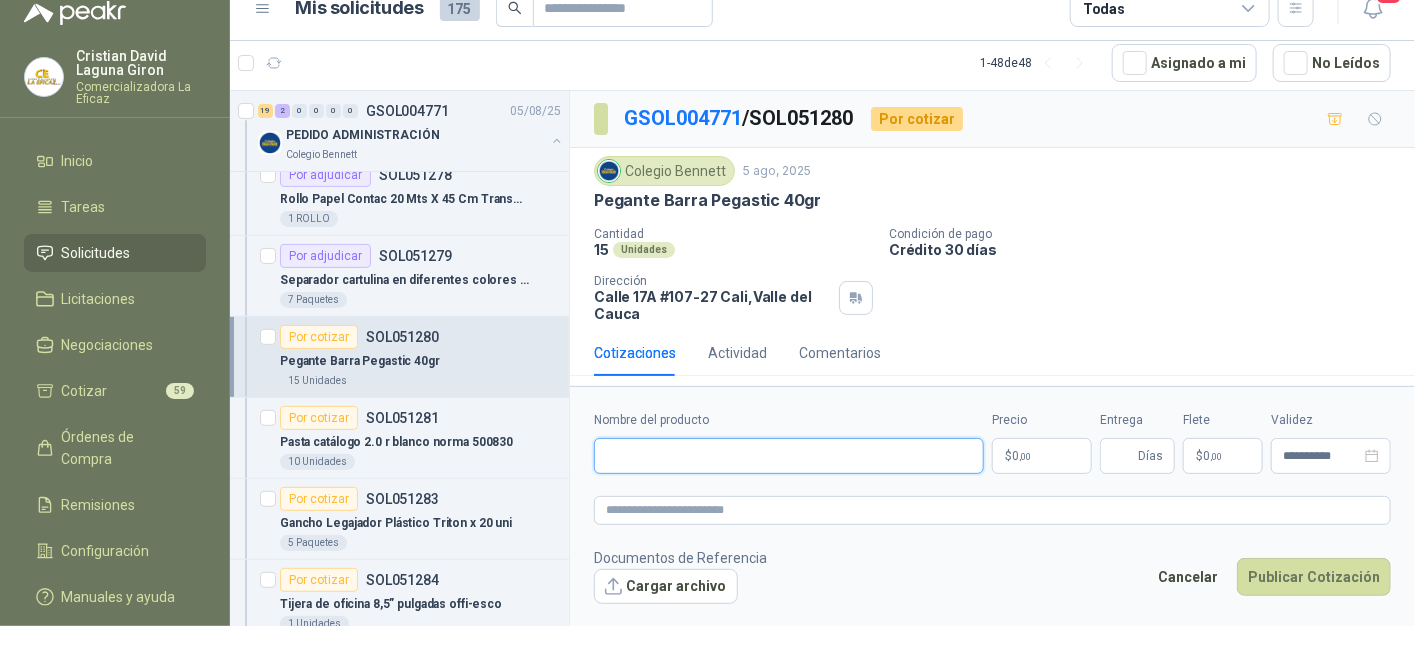 click on "Nombre del producto" at bounding box center [789, 456] 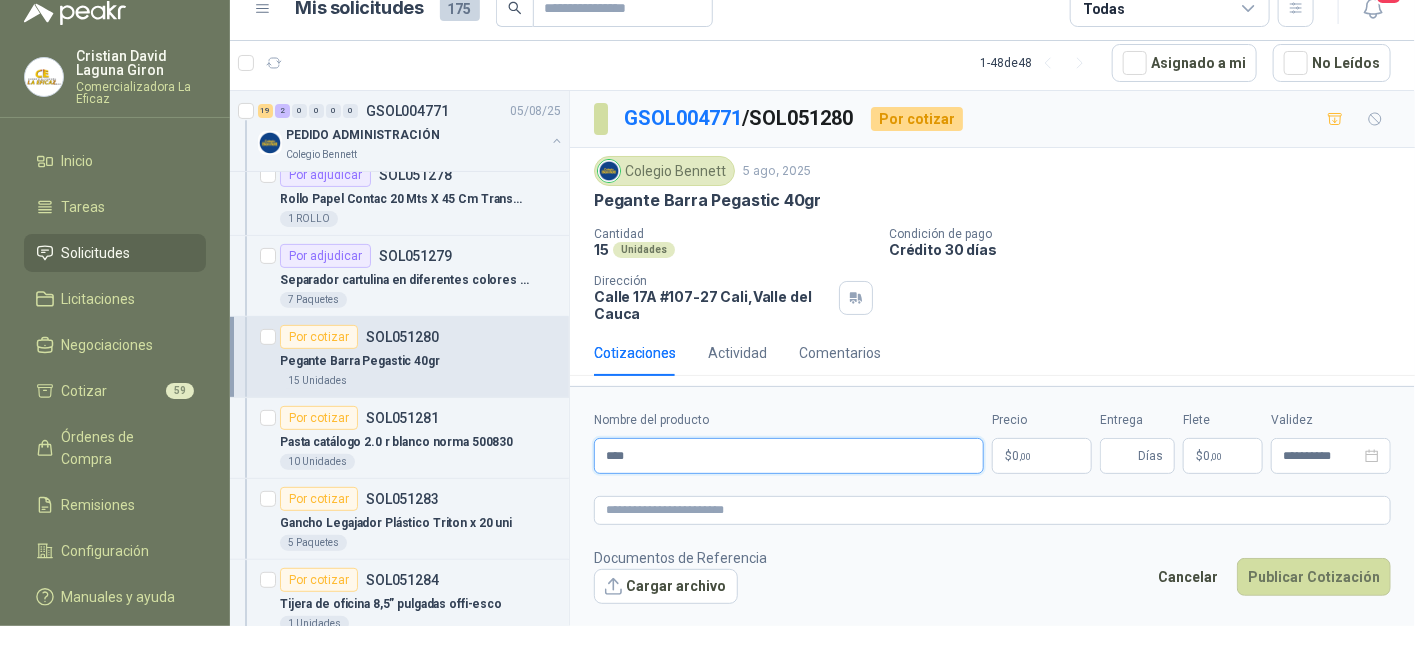 type on "**********" 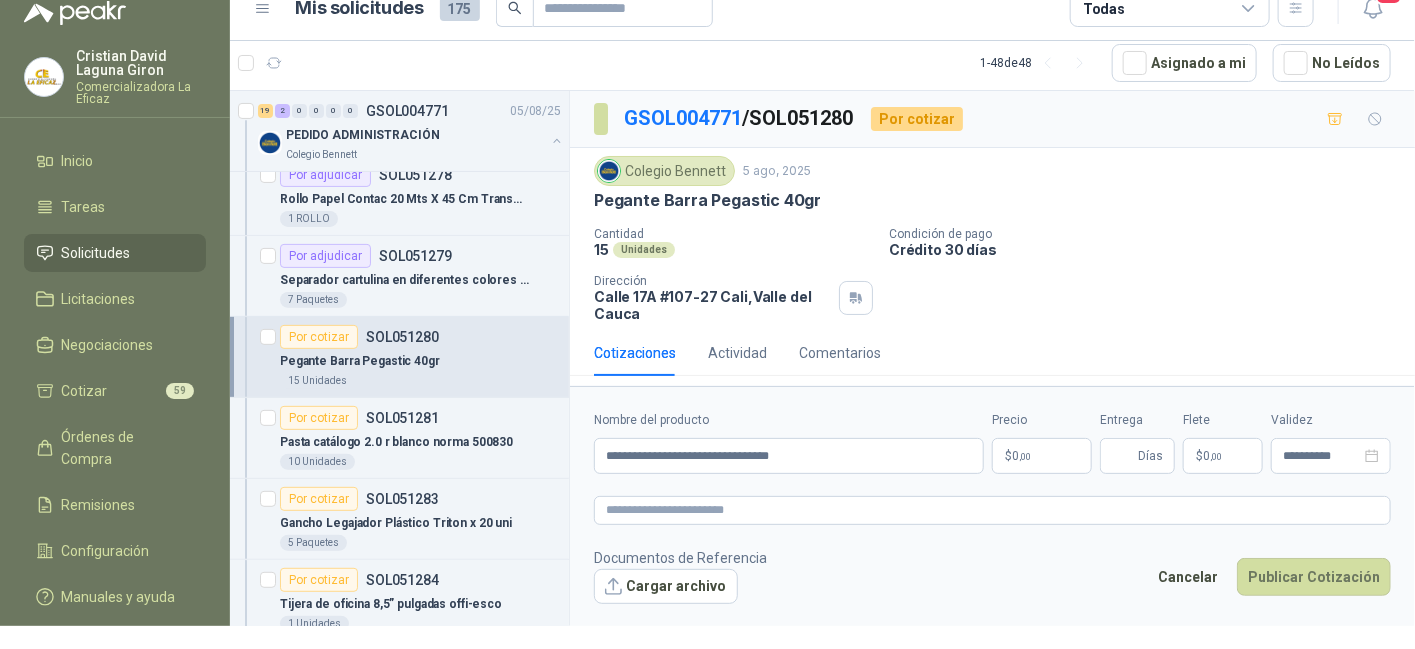 click on "$  0 ,00" at bounding box center (1042, 456) 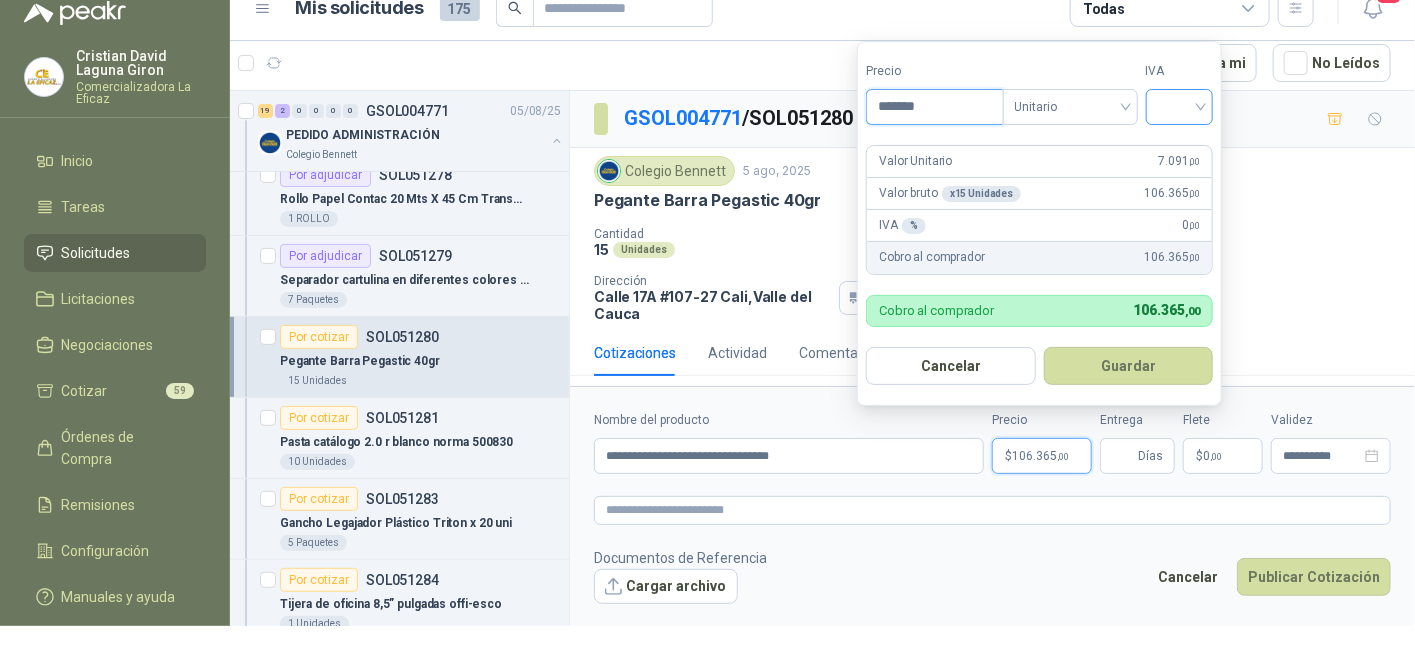 type on "*******" 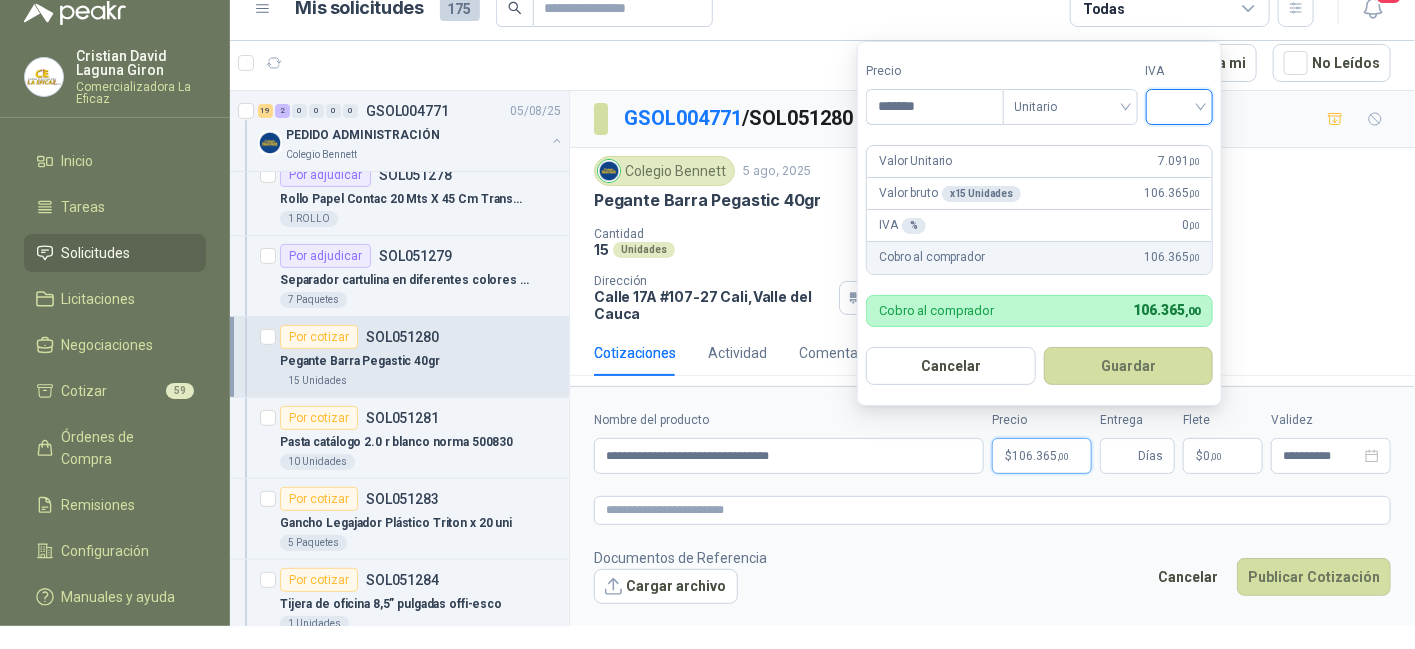 click at bounding box center [1180, 105] 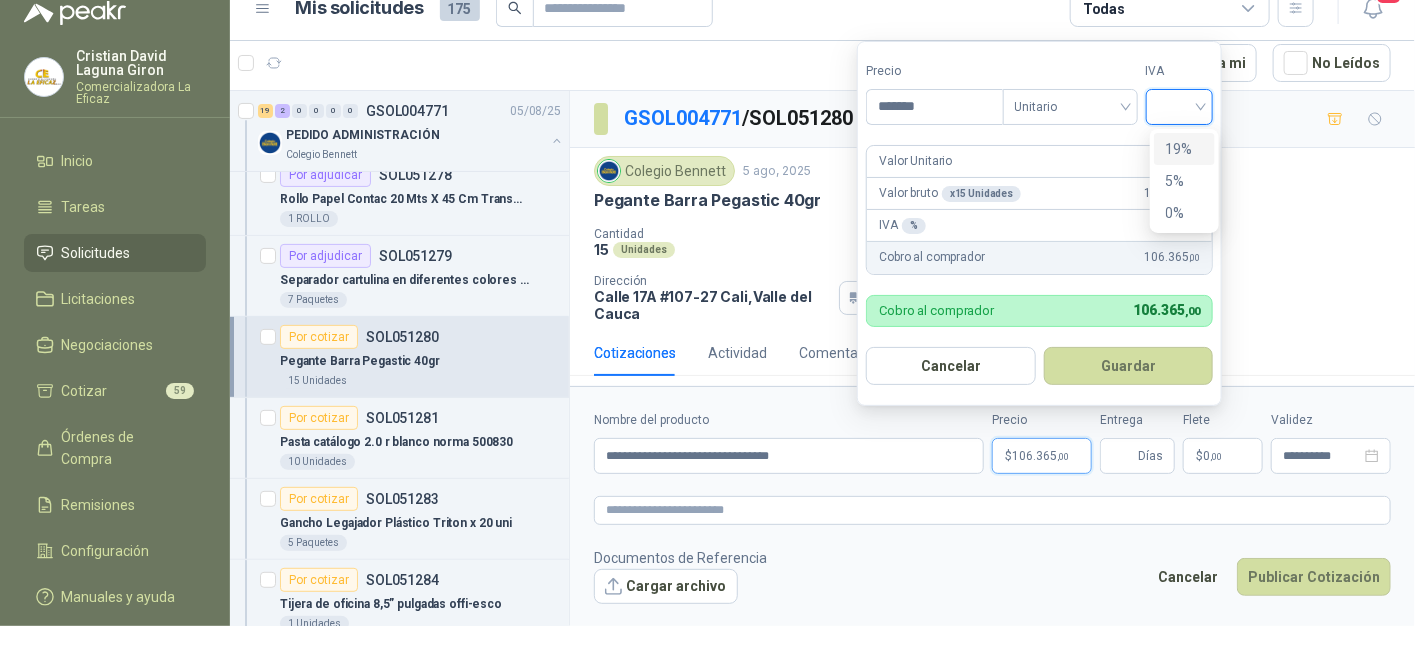 click on "19%" at bounding box center (1184, 149) 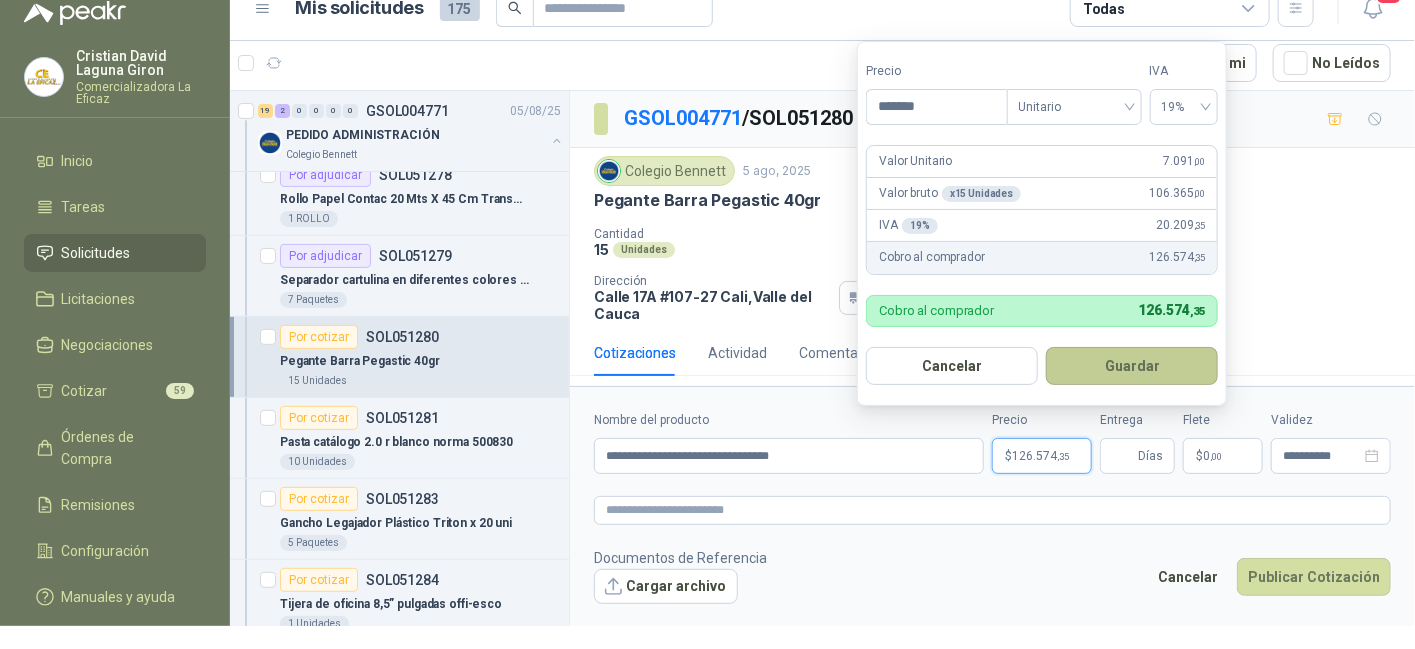 click on "Guardar" at bounding box center (1132, 366) 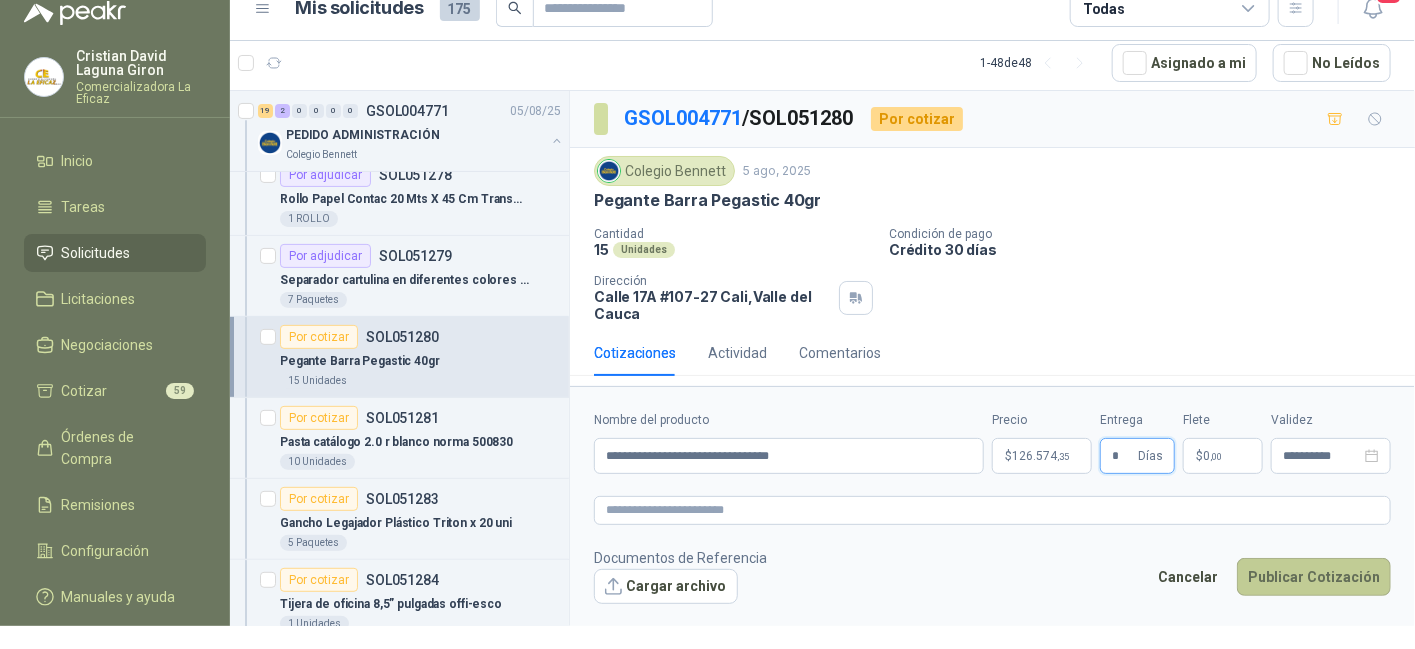 type on "*" 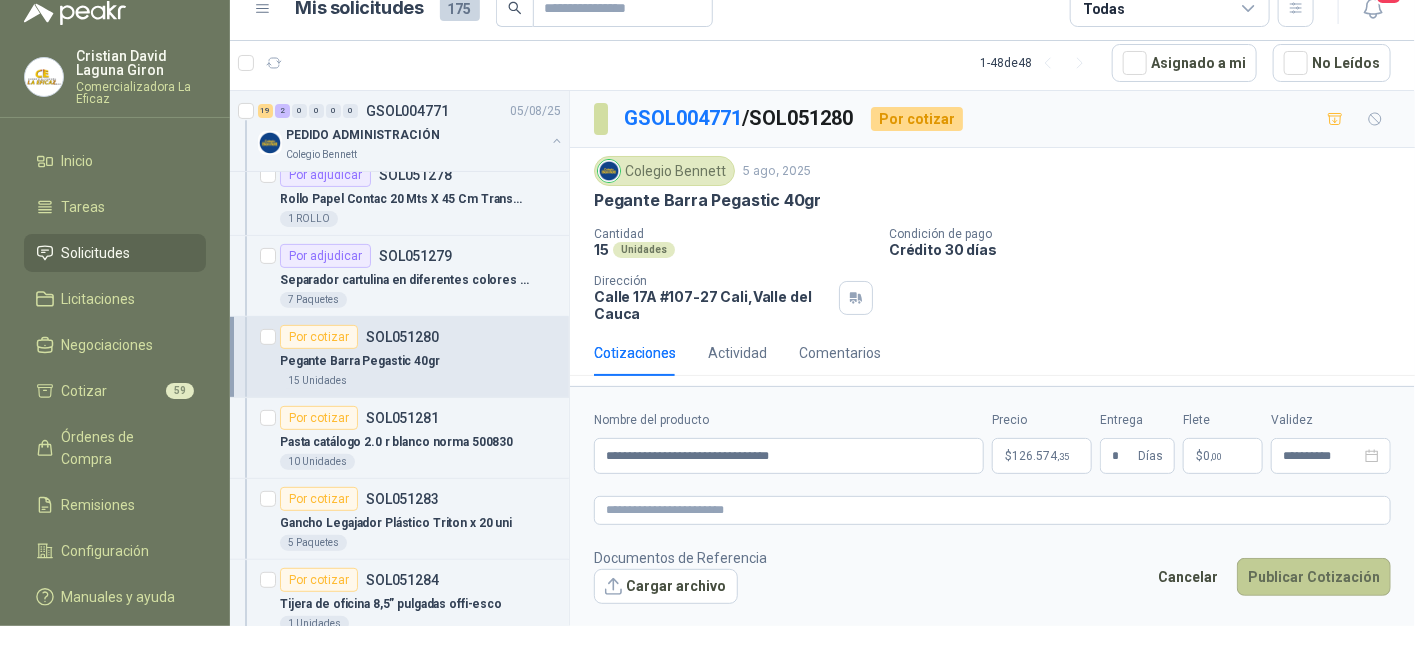 click on "Publicar Cotización" at bounding box center [1314, 577] 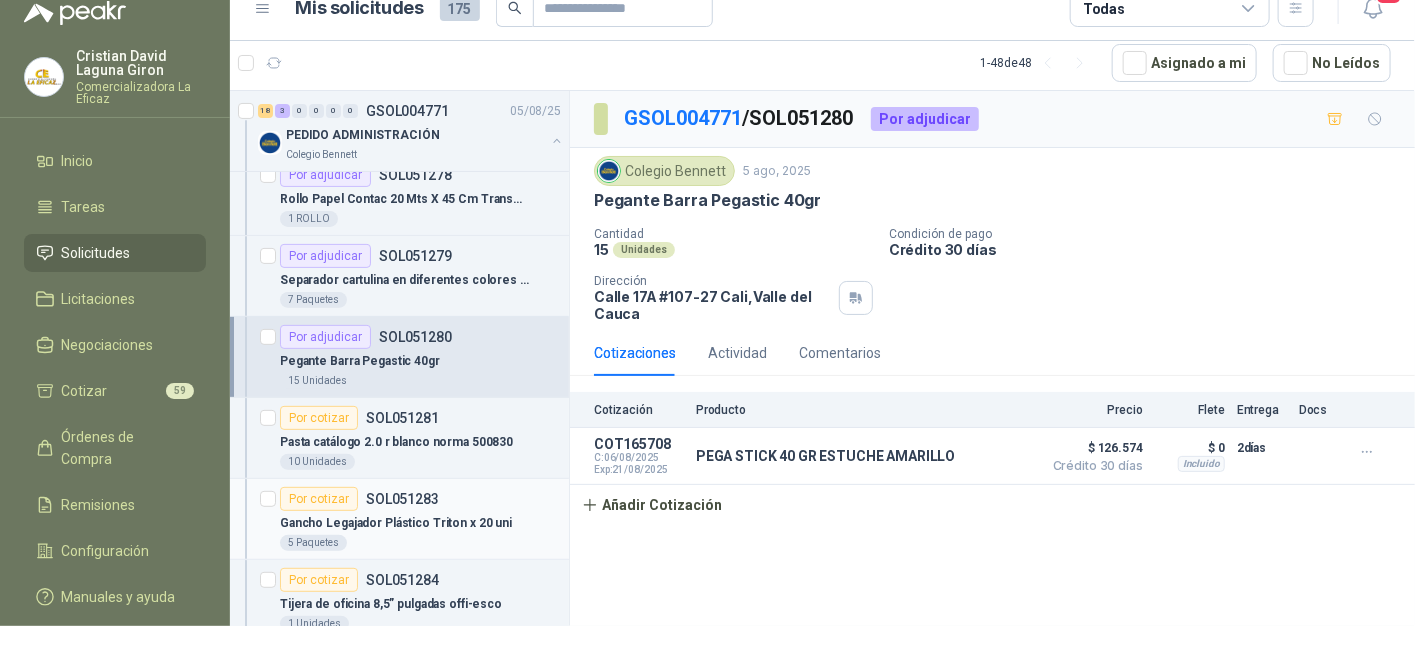 scroll, scrollTop: 300, scrollLeft: 0, axis: vertical 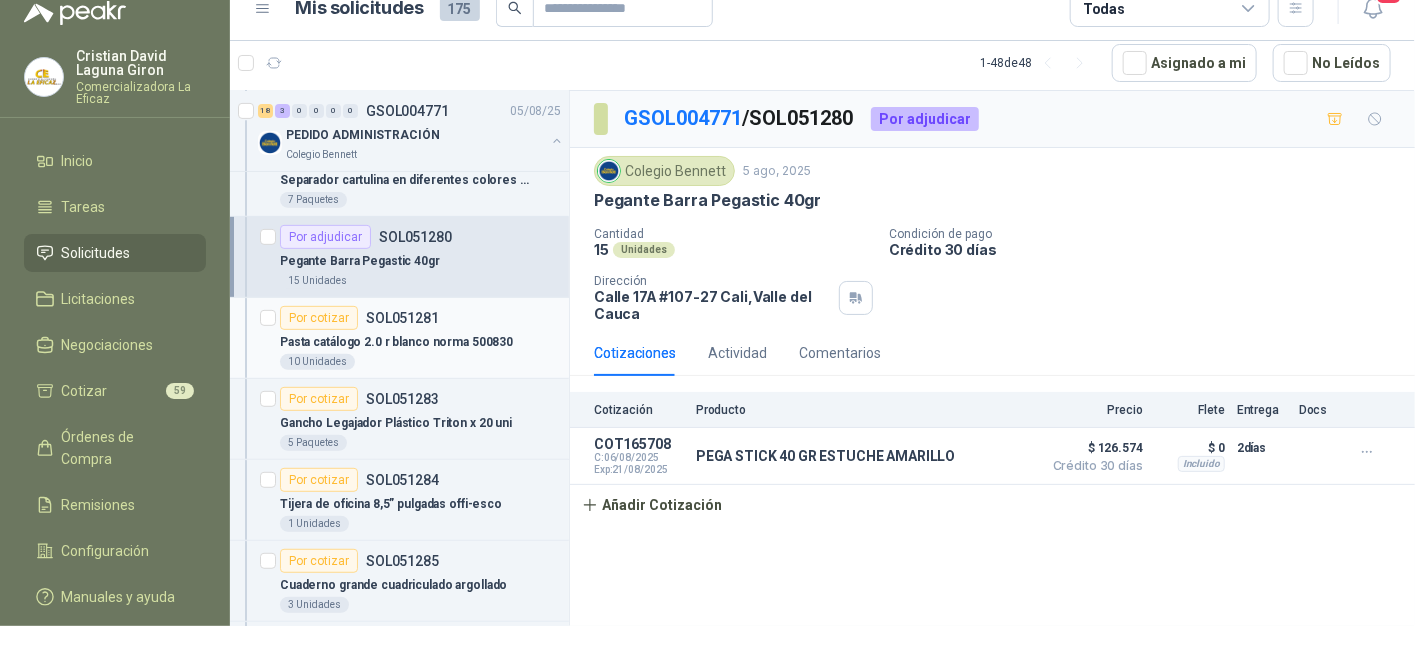 click on "10   Unidades" at bounding box center (420, 362) 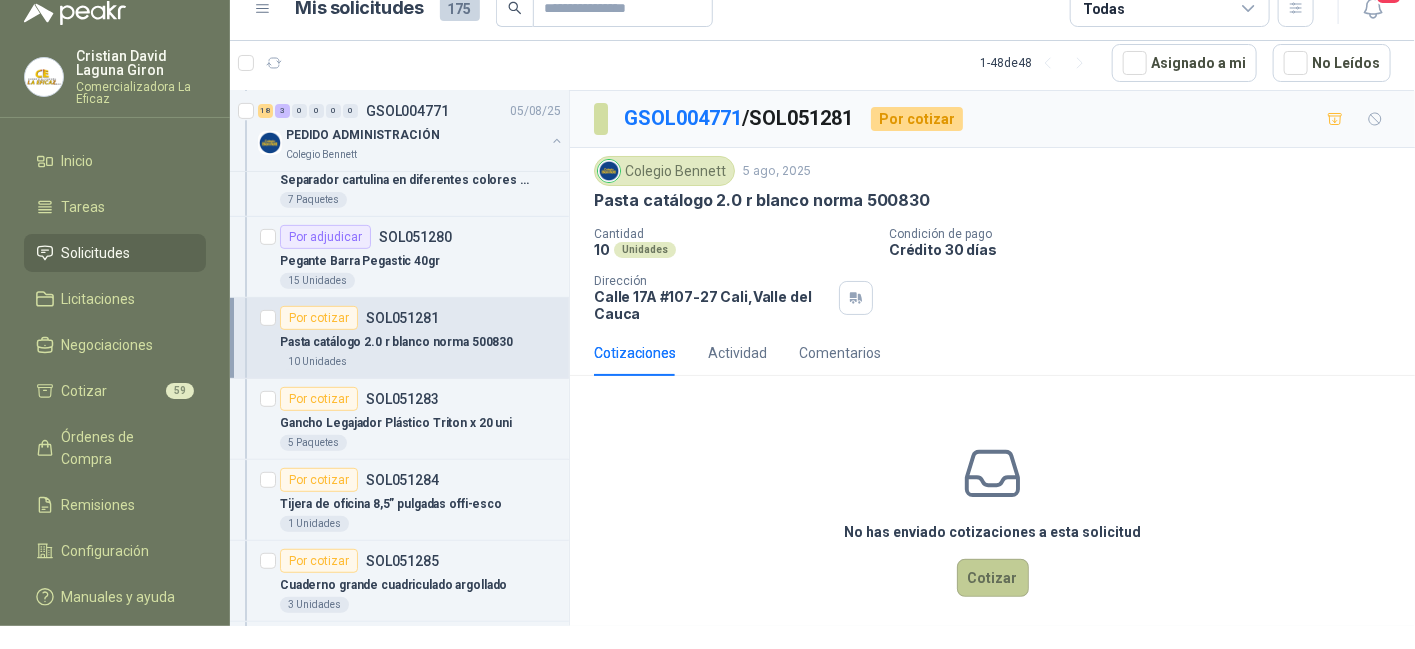 click on "Cotizar" at bounding box center [993, 578] 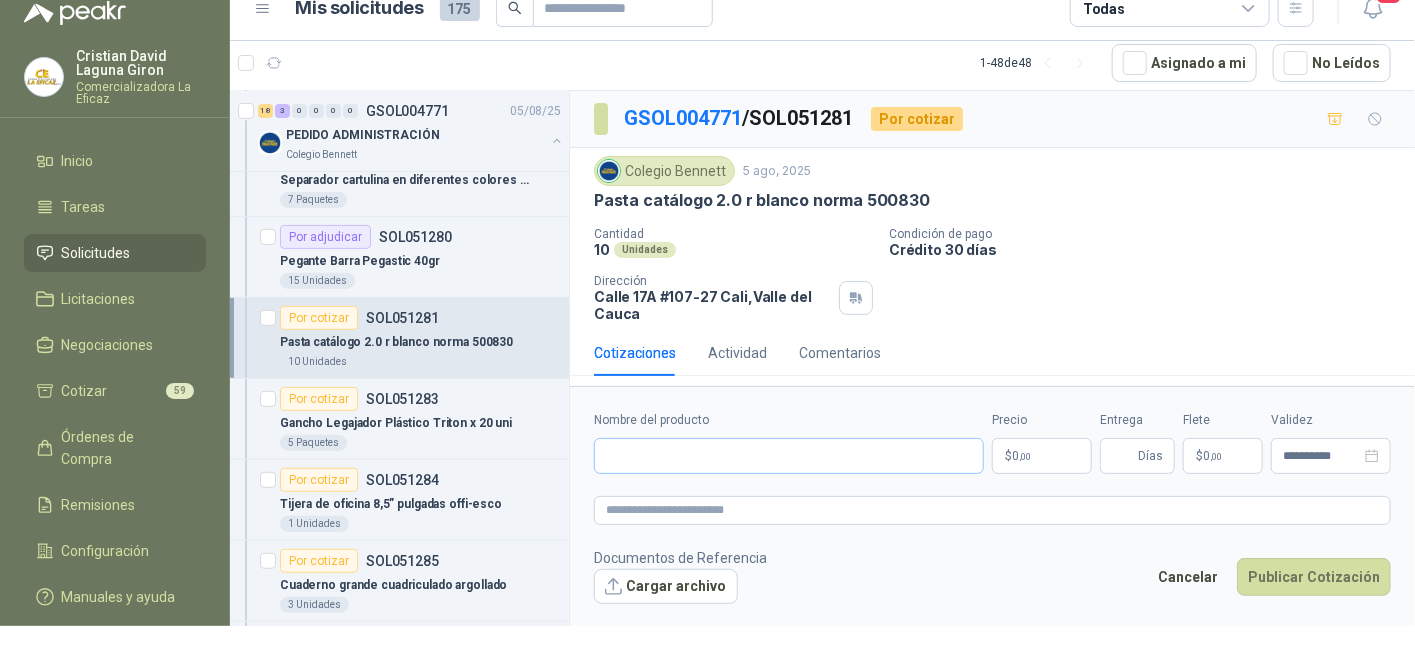 type 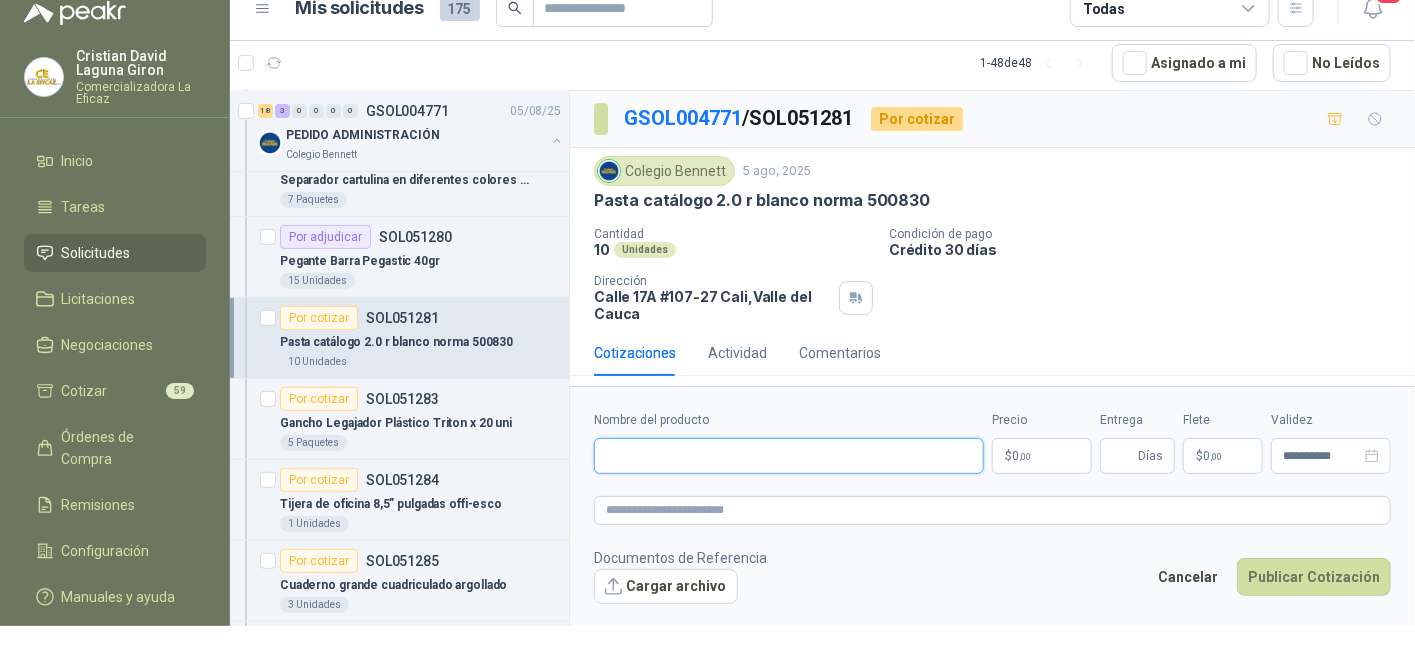 click on "Nombre del producto" at bounding box center [789, 456] 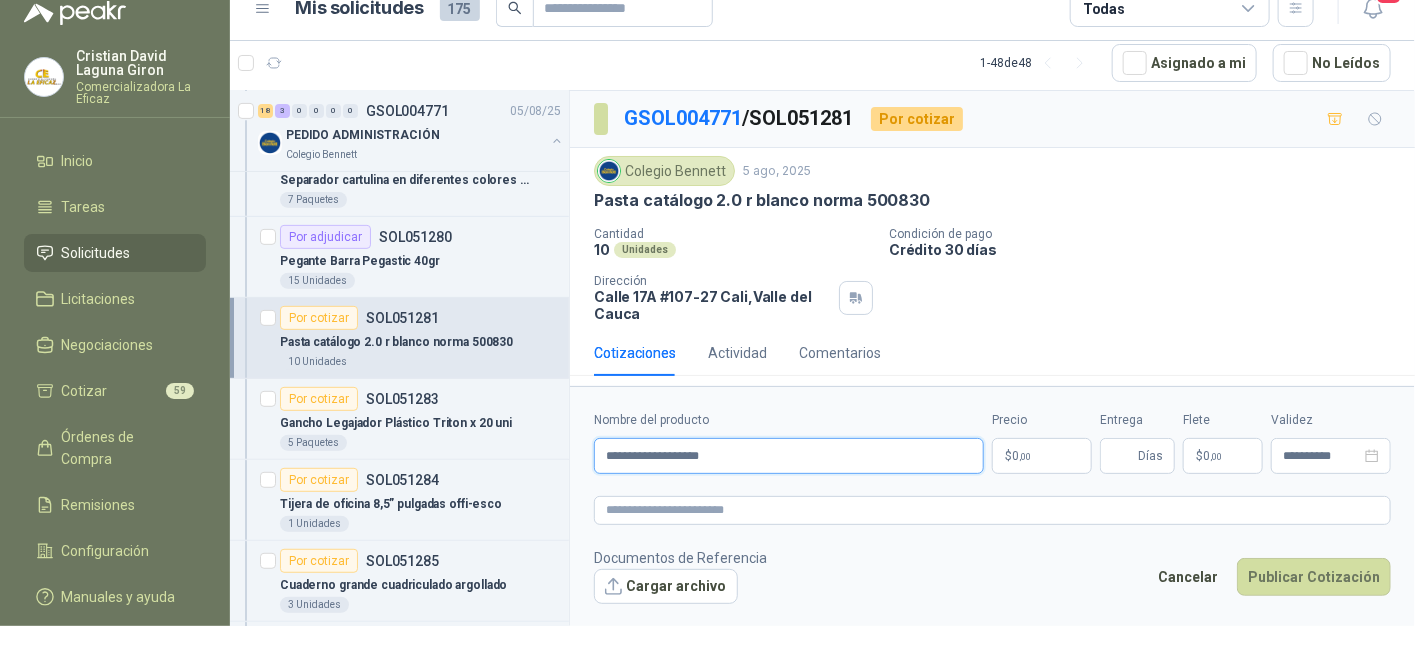 type on "**********" 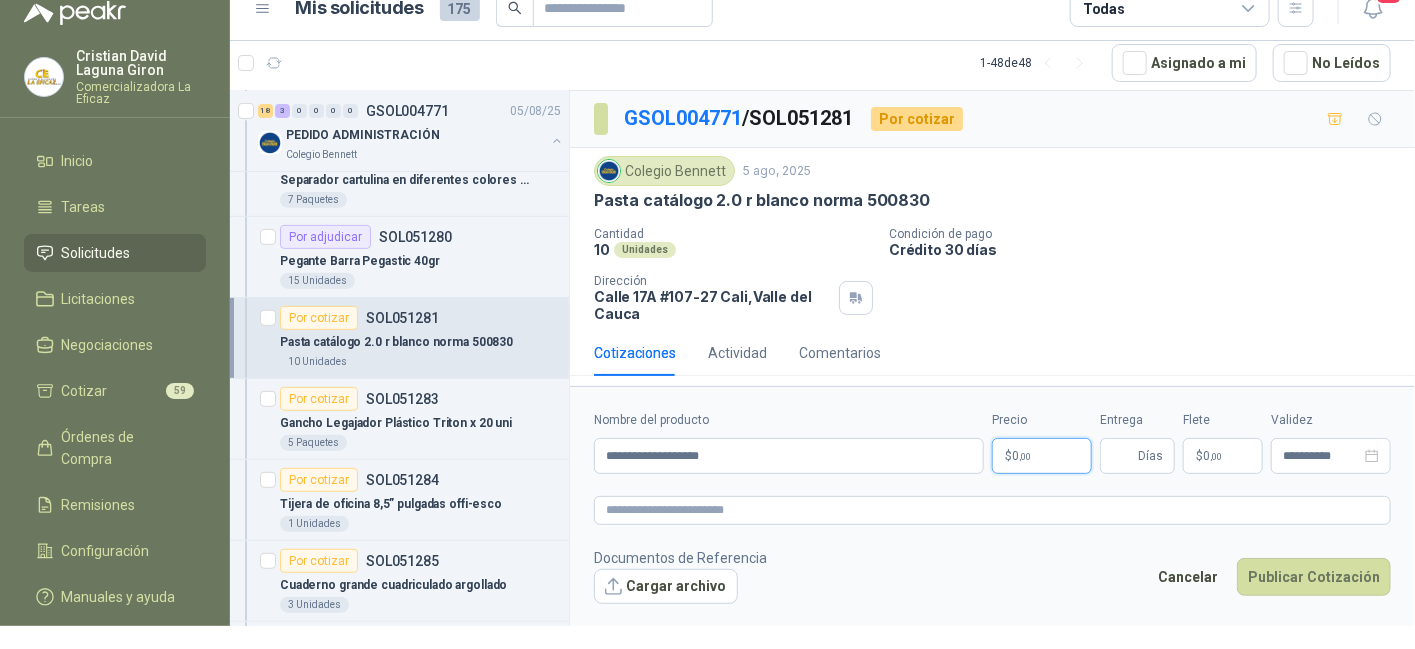 click on "0 ,00" at bounding box center (1021, 456) 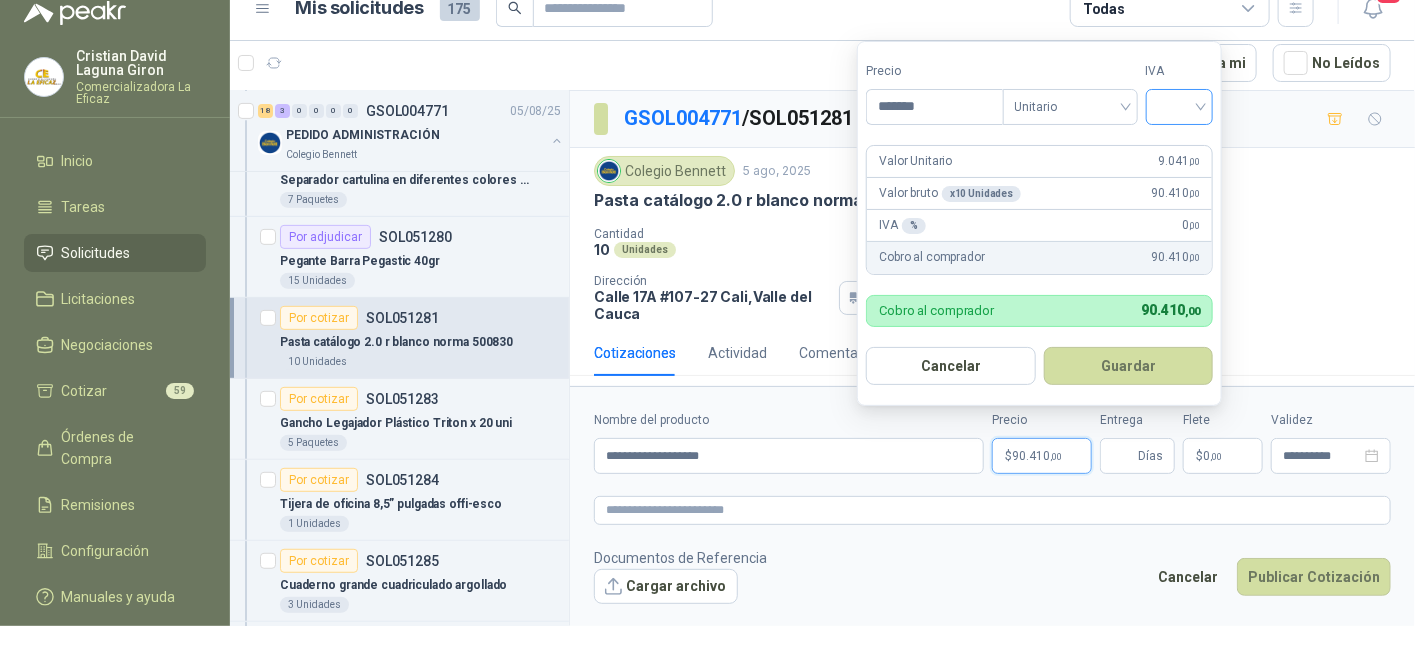 type on "*******" 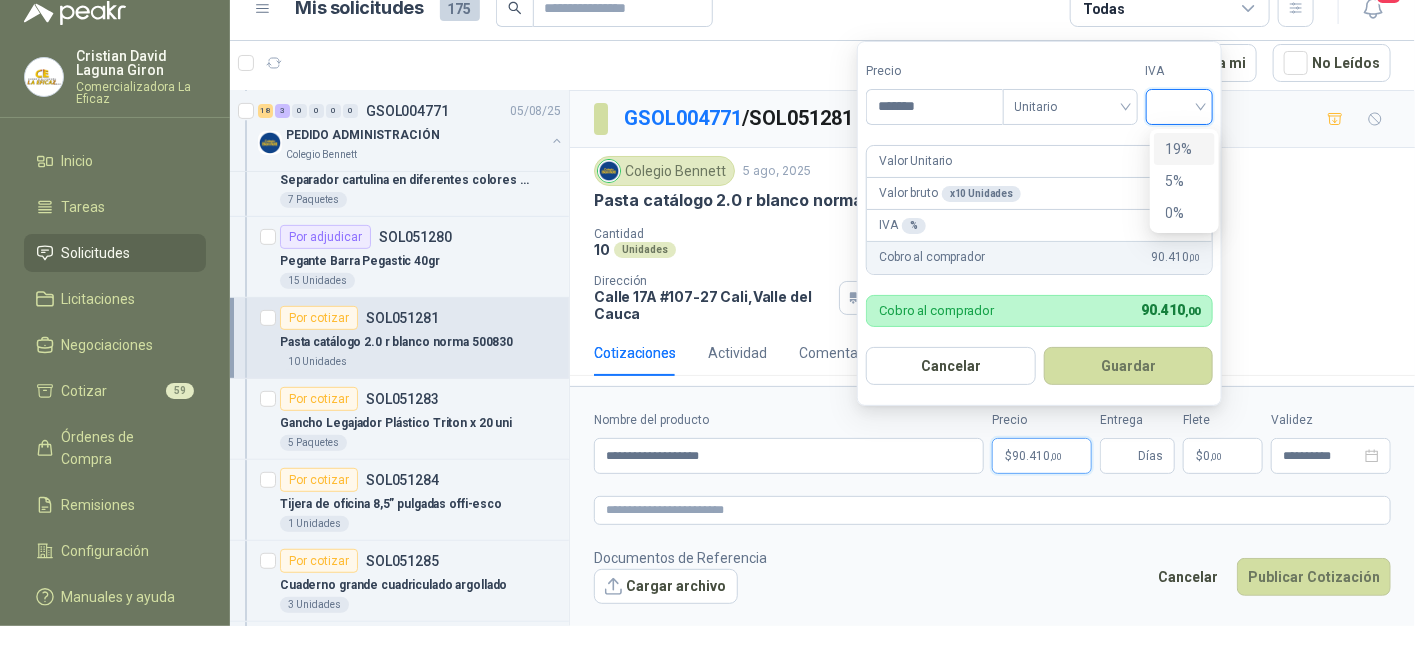 click on "19%" at bounding box center (1184, 149) 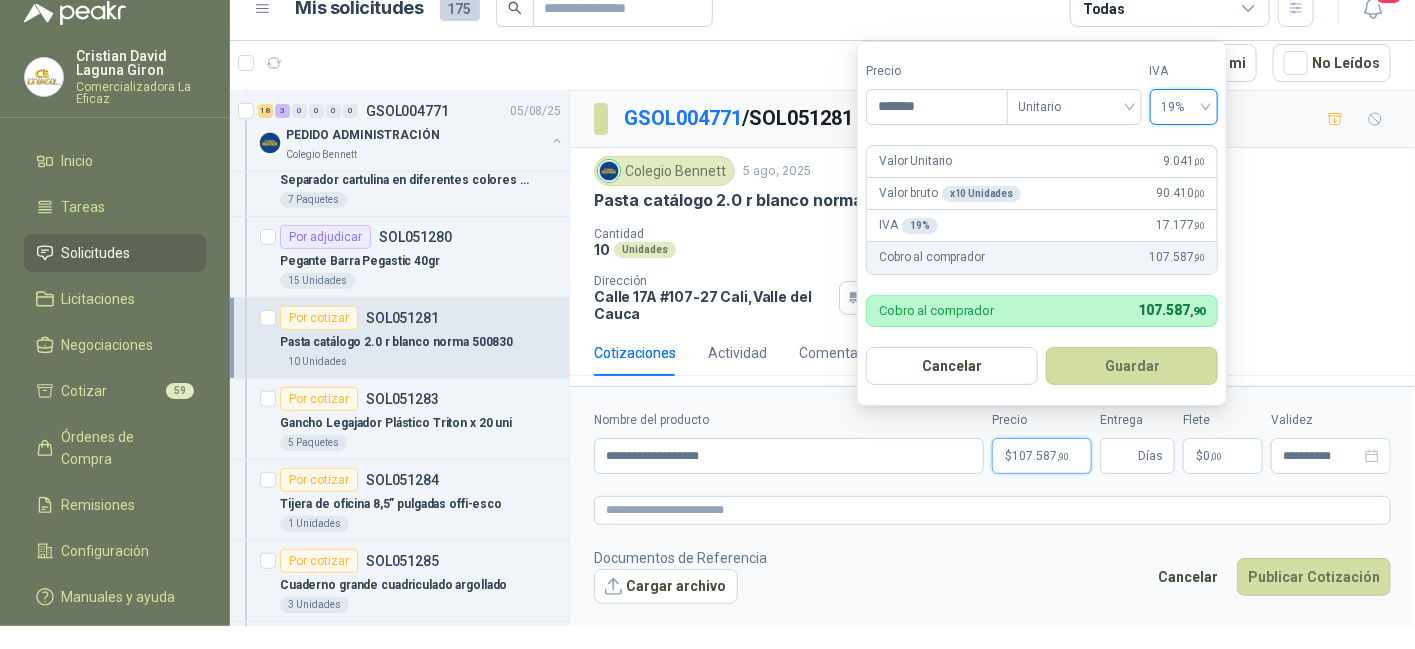 drag, startPoint x: 1128, startPoint y: 363, endPoint x: 1191, endPoint y: 412, distance: 79.81228 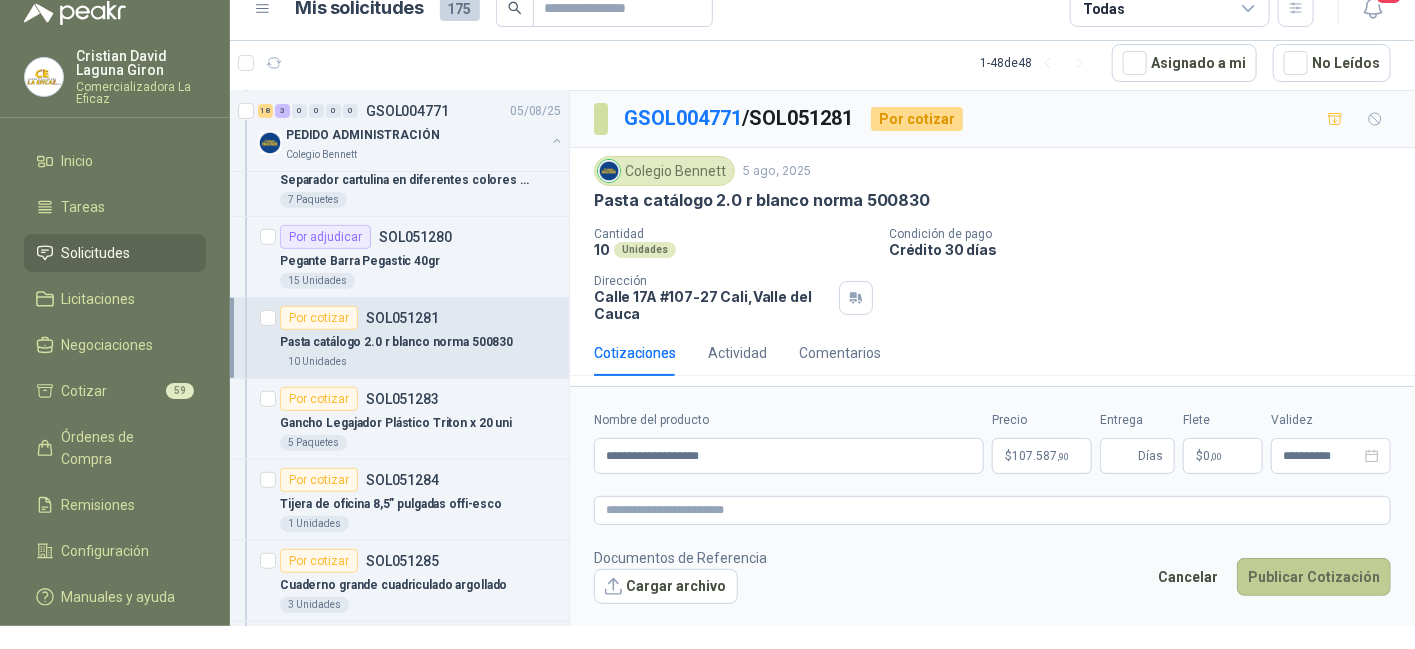 click on "Publicar Cotización" at bounding box center (1314, 577) 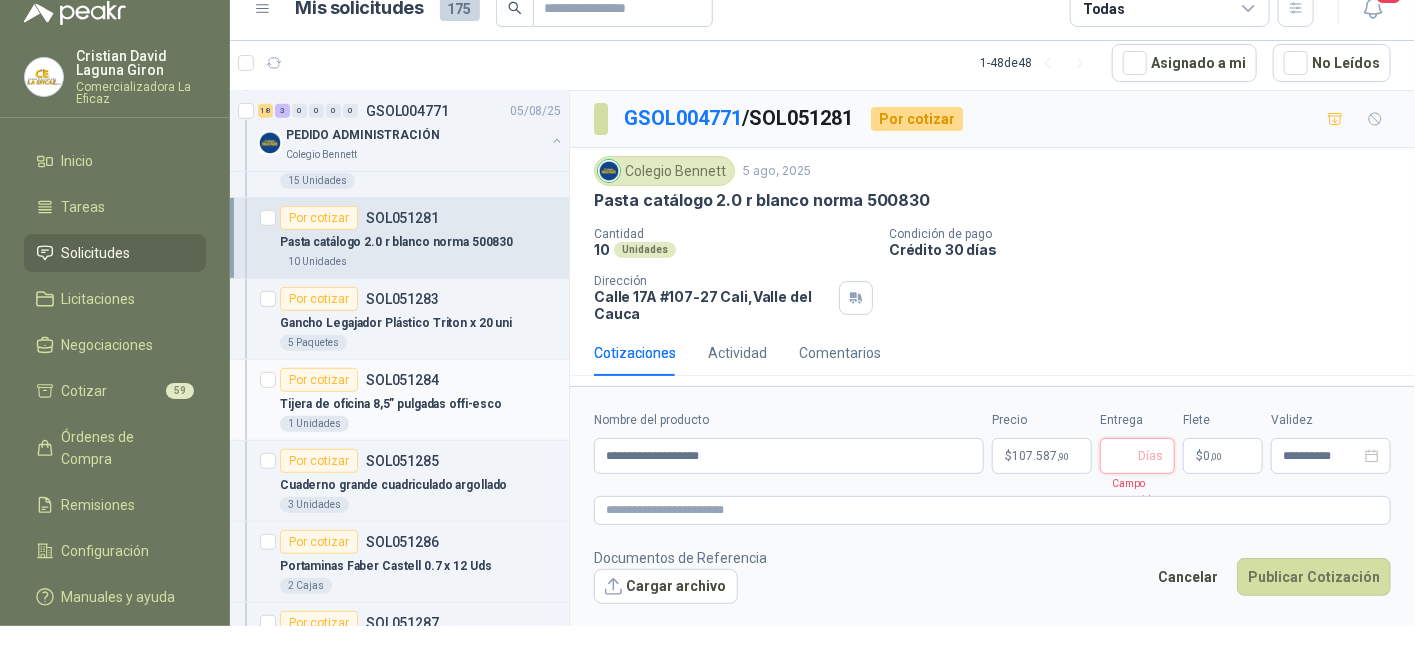 scroll, scrollTop: 300, scrollLeft: 0, axis: vertical 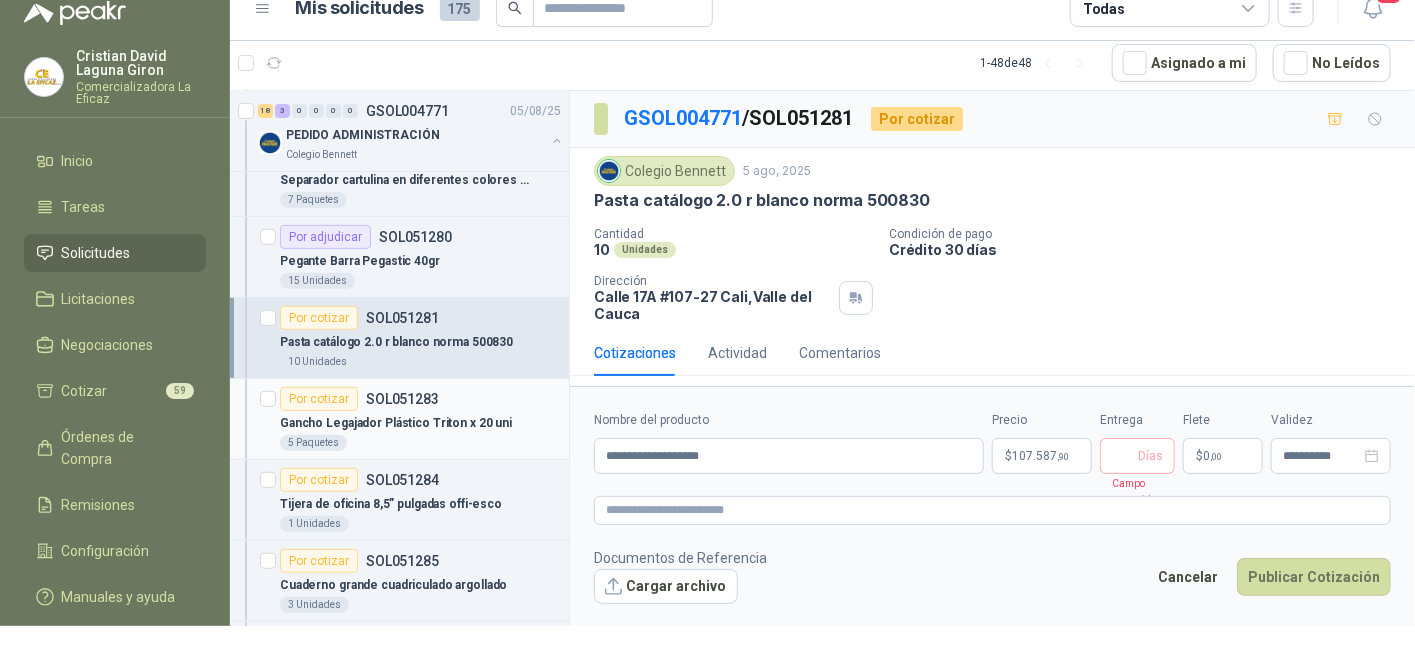 click on "Gancho Legajador Plástico Triton x 20 uni" at bounding box center (396, 423) 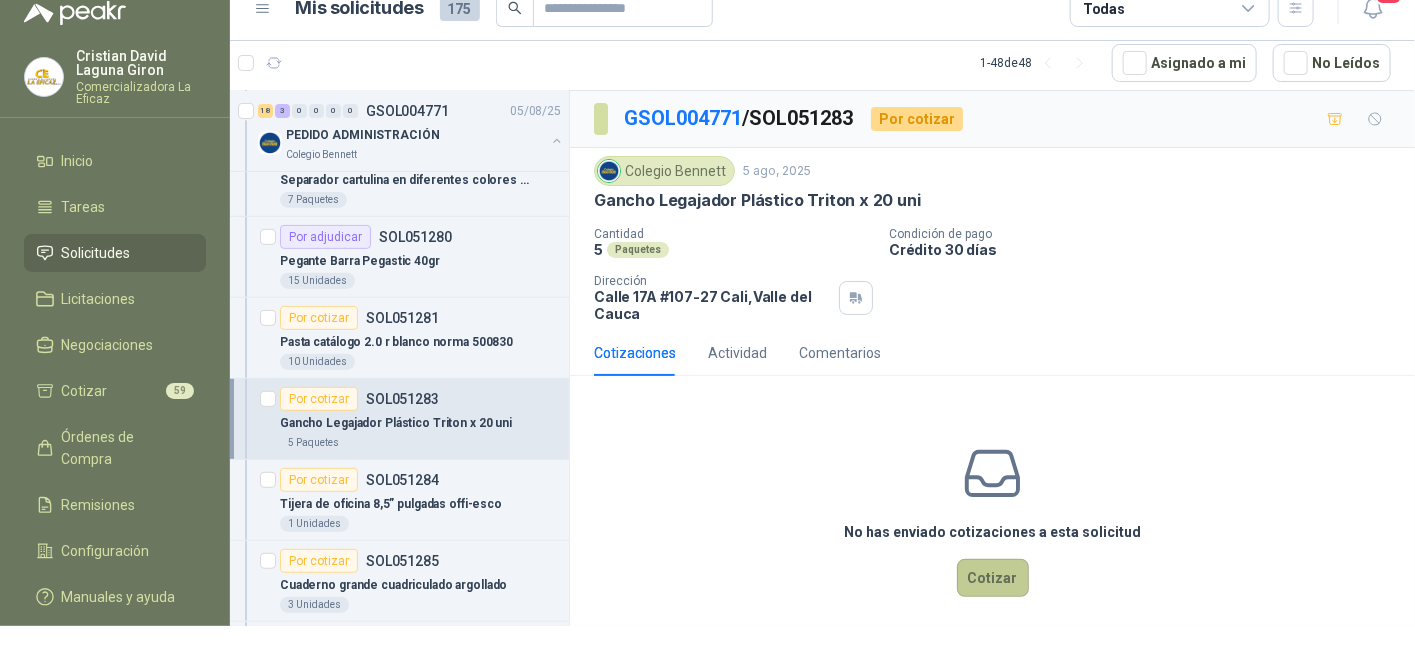 click on "Cotizar" at bounding box center (993, 578) 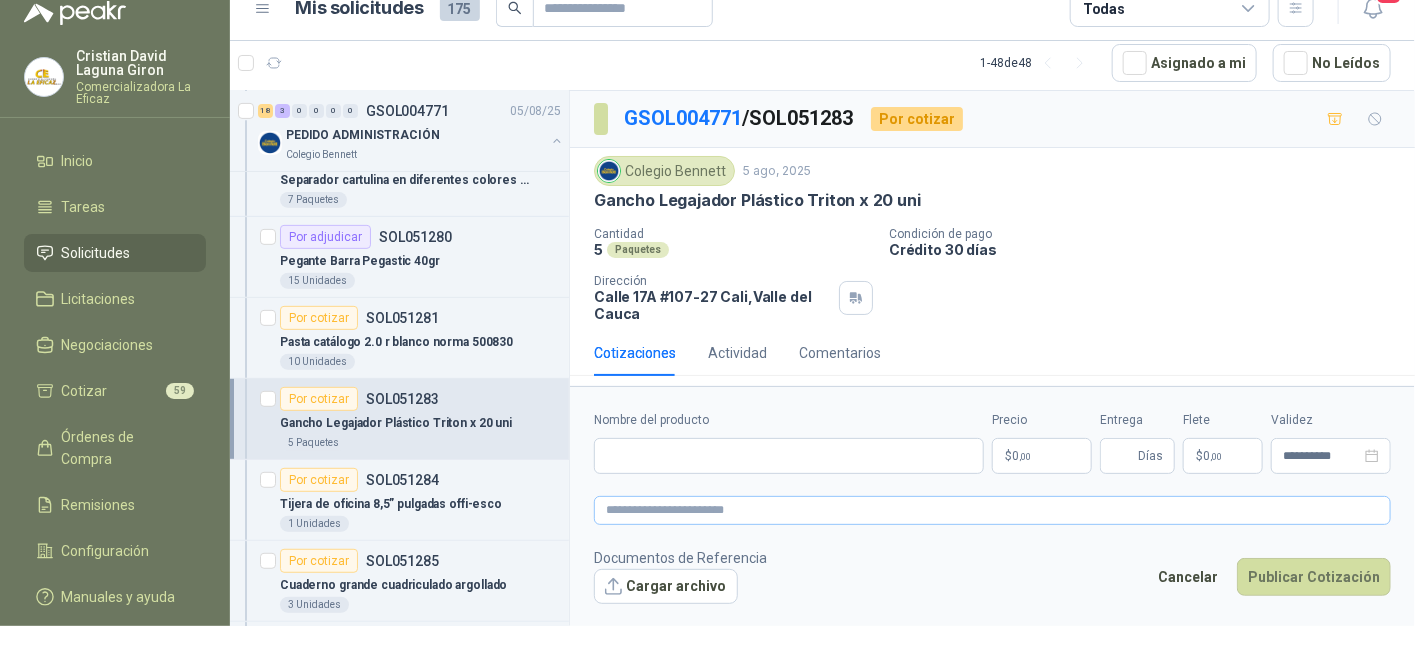 type 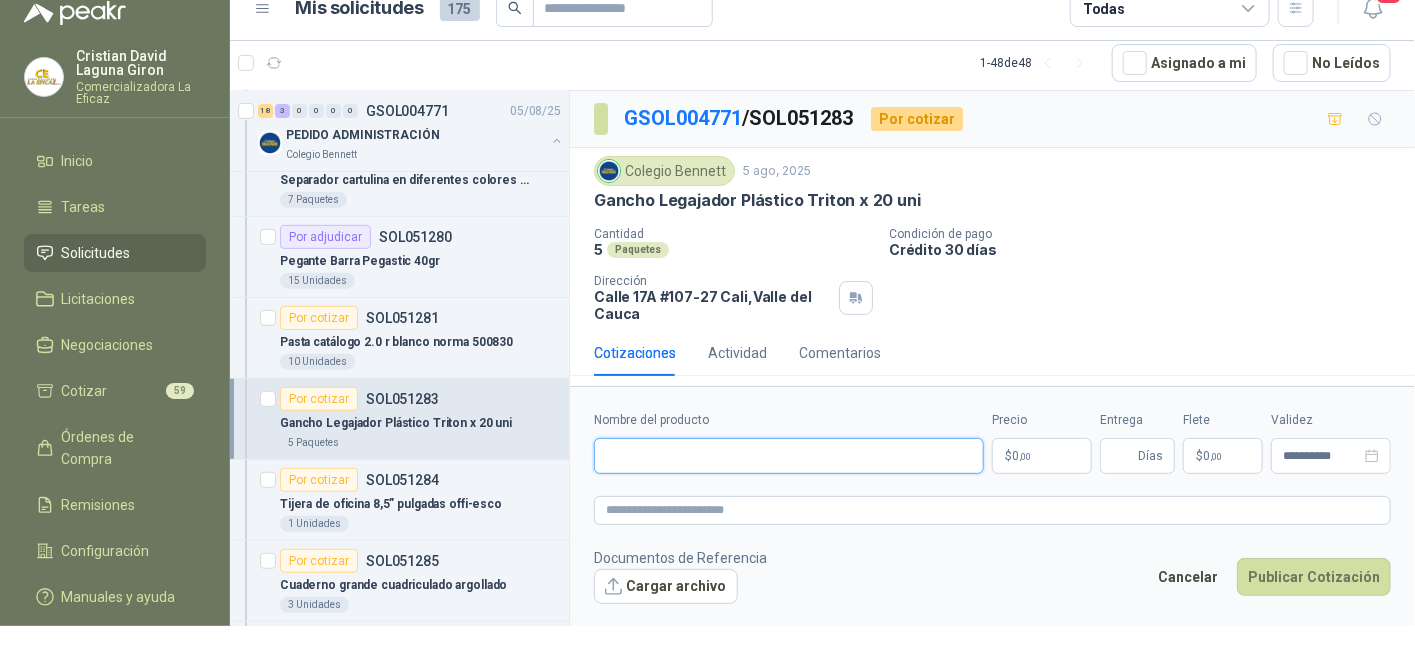 click on "Nombre del producto" at bounding box center [789, 456] 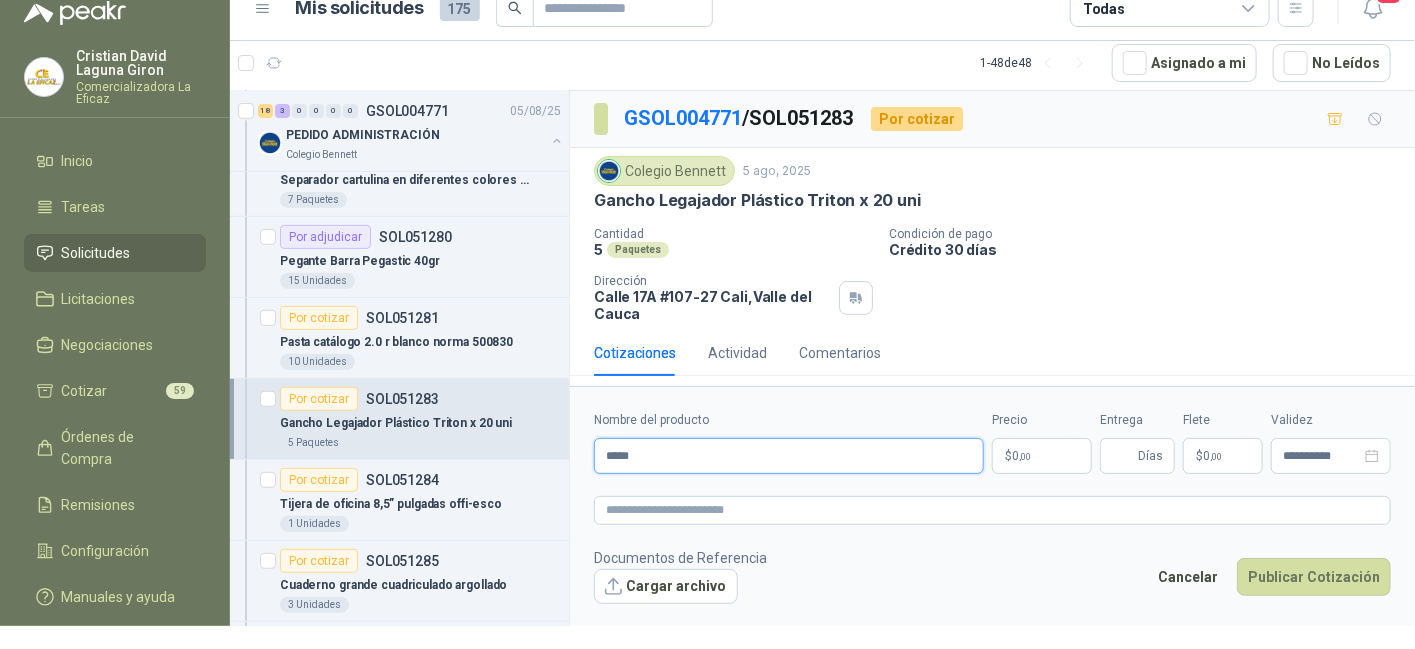 type on "**********" 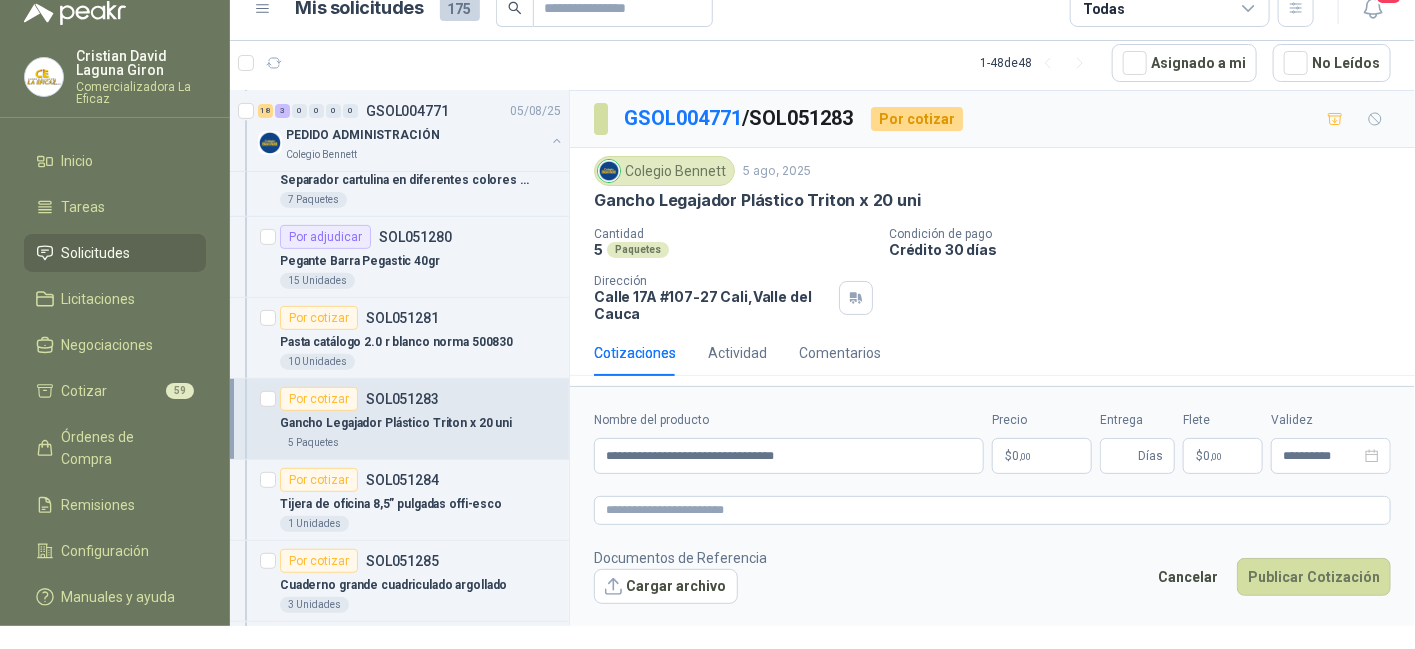 click on "0 ,00" at bounding box center [1021, 456] 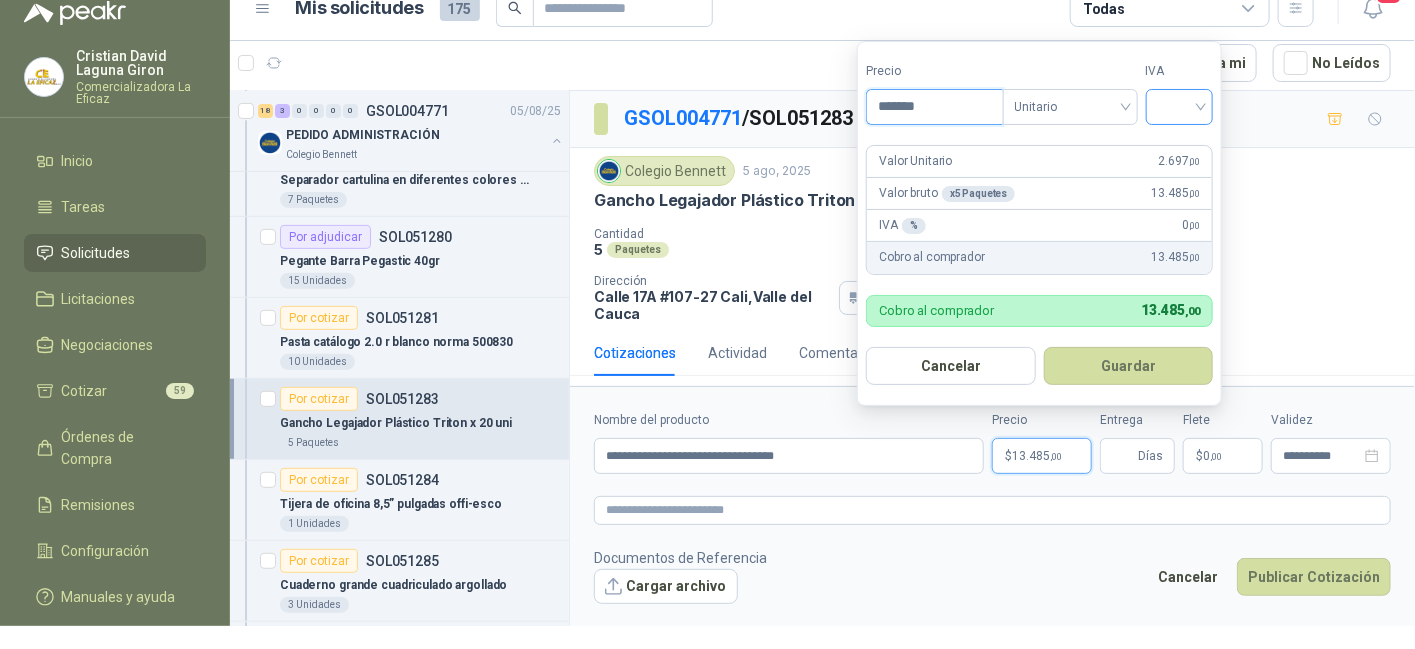 type on "*******" 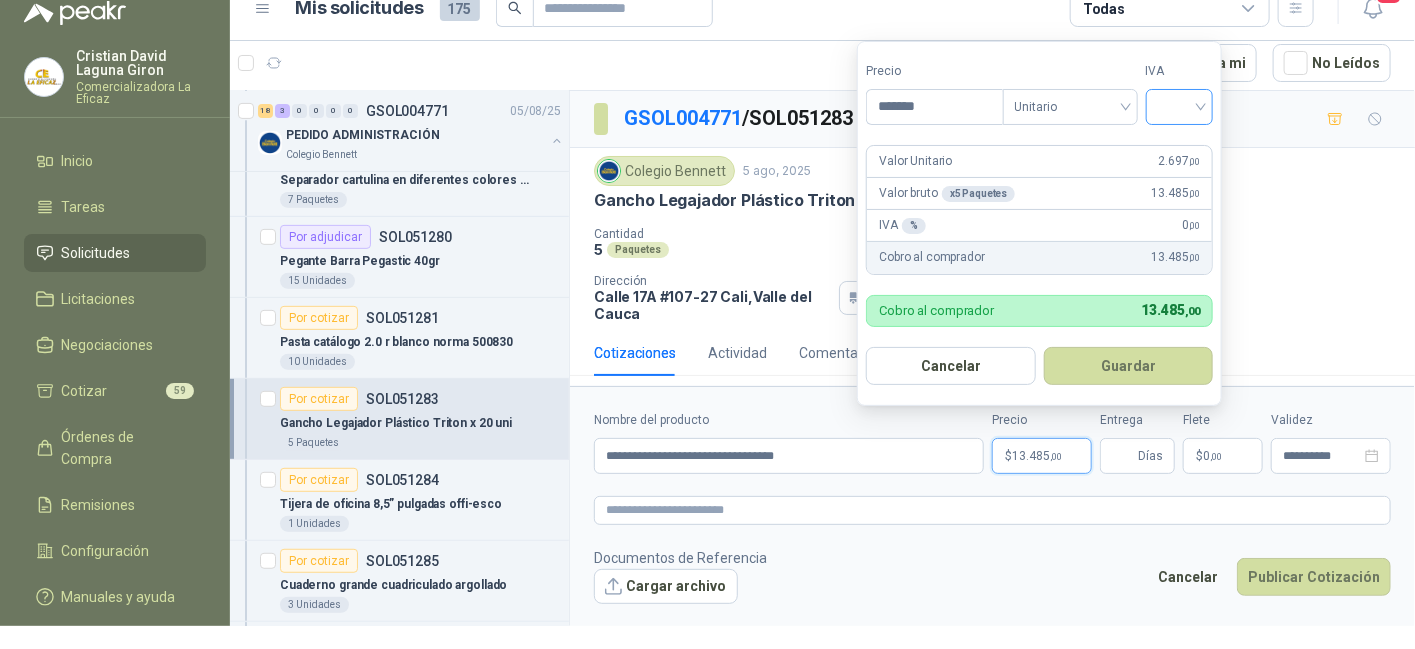 click at bounding box center (1180, 105) 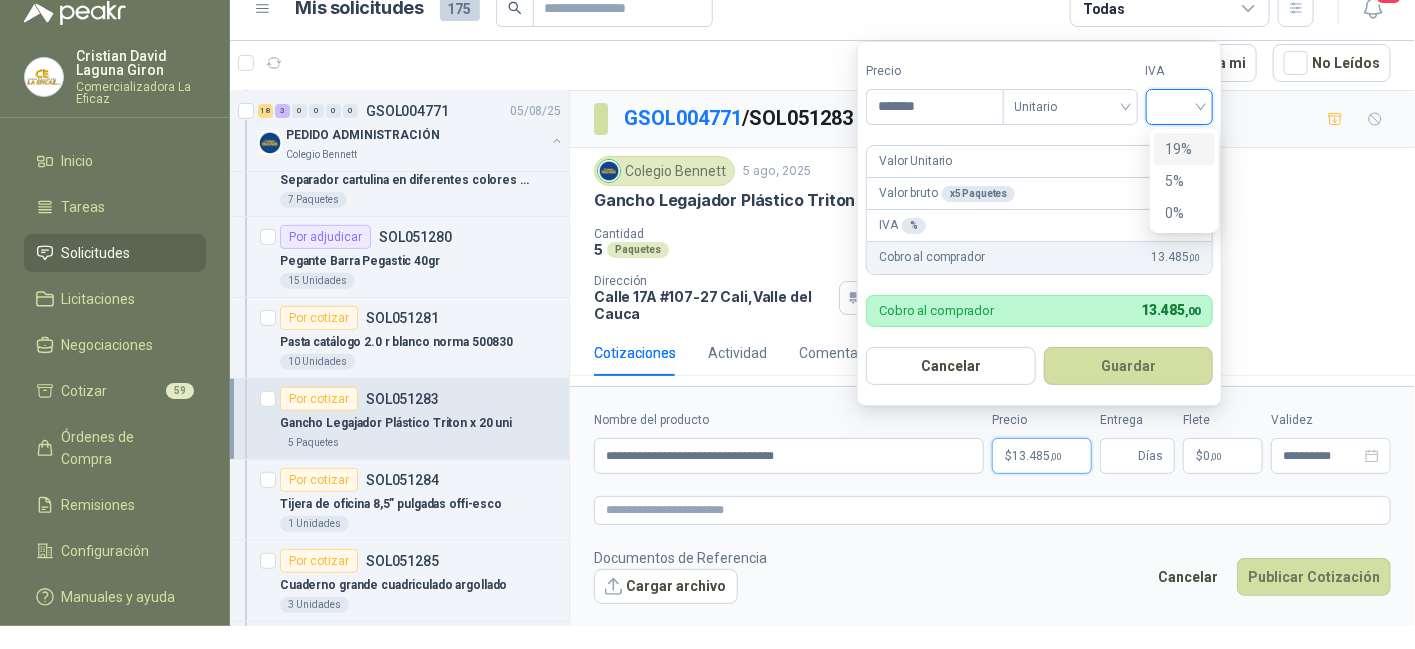 click on "19%" at bounding box center (1184, 149) 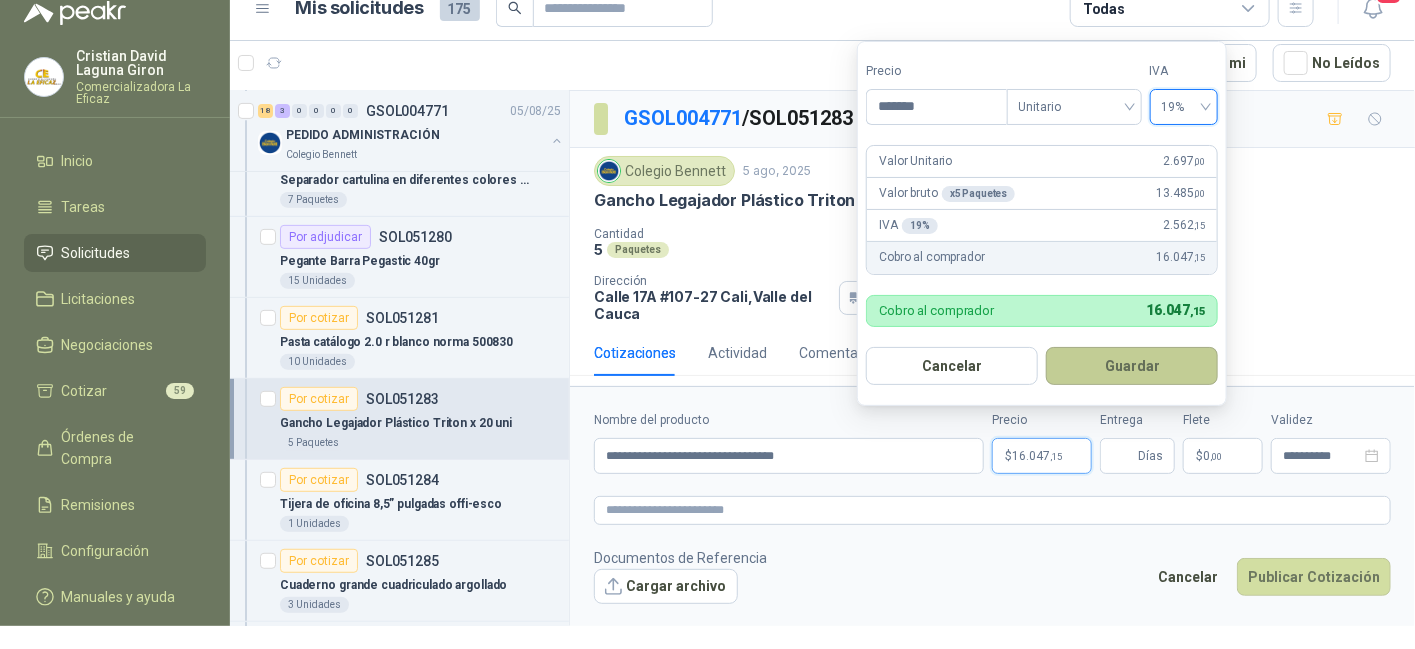 click on "Guardar" at bounding box center [1132, 366] 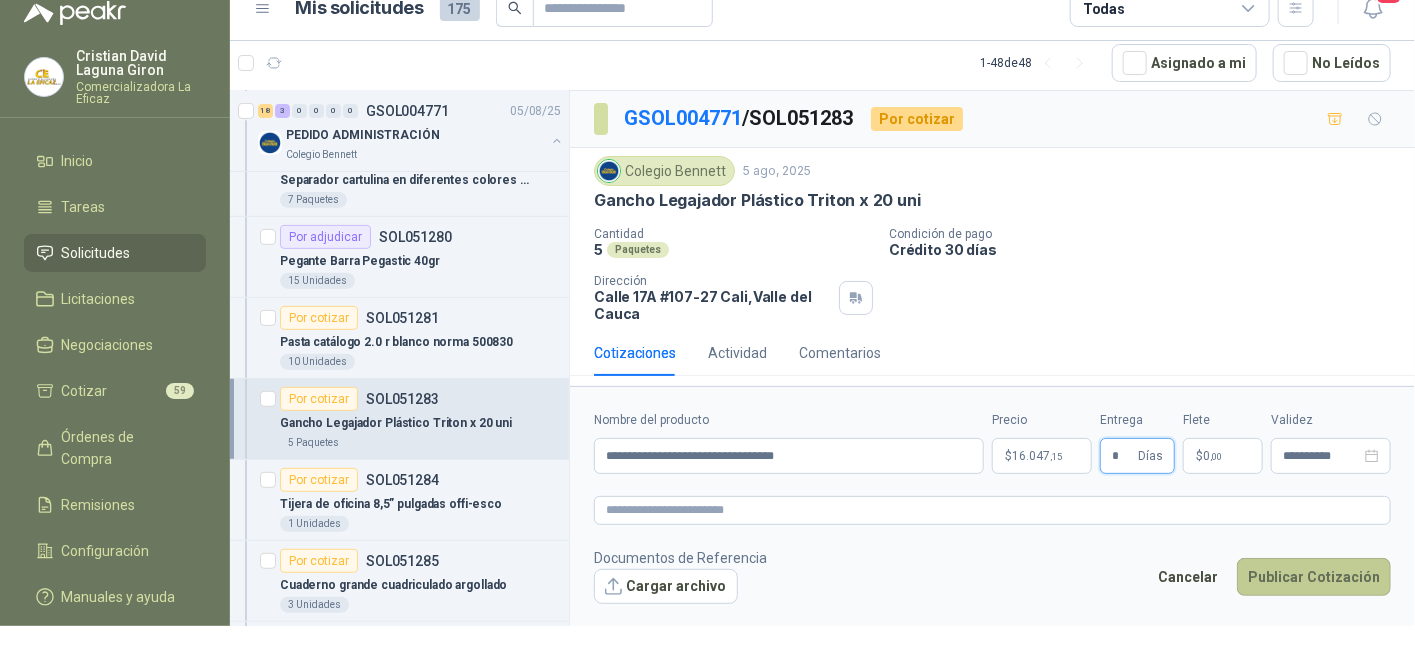 type on "*" 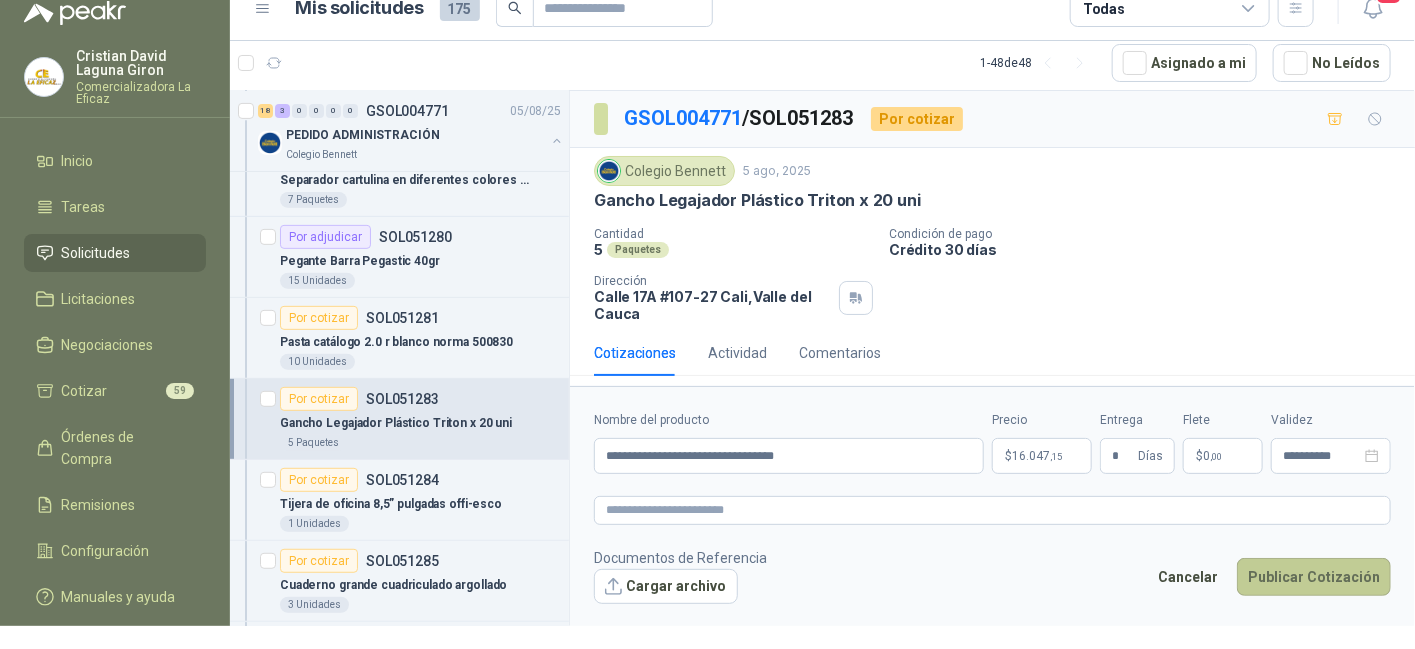 click on "Publicar Cotización" at bounding box center (1314, 577) 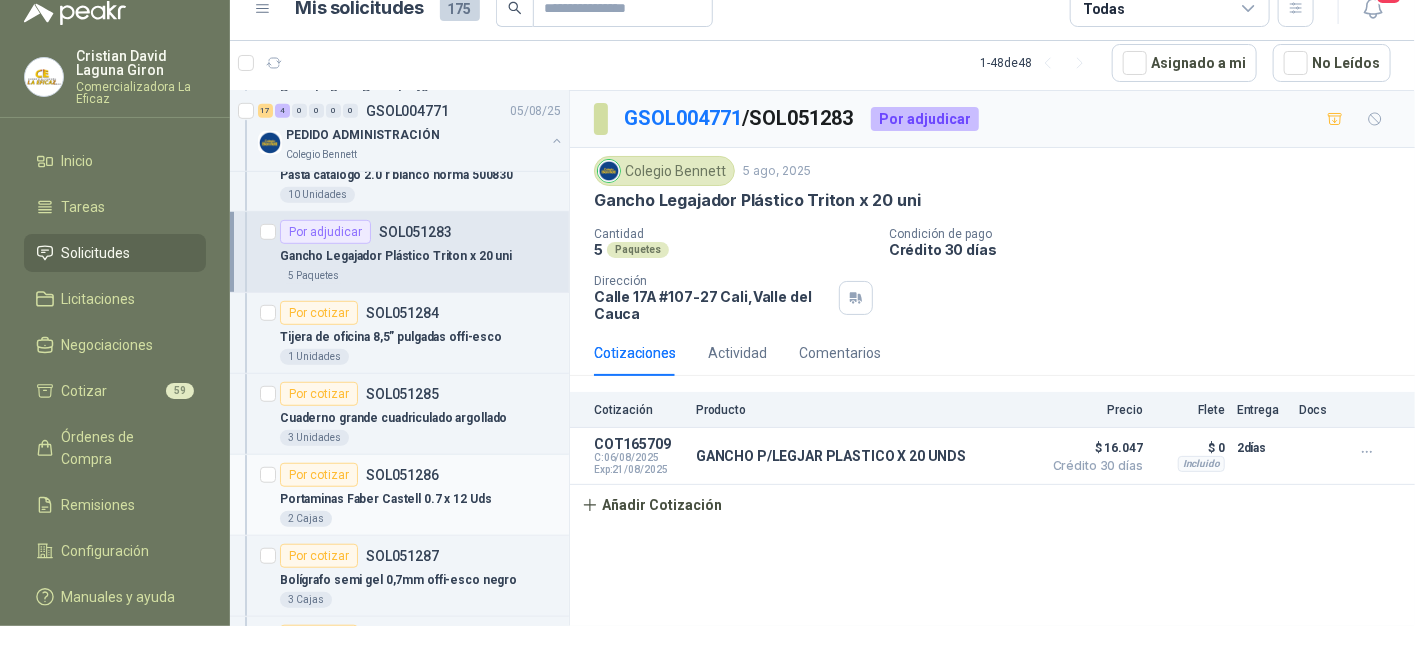 scroll, scrollTop: 500, scrollLeft: 0, axis: vertical 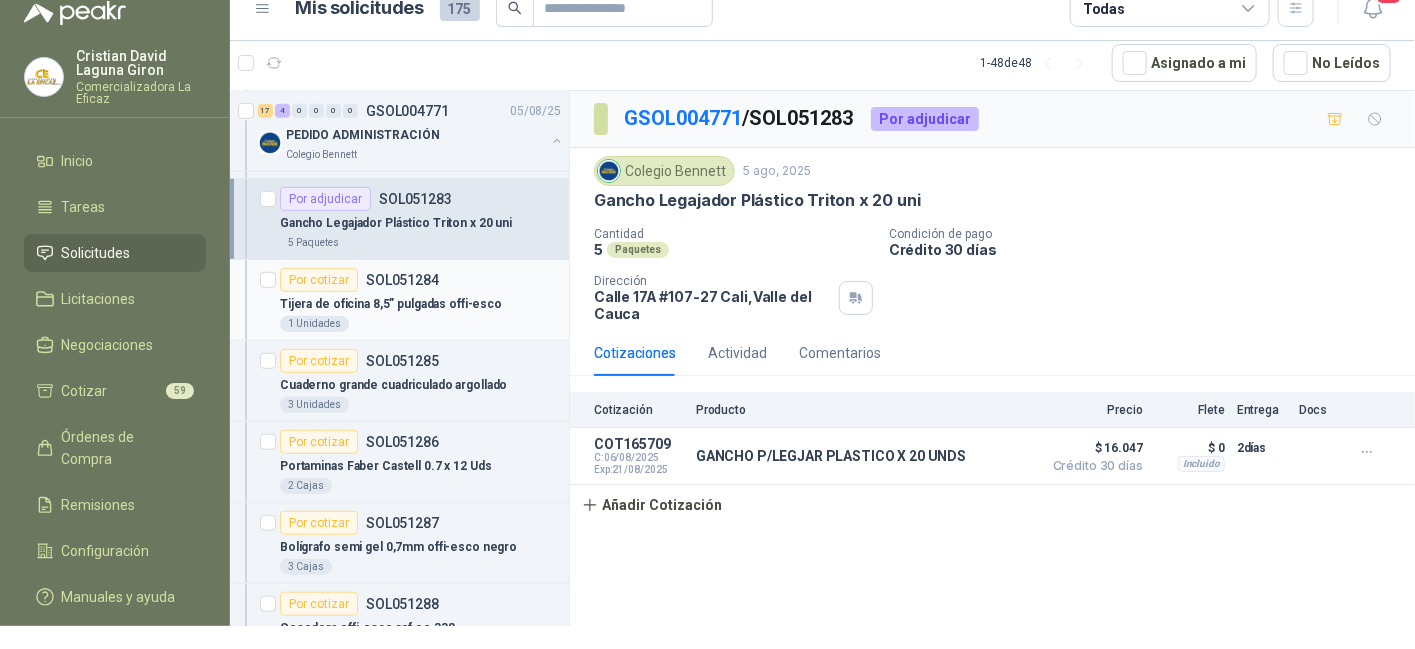click on "Tijera de oficina 8,5” pulgadas  offi-esco" at bounding box center [391, 304] 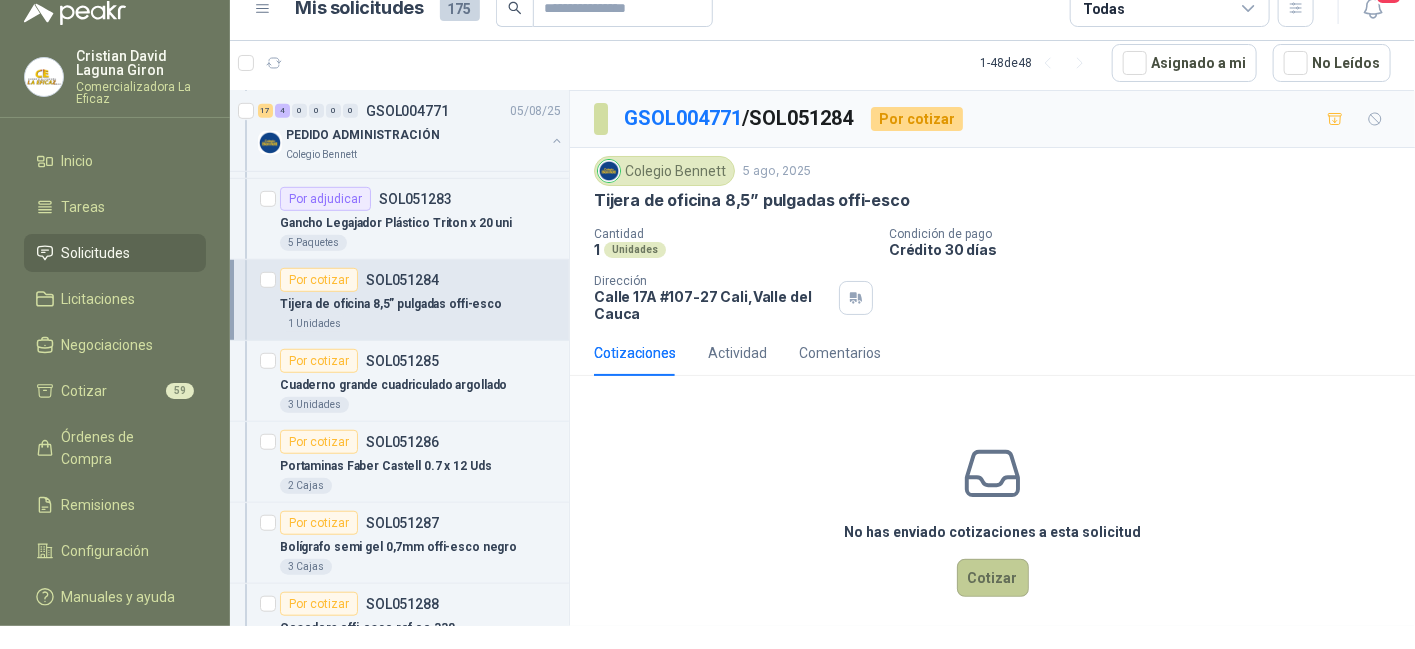 click on "Cotizar" at bounding box center (993, 578) 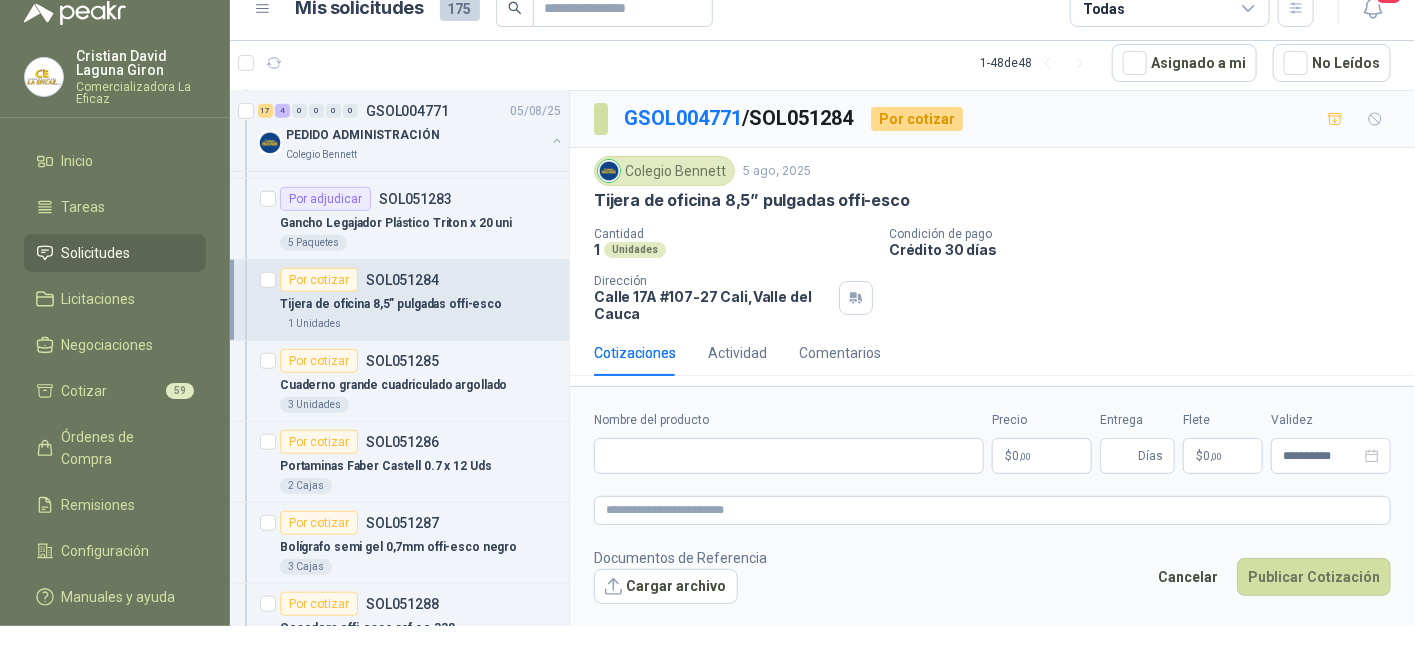 type 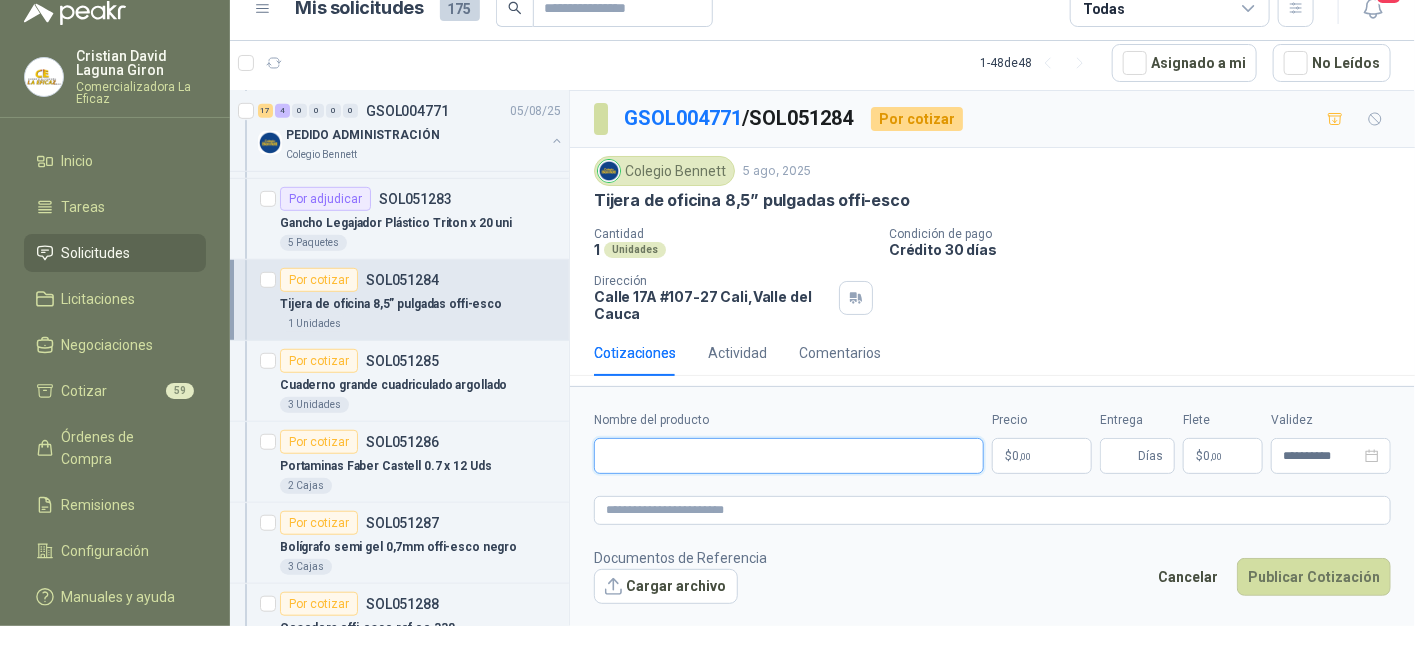 click on "Nombre del producto" at bounding box center (789, 456) 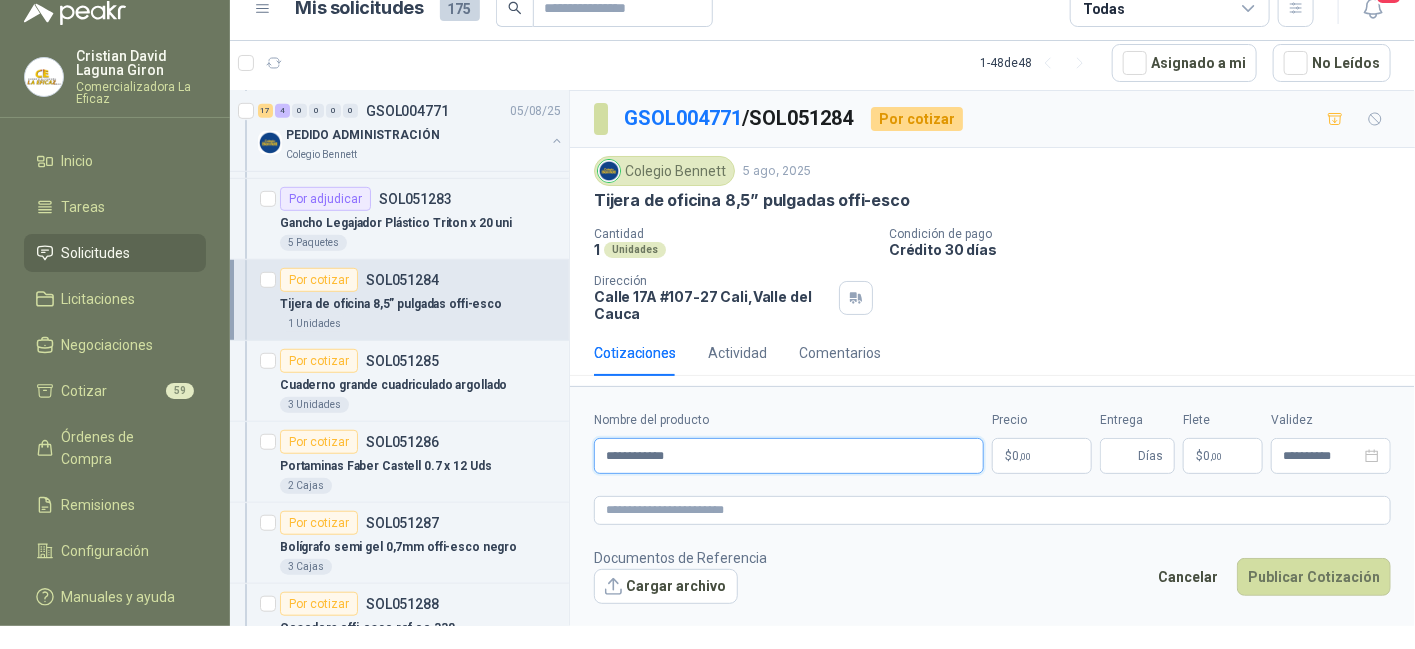 type on "**********" 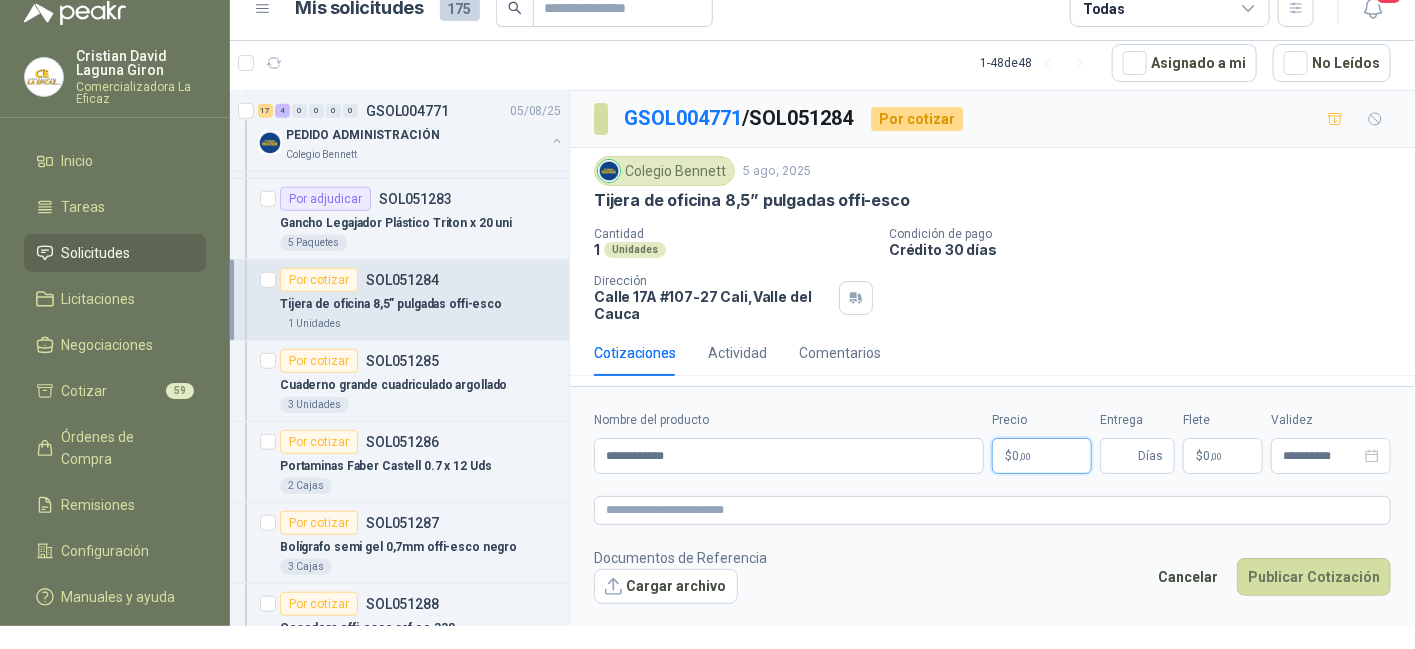click on "$  0 ,00" at bounding box center [1042, 456] 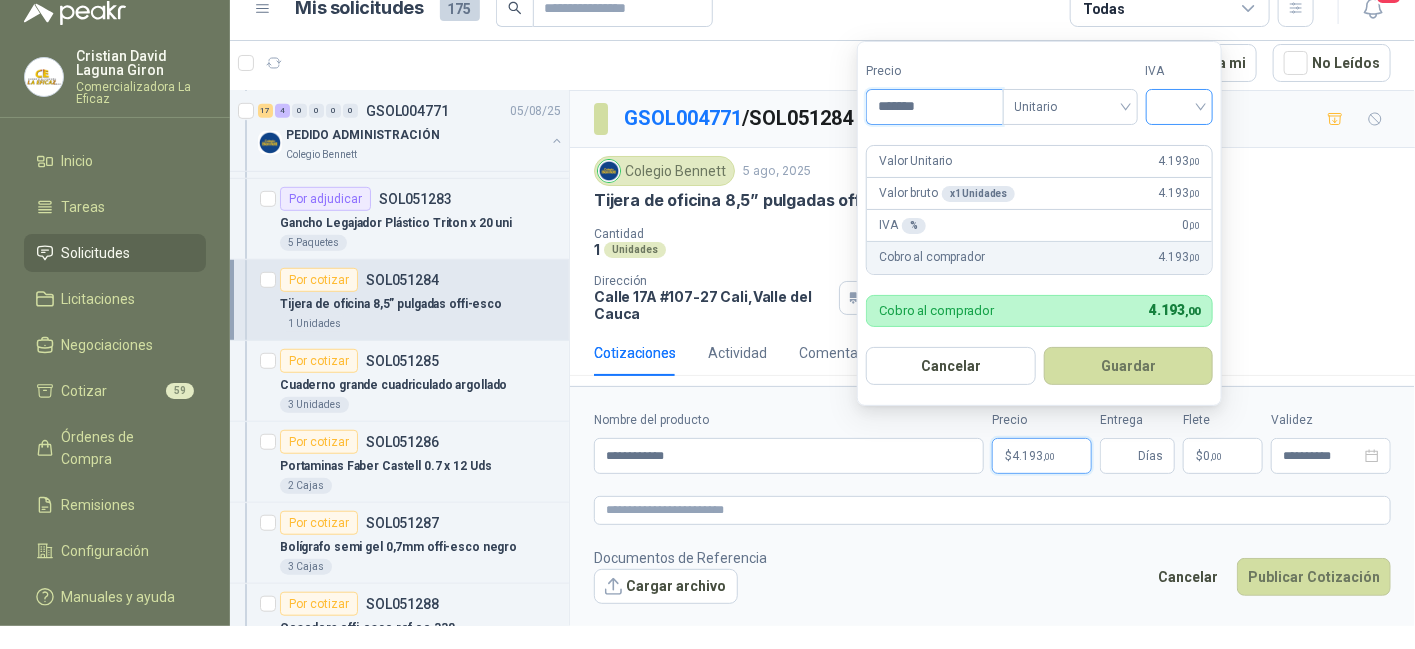 type on "*******" 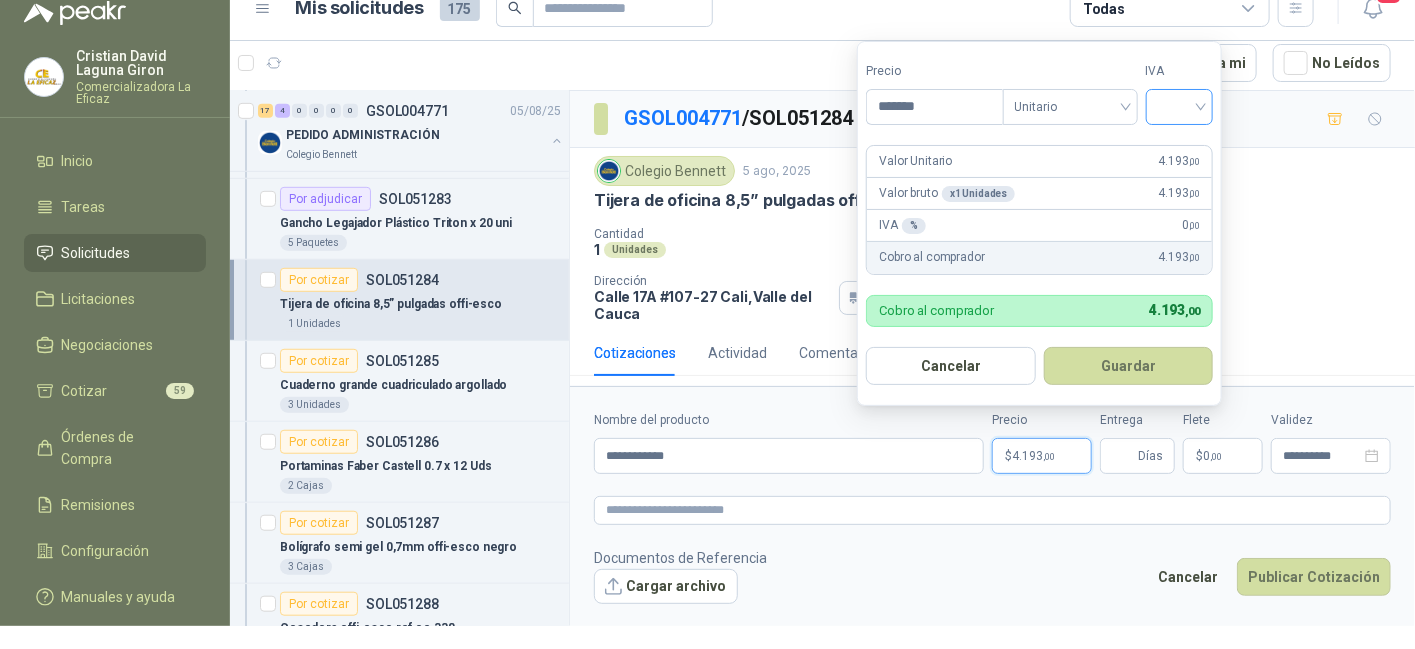 click at bounding box center (1180, 105) 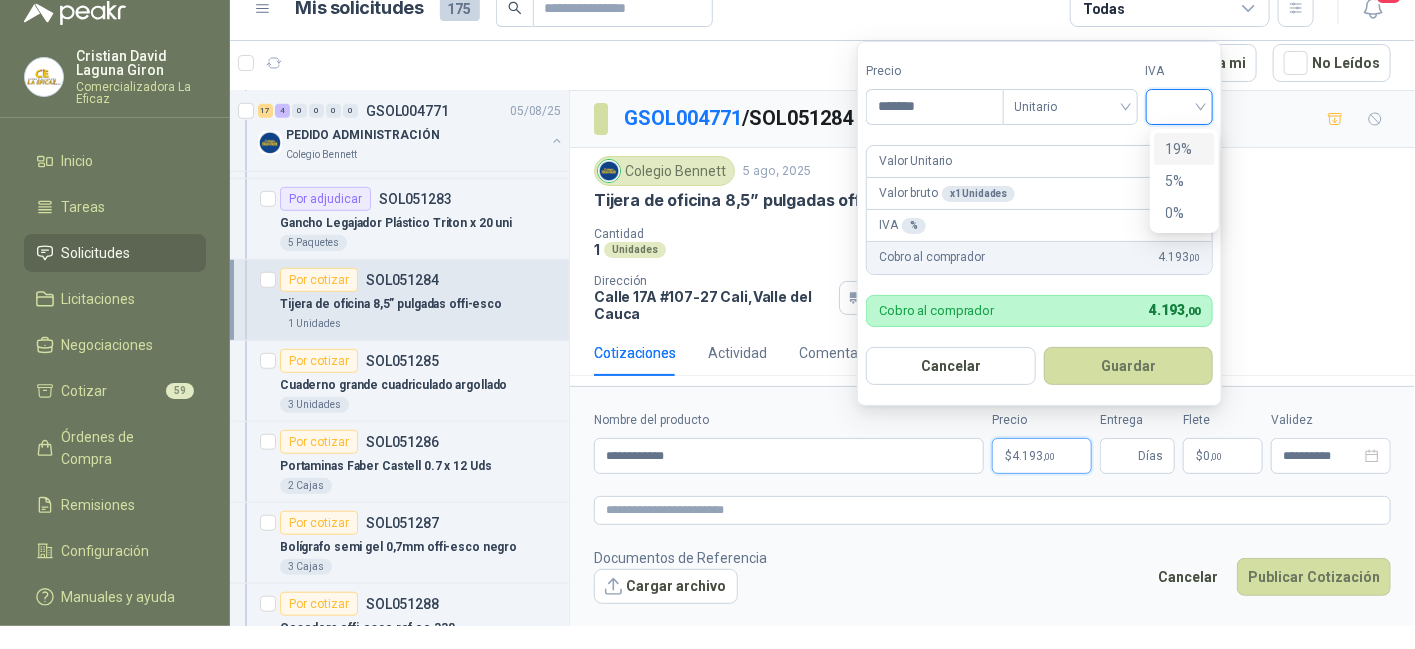 click on "19%" at bounding box center [1184, 149] 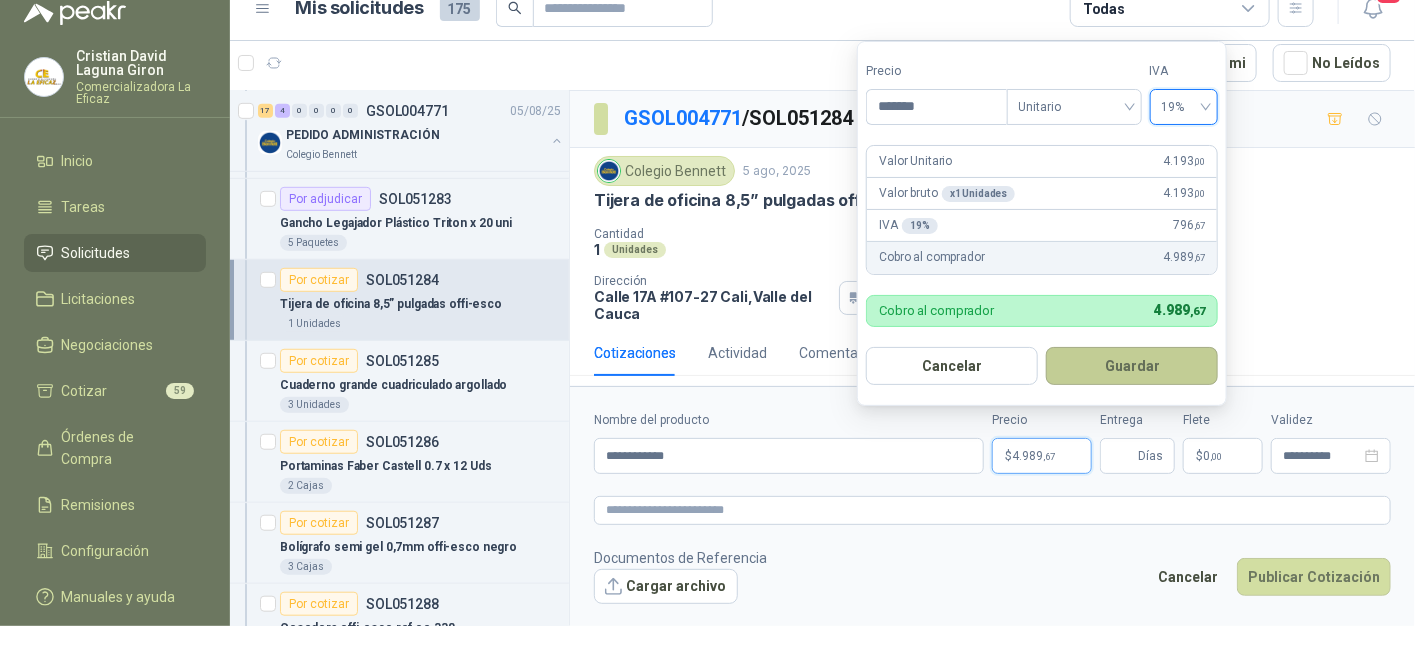 click on "Guardar" at bounding box center (1132, 366) 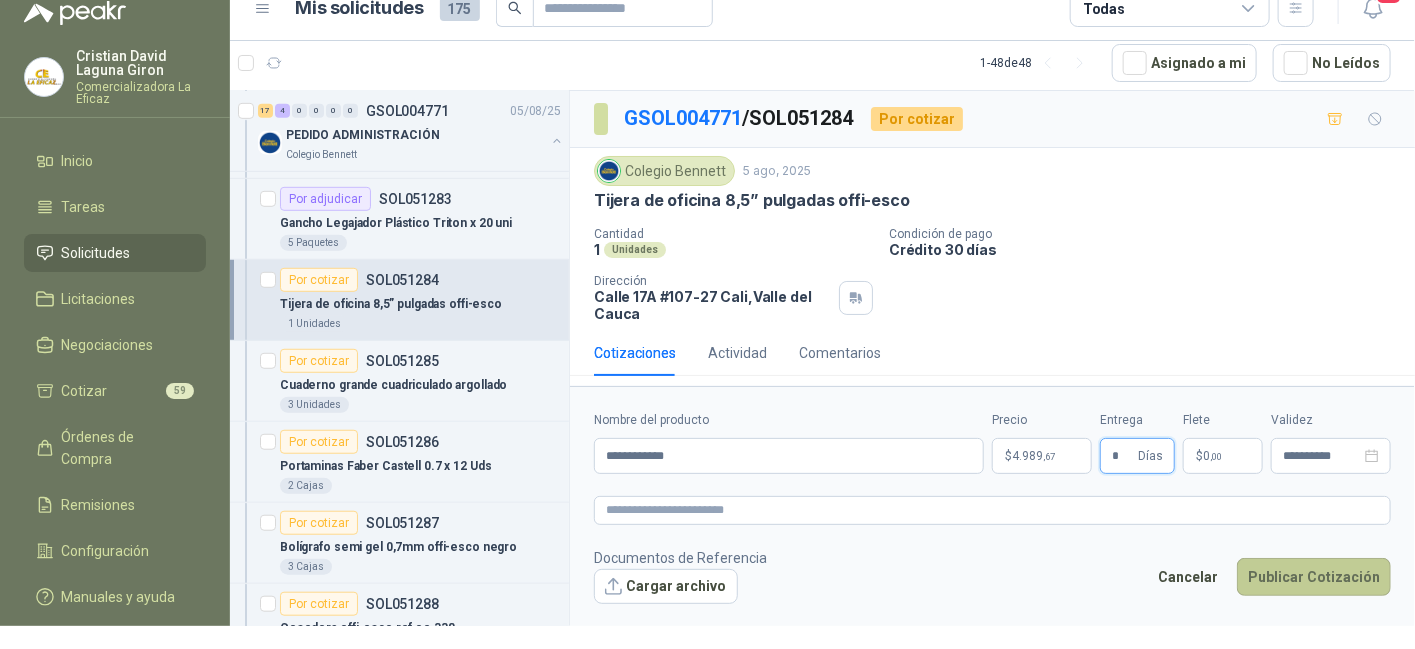 type on "*" 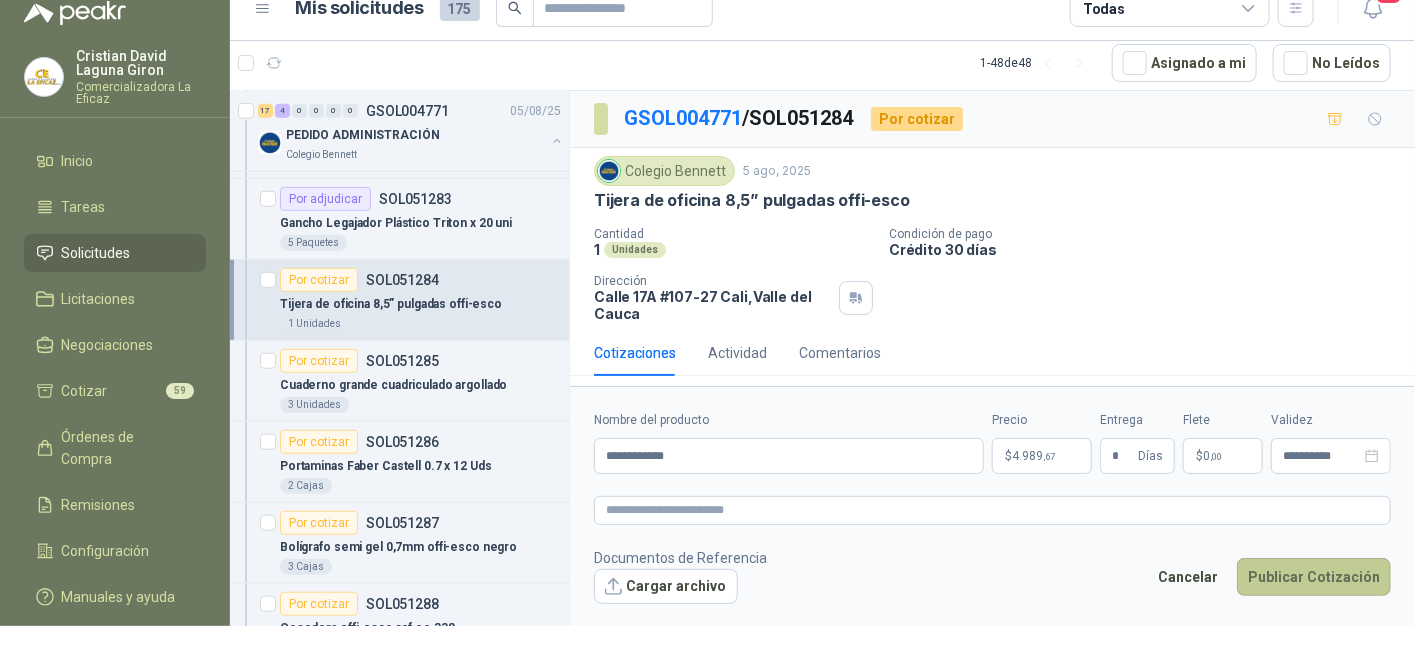 click on "Publicar Cotización" at bounding box center [1314, 577] 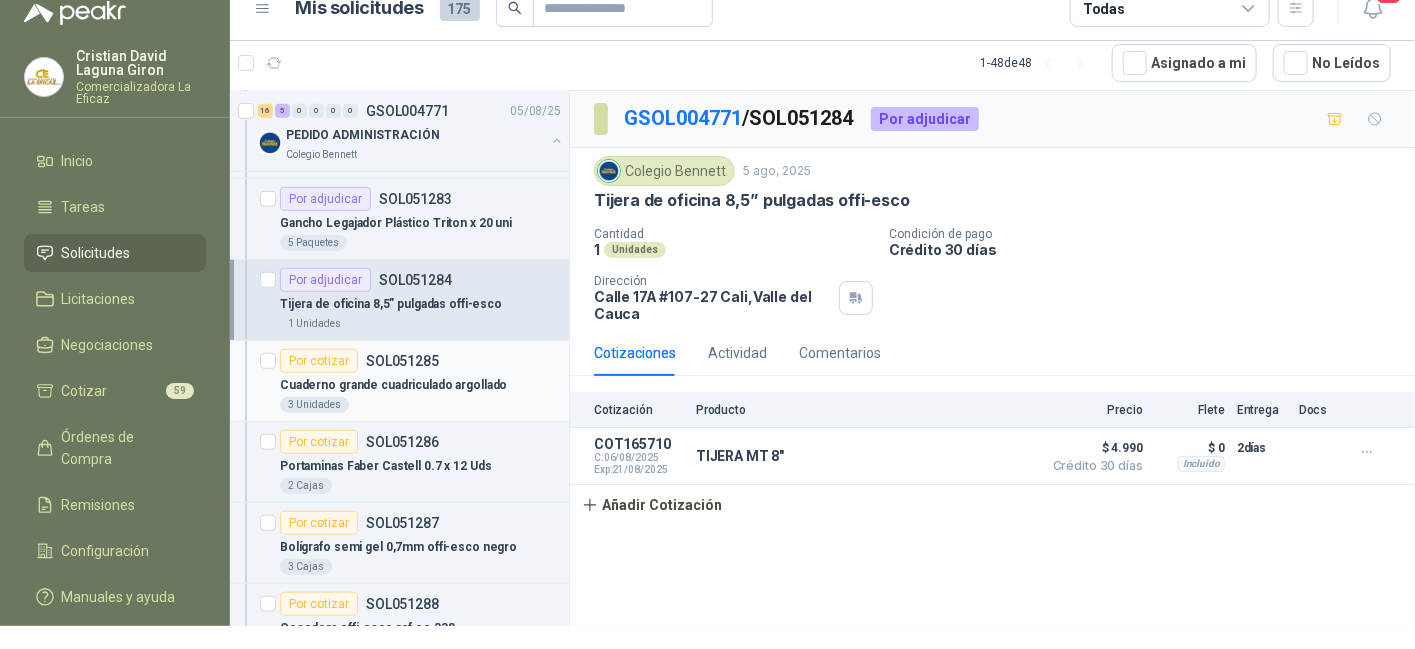 click on "Cuaderno grande cuadriculado argollado" at bounding box center (393, 385) 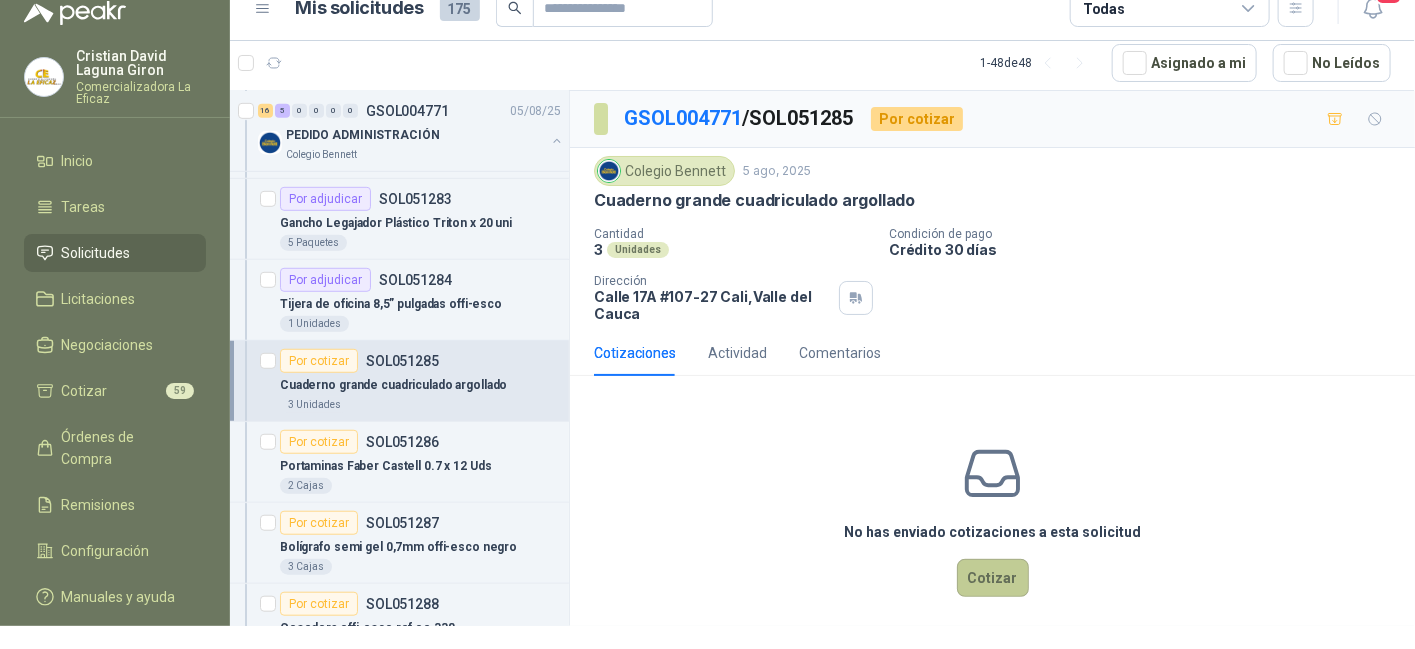 click on "Cotizar" at bounding box center (993, 578) 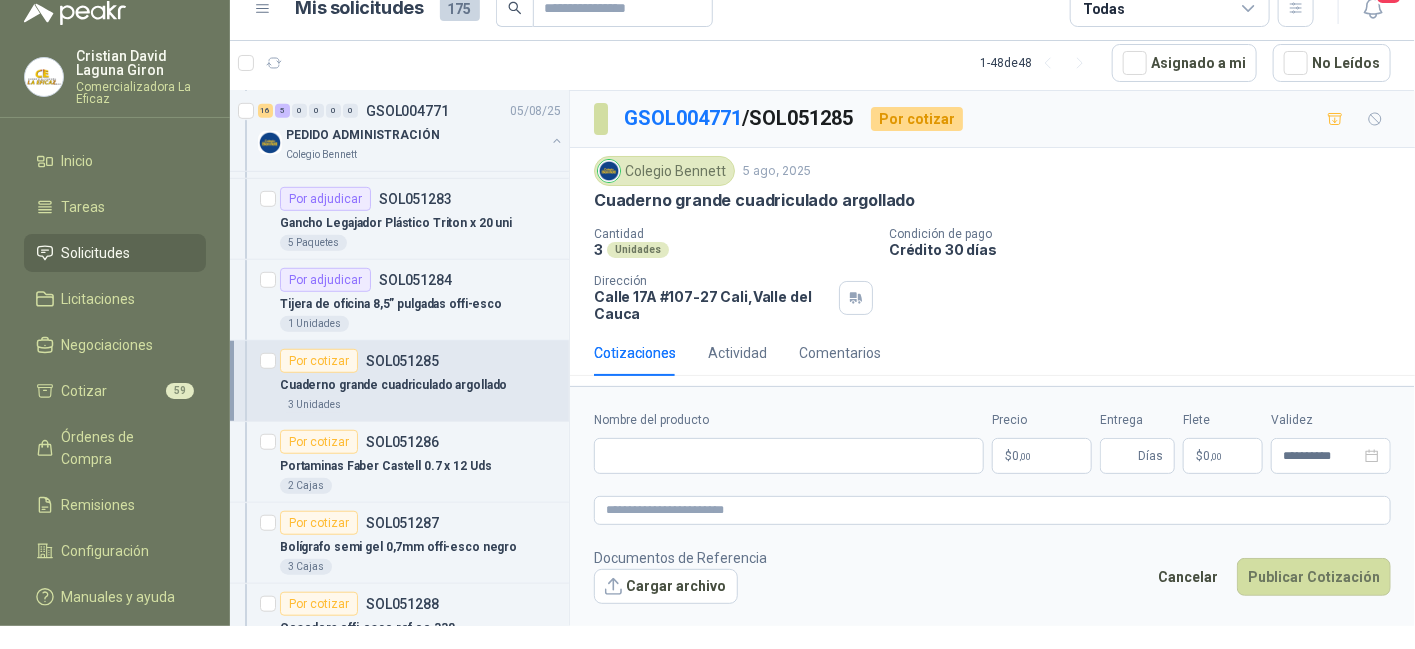 type 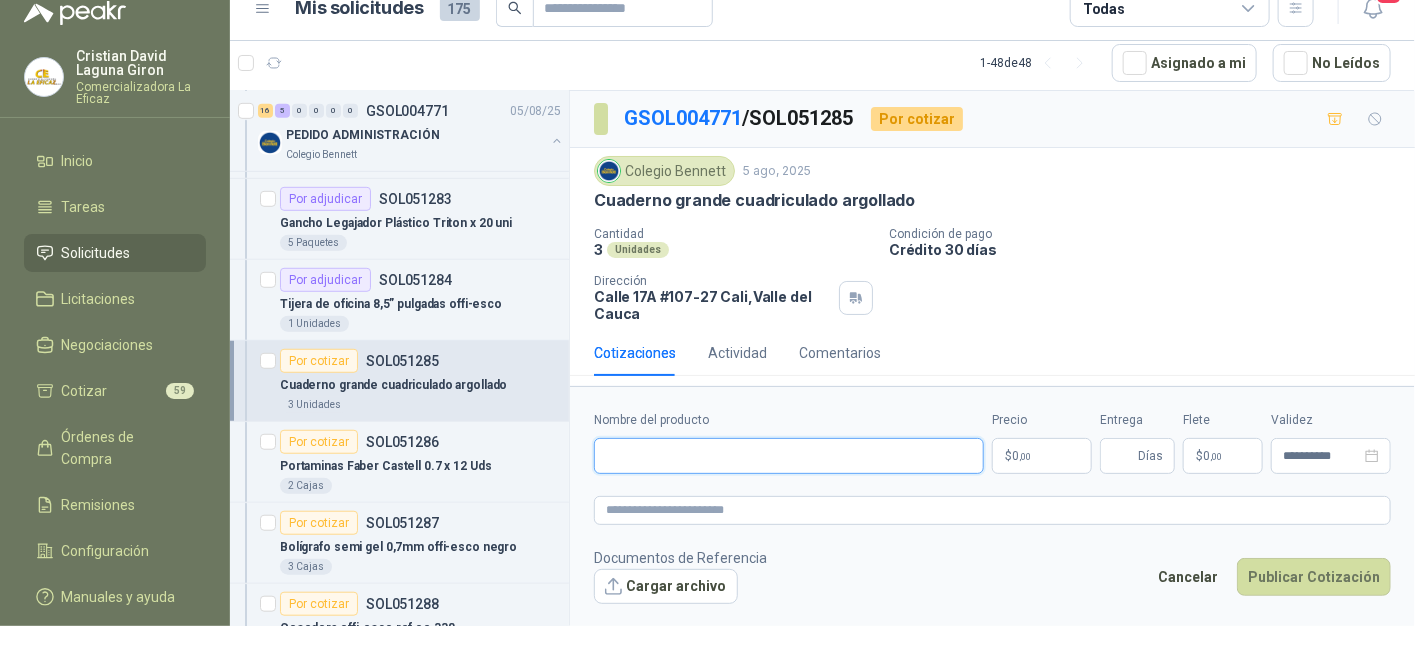 click on "Nombre del producto" at bounding box center (789, 456) 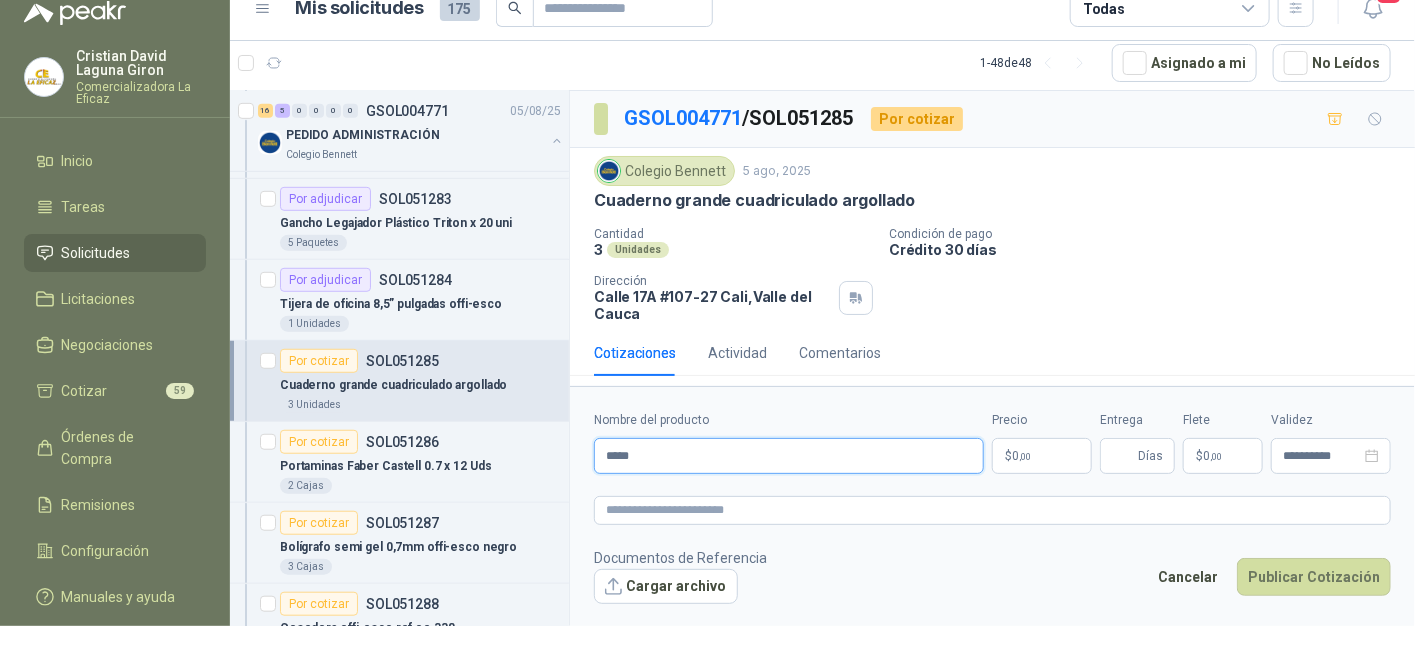 type on "**********" 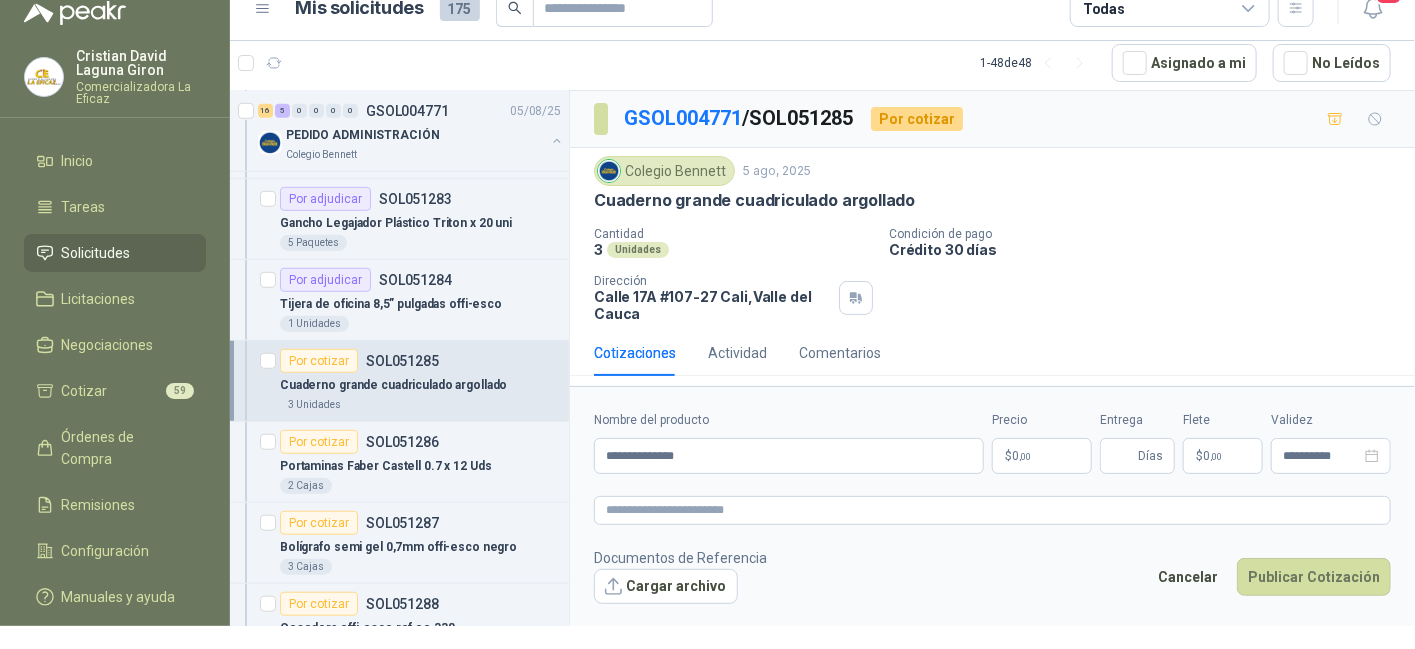 click on "$  0 ,00" at bounding box center (1042, 456) 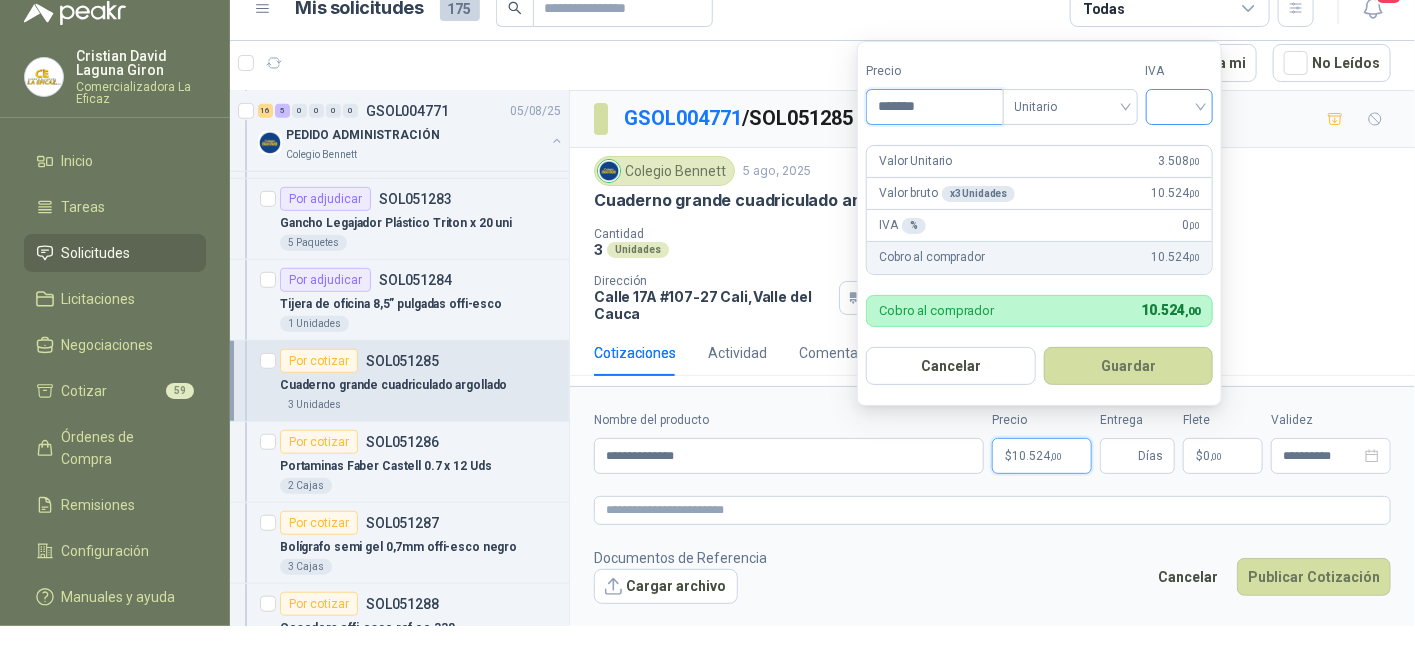 type on "*******" 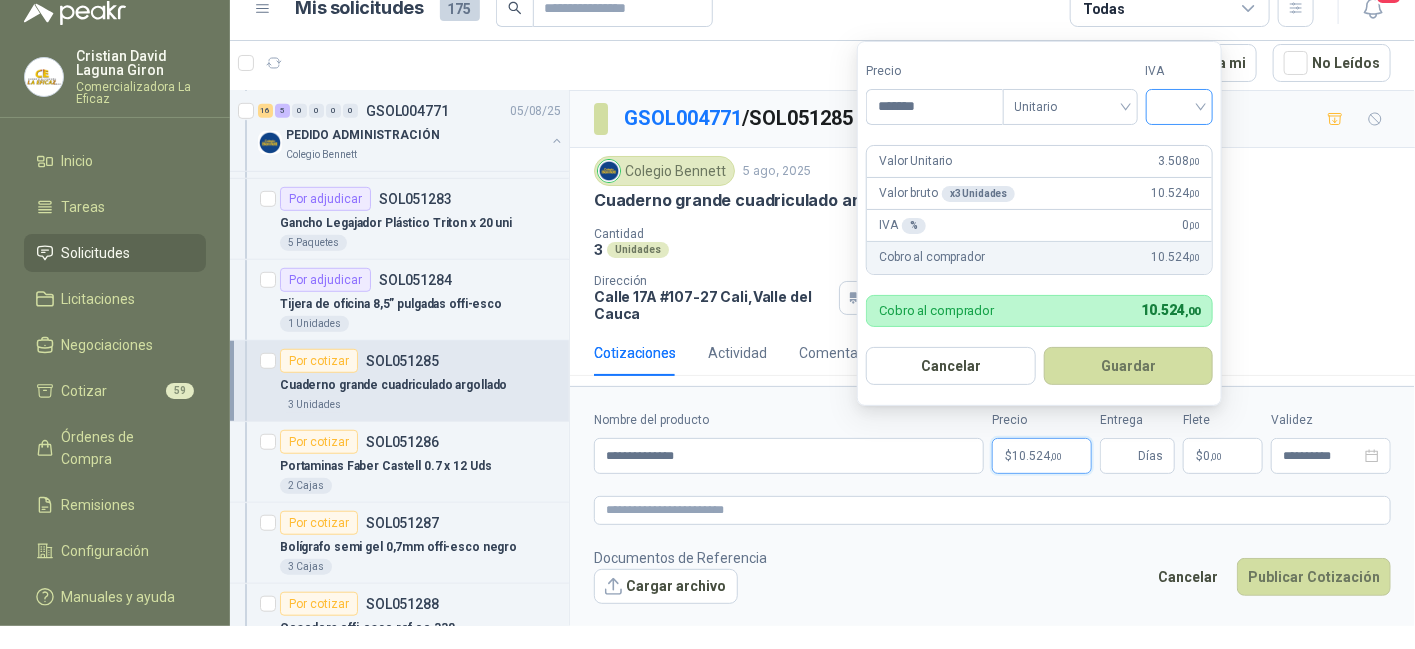 click at bounding box center (1180, 105) 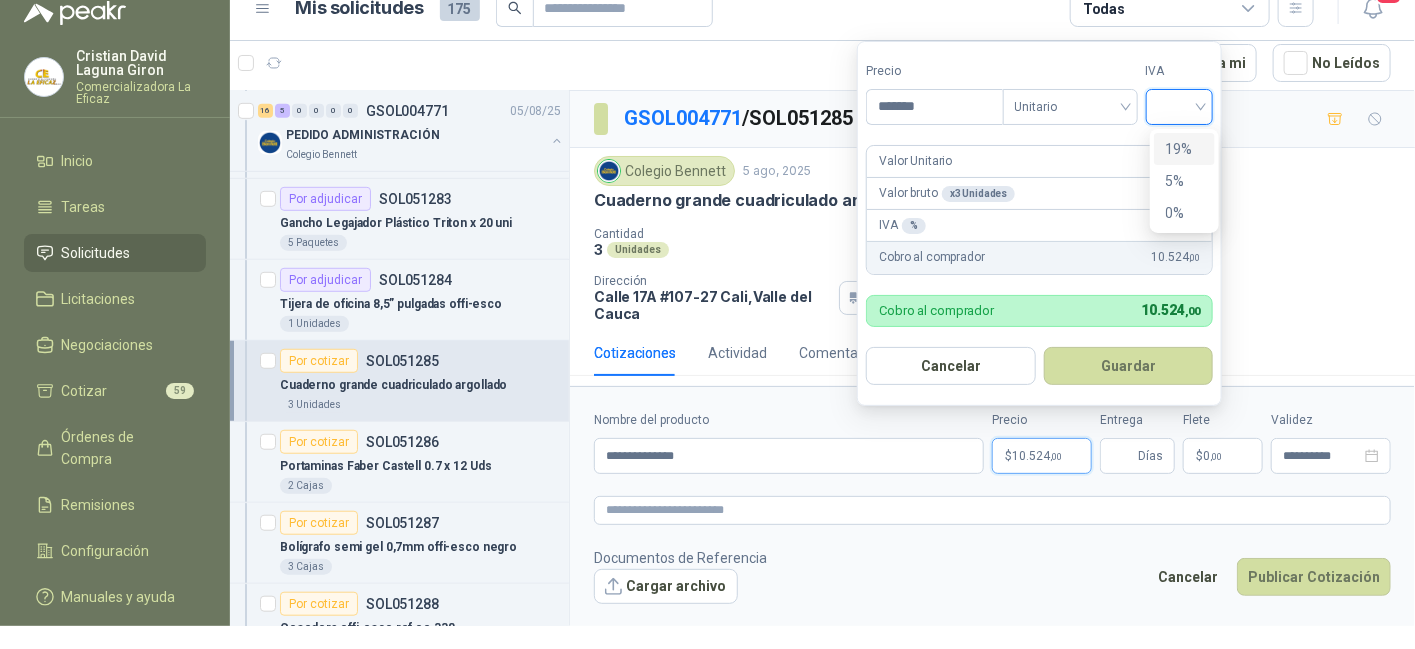 click on "19%" at bounding box center [1184, 149] 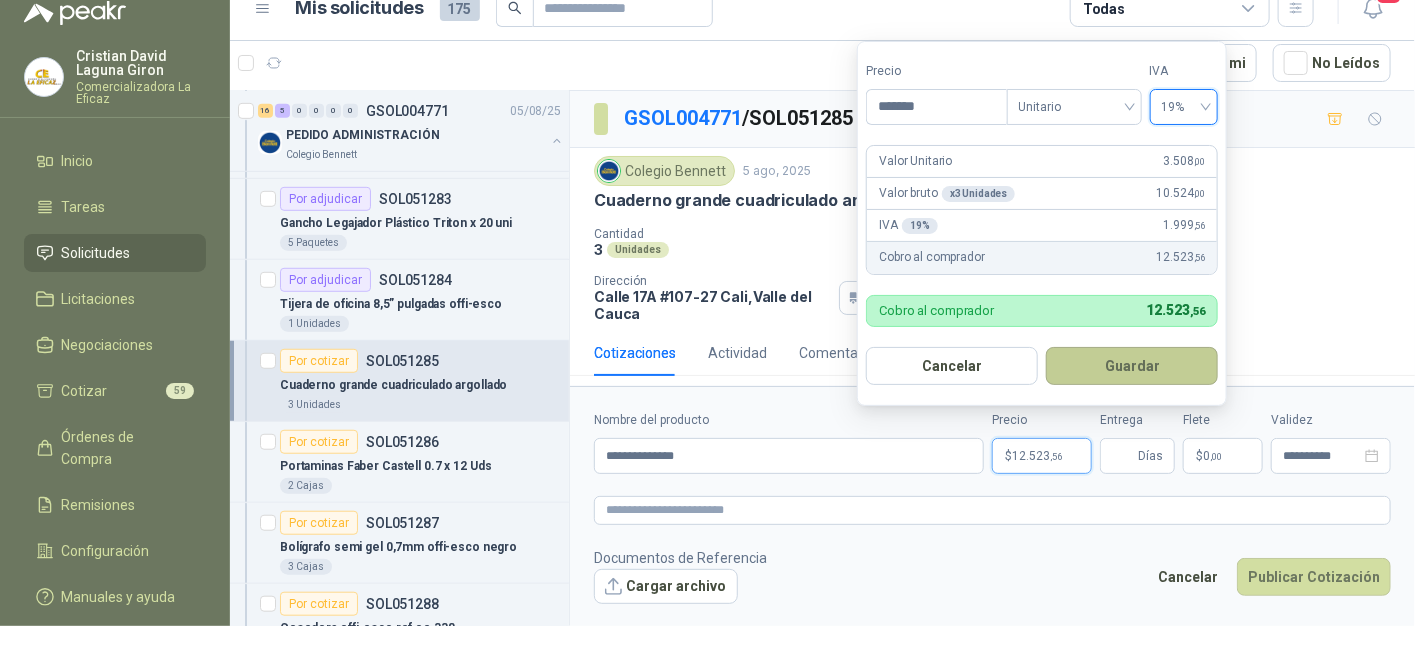 click on "Guardar" at bounding box center [1132, 366] 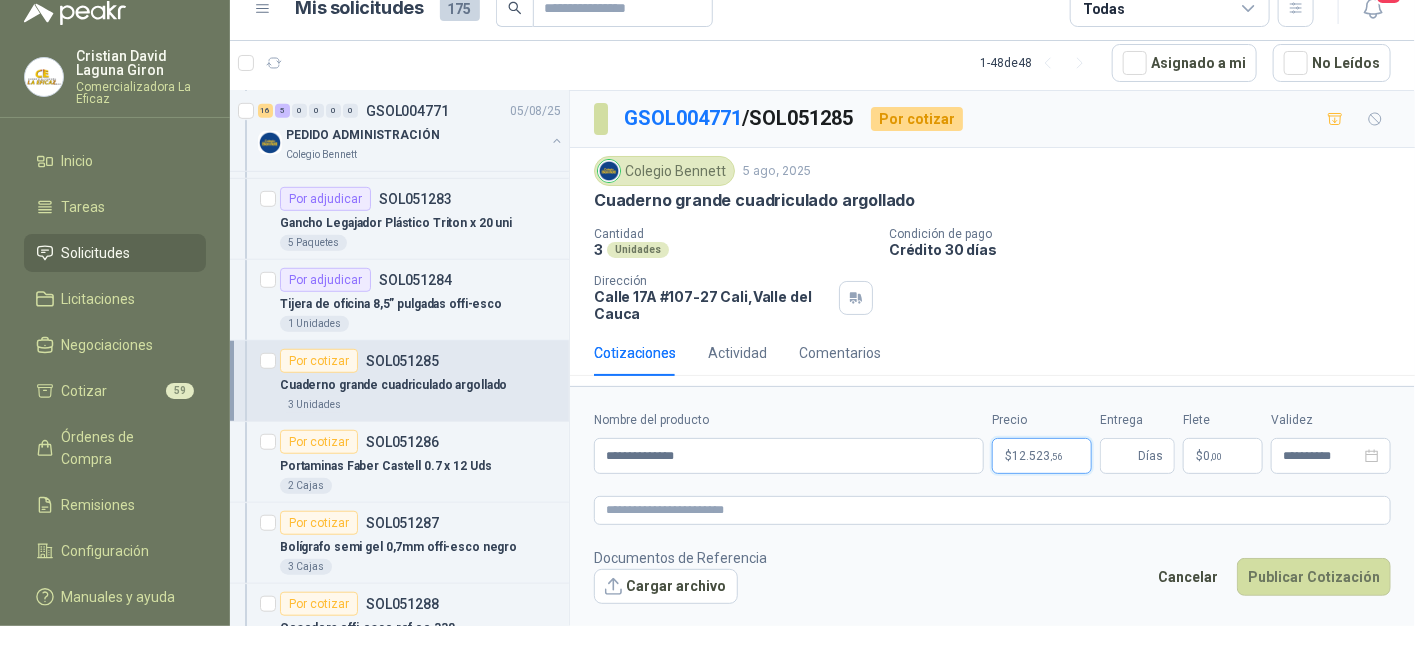 click on ",56" at bounding box center (1056, 456) 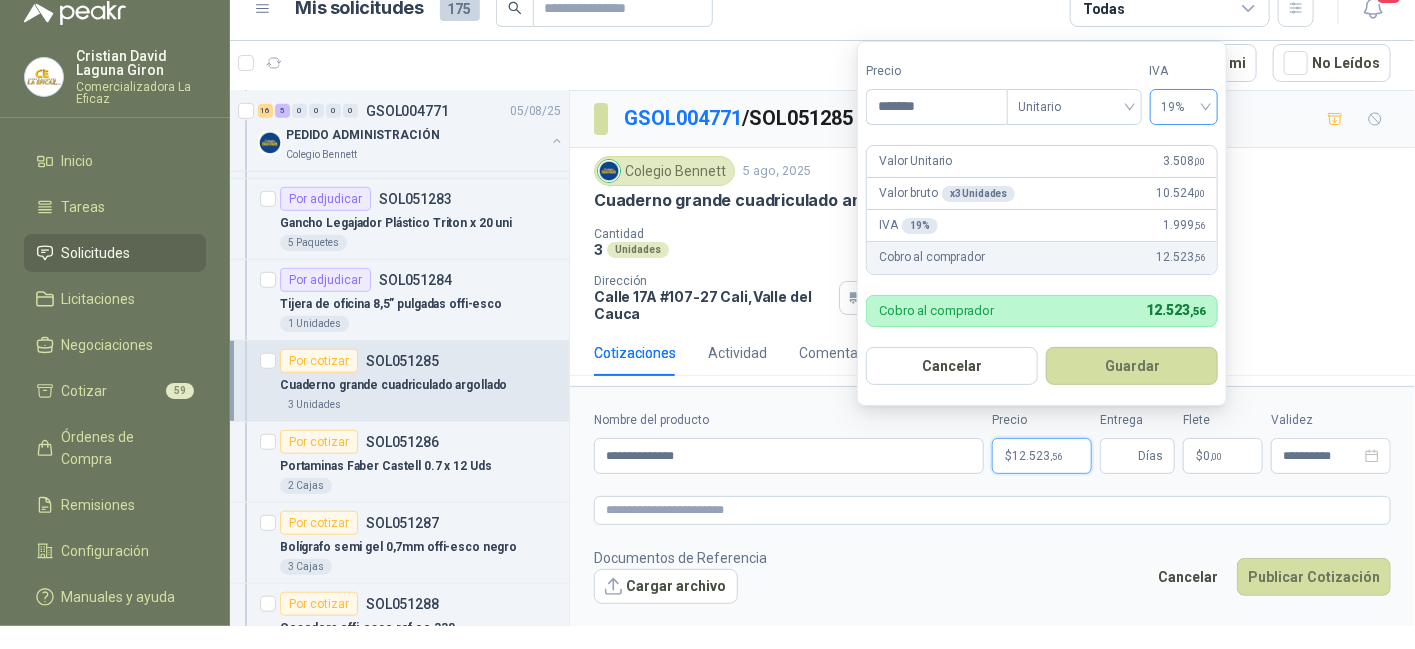 click on "19%" at bounding box center (1184, 107) 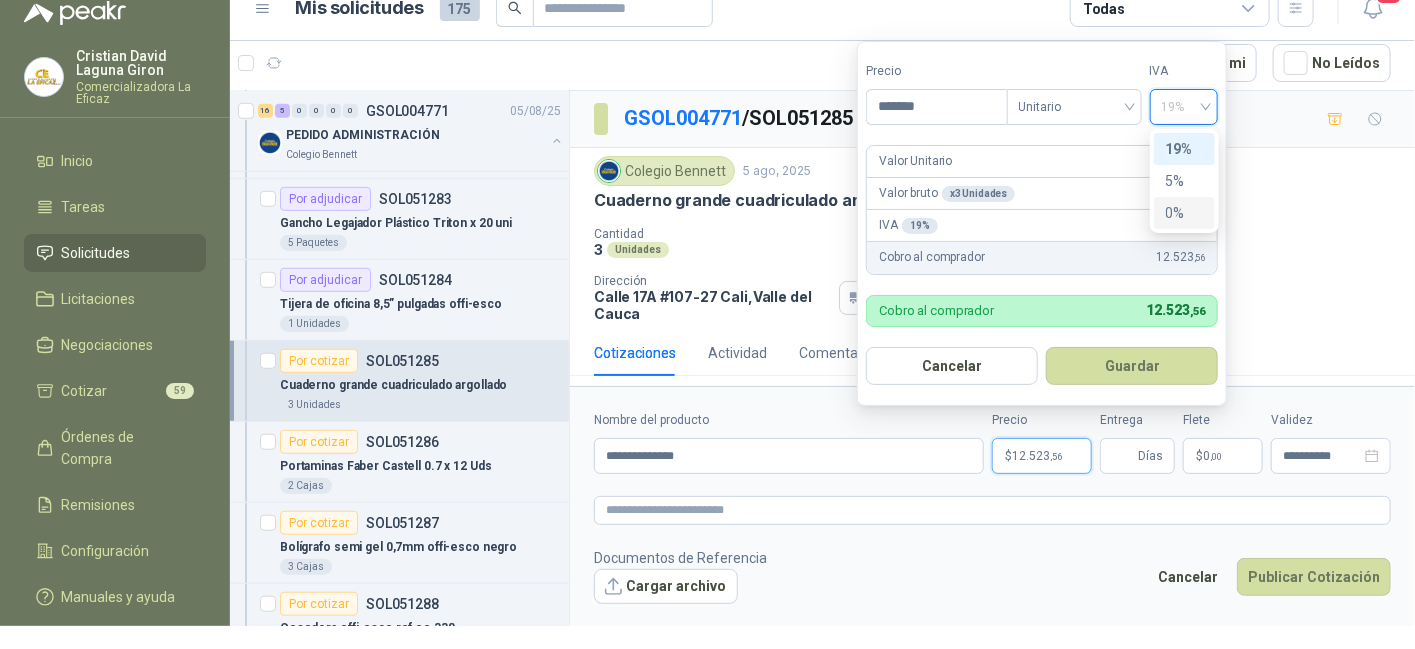 click on "0%" at bounding box center (1184, 213) 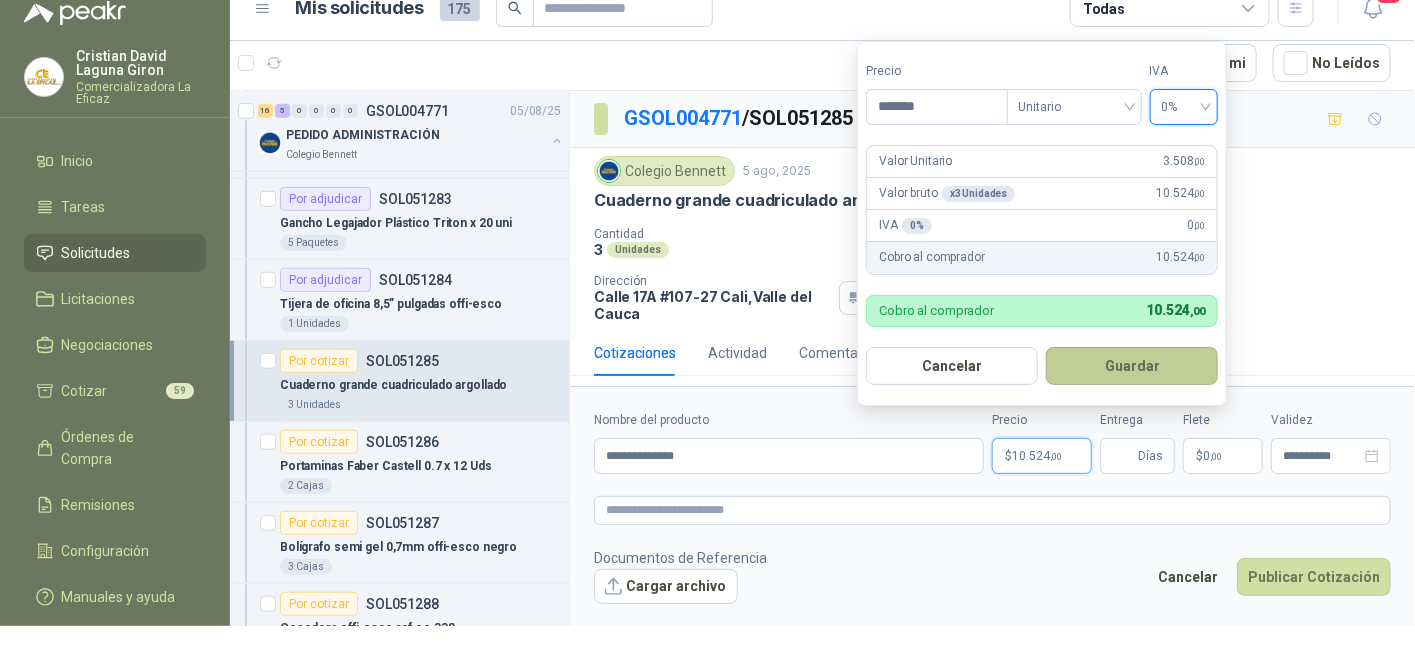 click on "Guardar" at bounding box center (1132, 366) 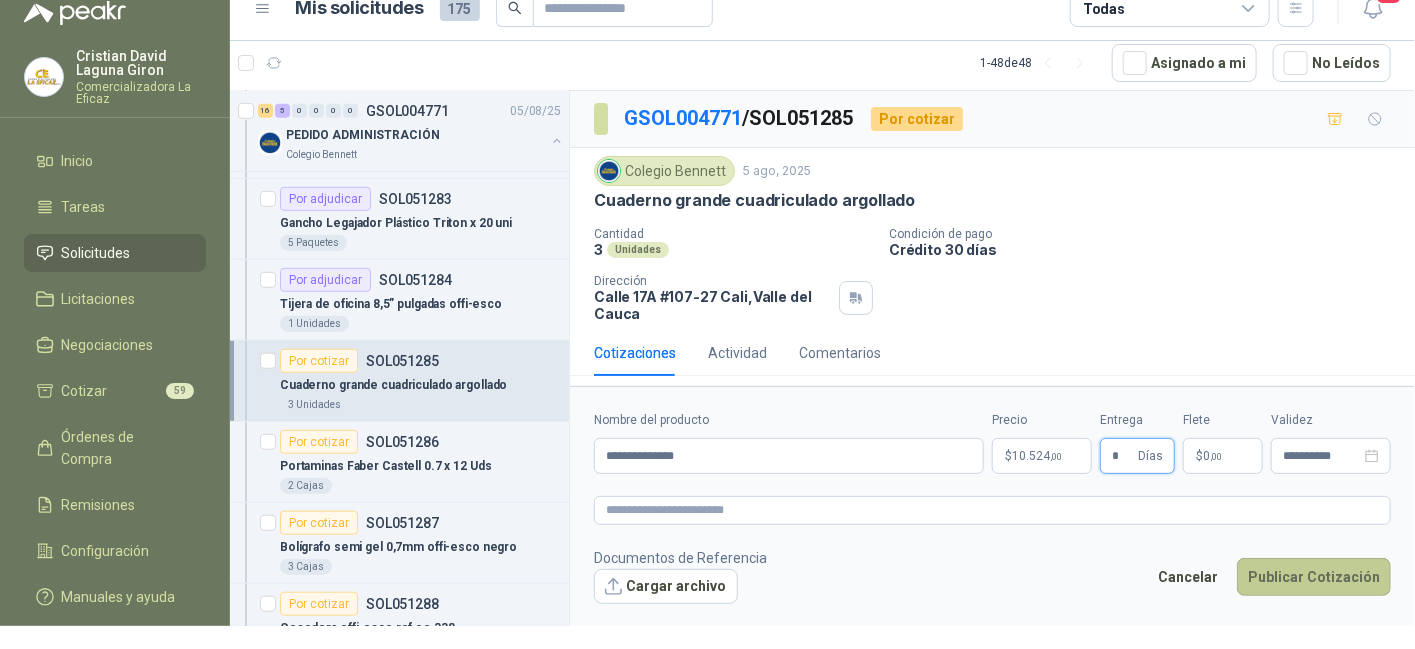 type on "*" 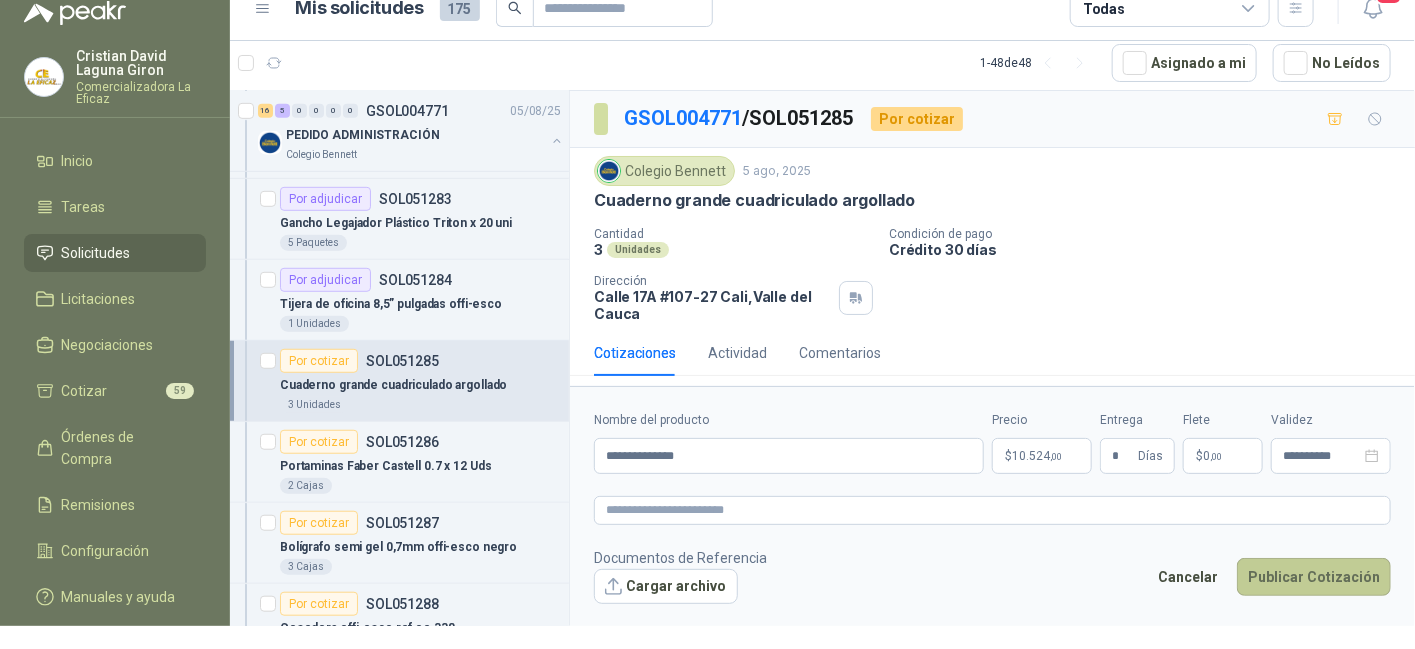 click on "Publicar Cotización" at bounding box center (1314, 577) 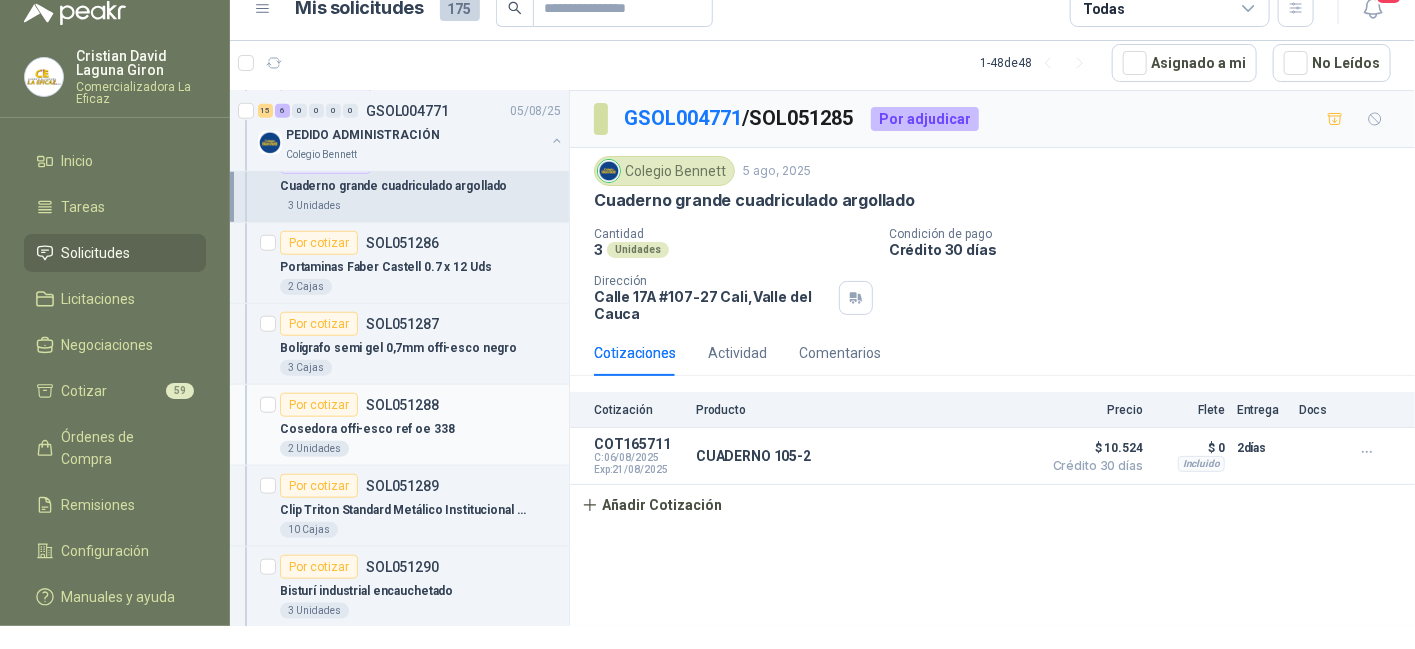 scroll, scrollTop: 700, scrollLeft: 0, axis: vertical 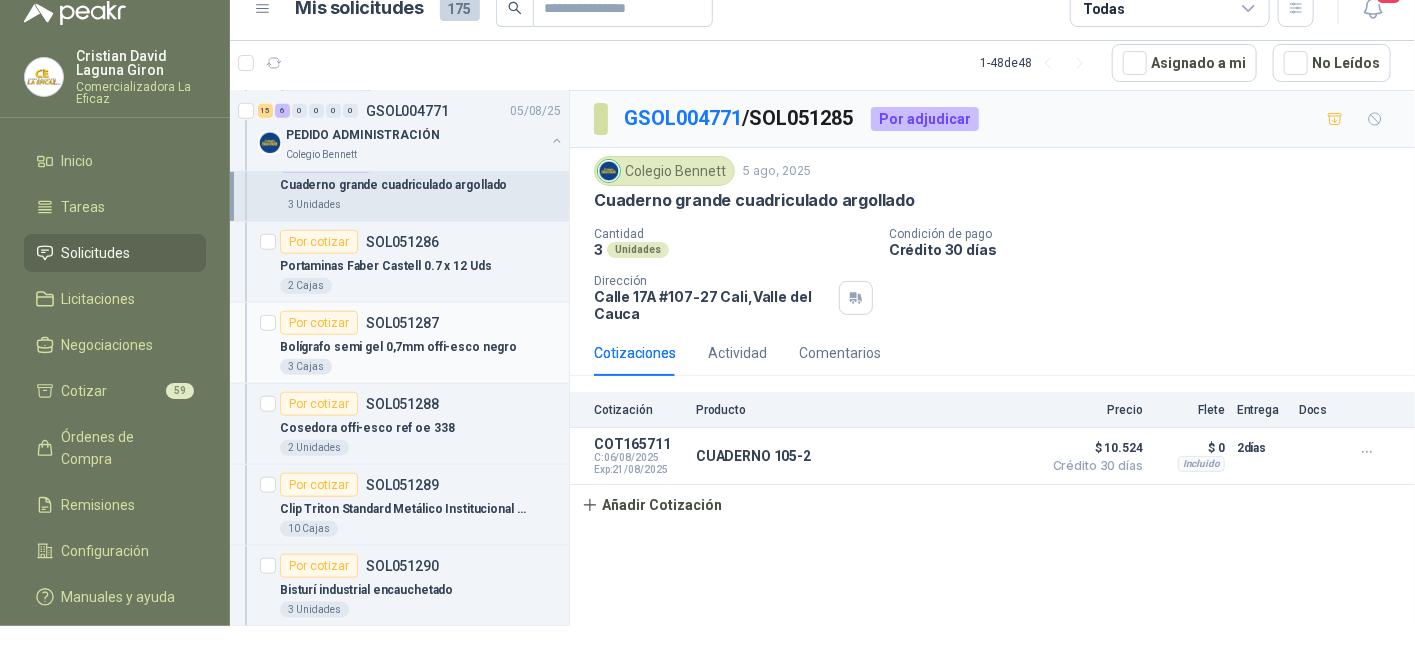 click on "Bolígrafo semi gel 0,7mm offi-esco negro" at bounding box center [420, 347] 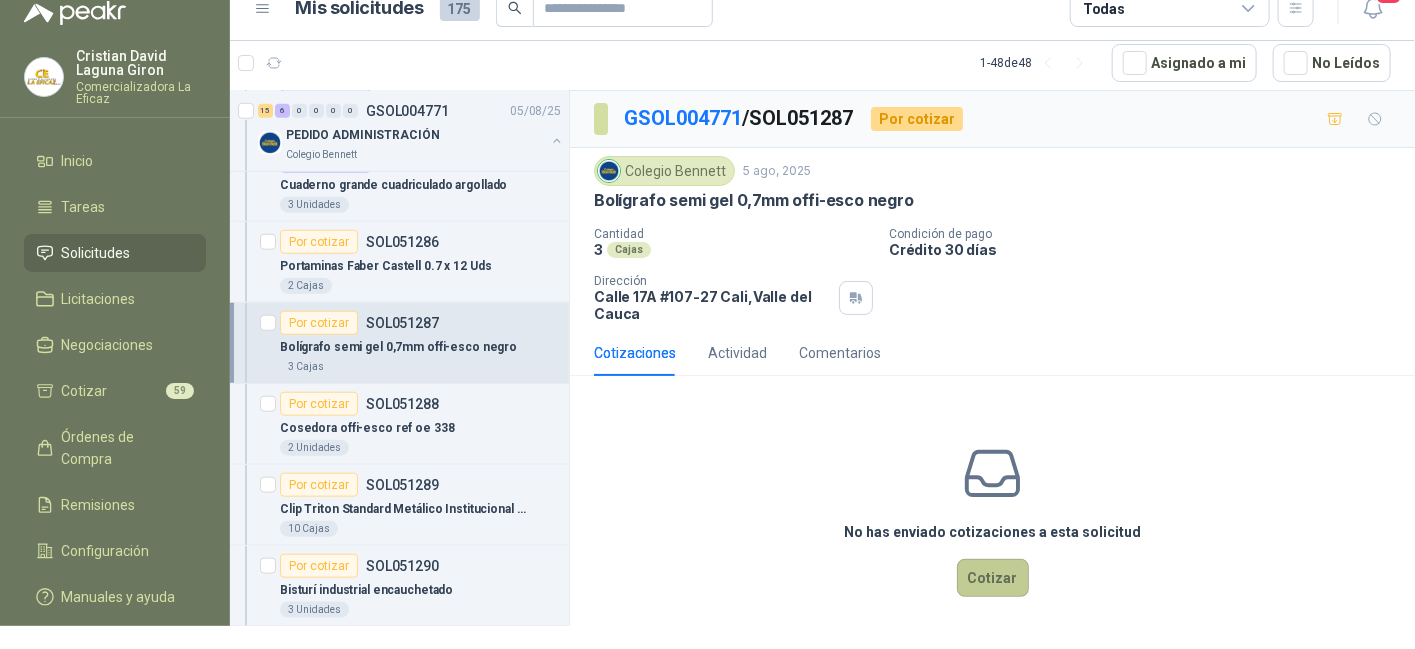 click on "Cotizar" at bounding box center [993, 578] 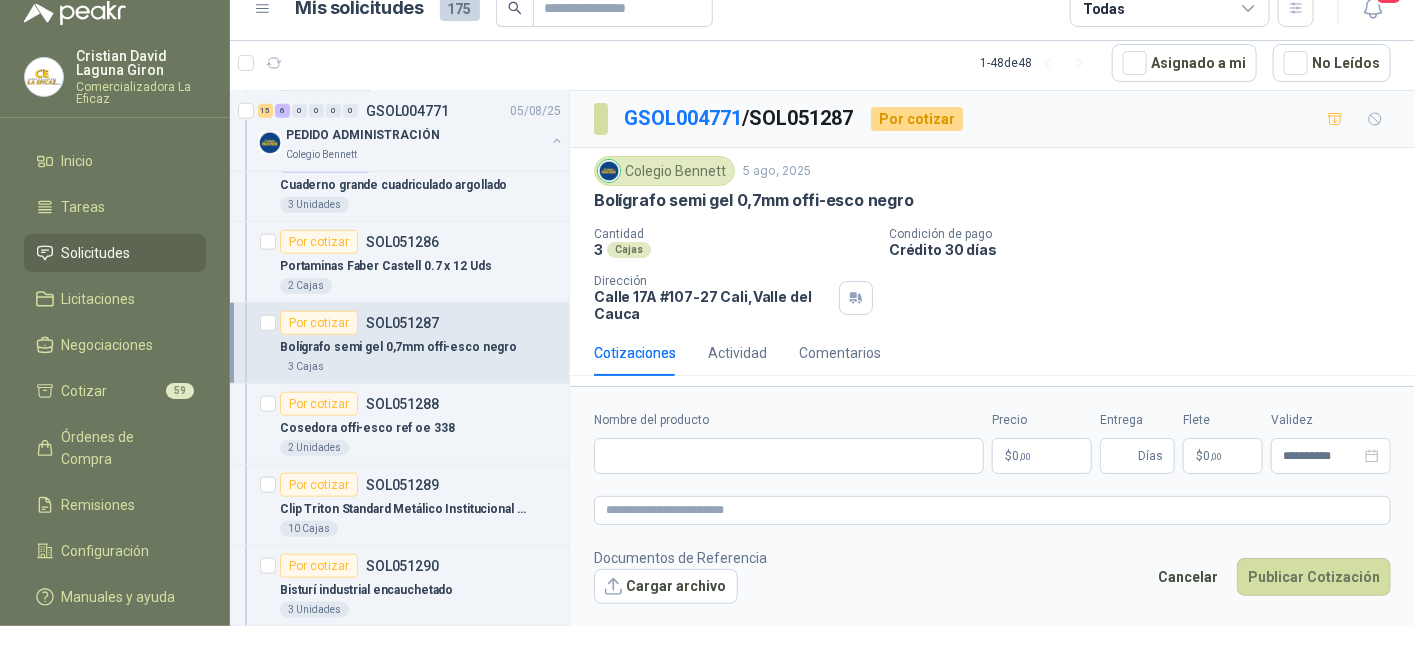 type 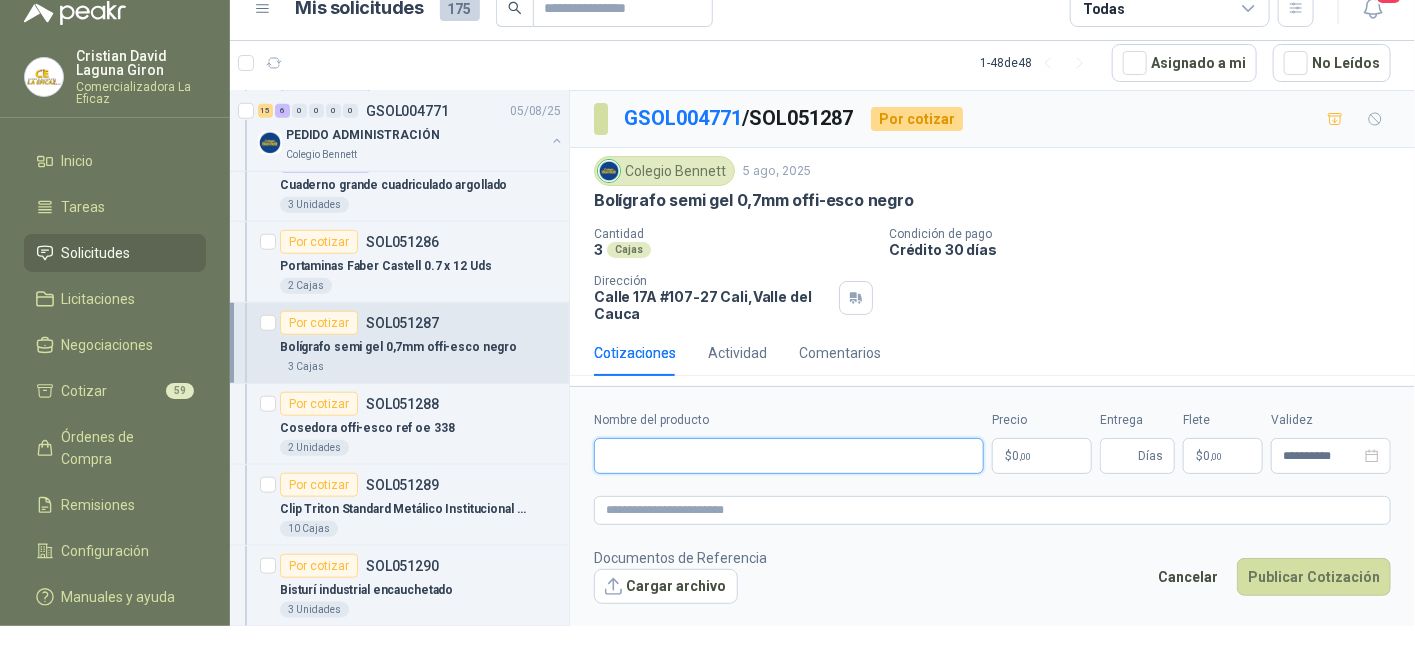 click on "Nombre del producto" at bounding box center [789, 456] 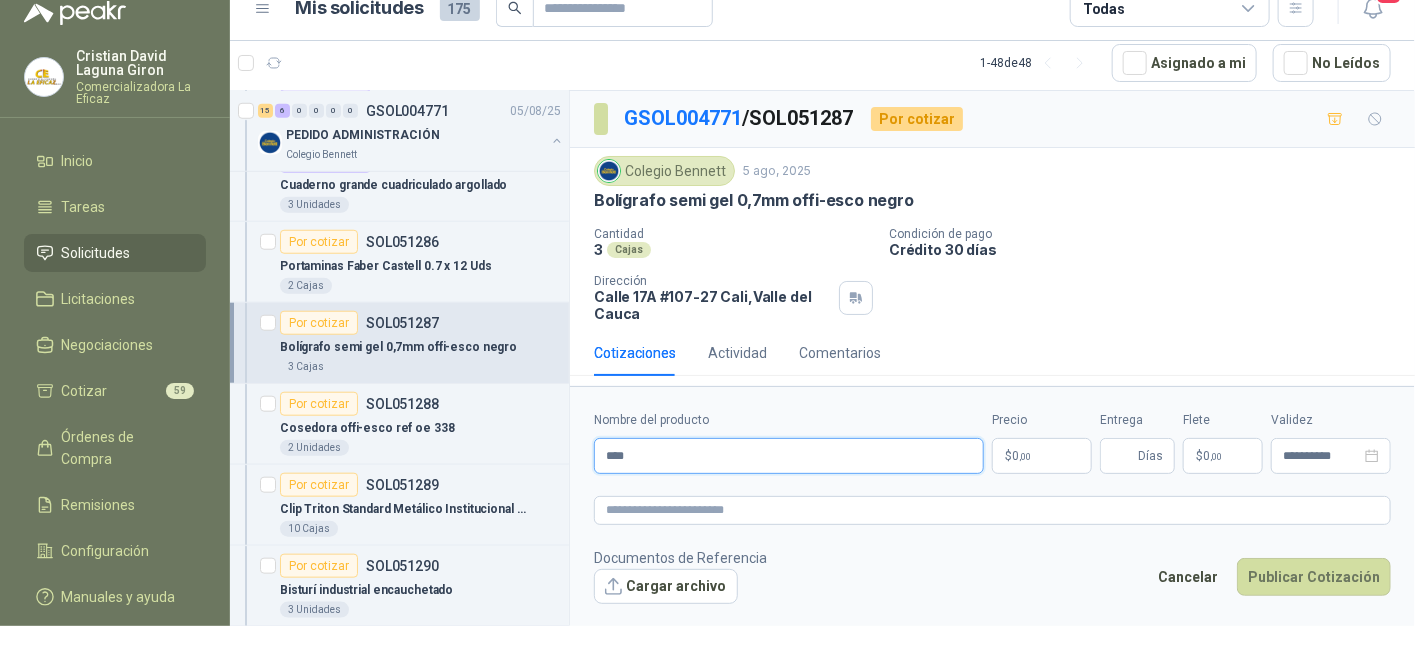 type on "**********" 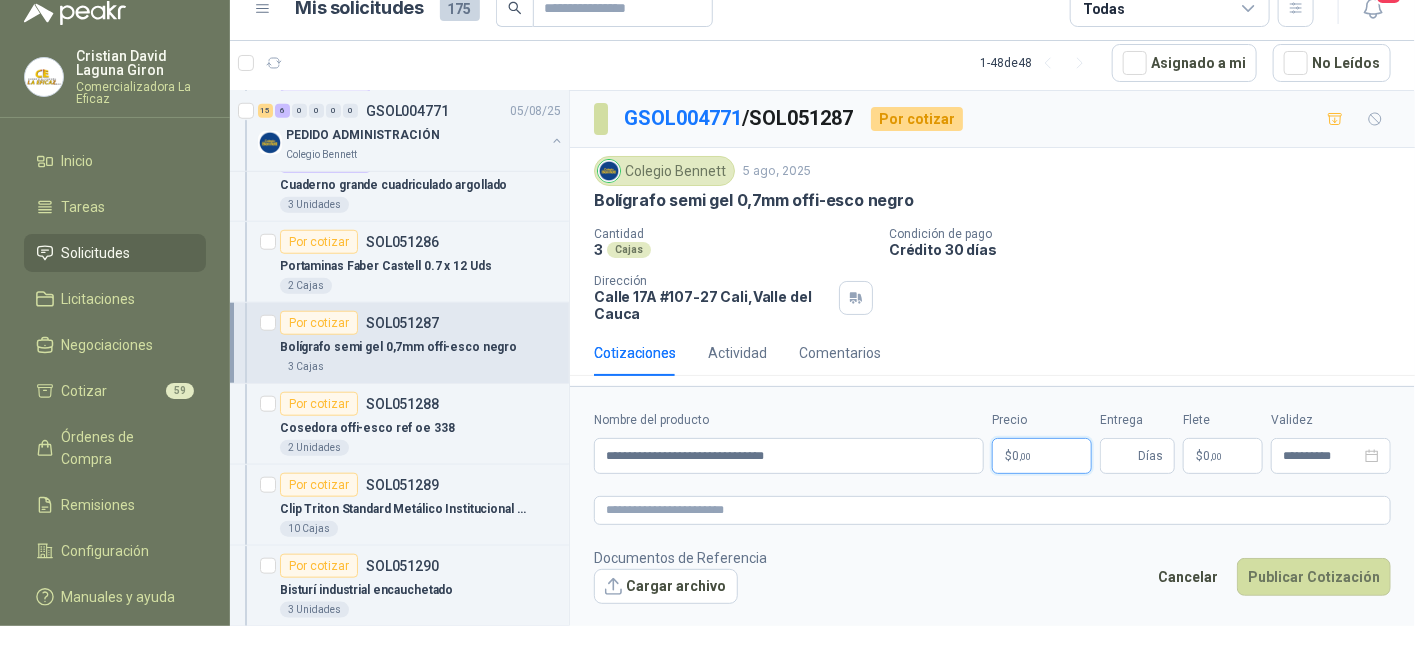 click on "$  0 ,00" at bounding box center [1042, 456] 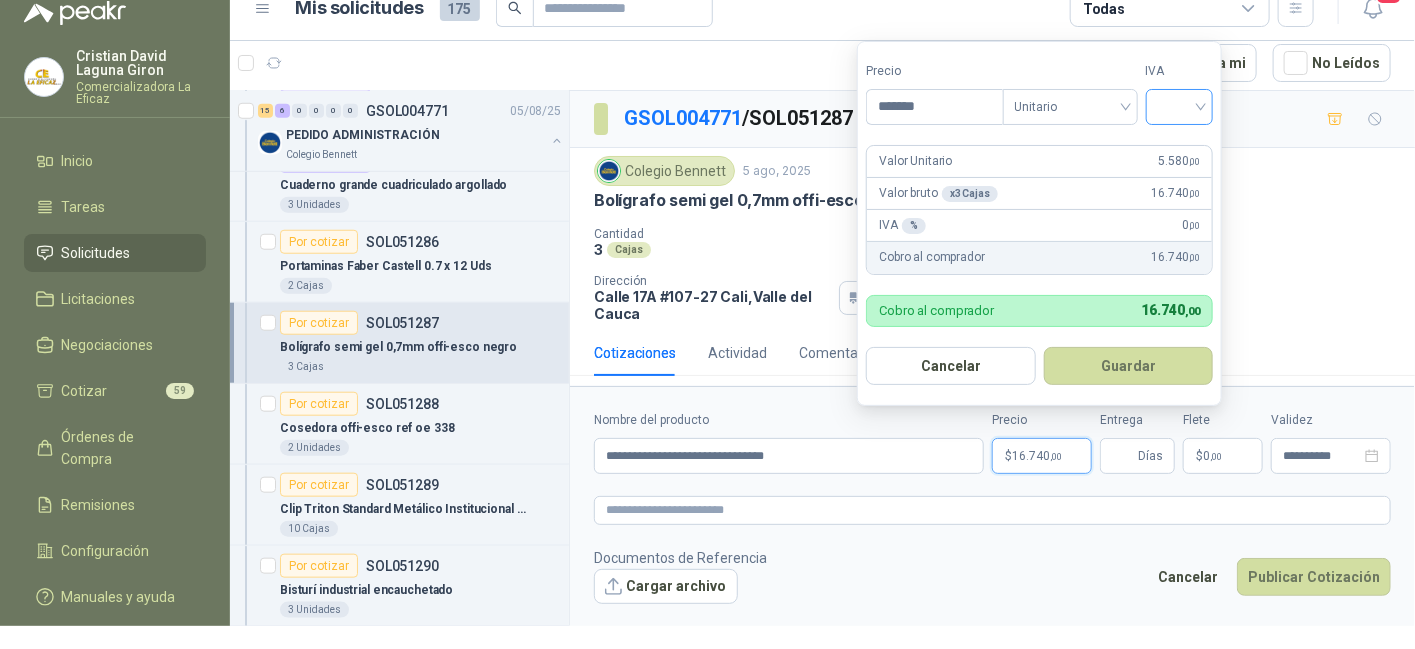 type on "*******" 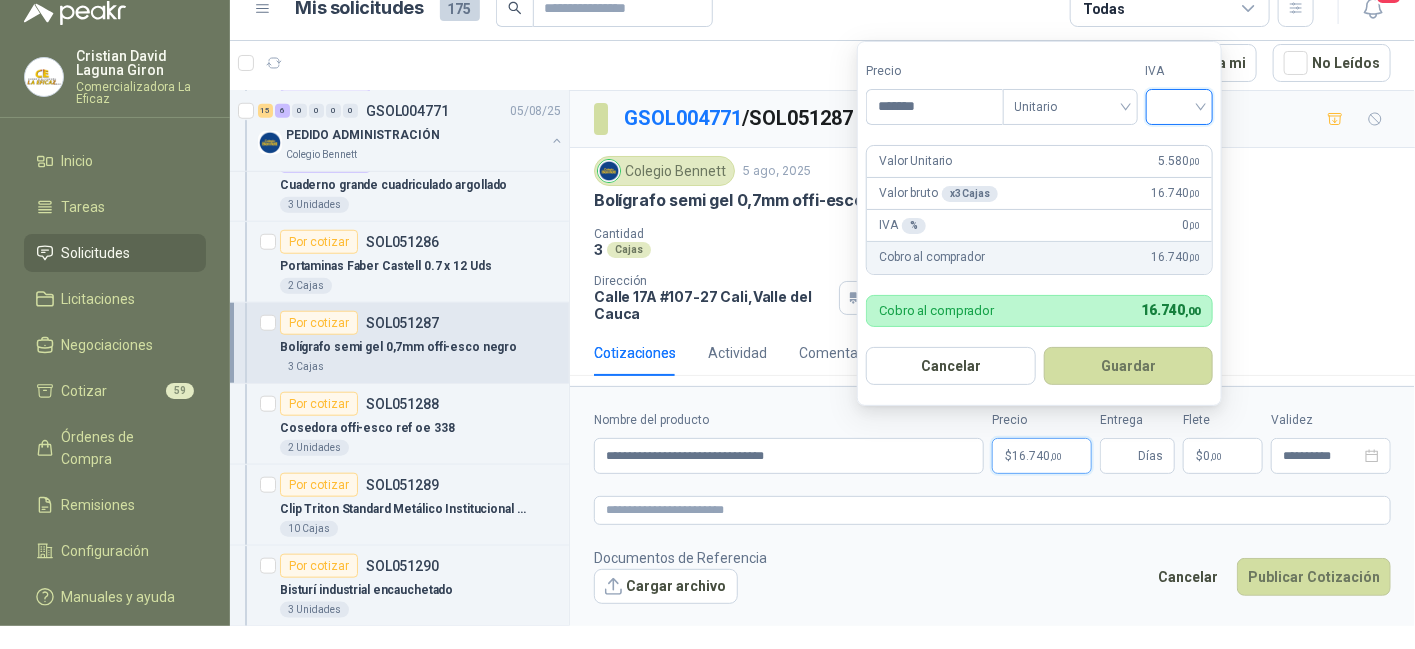 click at bounding box center (1180, 105) 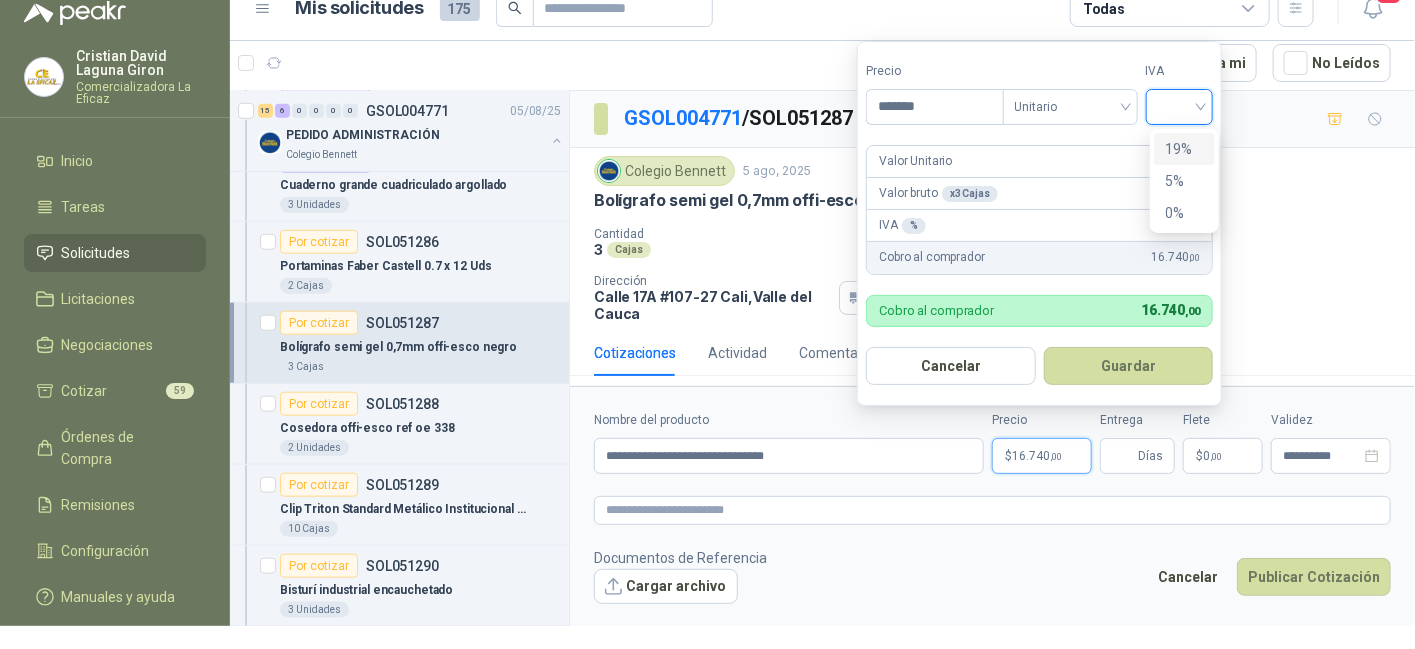 click on "19%" at bounding box center (1184, 149) 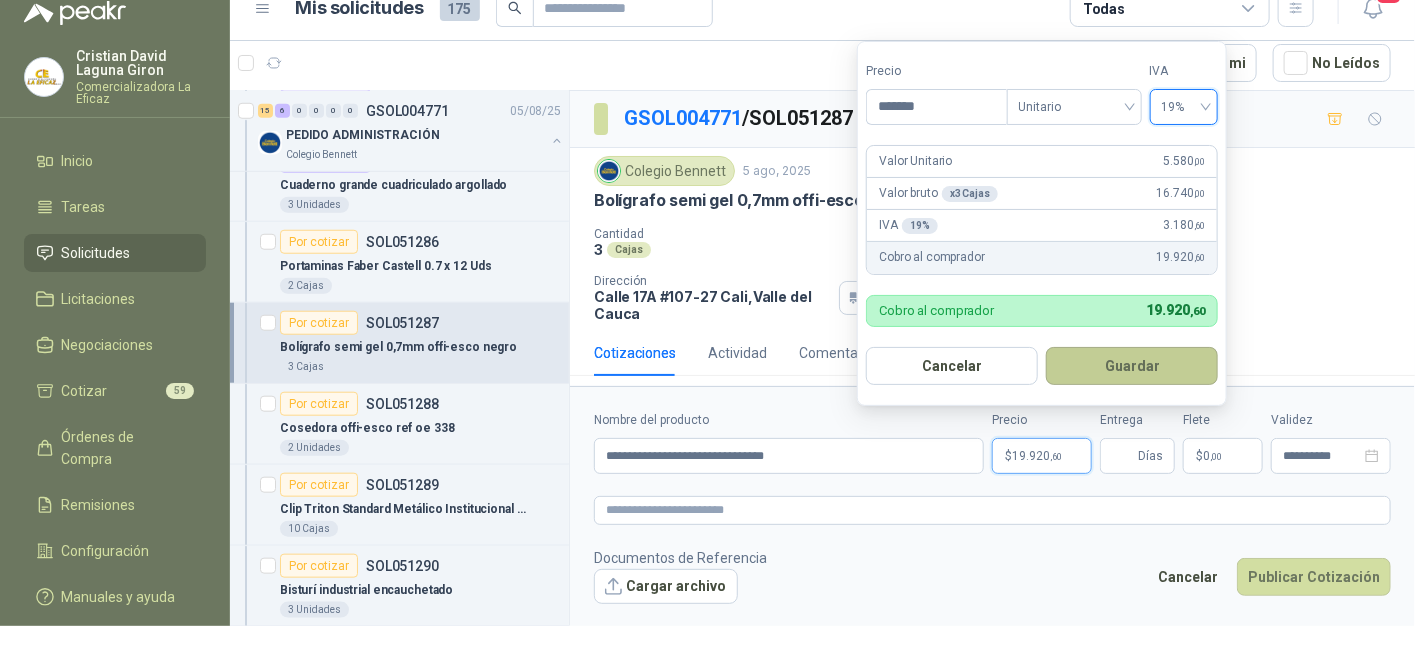 click on "Guardar" at bounding box center [1132, 366] 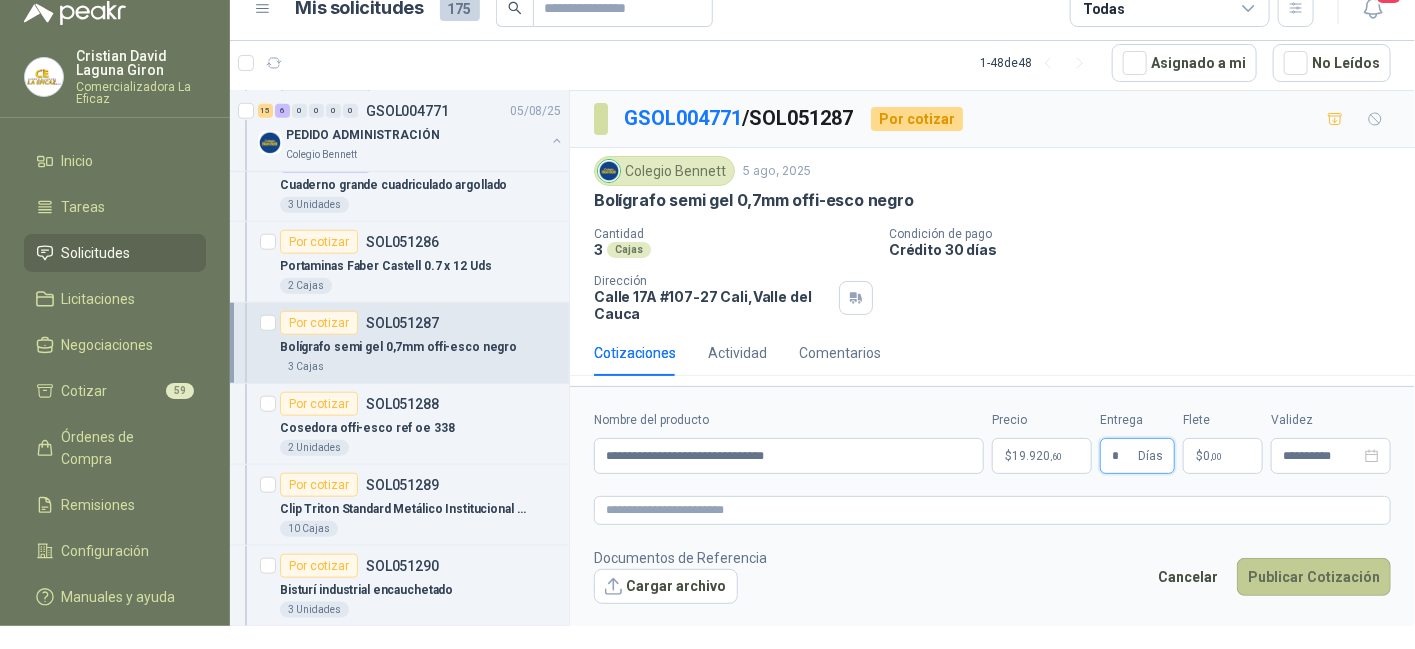 type on "*" 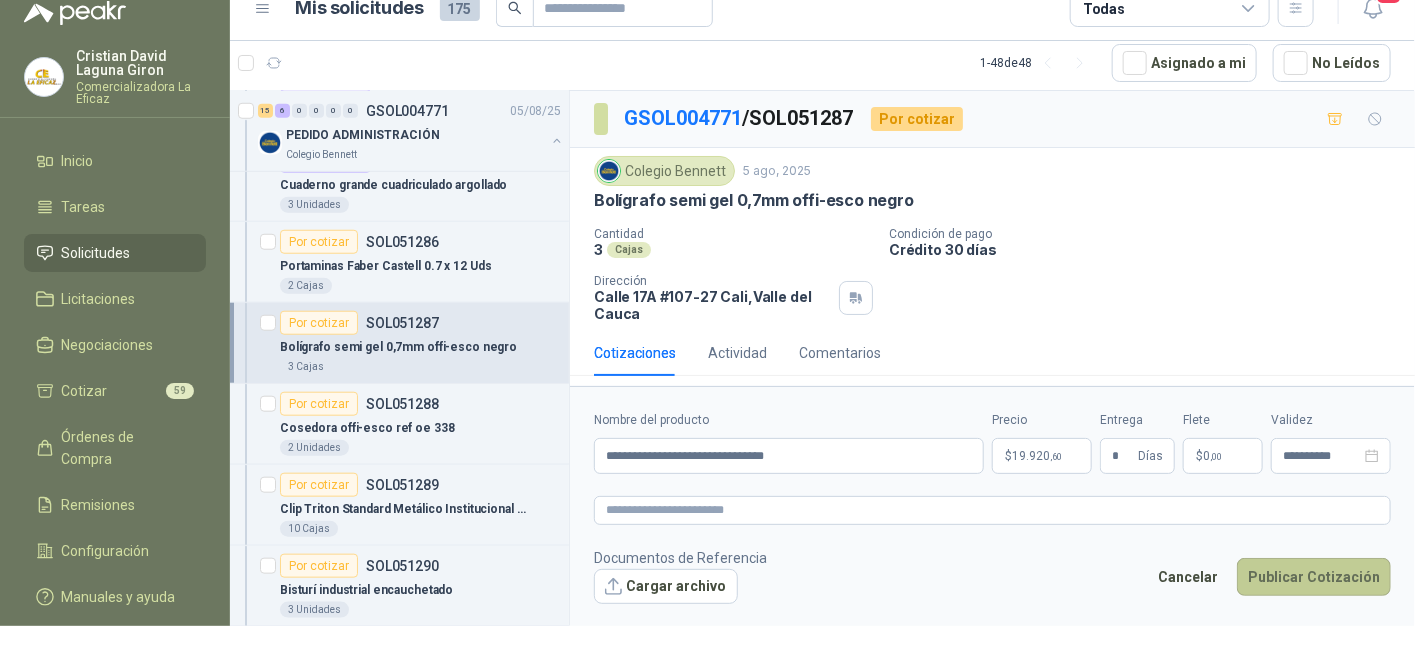 click on "Publicar Cotización" at bounding box center [1314, 577] 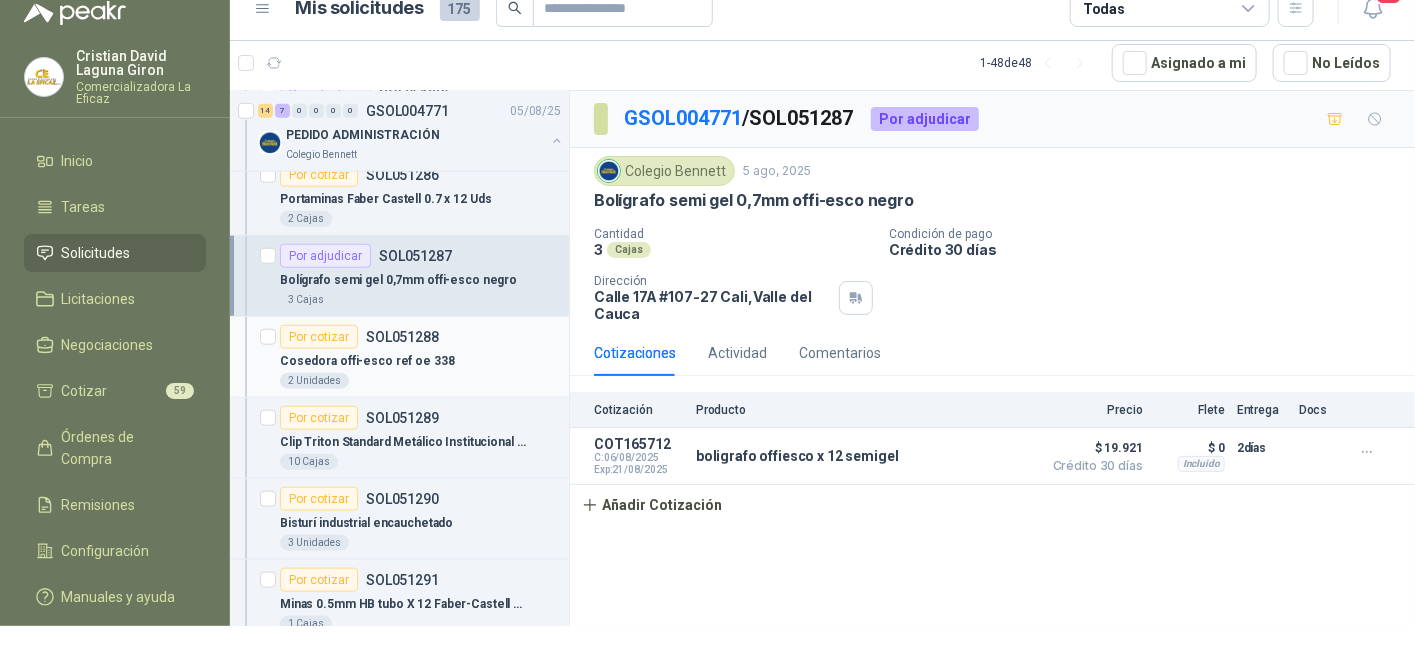scroll, scrollTop: 800, scrollLeft: 0, axis: vertical 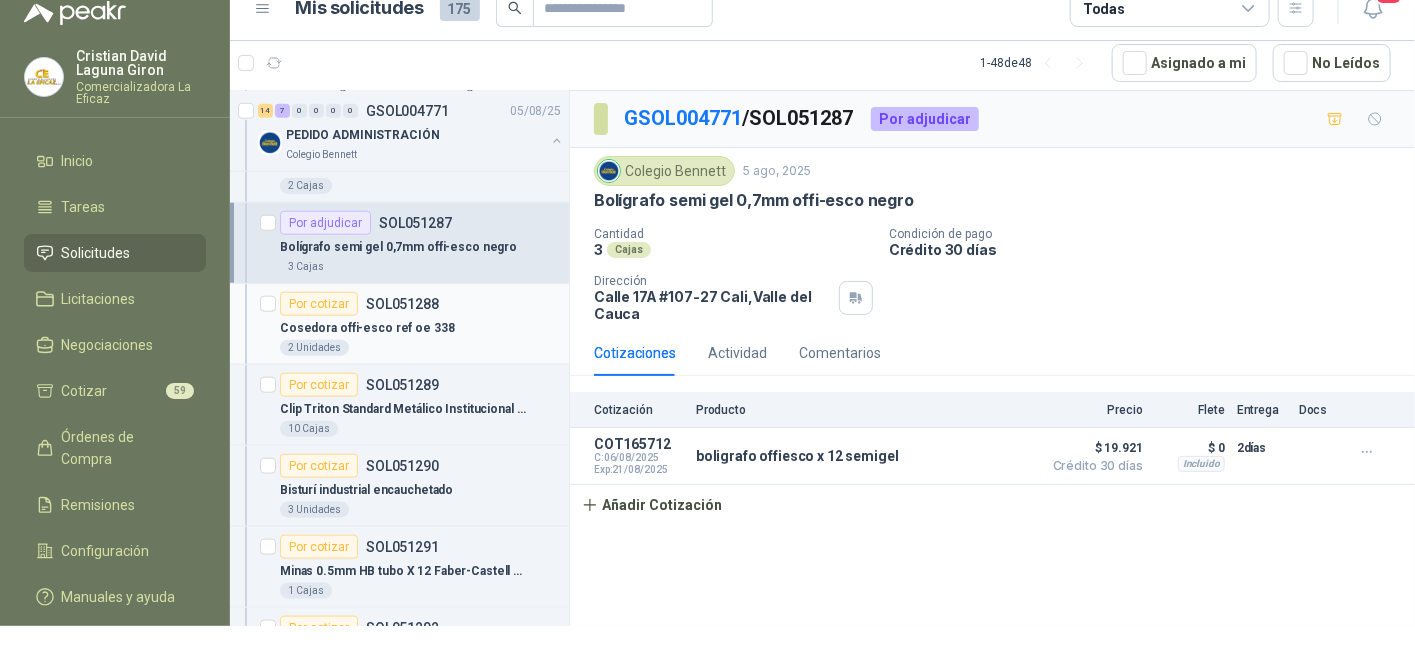 click on "Cosedora offi-esco ref oe 338" at bounding box center (367, 328) 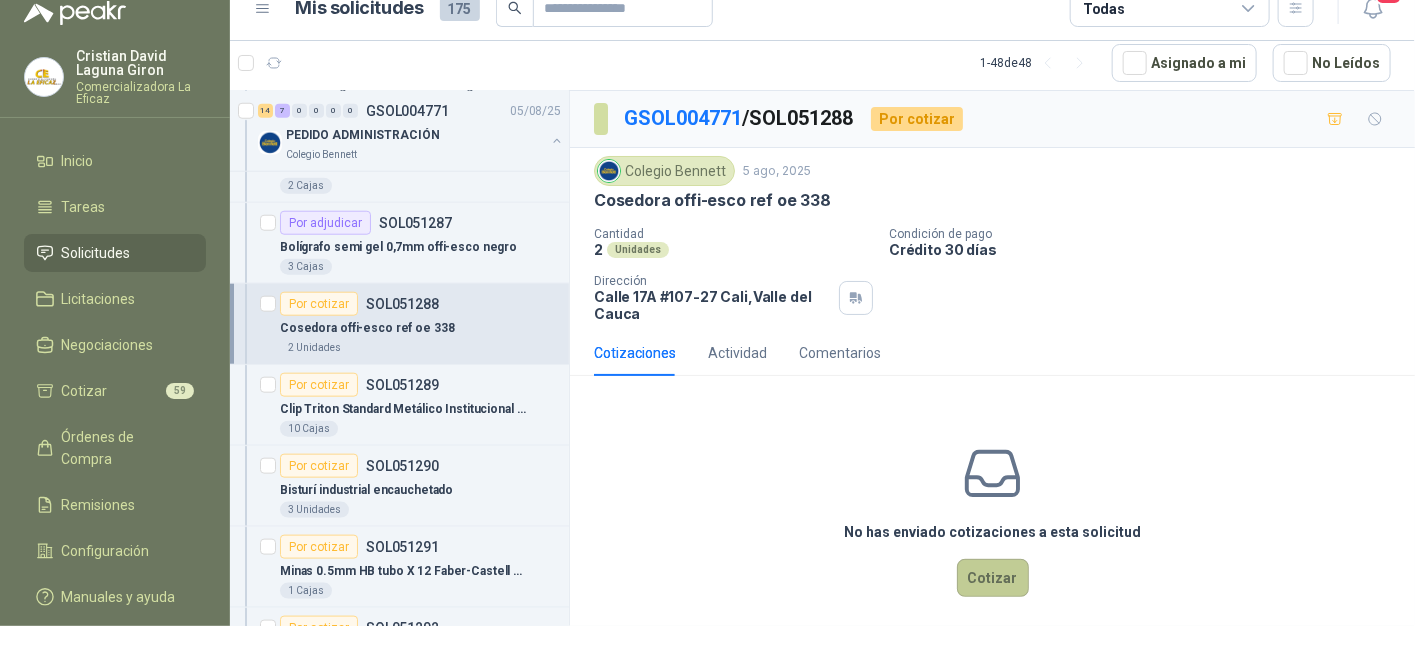 click on "Cotizar" at bounding box center (993, 578) 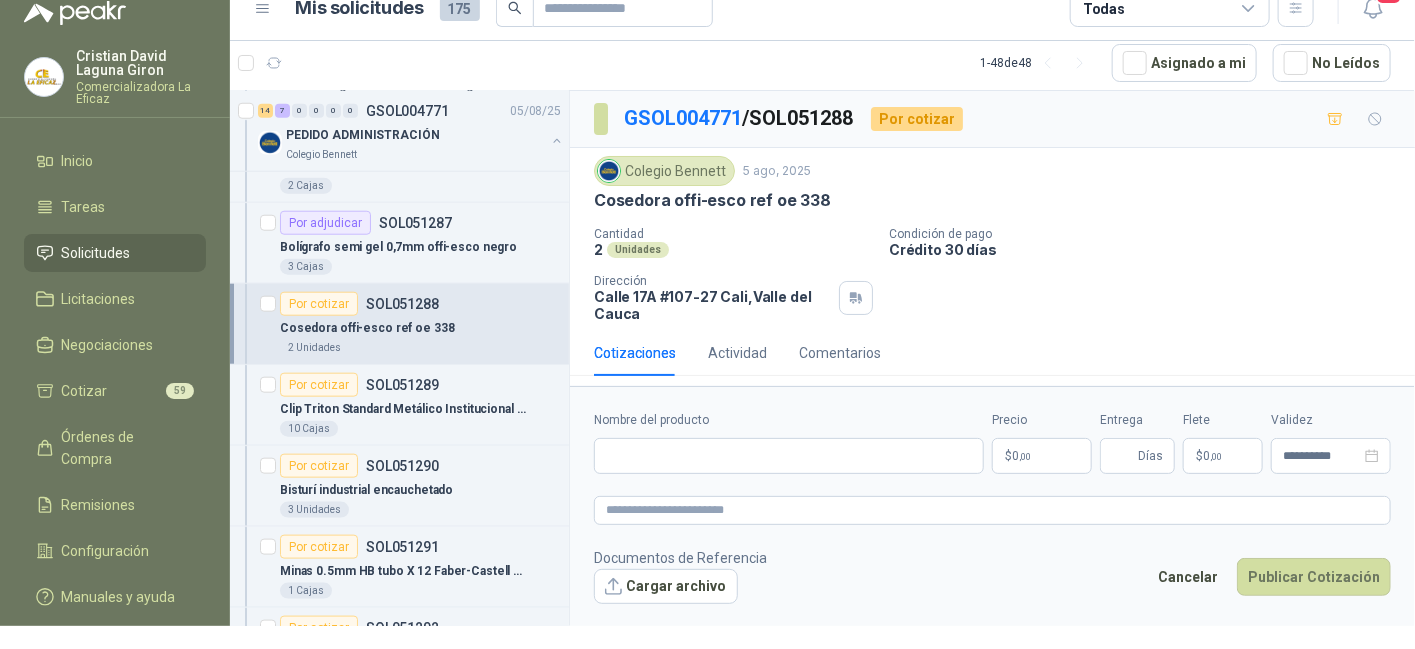 type 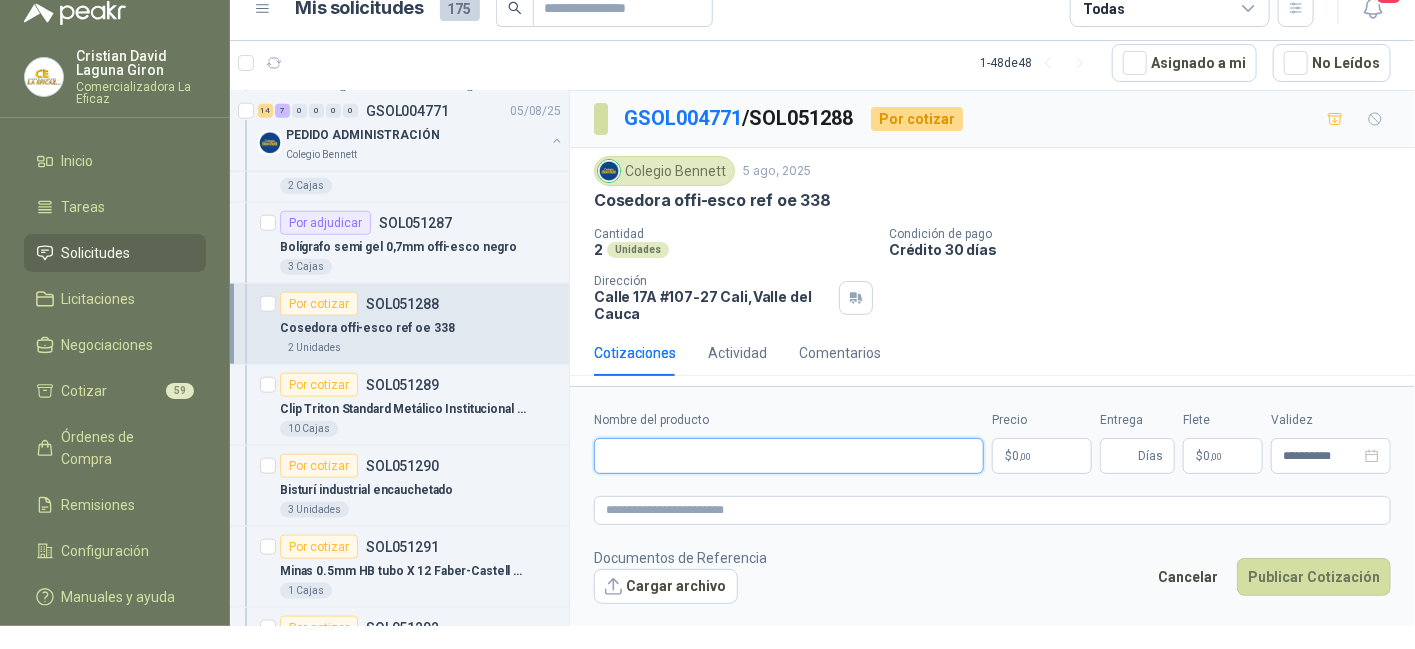 click on "Nombre del producto" at bounding box center (789, 456) 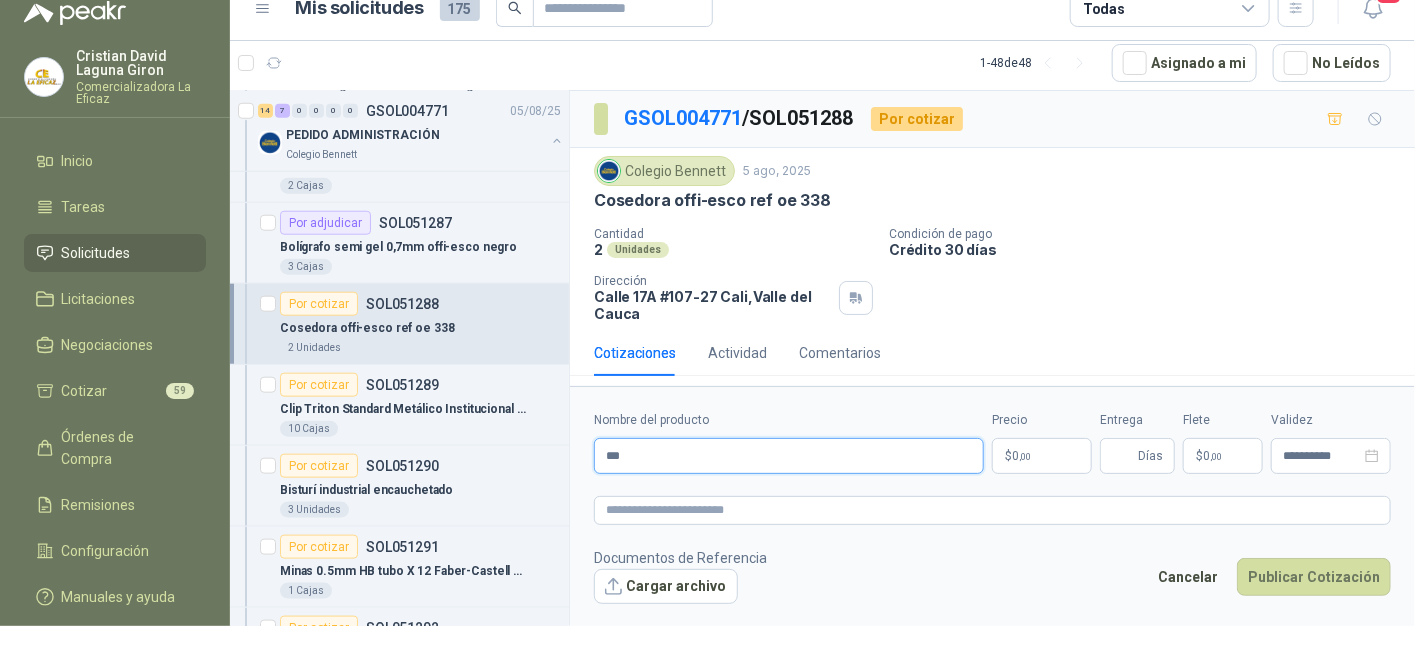 type on "**********" 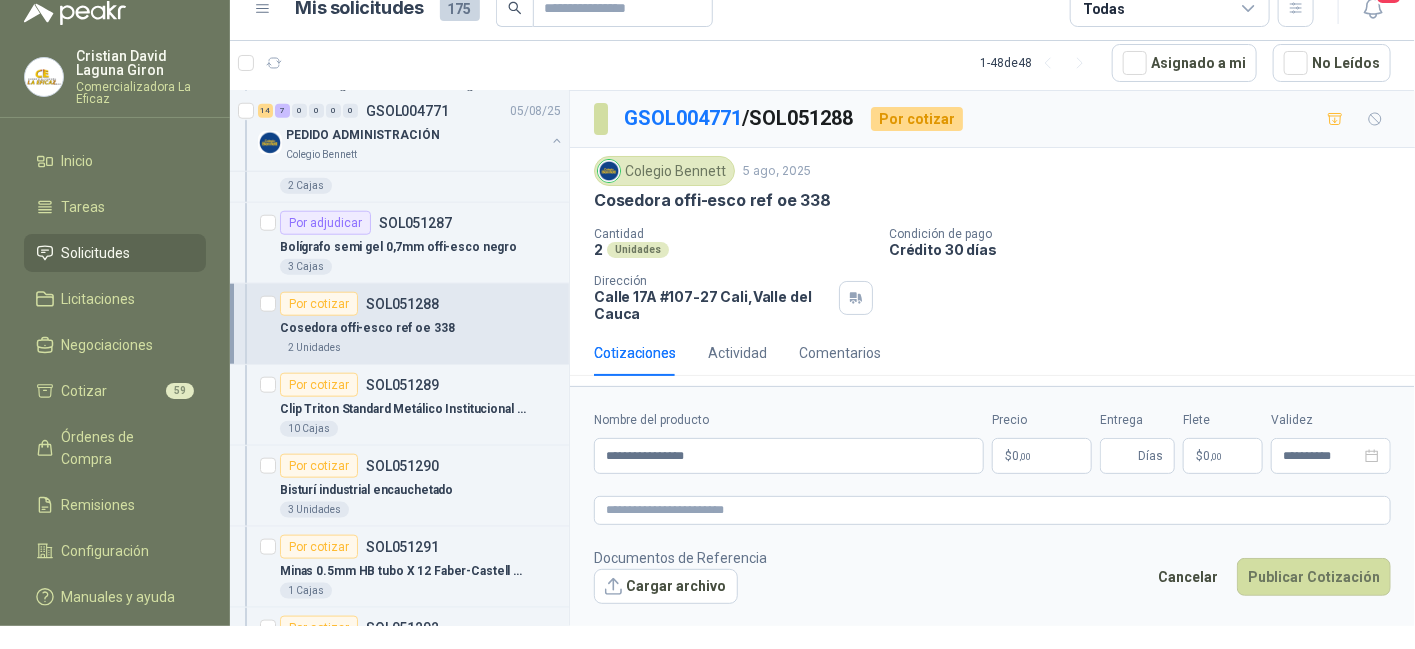 click on "$  0 ,00" at bounding box center [1042, 456] 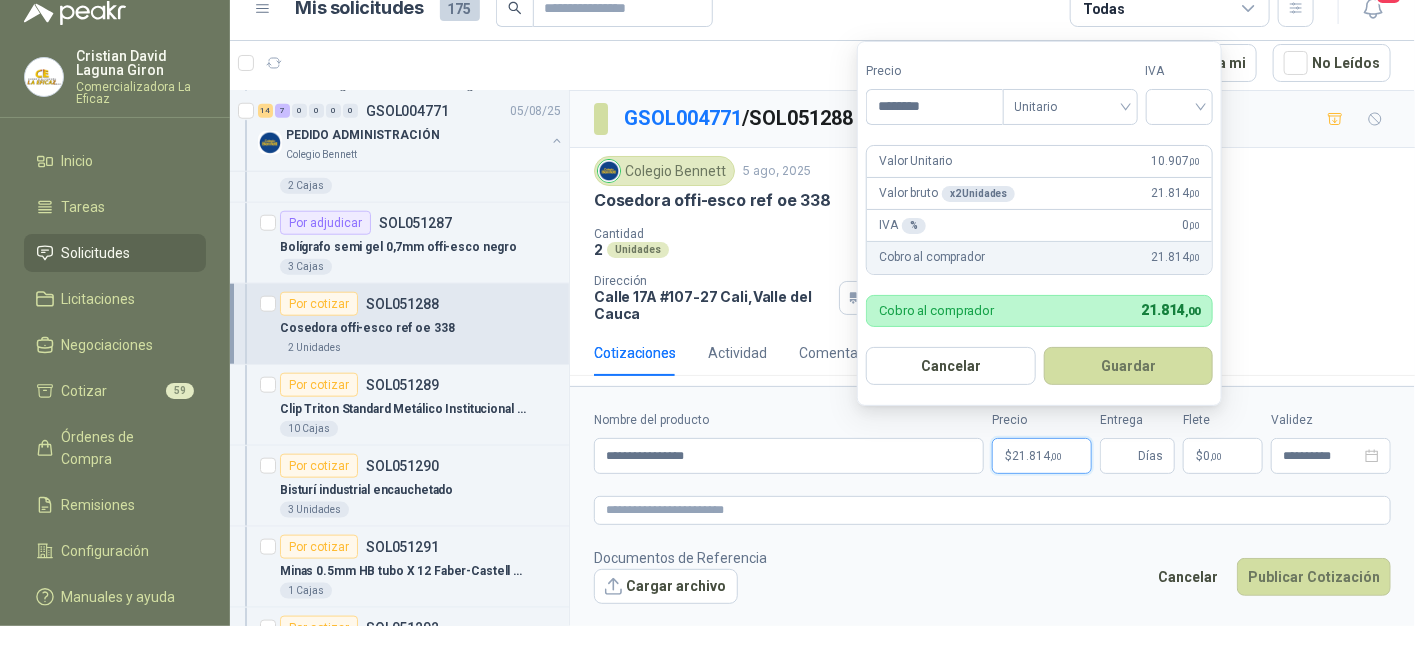 type on "********" 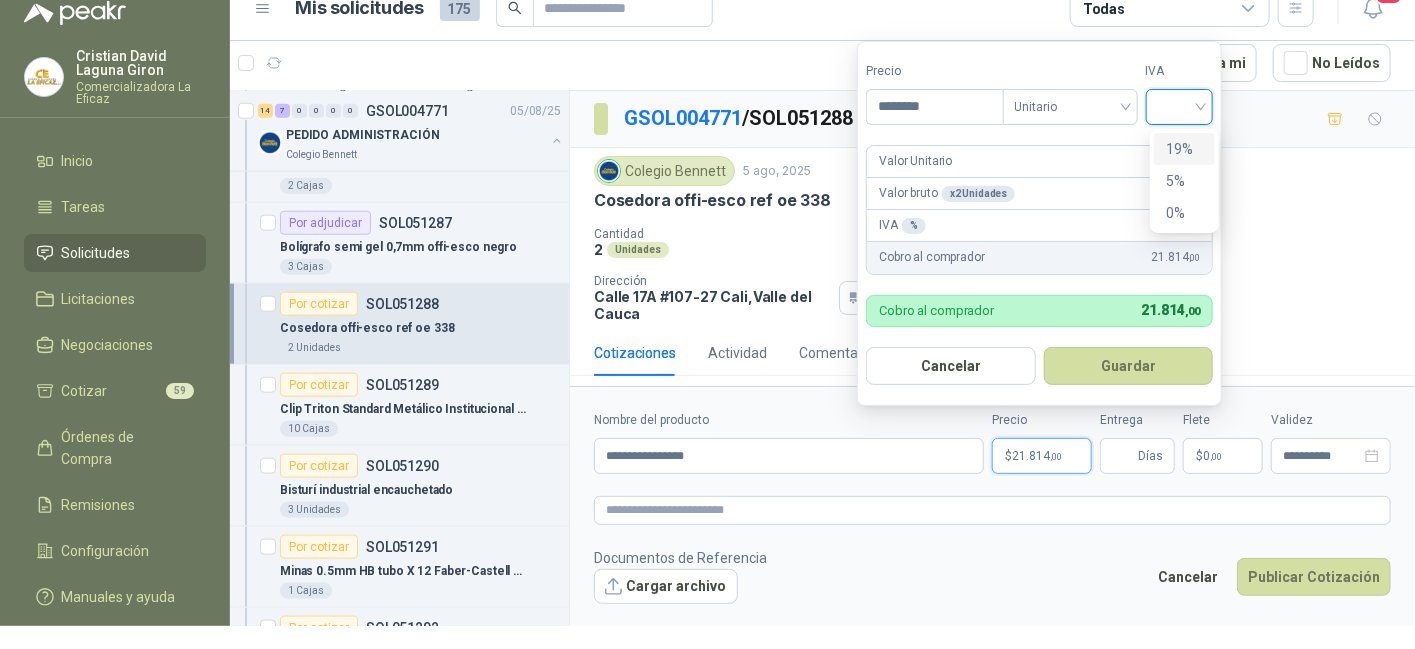click at bounding box center (1180, 105) 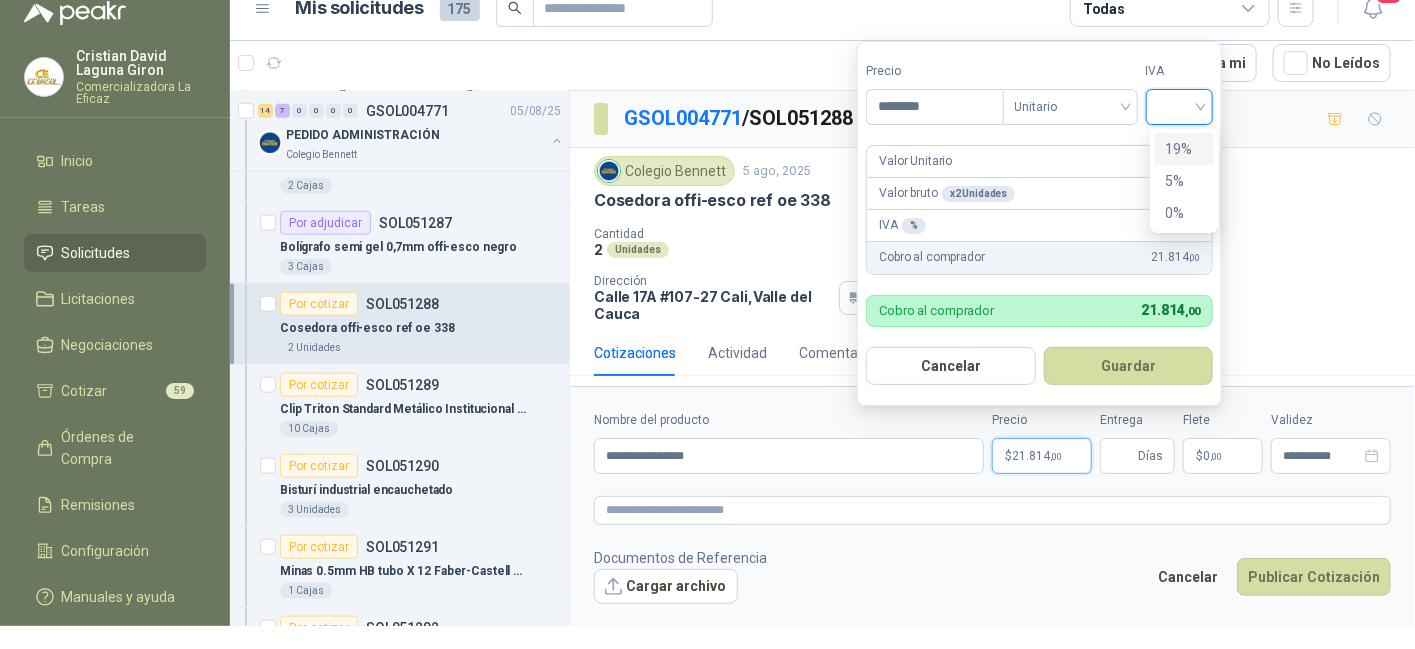click on "19%" at bounding box center [1184, 149] 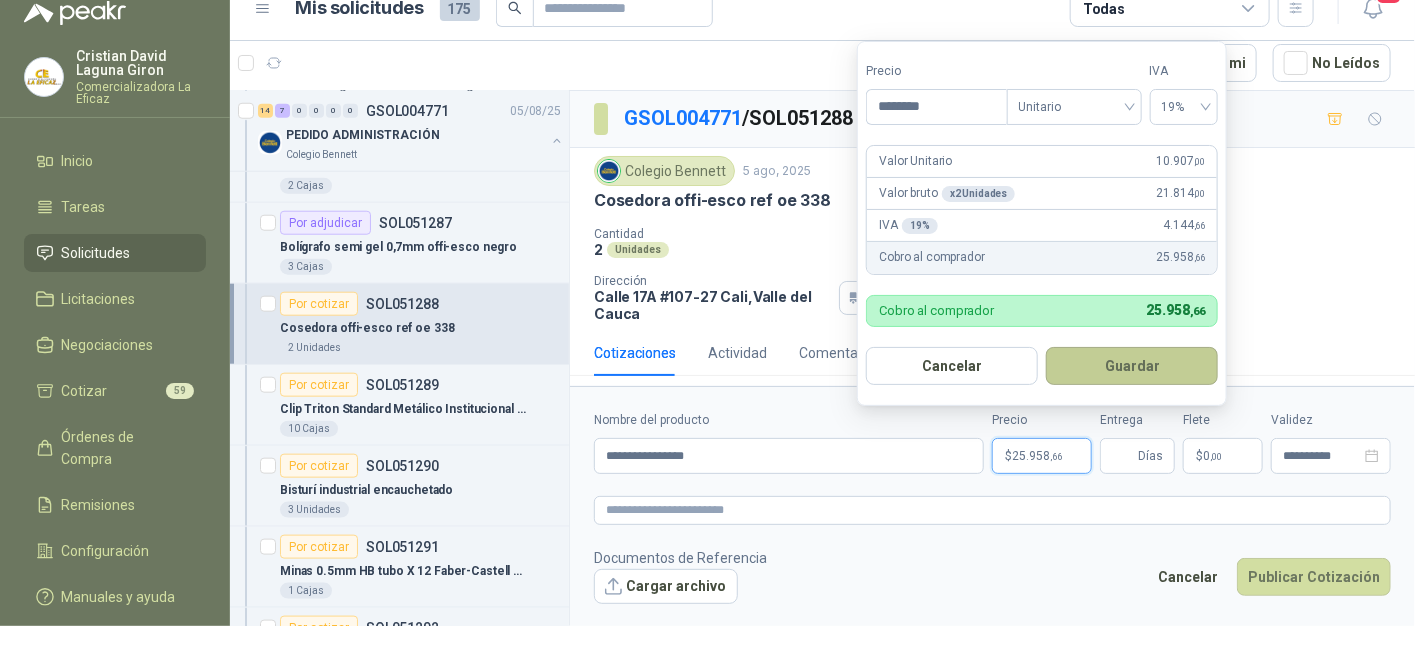 click on "Guardar" at bounding box center (1132, 366) 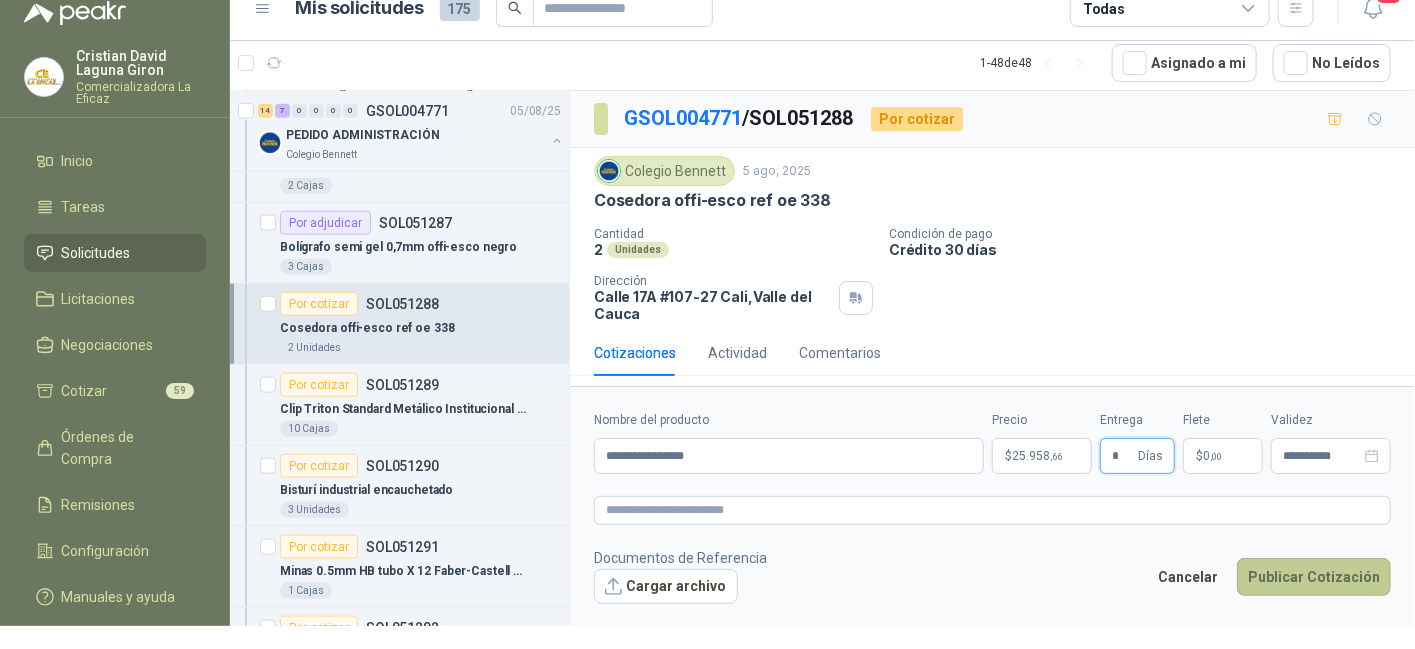 type on "*" 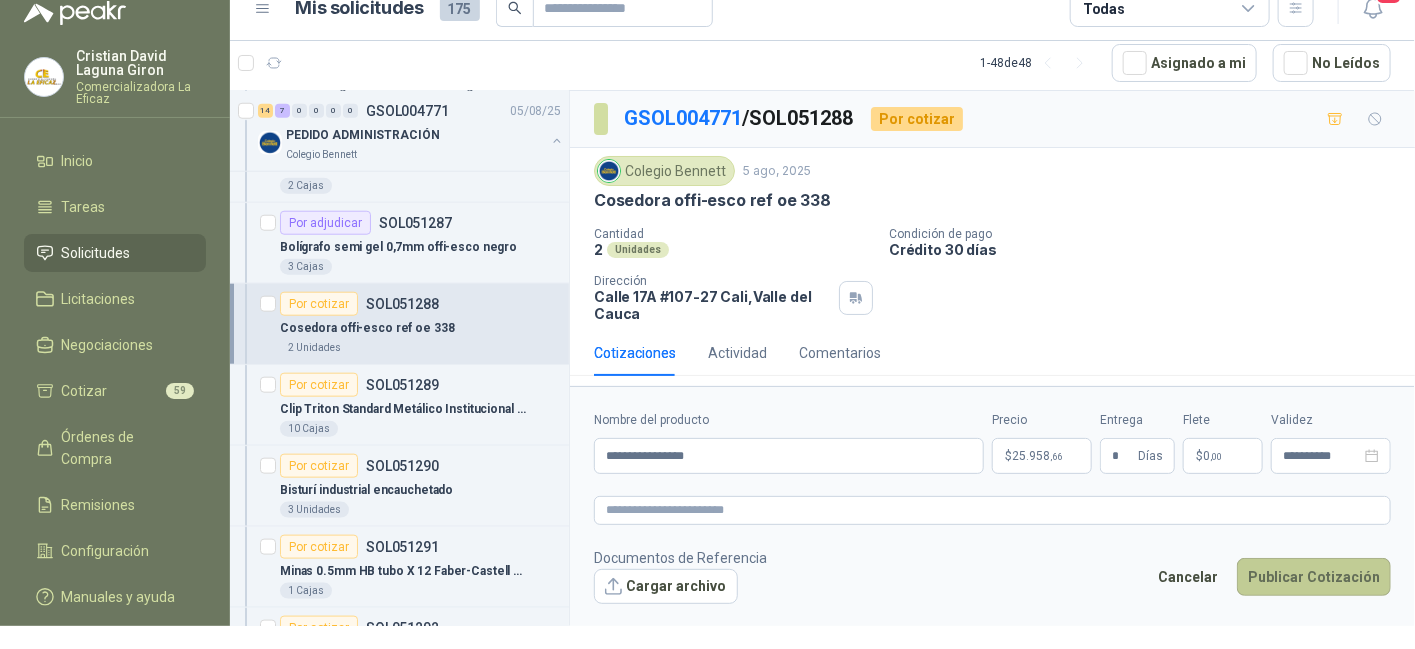 click on "Publicar Cotización" at bounding box center (1314, 577) 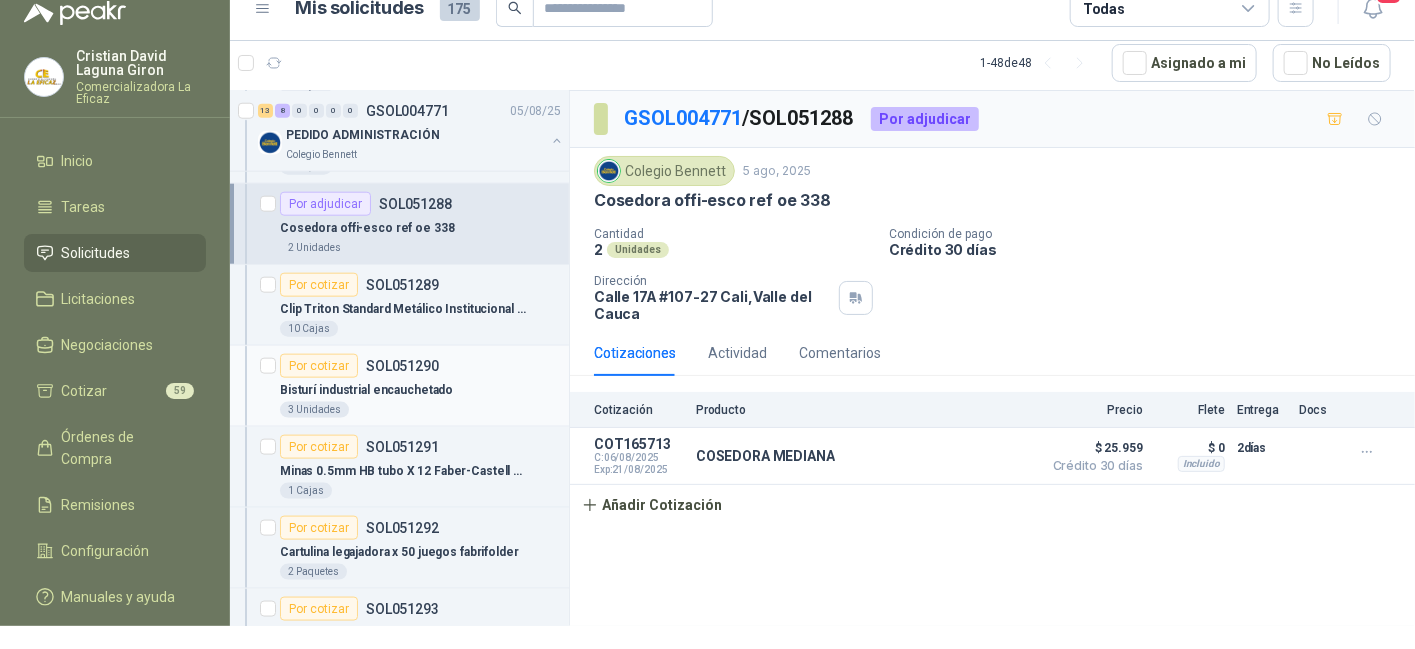 scroll, scrollTop: 800, scrollLeft: 0, axis: vertical 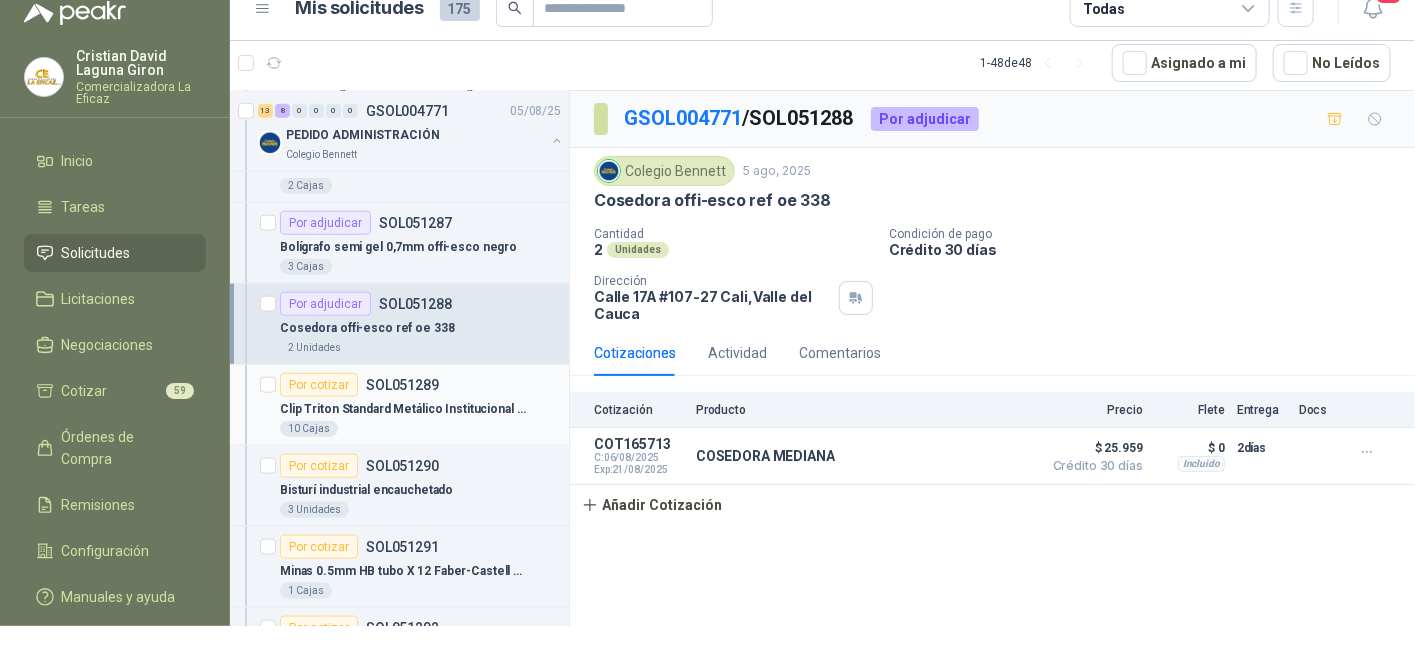 click on "Clip Triton Standard Metálico Institucional x100 und" at bounding box center (404, 409) 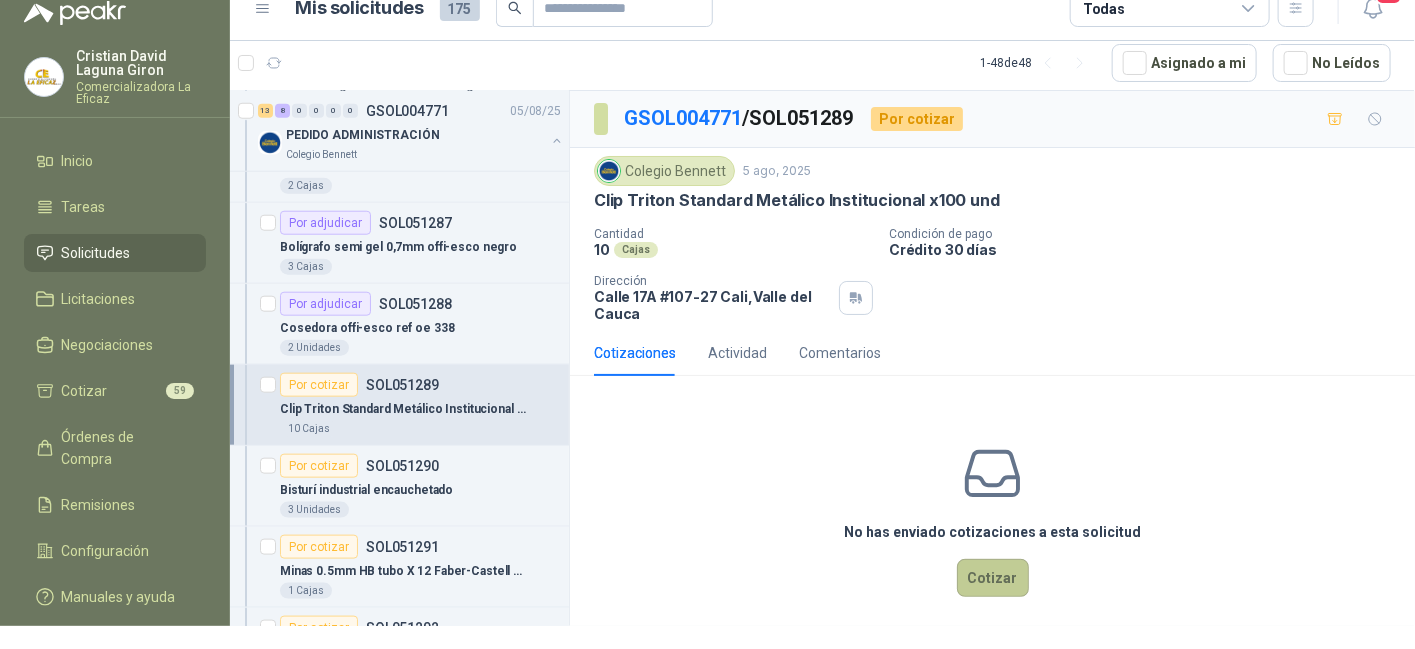 click on "Cotizar" at bounding box center [993, 578] 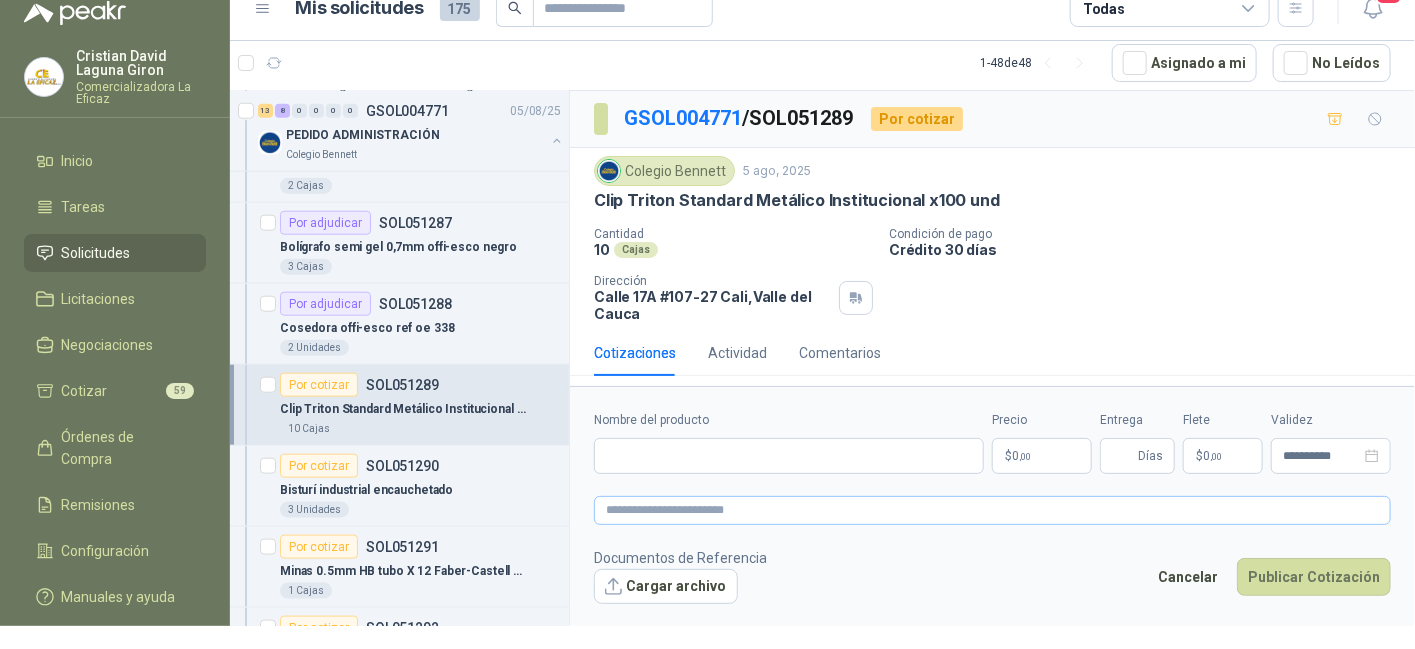 type 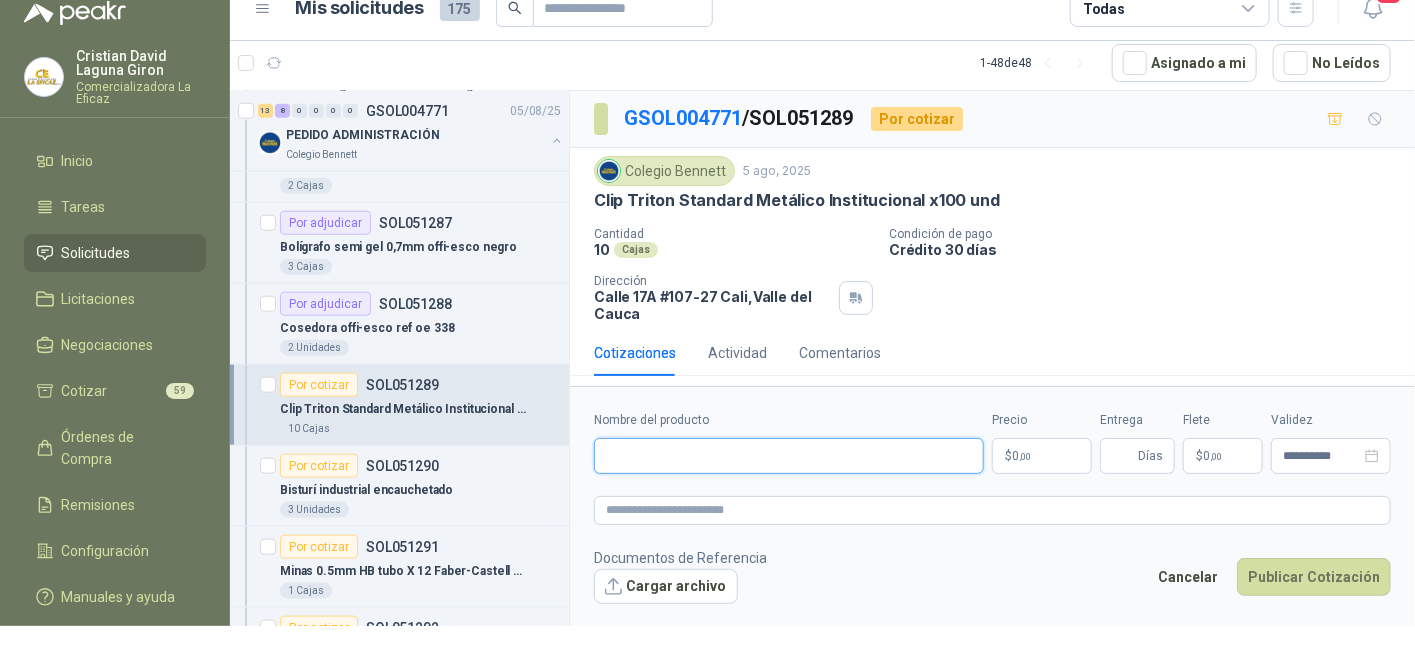 click on "Nombre del producto" at bounding box center [789, 456] 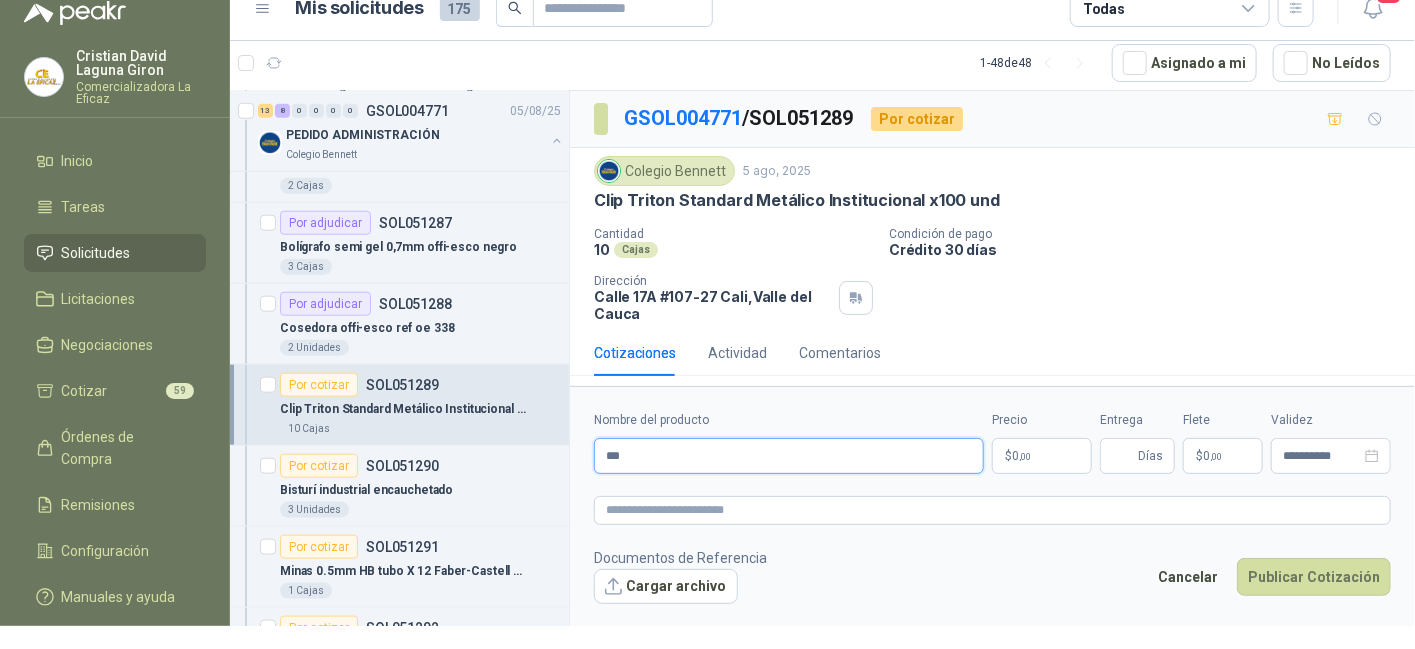 type on "*****" 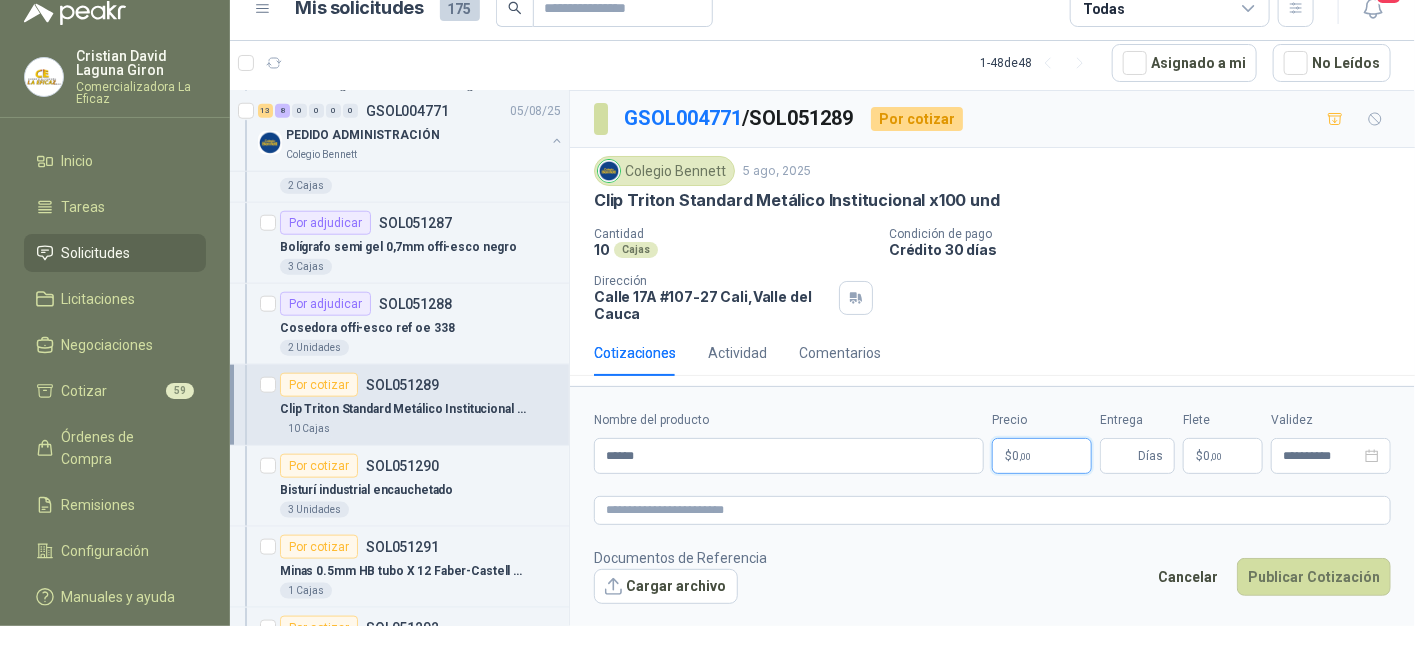 click on "$  0 ,00" at bounding box center [1042, 456] 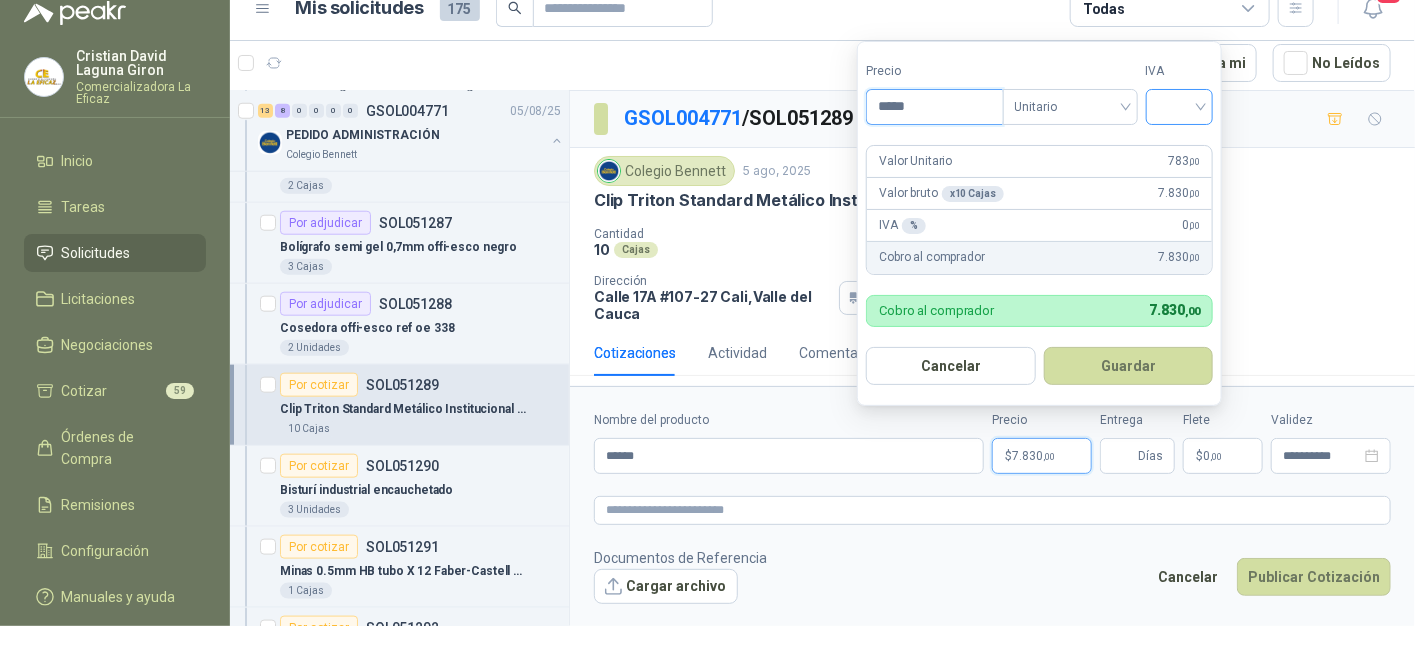 type on "*****" 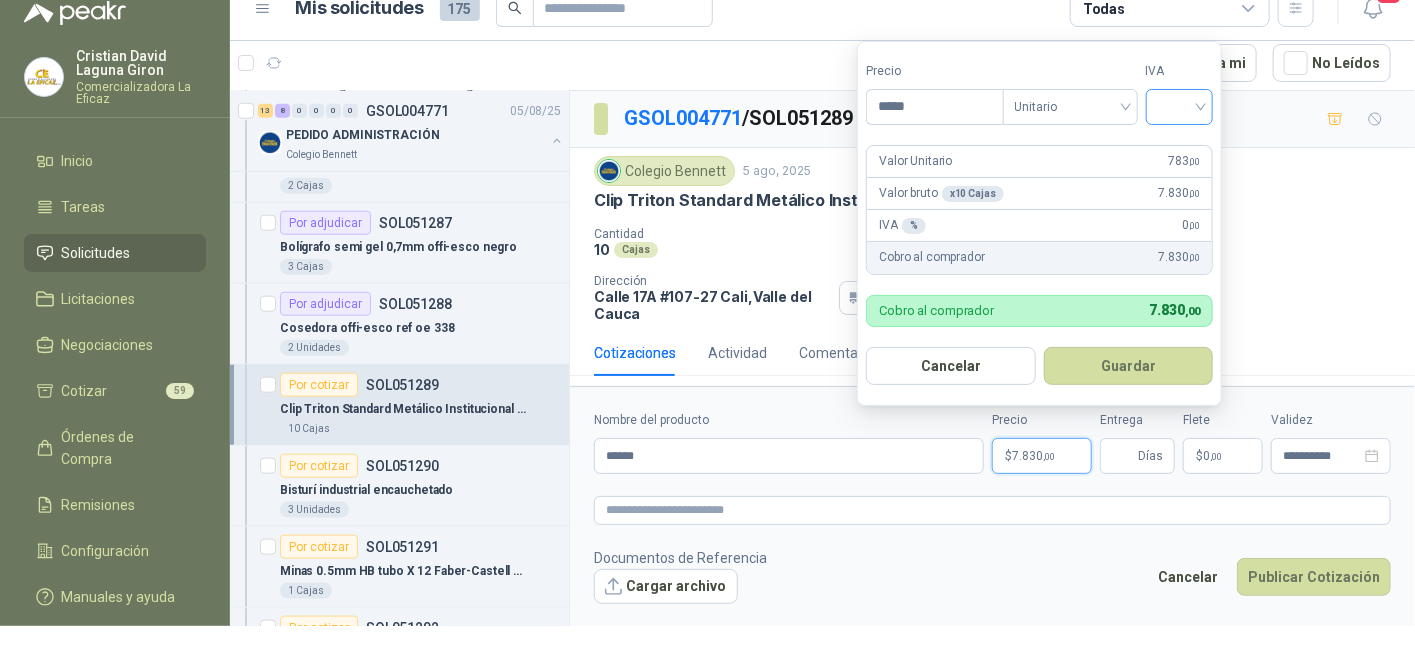 click at bounding box center (1180, 105) 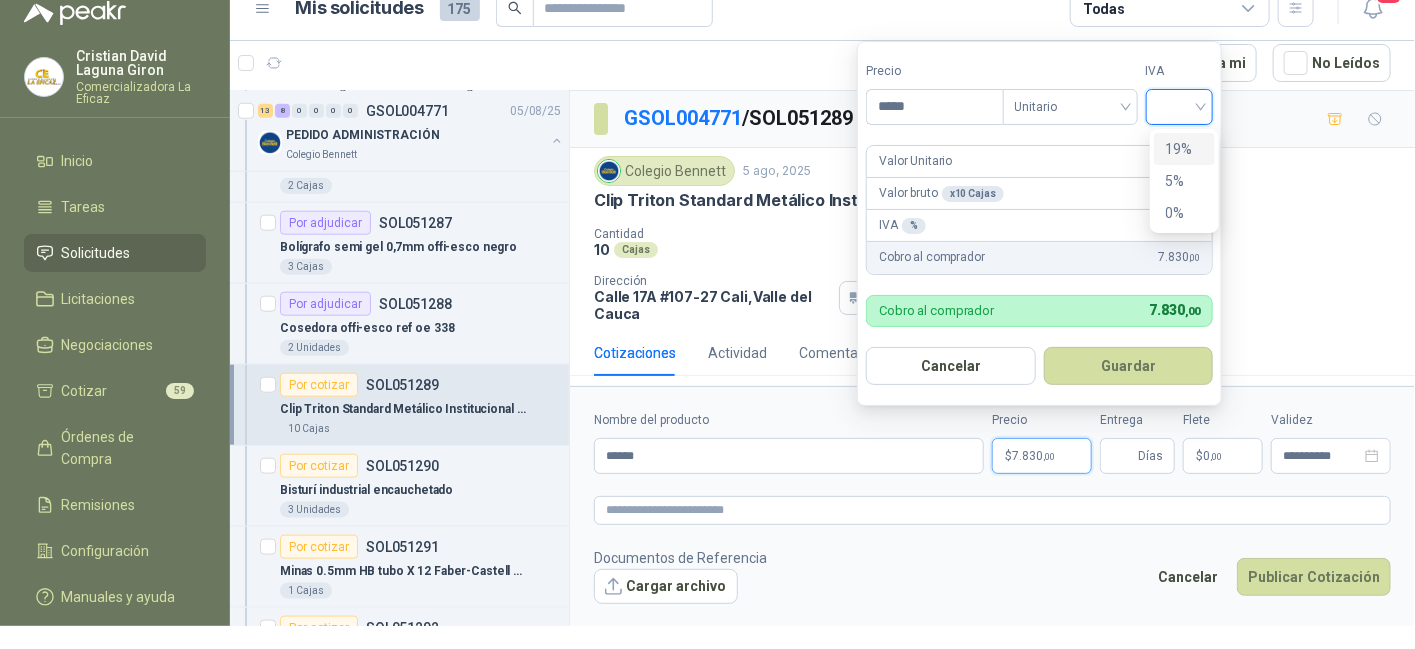 click on "19%" at bounding box center (1184, 149) 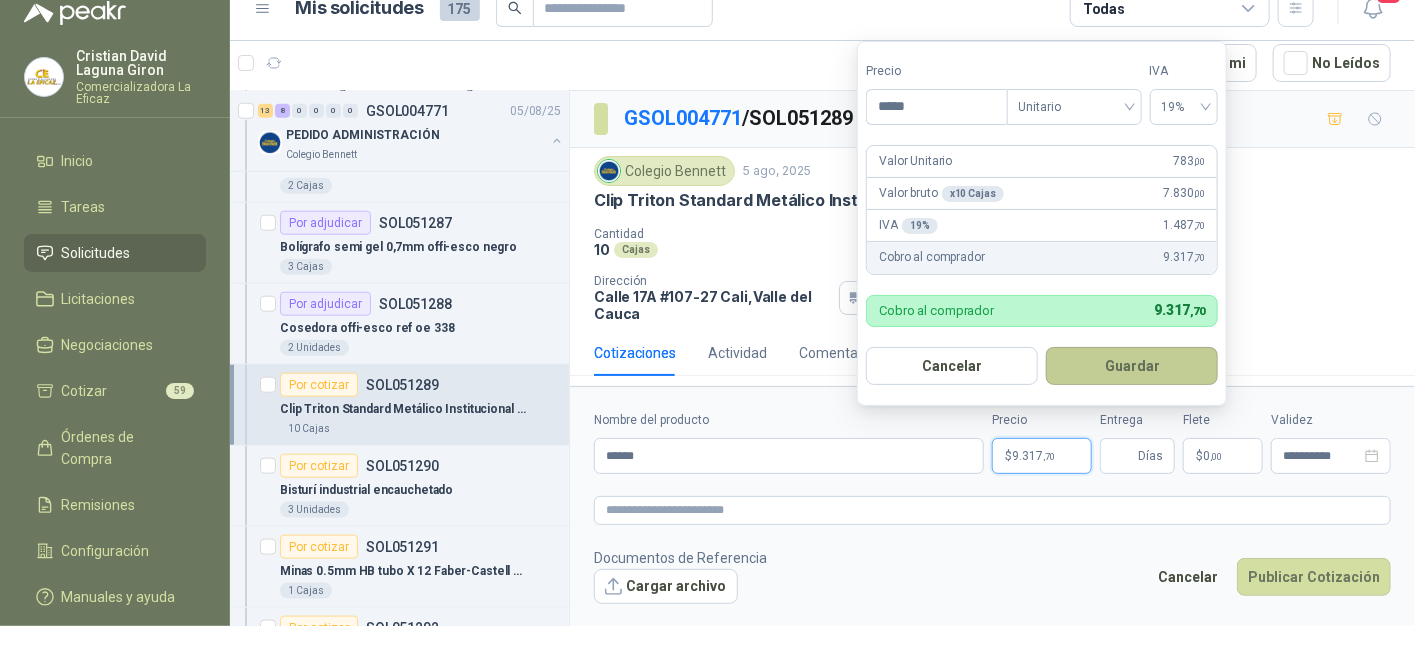 click on "Guardar" at bounding box center [1132, 366] 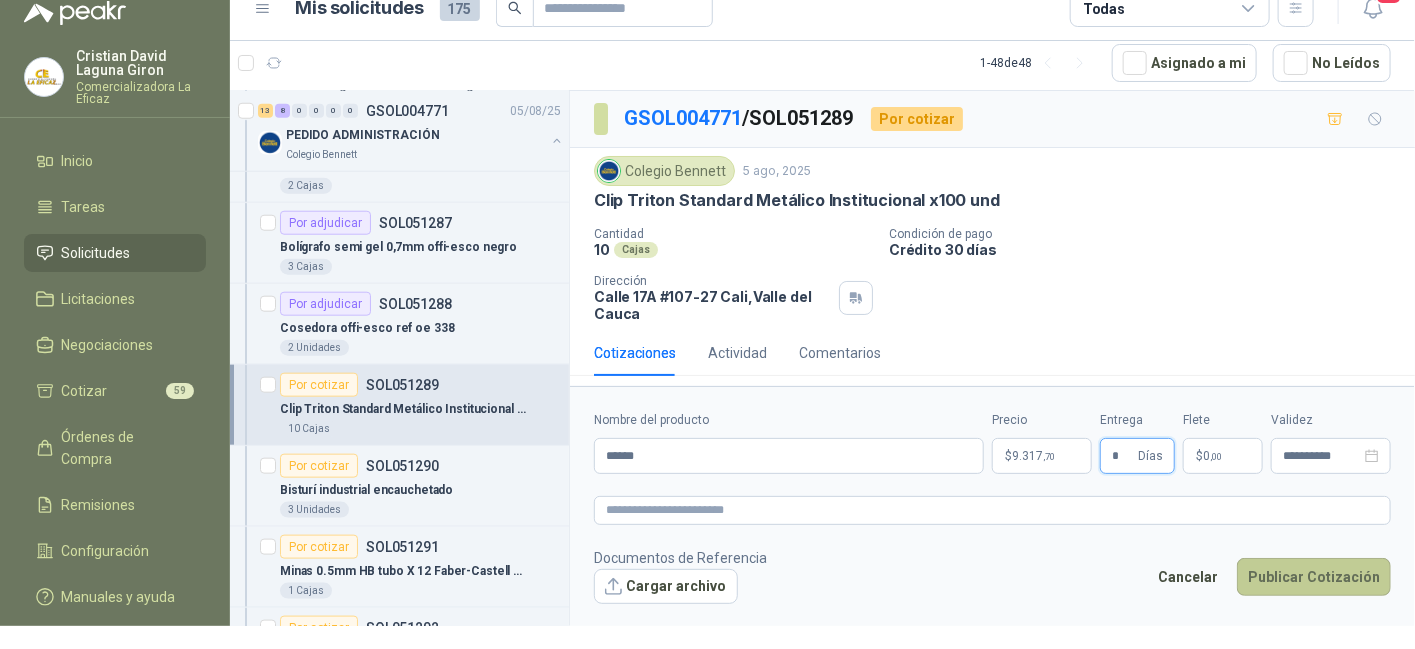 type on "*" 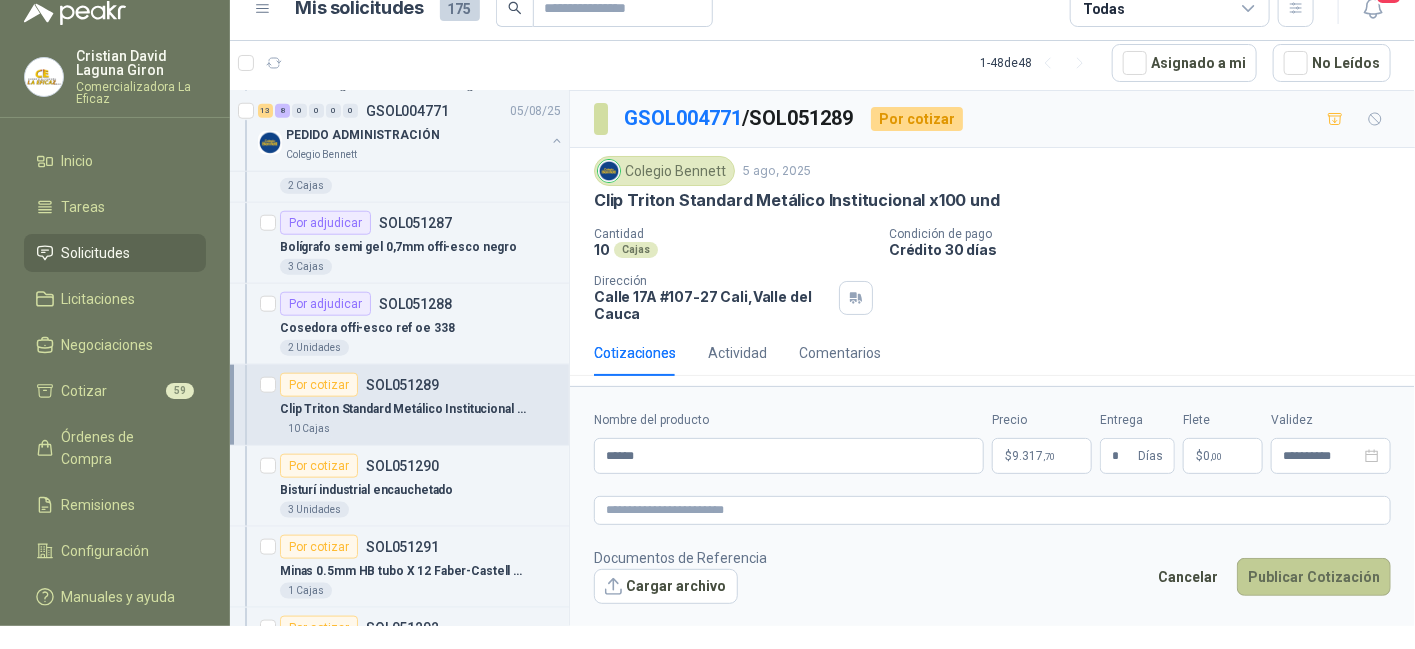 click on "Publicar Cotización" at bounding box center [1314, 577] 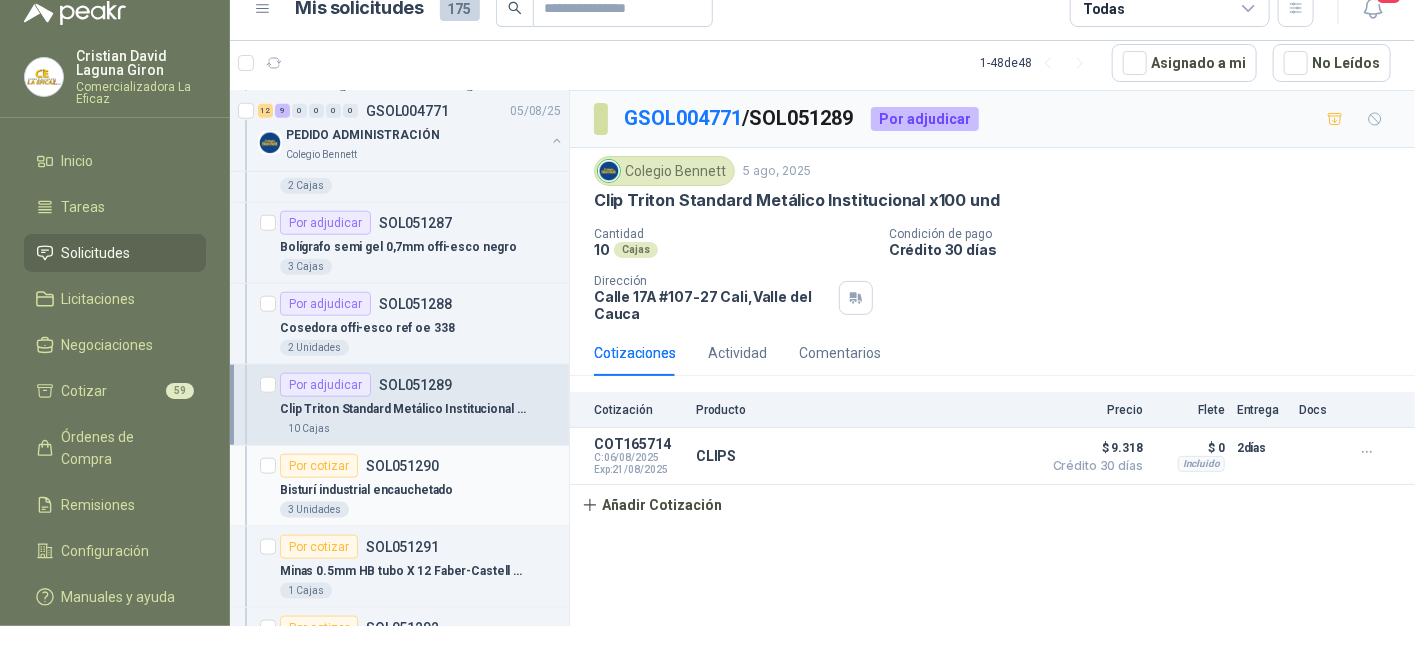 click on "Bisturí industrial encauchetado" at bounding box center [420, 490] 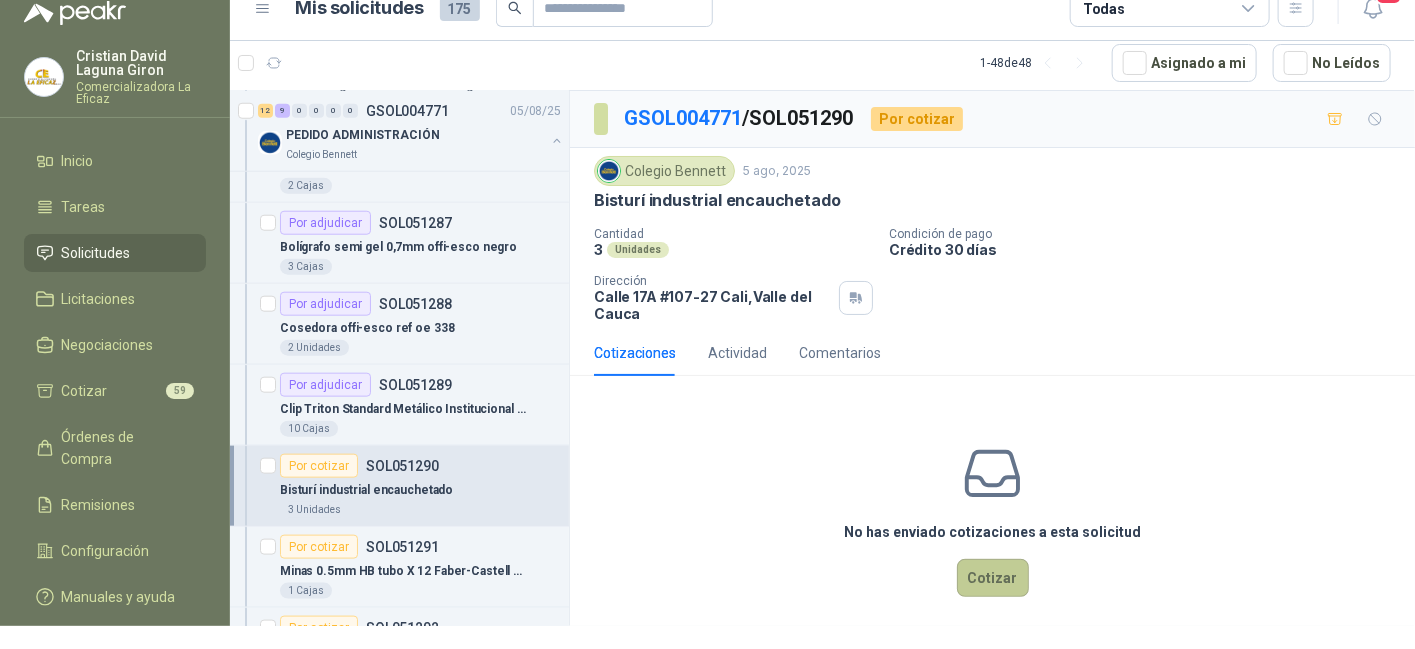 click on "Cotizar" at bounding box center (993, 578) 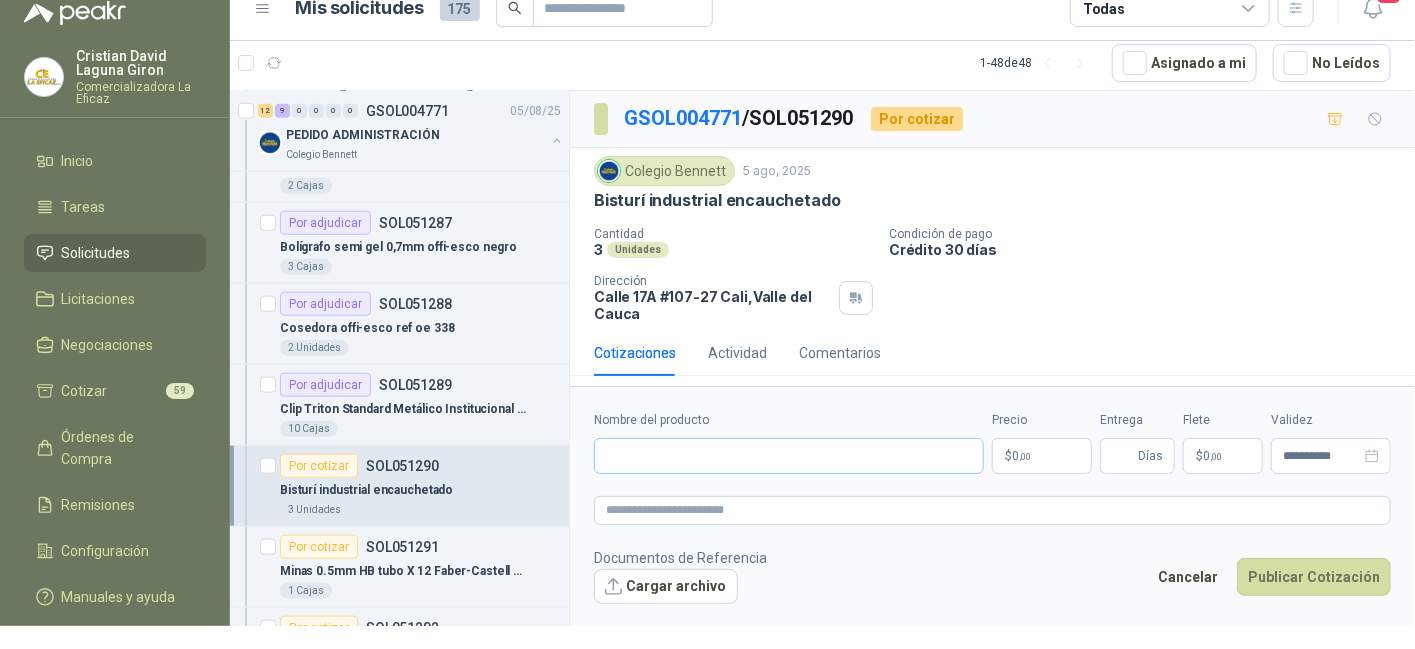 type 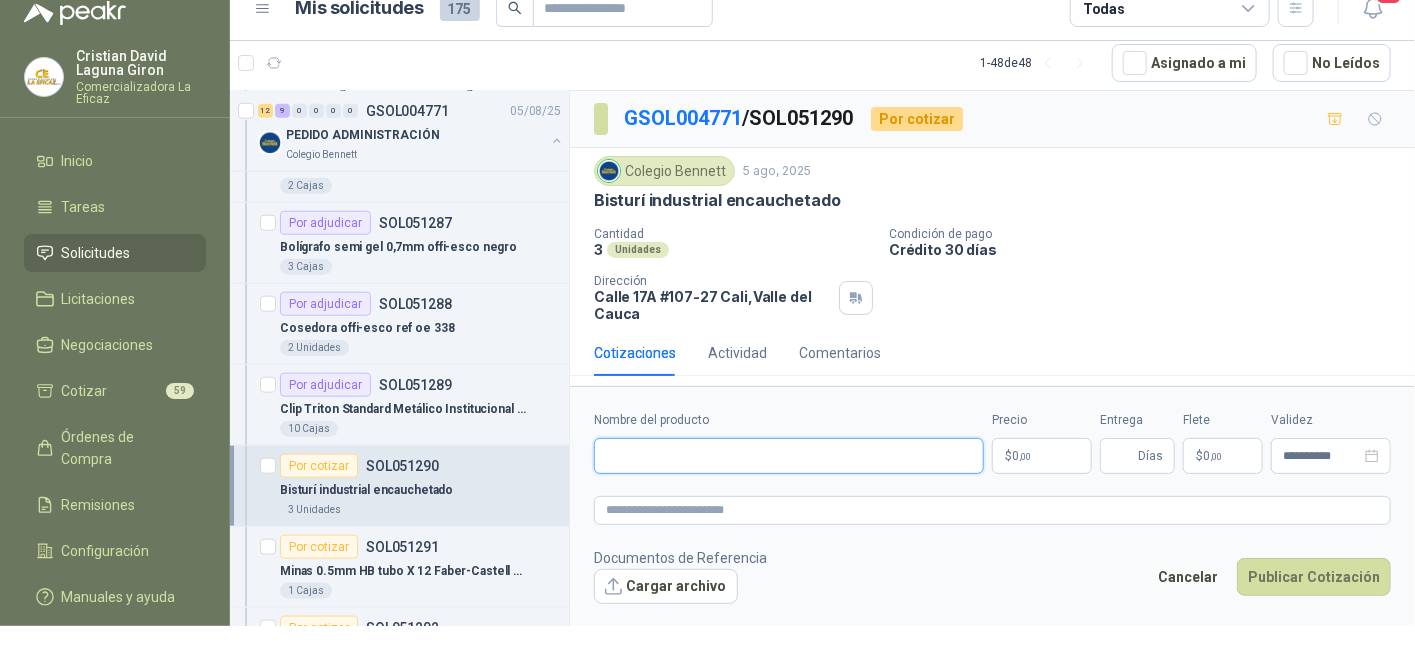 click on "Nombre del producto" at bounding box center (789, 456) 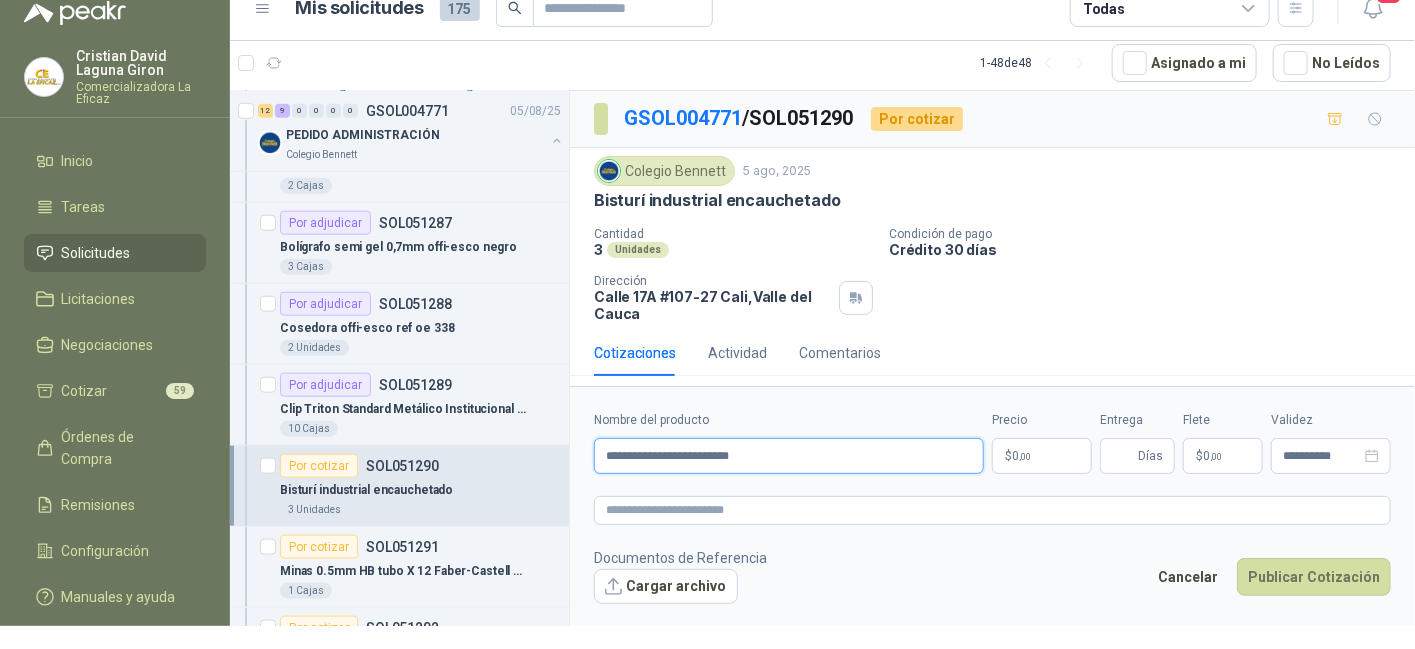 type on "**********" 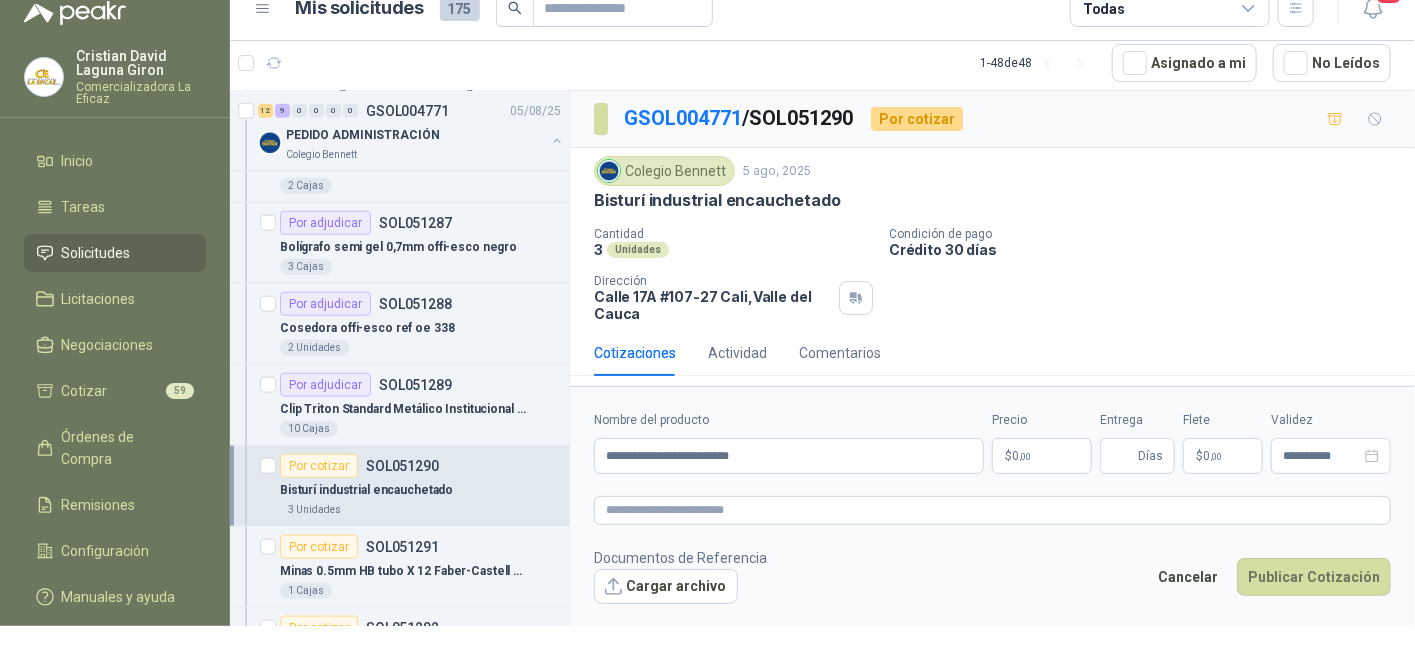 click on "$  0 ,00" at bounding box center (1042, 456) 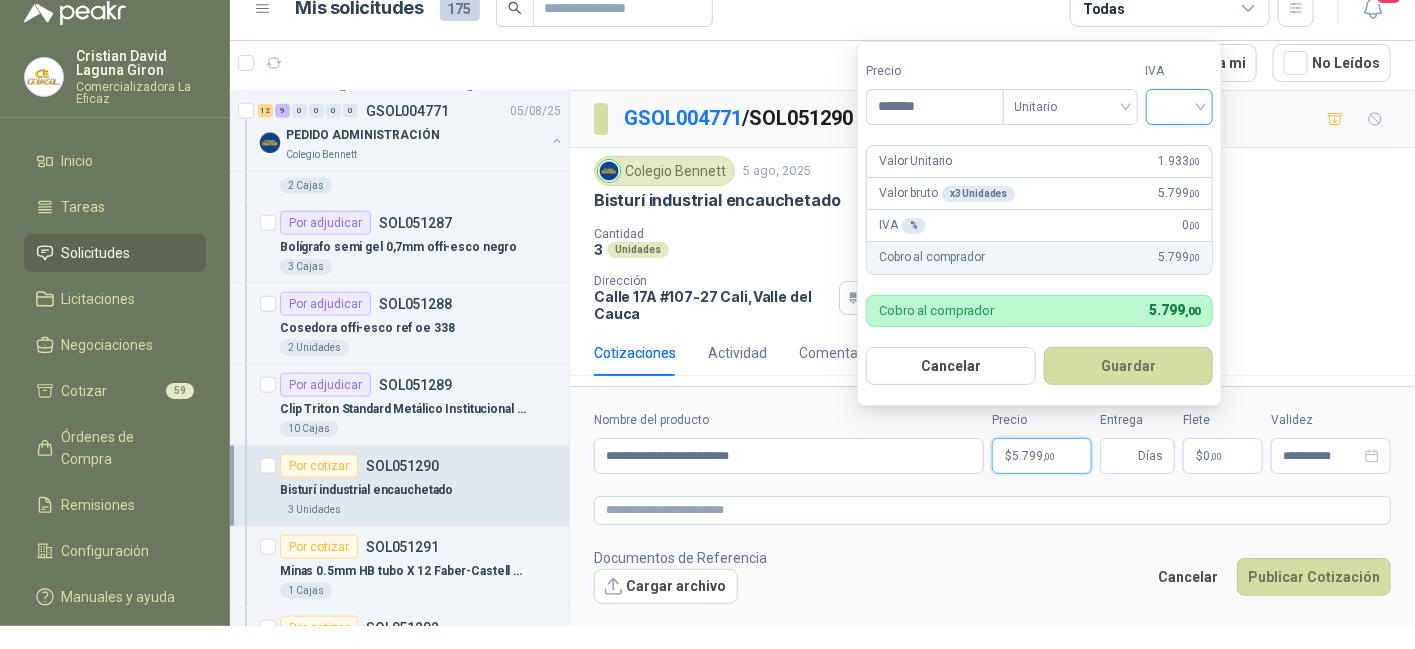 type on "*******" 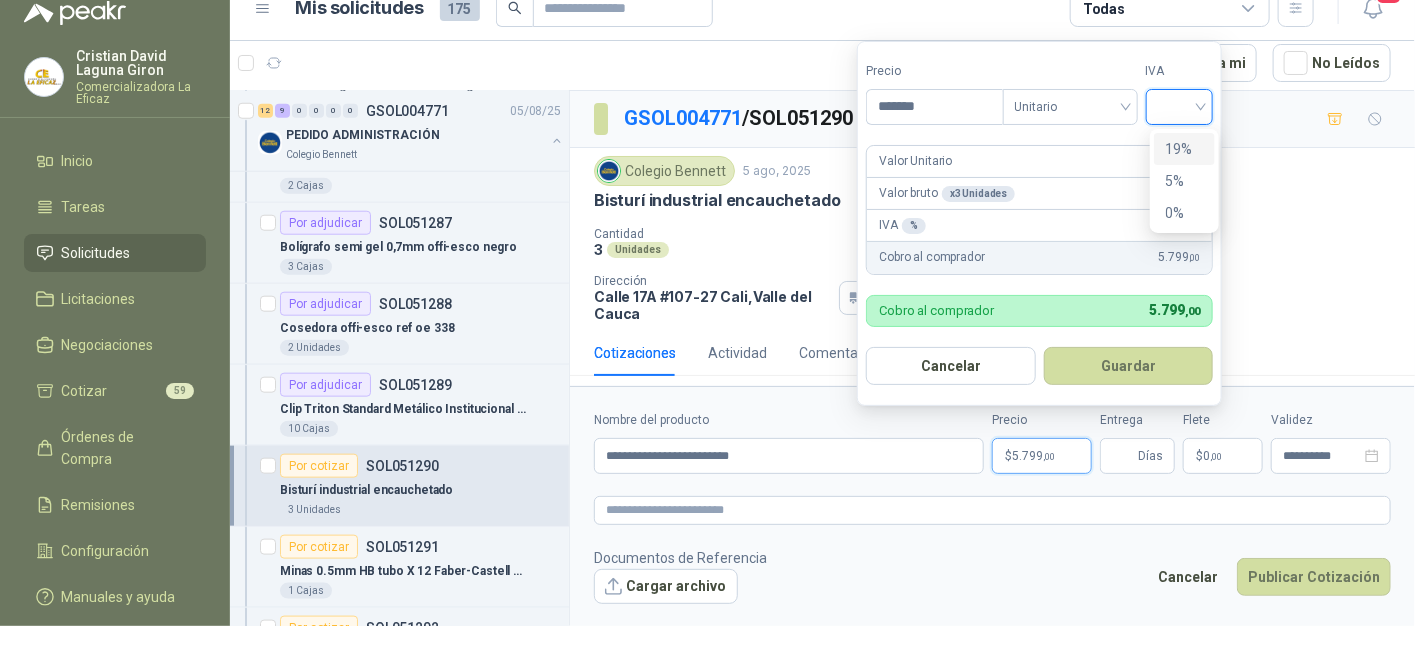 click on "19%" at bounding box center [1184, 149] 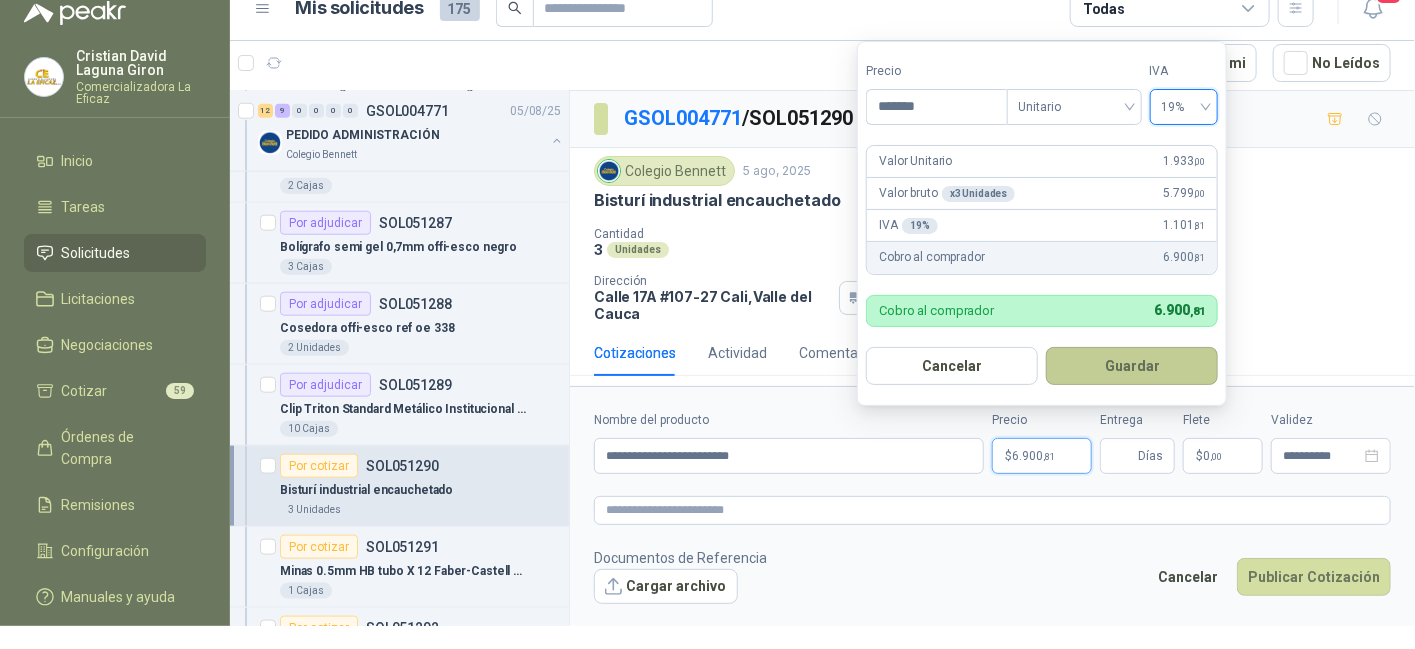 click on "Guardar" at bounding box center [1132, 366] 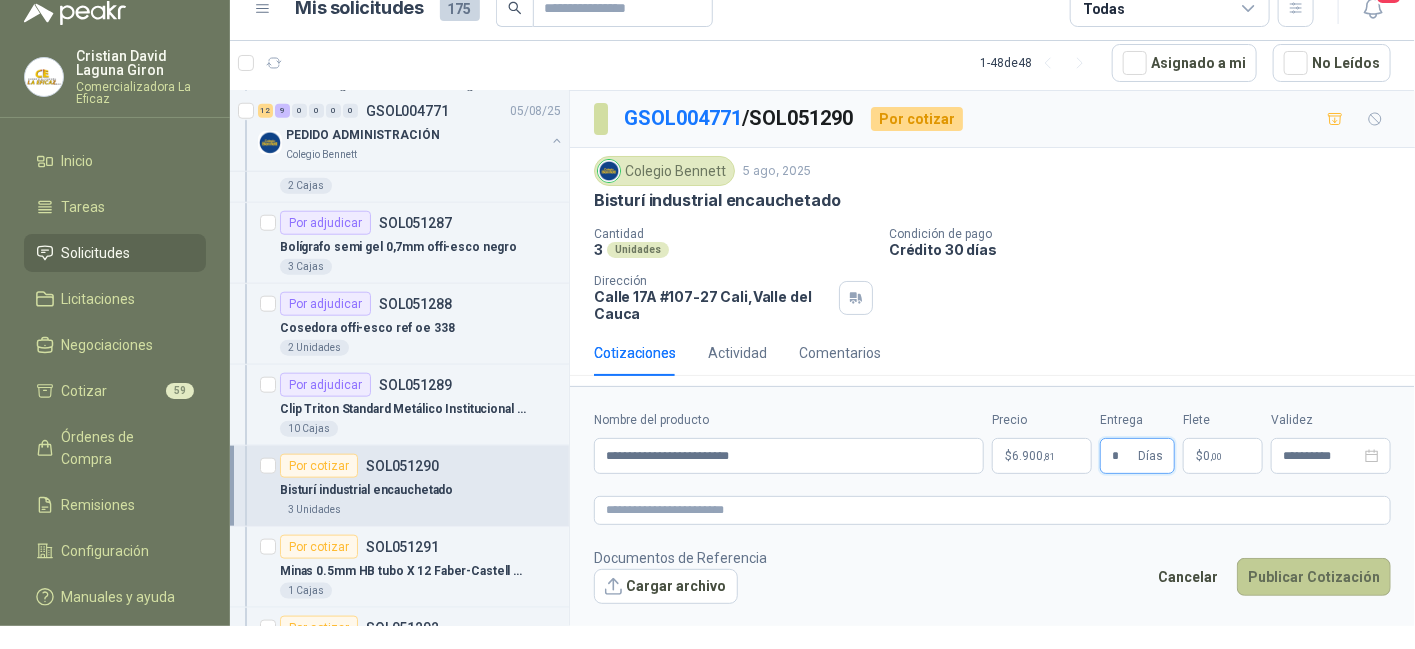 type on "*" 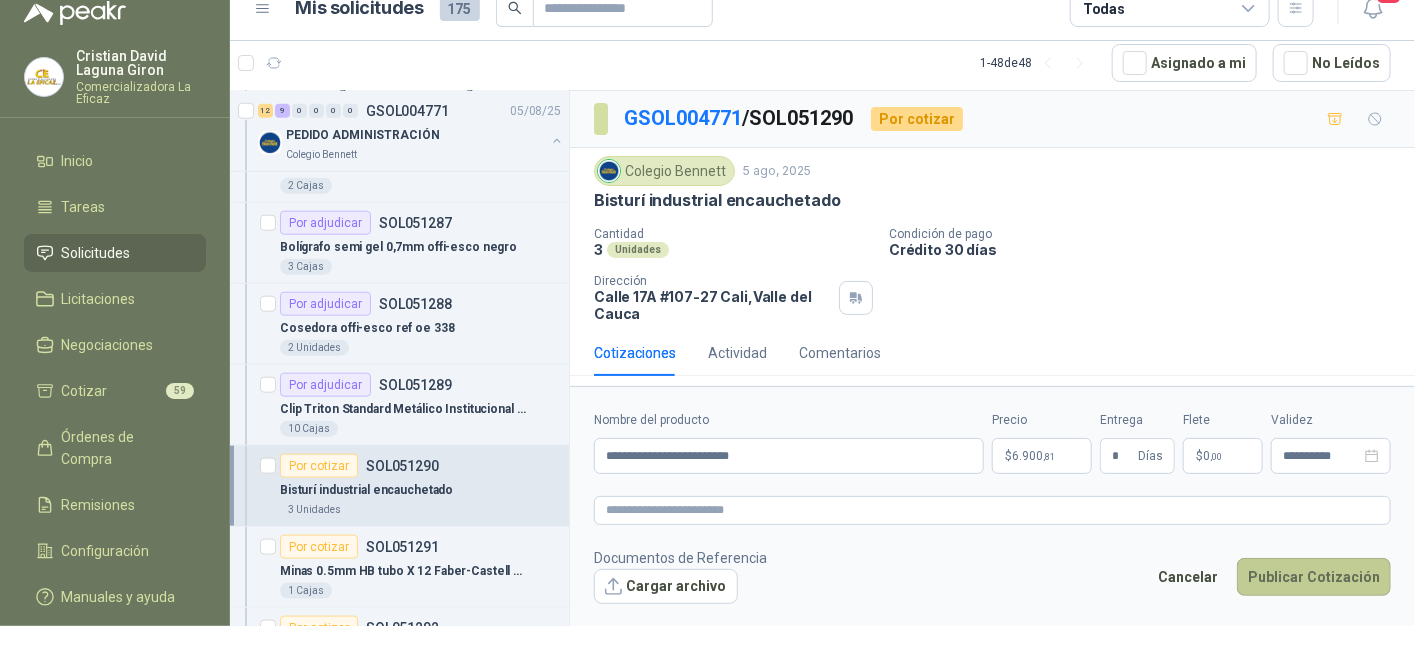 click on "Publicar Cotización" at bounding box center [1314, 577] 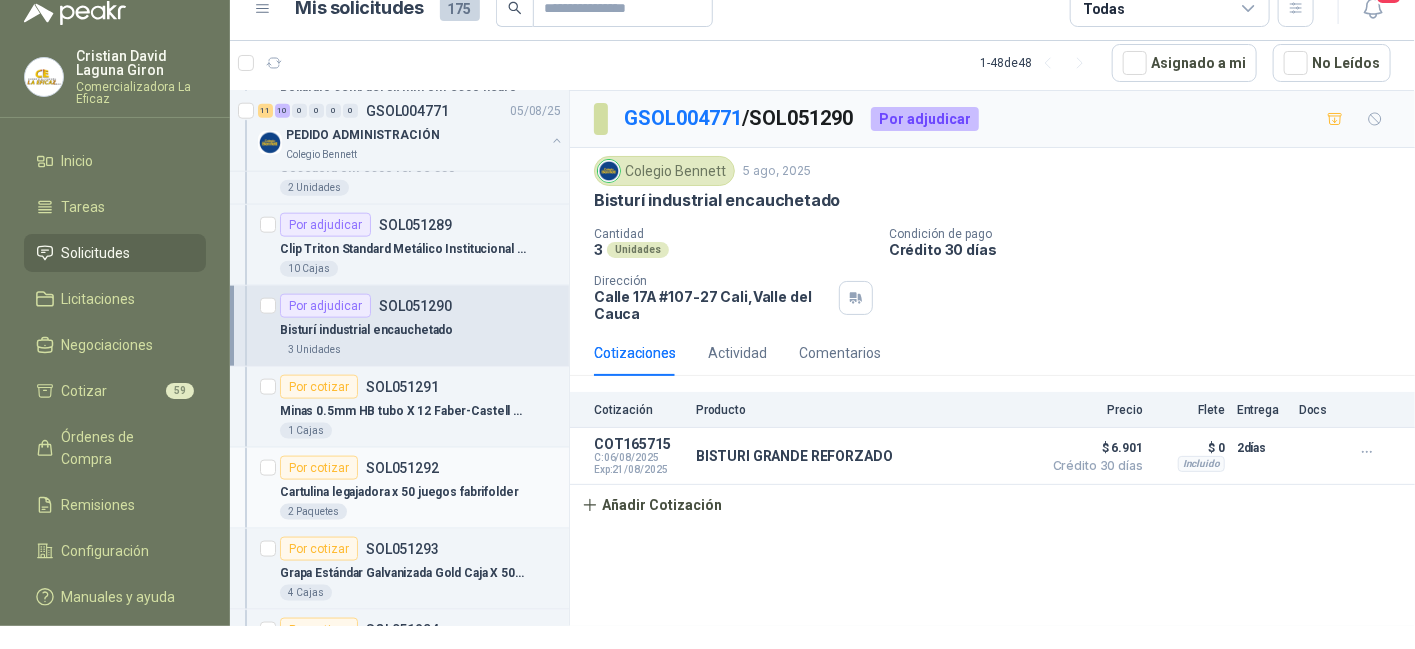 scroll, scrollTop: 1000, scrollLeft: 0, axis: vertical 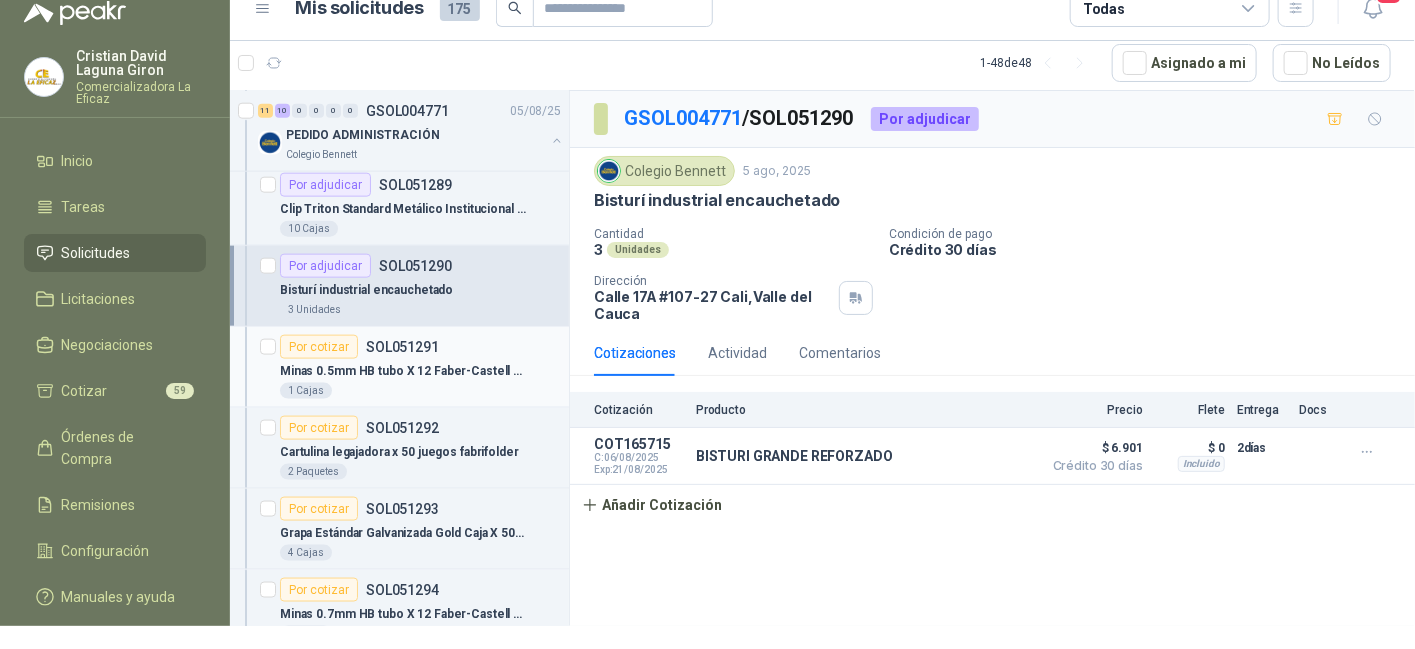 click on "Minas 0.5mm HB tubo X 12 Faber-Castell – Tauro" at bounding box center (404, 371) 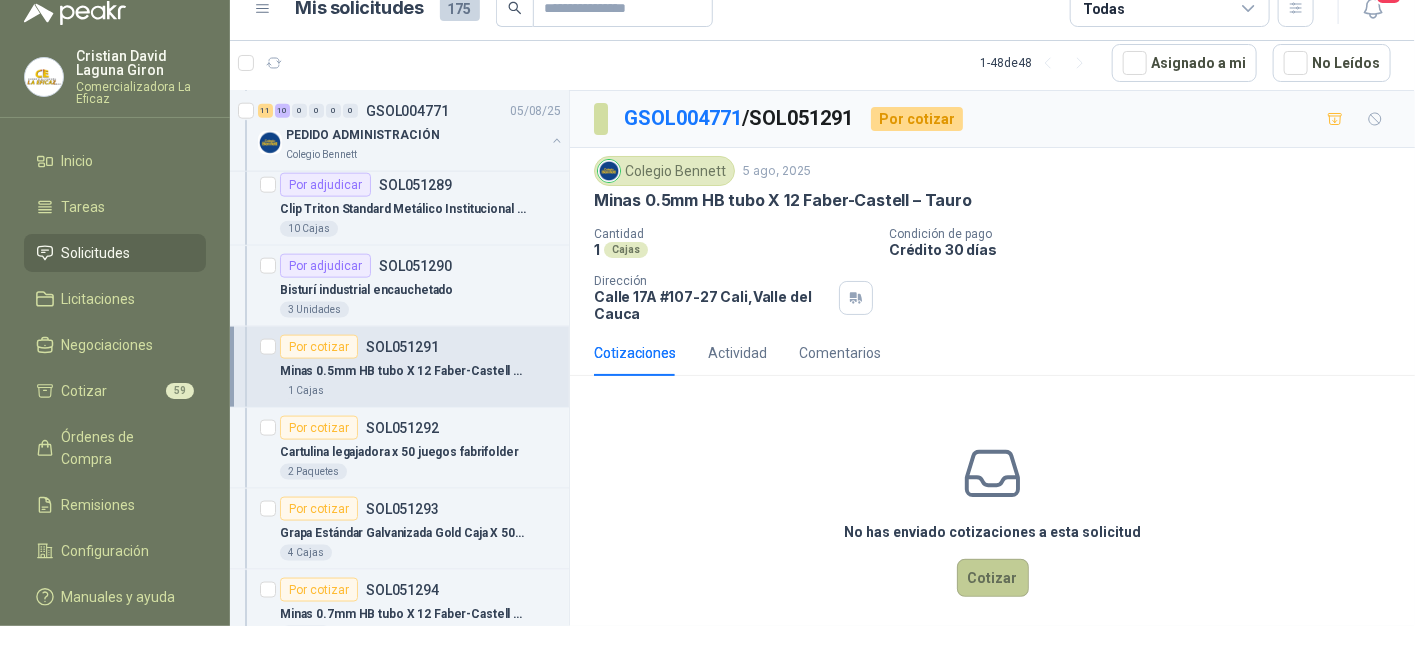 click on "Cotizar" at bounding box center (993, 578) 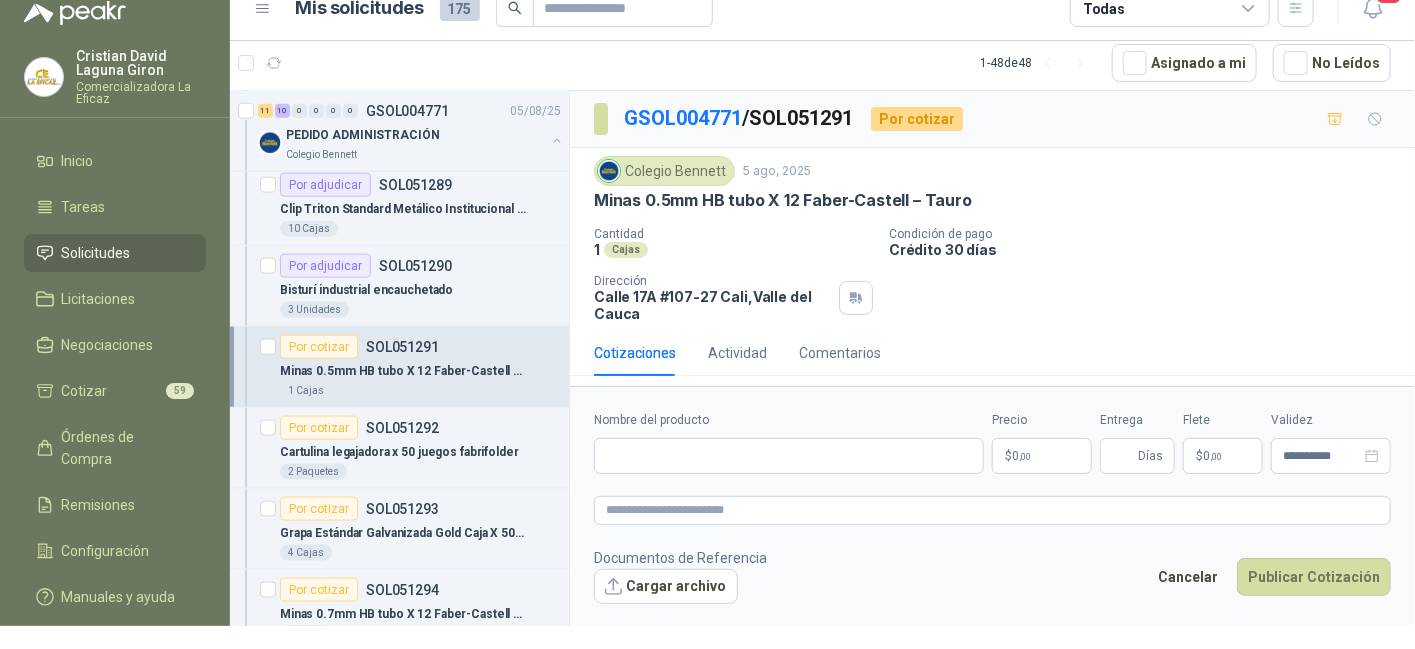 type 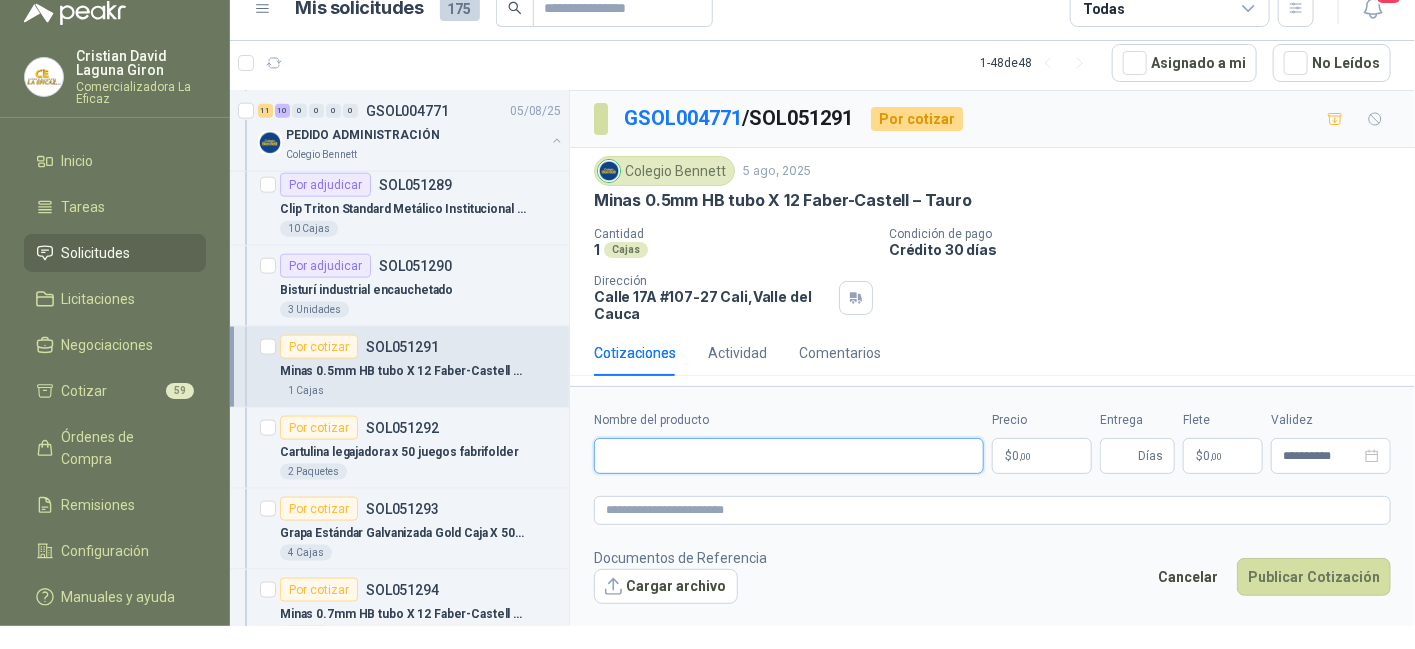 click on "Nombre del producto" at bounding box center [789, 456] 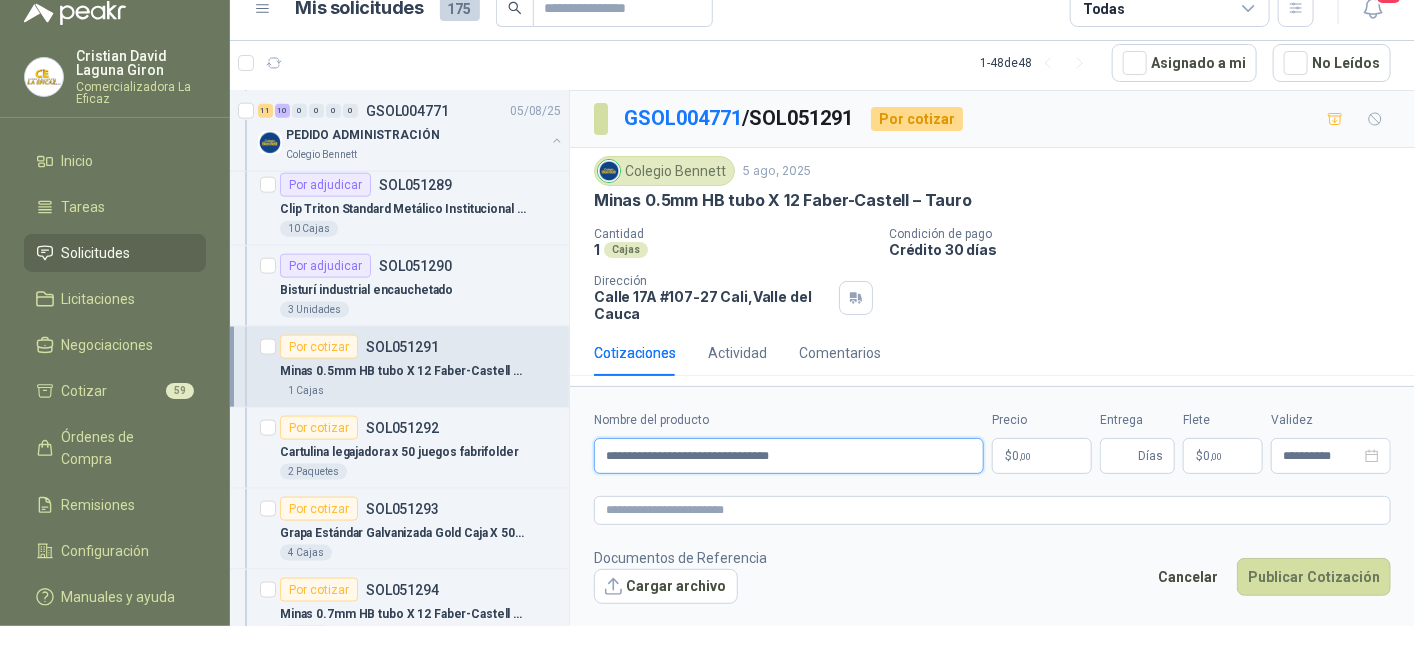 type on "**********" 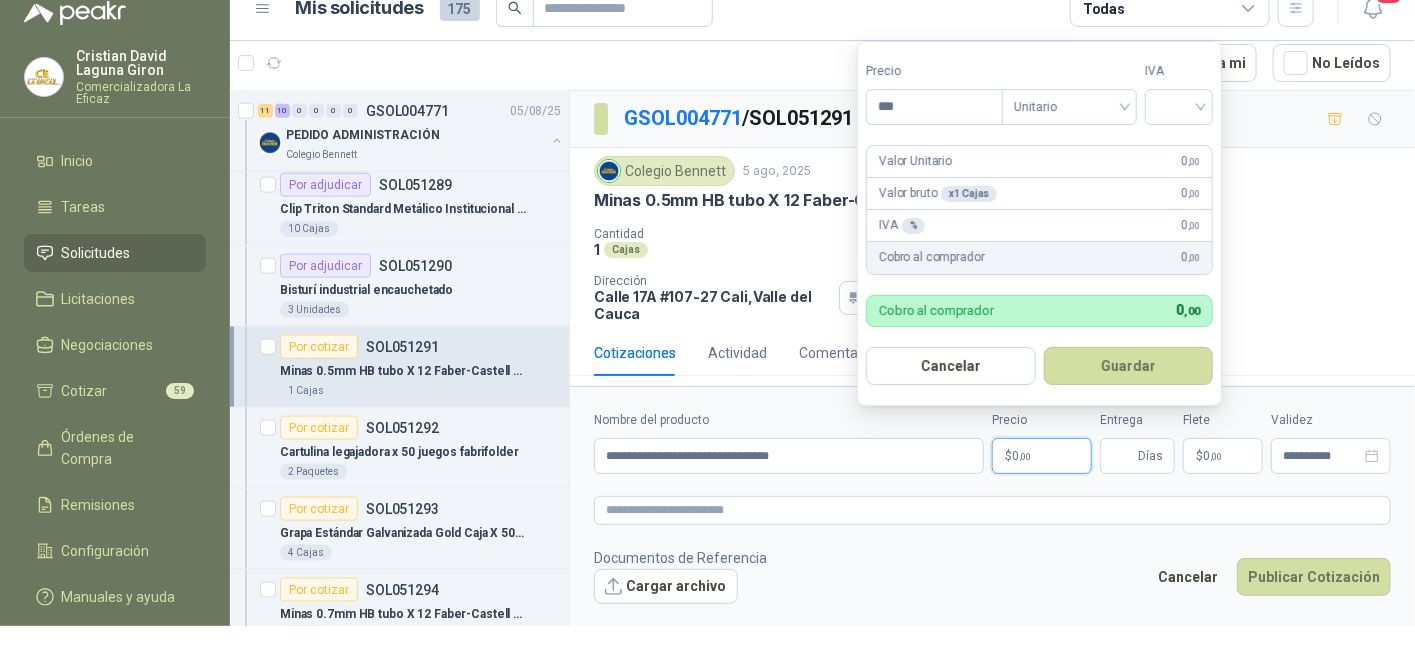 click on "$  0 ,00" at bounding box center [1042, 456] 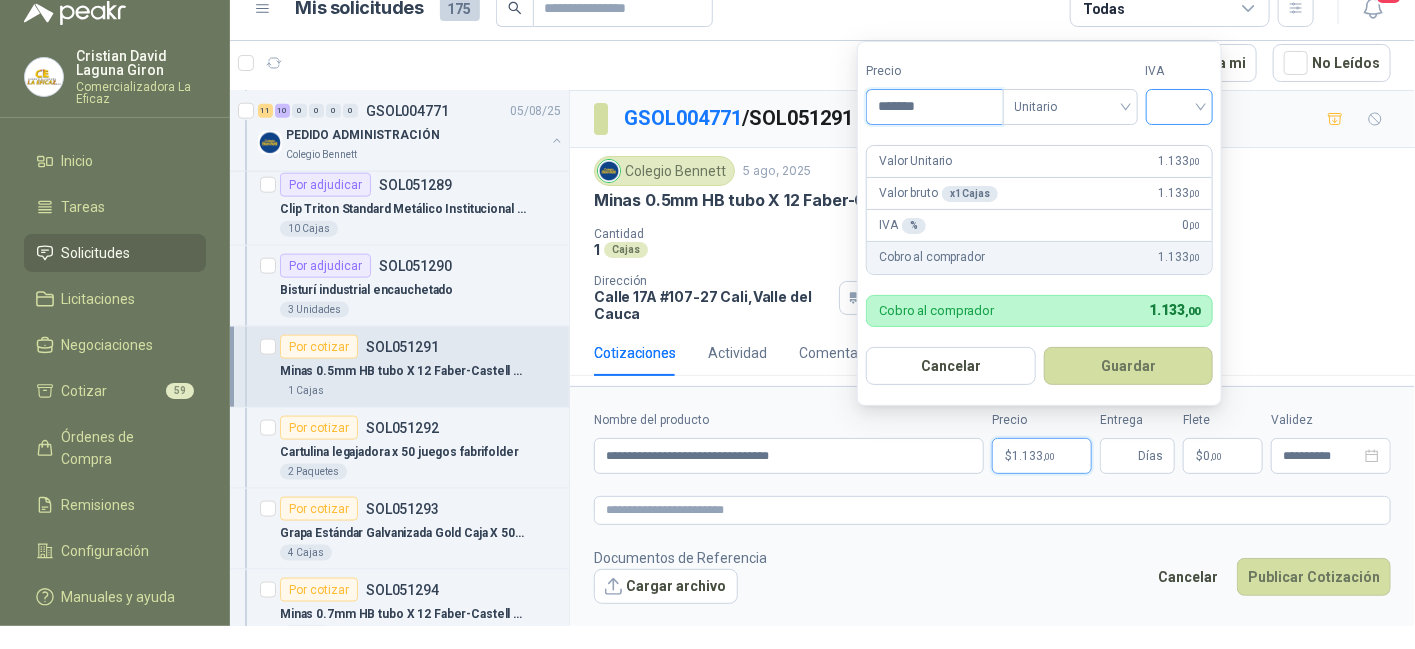 type on "*******" 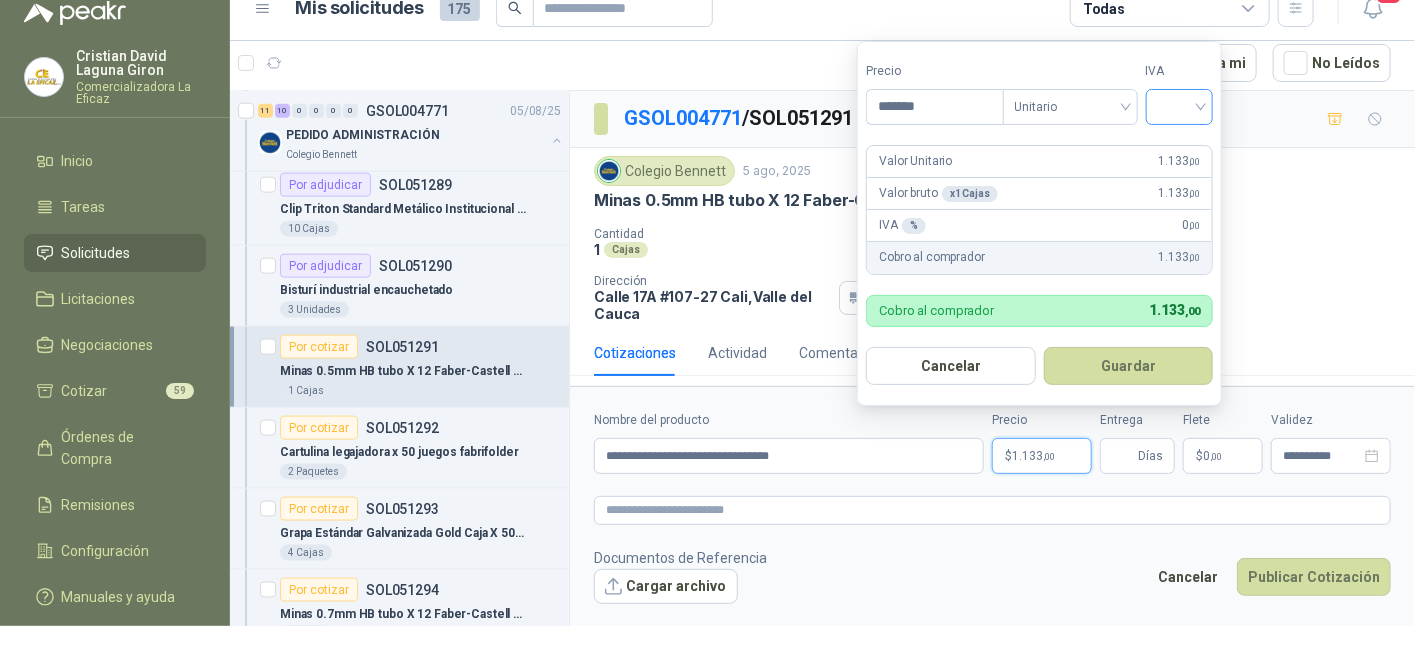 click at bounding box center [1180, 105] 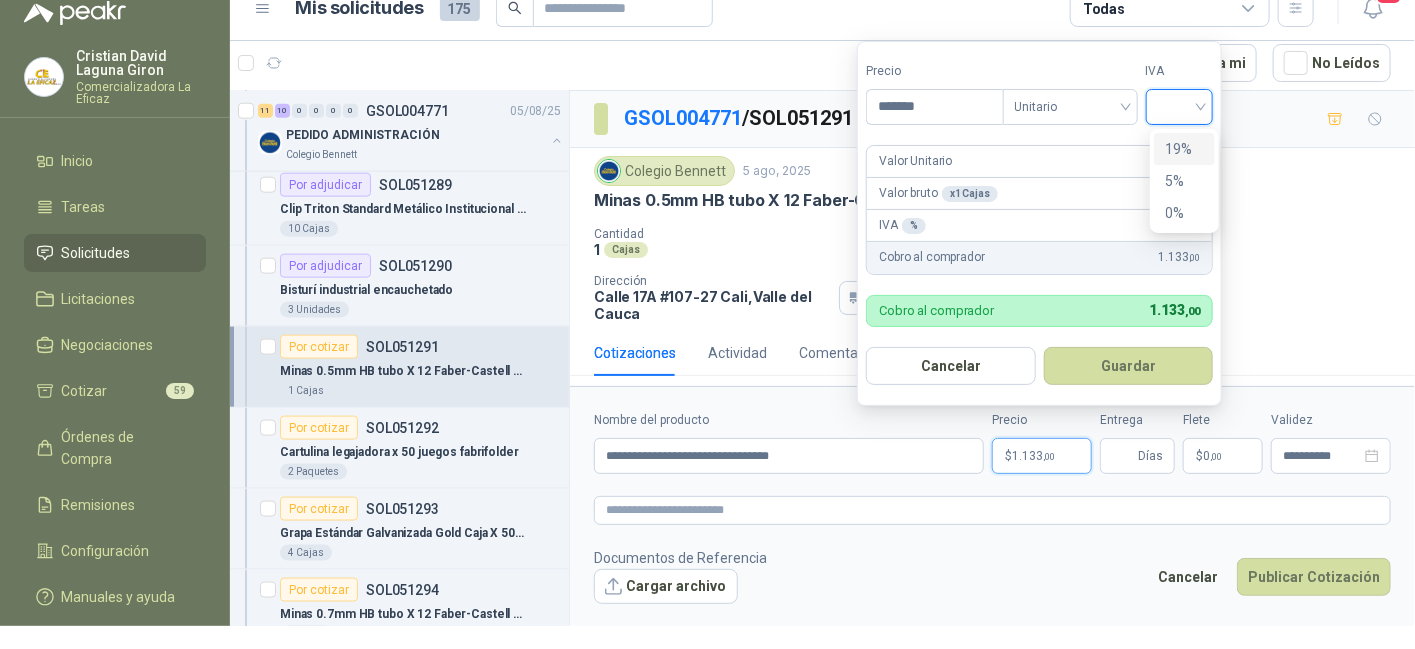 click on "19%" at bounding box center (1184, 149) 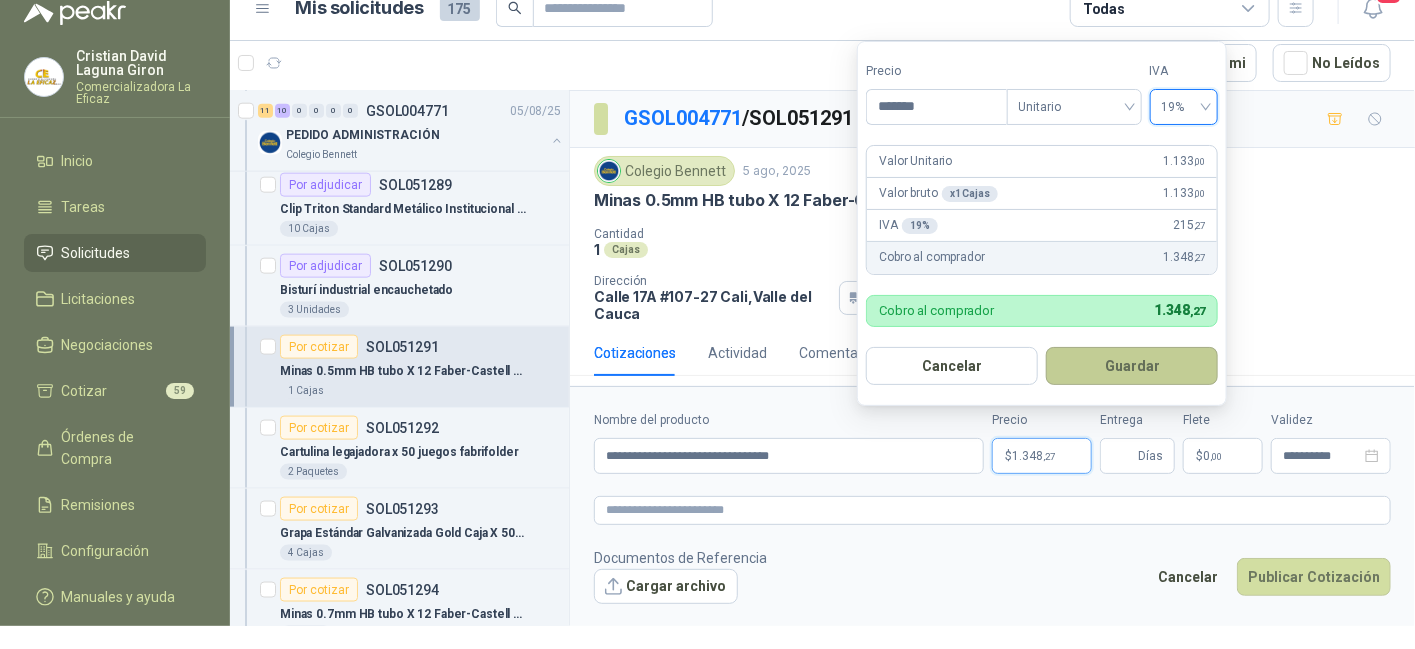 click on "Guardar" at bounding box center (1132, 366) 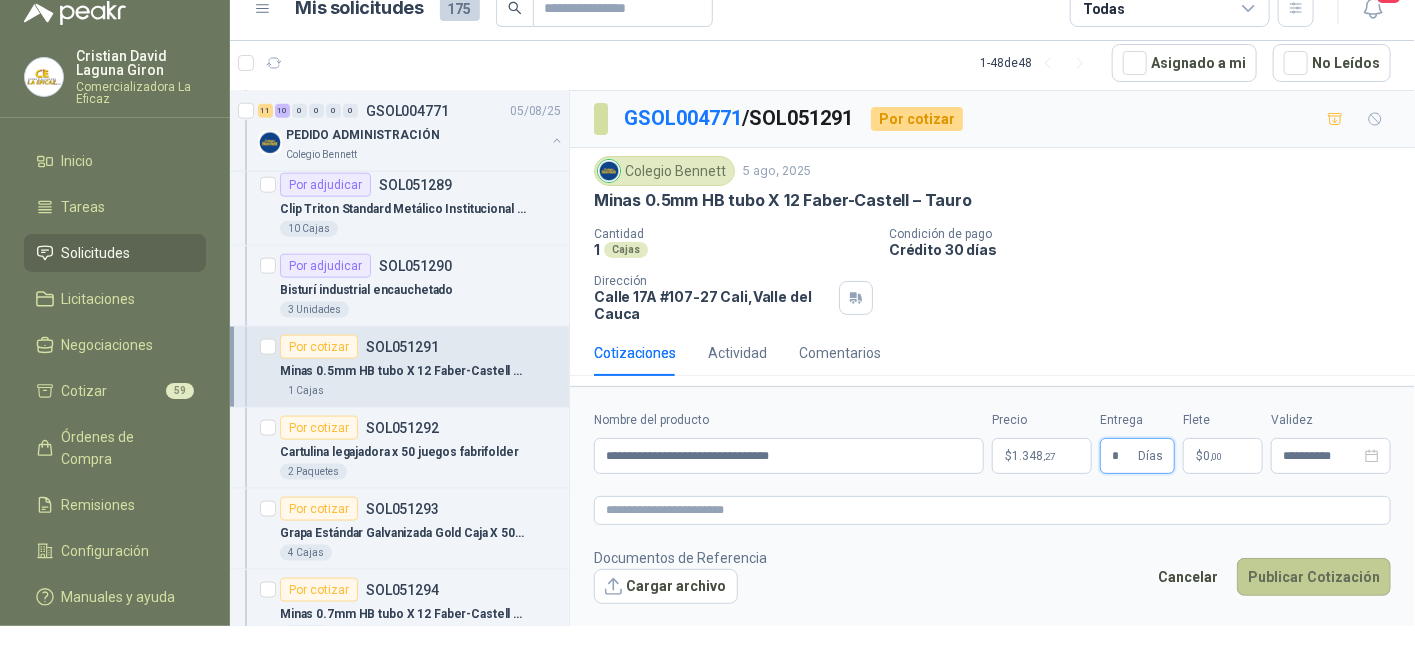 type on "*" 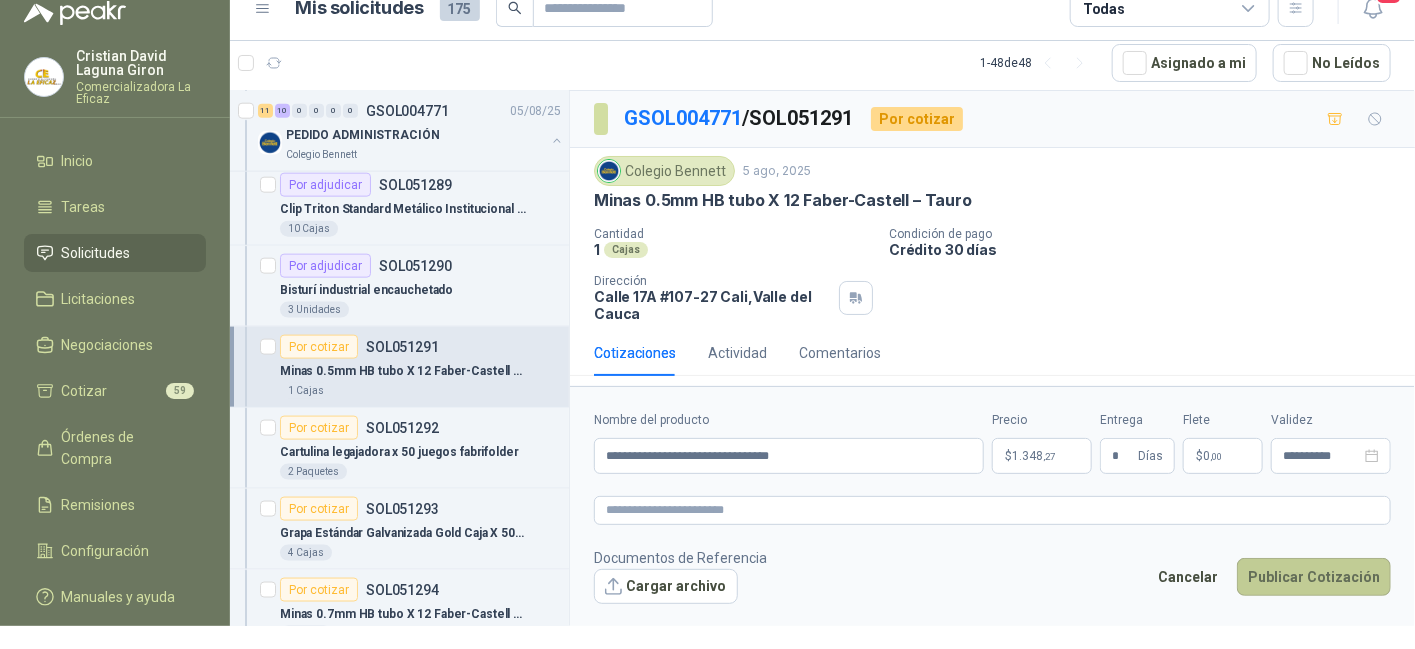 click on "Publicar Cotización" at bounding box center (1314, 577) 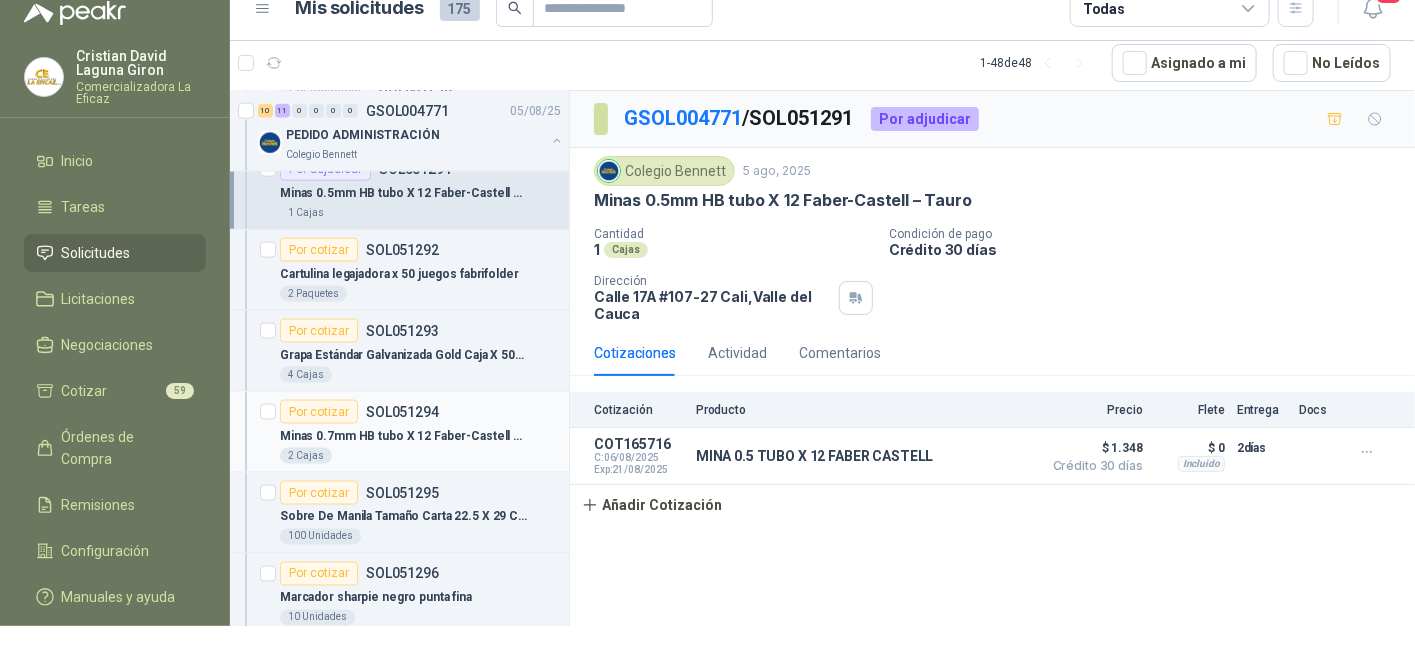 scroll, scrollTop: 1200, scrollLeft: 0, axis: vertical 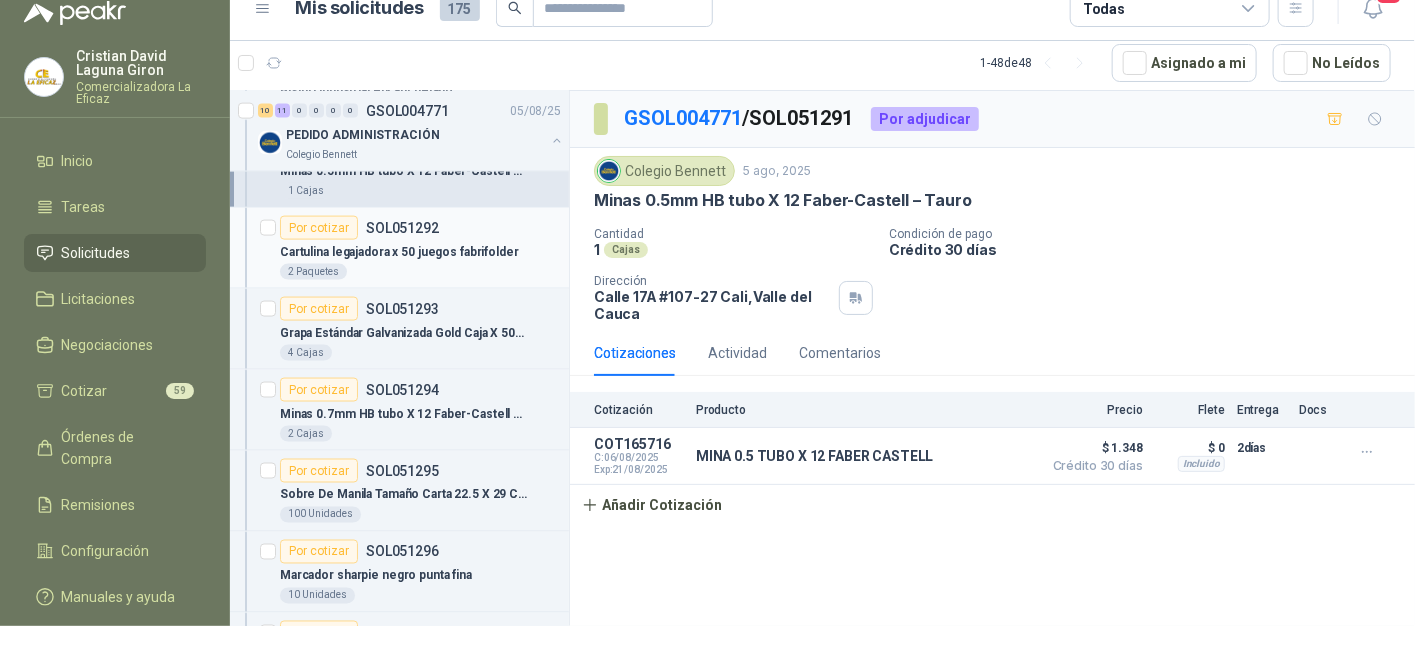 click on "2   Paquetes" at bounding box center [420, 272] 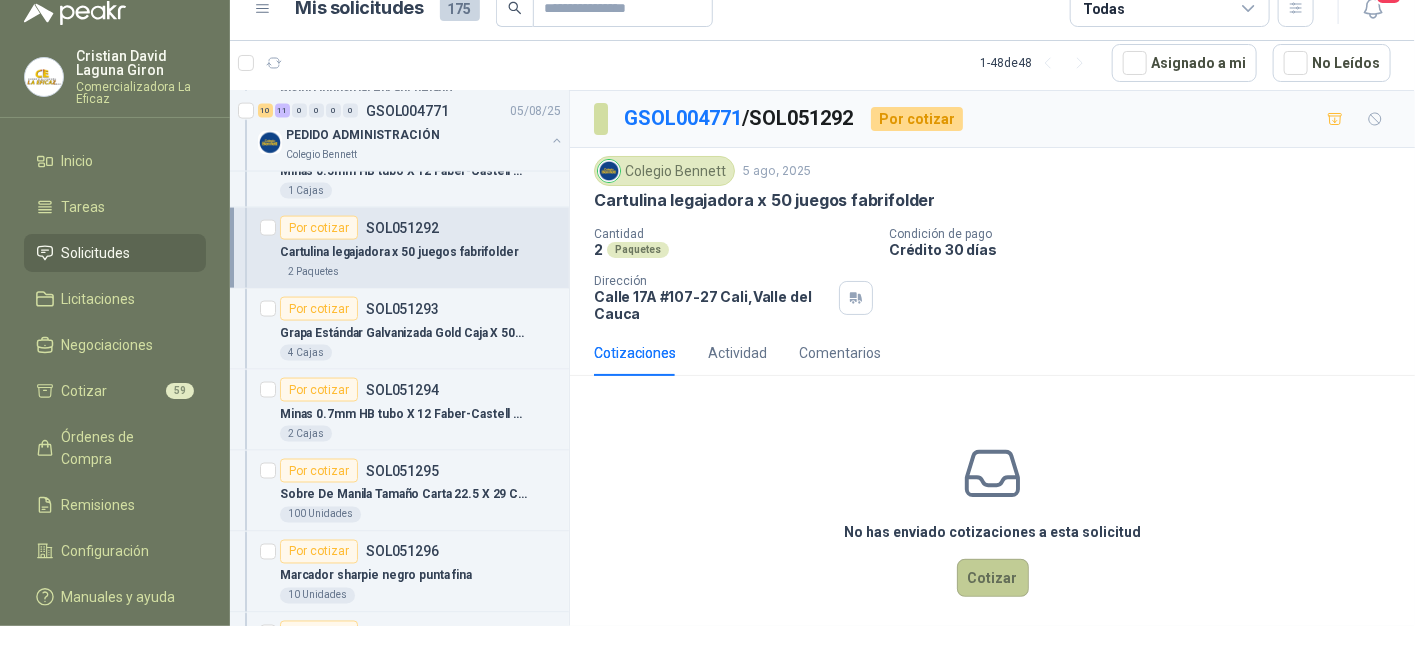 click on "Cotizar" at bounding box center (993, 578) 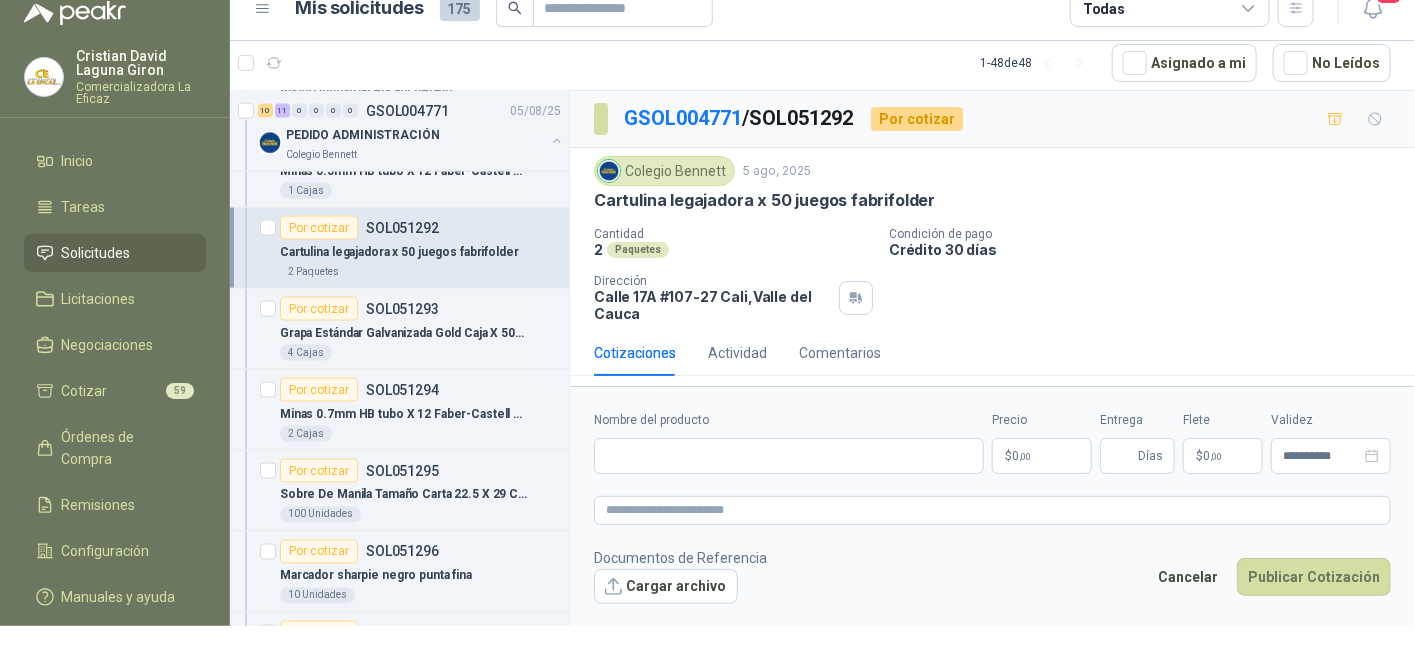 type 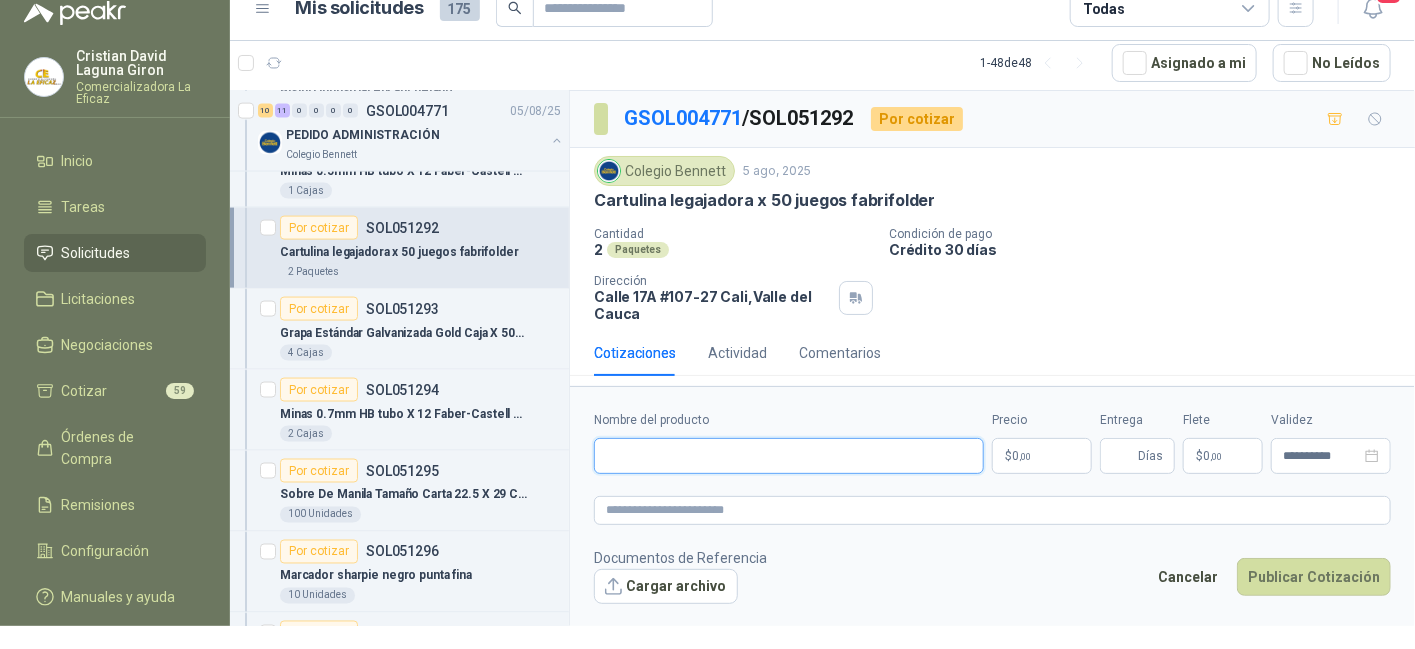 click on "Nombre del producto" at bounding box center [789, 456] 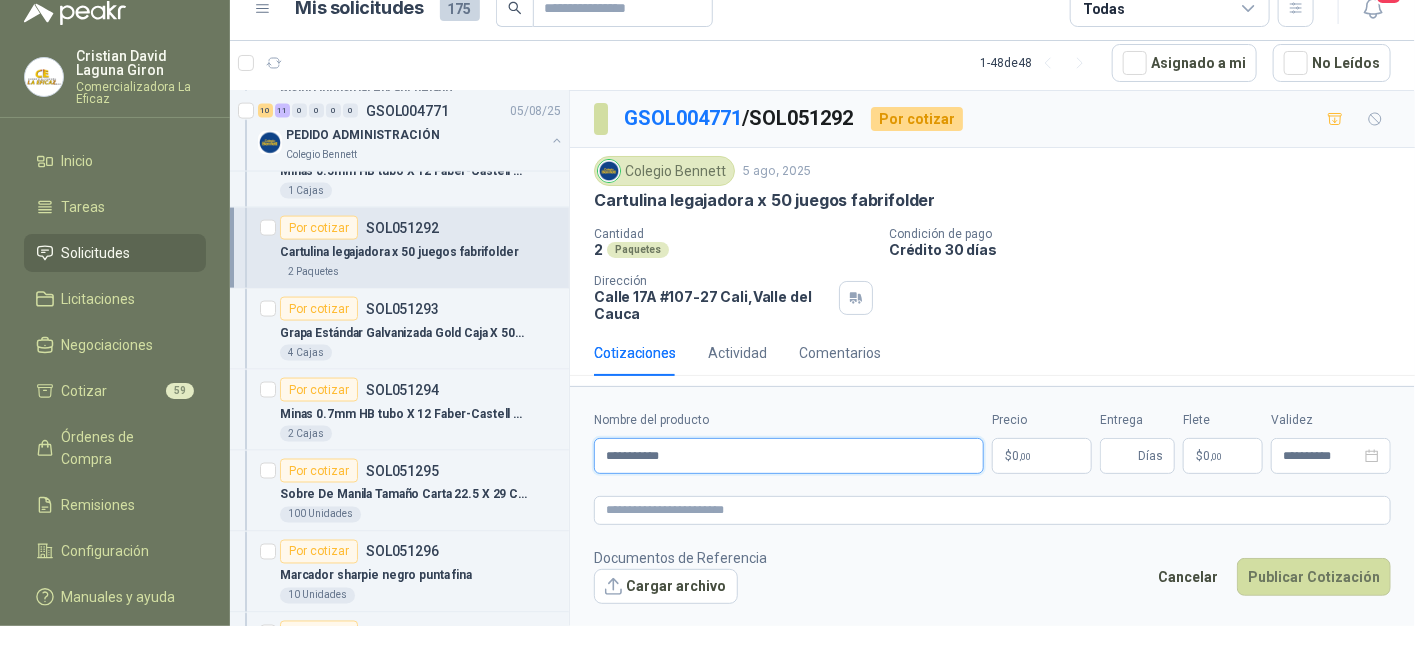 type on "**********" 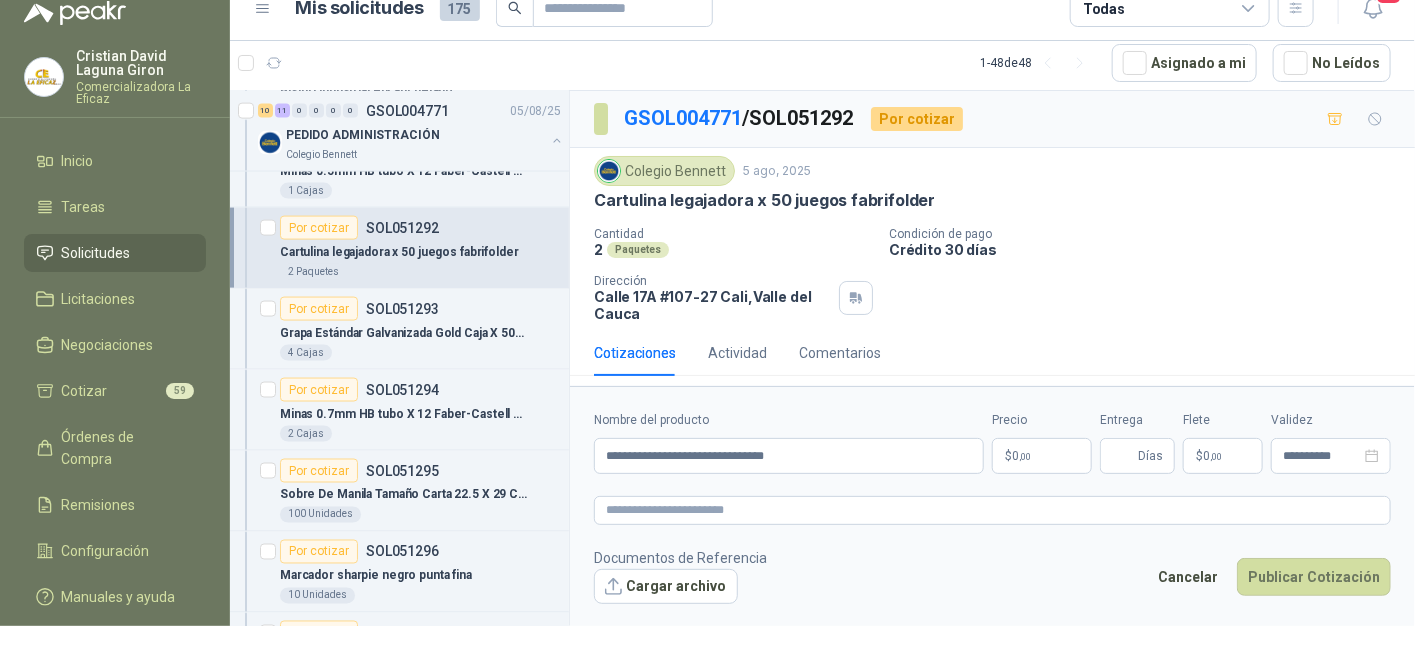 click on "$  0 ,00" at bounding box center [1042, 456] 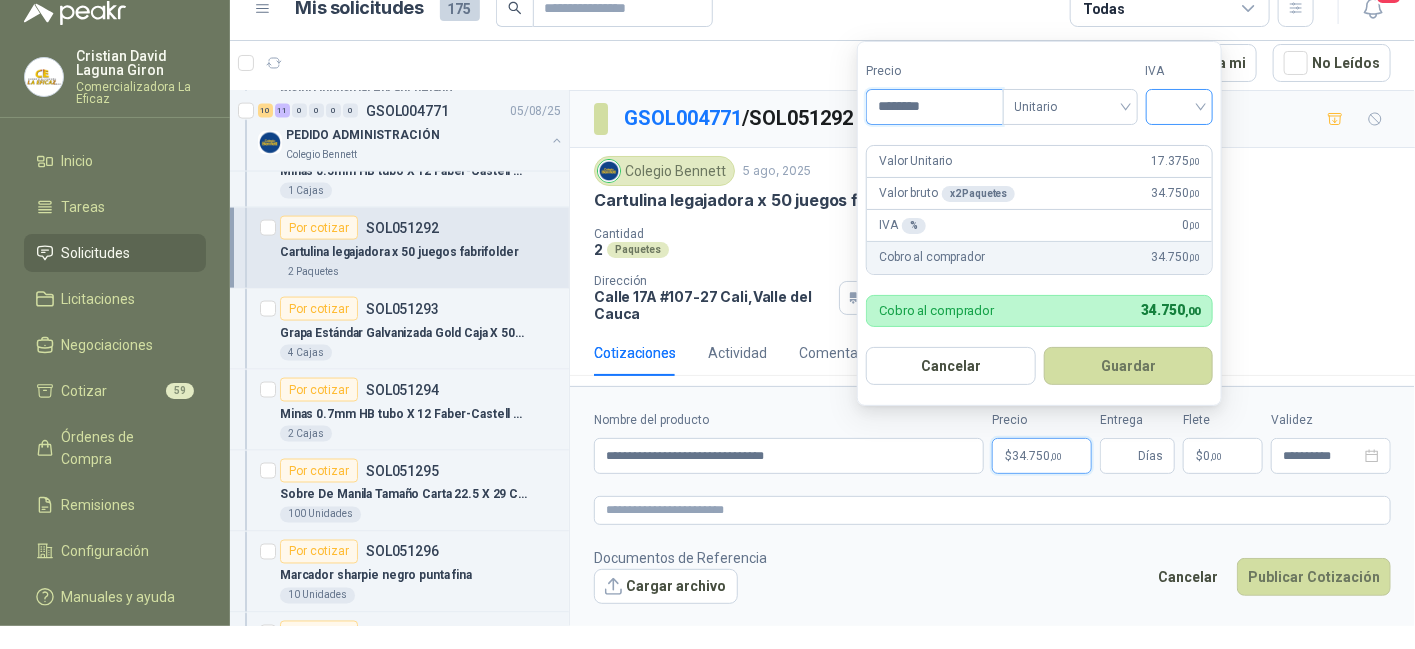 type on "********" 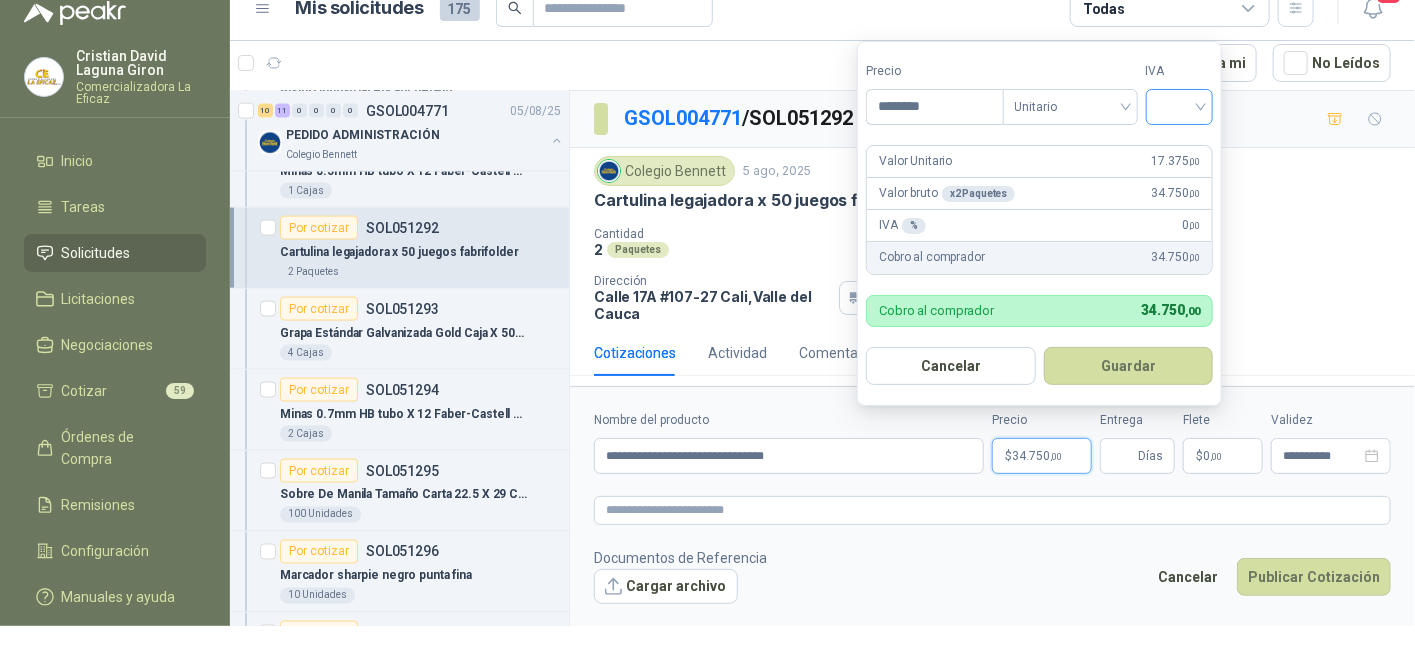 click at bounding box center (1180, 105) 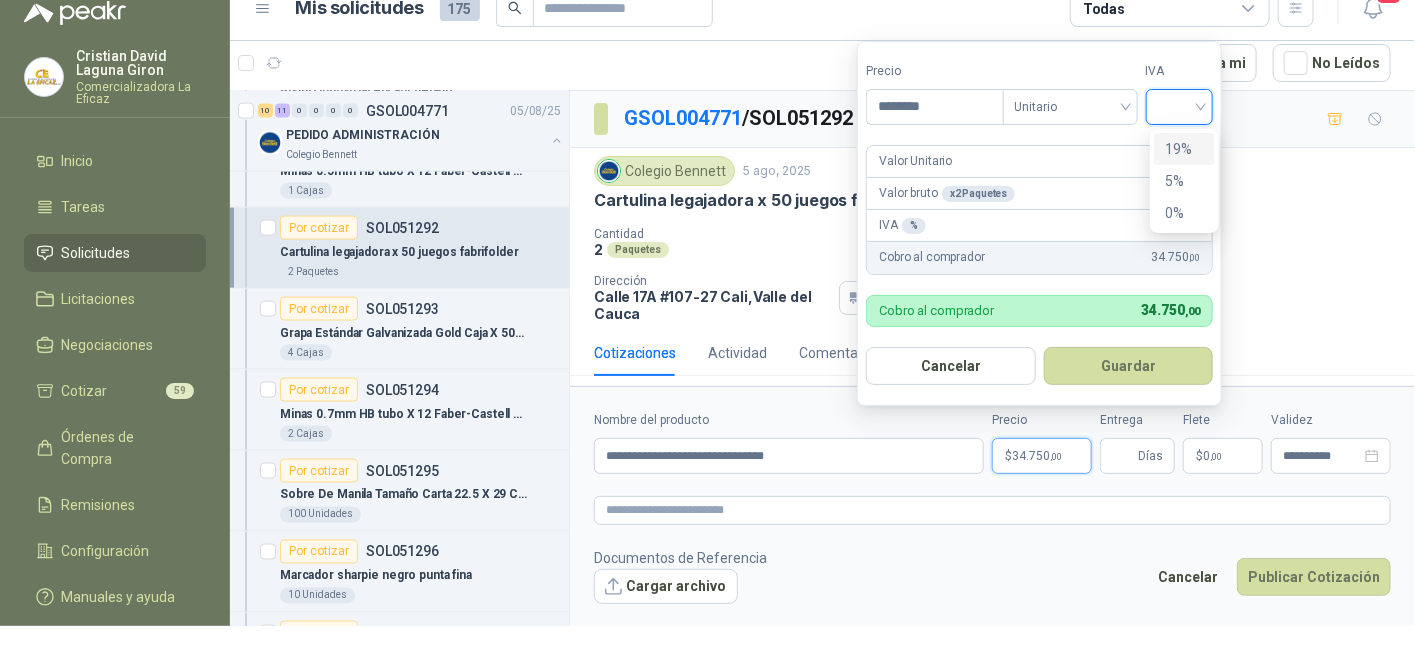 click on "19%" at bounding box center [1184, 149] 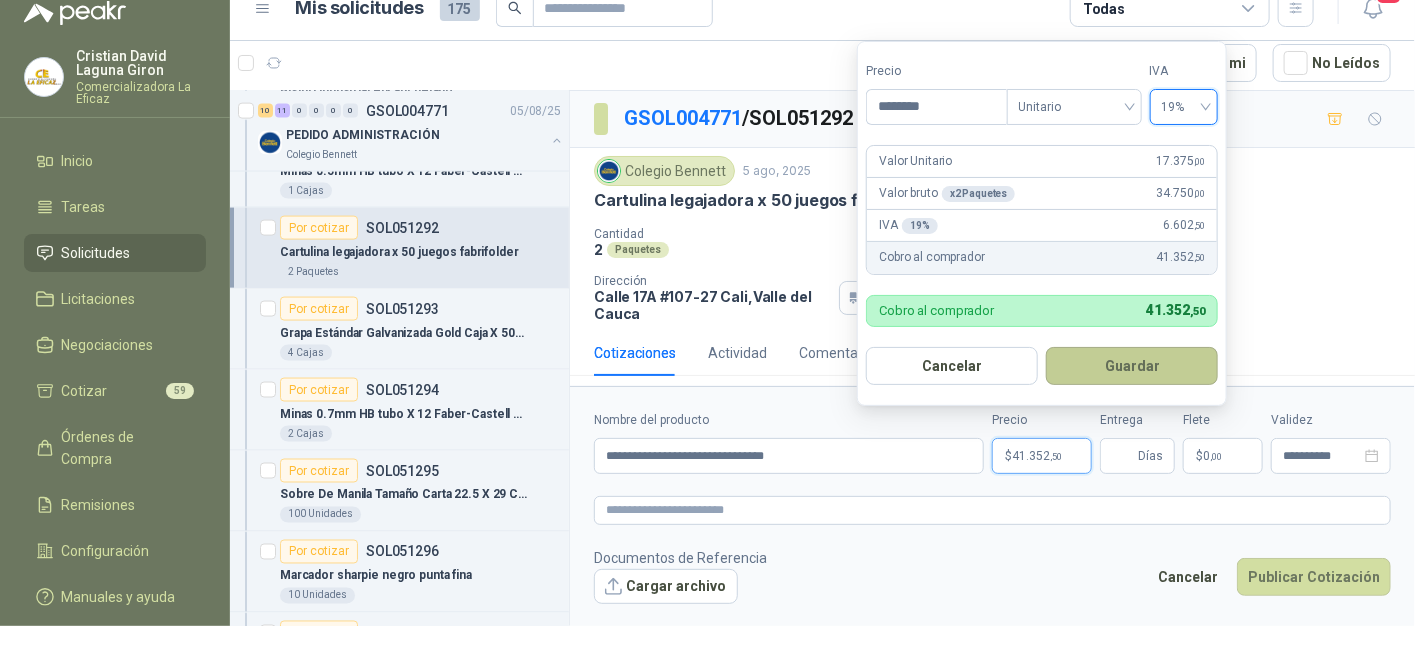 click on "Guardar" at bounding box center [1132, 366] 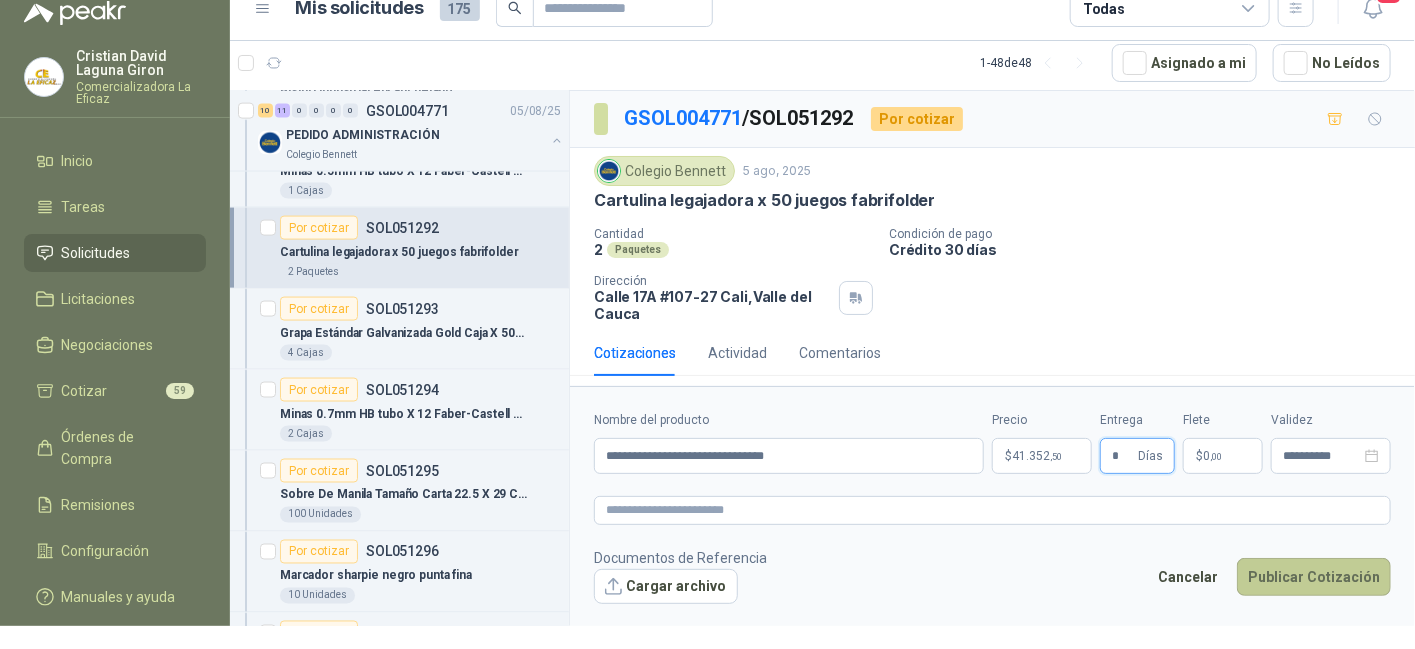 type on "*" 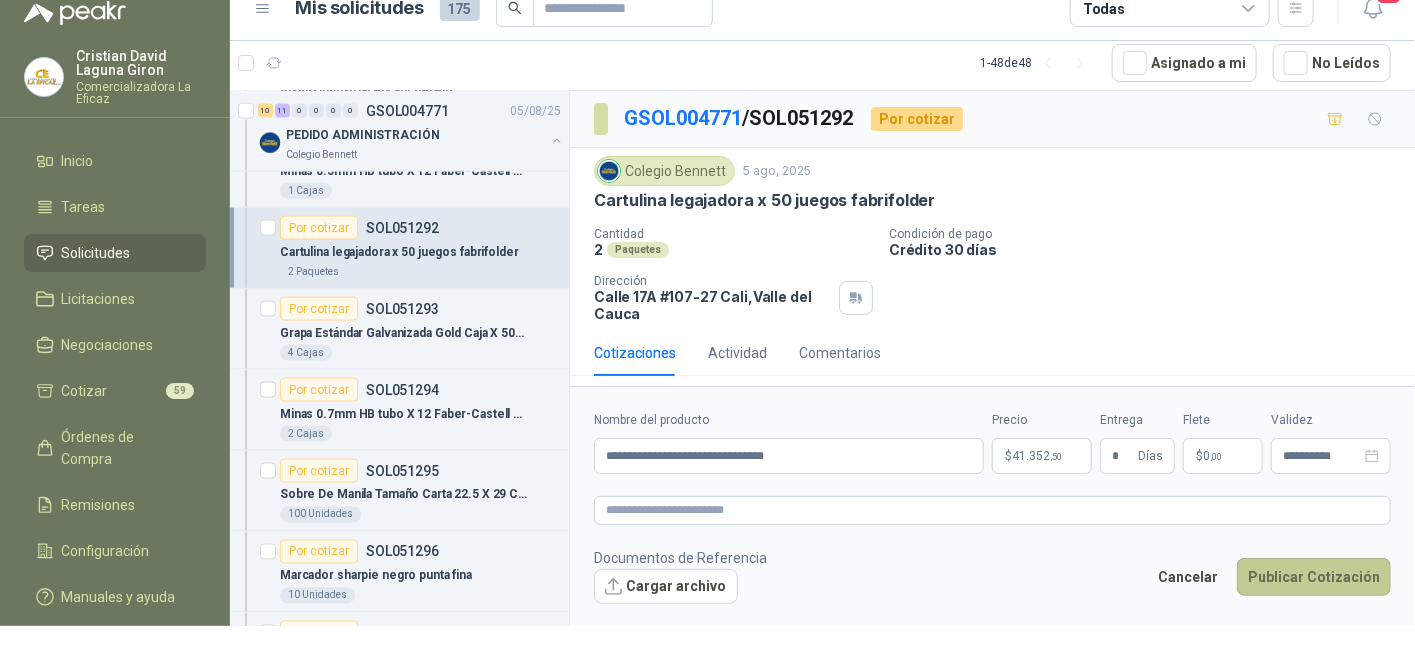 click on "Publicar Cotización" at bounding box center [1314, 577] 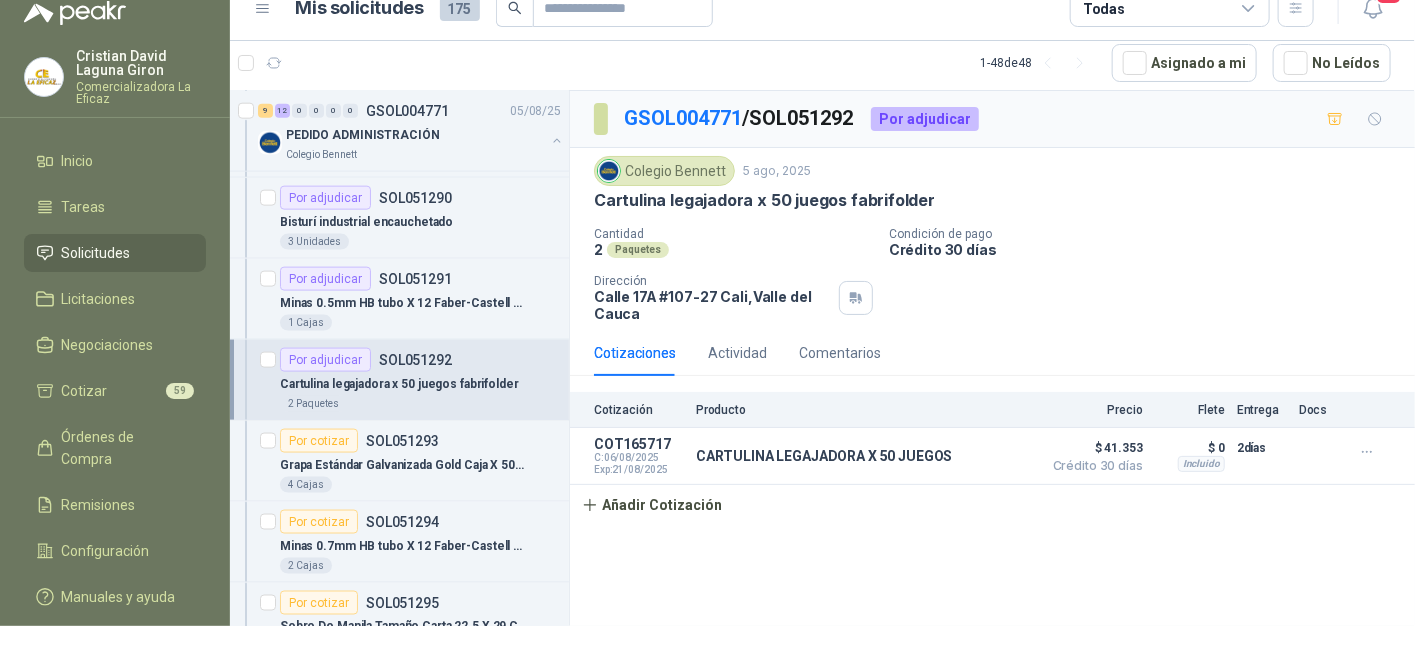scroll, scrollTop: 1100, scrollLeft: 0, axis: vertical 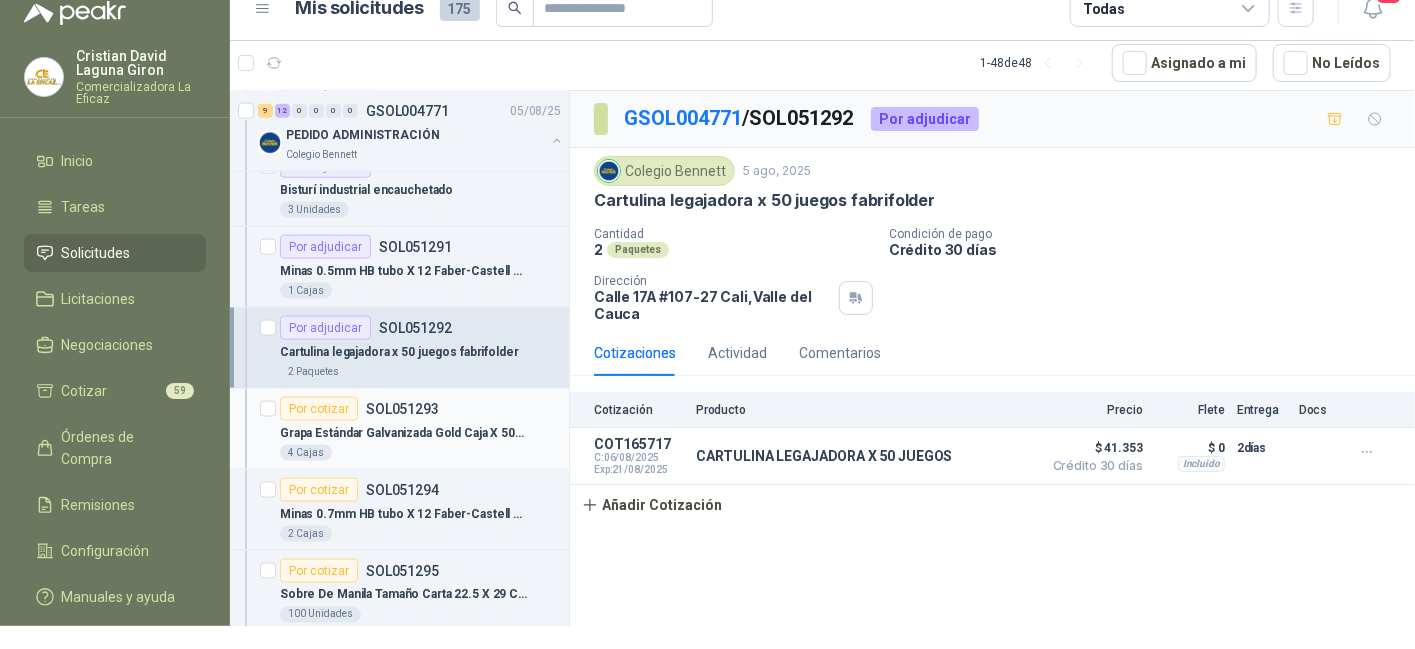 click on "Grapa Estándar Galvanizada Gold Caja X 5000 Und Tritón" at bounding box center [404, 433] 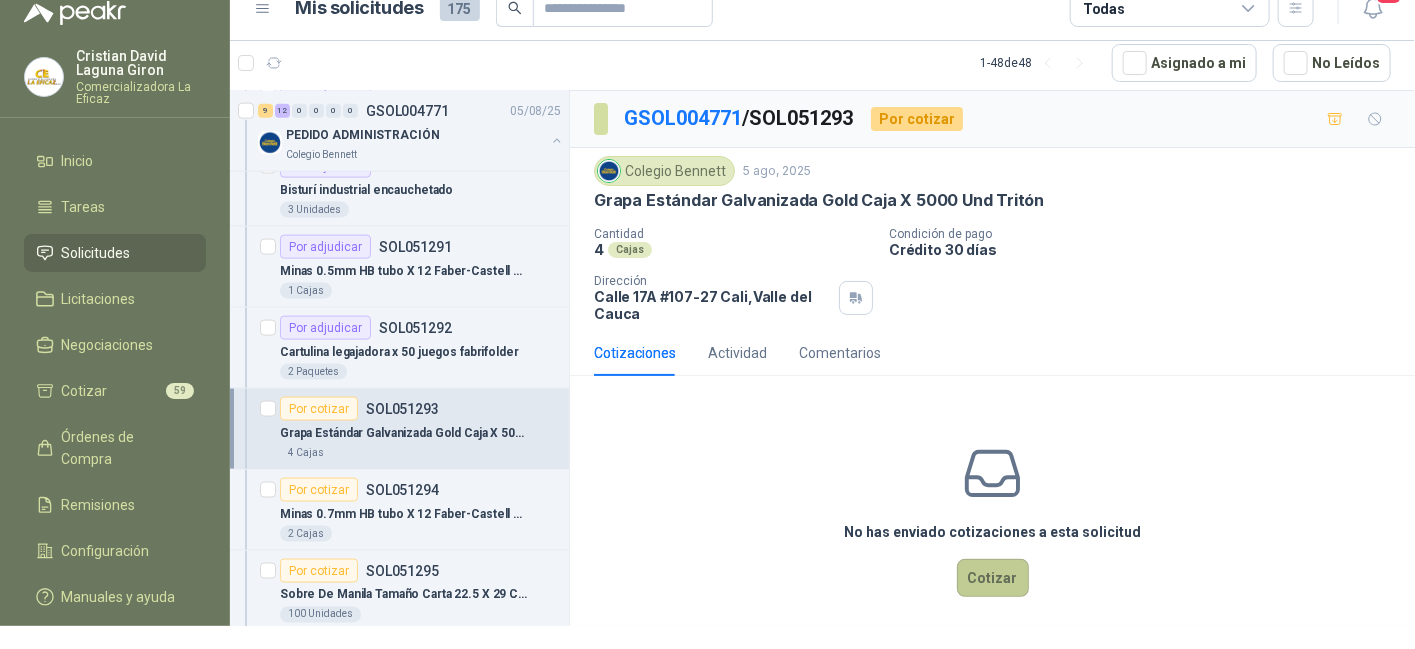 click on "Cotizar" at bounding box center (993, 578) 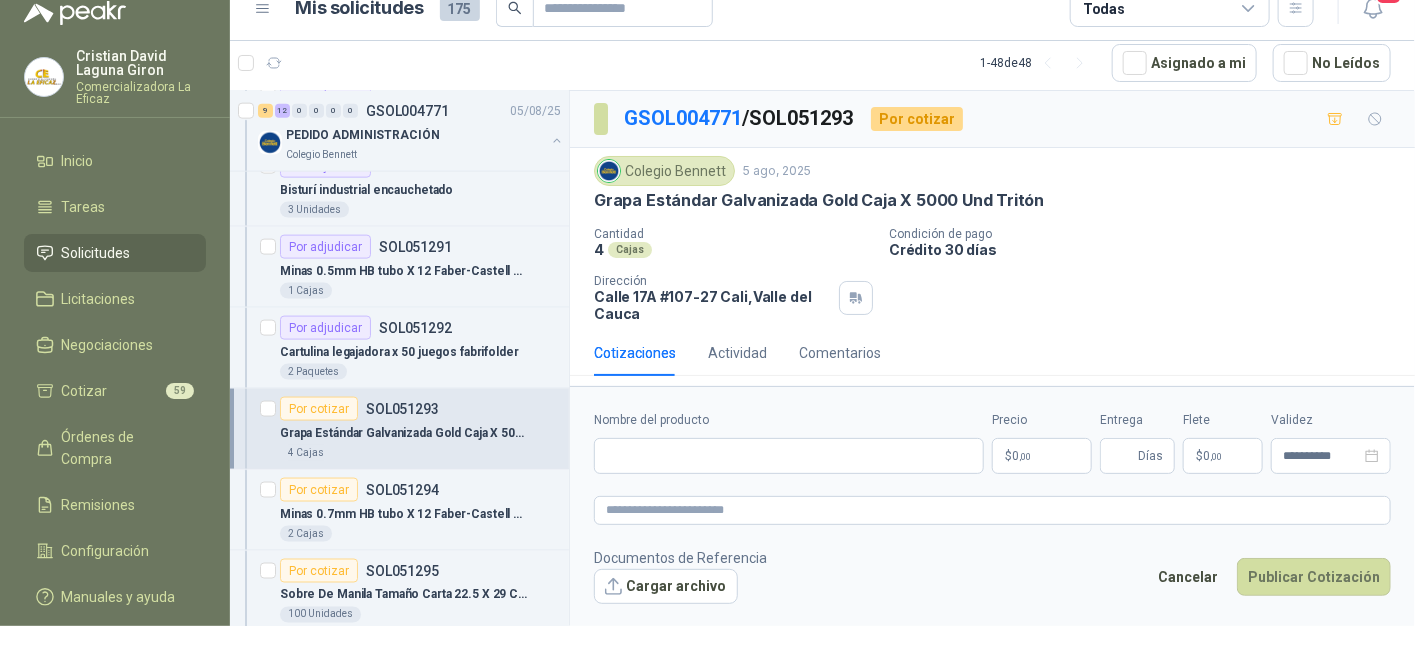 type 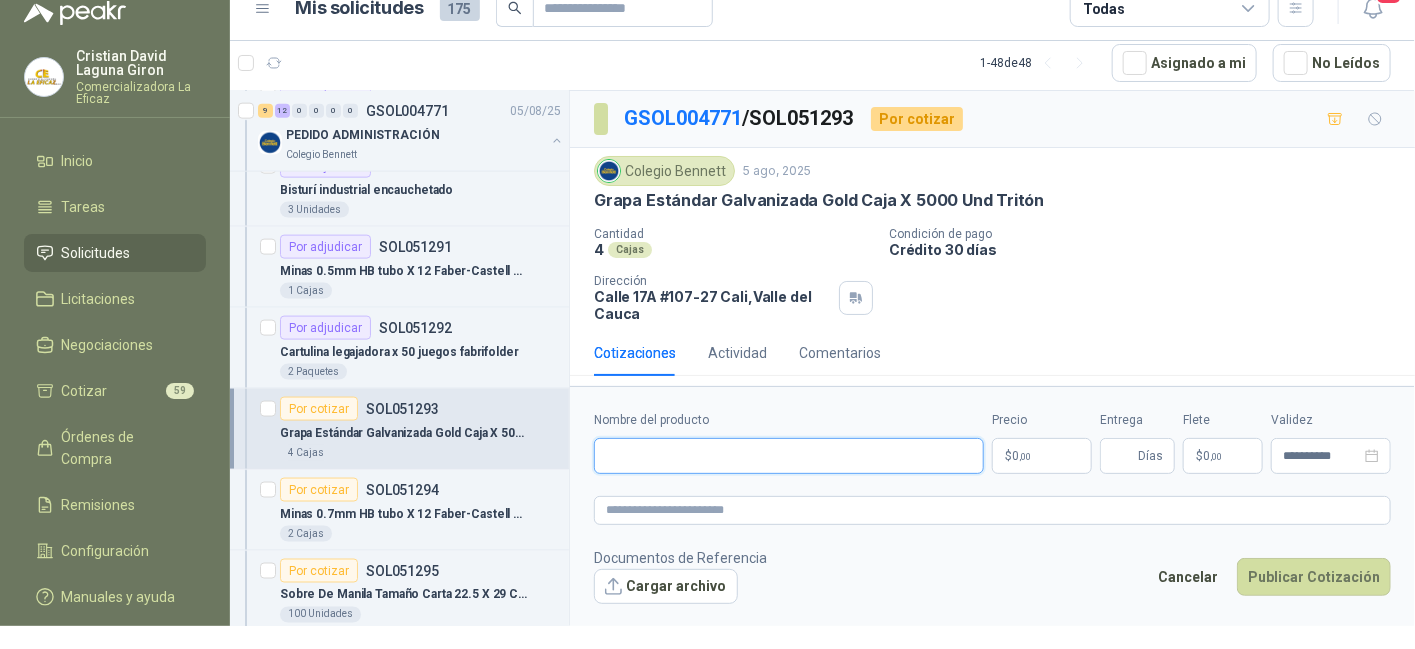 click on "Nombre del producto" at bounding box center (789, 456) 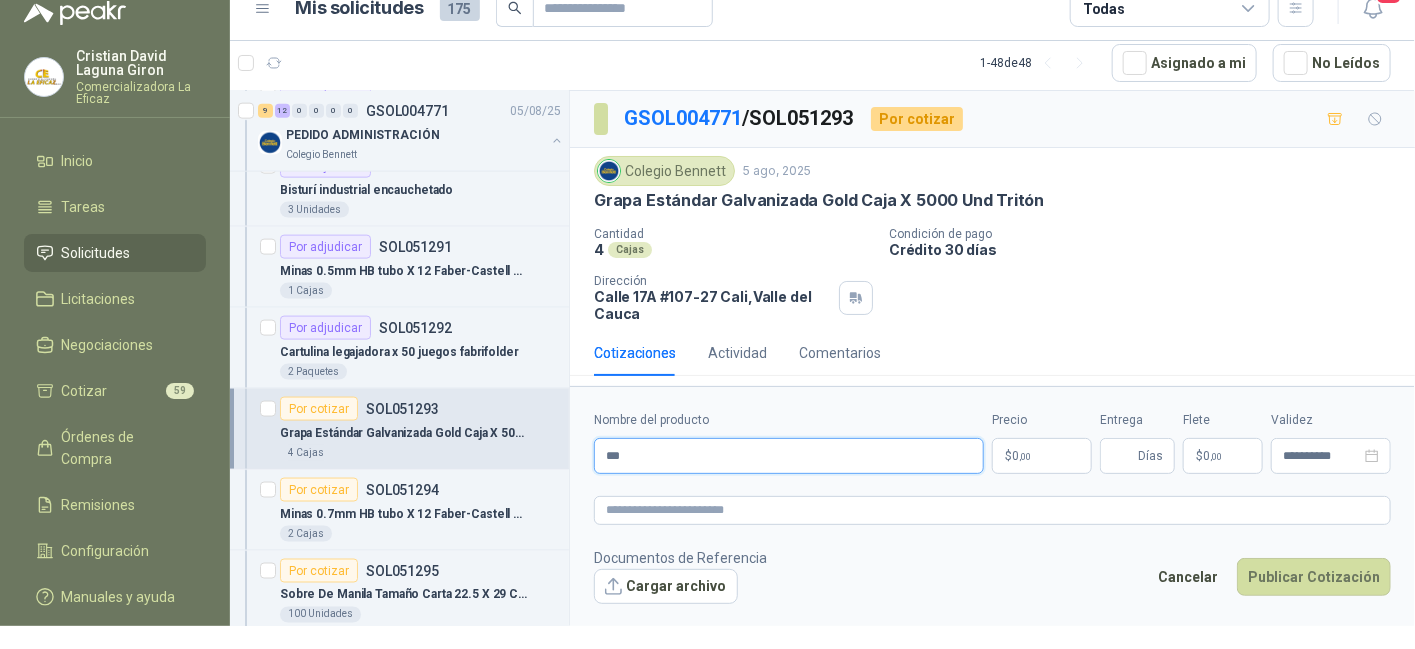 type on "**********" 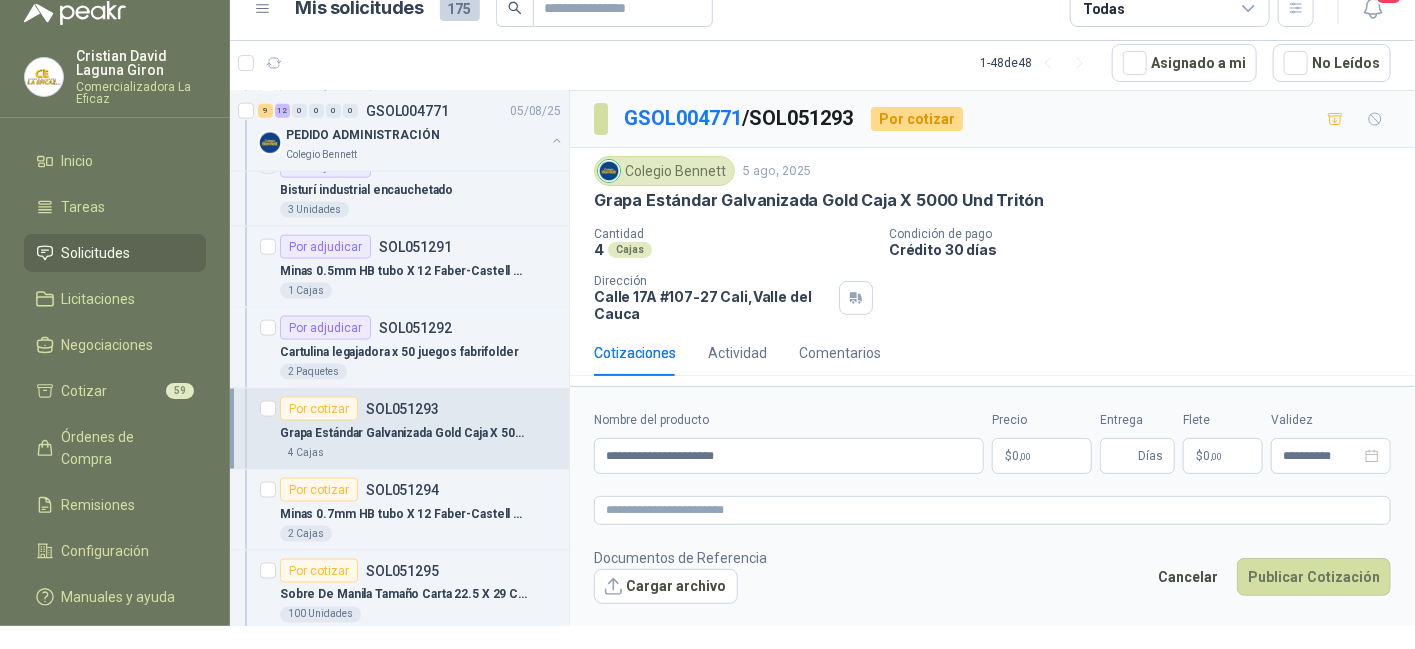 click on "$  0 ,00" at bounding box center [1042, 456] 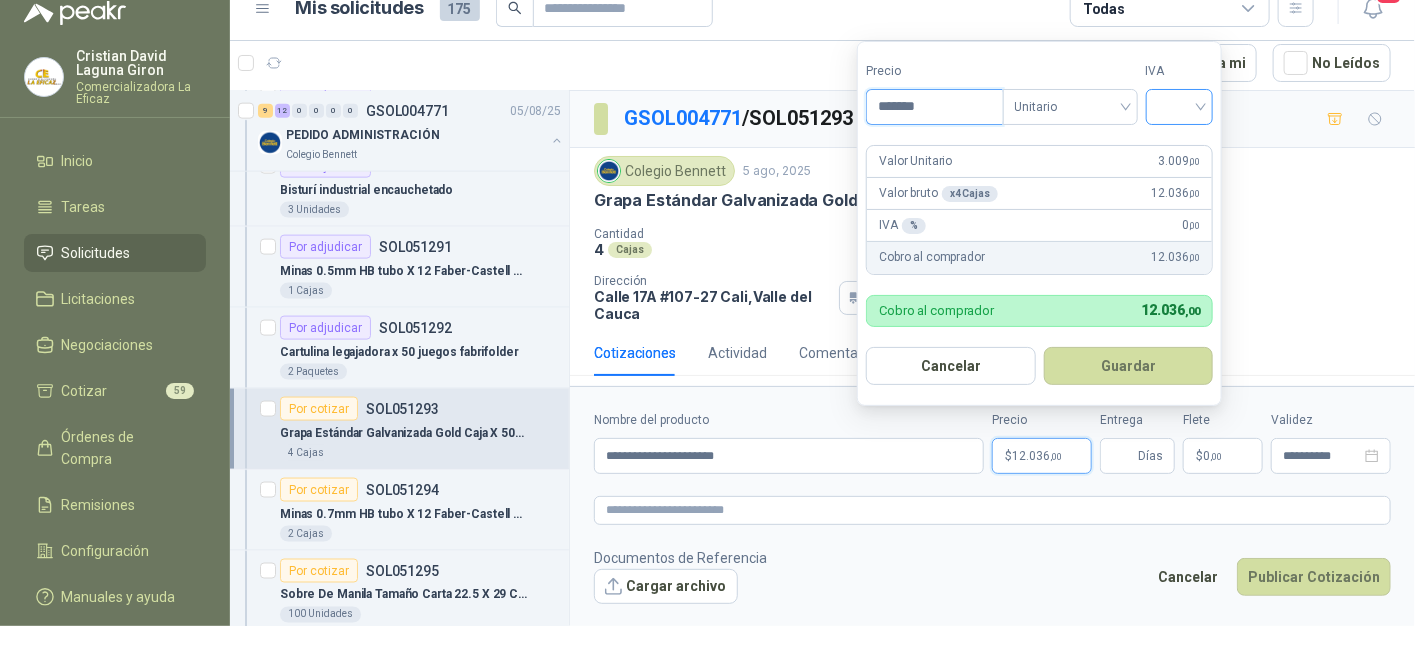 type on "*******" 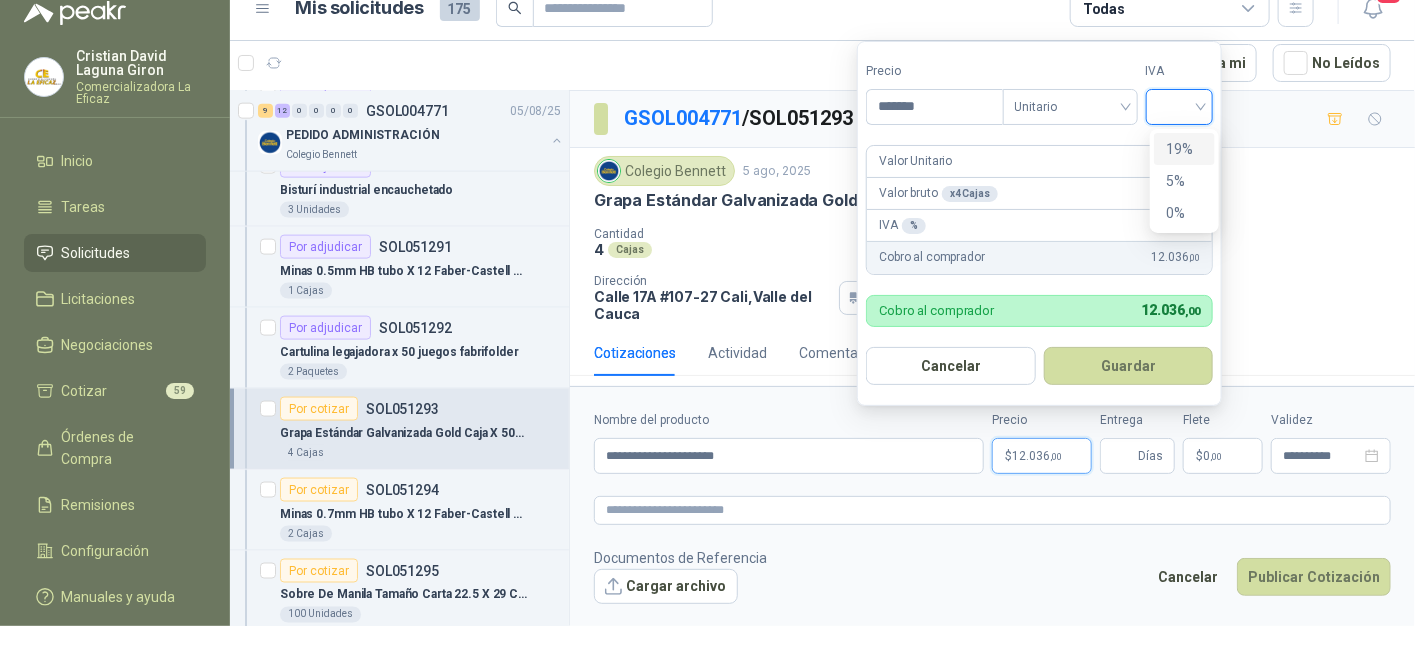 click at bounding box center [1180, 105] 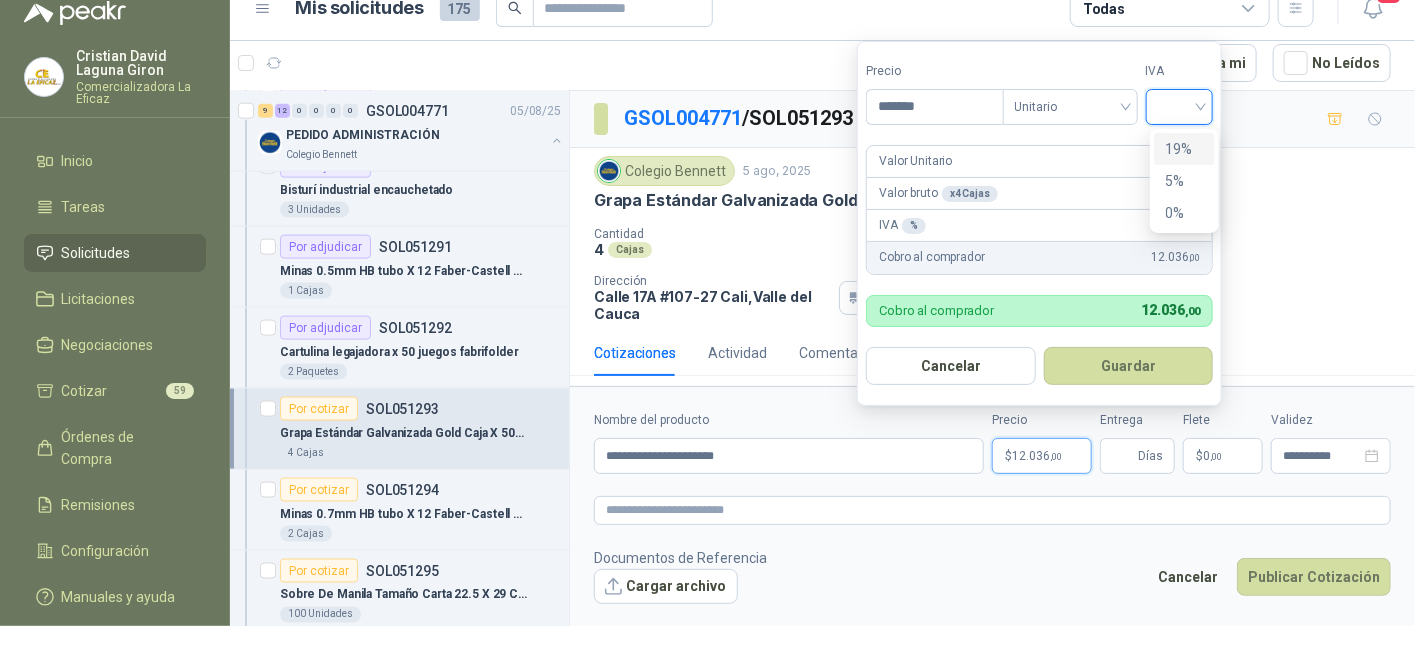 click on "19%" at bounding box center (1184, 149) 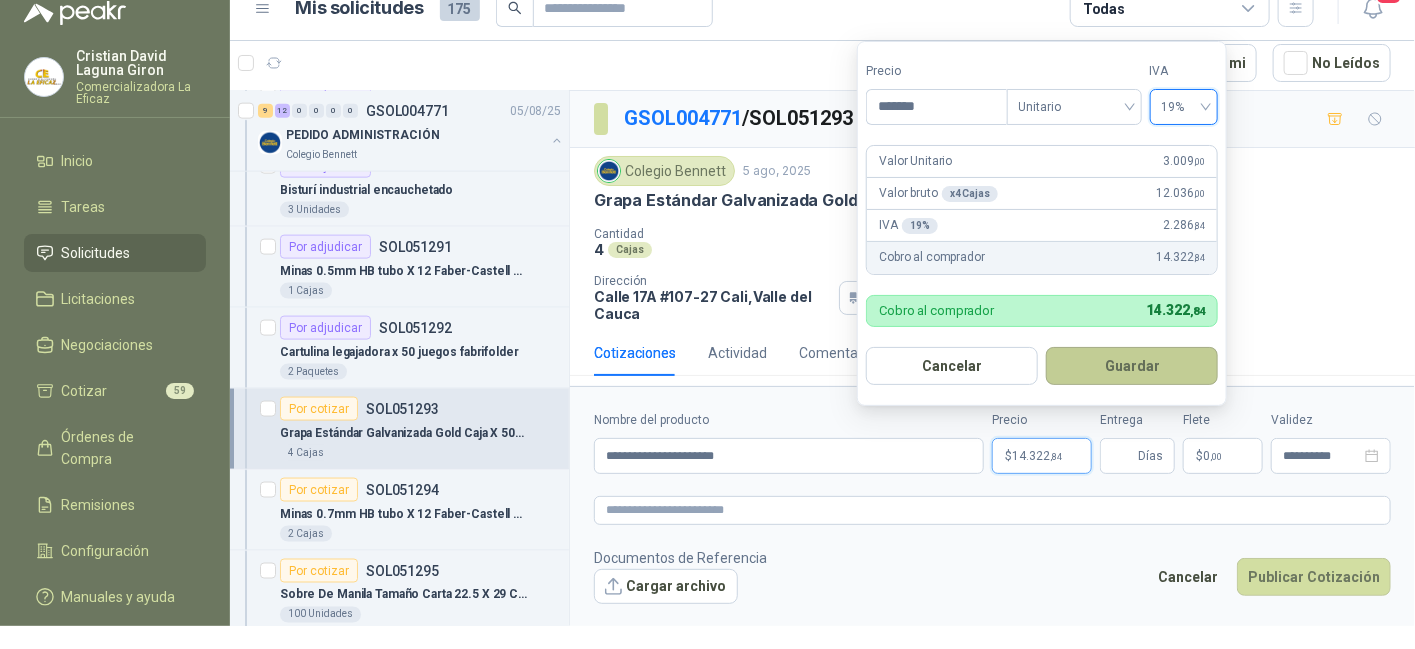 click on "Guardar" at bounding box center [1132, 366] 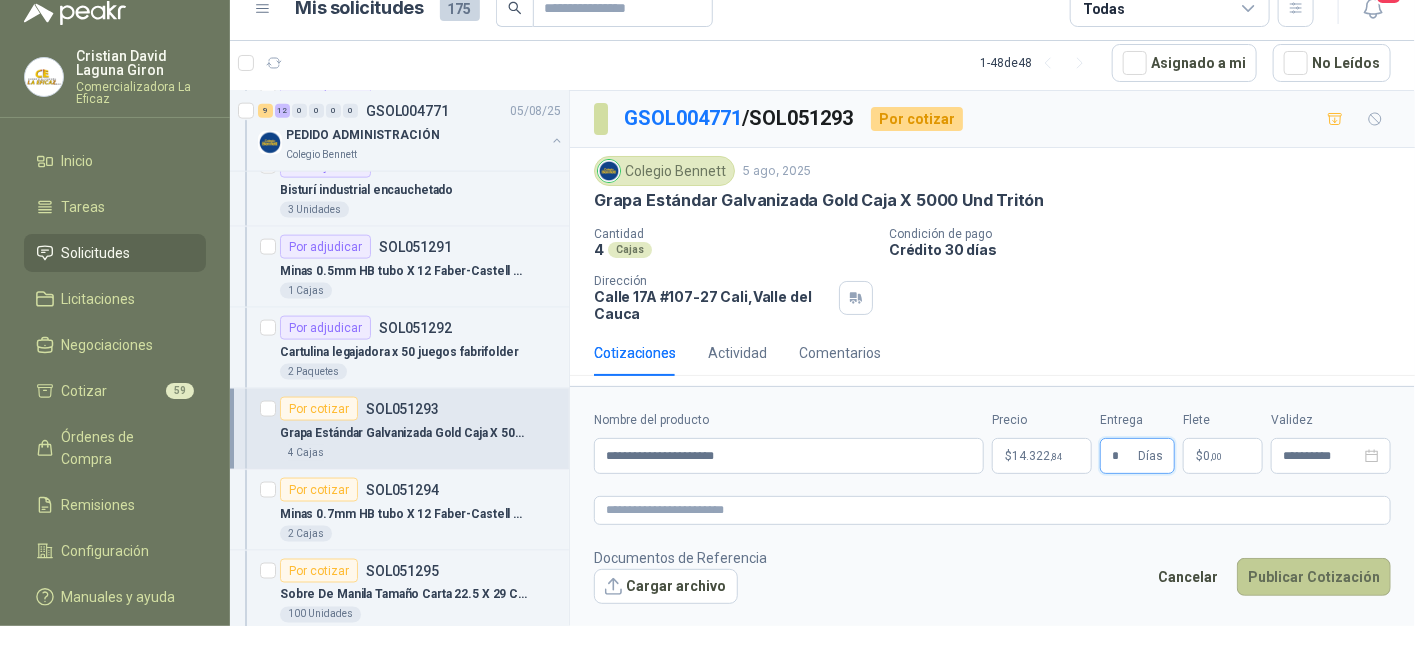 type on "*" 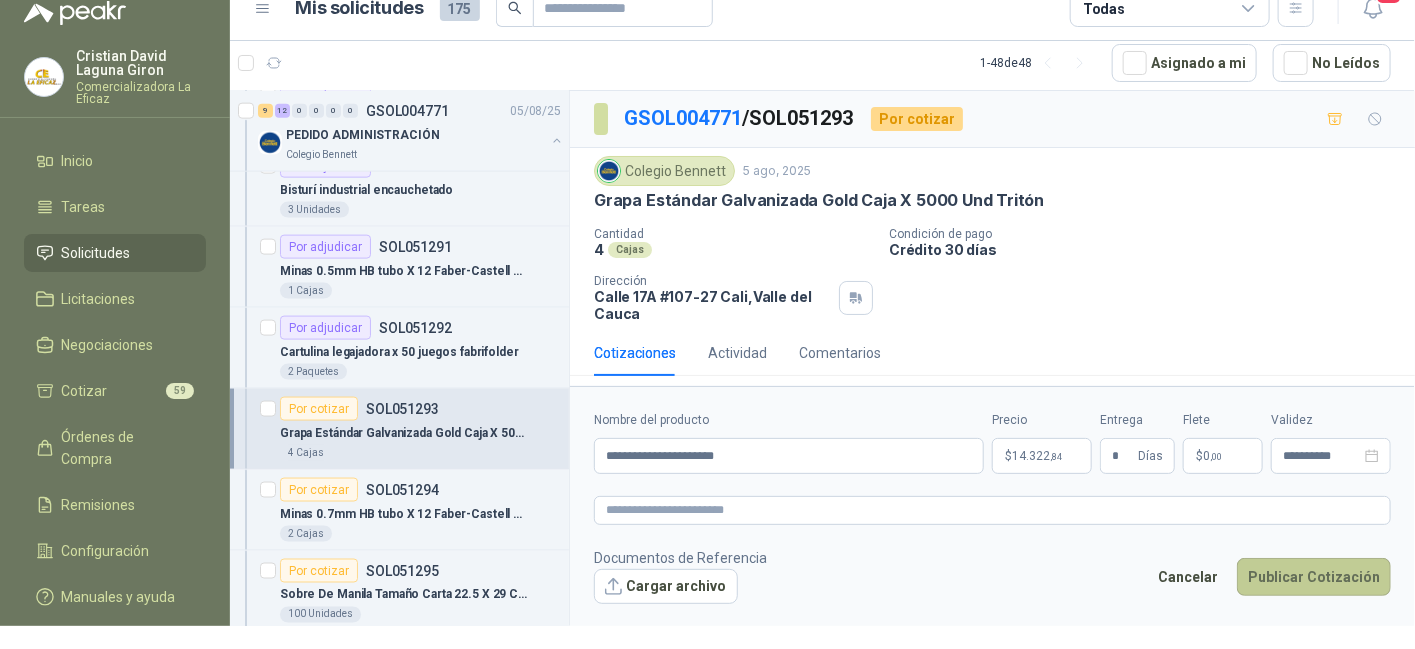 click on "Publicar Cotización" at bounding box center [1314, 577] 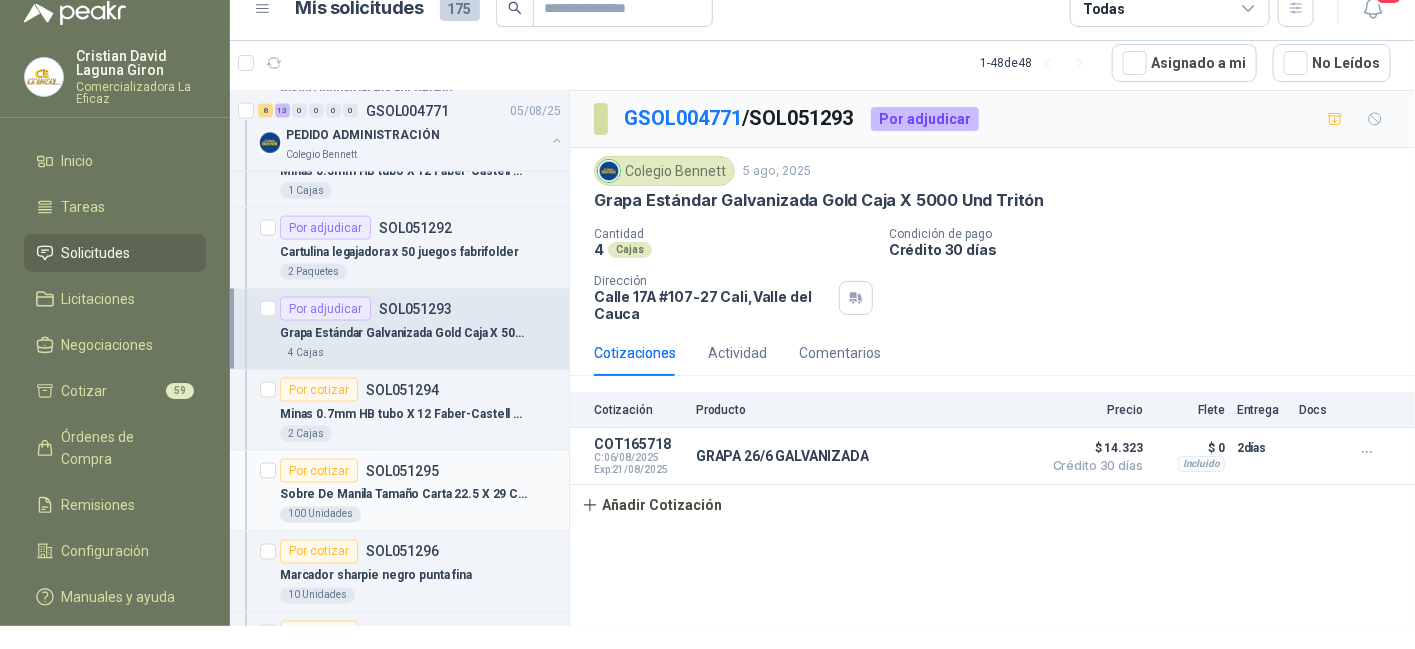 scroll, scrollTop: 1100, scrollLeft: 0, axis: vertical 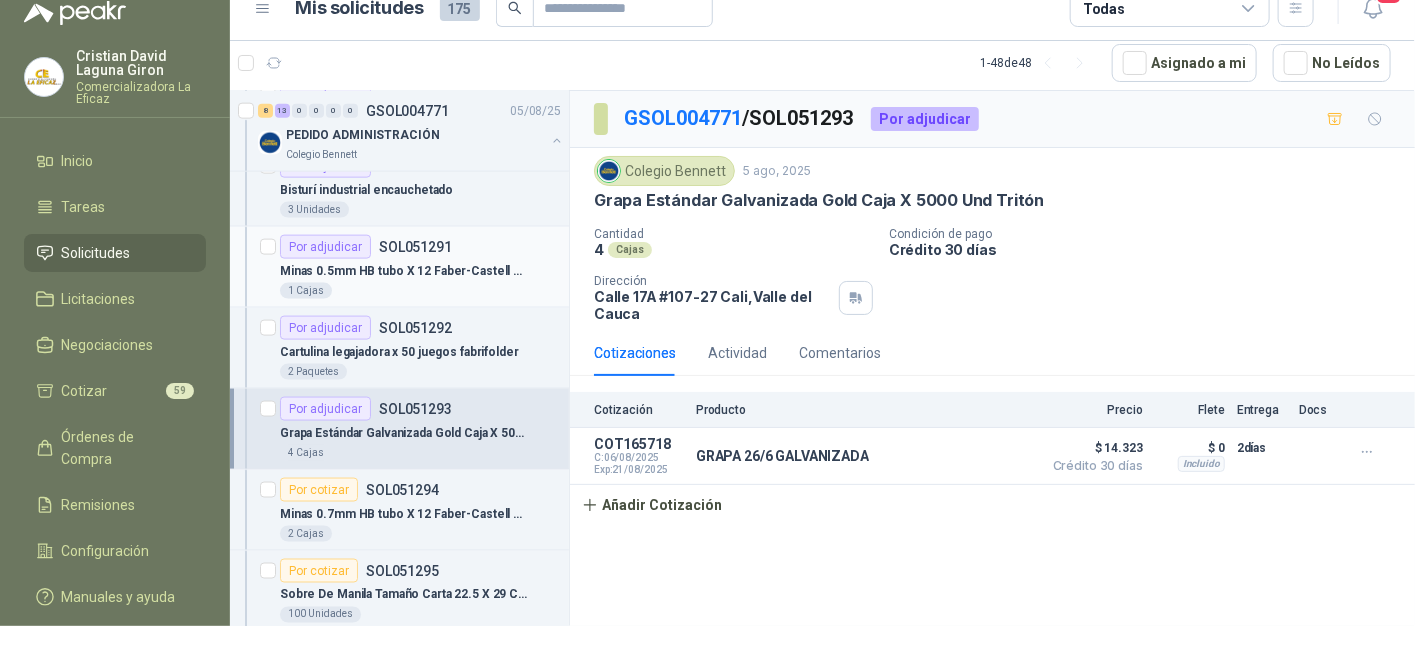 click on "Por adjudicar SOL051291" at bounding box center [366, 247] 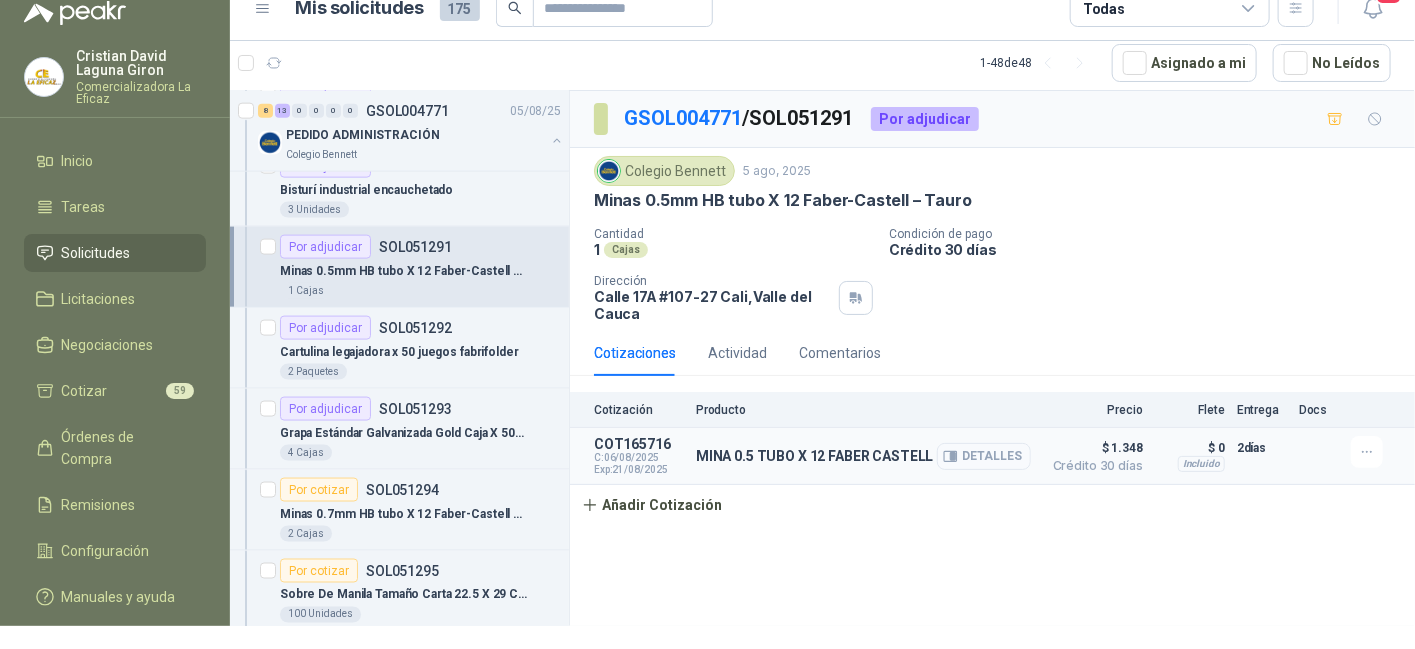 click on "Detalles" at bounding box center [984, 456] 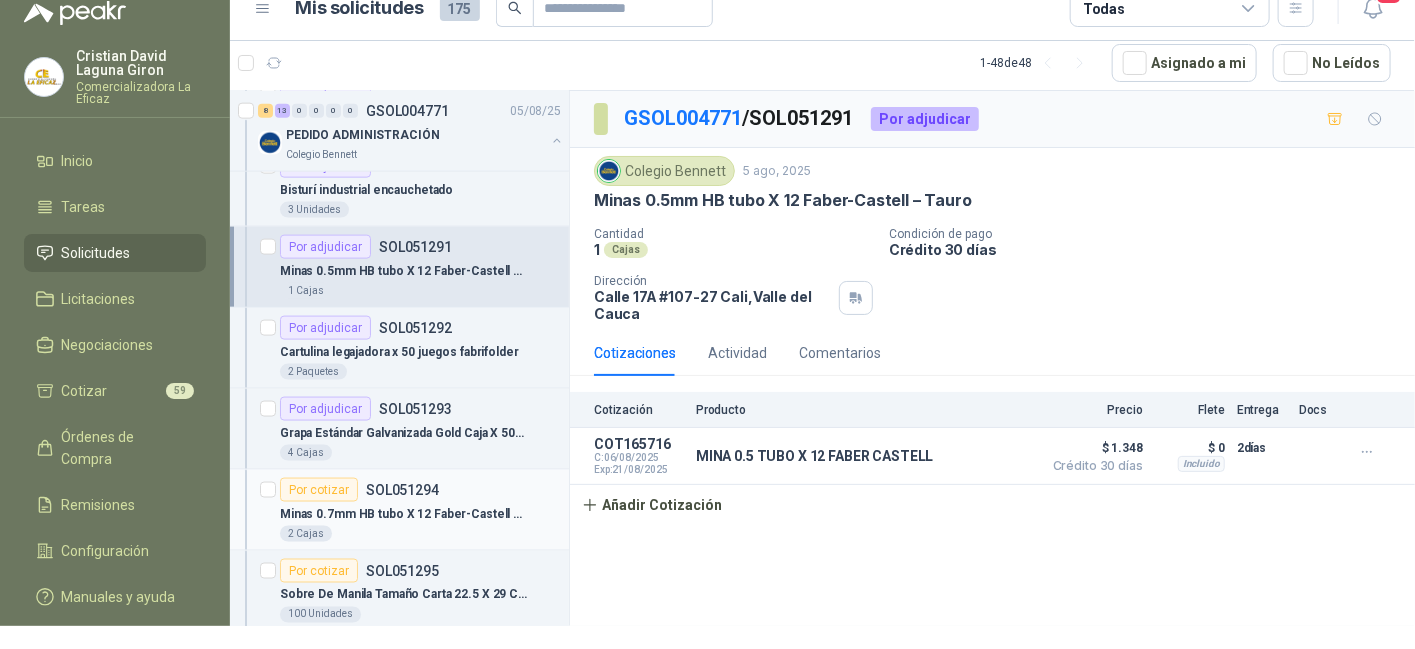 click on "Minas 0.7mm HB tubo X 12 Faber-Castell – Tauro" at bounding box center [404, 514] 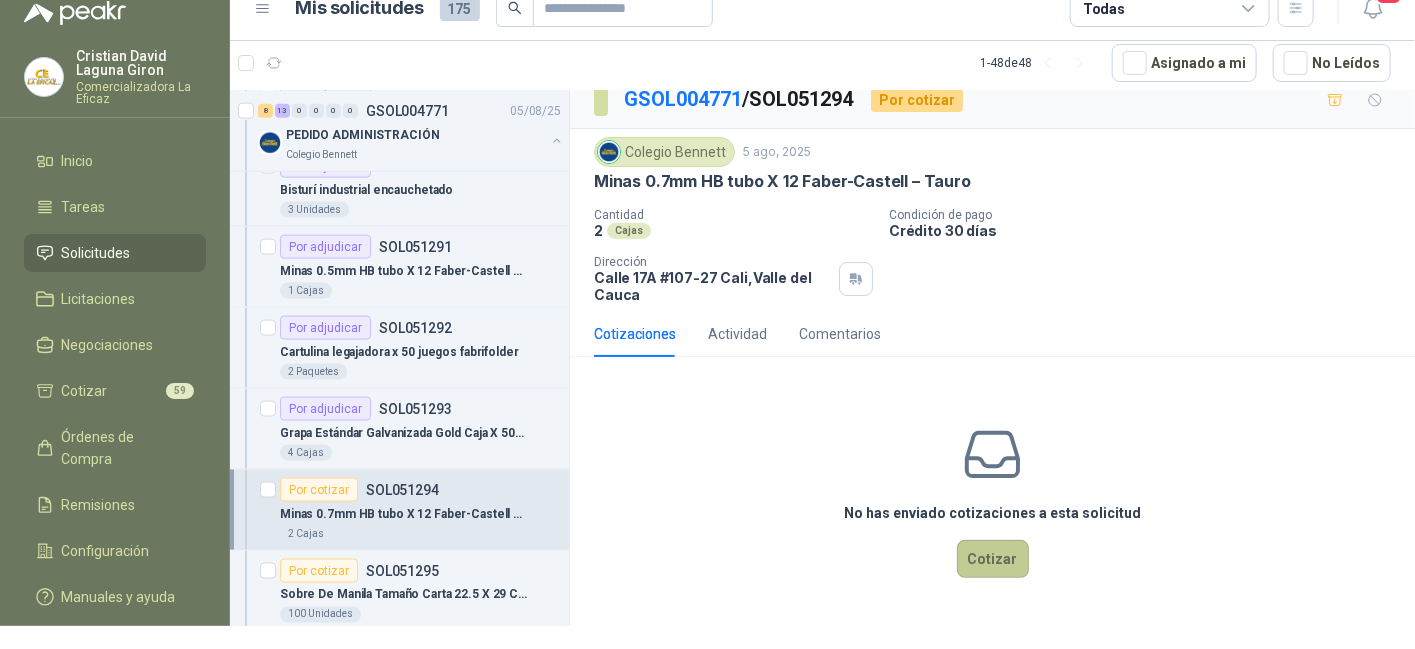 click on "Cotizar" at bounding box center (993, 559) 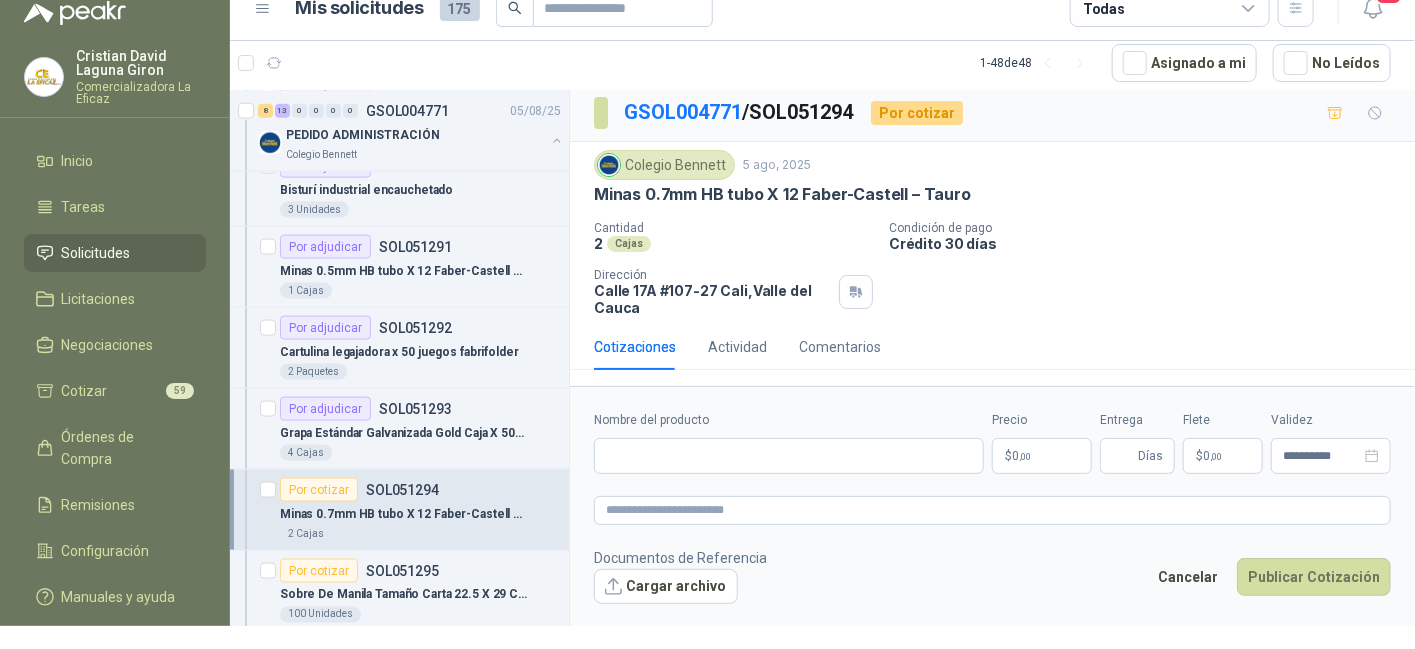 scroll, scrollTop: 5, scrollLeft: 0, axis: vertical 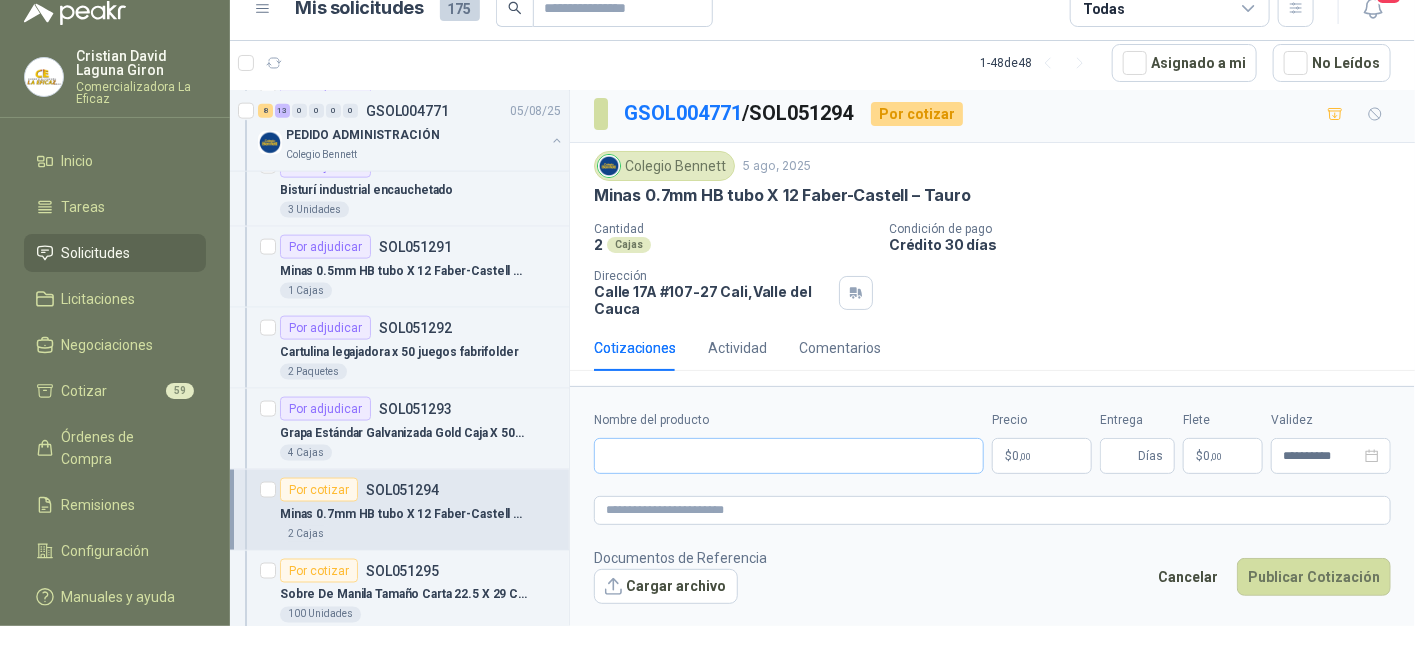 type 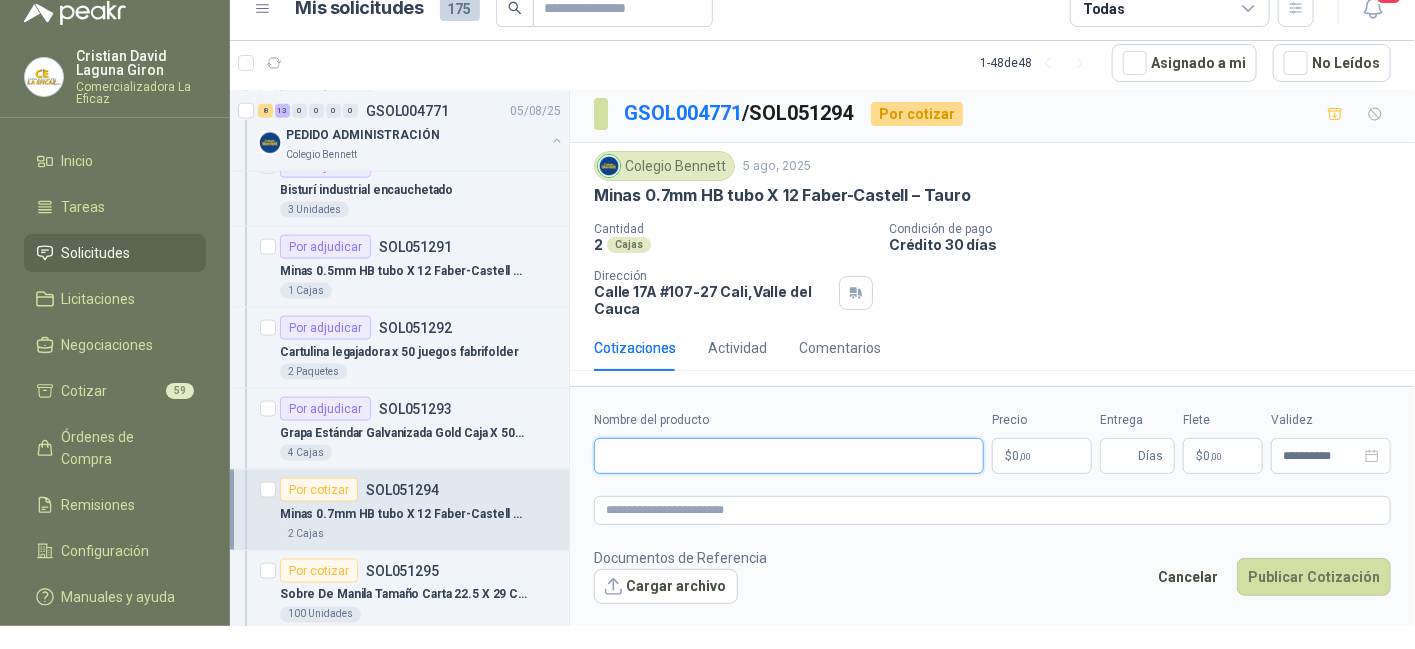 click on "Nombre del producto" at bounding box center (789, 456) 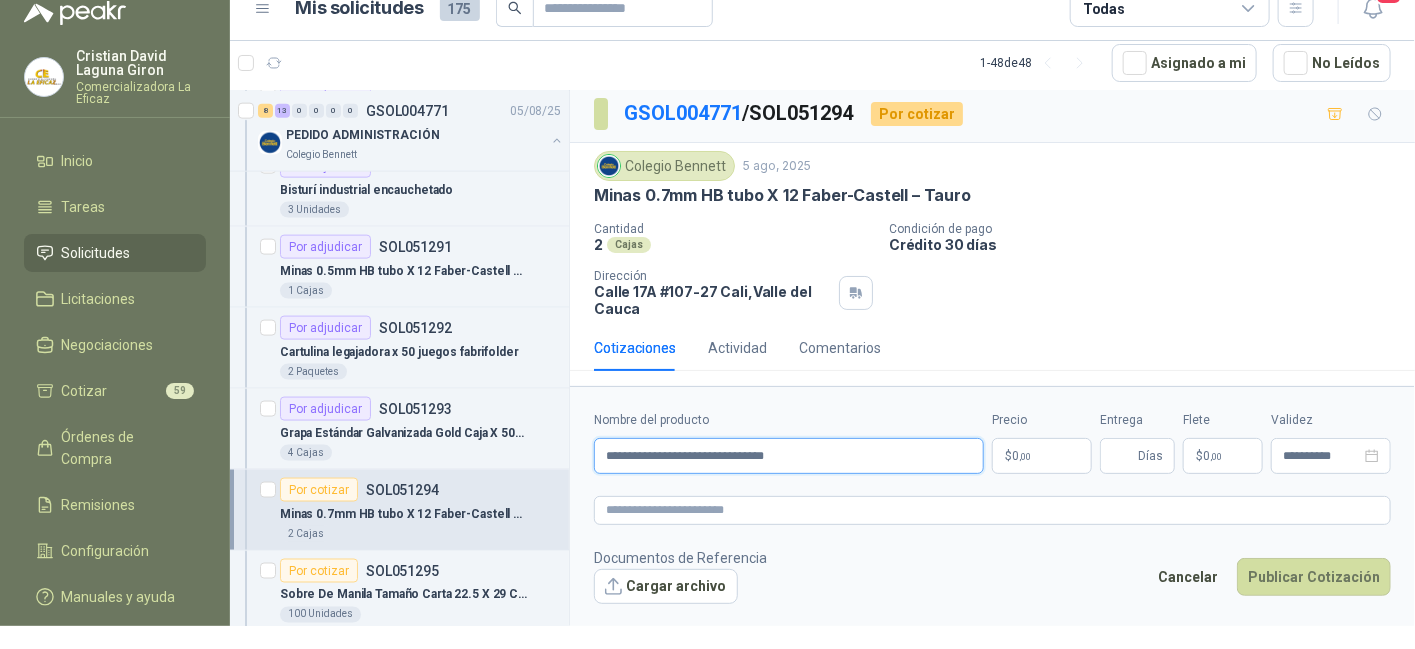 type on "**********" 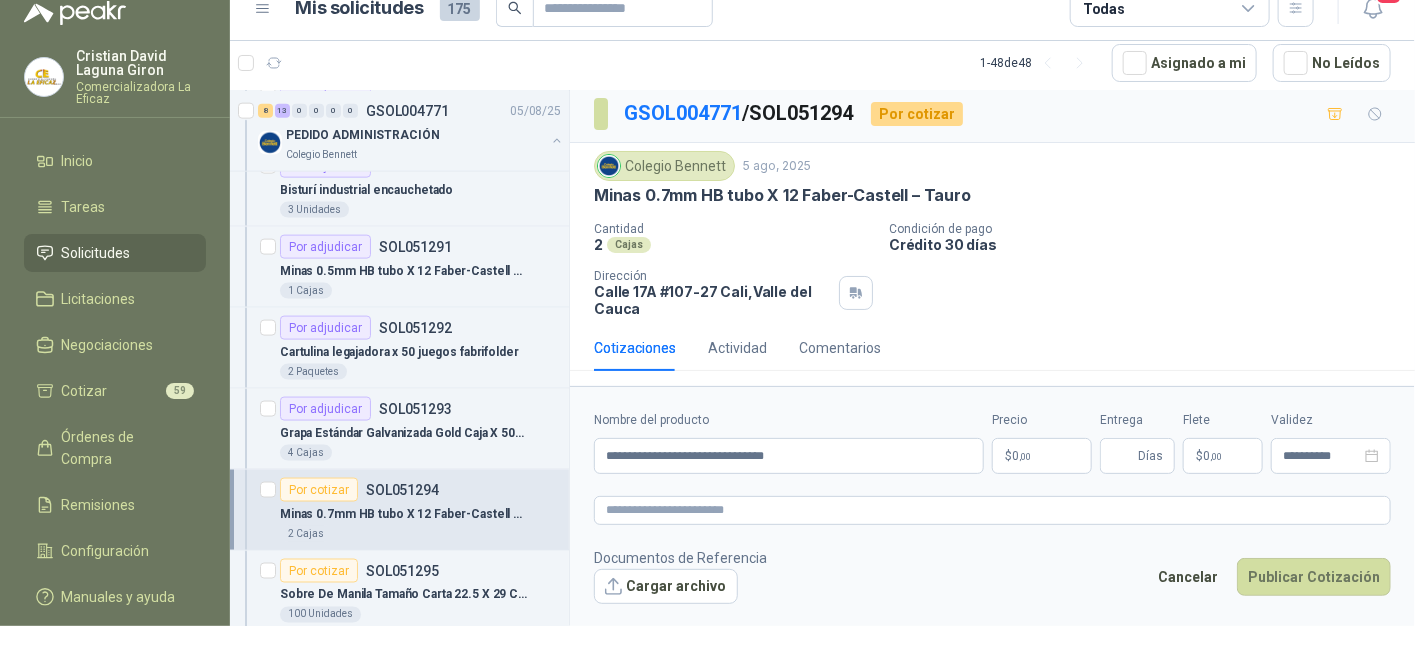 click on ",00" at bounding box center (1025, 456) 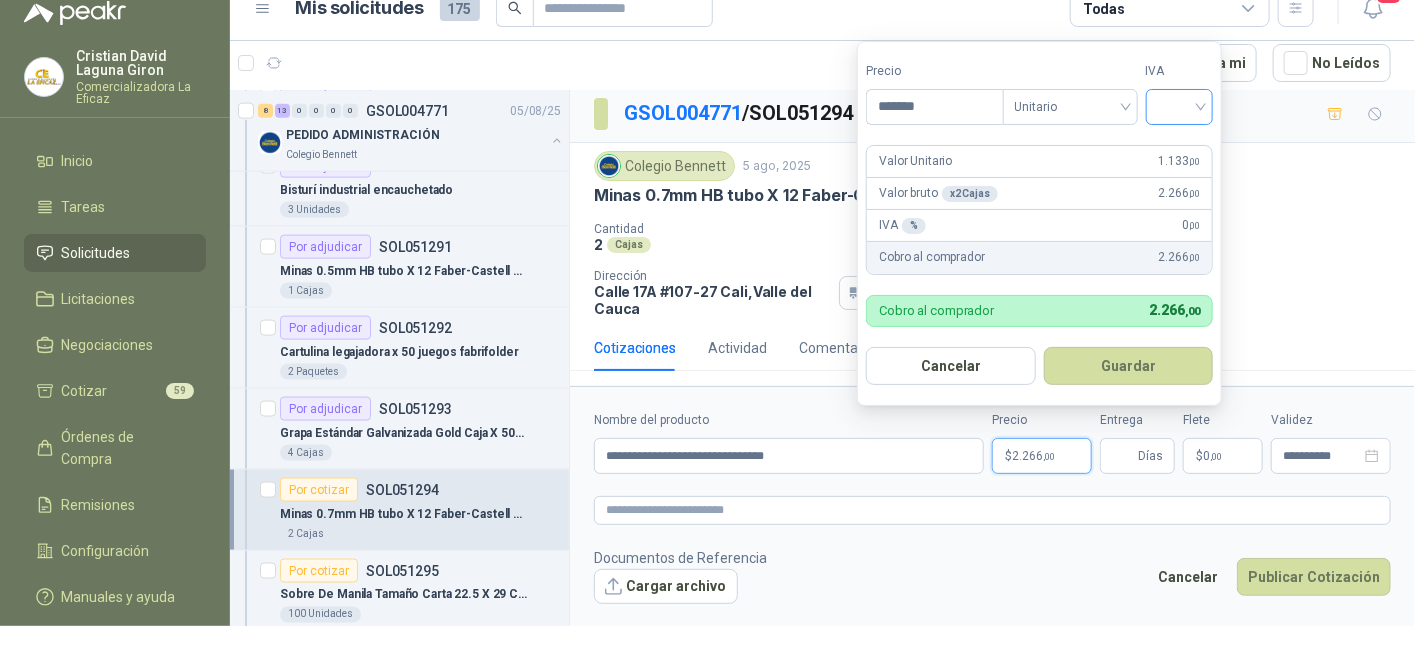 type on "*******" 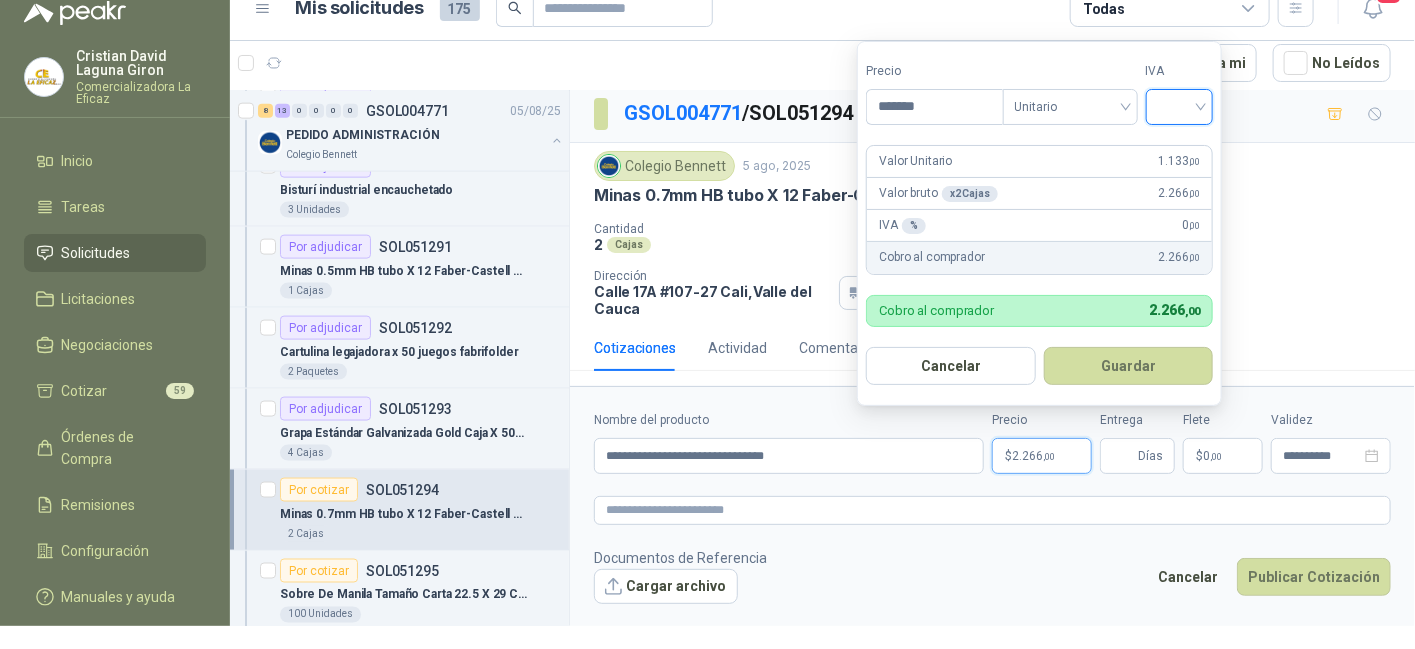 click at bounding box center [1180, 105] 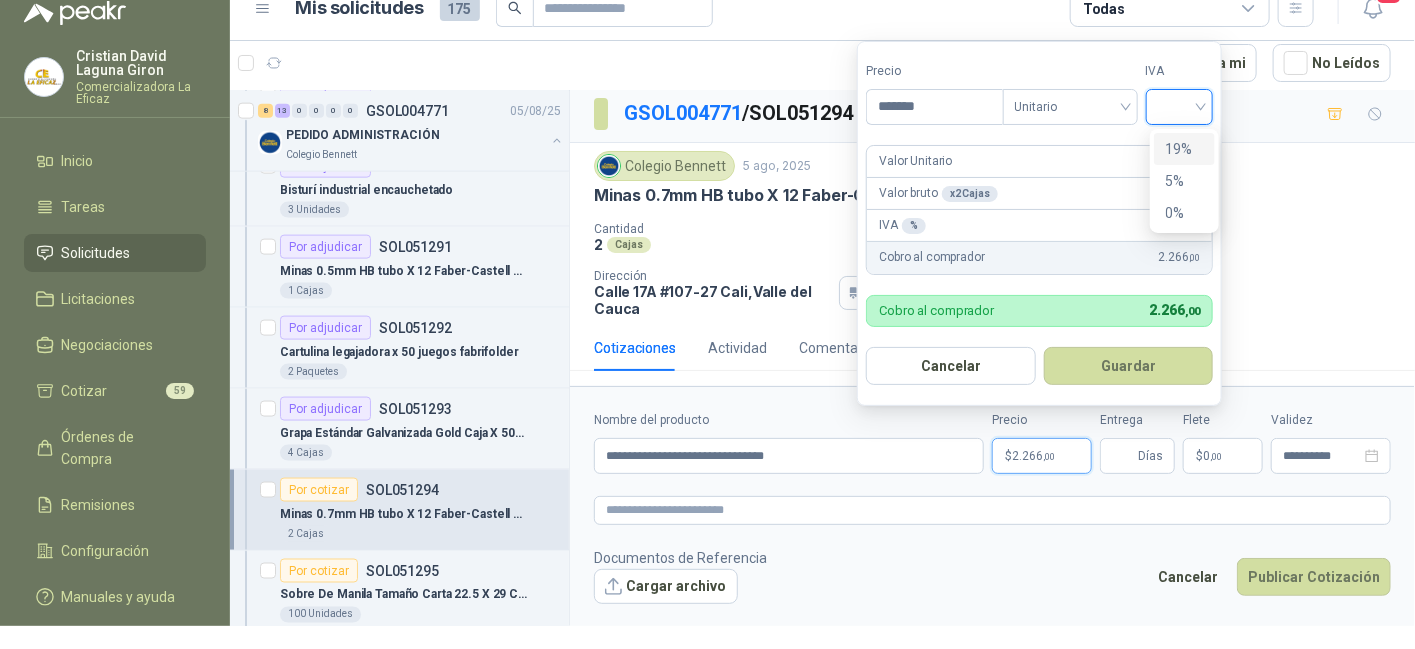 click on "19%" at bounding box center [1184, 149] 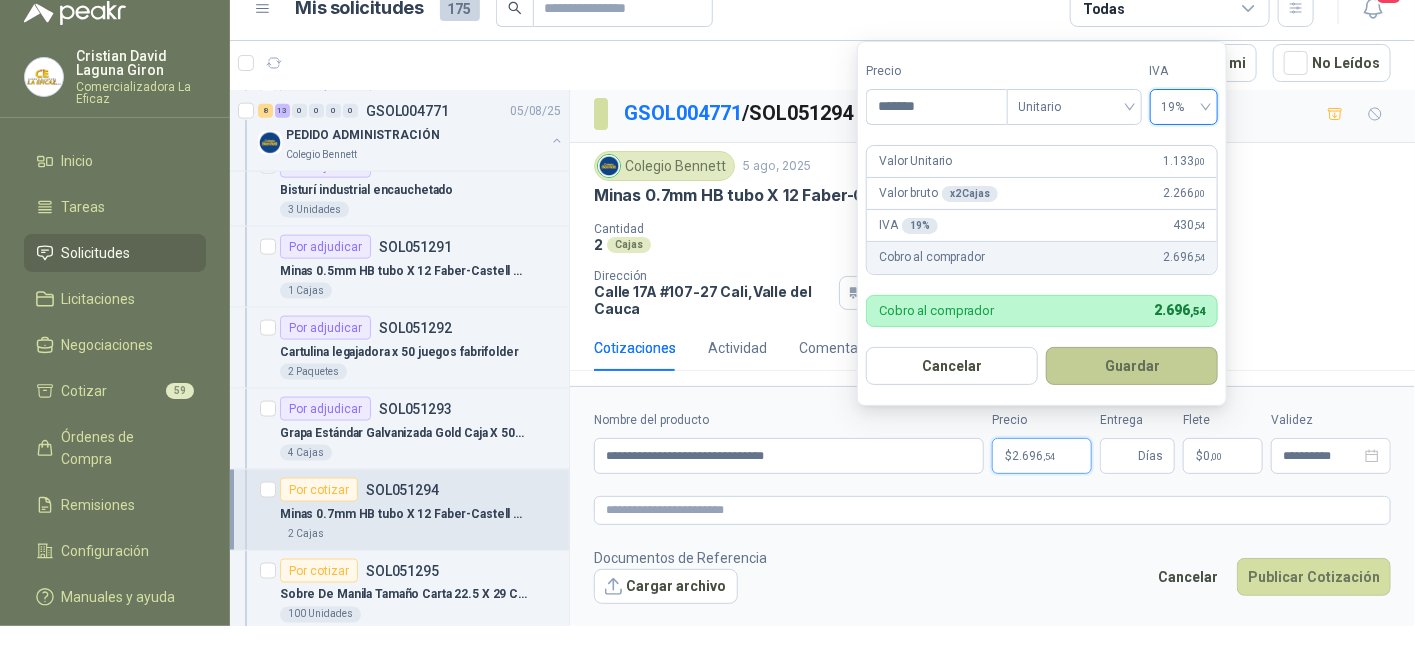 click on "Guardar" at bounding box center [1132, 366] 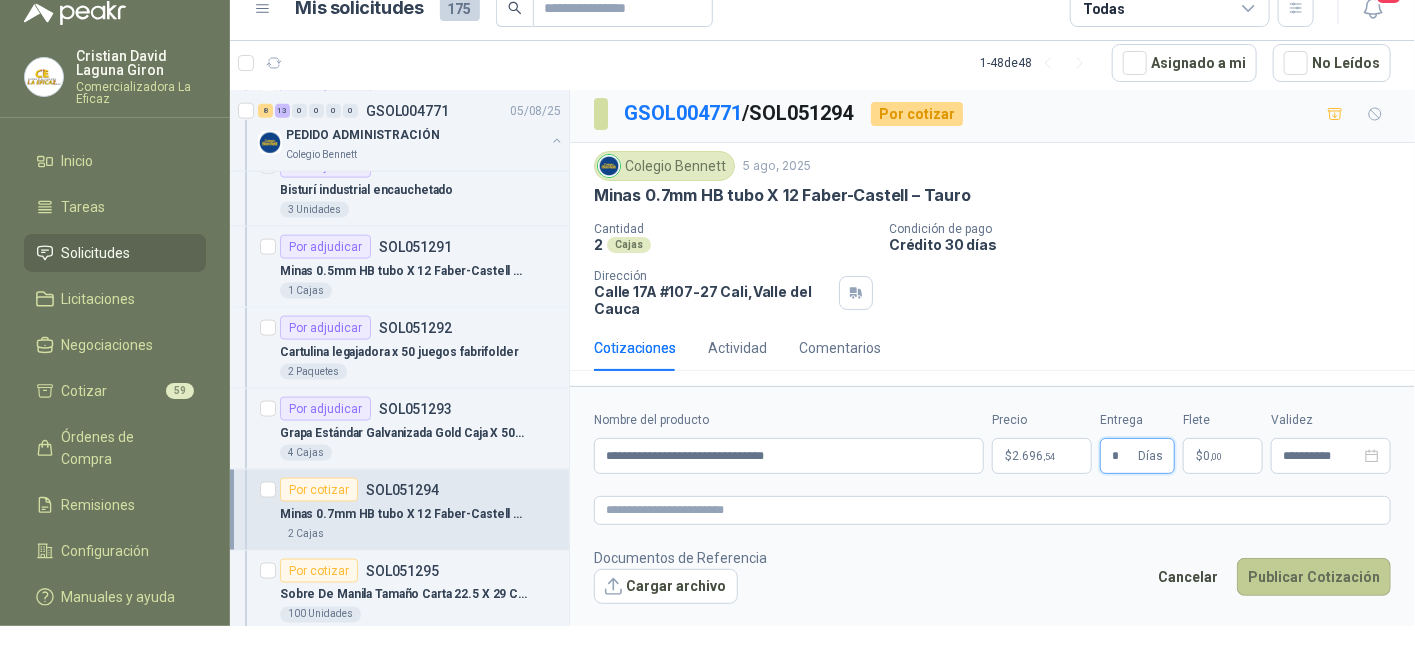 type on "*" 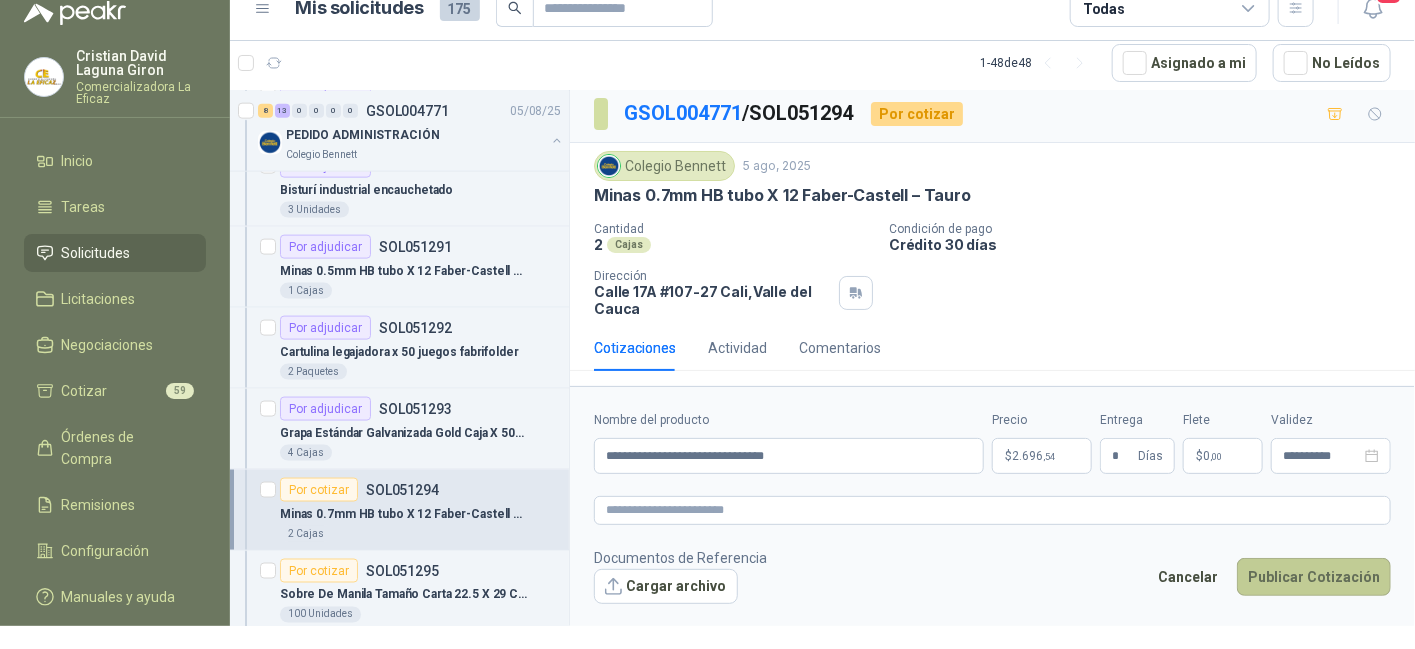 click on "Publicar Cotización" at bounding box center [1314, 577] 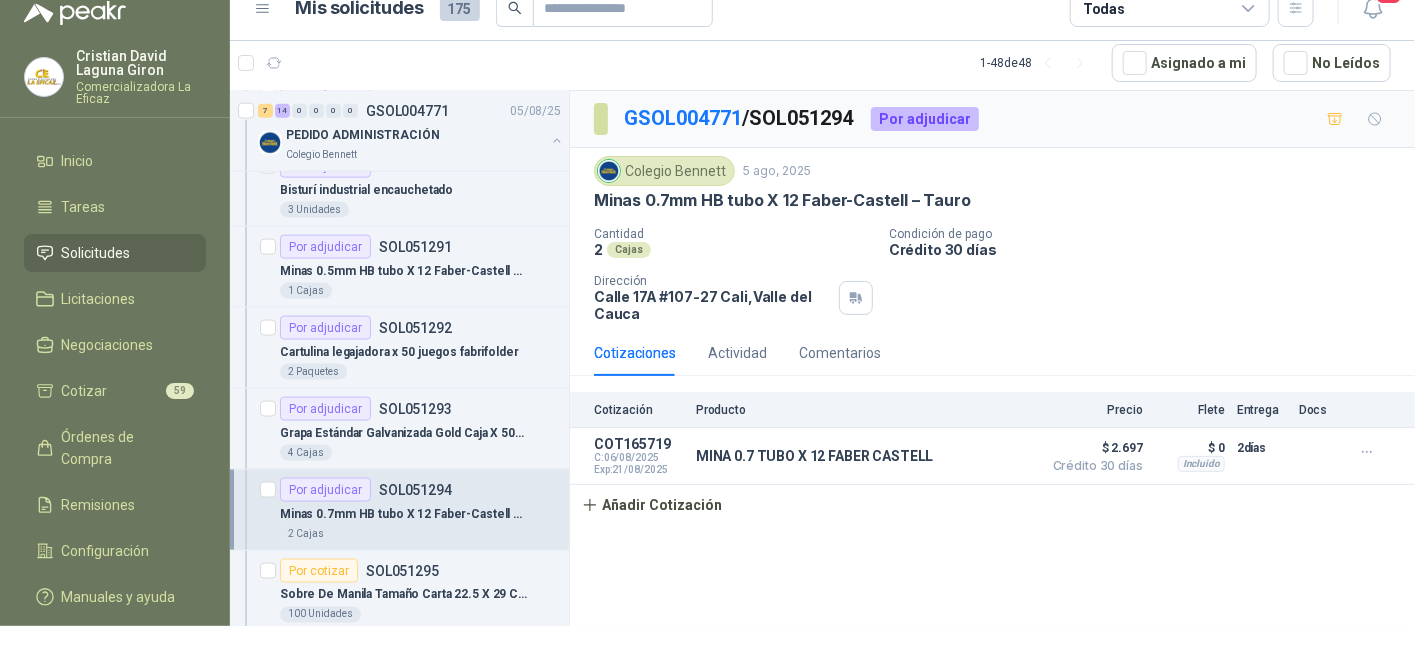scroll, scrollTop: 0, scrollLeft: 0, axis: both 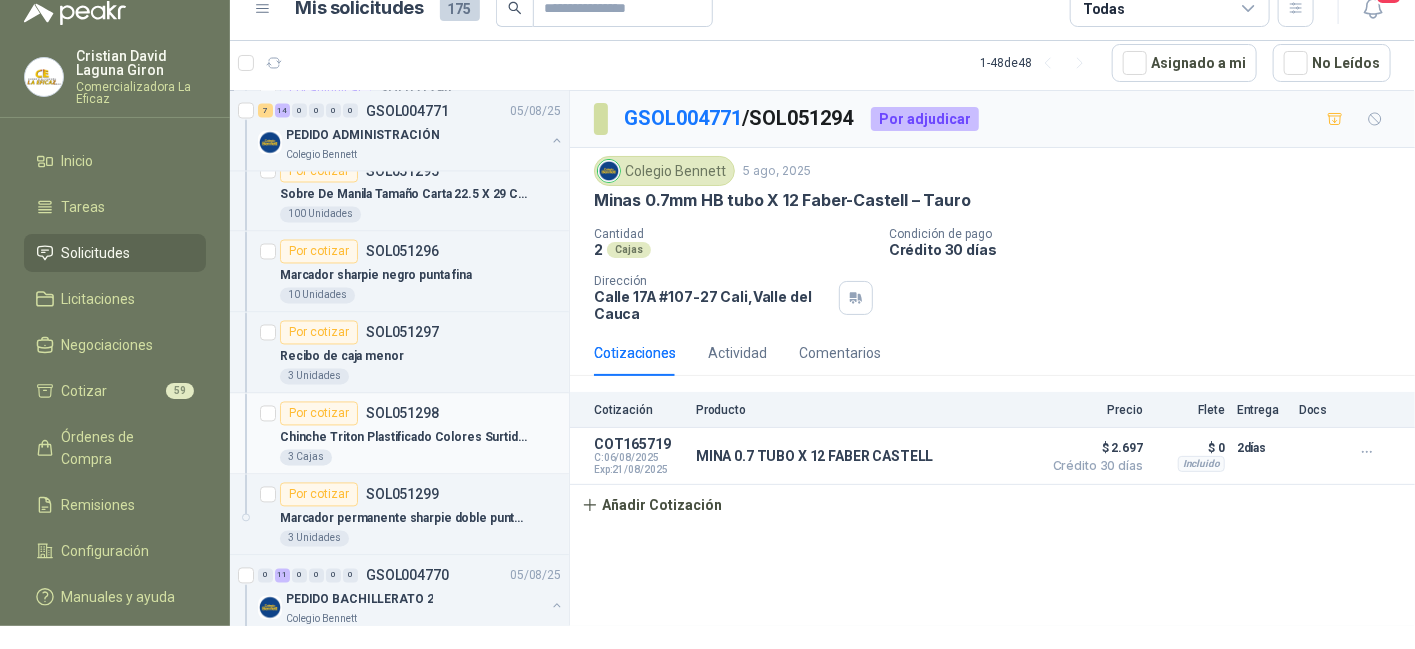 click on "Chinche Triton Plastificado Colores Surtidos x 50 und" at bounding box center [404, 438] 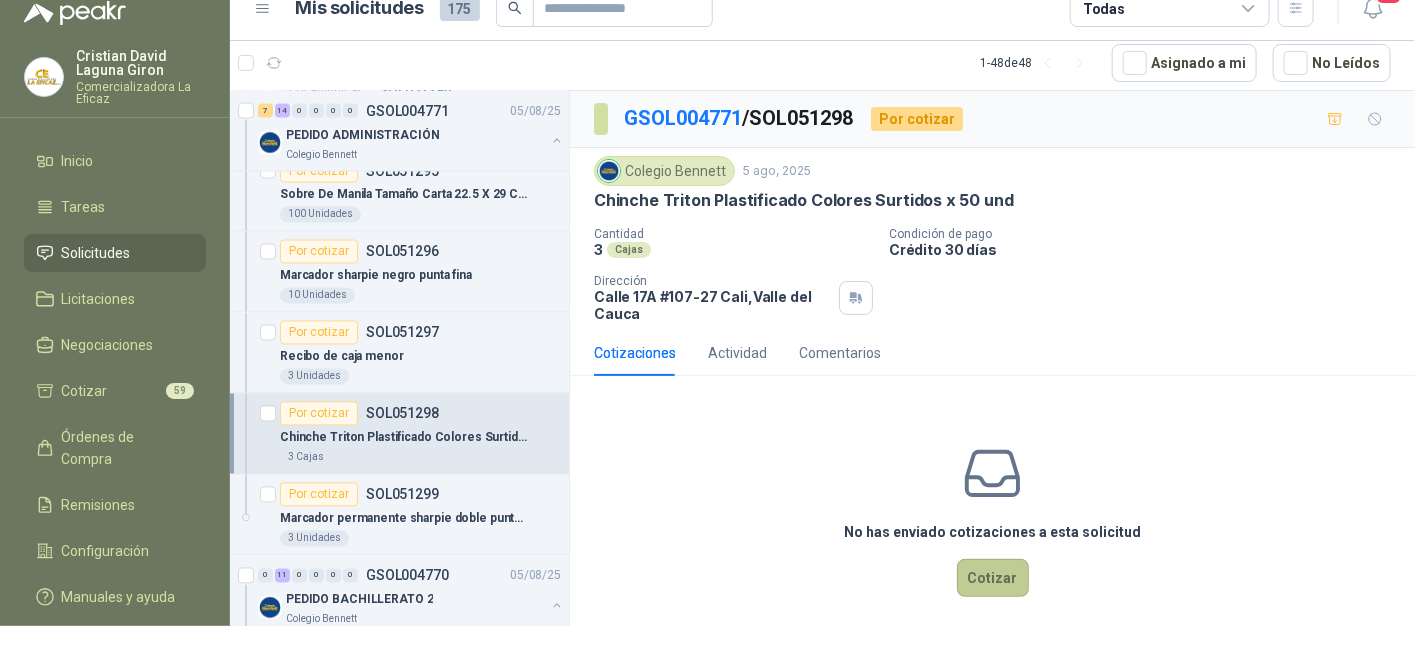 click on "Cotizar" at bounding box center [993, 578] 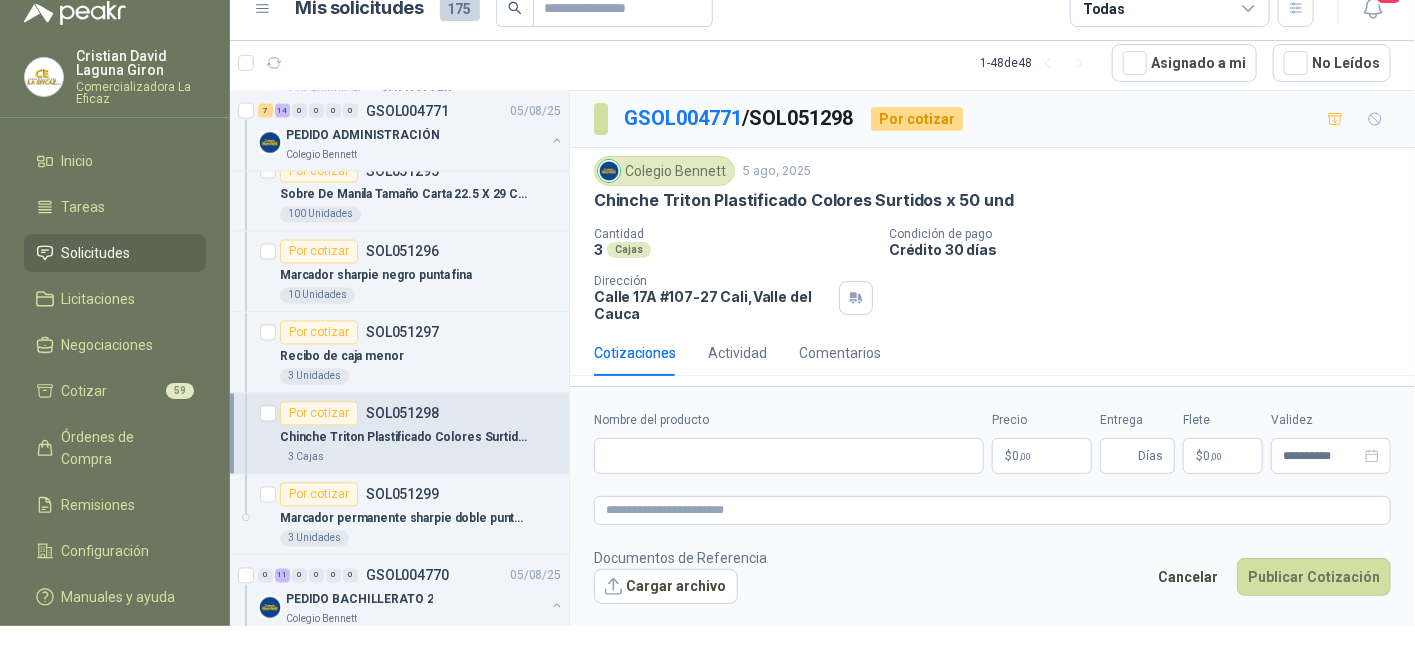 type 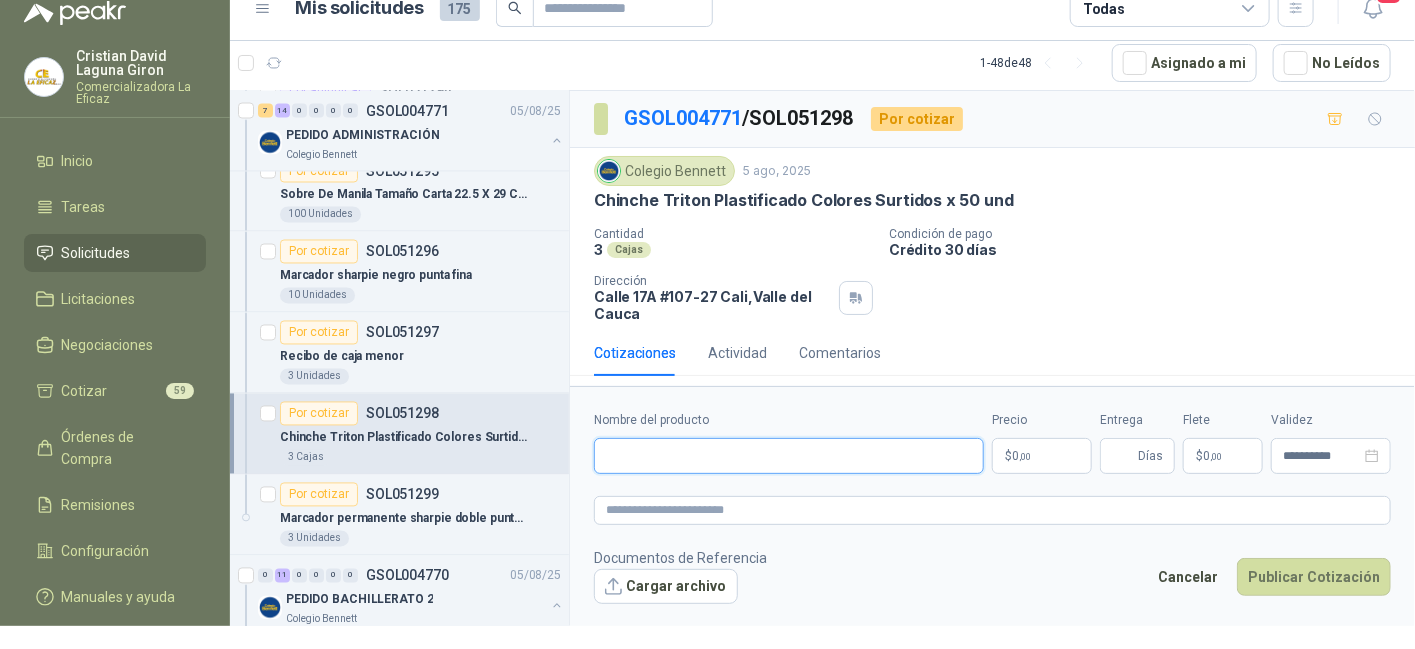 click on "Nombre del producto" at bounding box center (789, 456) 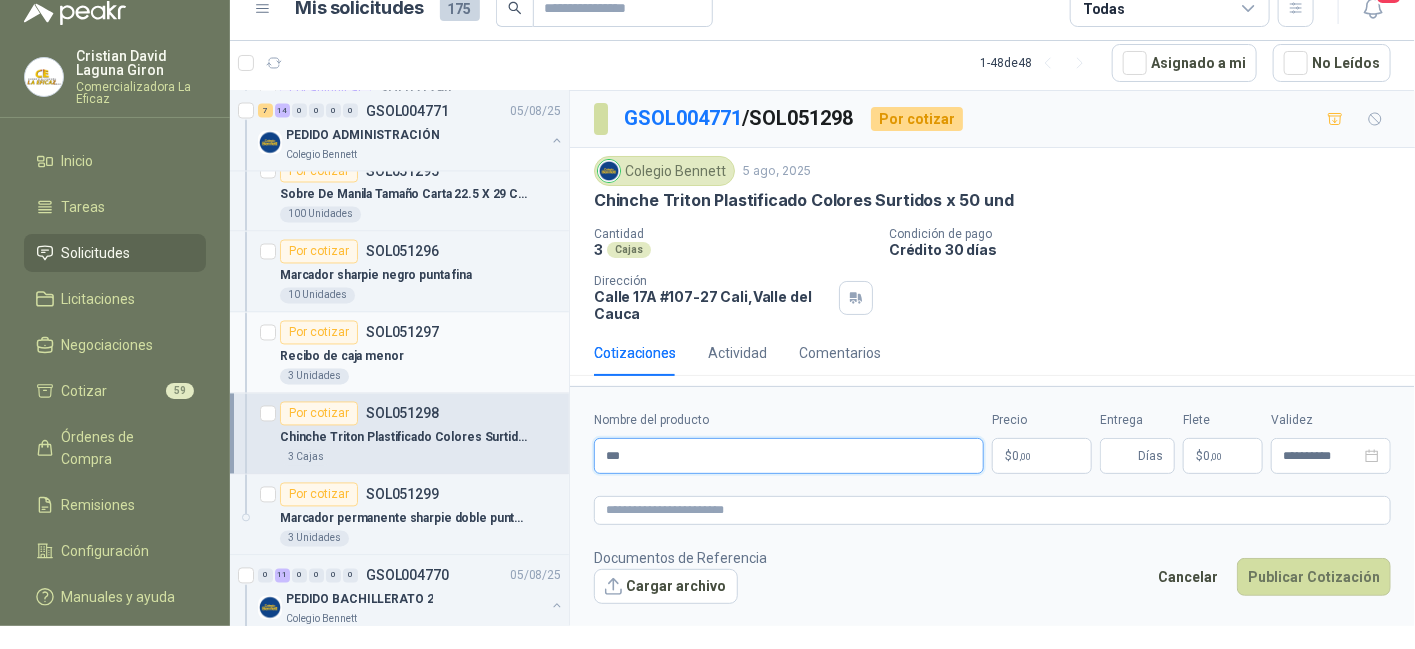 type on "***" 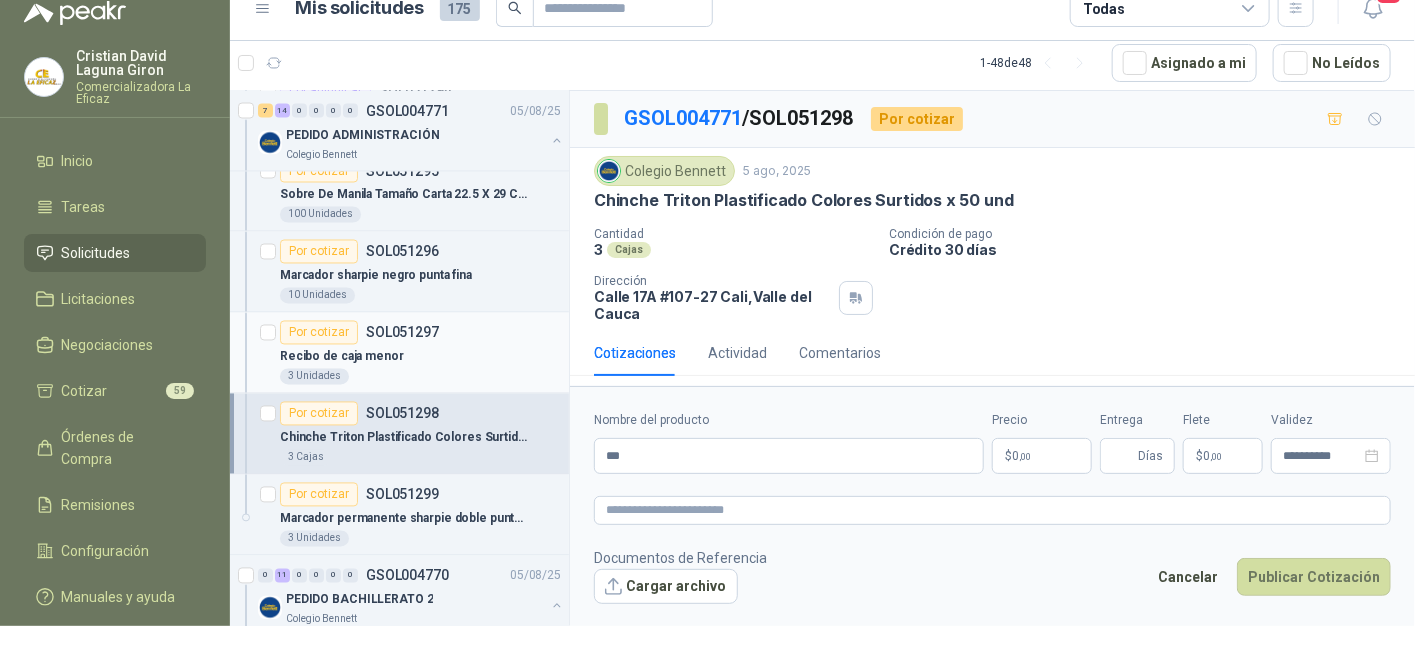 click on "Recibo de caja menor" at bounding box center (342, 357) 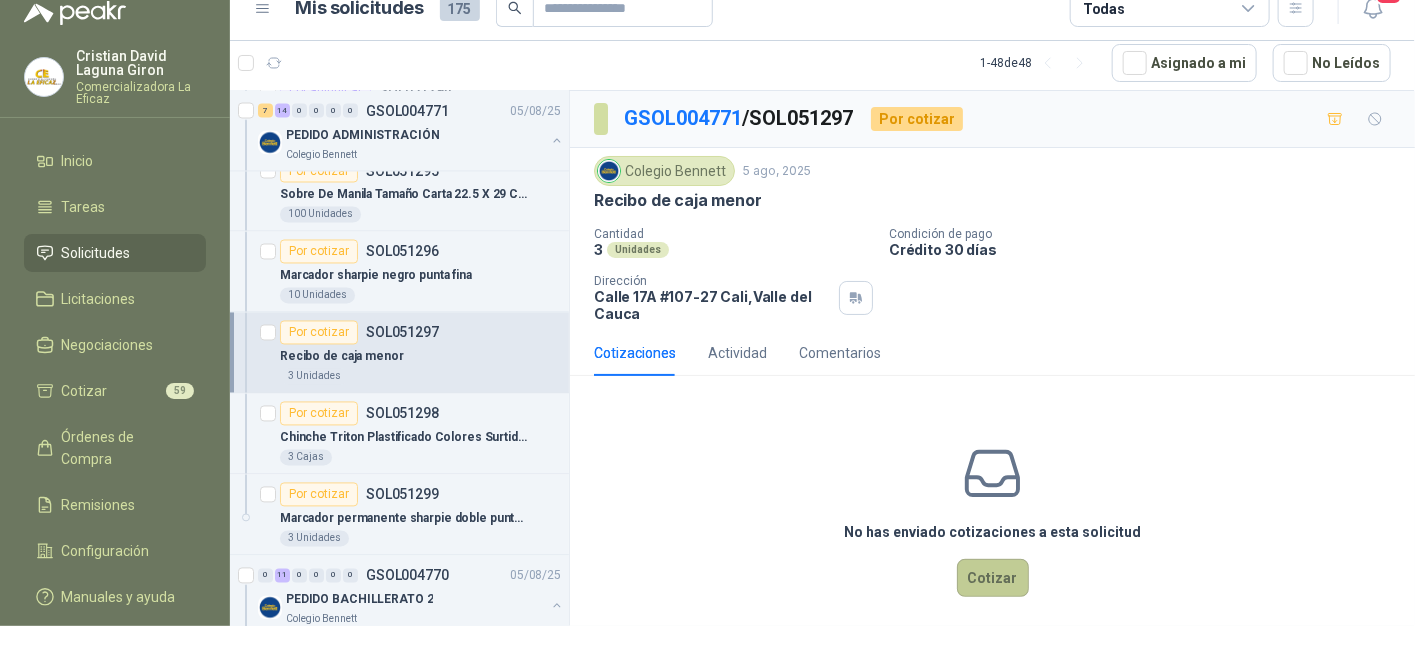 click on "Cotizar" at bounding box center (993, 578) 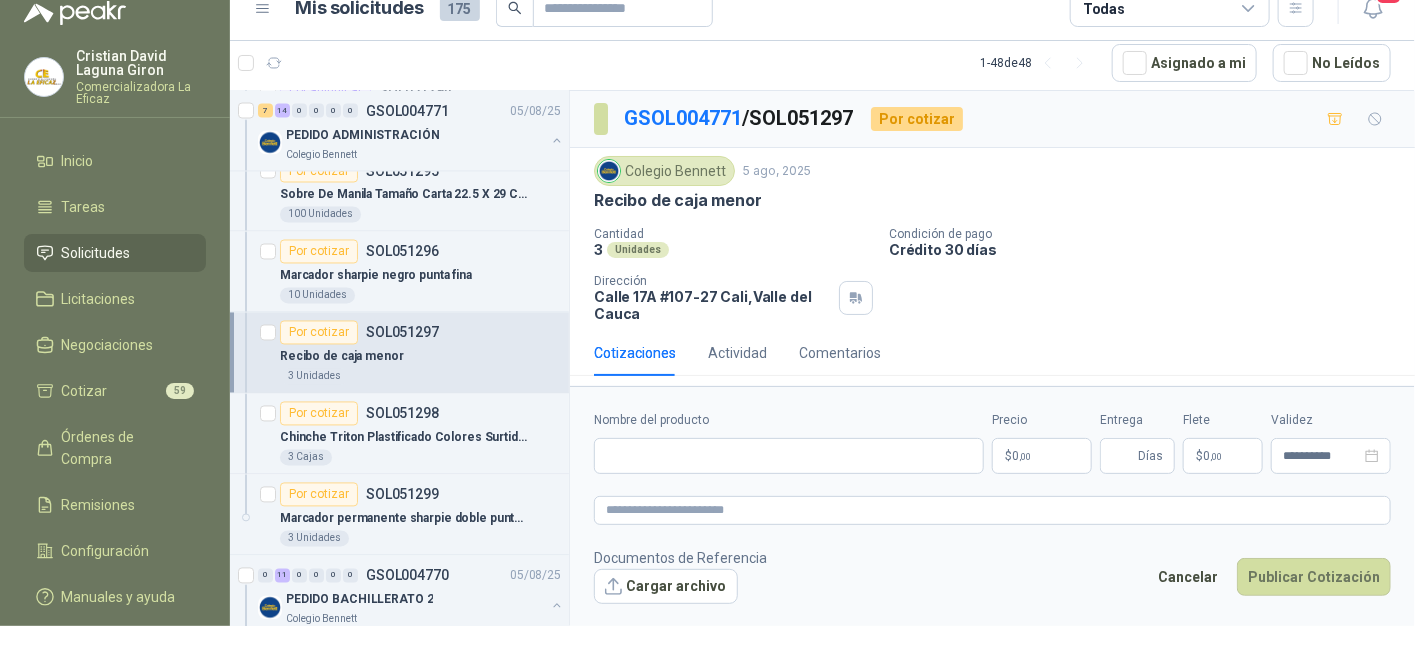 type 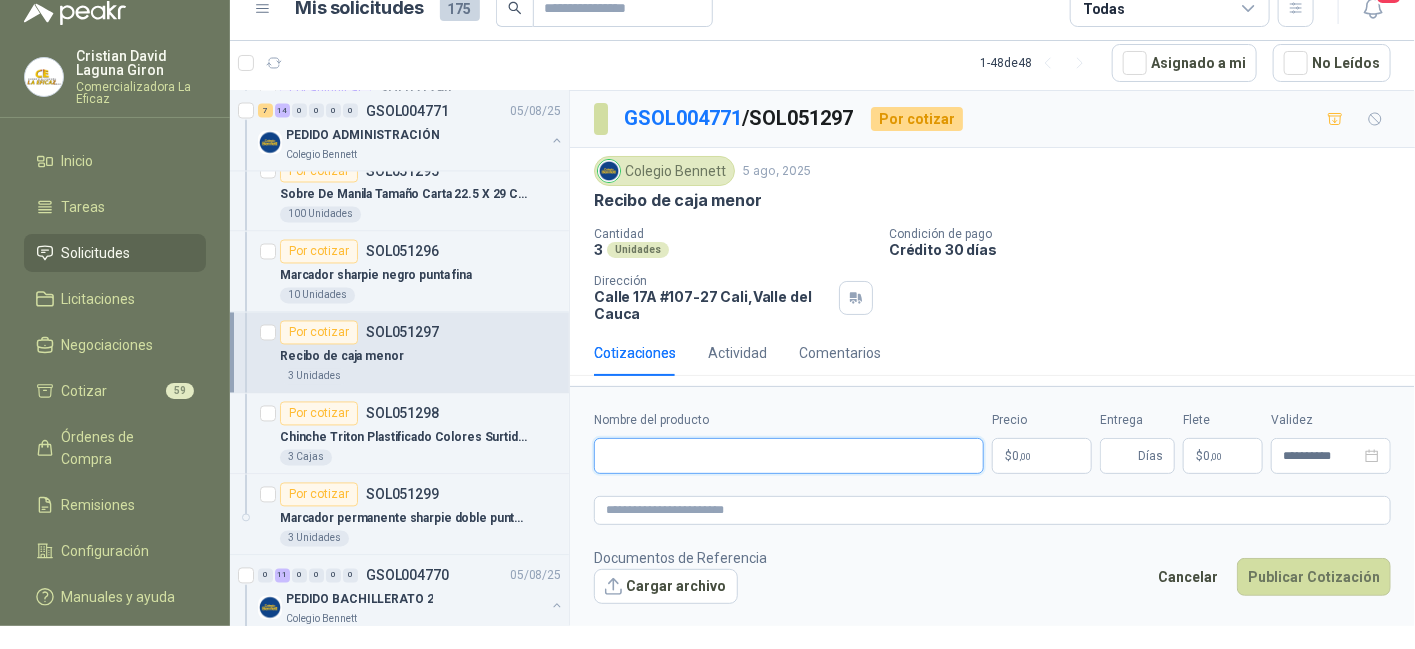 click on "Nombre del producto" at bounding box center [789, 456] 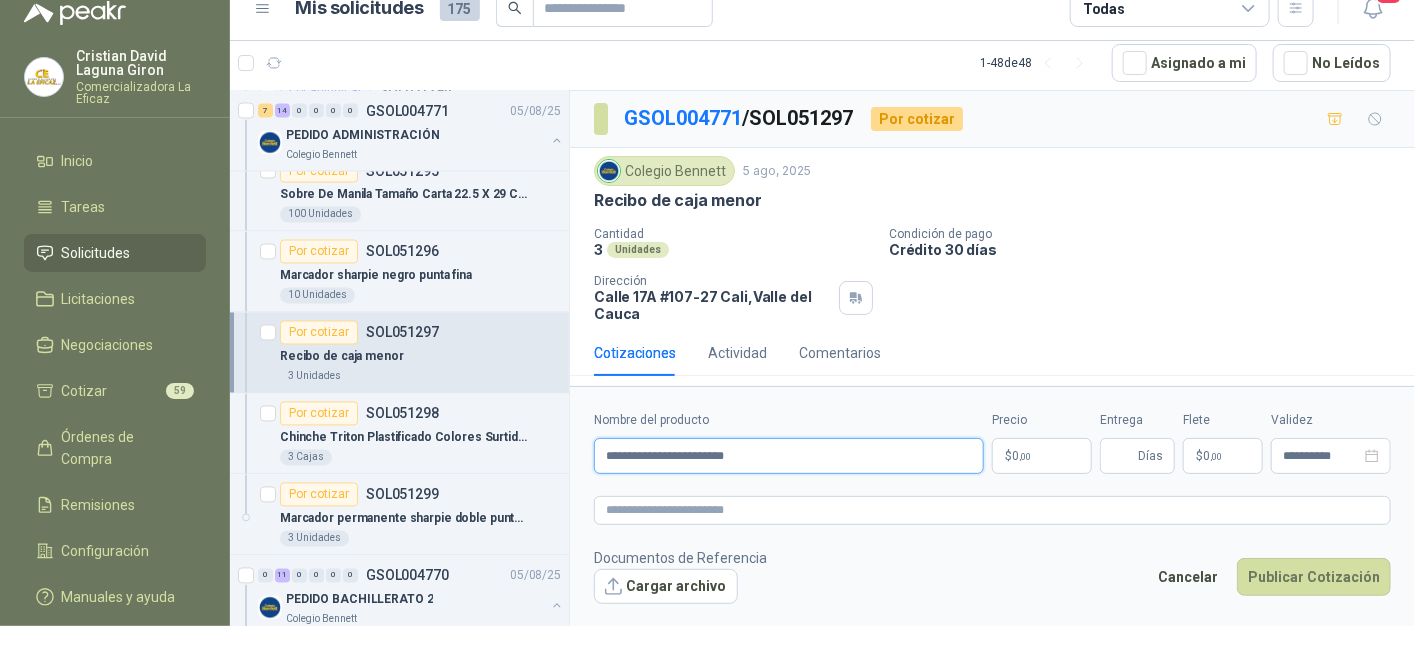 type on "**********" 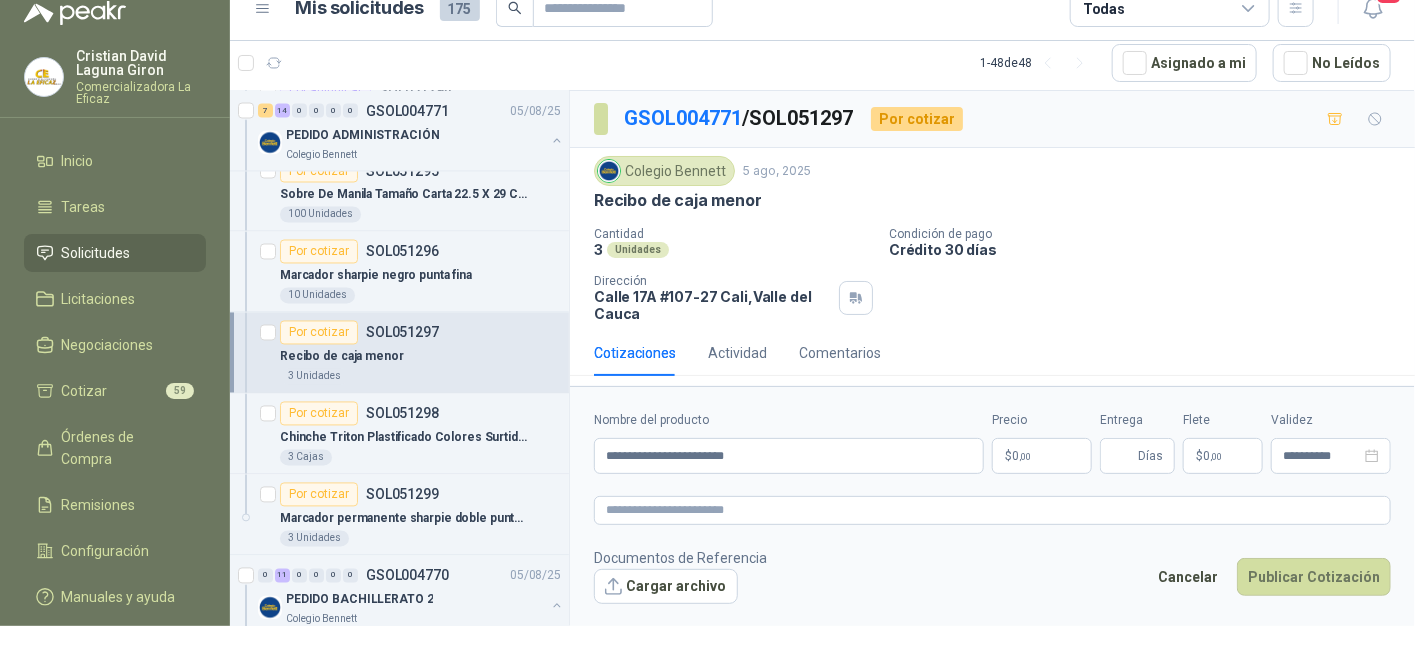 click on "$  0 ,00" at bounding box center (1042, 456) 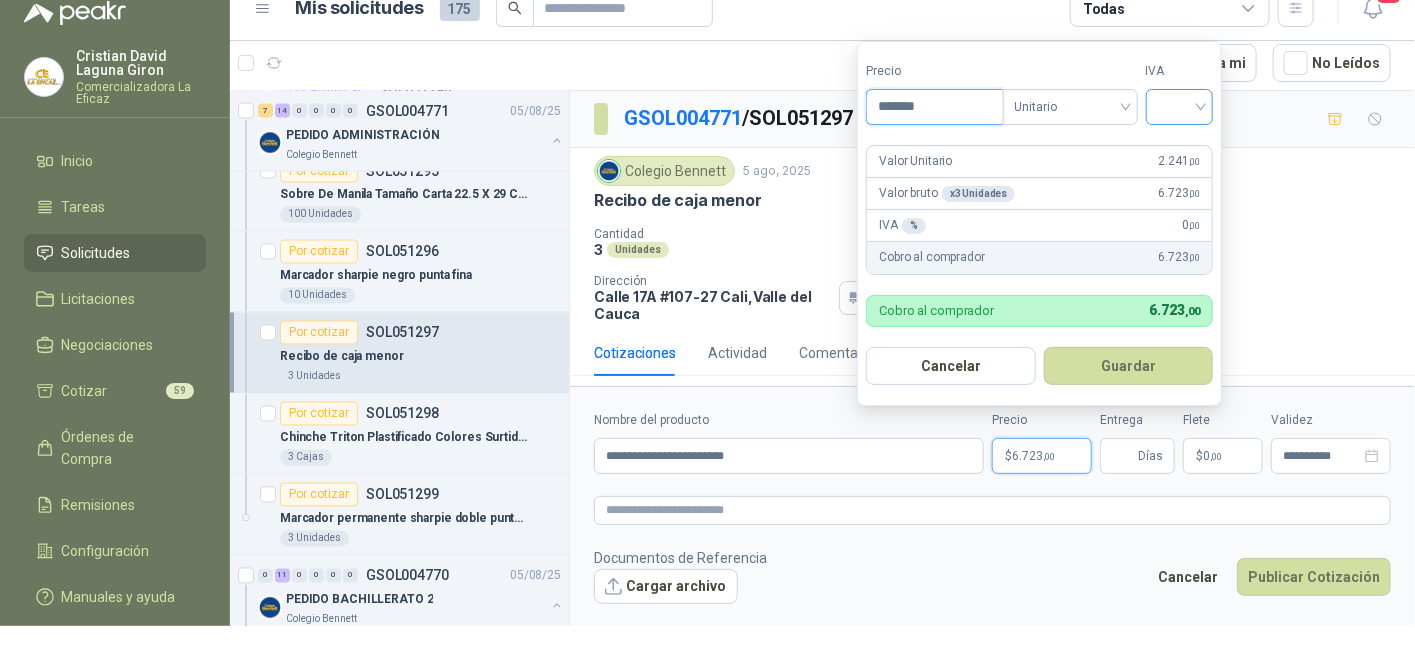 type on "*******" 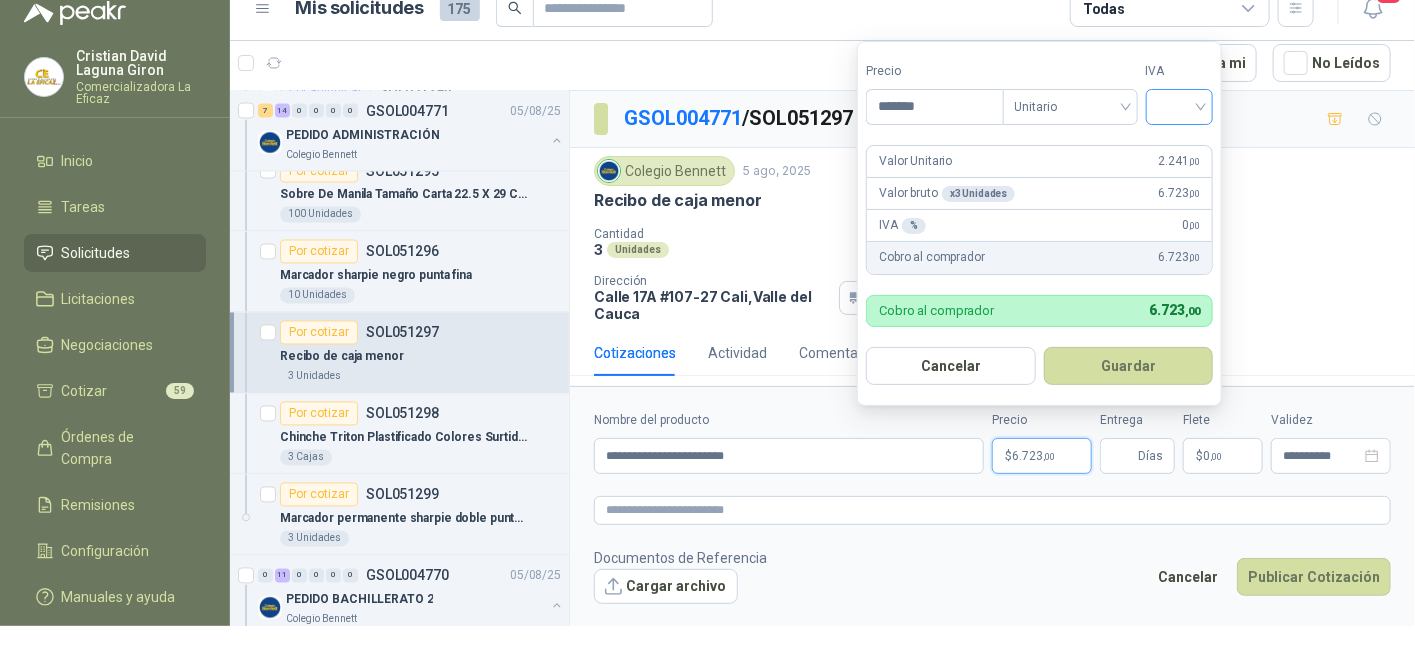 click at bounding box center (1180, 105) 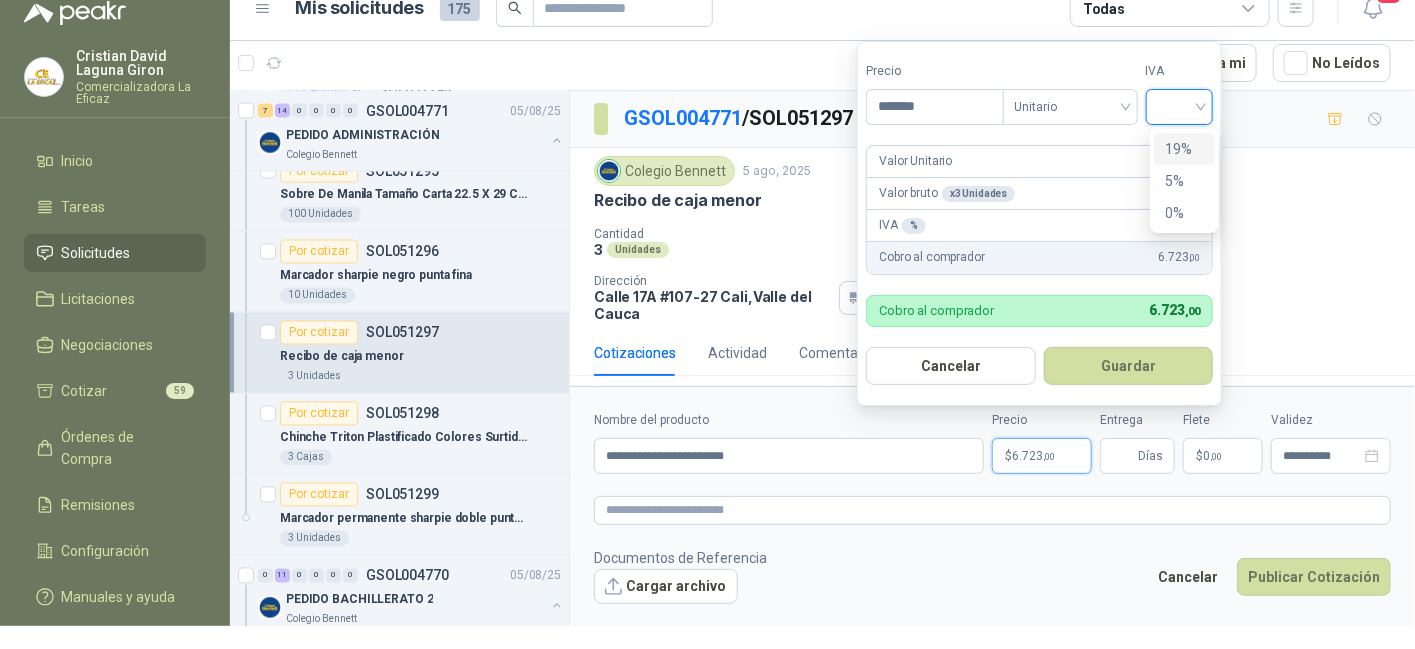 click on "19%" at bounding box center (1184, 149) 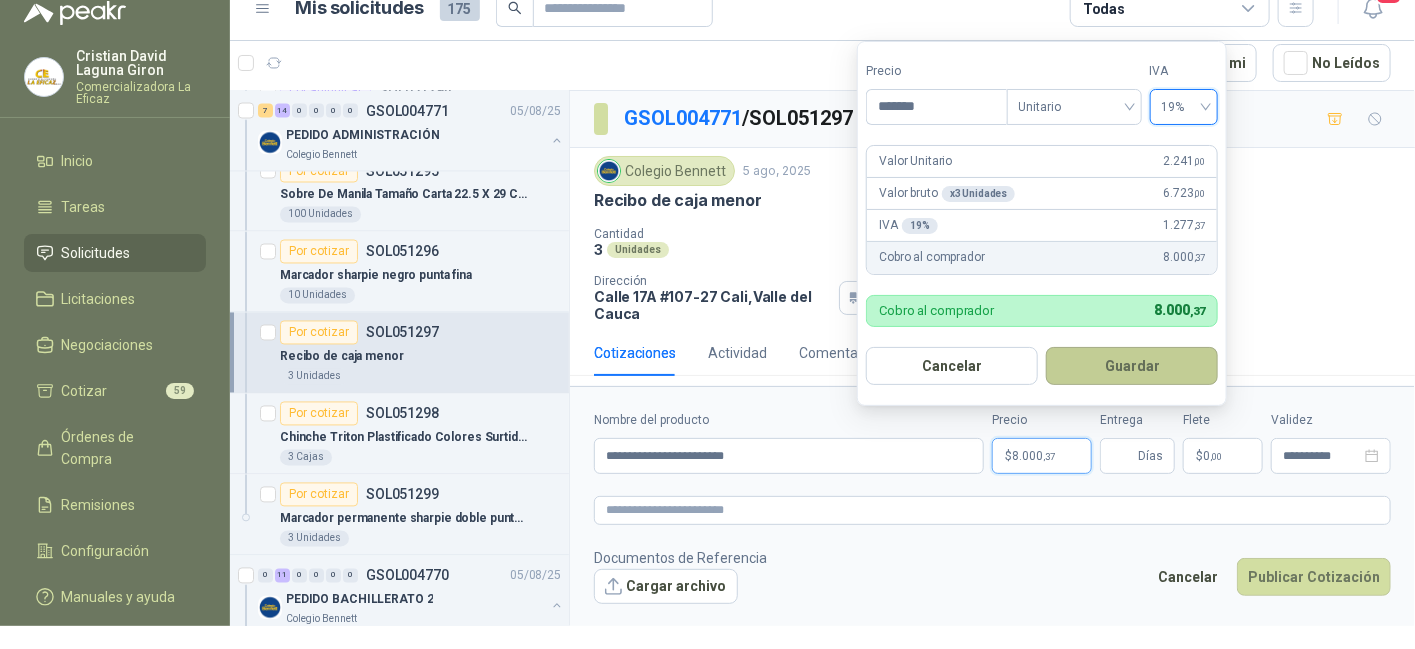 click on "Guardar" at bounding box center [1132, 366] 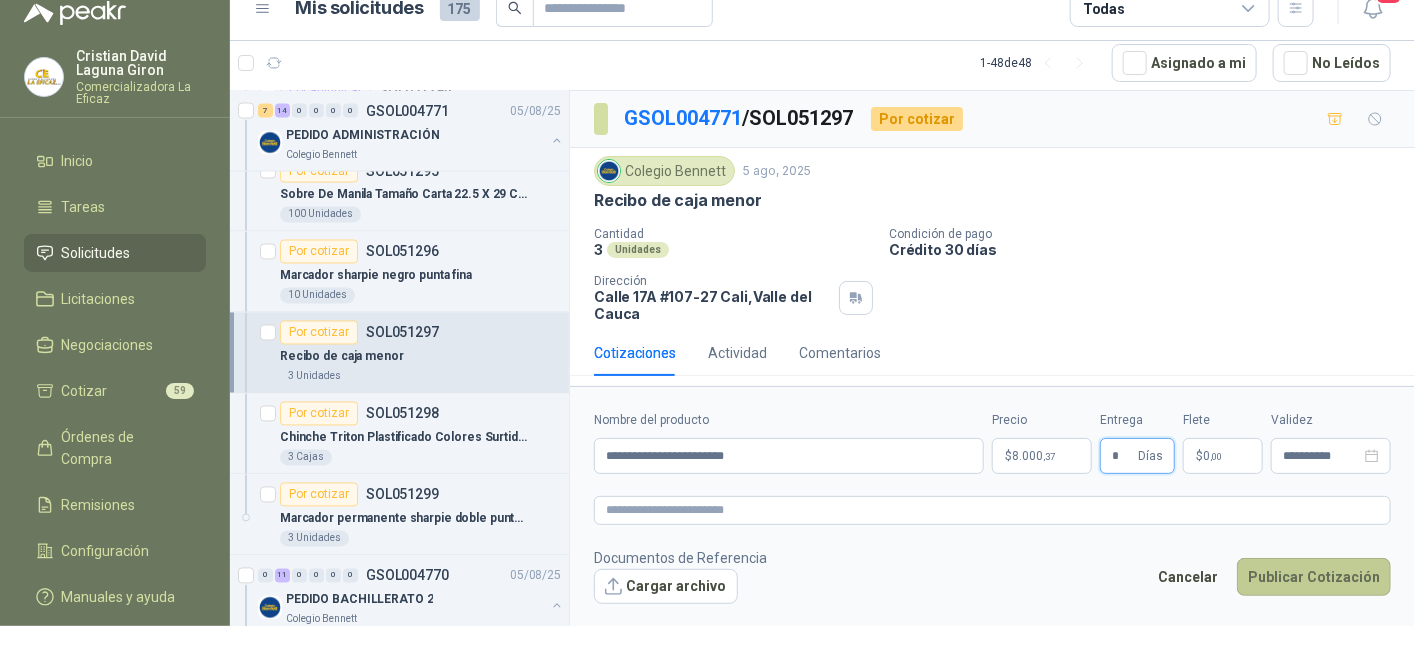 type on "*" 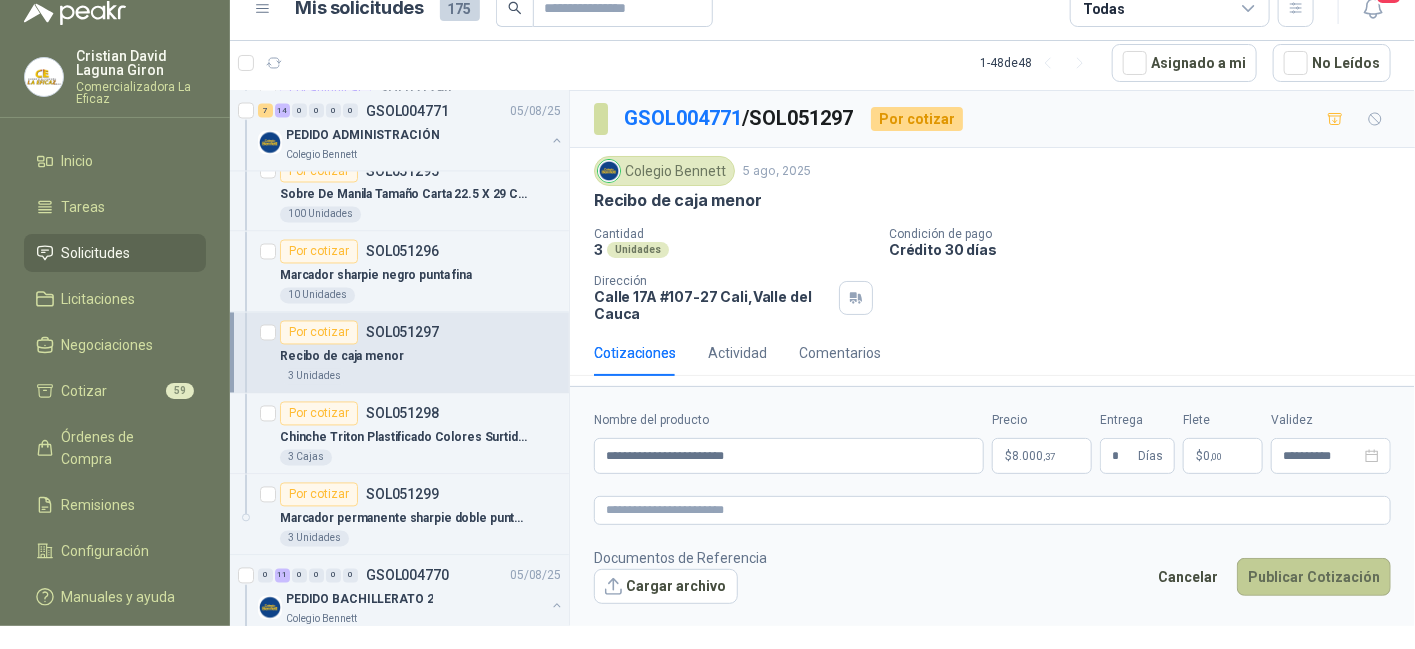 click on "Publicar Cotización" at bounding box center [1314, 577] 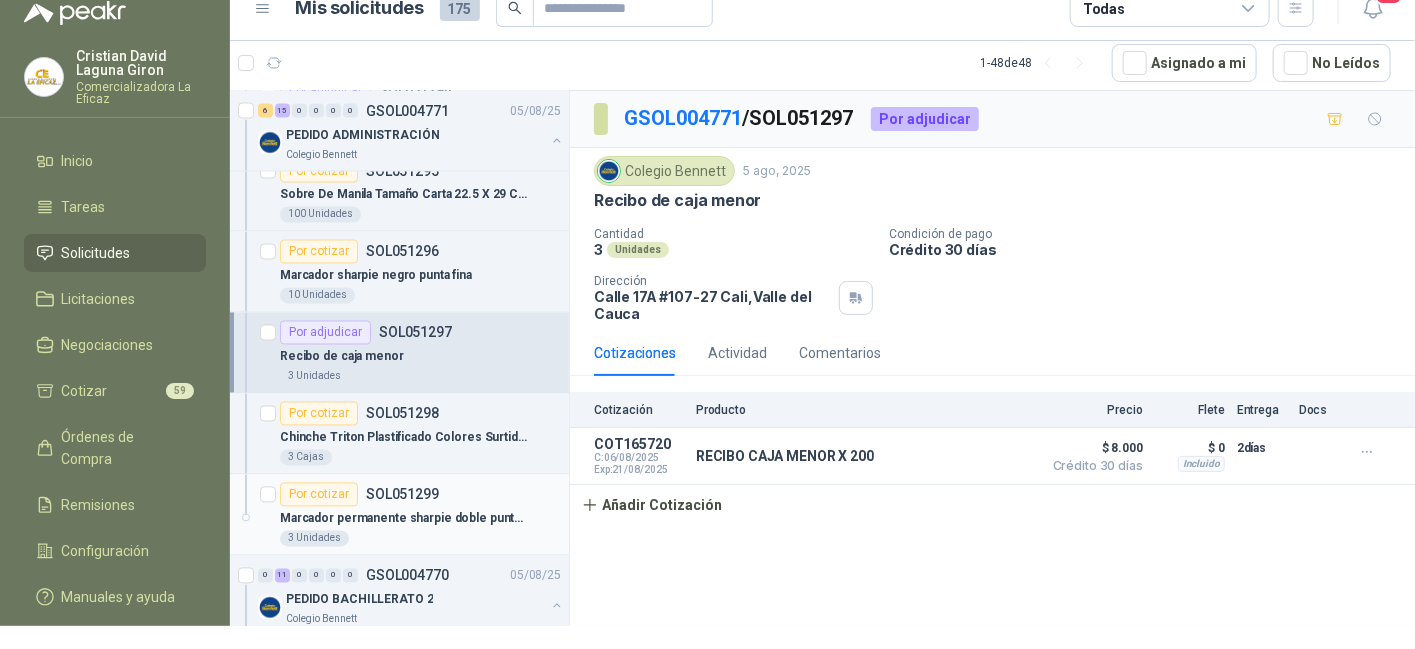 scroll, scrollTop: 1600, scrollLeft: 0, axis: vertical 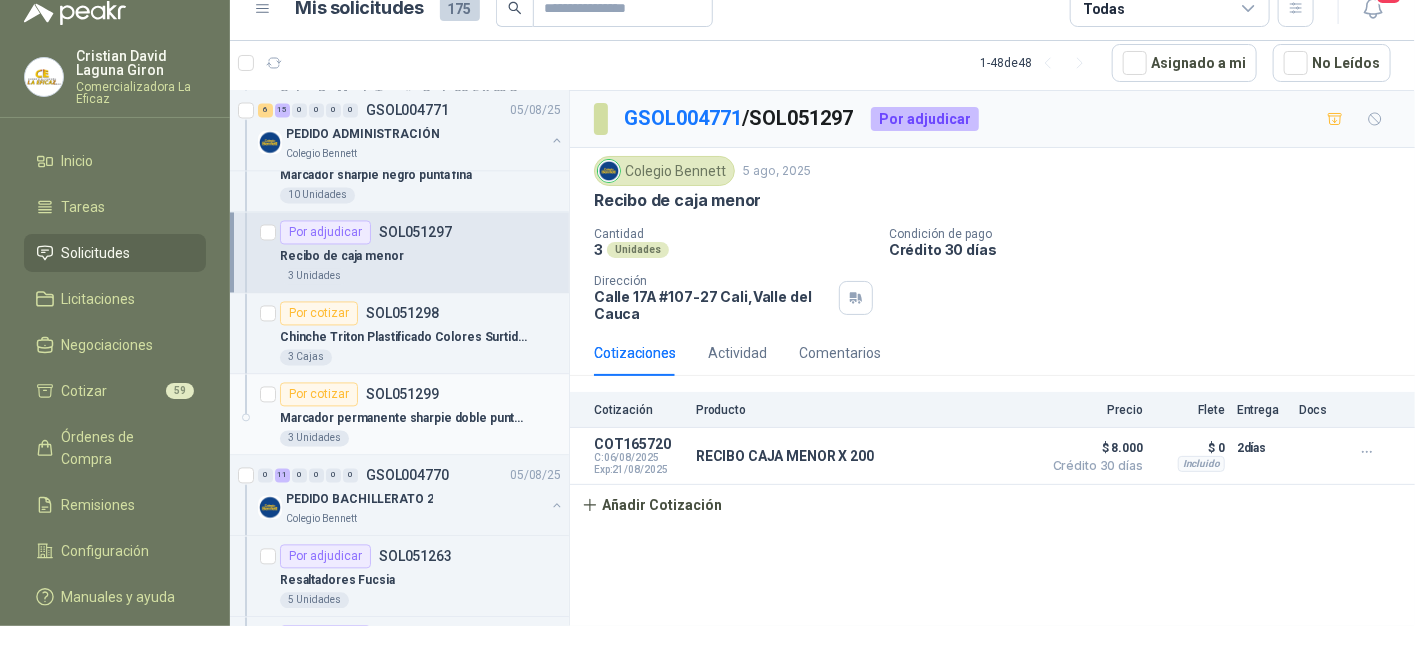 click on "Marcador permanente sharpie doble punta negro" at bounding box center [404, 419] 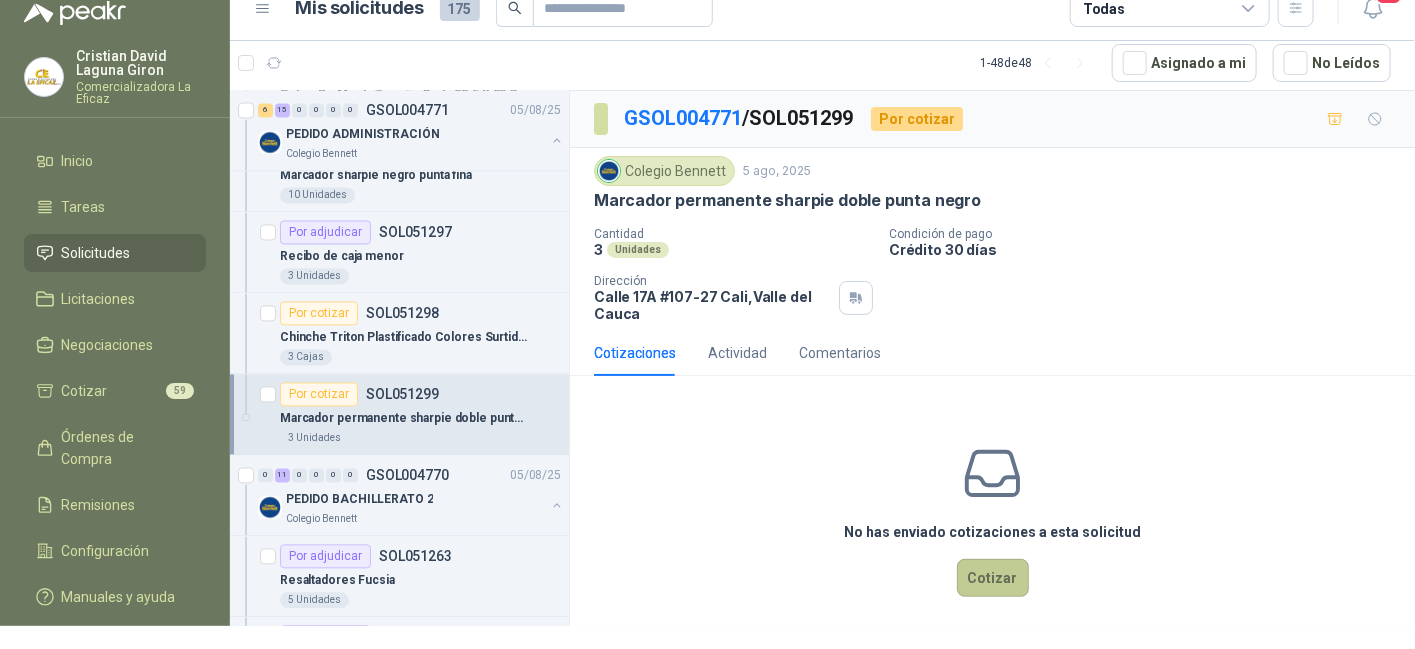 click on "Cotizar" at bounding box center (993, 578) 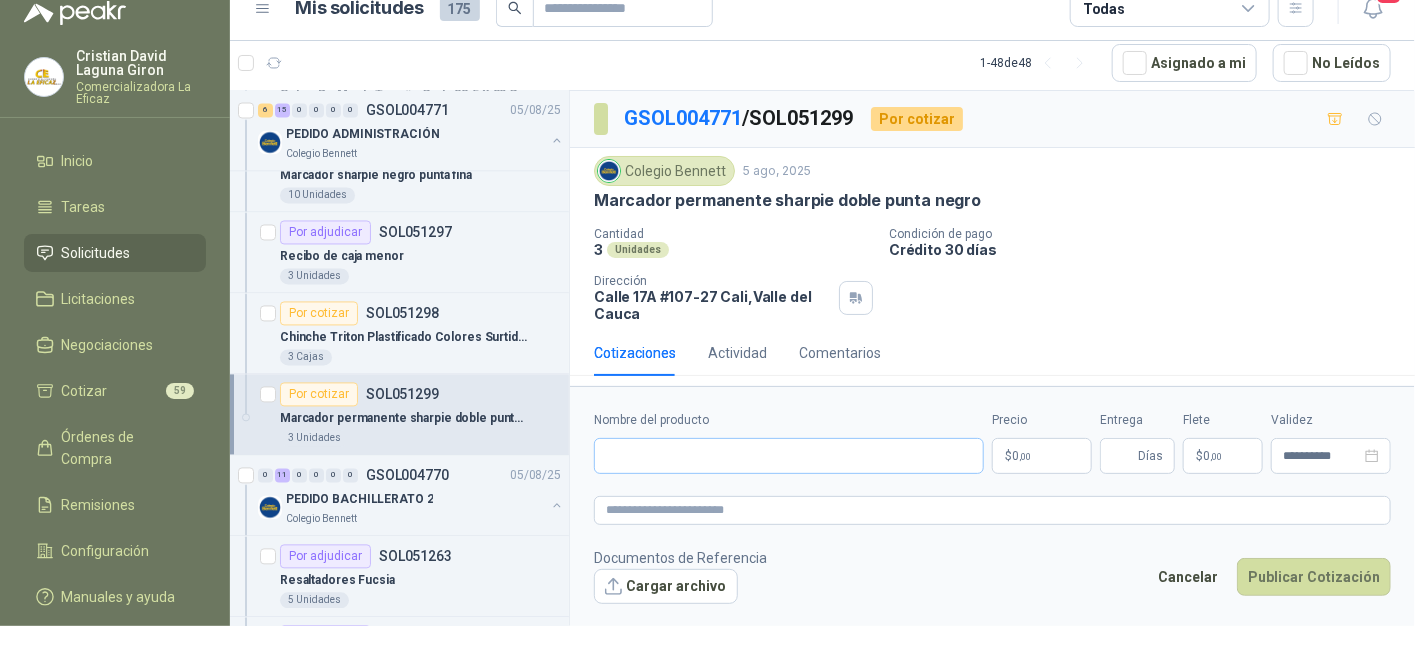 type 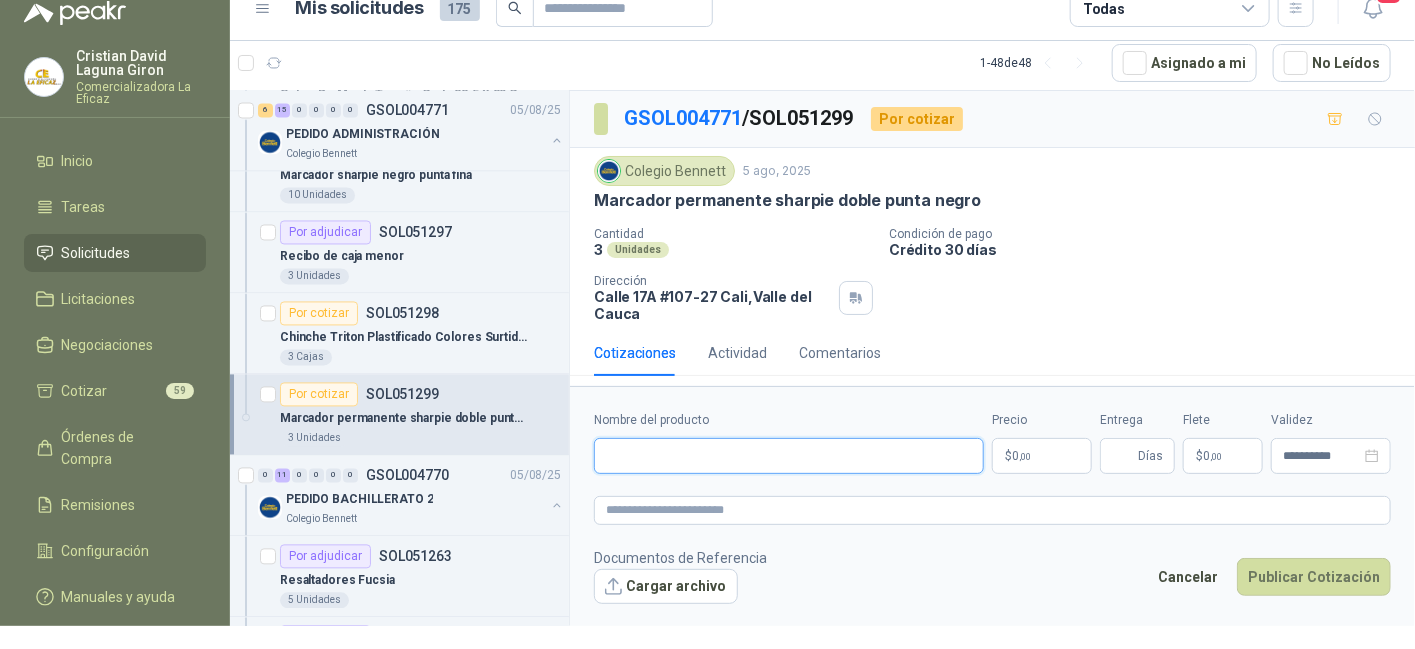 click on "Nombre del producto" at bounding box center [789, 456] 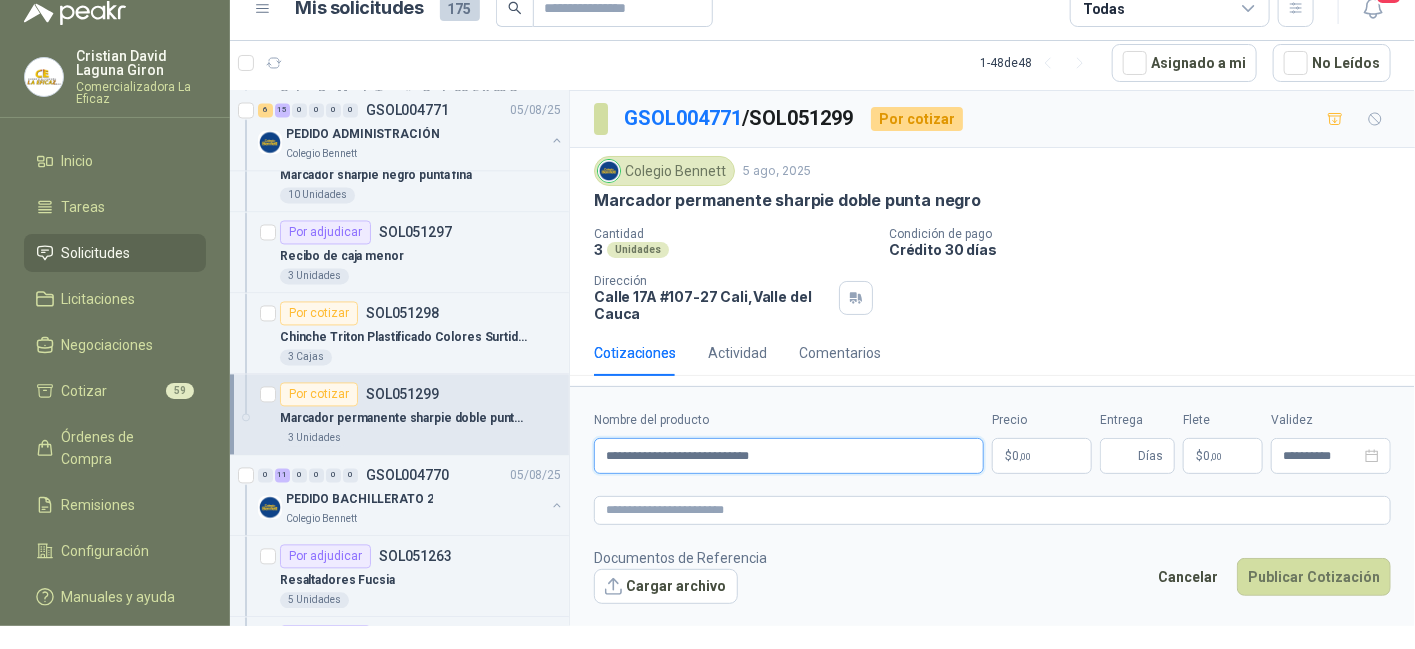 type on "**********" 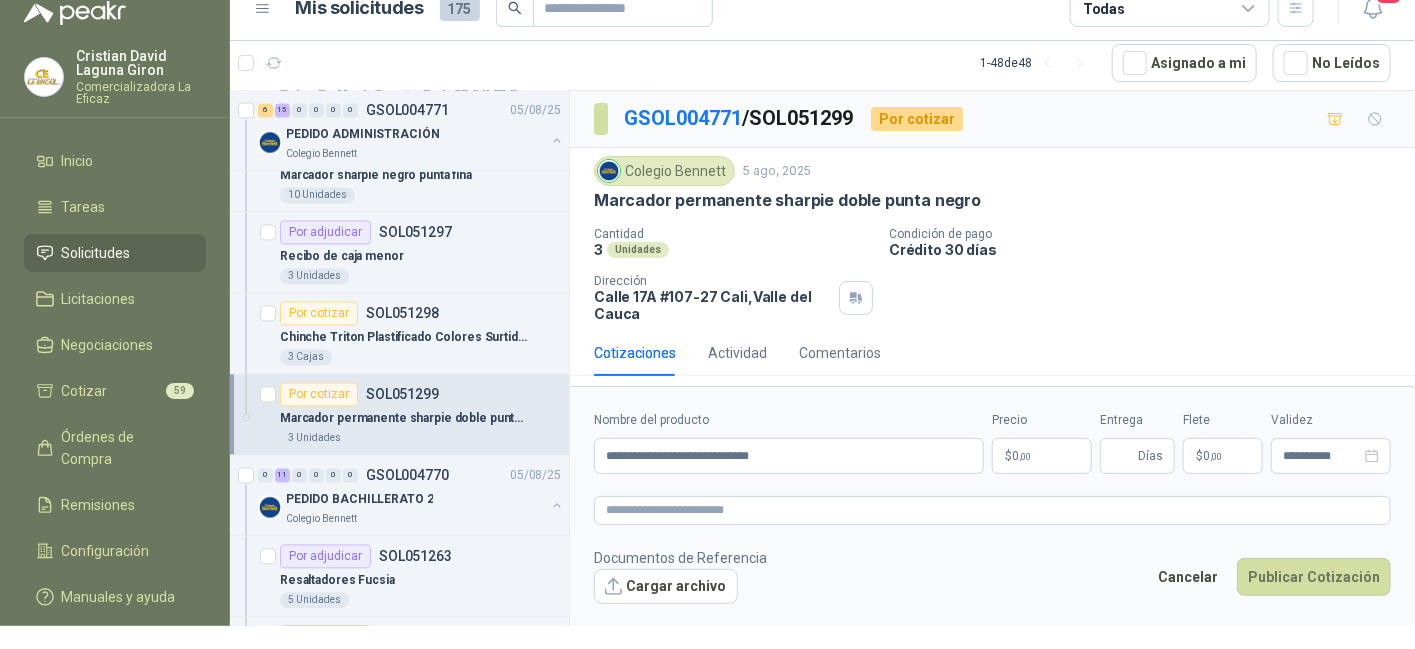 click on ",00" at bounding box center [1025, 456] 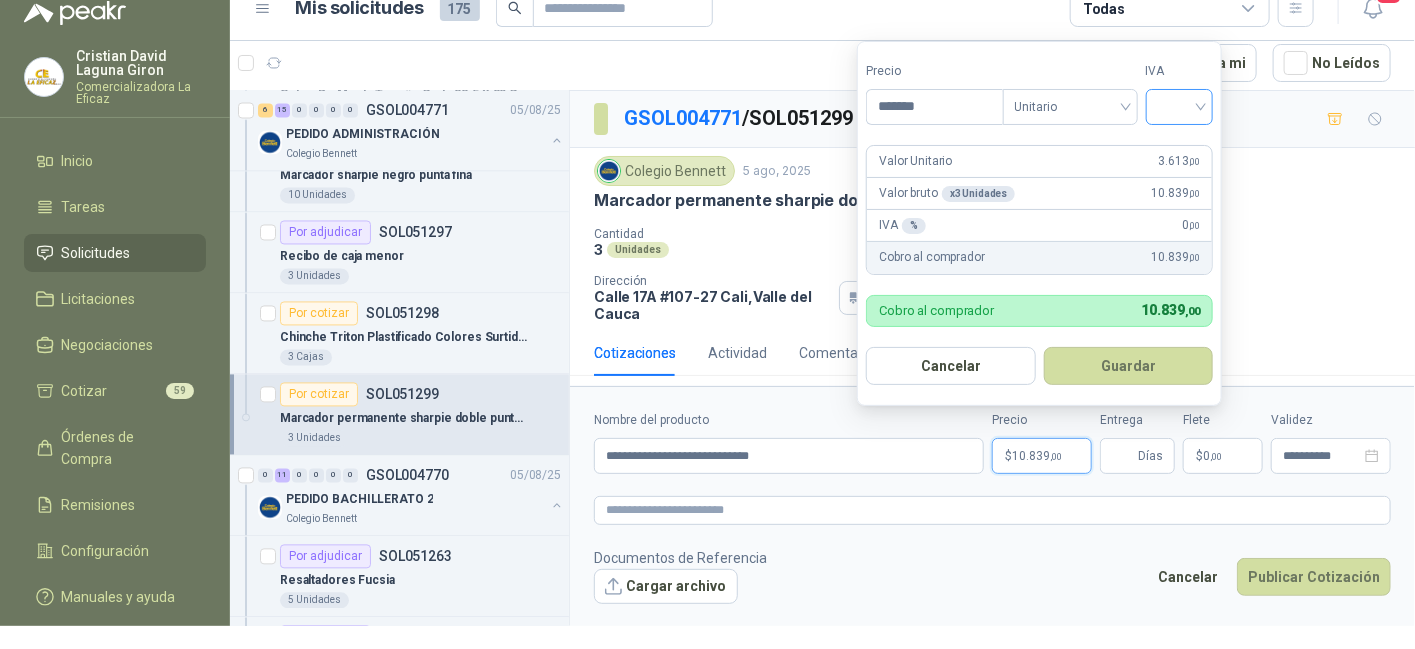 type on "*******" 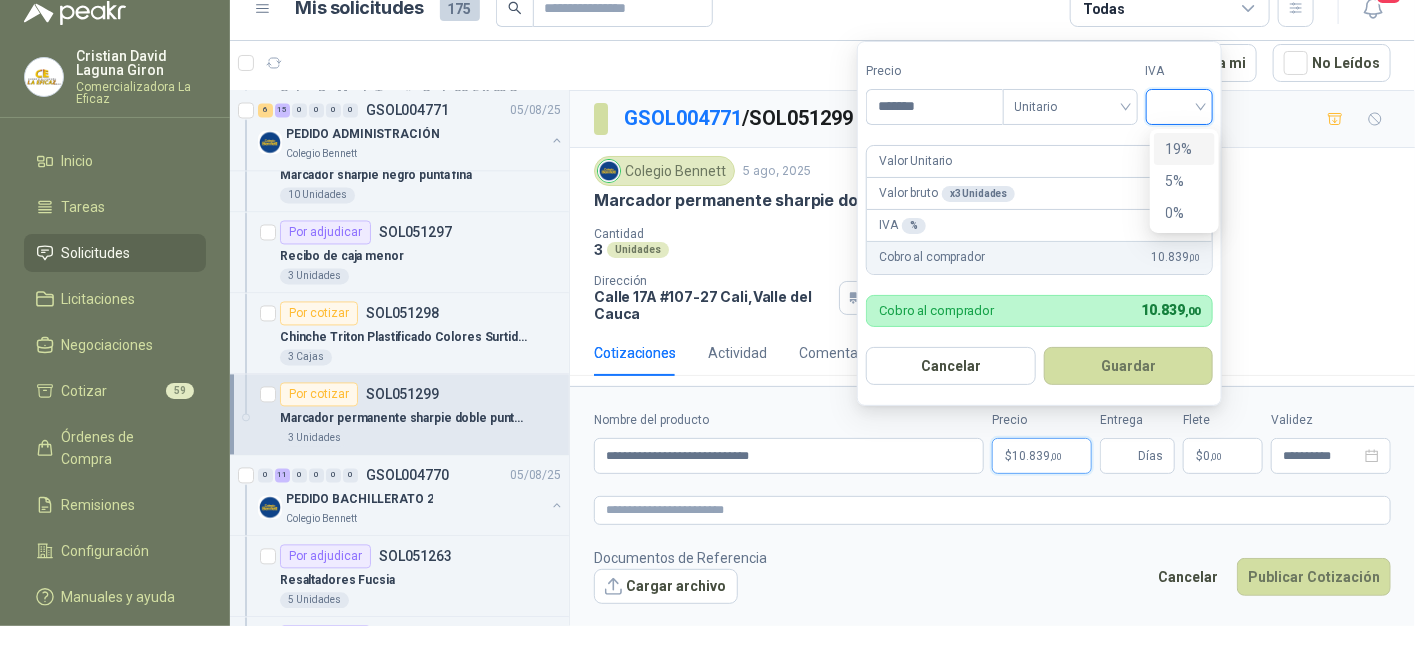 click on "19%" at bounding box center [1184, 149] 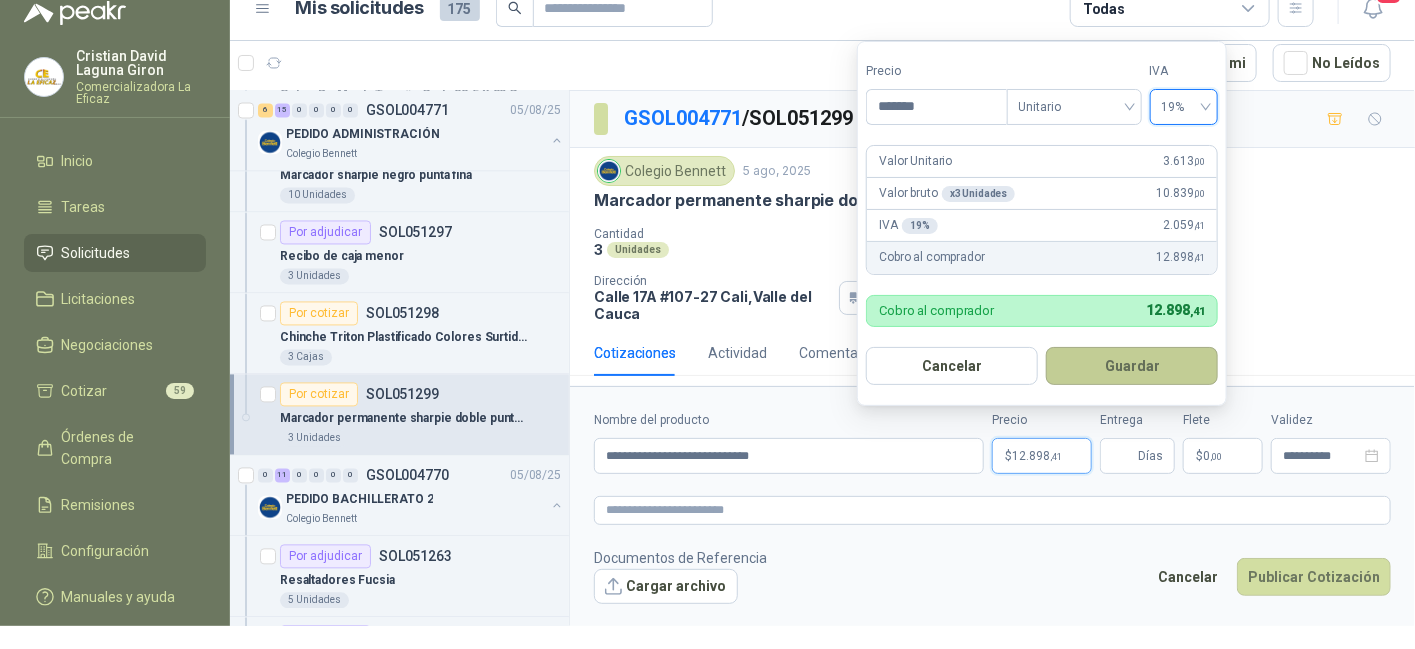 click on "Guardar" at bounding box center (1132, 366) 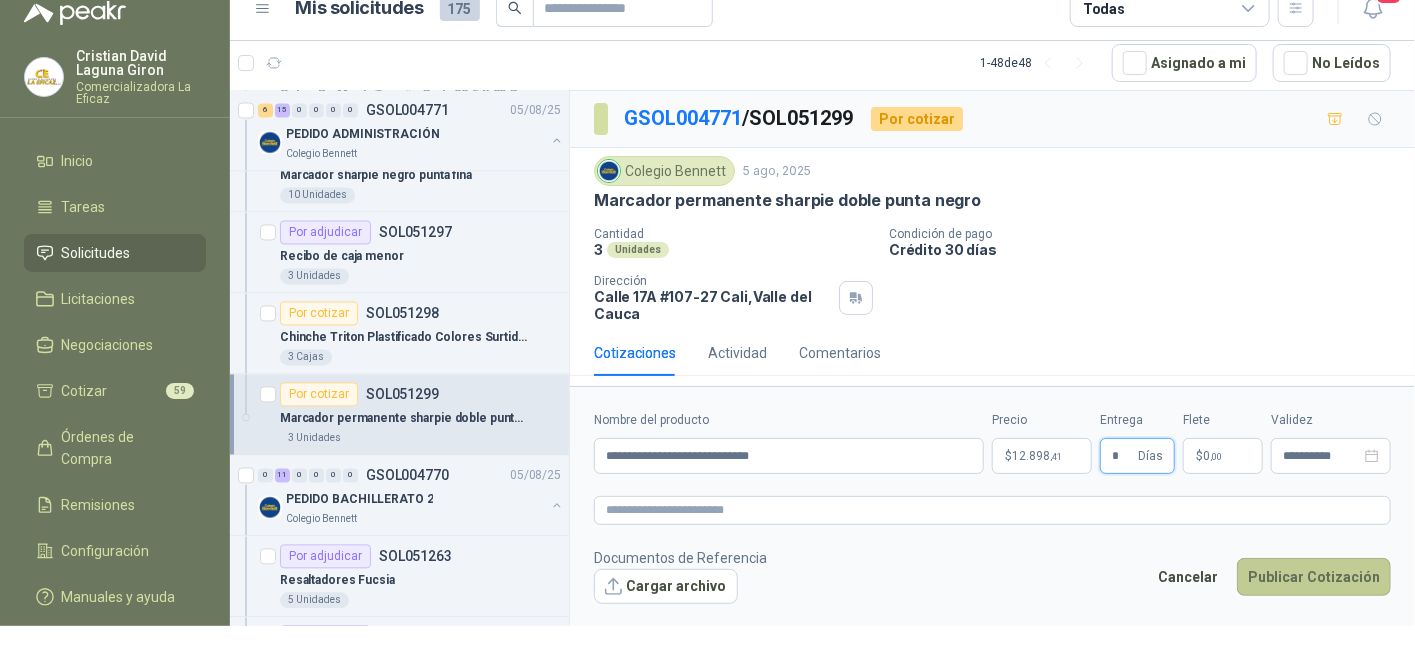 type on "*" 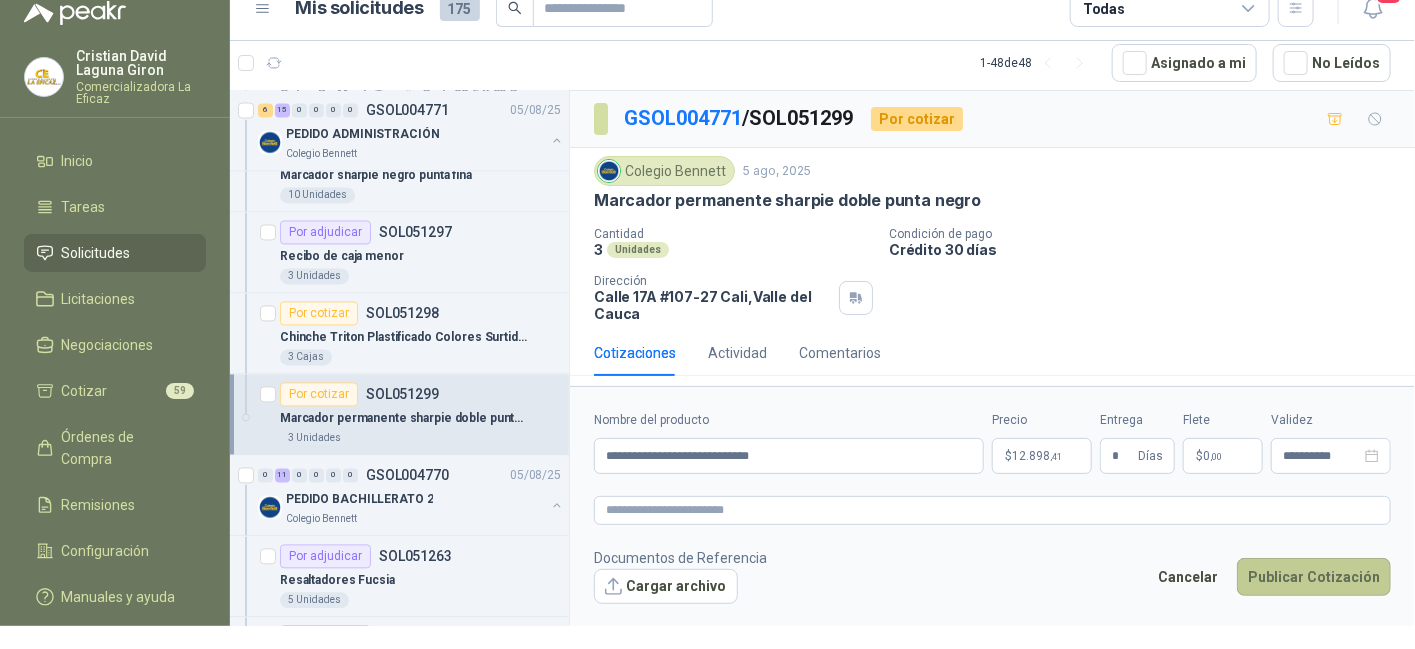 click on "Publicar Cotización" at bounding box center (1314, 577) 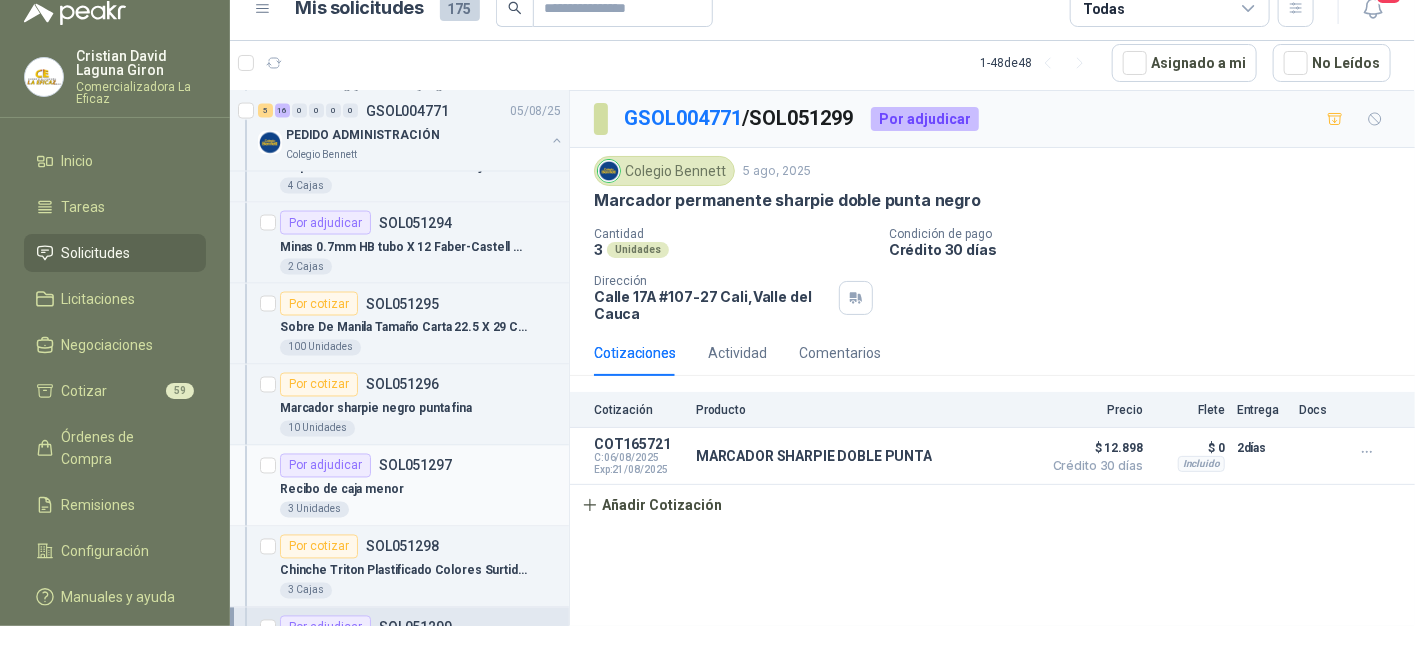 scroll, scrollTop: 1400, scrollLeft: 0, axis: vertical 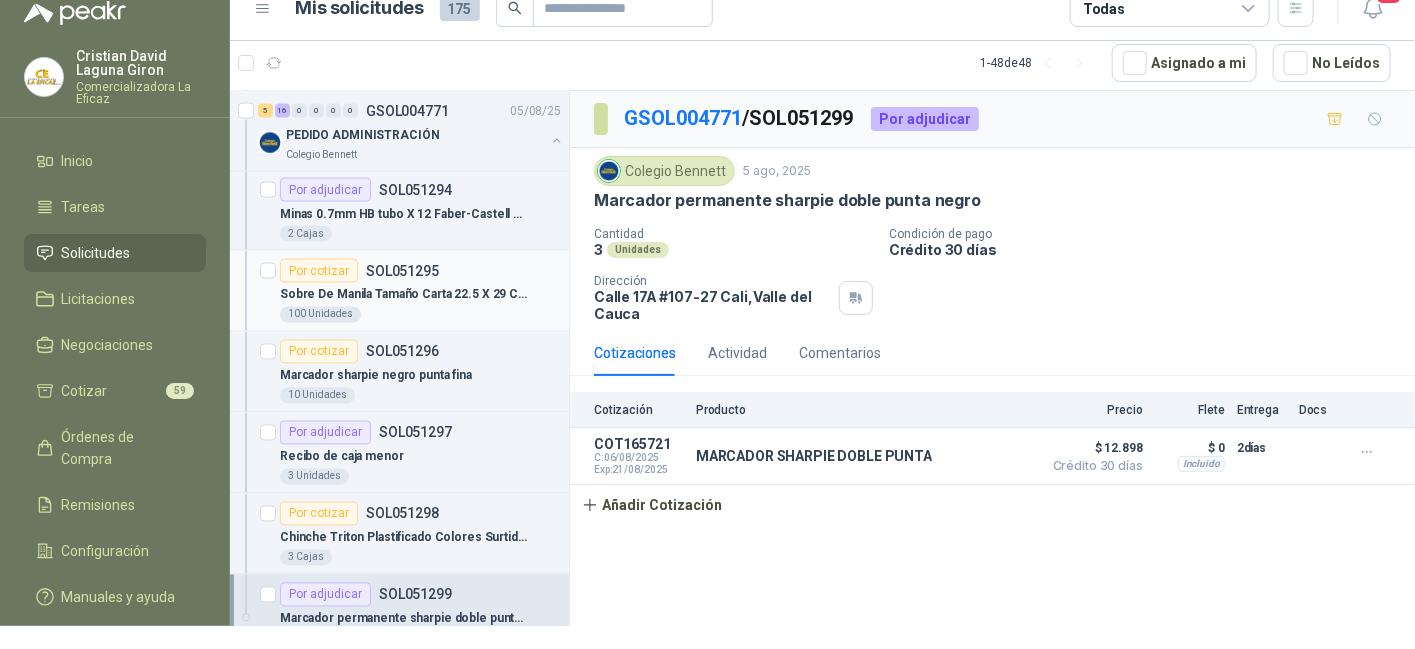 click on "Sobre De Manila Tamaño Carta 22.5 X 29 Cm X 50" at bounding box center [404, 295] 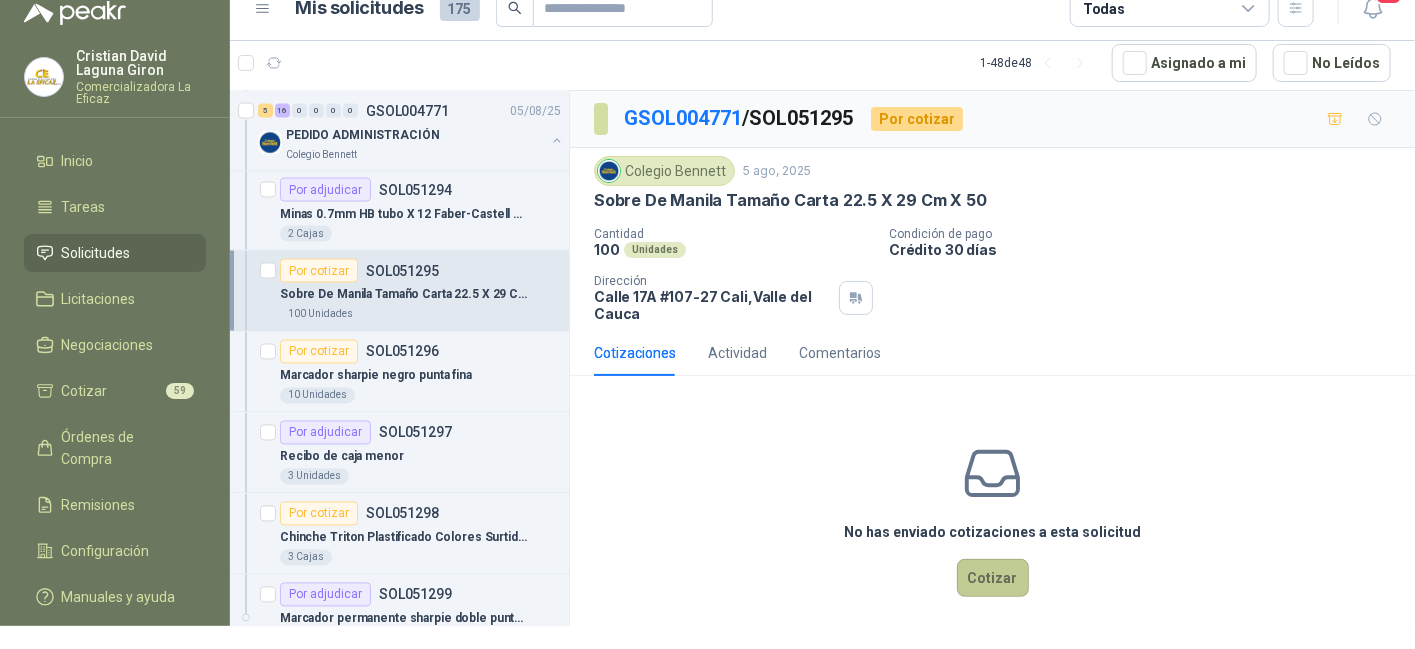 click on "Cotizar" at bounding box center [993, 578] 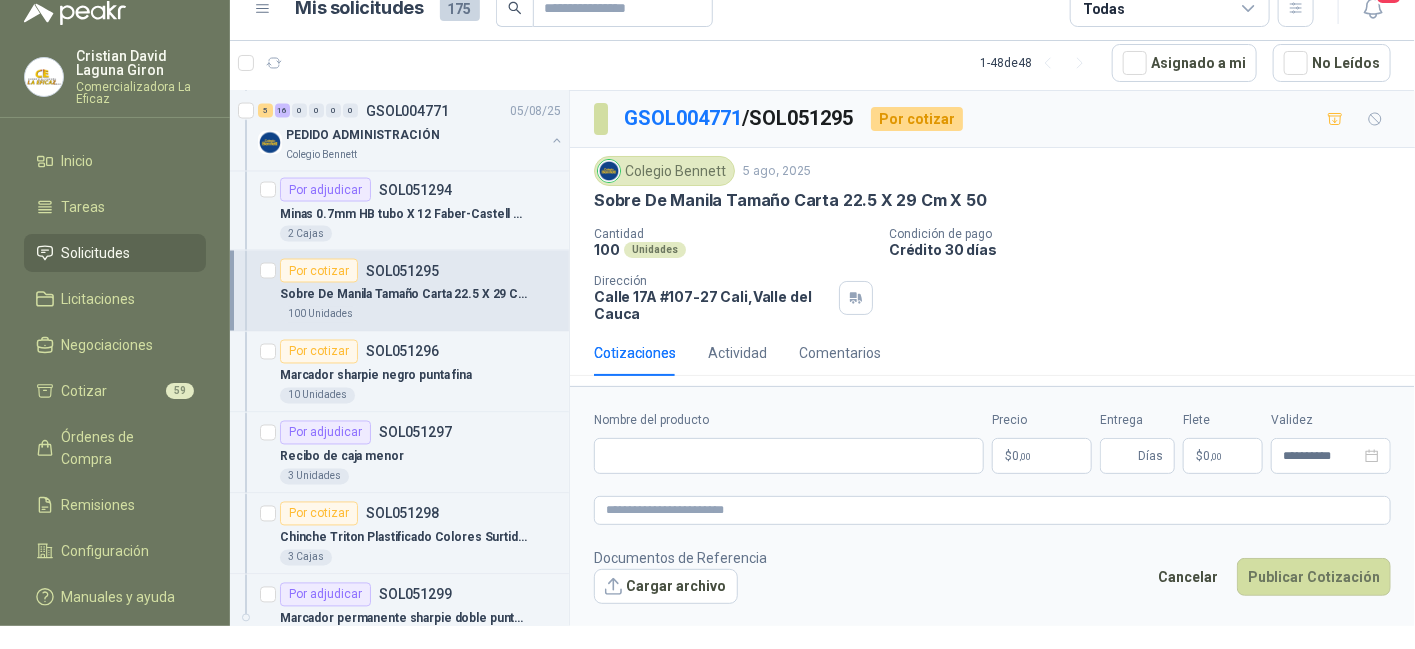 type 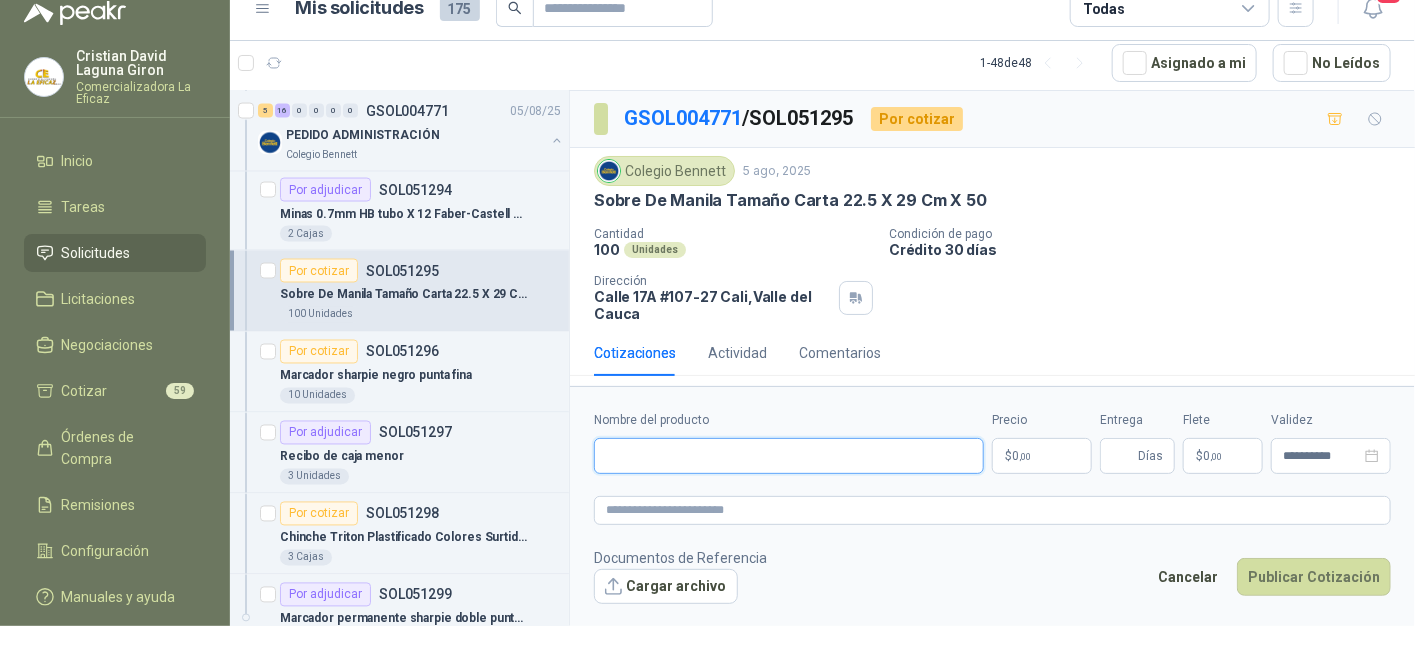 click on "Nombre del producto" at bounding box center [789, 456] 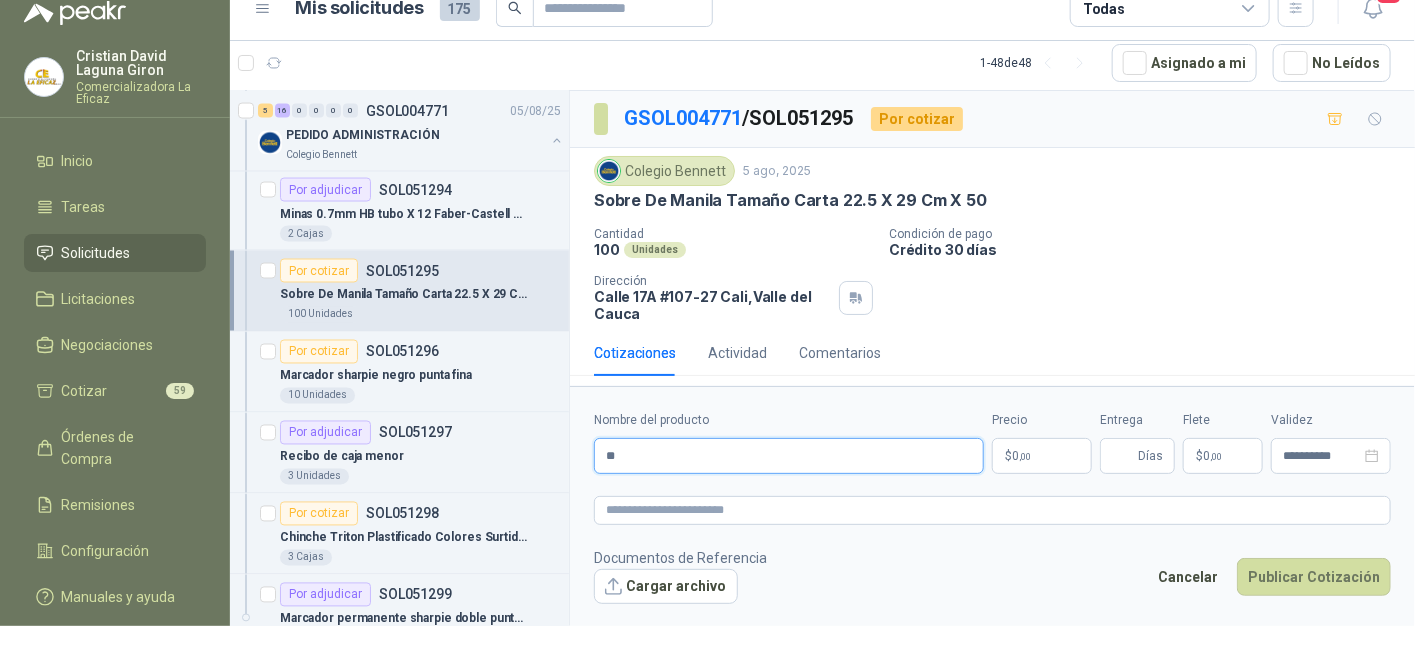 type on "**********" 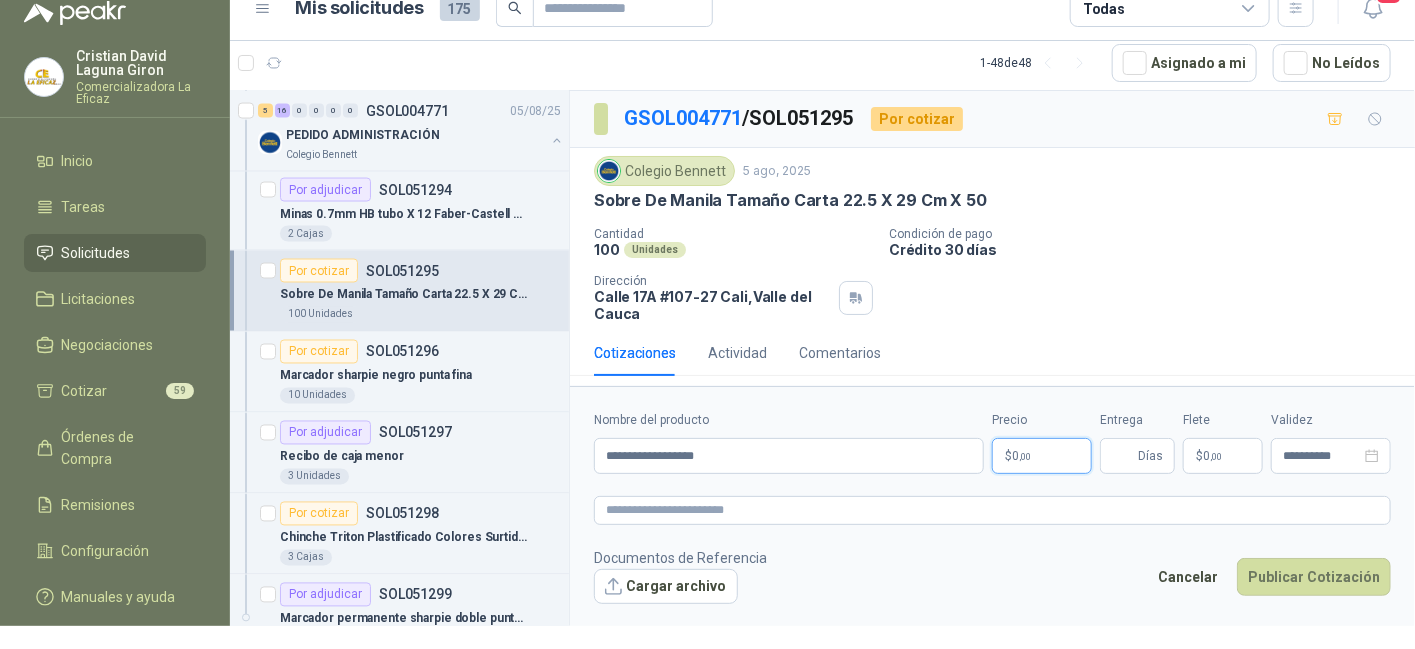click on "$  0 ,00" at bounding box center (1042, 456) 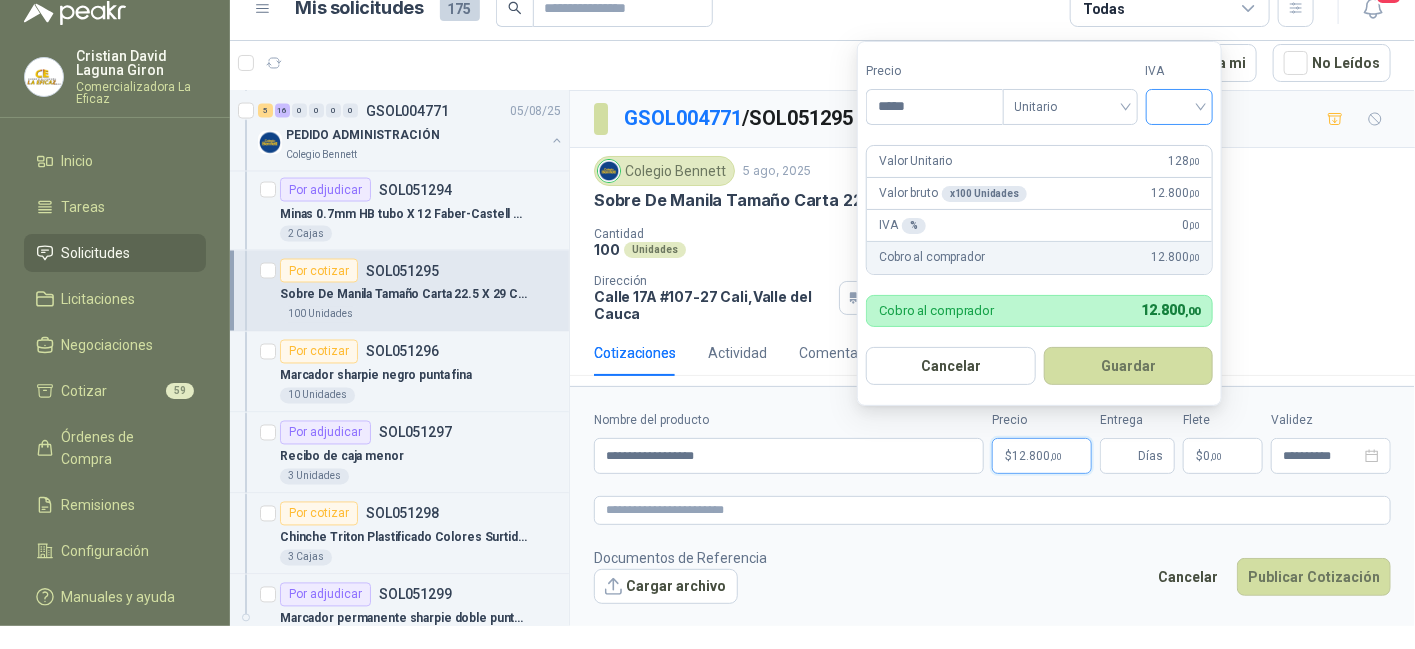 type on "*****" 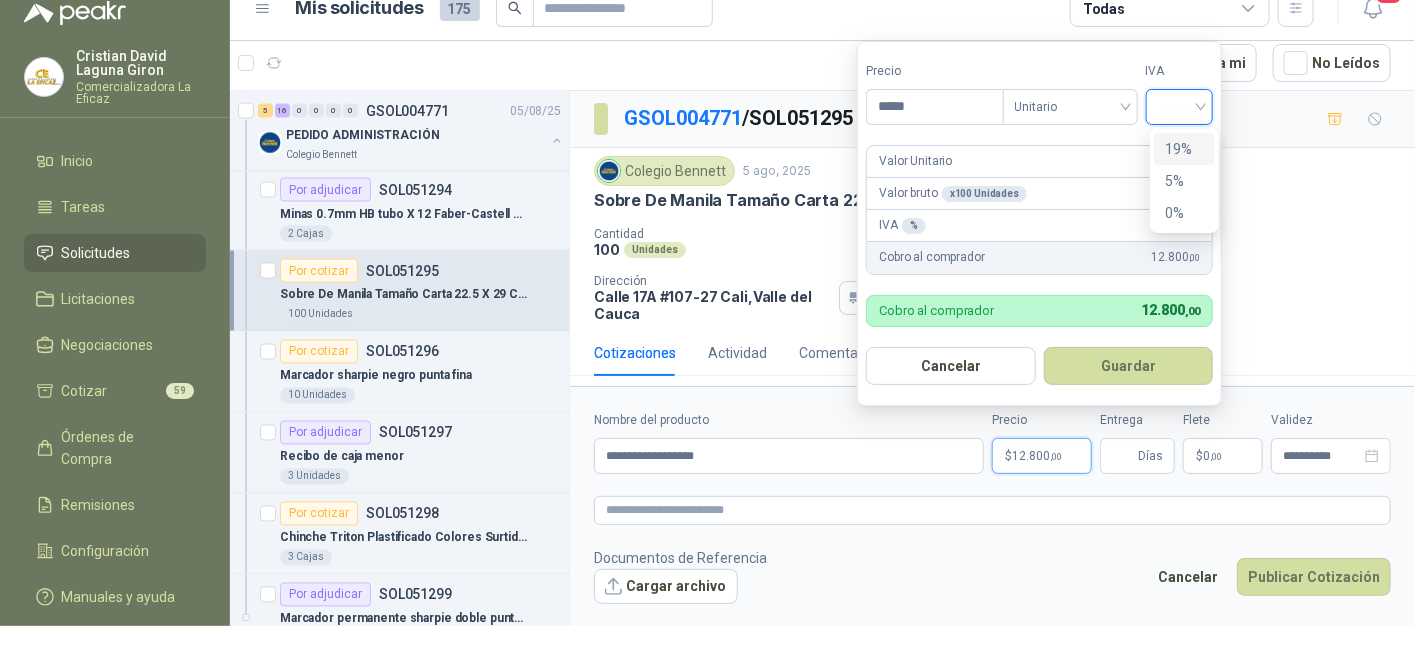 click on "19%" at bounding box center (1184, 149) 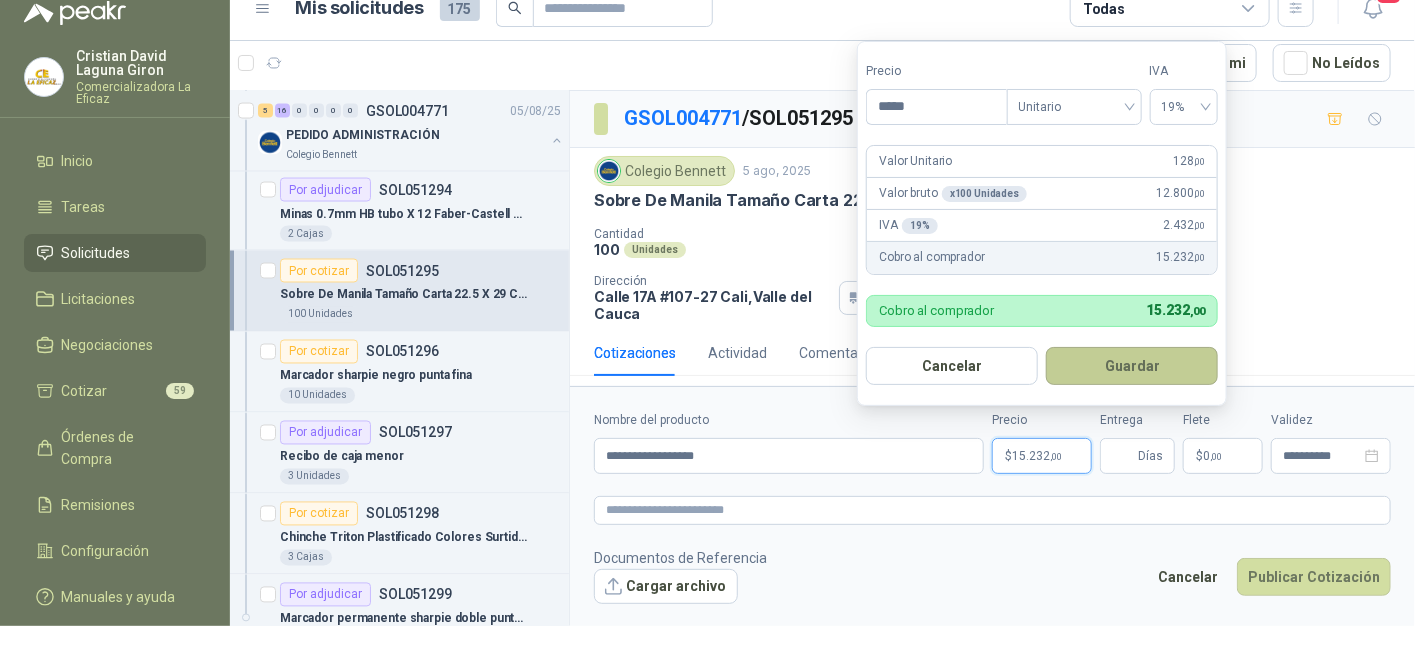 click on "Guardar" at bounding box center (1132, 366) 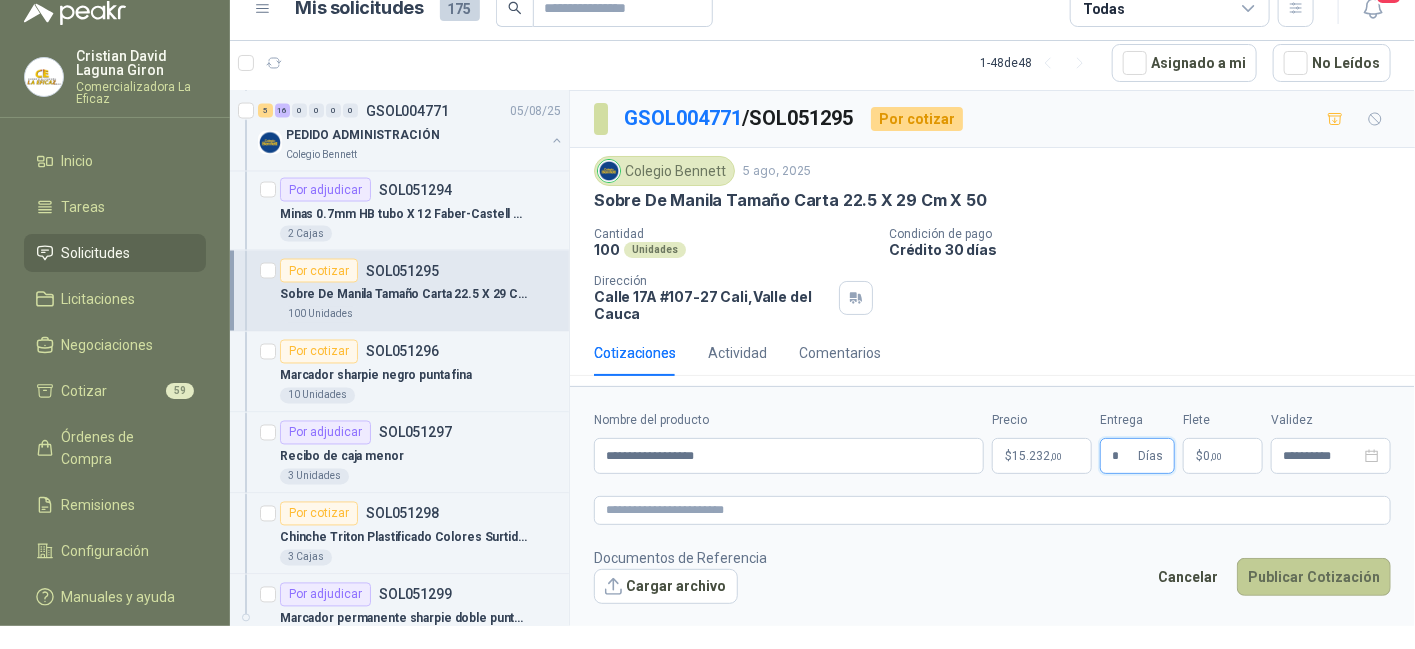 type on "*" 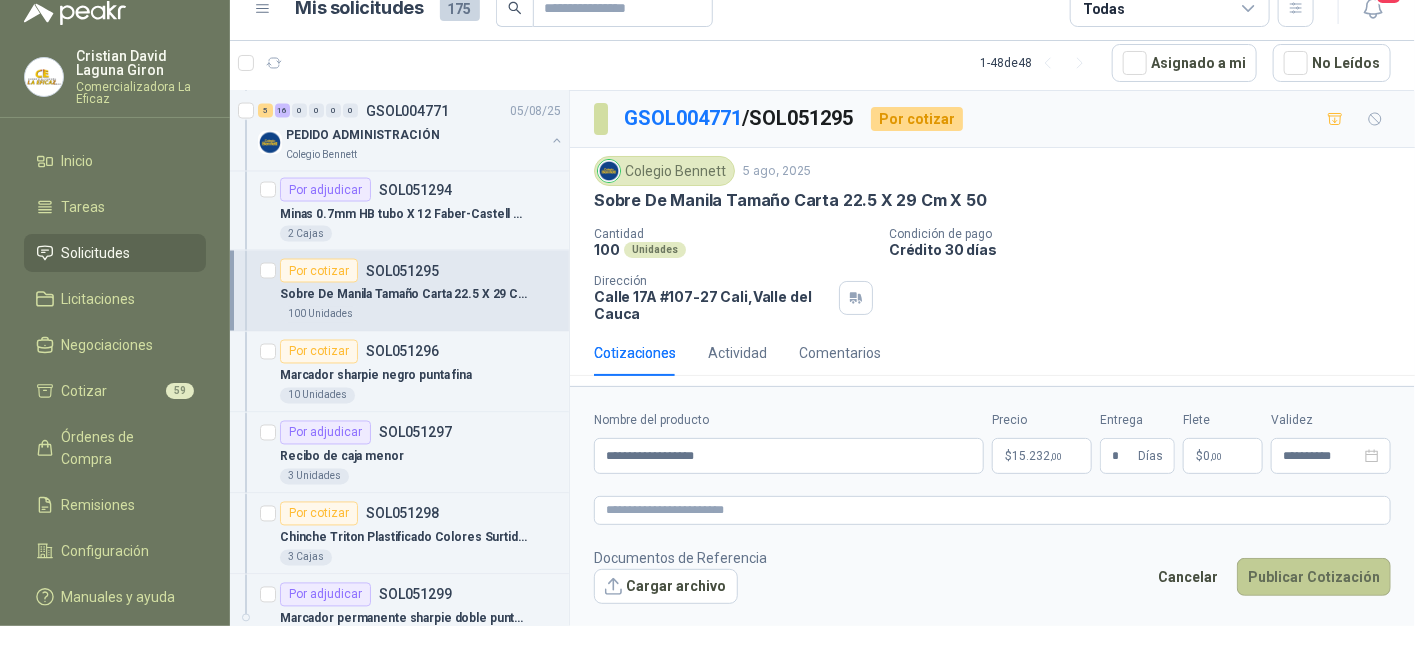 click on "Publicar Cotización" at bounding box center (1314, 577) 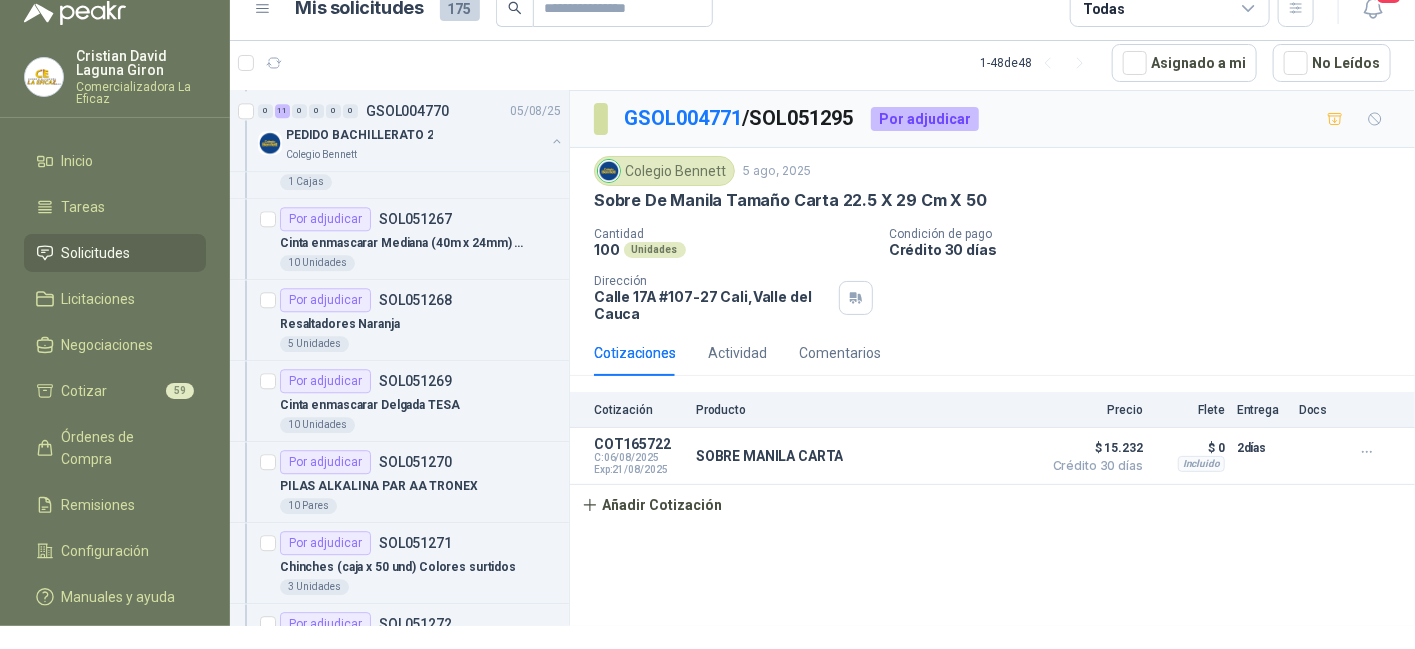 scroll, scrollTop: 2200, scrollLeft: 0, axis: vertical 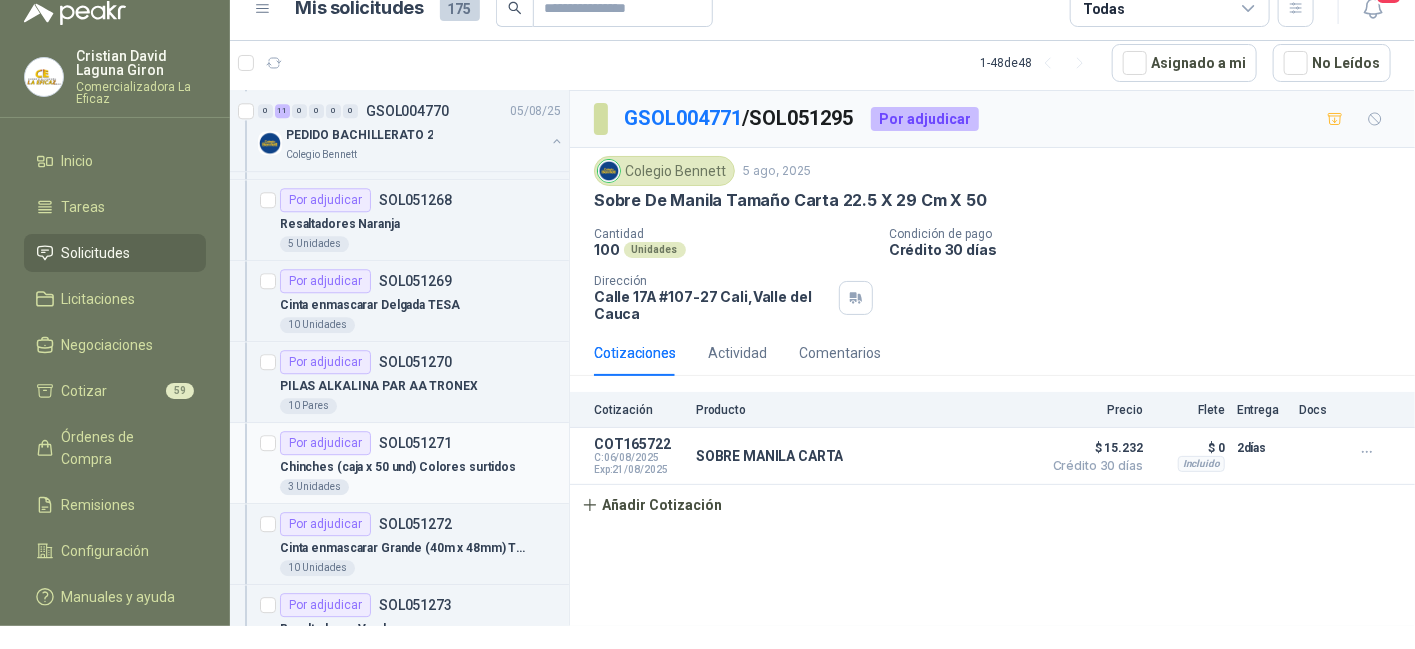 click on "Chinches (caja x 50 und) Colores surtidos" at bounding box center (398, 467) 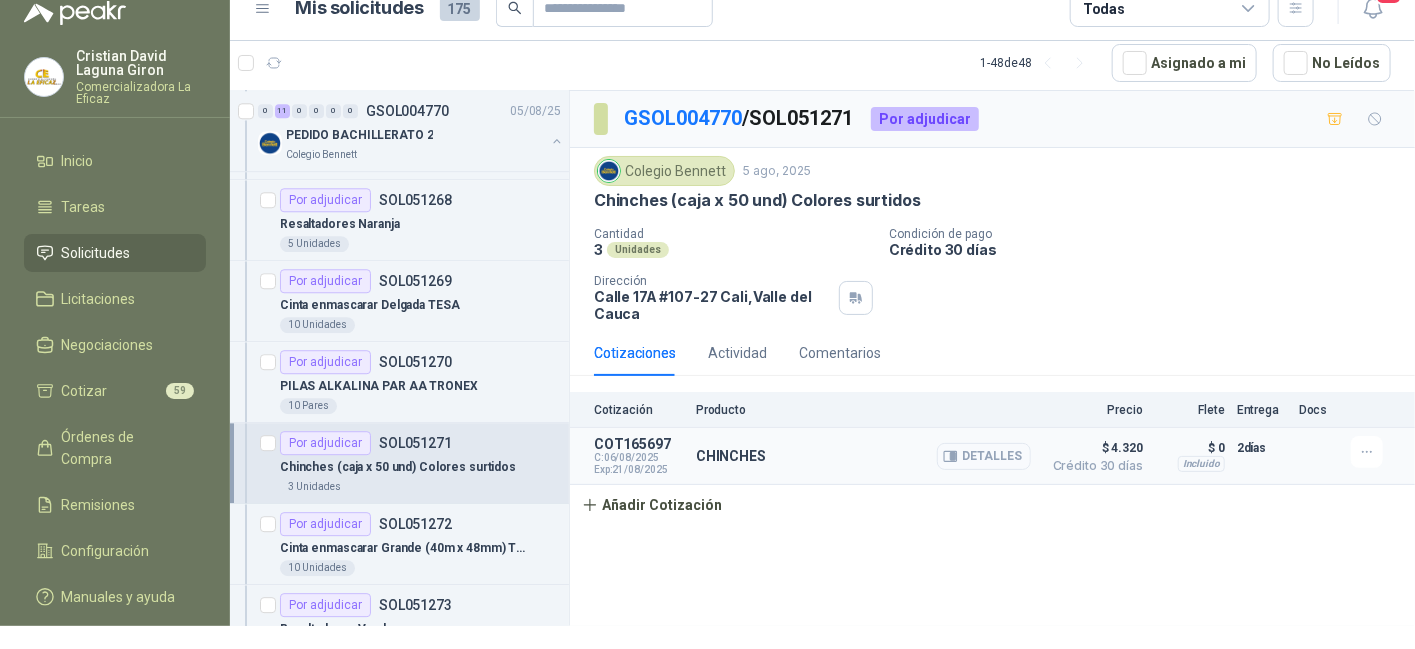 click on "Detalles" at bounding box center (984, 456) 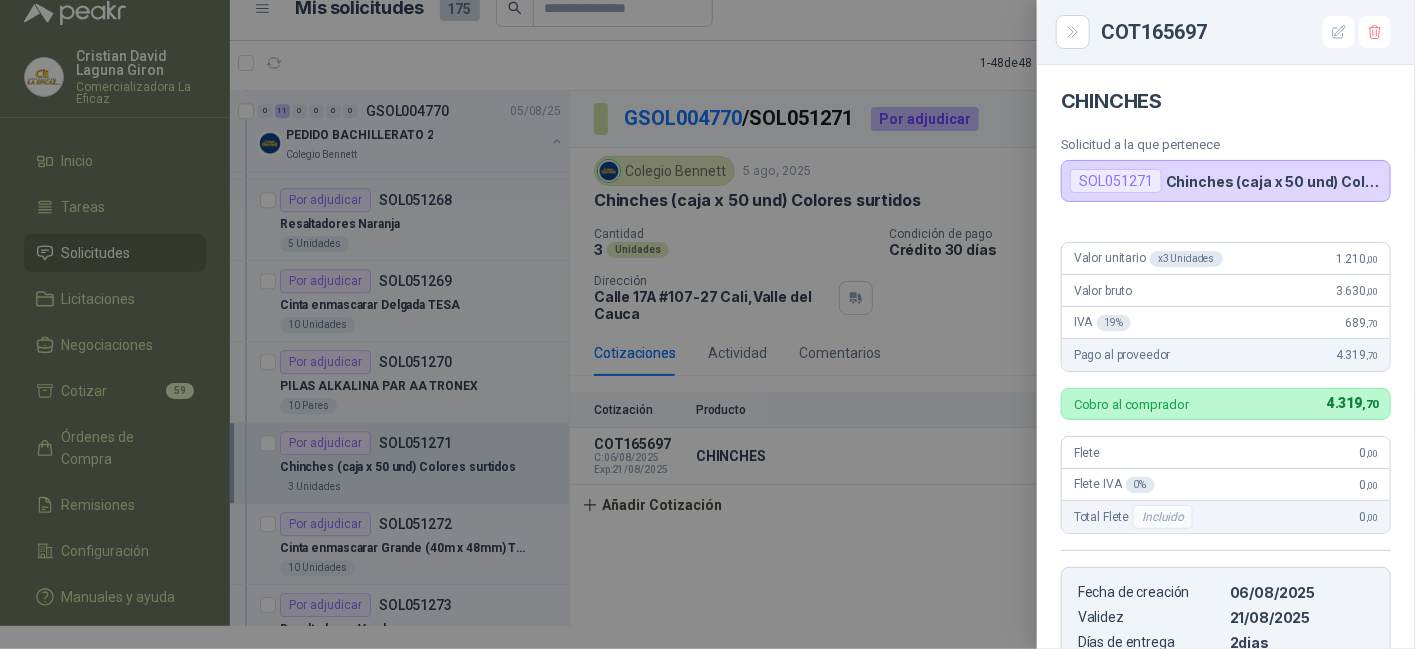 click at bounding box center (707, 324) 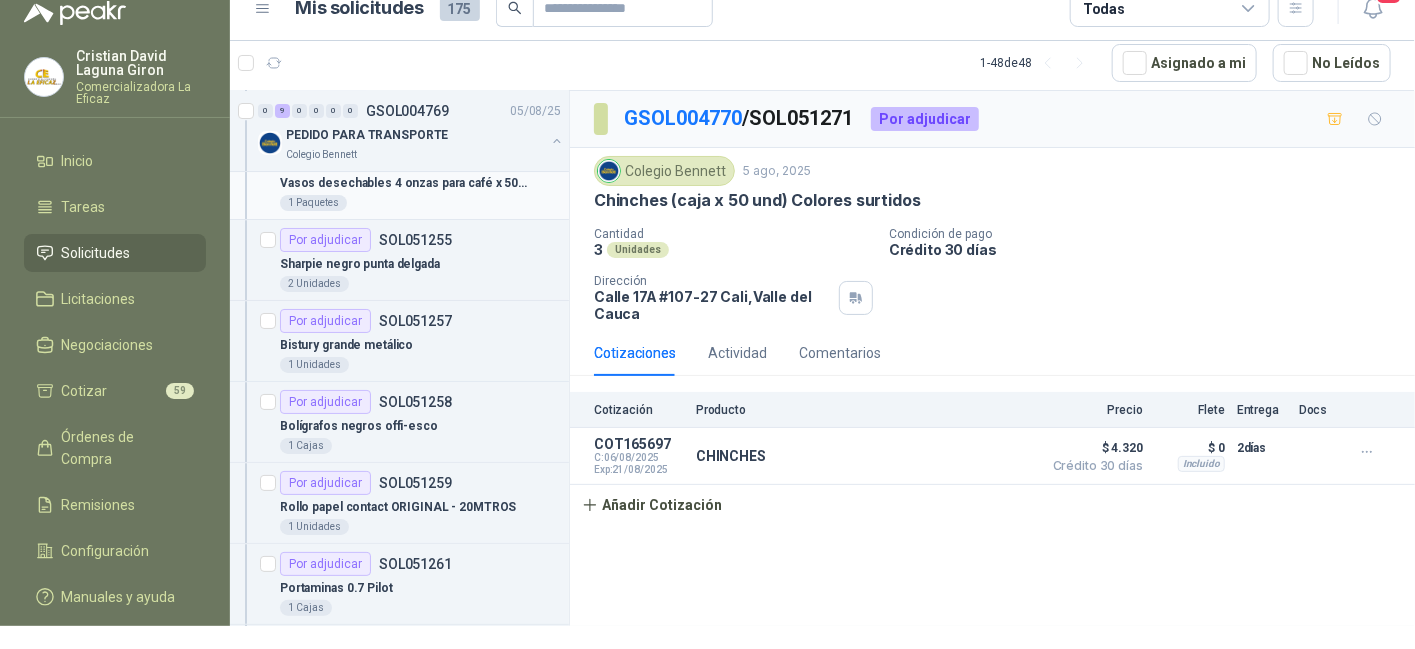 scroll, scrollTop: 3100, scrollLeft: 0, axis: vertical 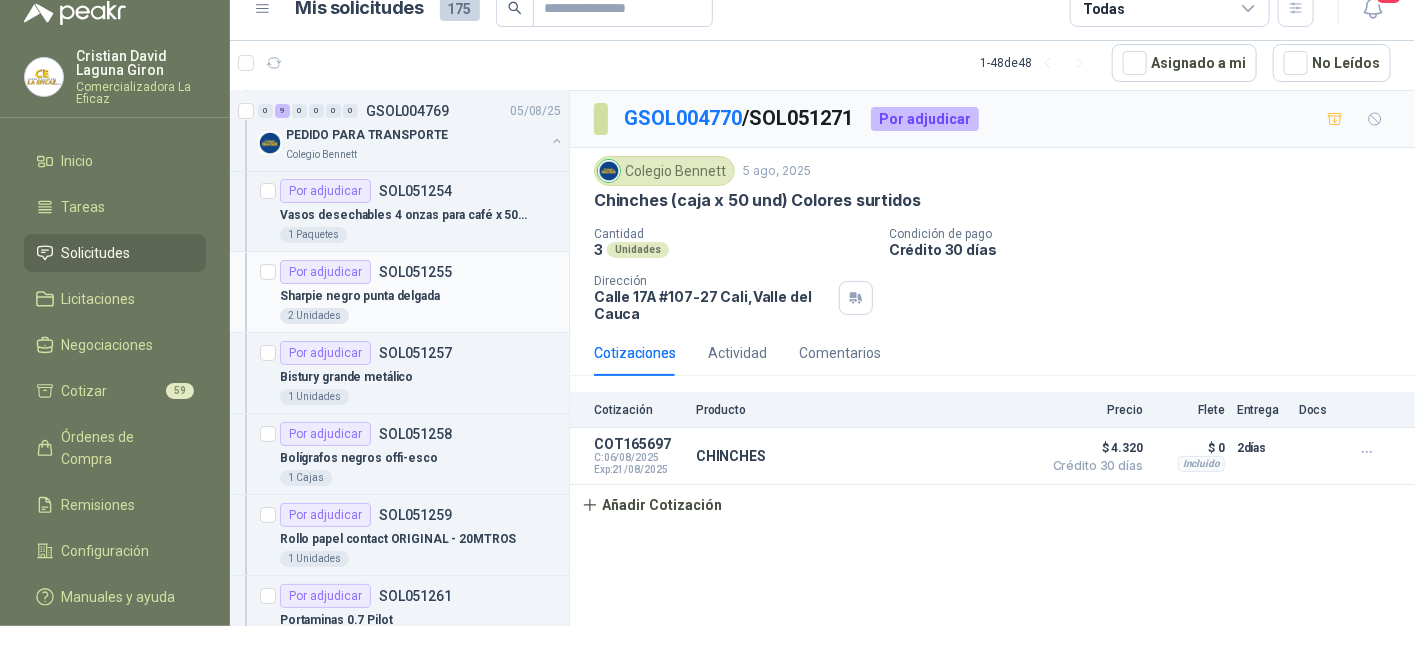 click on "Sharpie negro punta delgada" at bounding box center (360, 296) 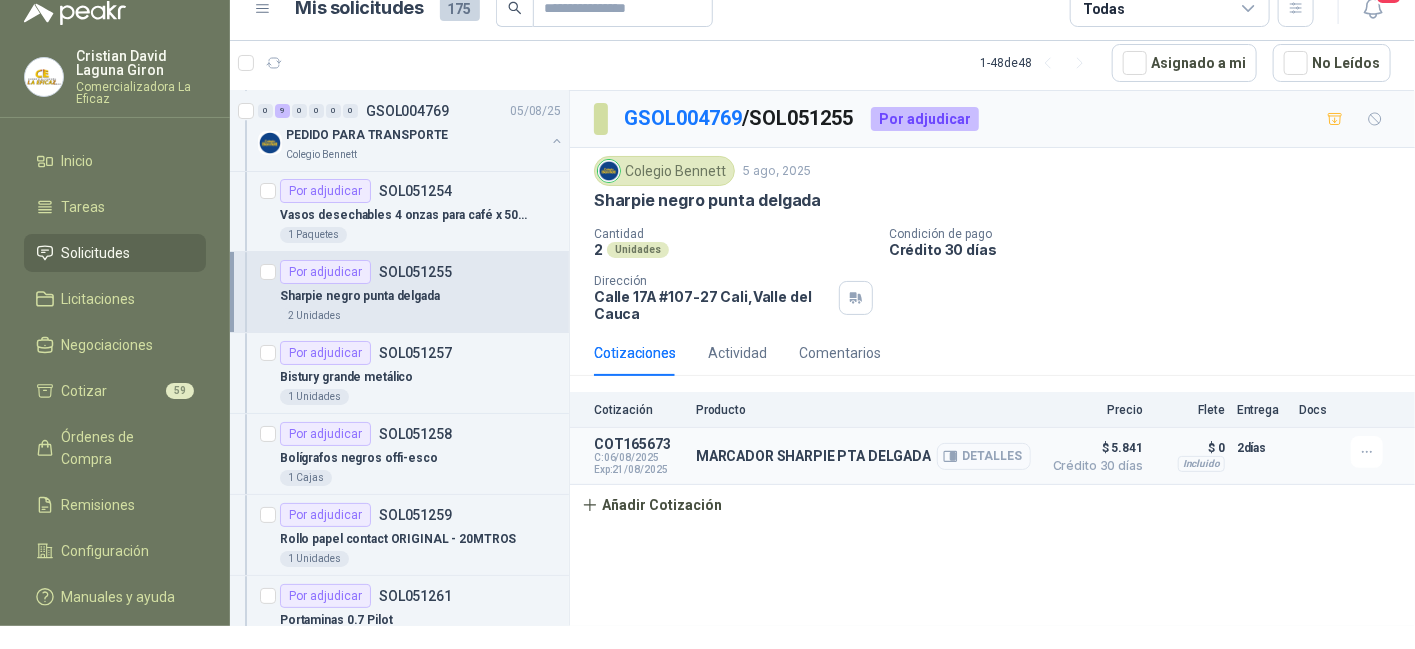 click on "Detalles" at bounding box center (984, 456) 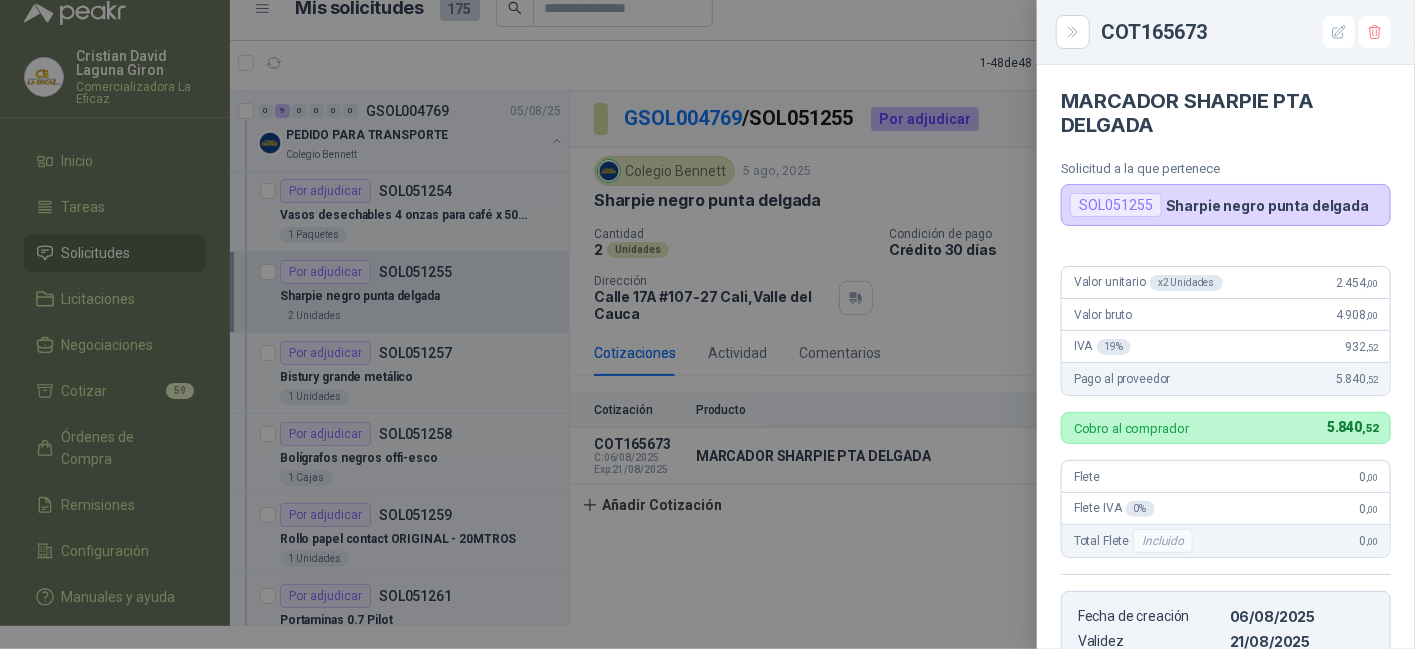 click at bounding box center (707, 324) 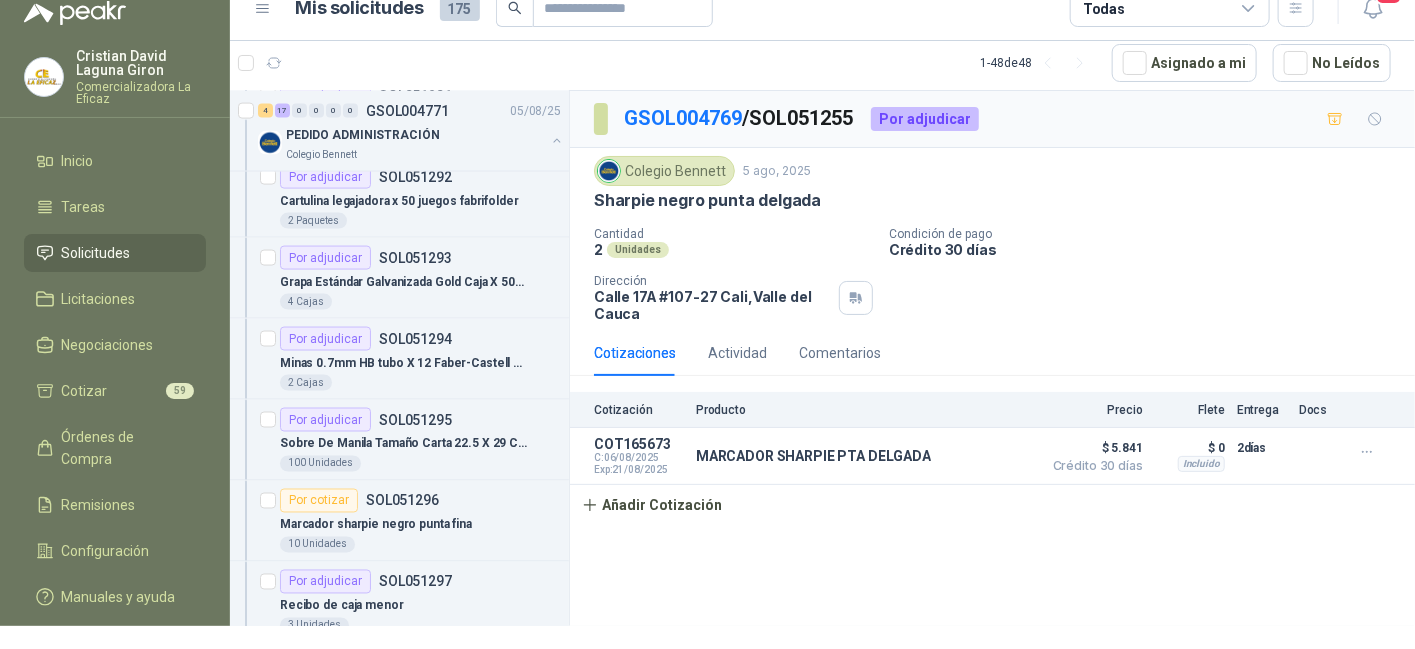 scroll, scrollTop: 1400, scrollLeft: 0, axis: vertical 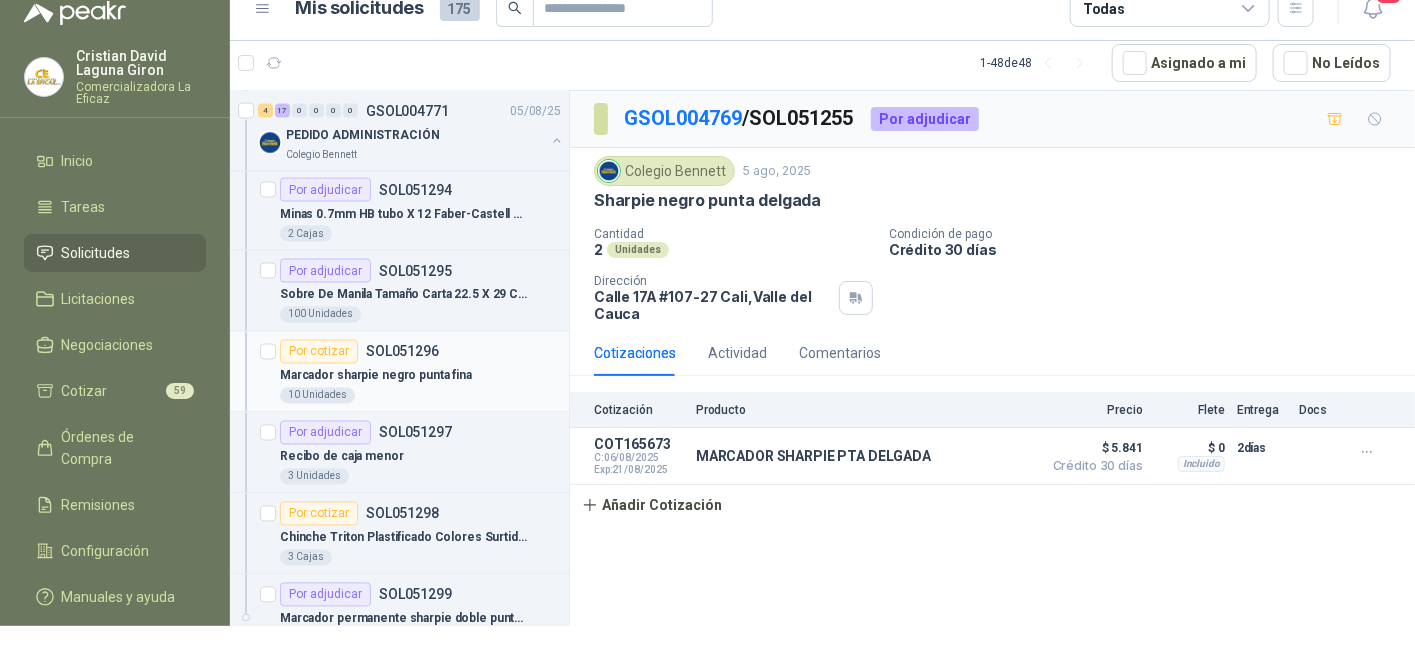 click on "Marcador sharpie negro punta fina" at bounding box center (376, 376) 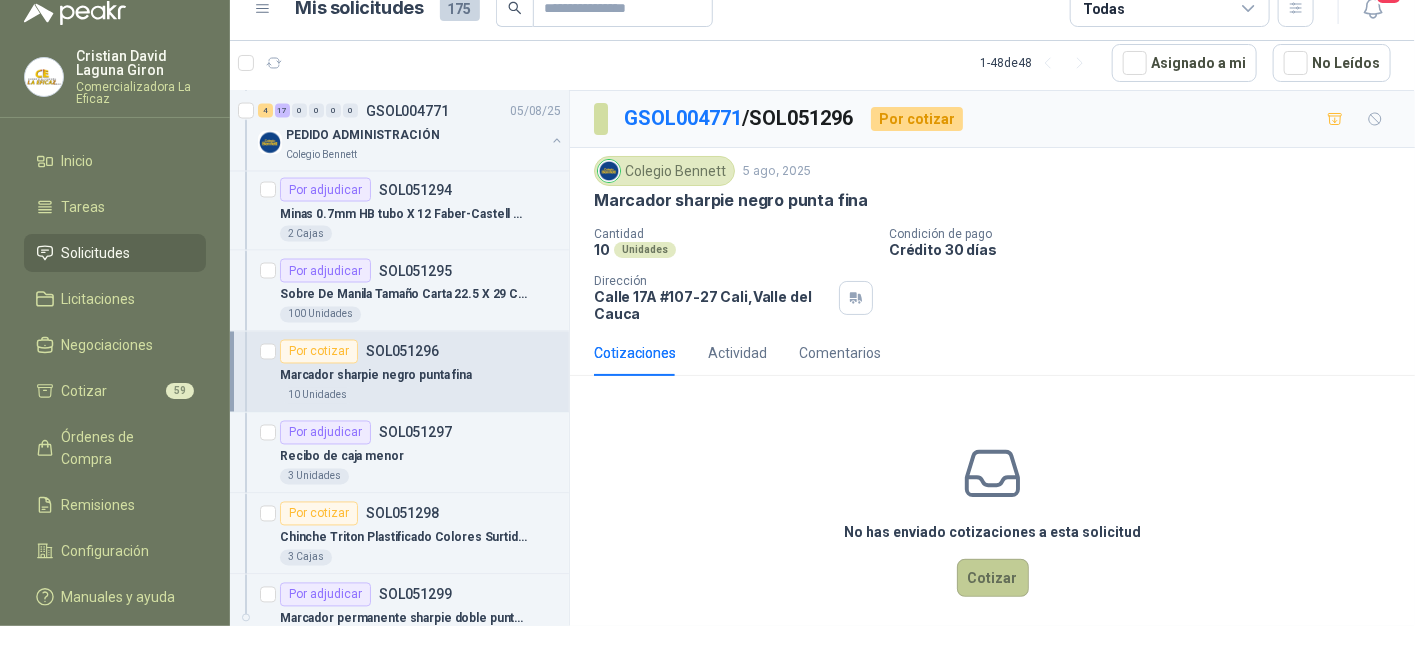 click on "Cotizar" at bounding box center (993, 578) 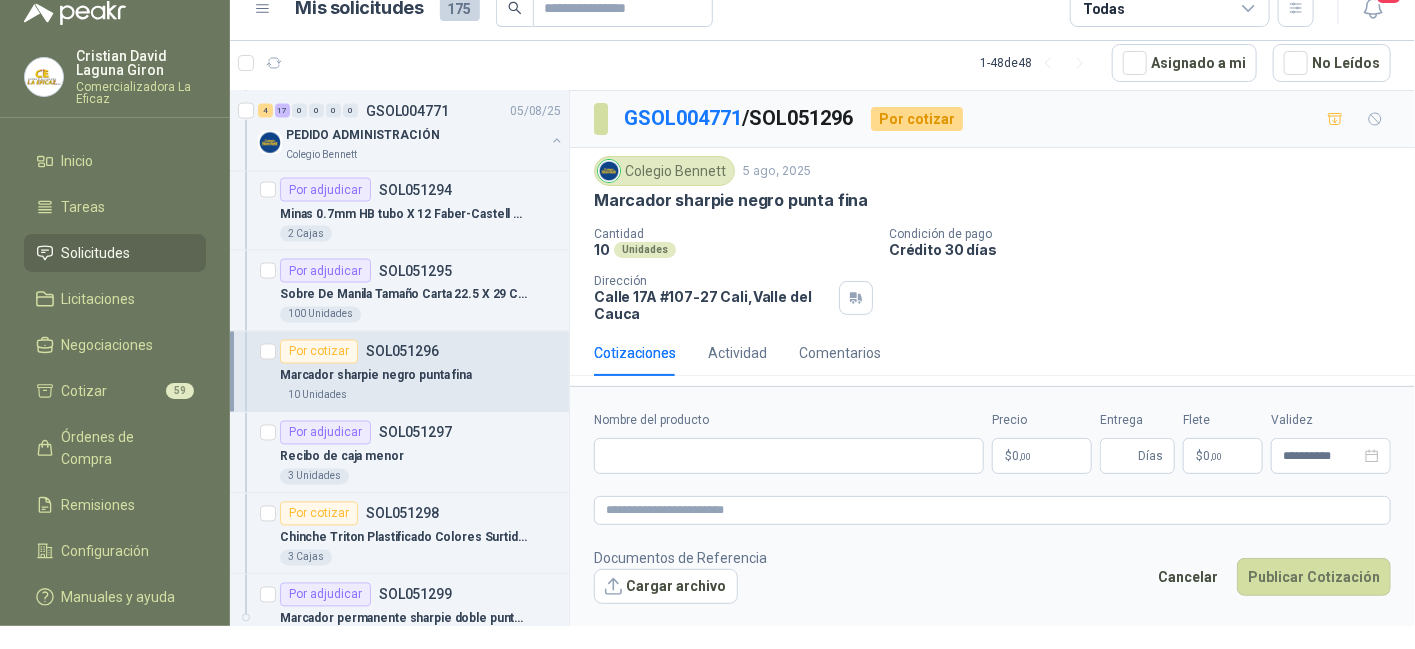 type 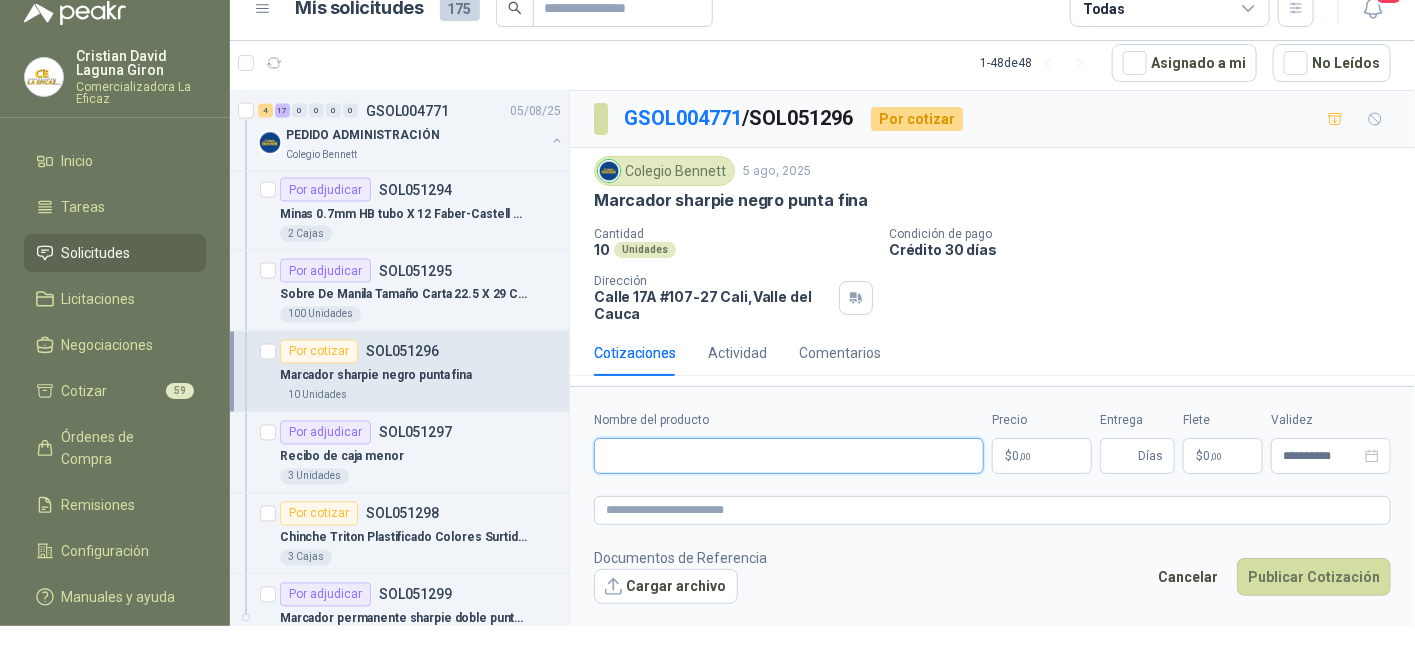 click on "Nombre del producto" at bounding box center [789, 456] 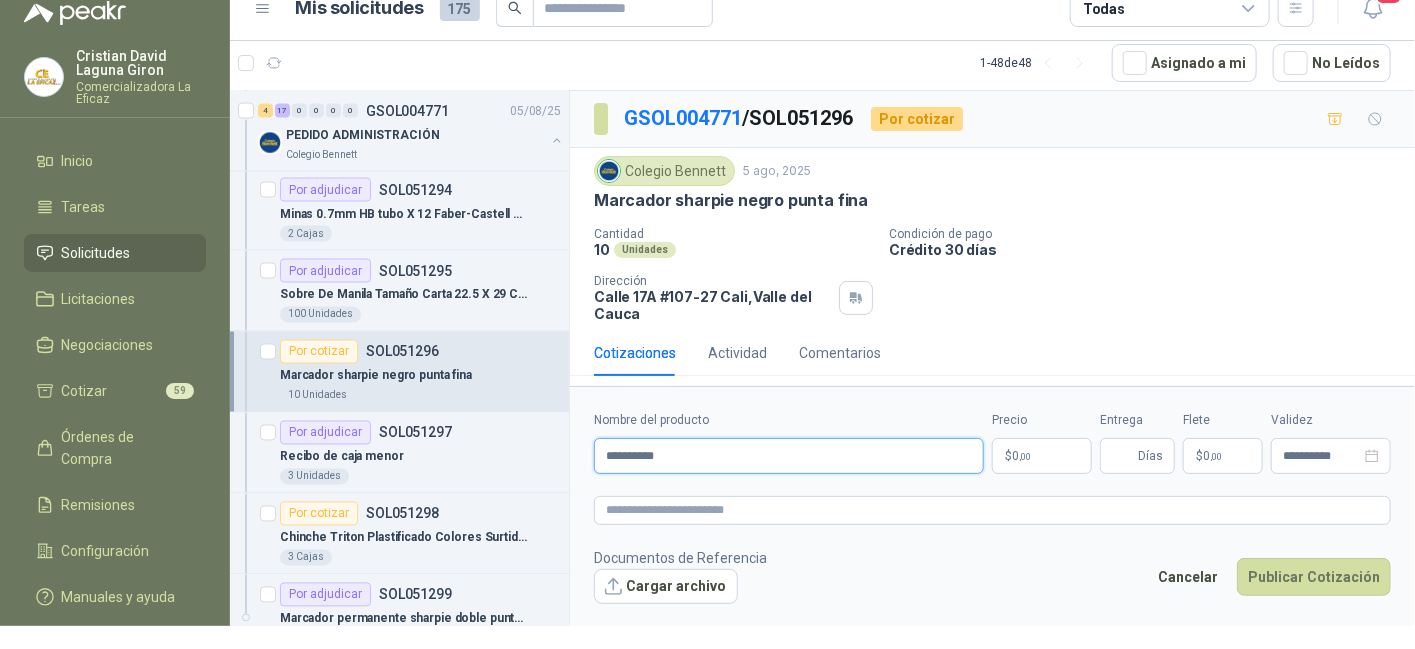 type on "**********" 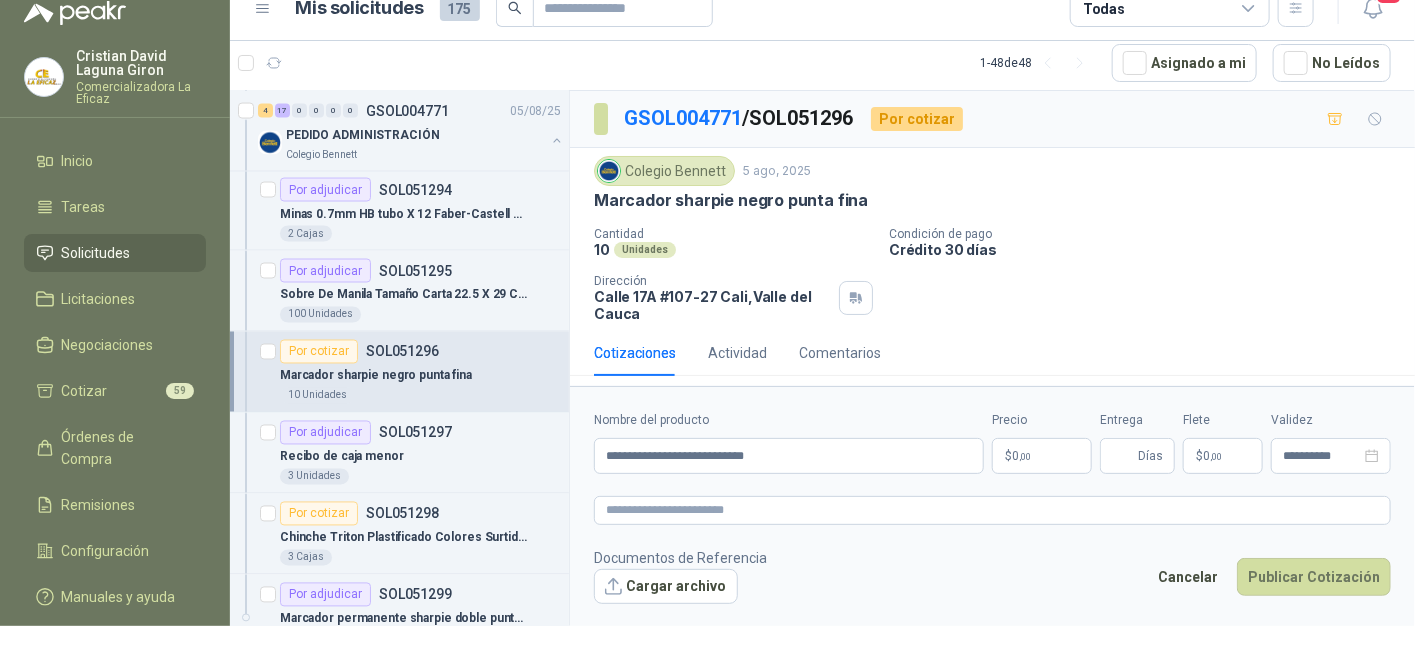 click on "$  0 ,00" at bounding box center (1042, 456) 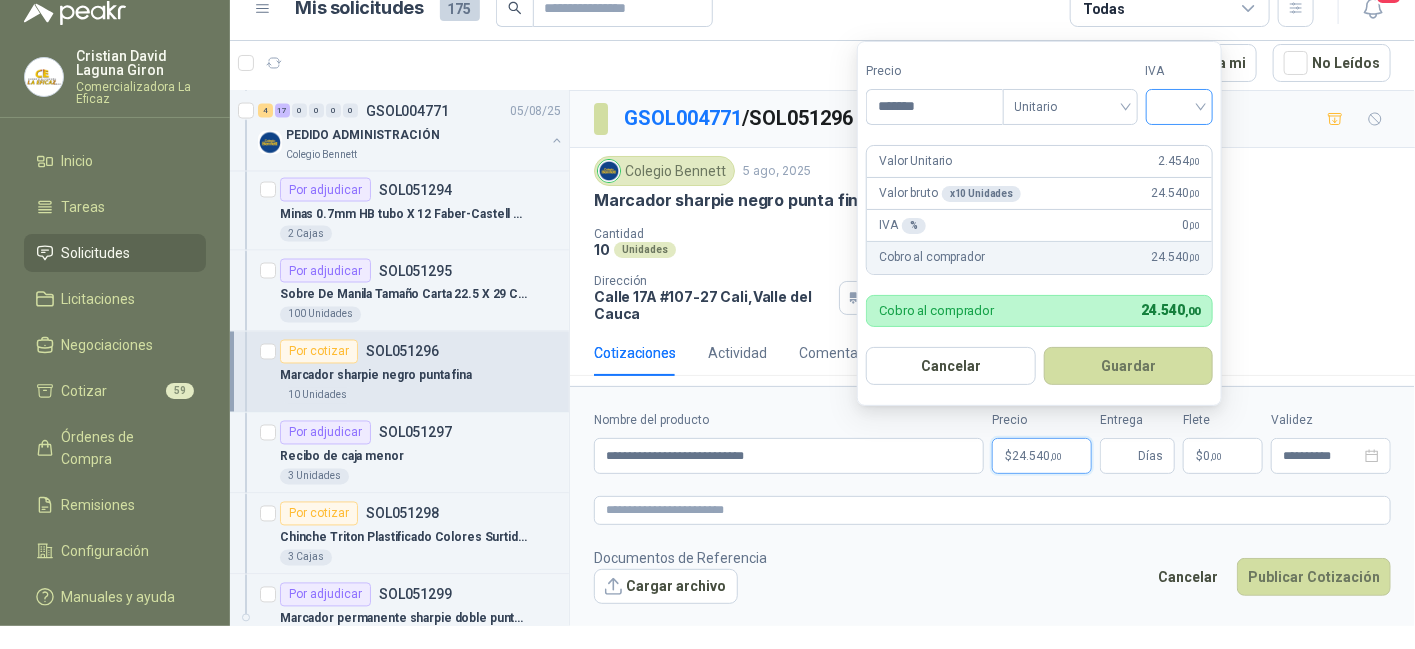 type on "*******" 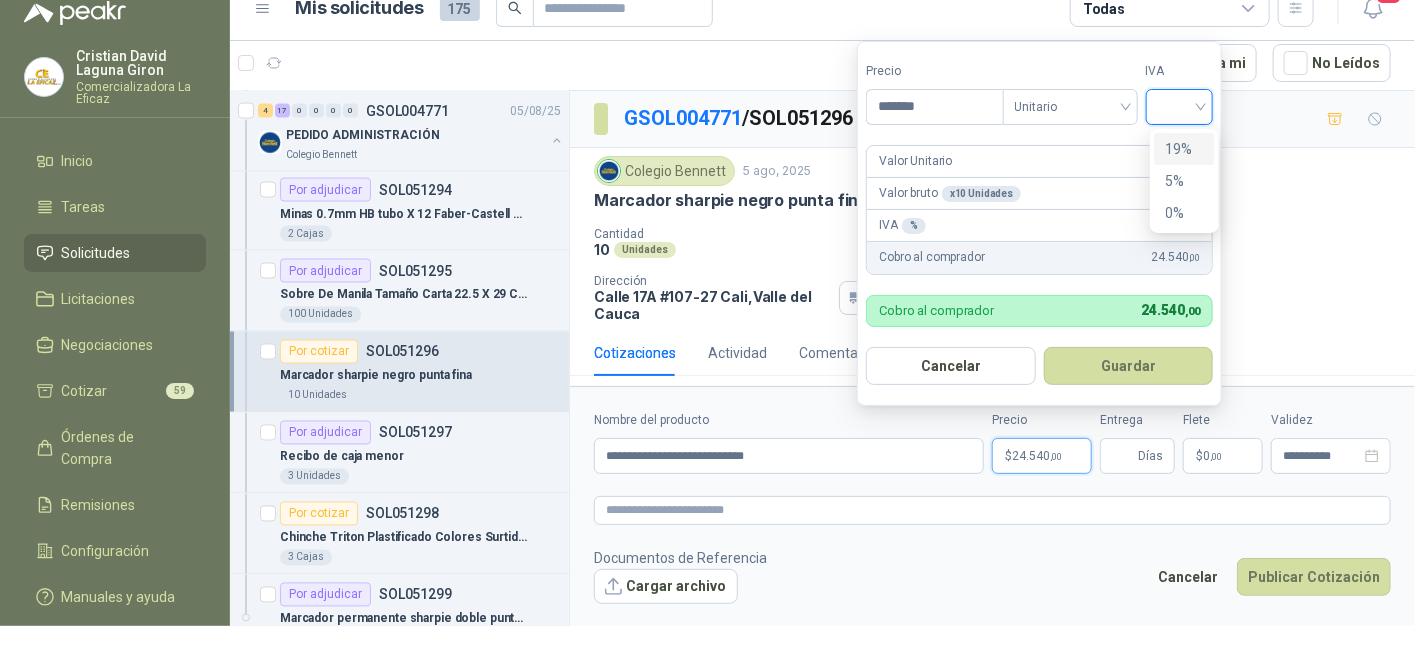 click on "19%" at bounding box center [1184, 149] 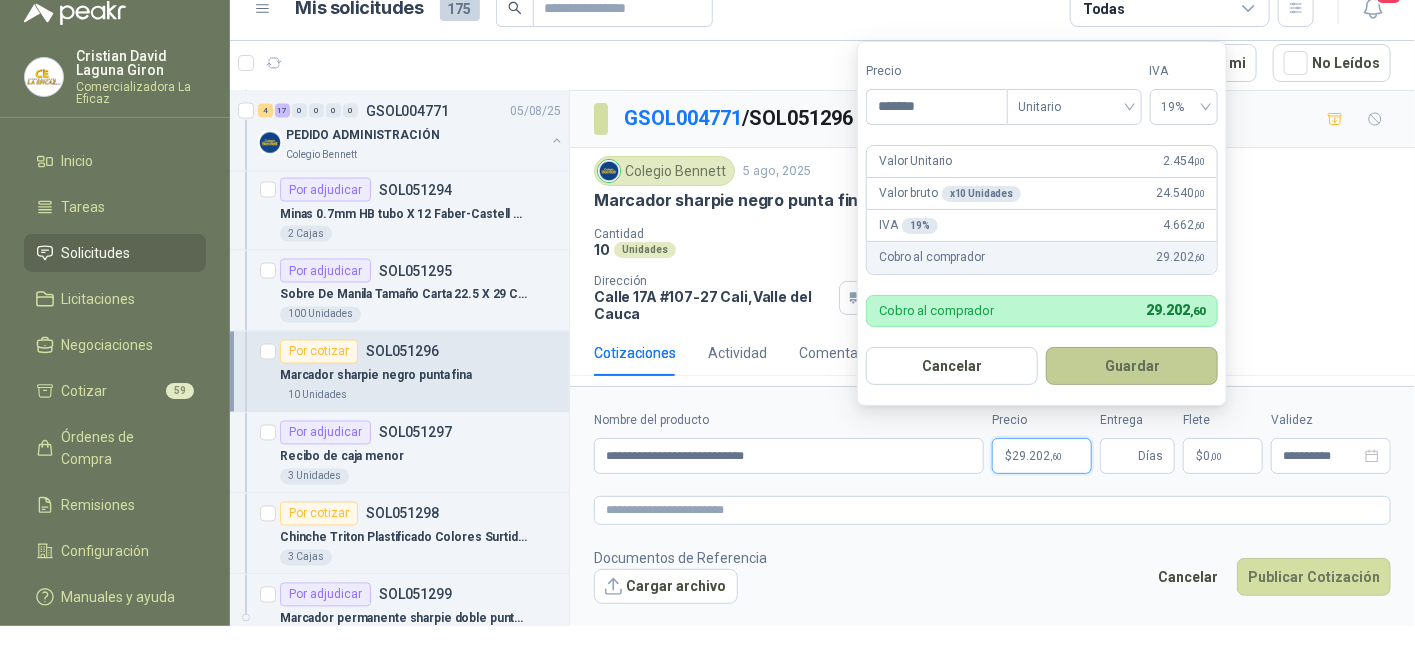 click on "Guardar" at bounding box center (1132, 366) 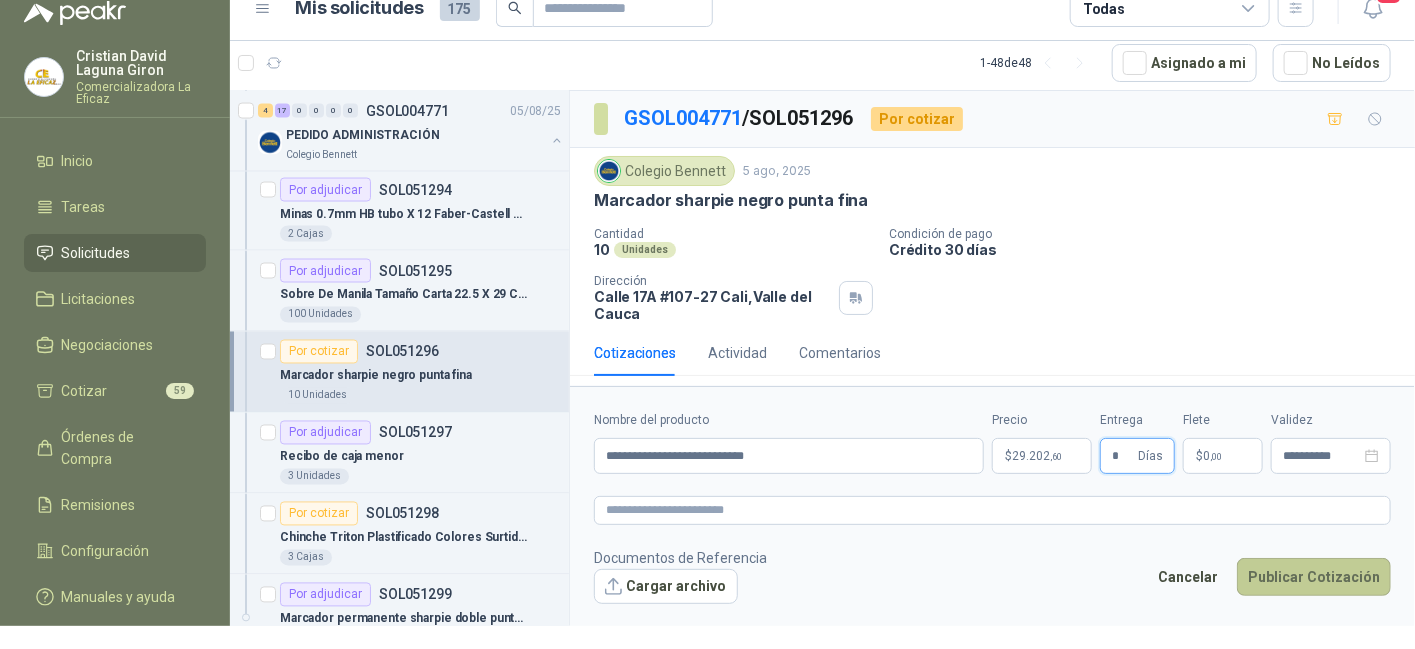 type on "*" 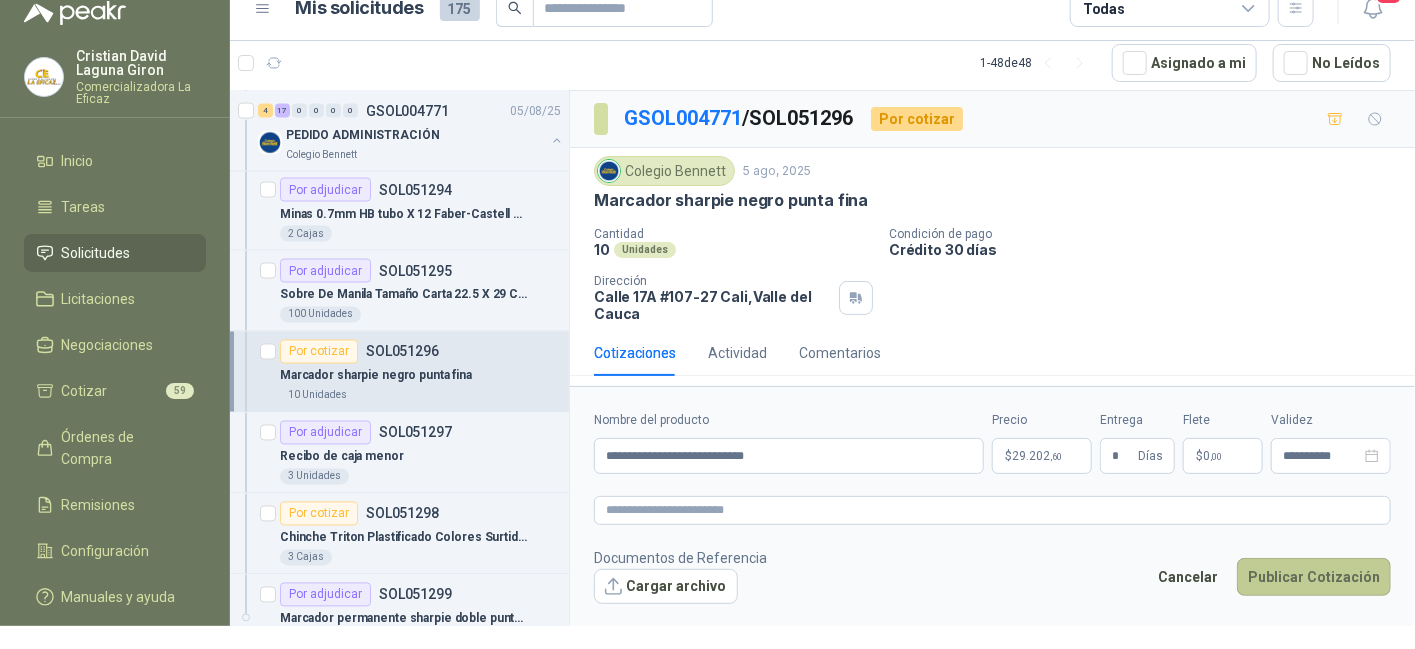 click on "Publicar Cotización" at bounding box center [1314, 577] 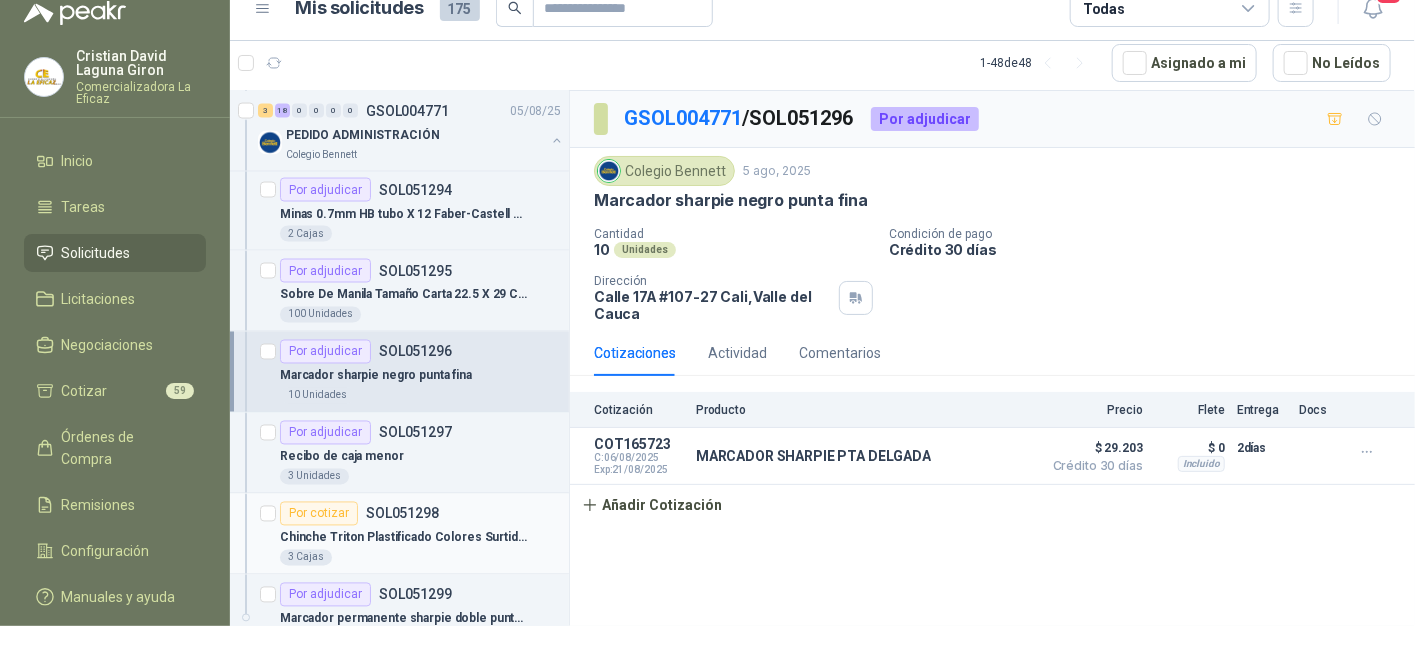click on "SOL051298" at bounding box center [402, 514] 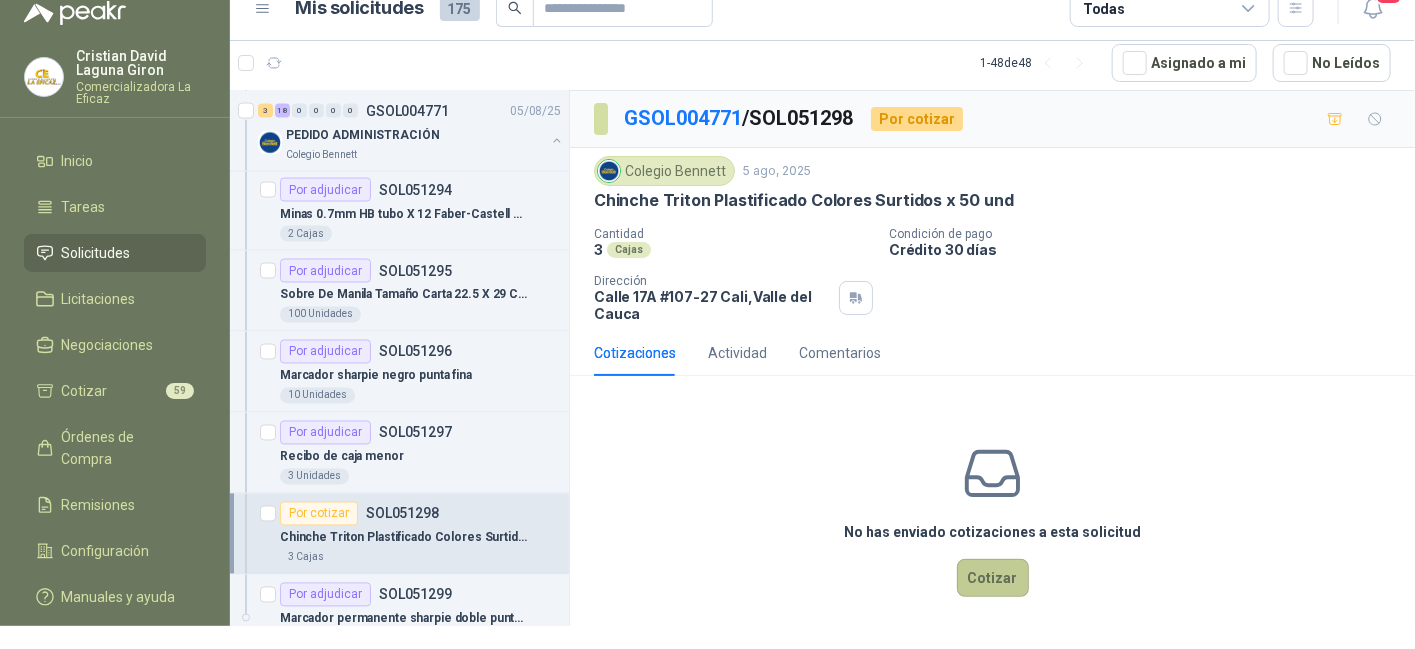 click on "Cotizar" at bounding box center [993, 578] 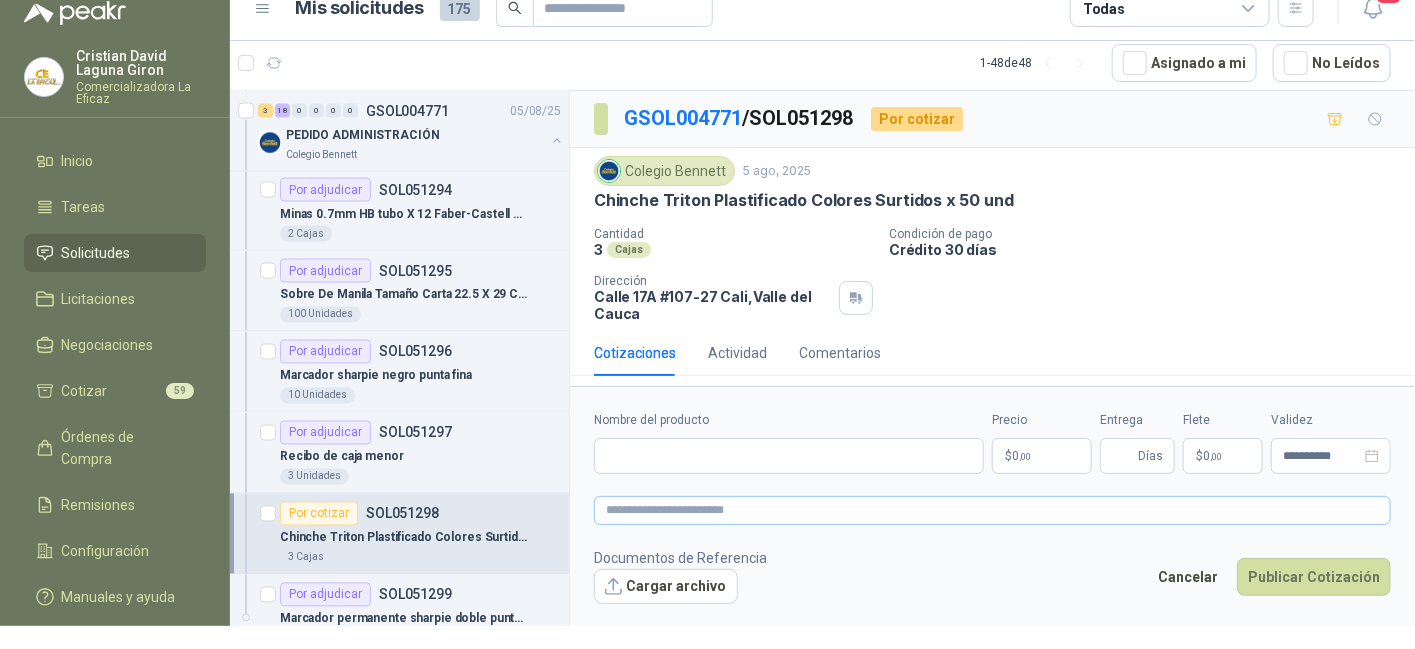 type 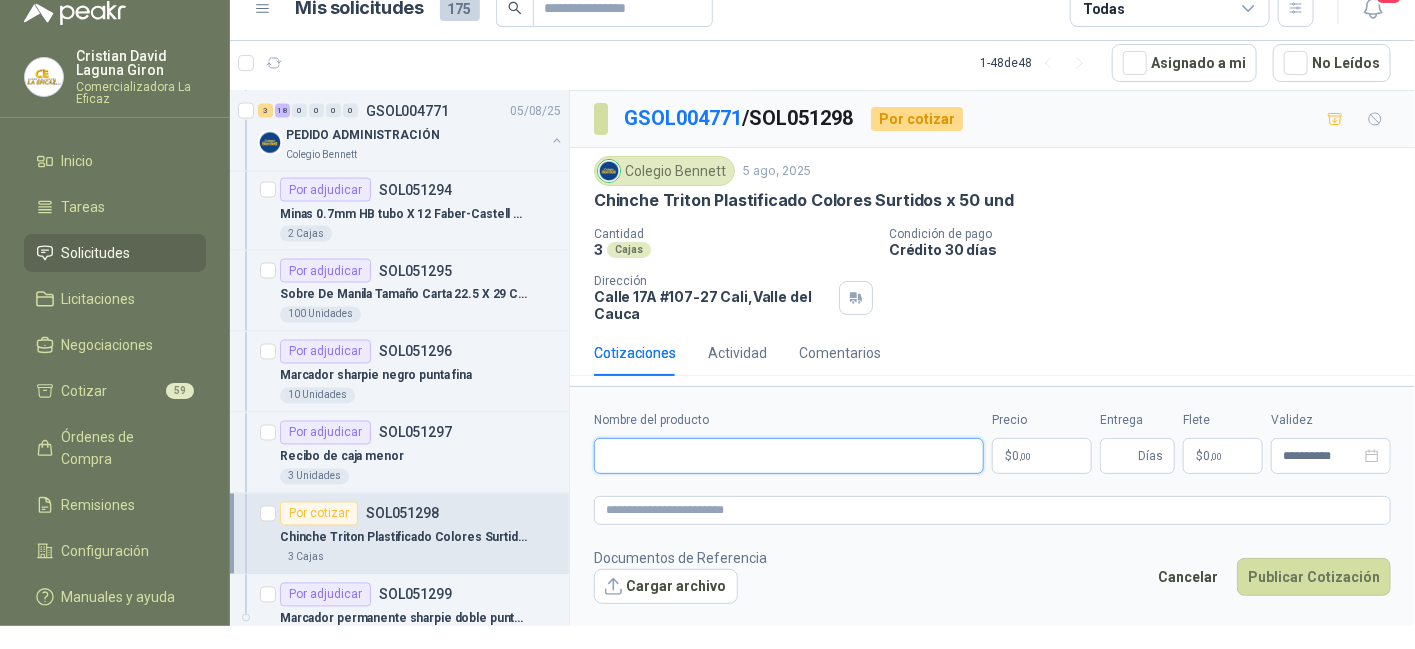 click on "Nombre del producto" at bounding box center (789, 456) 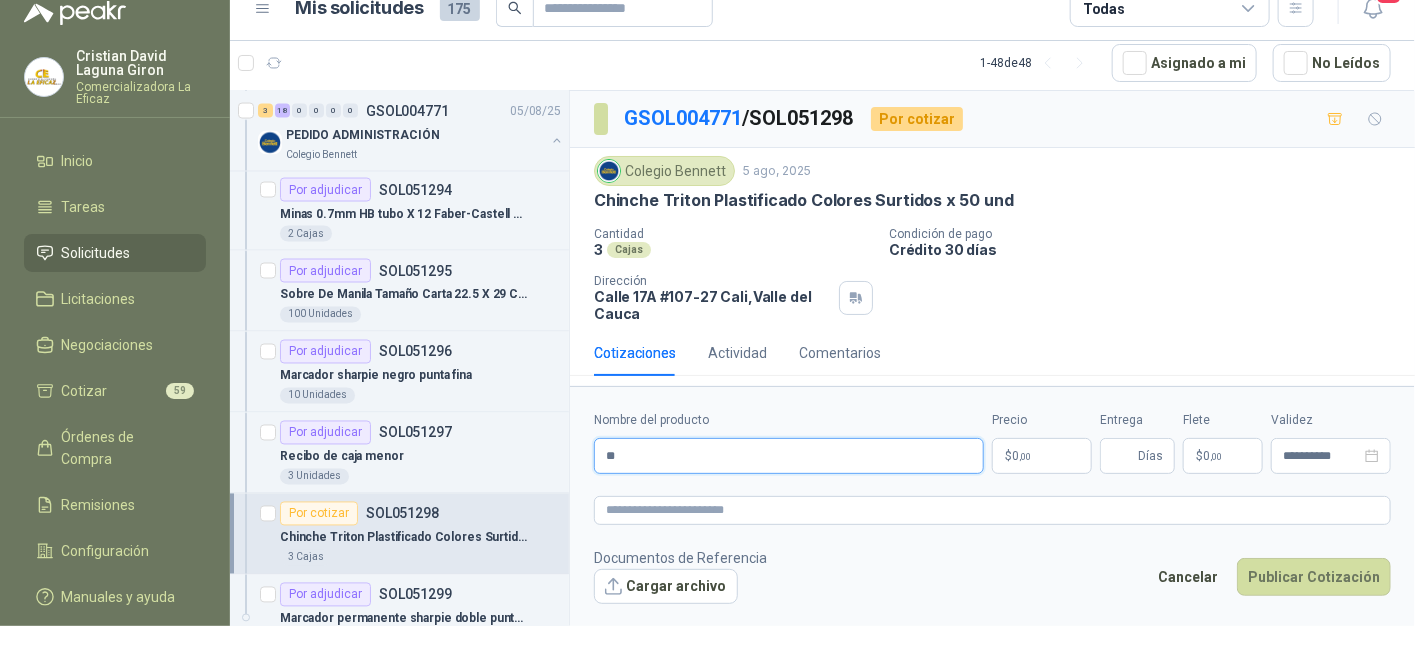 type on "********" 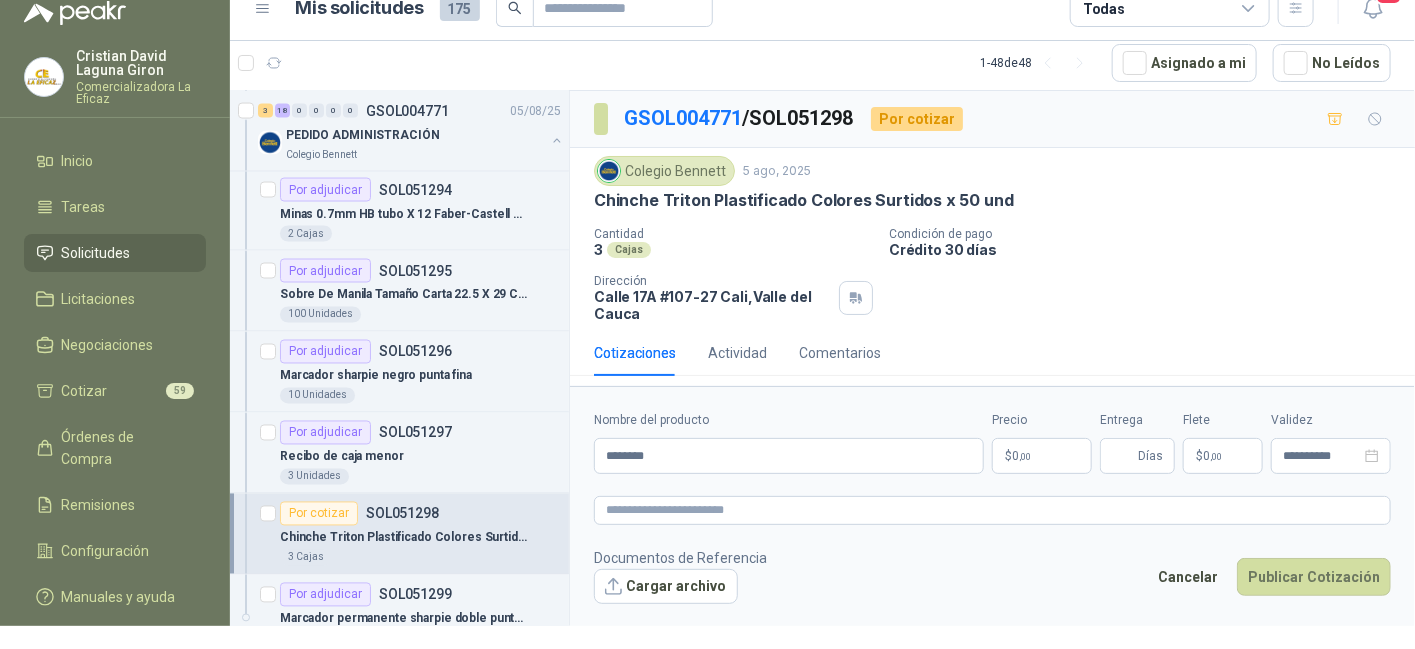 click on "$  0 ,00" at bounding box center [1042, 456] 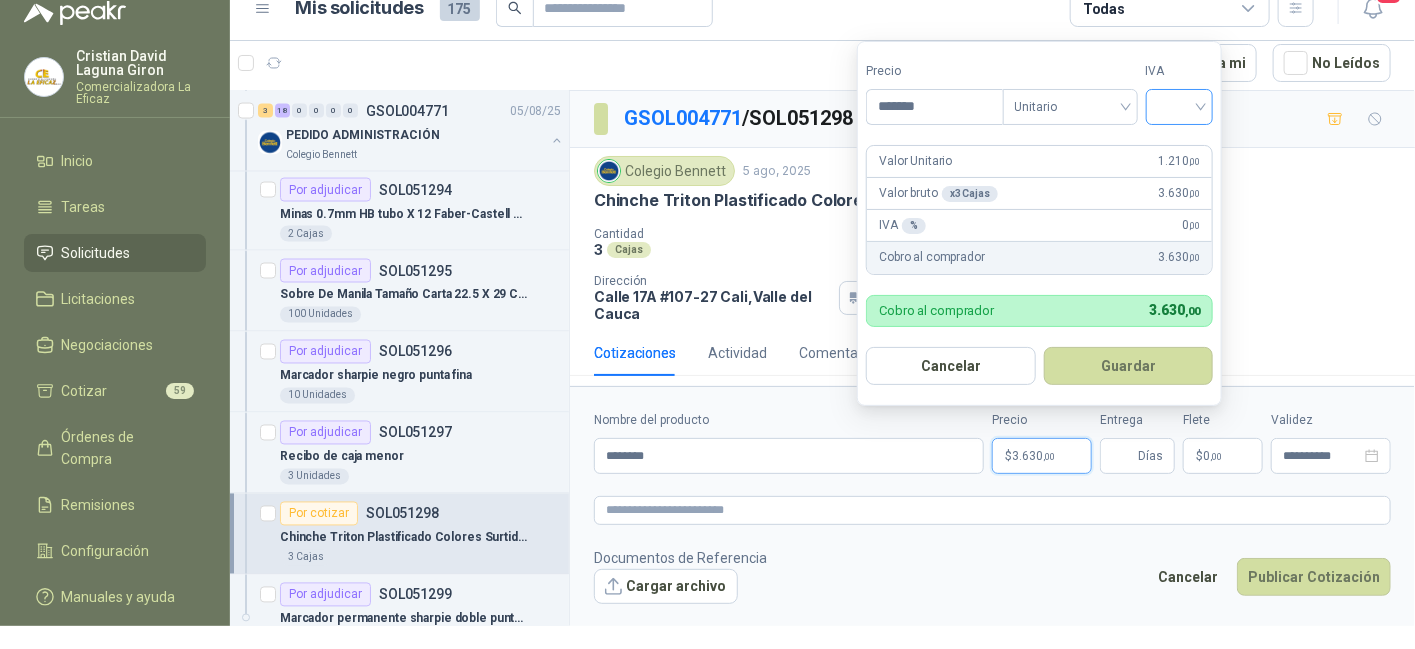 type on "*******" 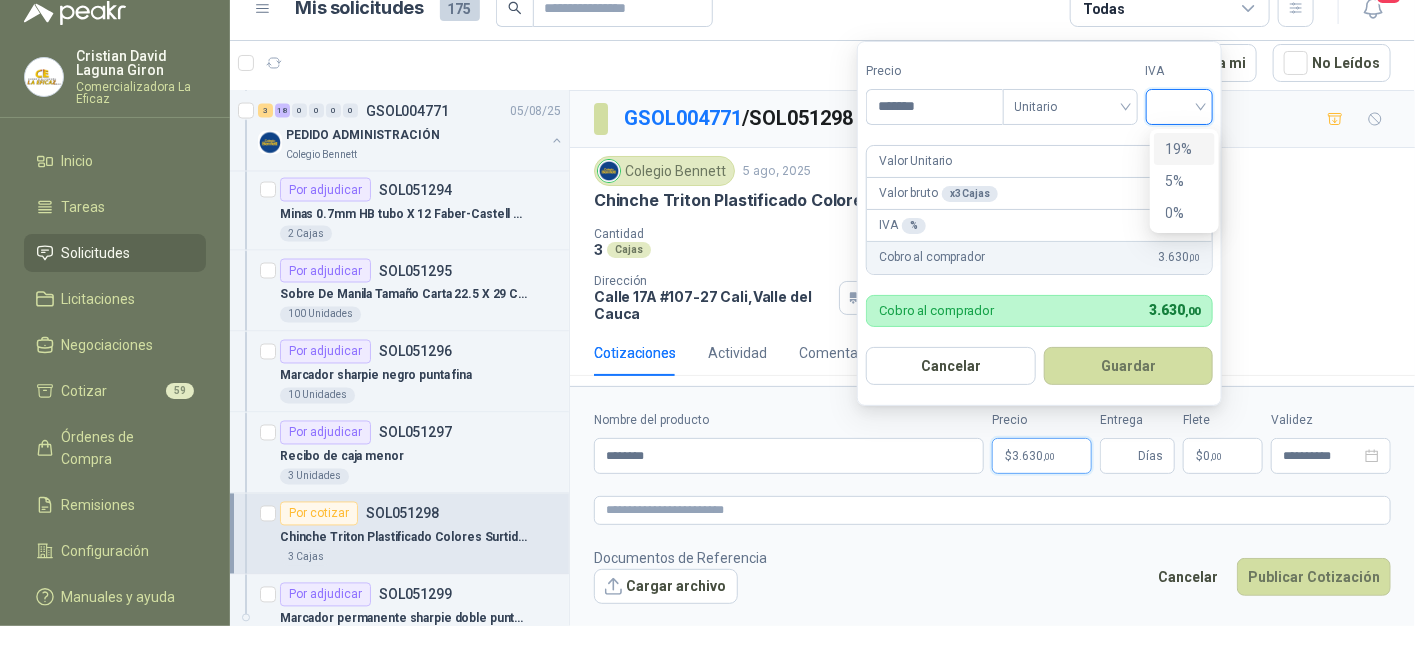 click on "19%" at bounding box center [1184, 149] 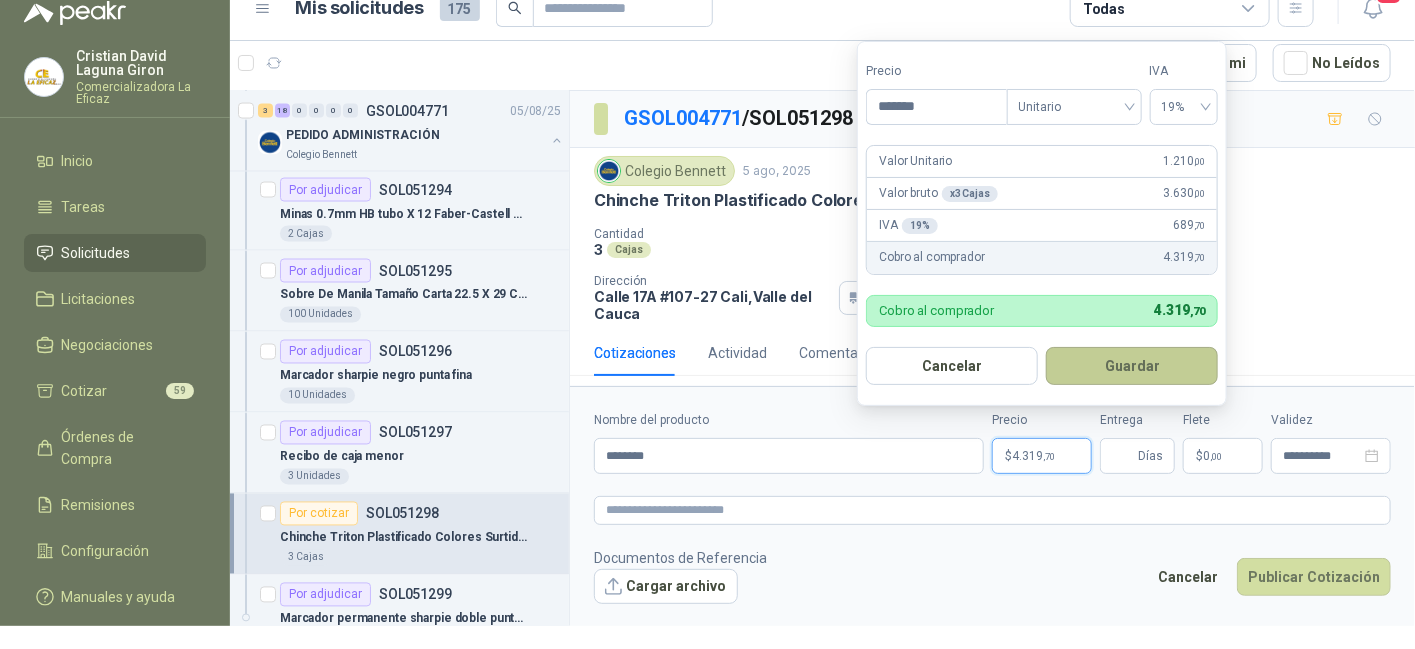 click on "Guardar" at bounding box center (1132, 366) 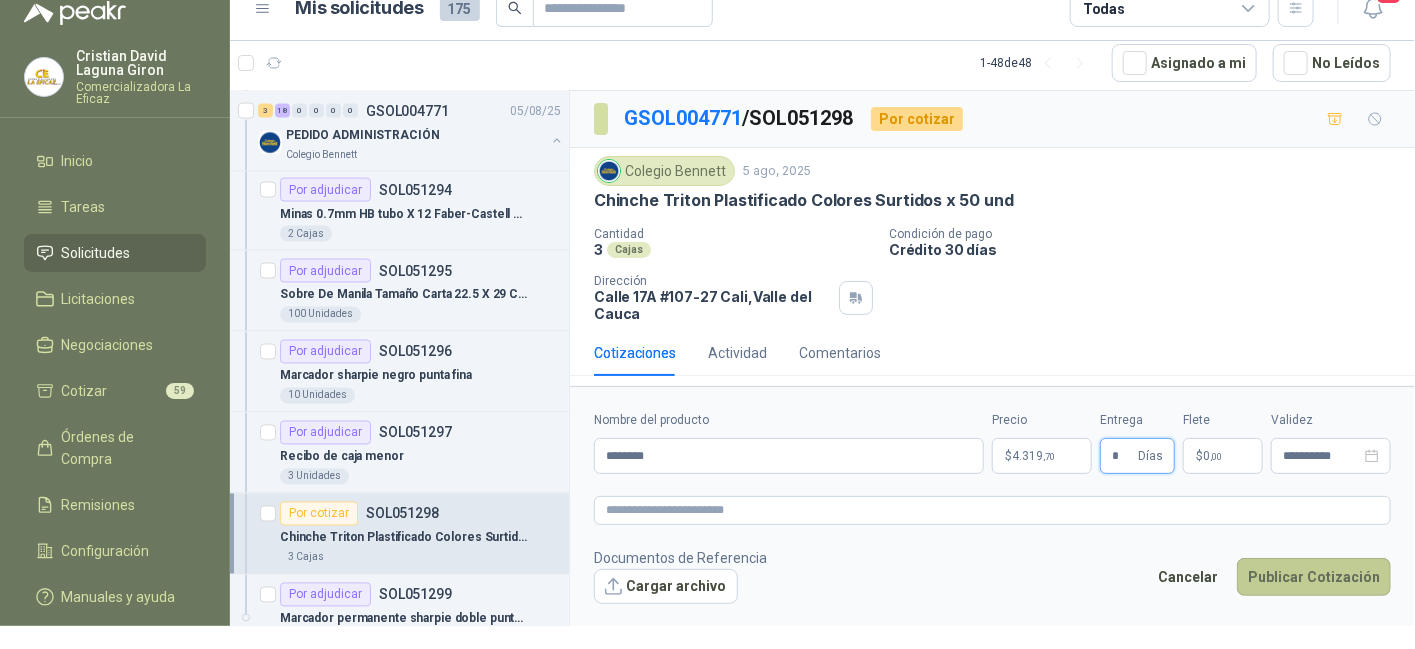 type on "*" 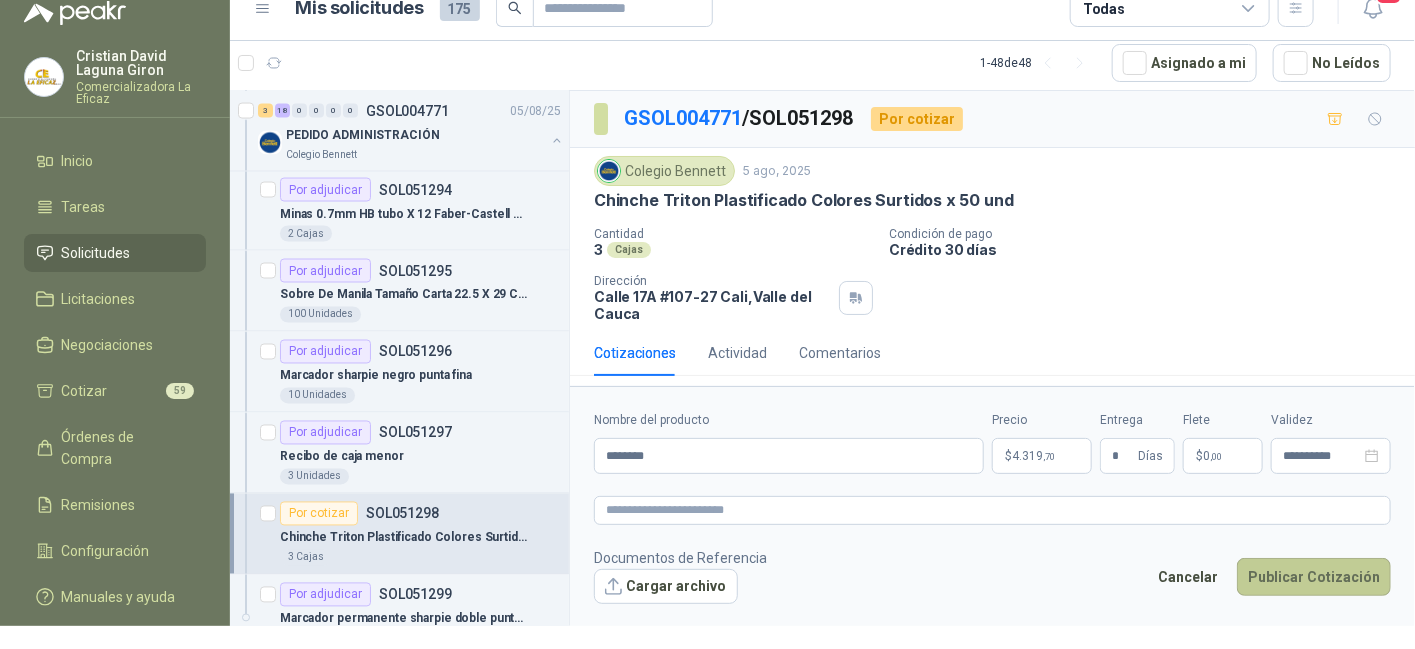 click on "Publicar Cotización" at bounding box center [1314, 577] 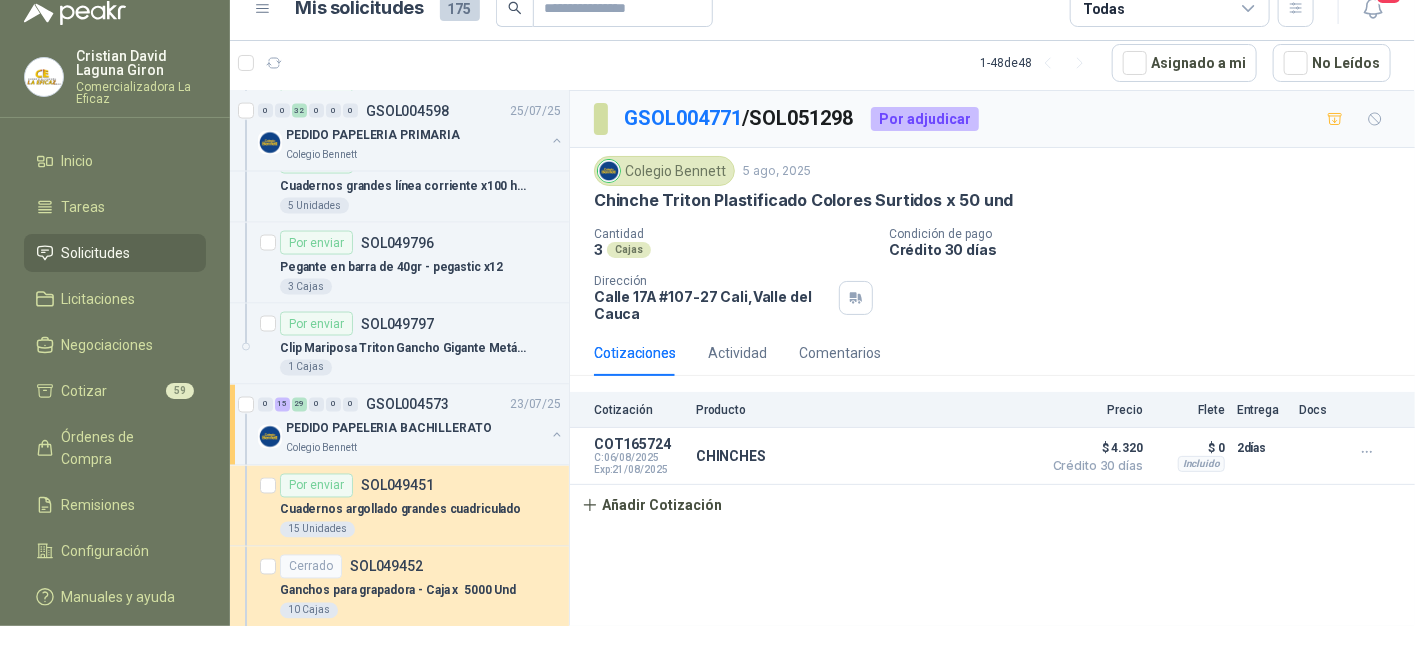 scroll, scrollTop: 7700, scrollLeft: 0, axis: vertical 